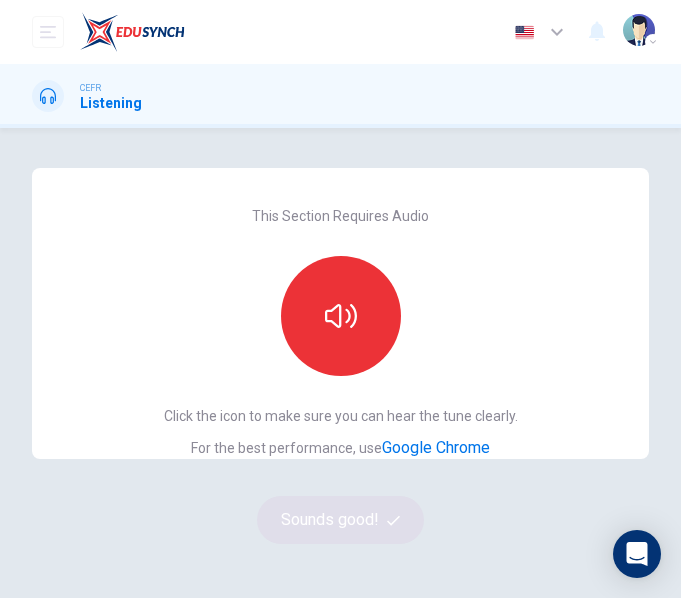 scroll, scrollTop: 0, scrollLeft: 0, axis: both 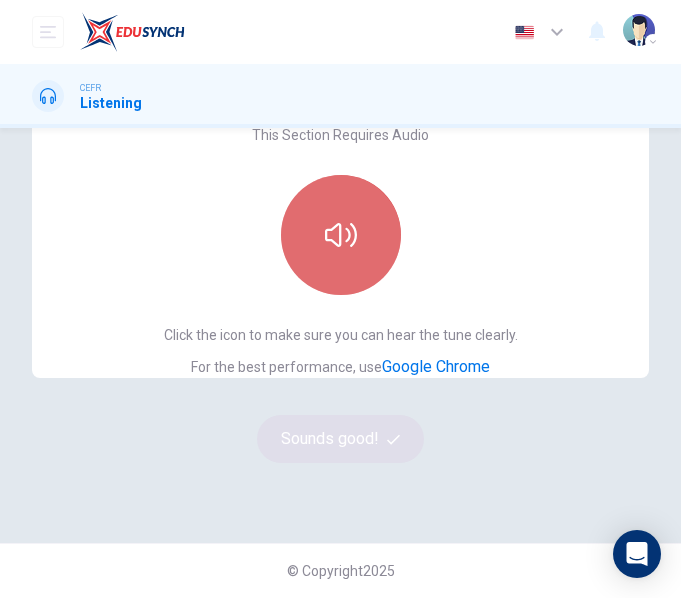 click at bounding box center (341, 235) 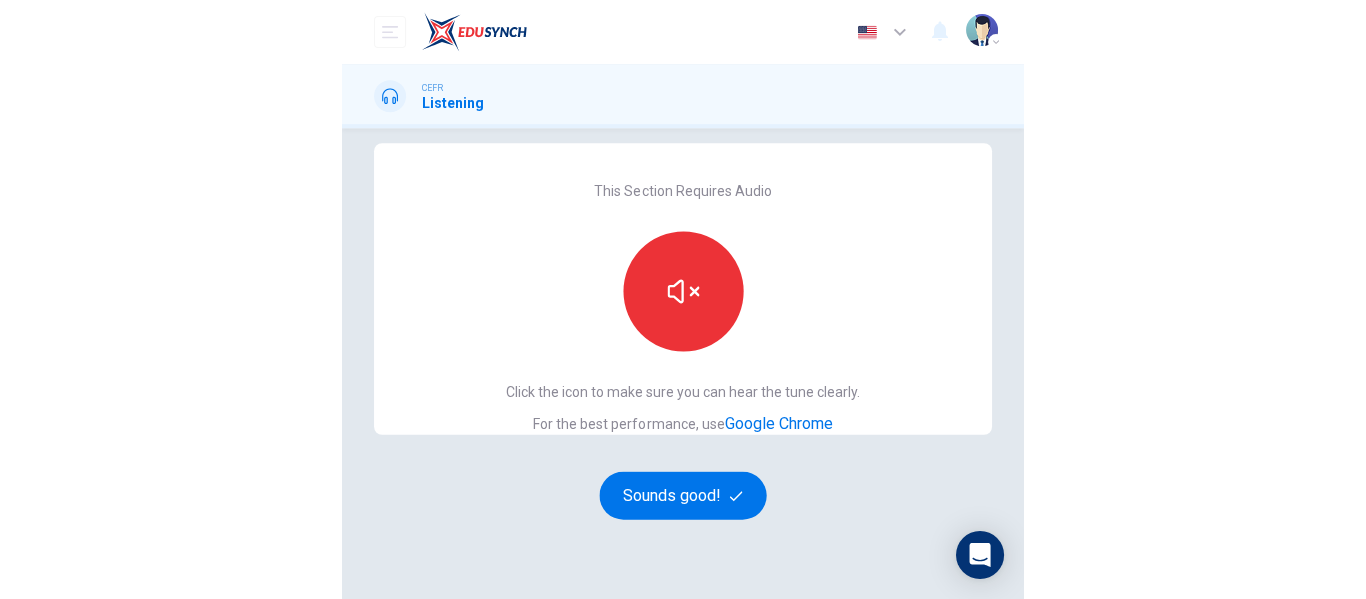 scroll, scrollTop: 0, scrollLeft: 0, axis: both 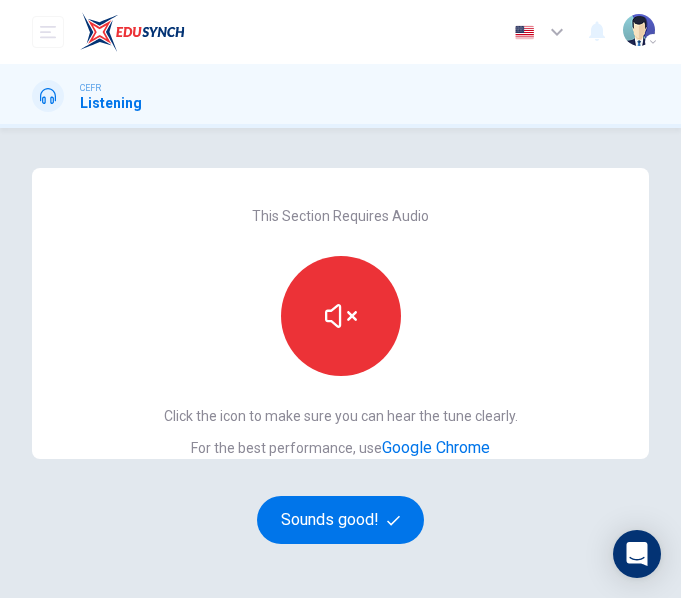 click on "This Section Requires Audio Click the icon to make sure you can hear the tune clearly. For the best performance, use  Google Chrome Sounds good!" at bounding box center [341, 376] 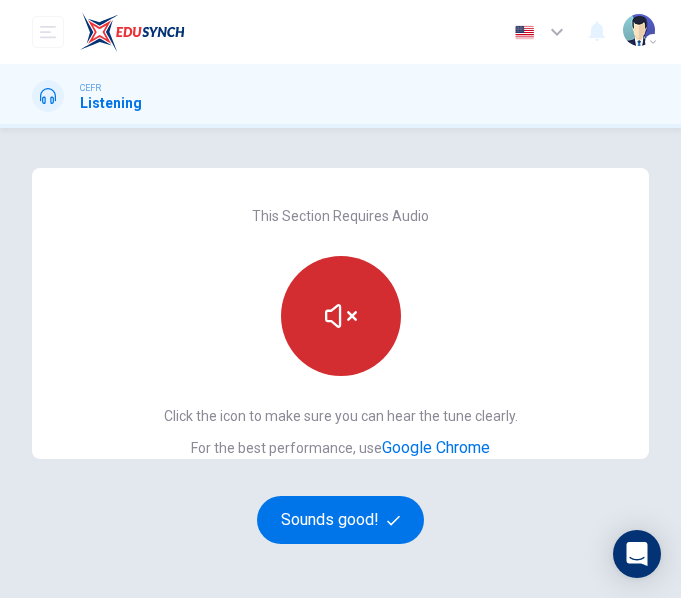 click 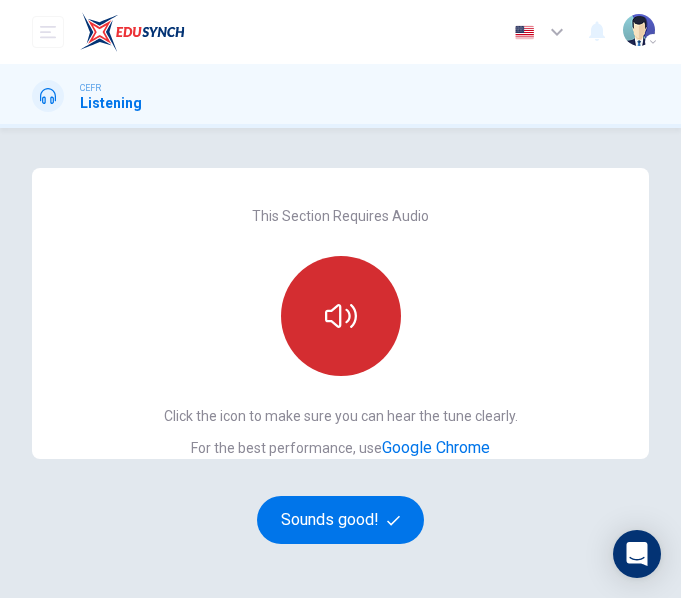 click 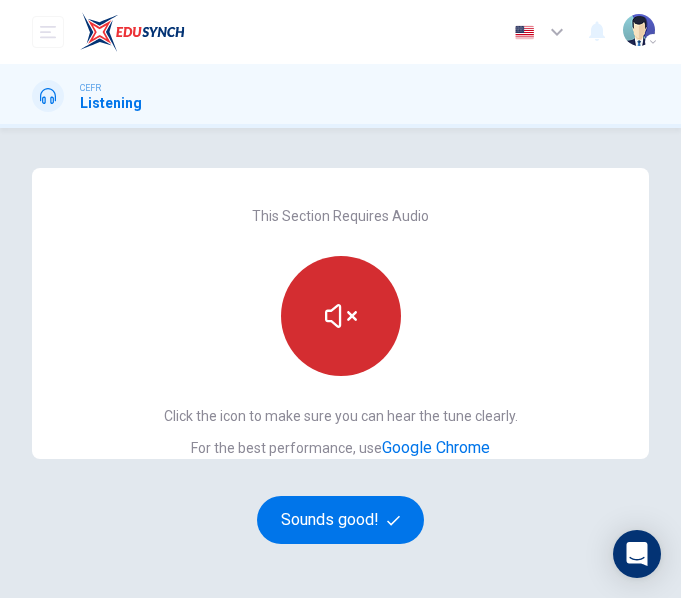 type 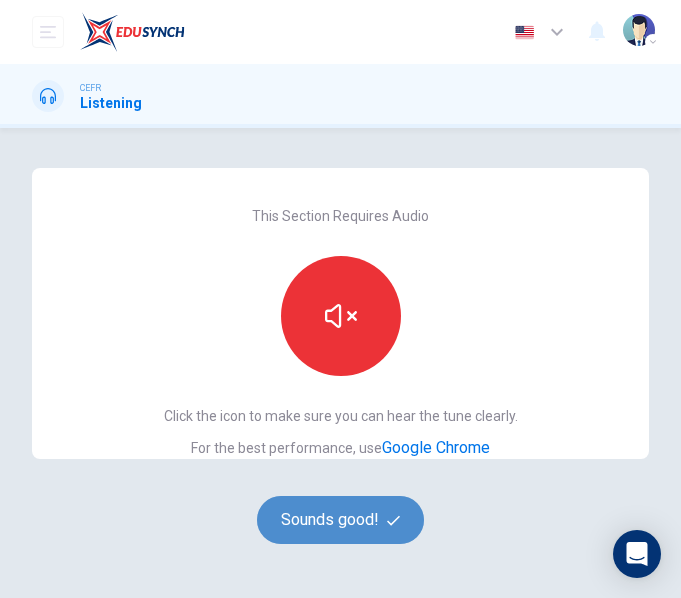 click on "Sounds good!" at bounding box center [341, 520] 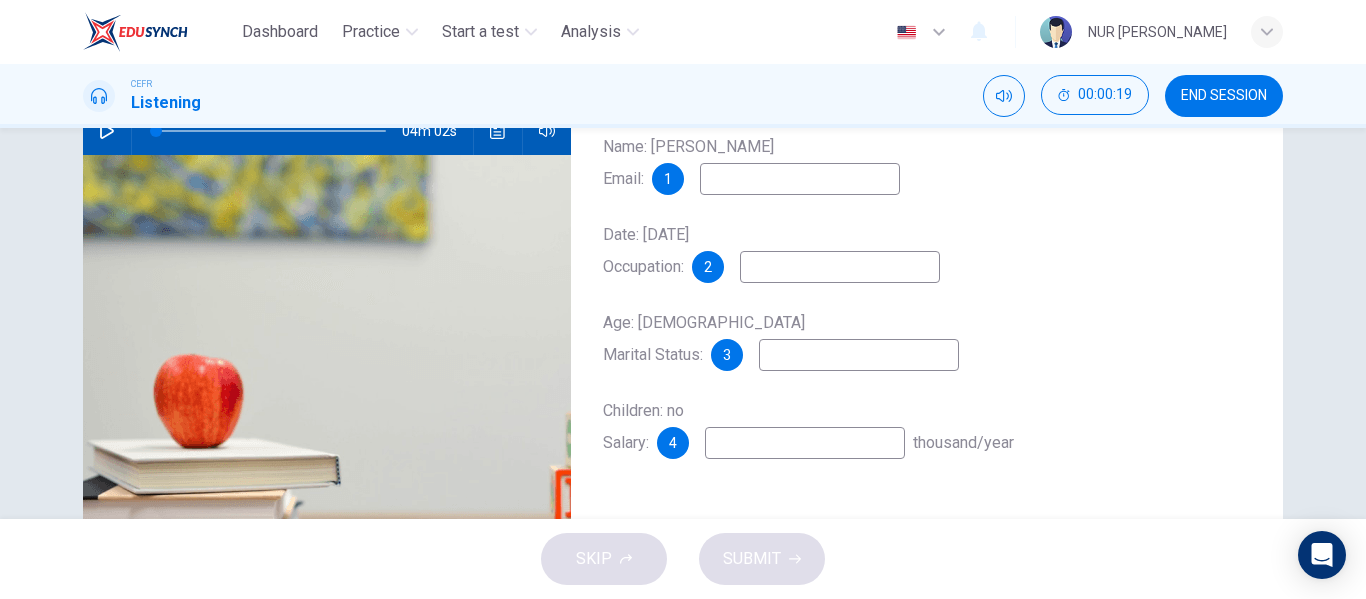 scroll, scrollTop: 0, scrollLeft: 0, axis: both 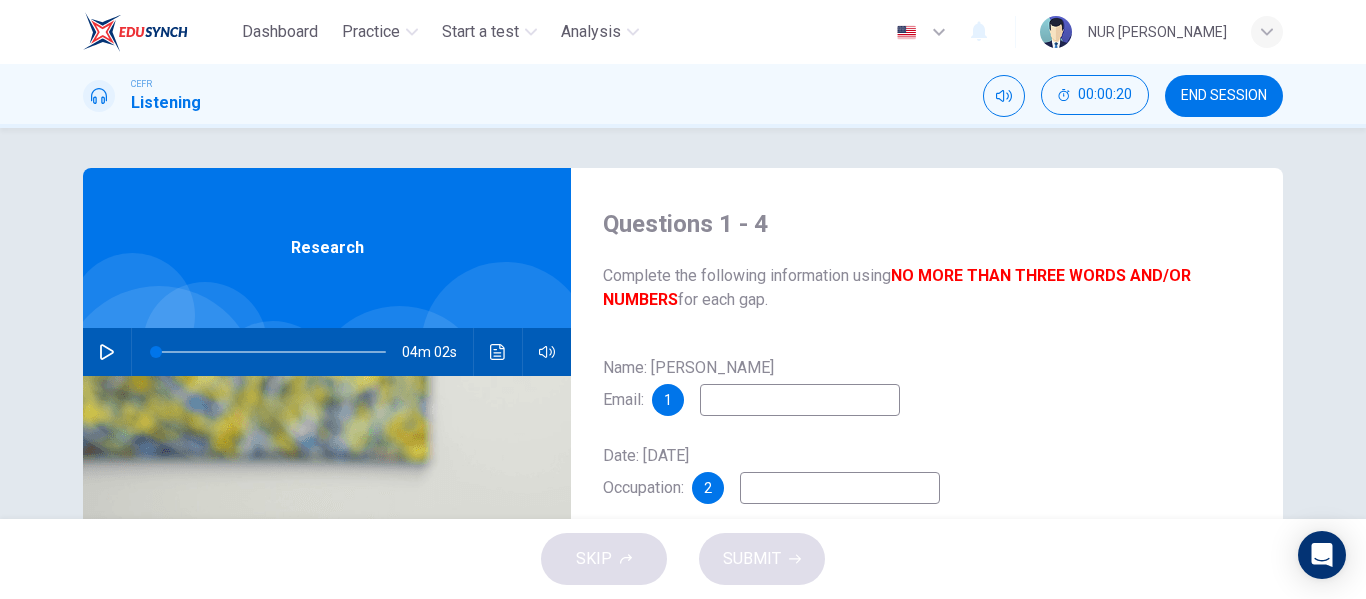 click 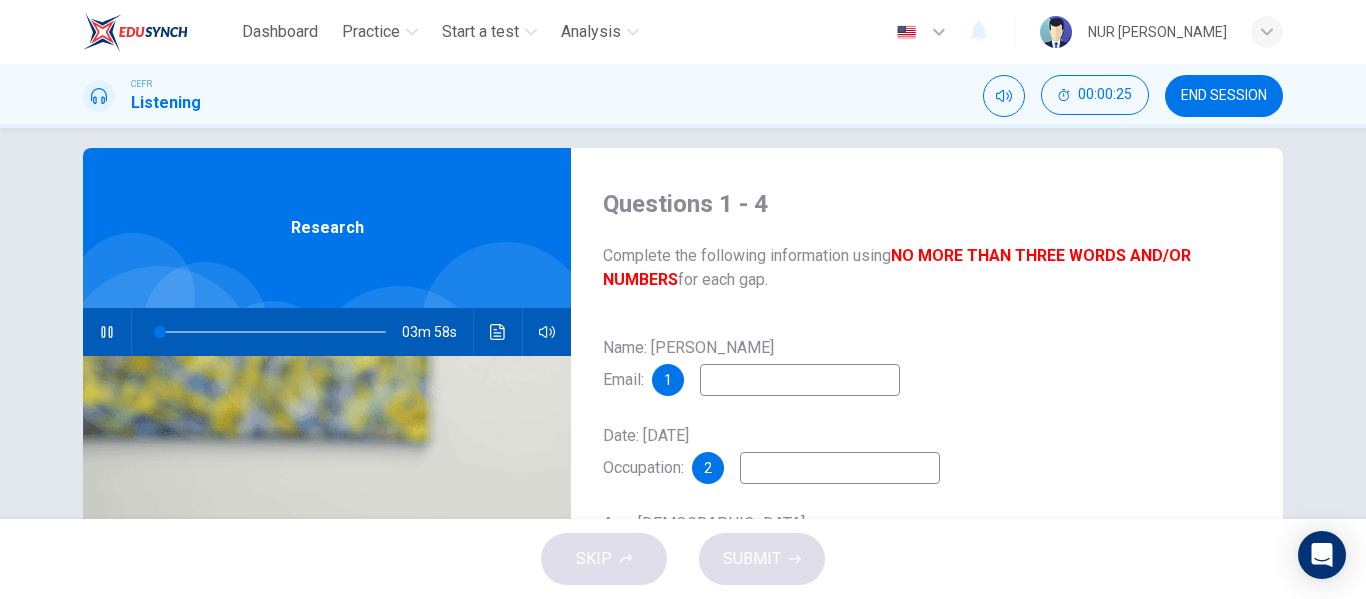 scroll, scrollTop: 38, scrollLeft: 0, axis: vertical 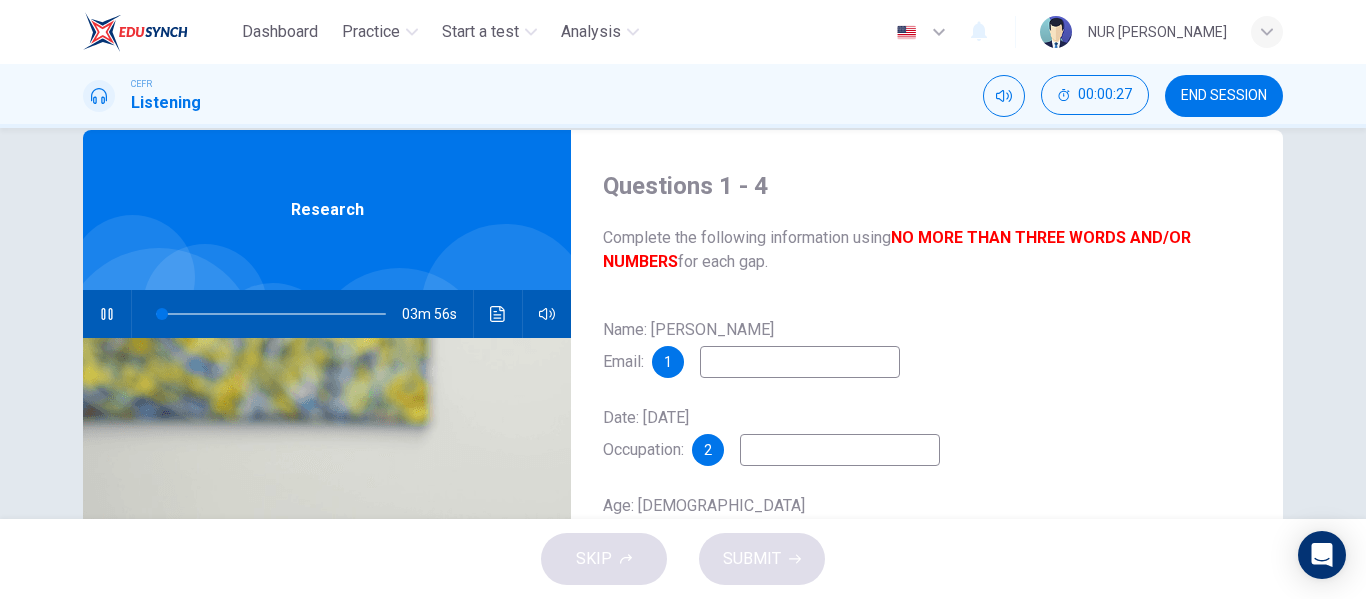 click at bounding box center (800, 362) 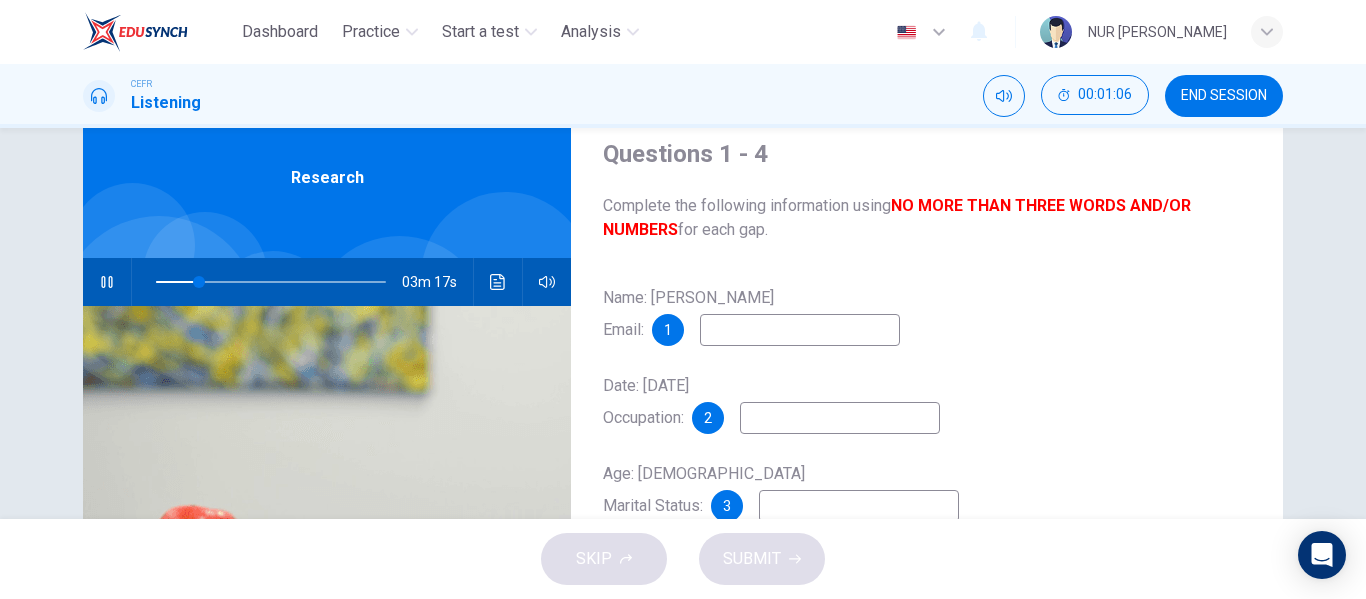 scroll, scrollTop: 69, scrollLeft: 0, axis: vertical 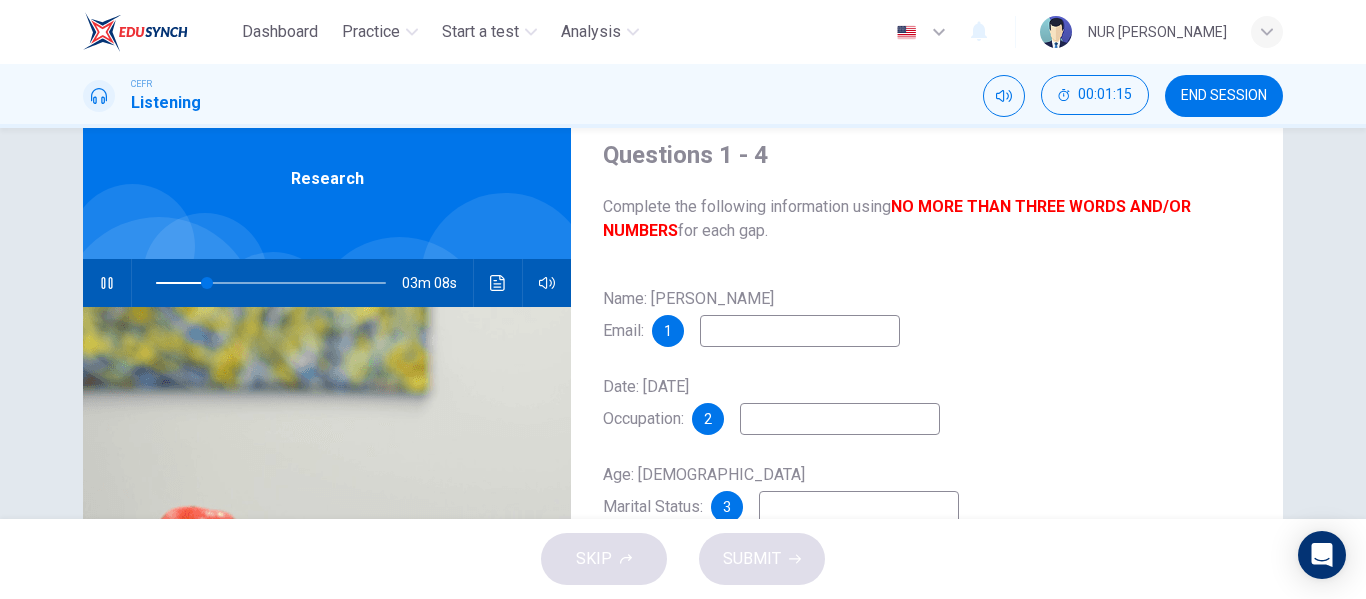 type on "23" 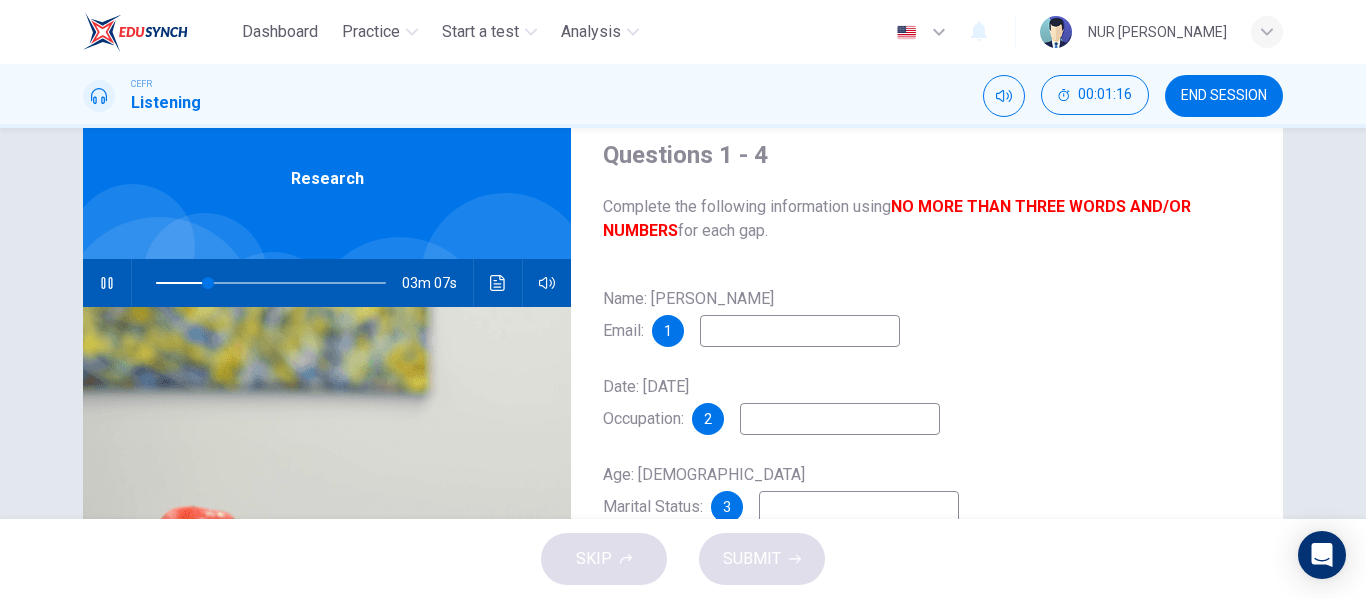 type on "w" 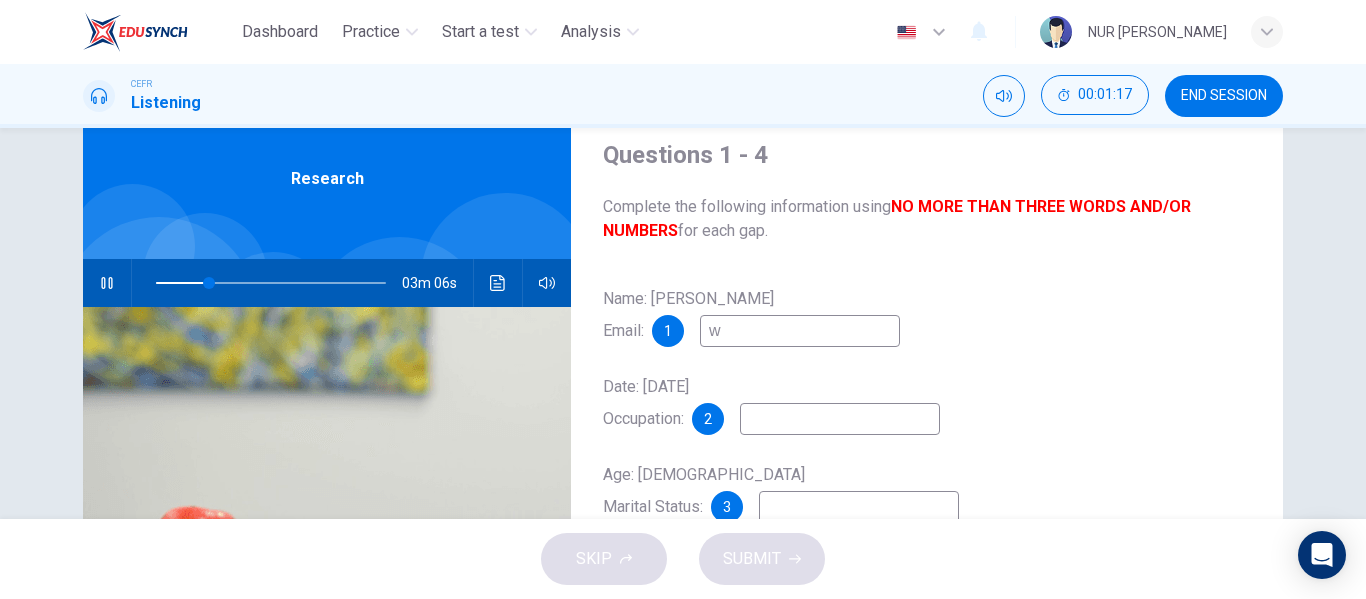 type on "23" 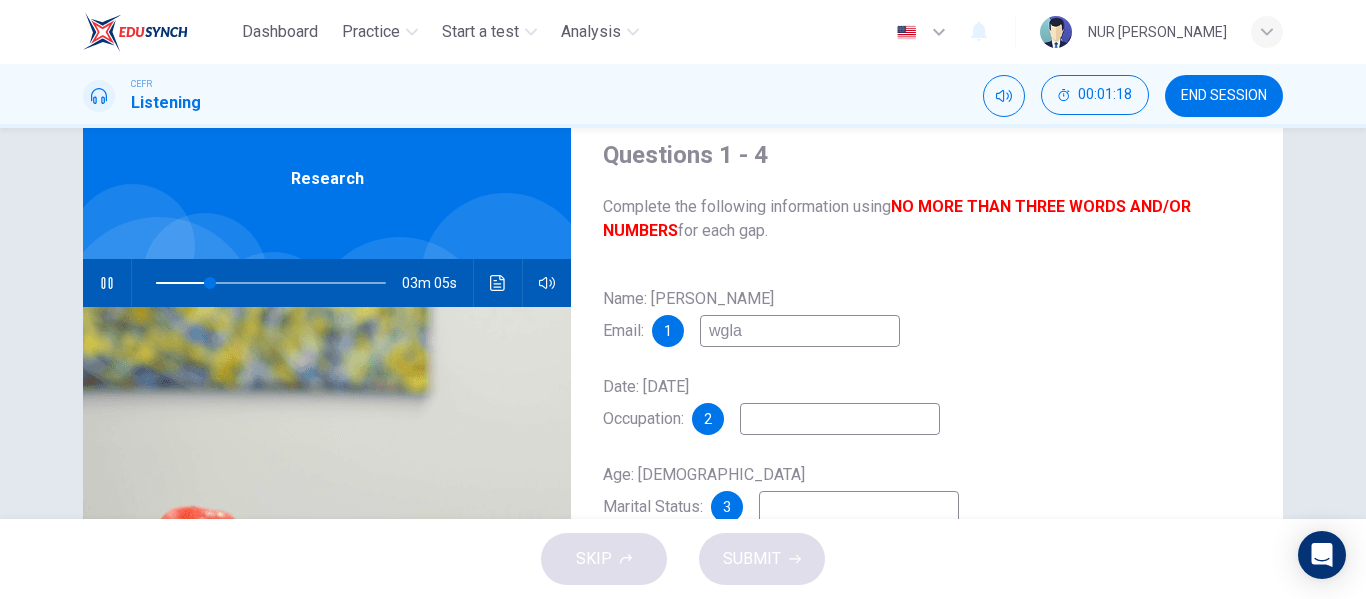 type on "wglas" 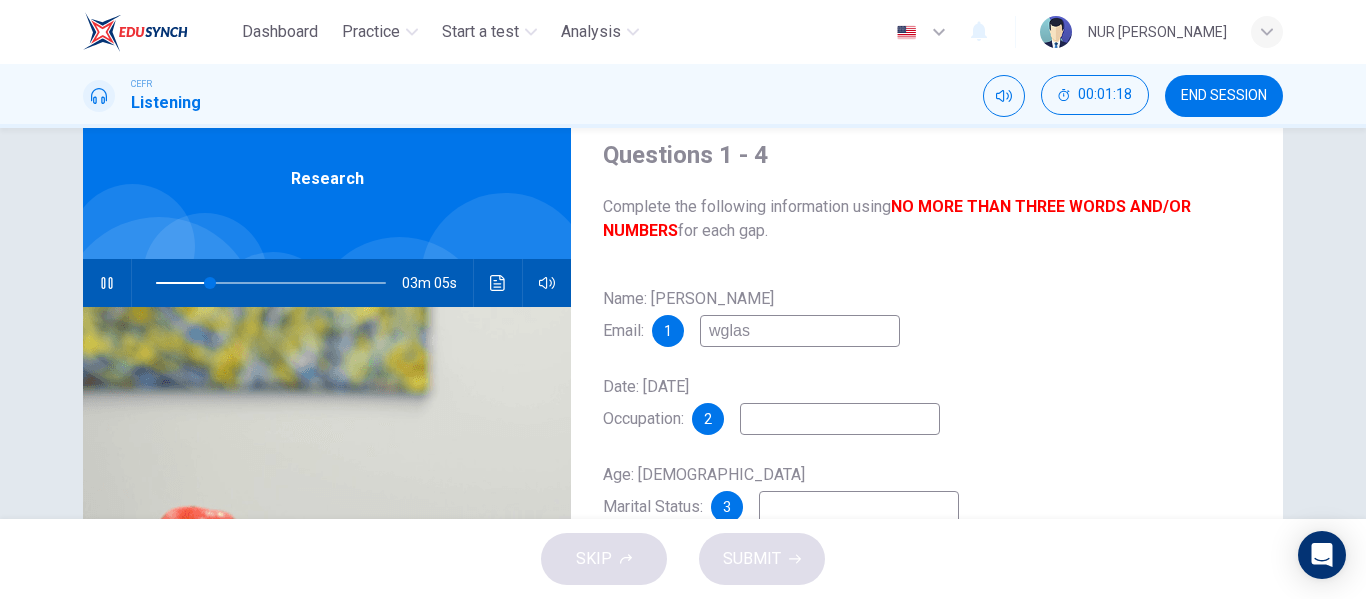 type on "24" 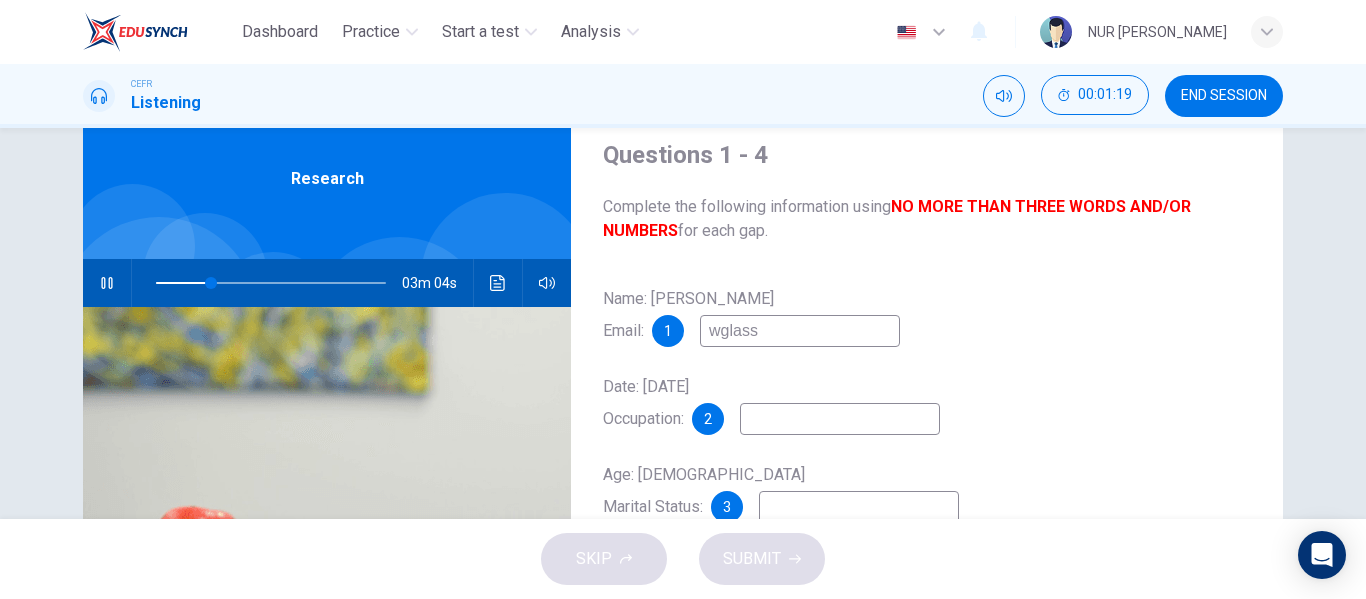 type on "24" 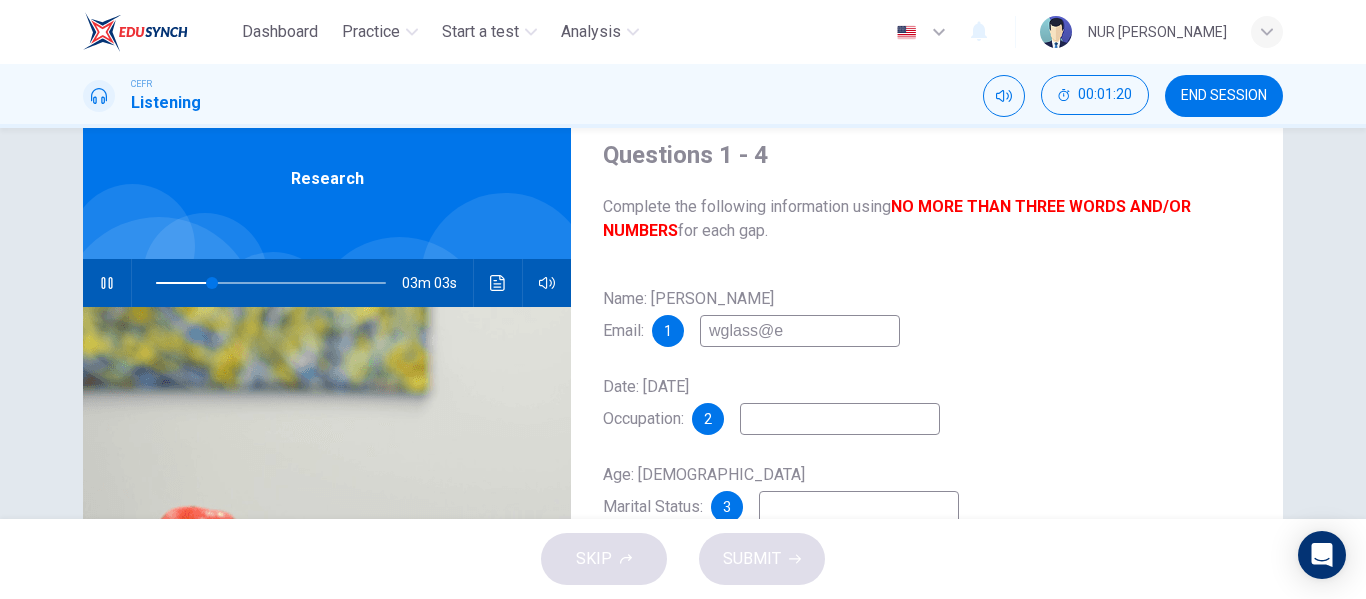 type on "wglass@em" 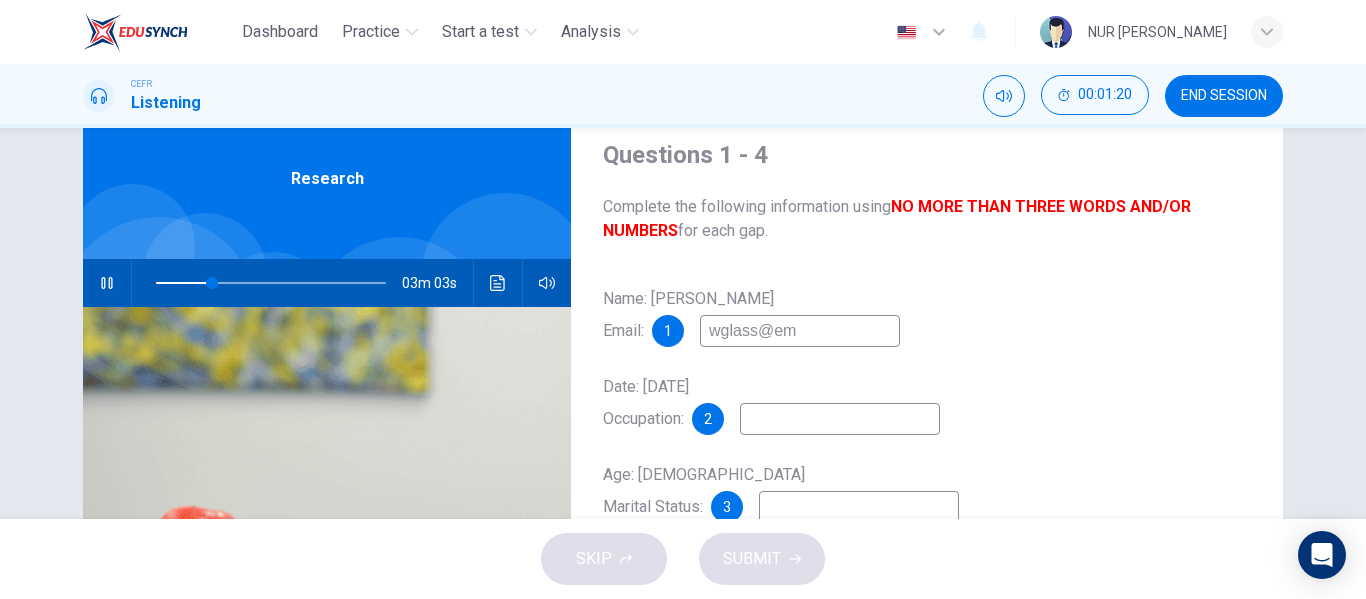 type on "25" 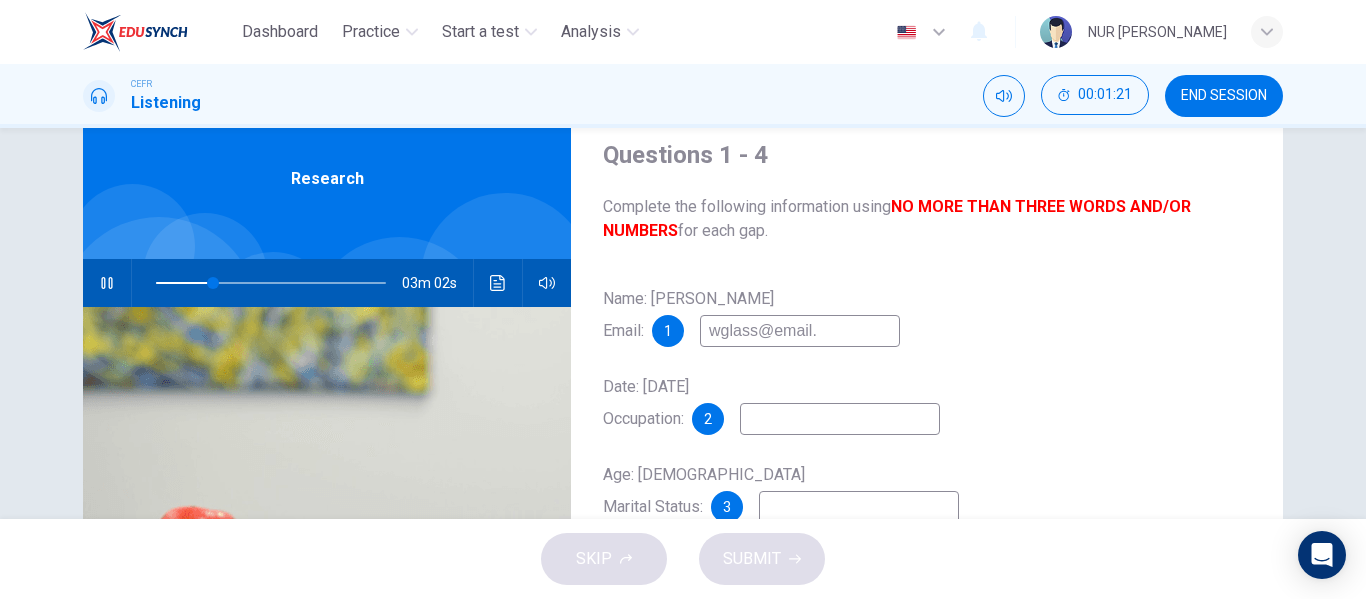 type on "wglass@email.c" 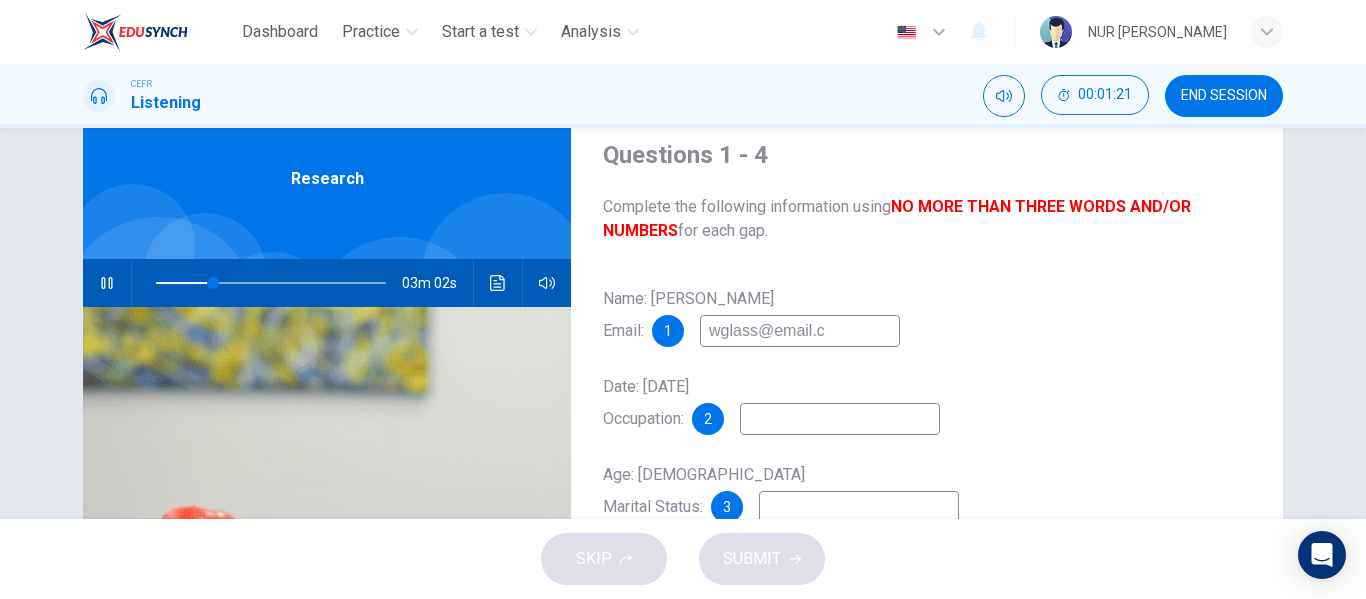 type on "25" 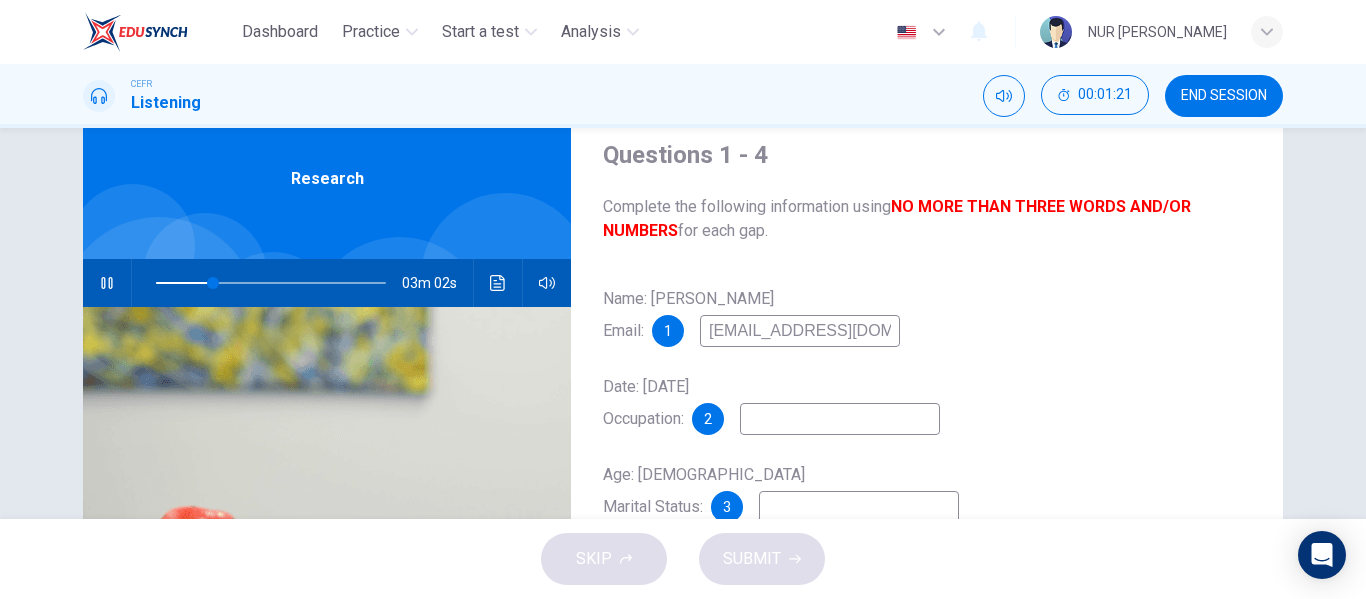 type on "wglass@email.com" 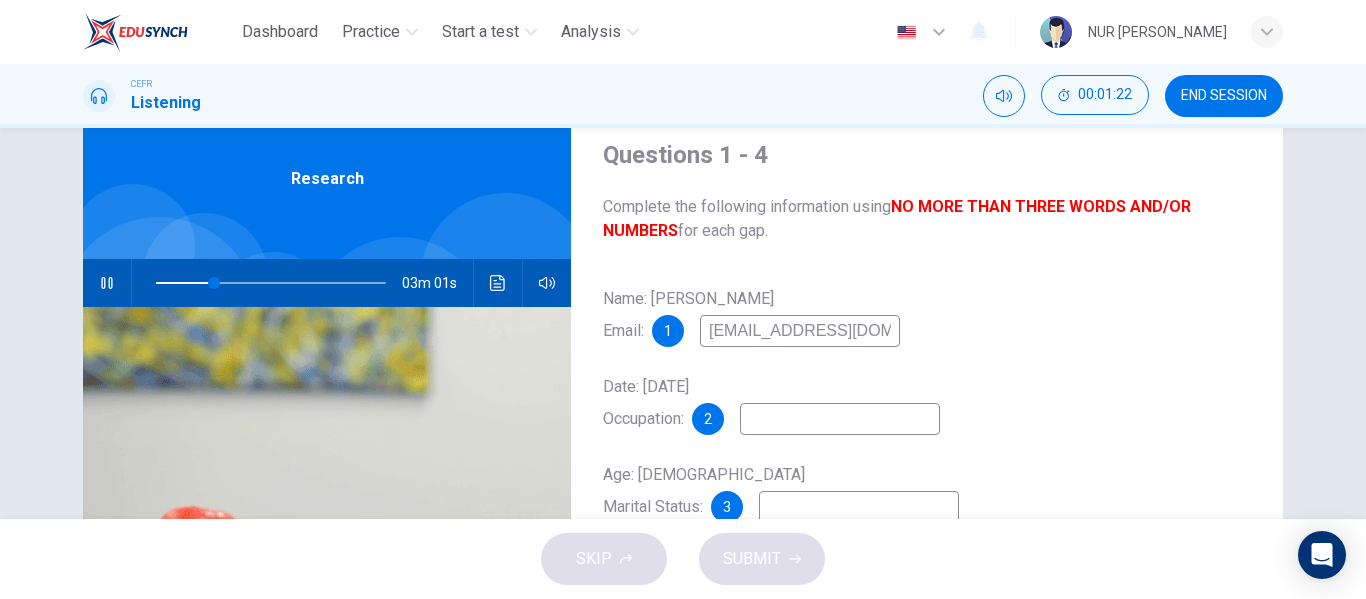 type on "26" 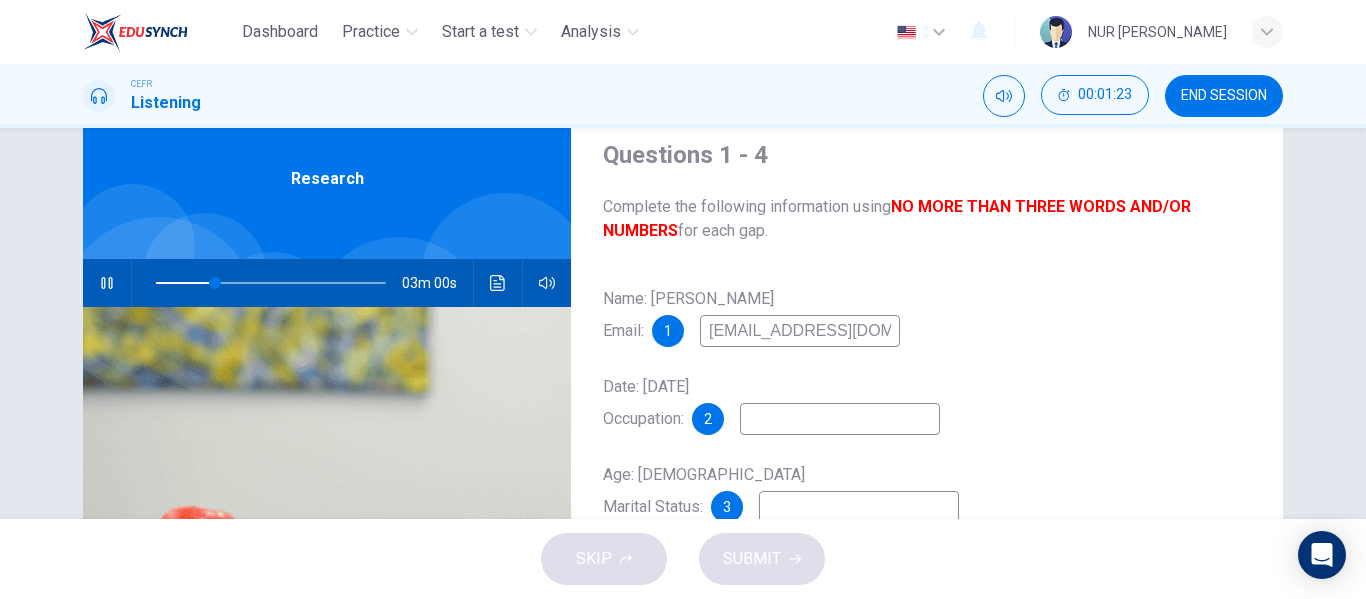 type on "wglass@email.com" 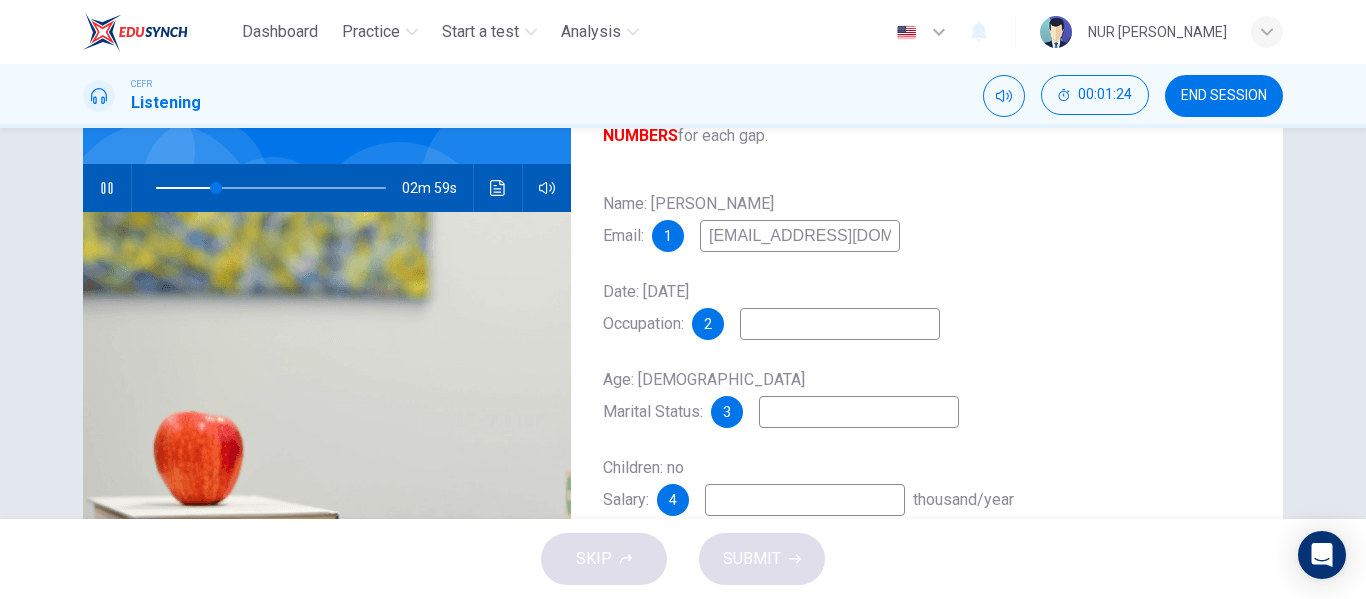 scroll, scrollTop: 169, scrollLeft: 0, axis: vertical 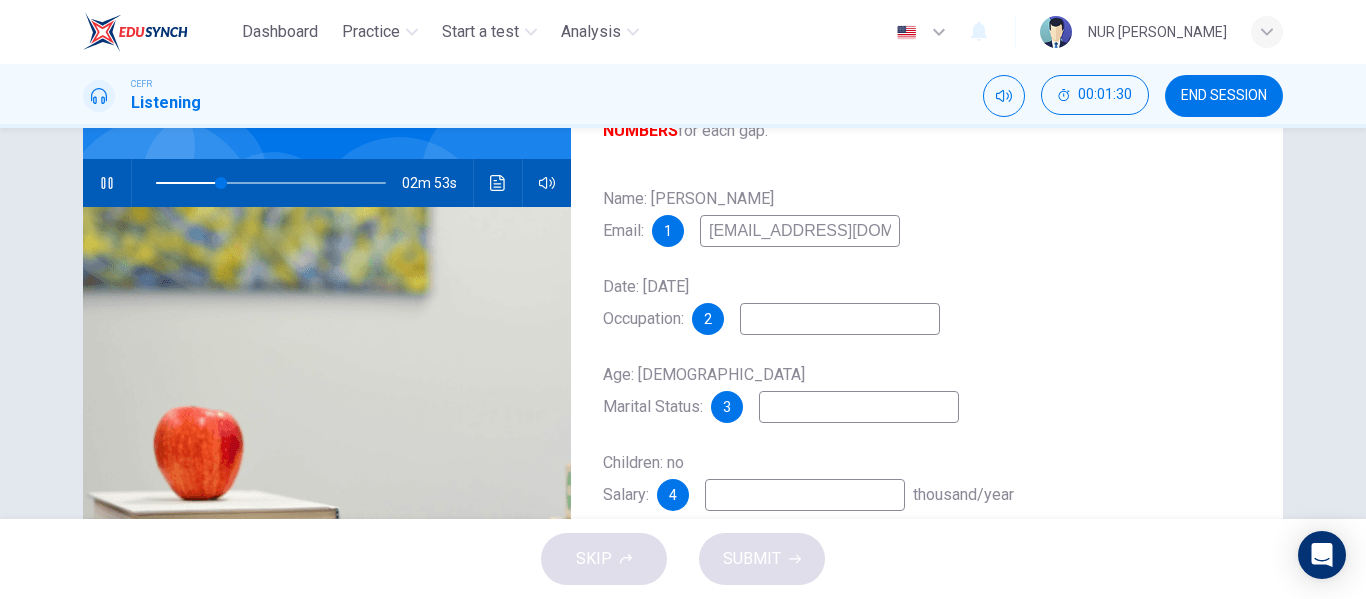 type on "29" 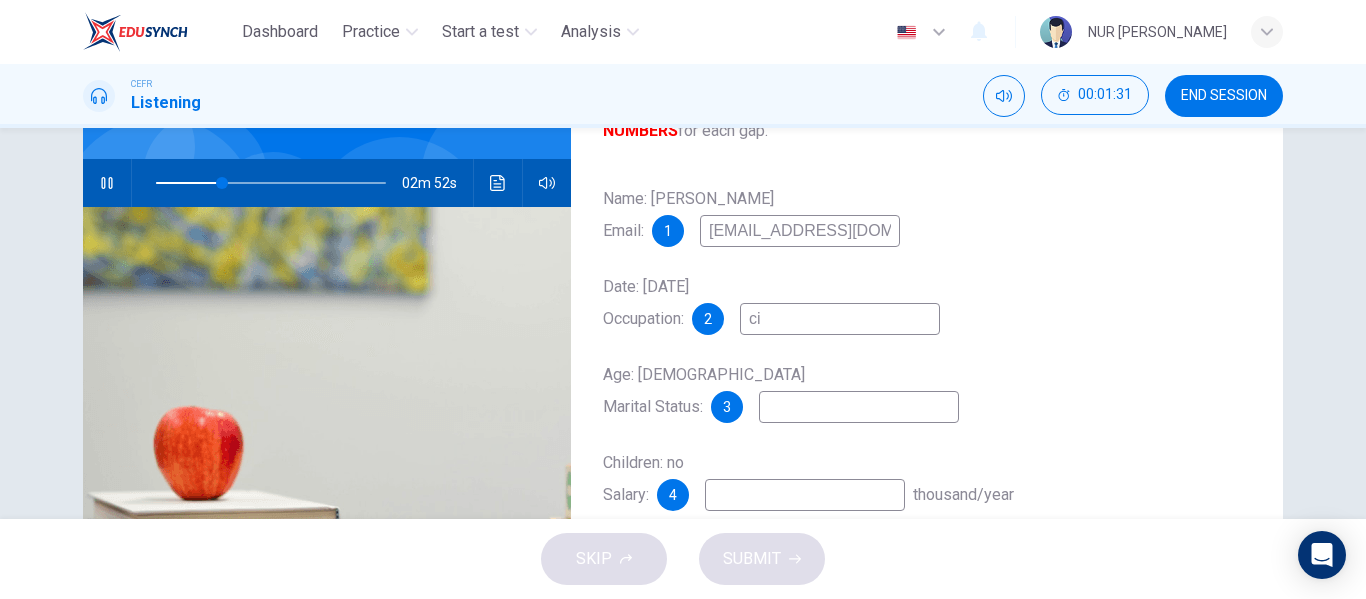 type on "civ" 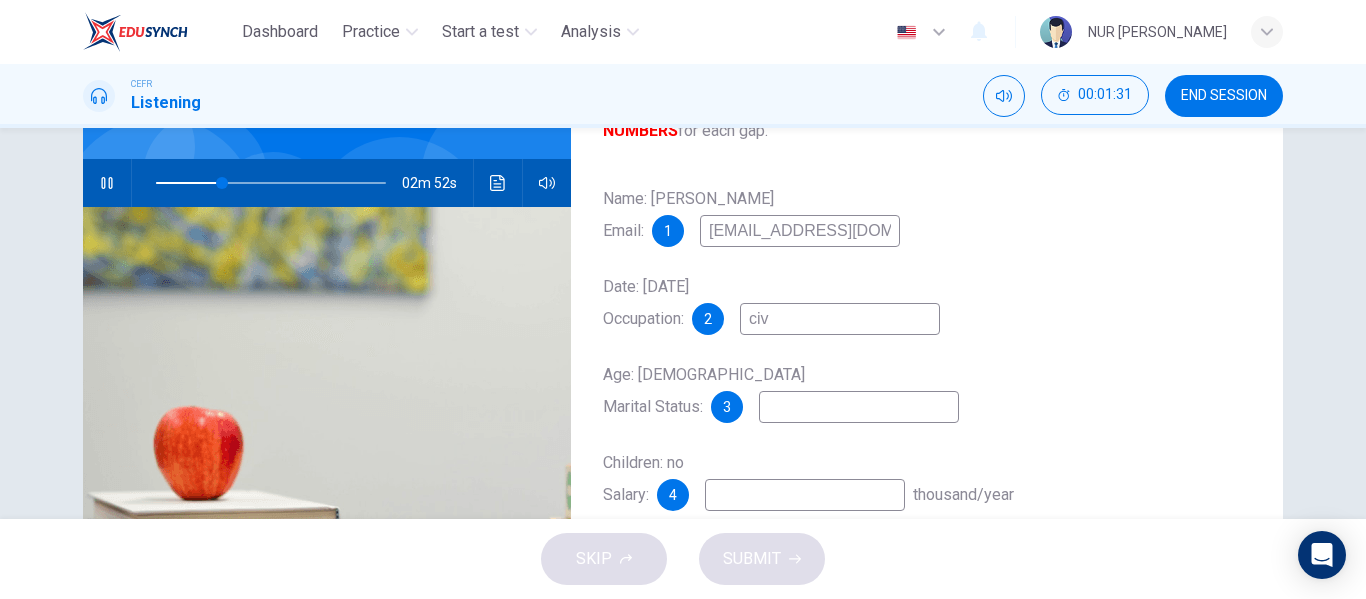 type on "29" 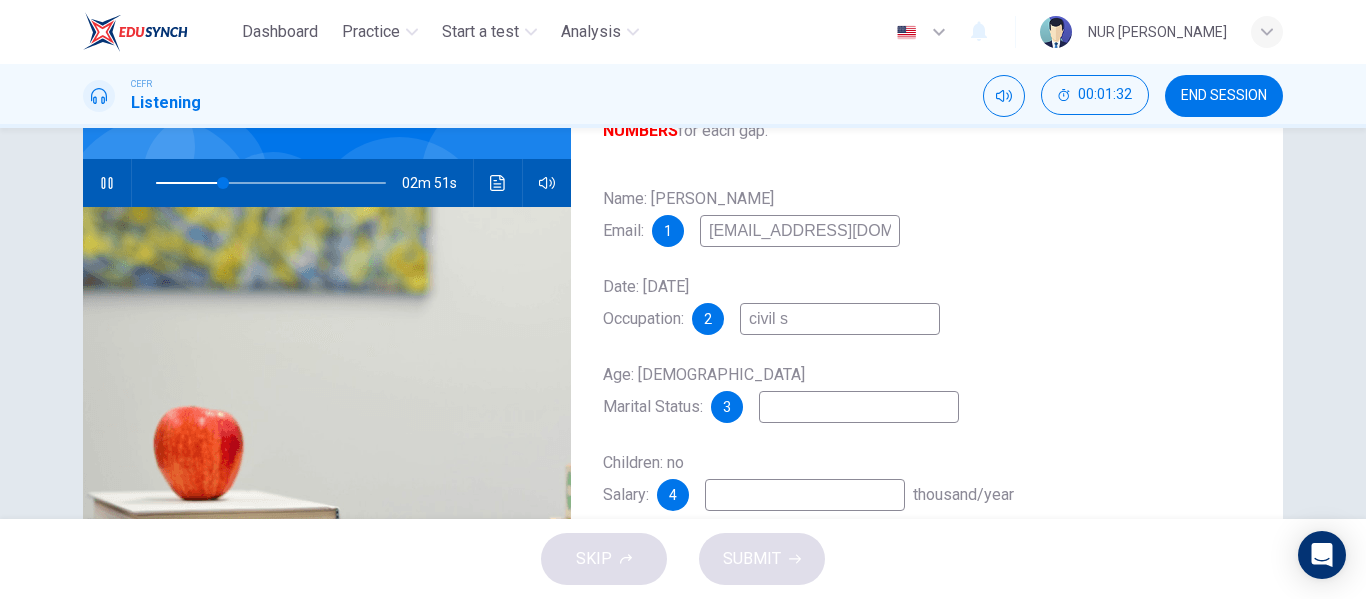 type on "civil se" 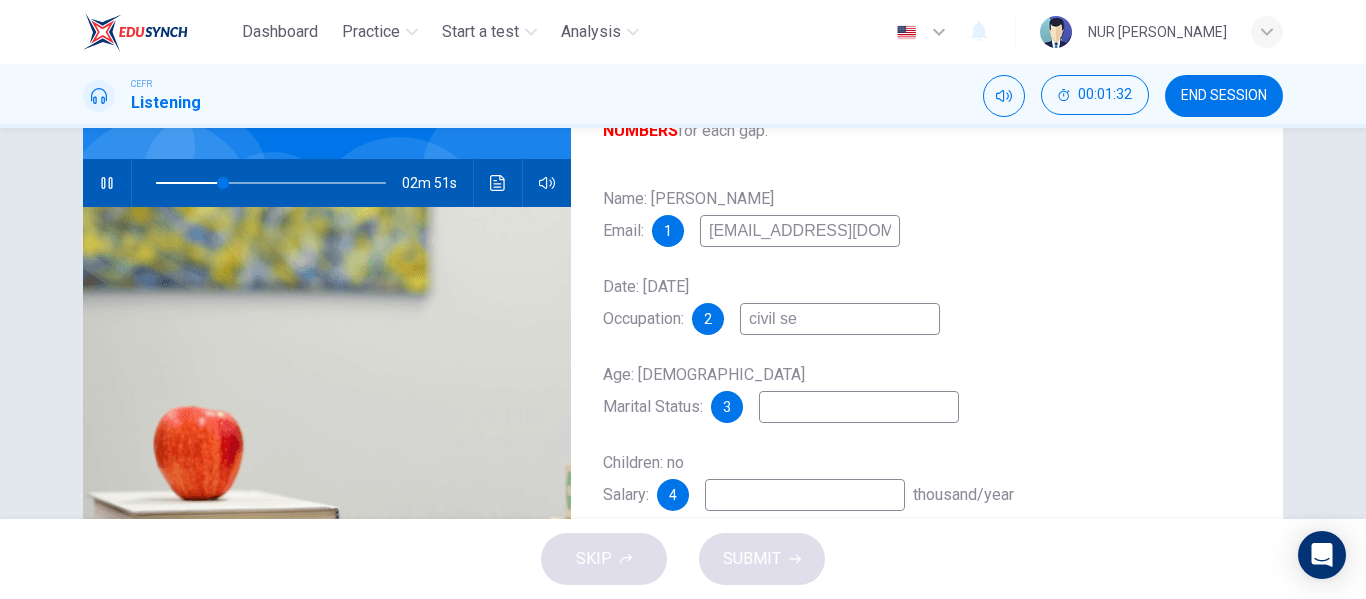 type on "30" 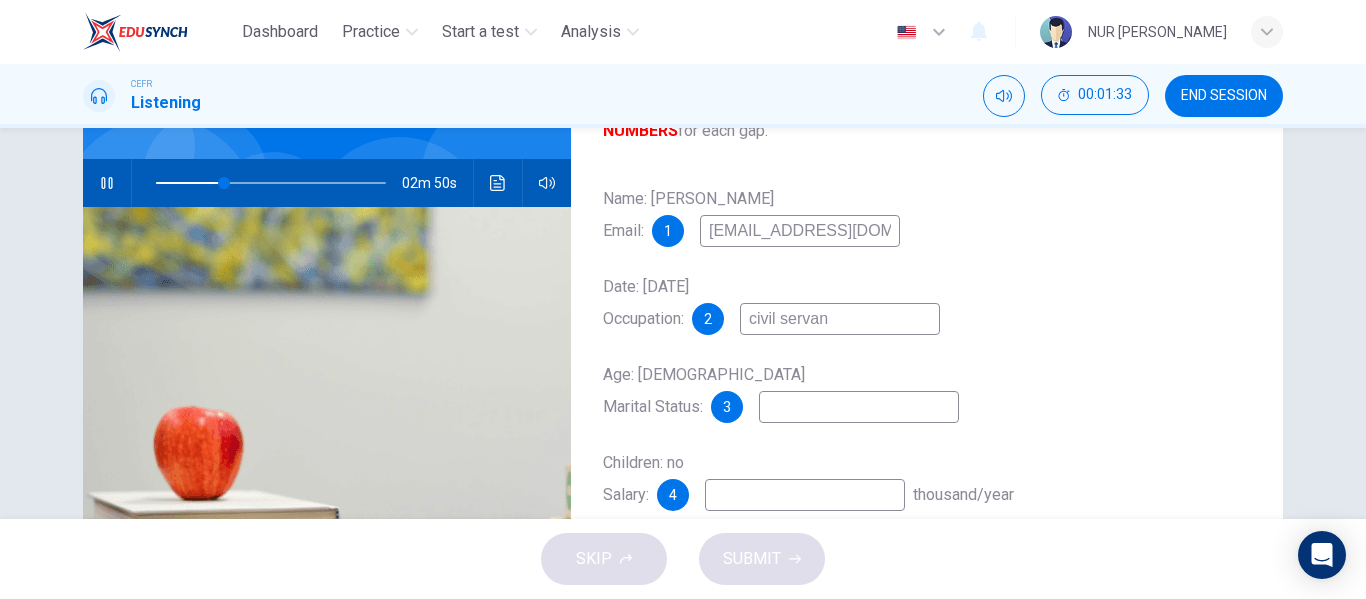 type on "civil servant" 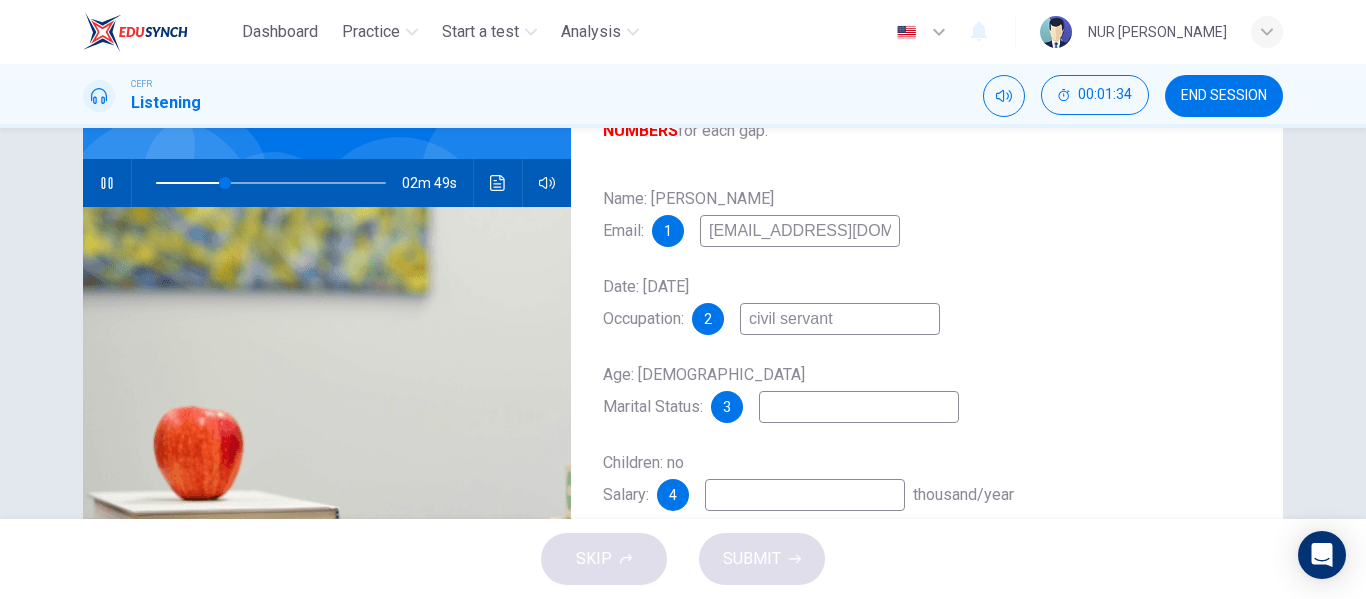 type on "30" 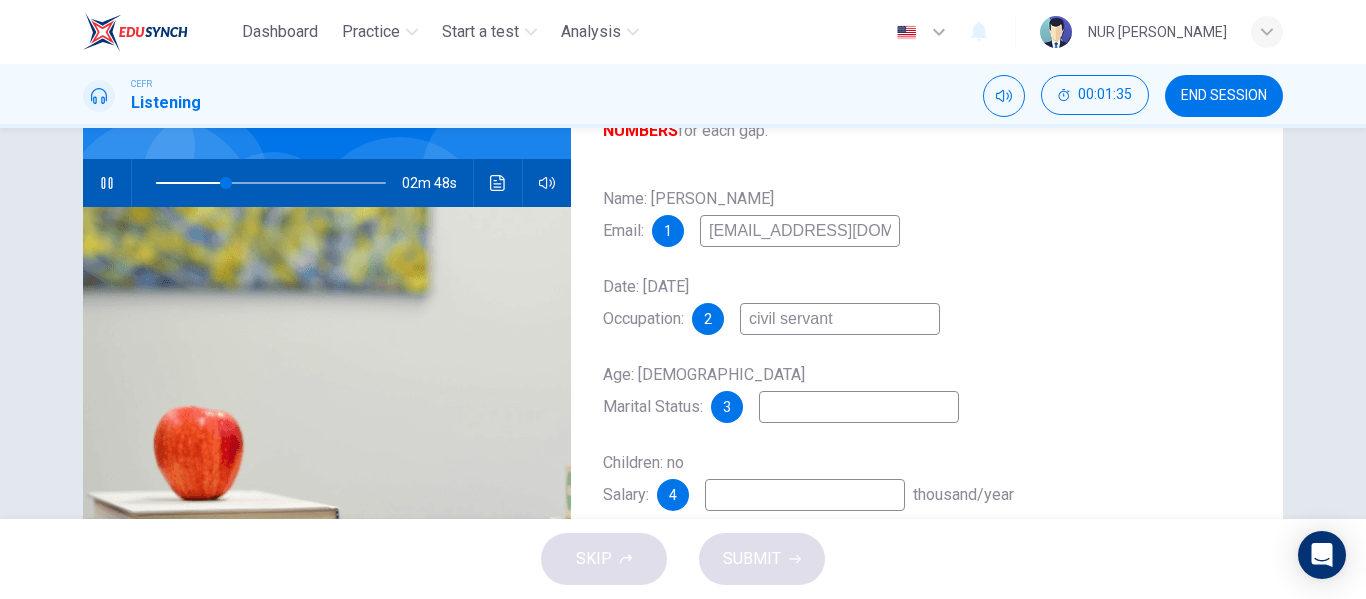 type on "civil servant" 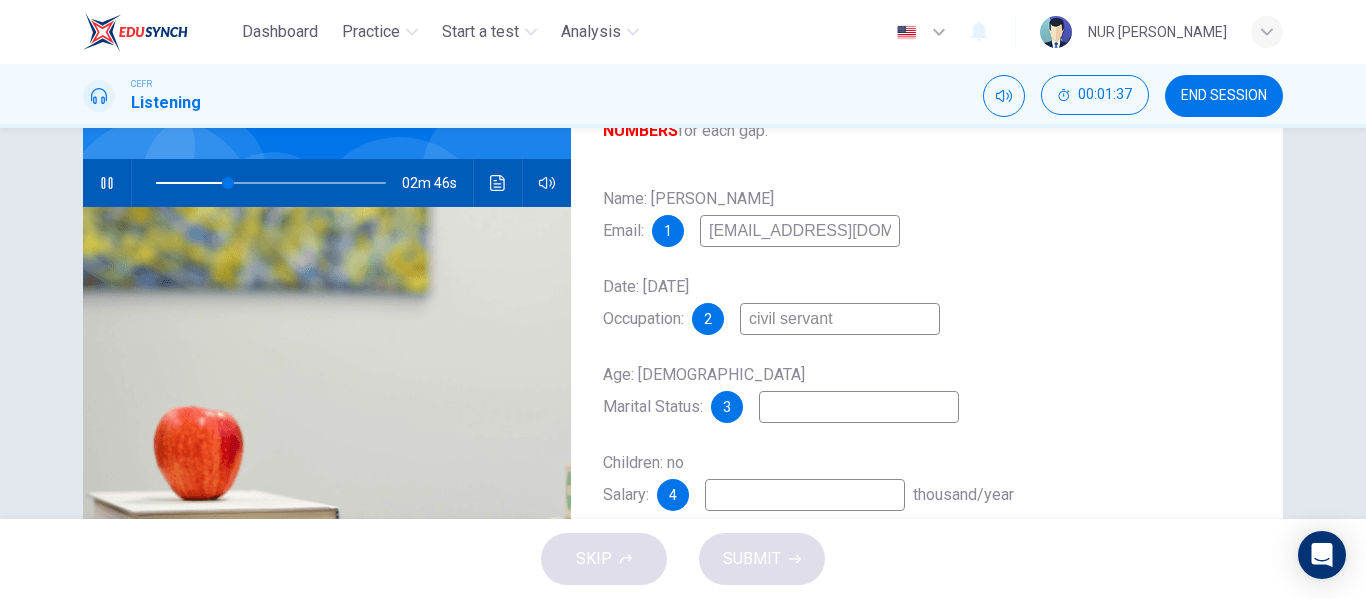 type on "32" 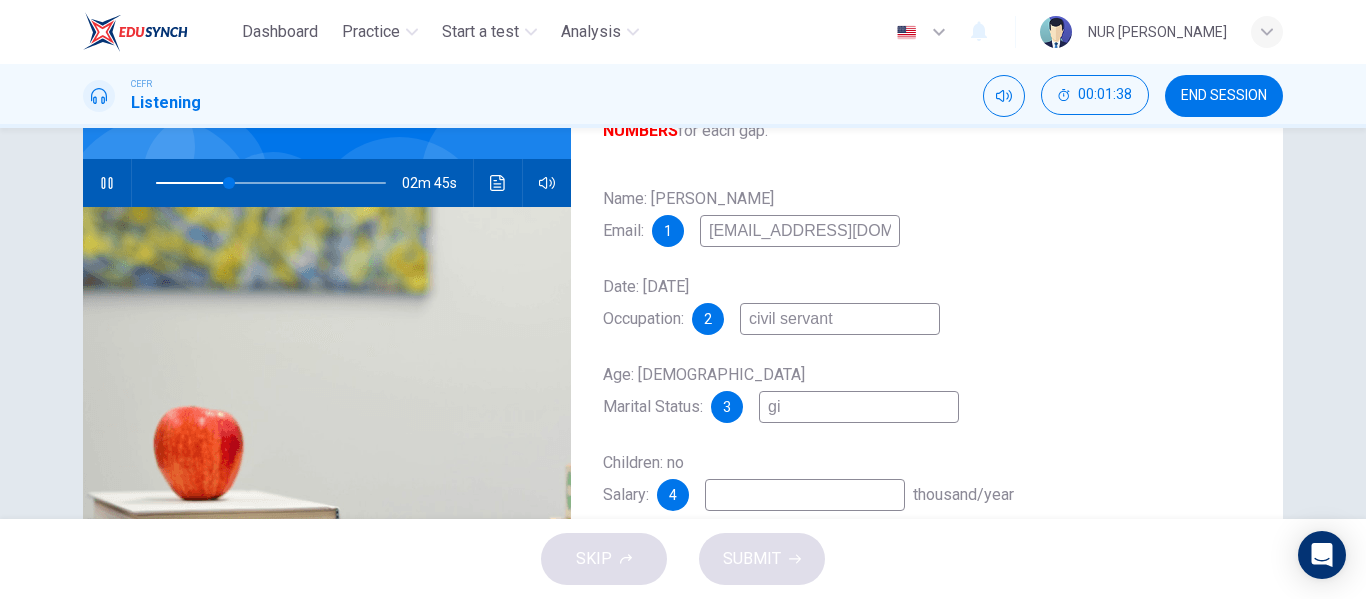 type on "gir" 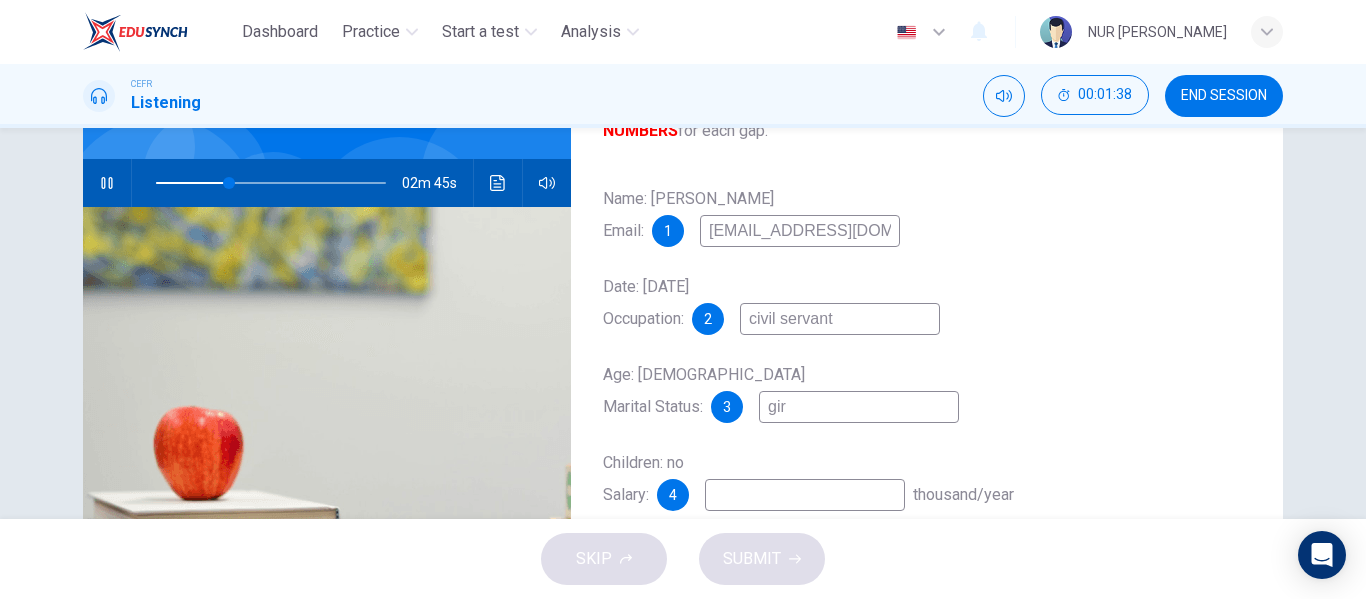 type on "32" 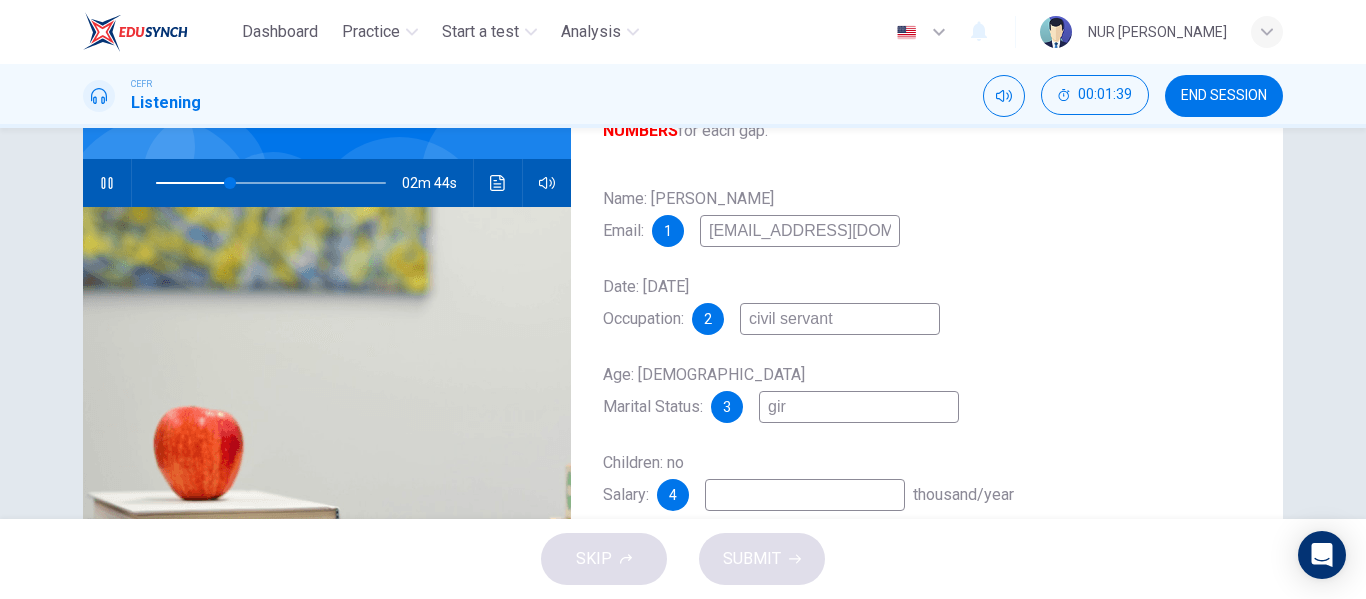 type on "girl" 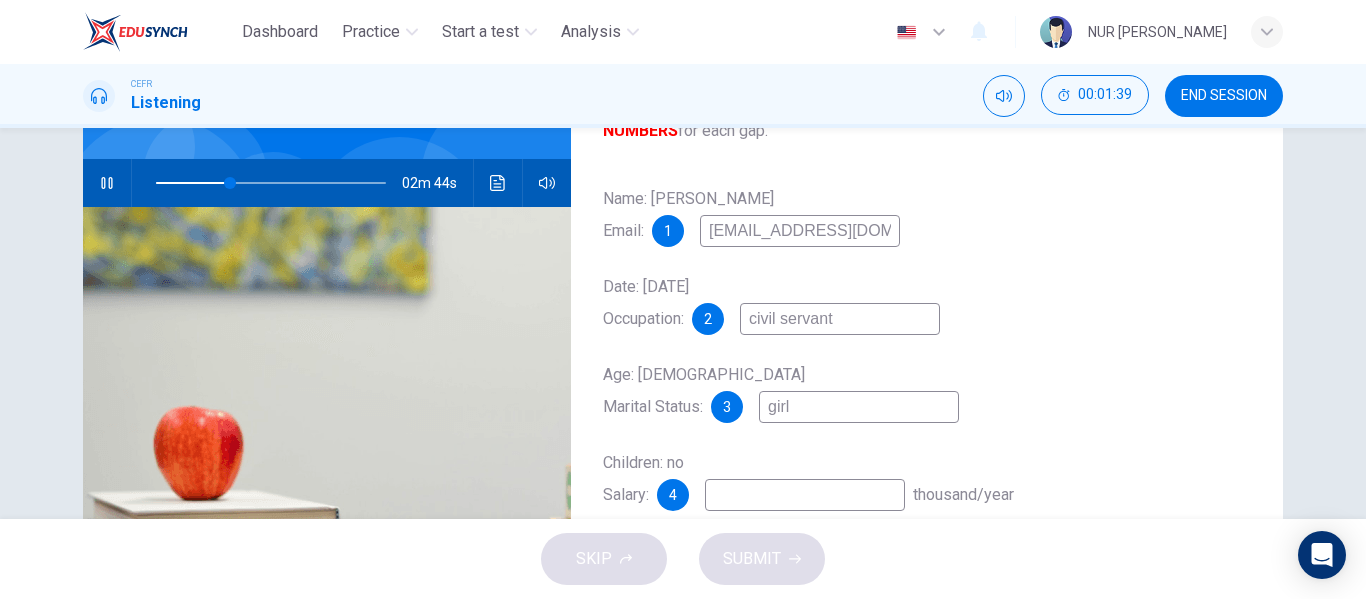 type on "33" 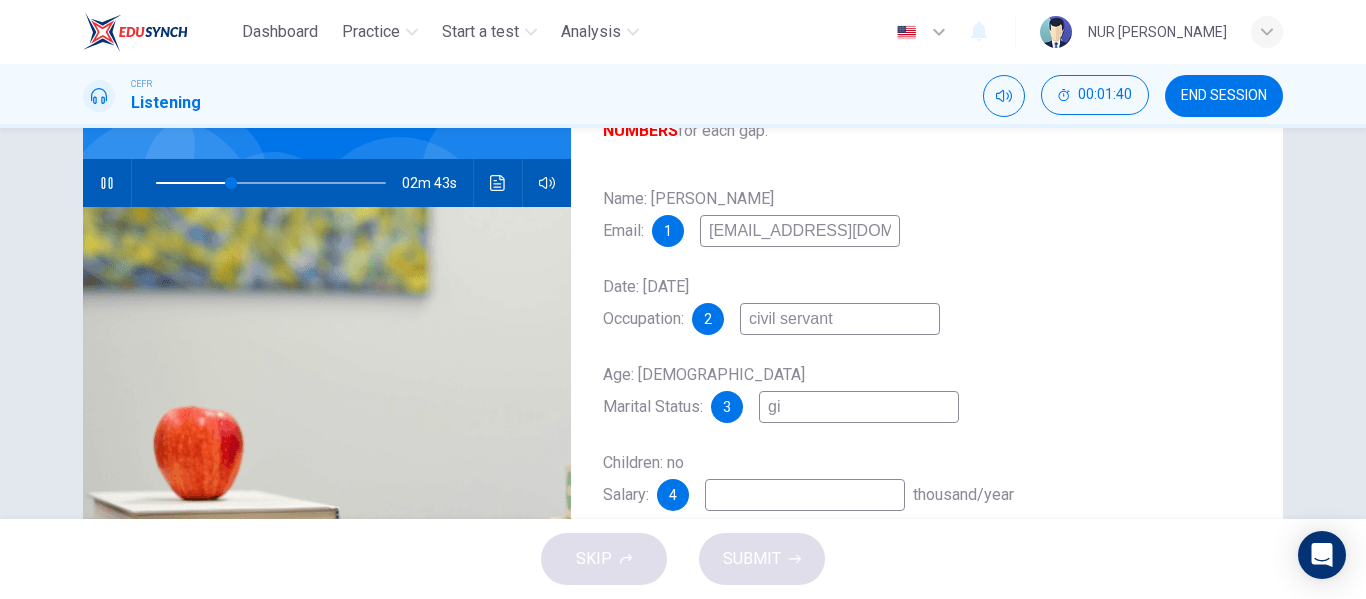 type on "g" 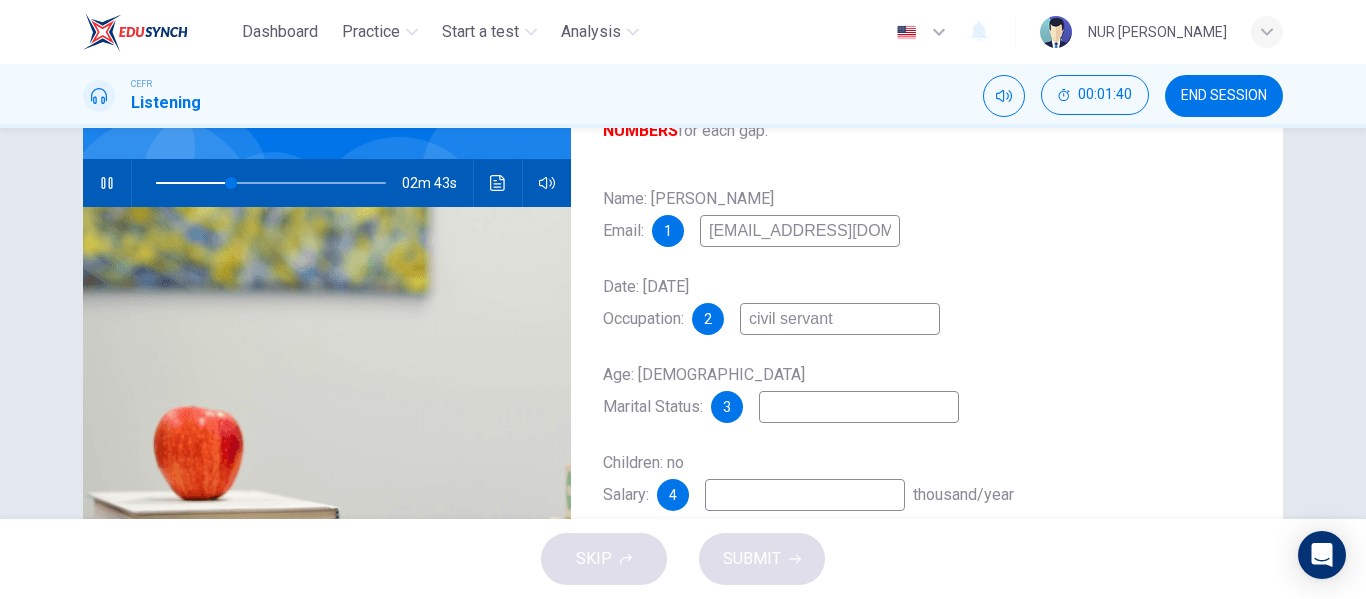 type on "s" 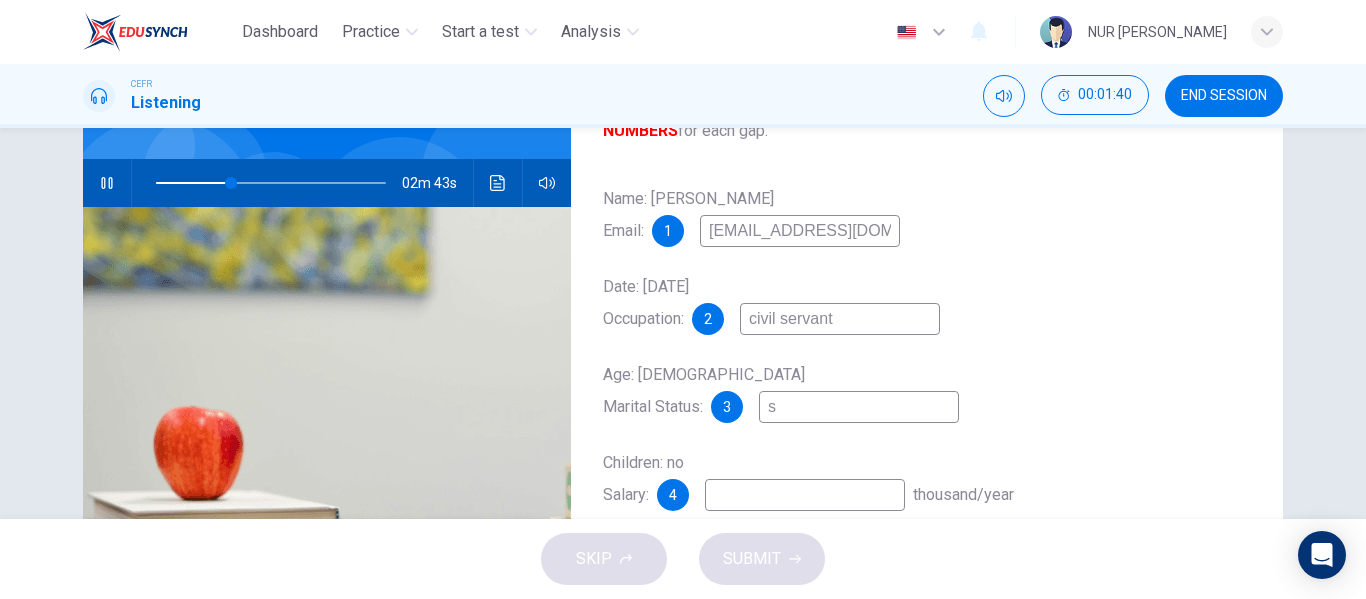 type on "33" 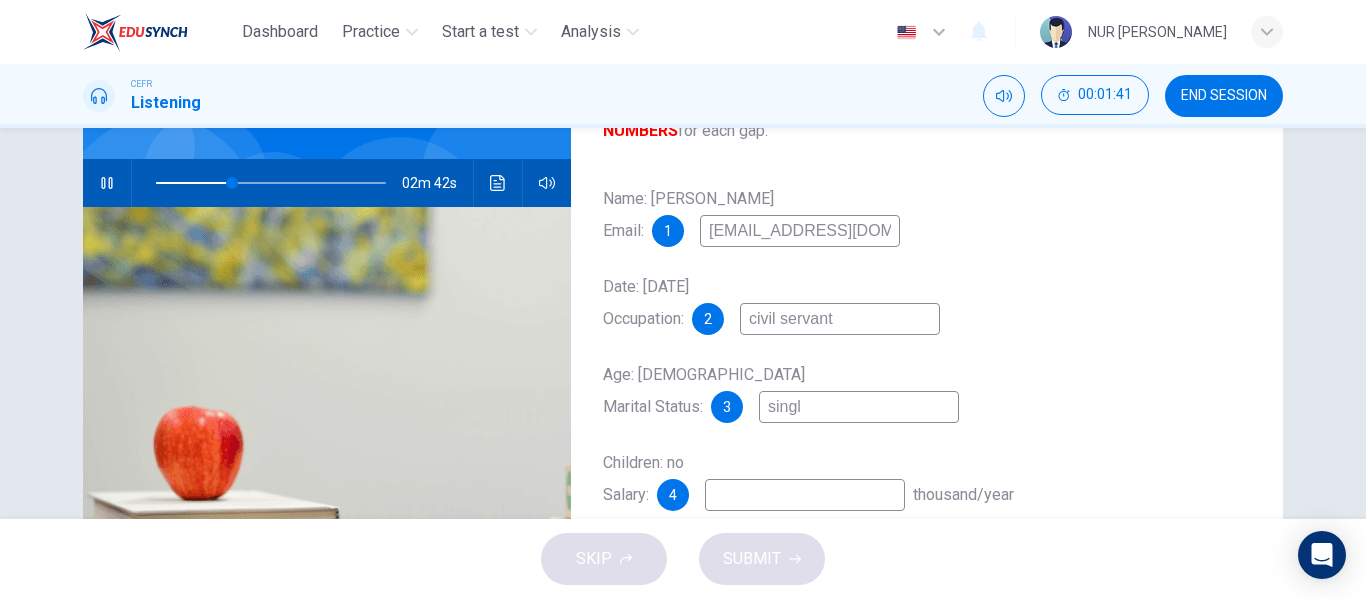 type on "singlw" 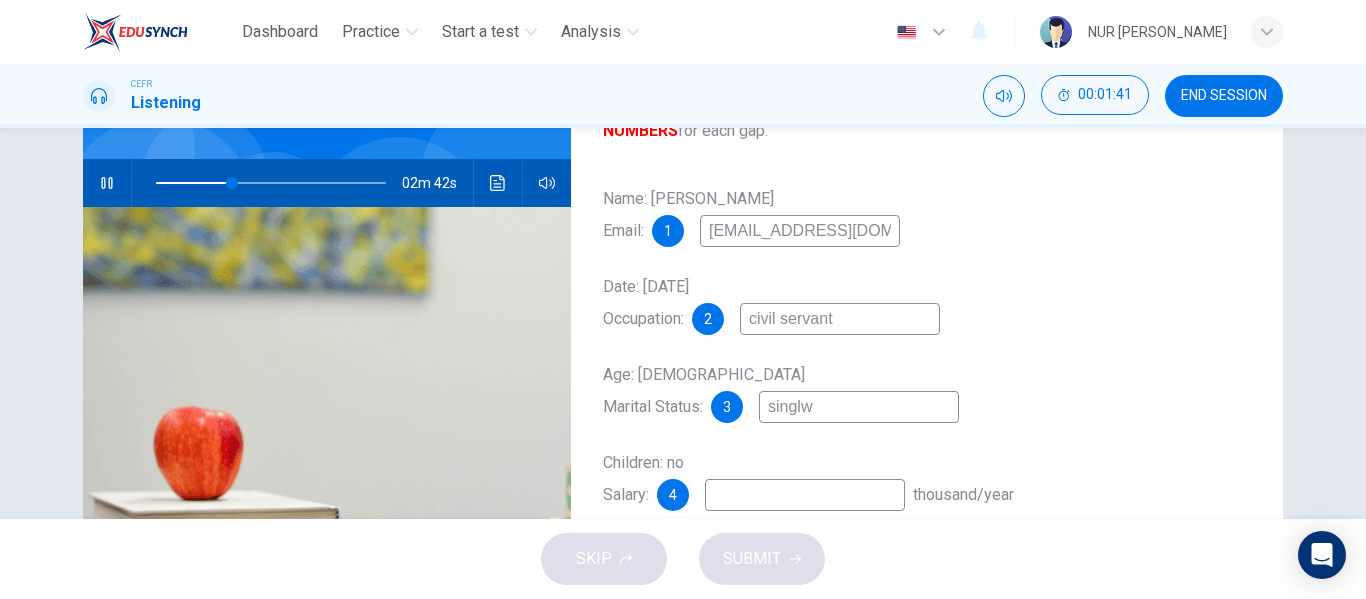 type on "33" 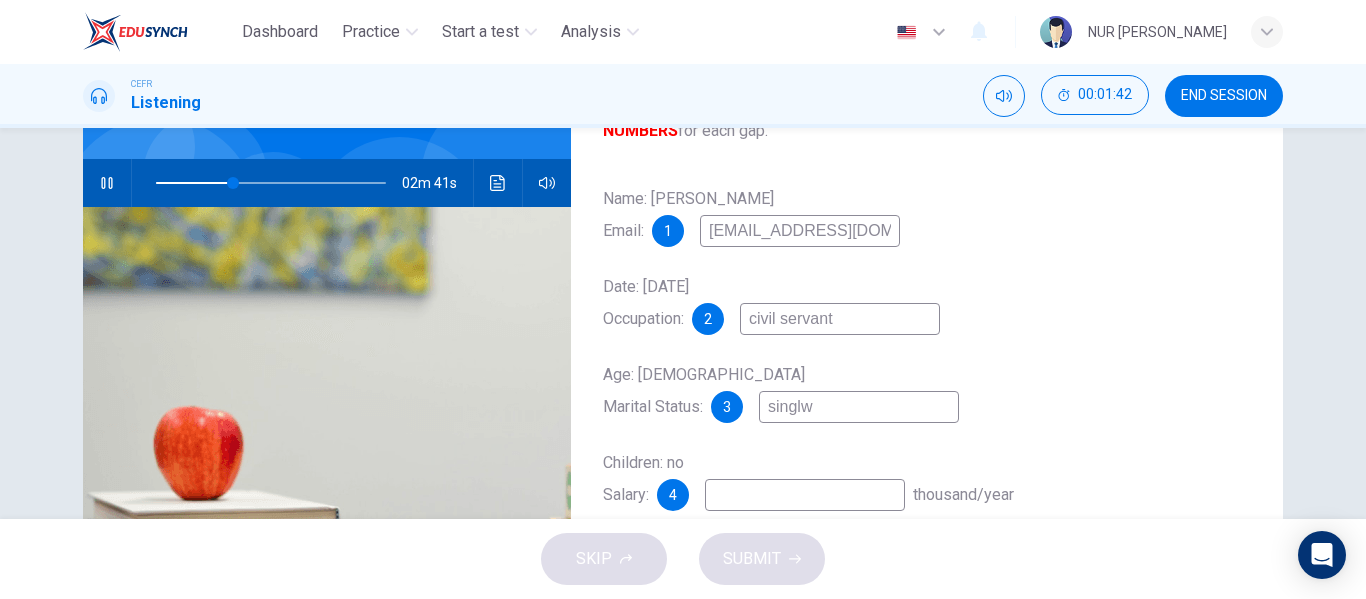type on "singl" 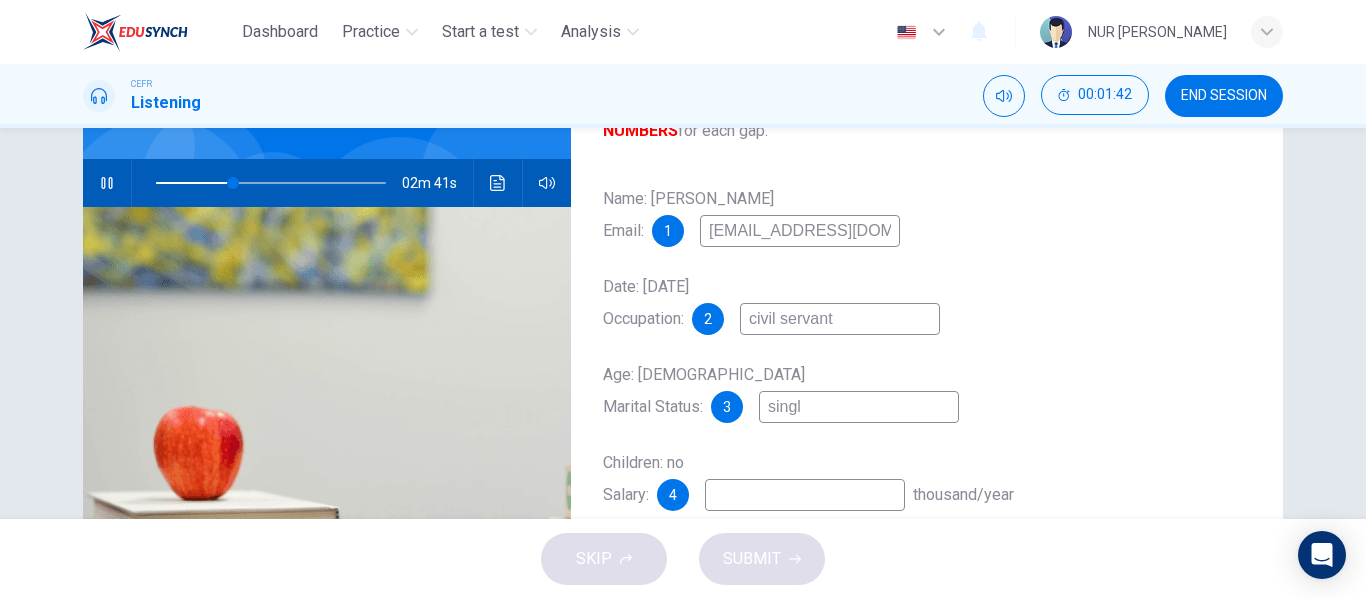 type on "34" 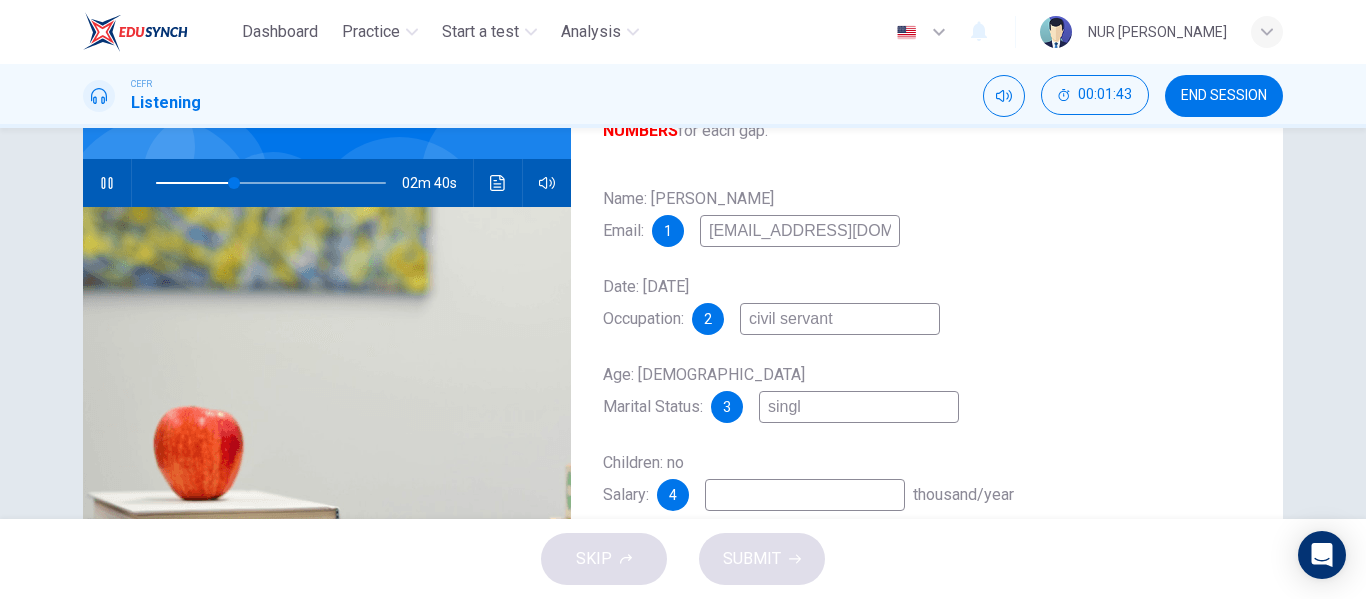 type on "single" 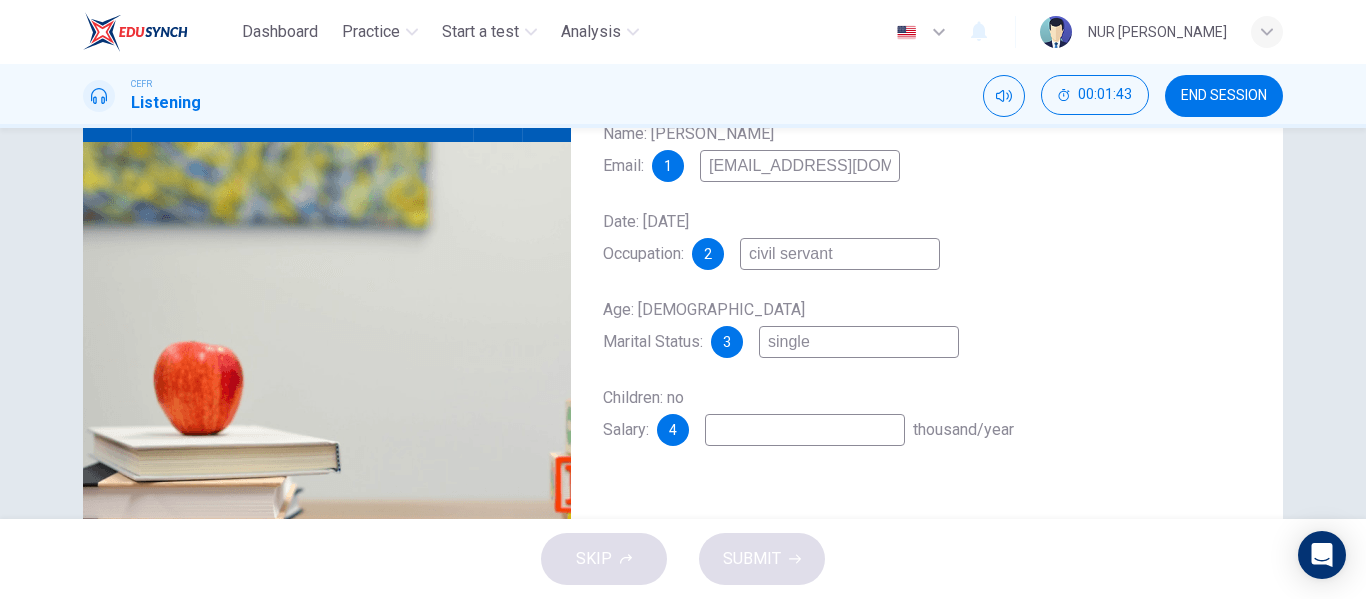 type on "34" 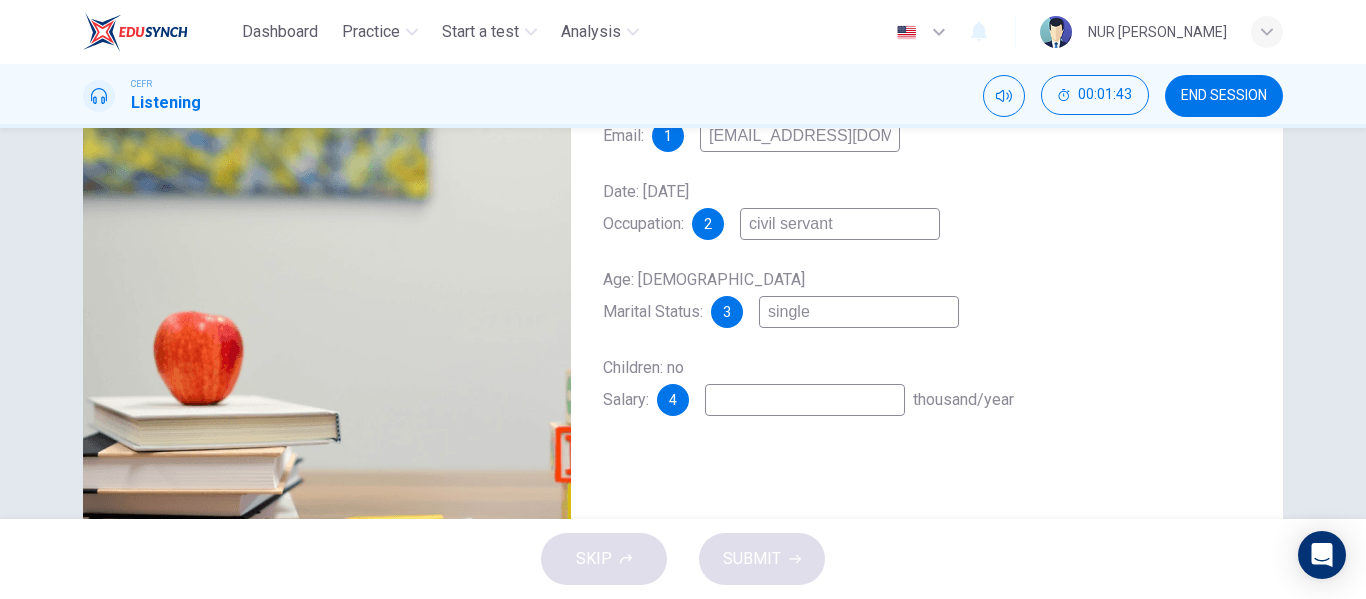 scroll, scrollTop: 269, scrollLeft: 0, axis: vertical 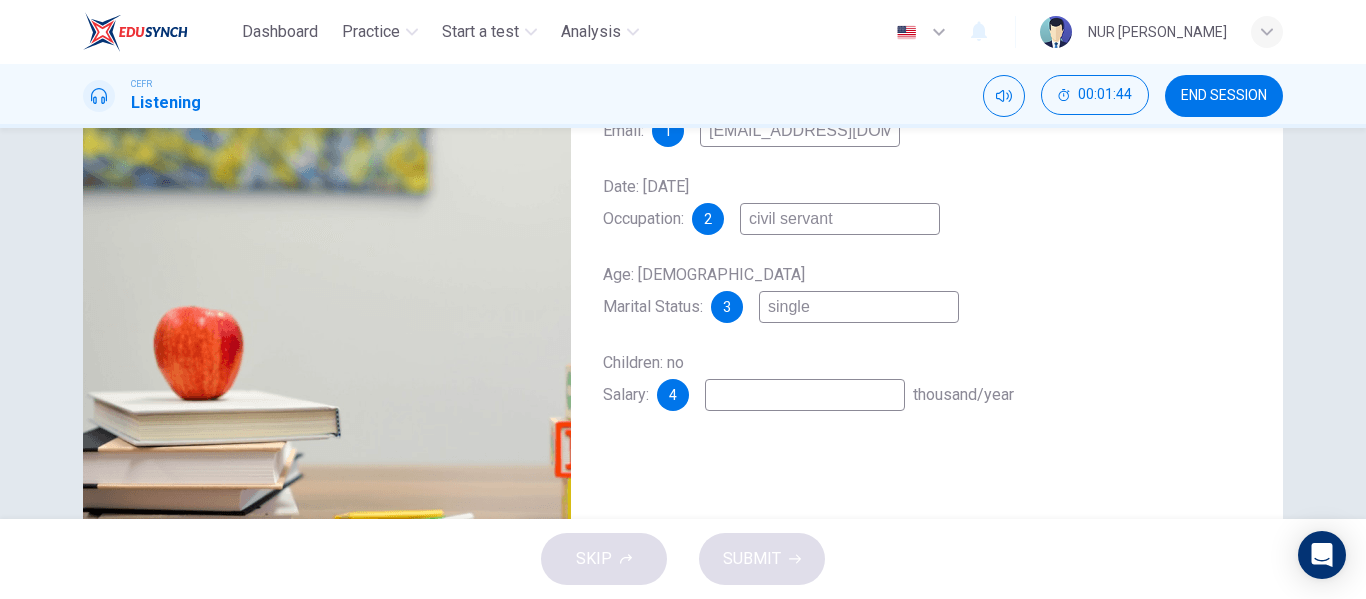 type on "single" 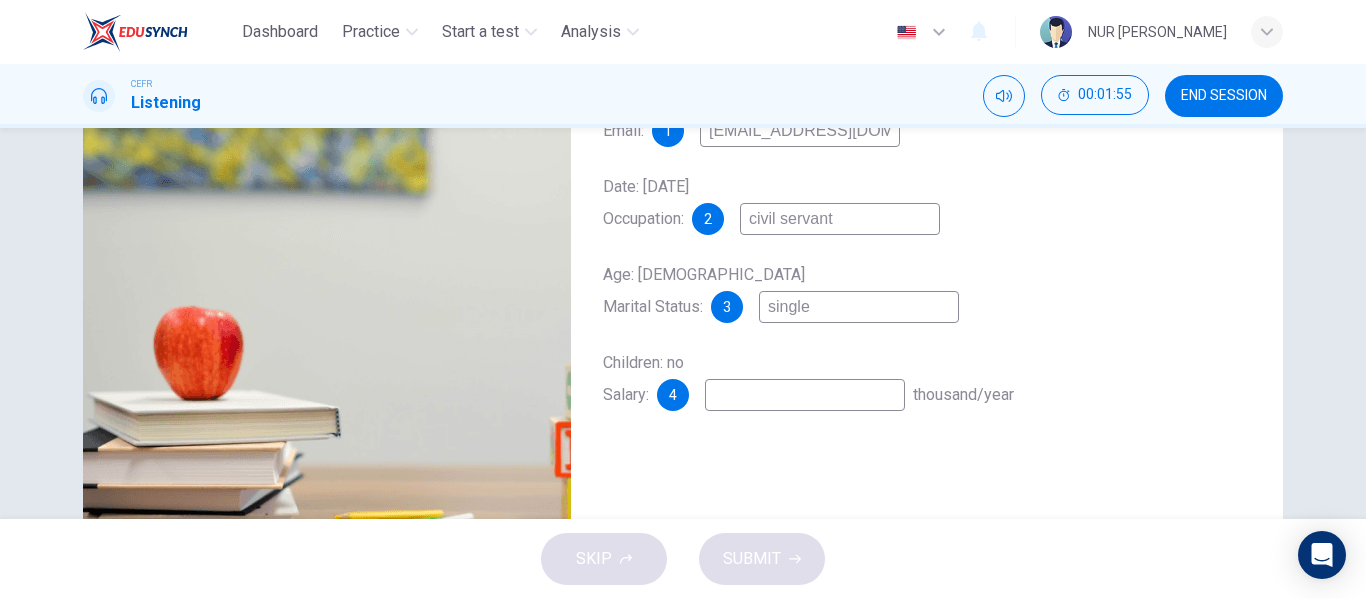type on "39" 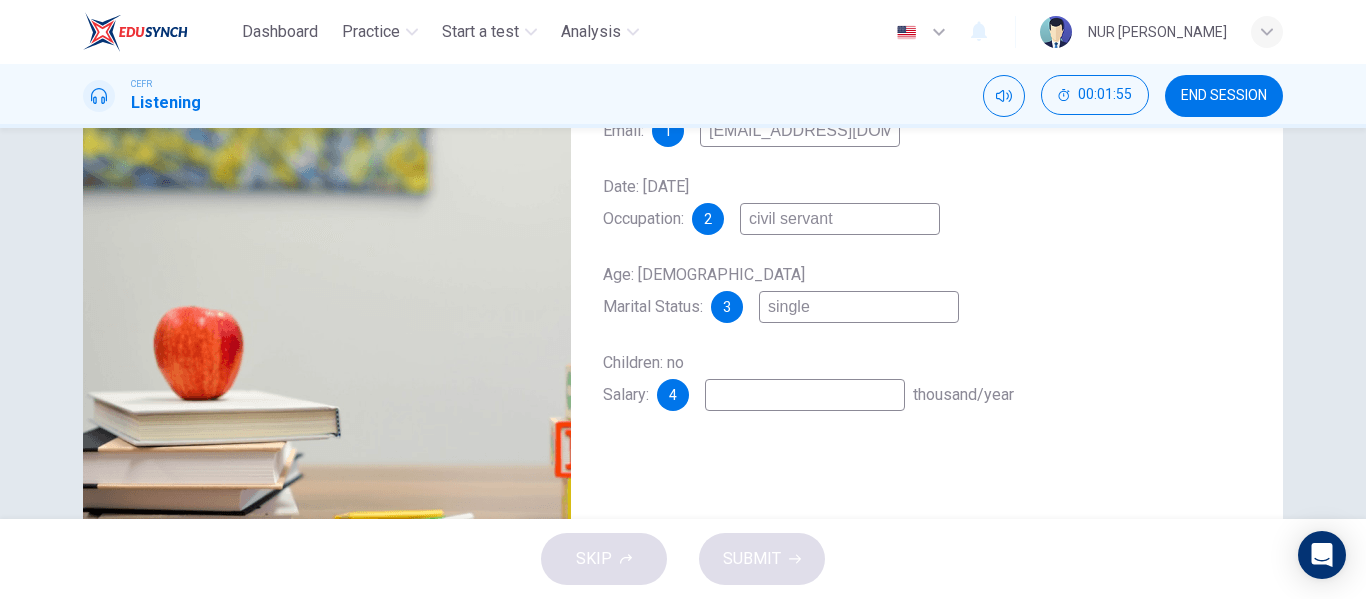 type on "2" 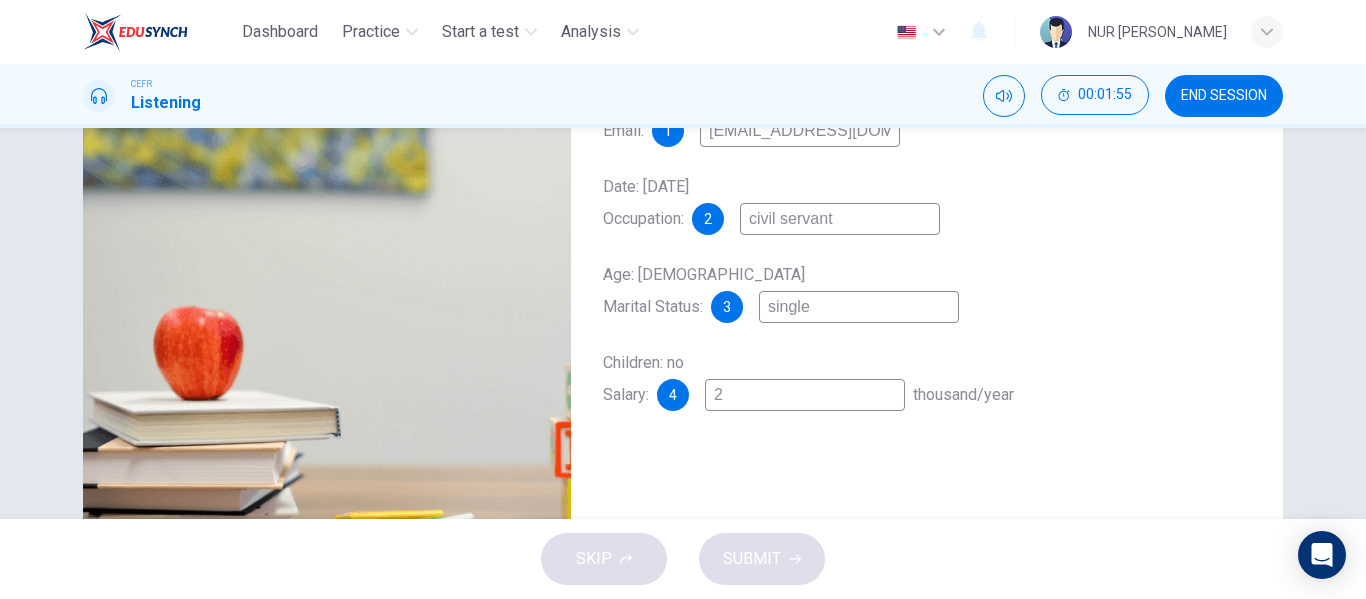 type on "39" 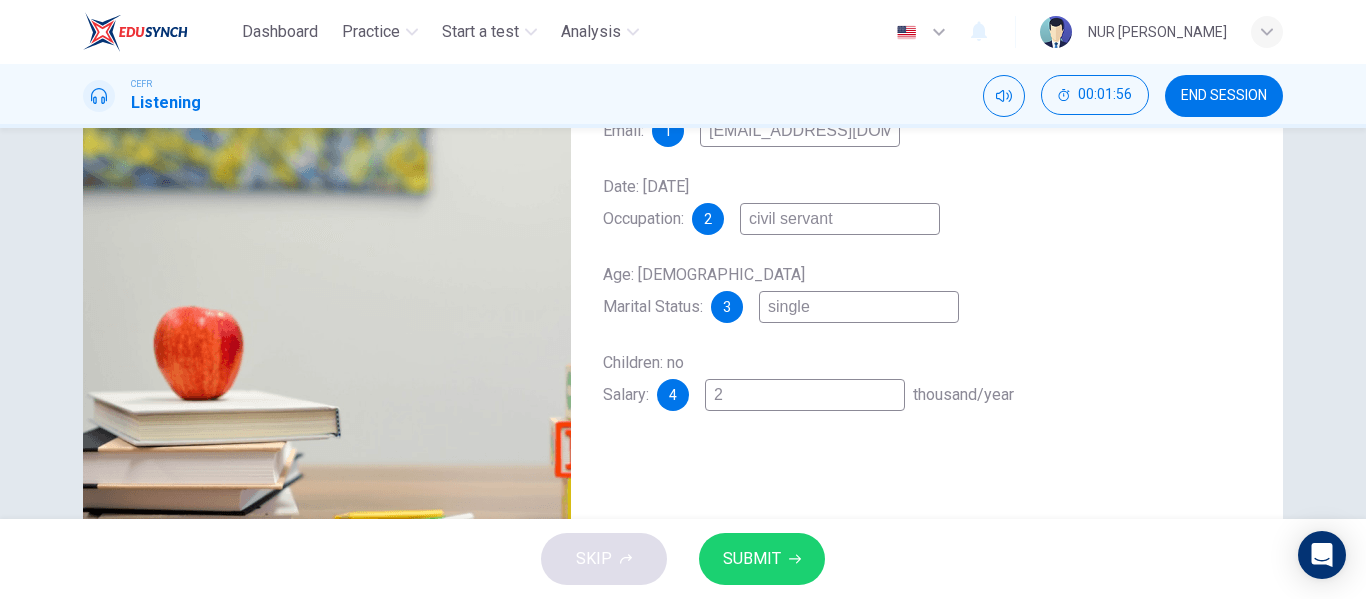 type on "24" 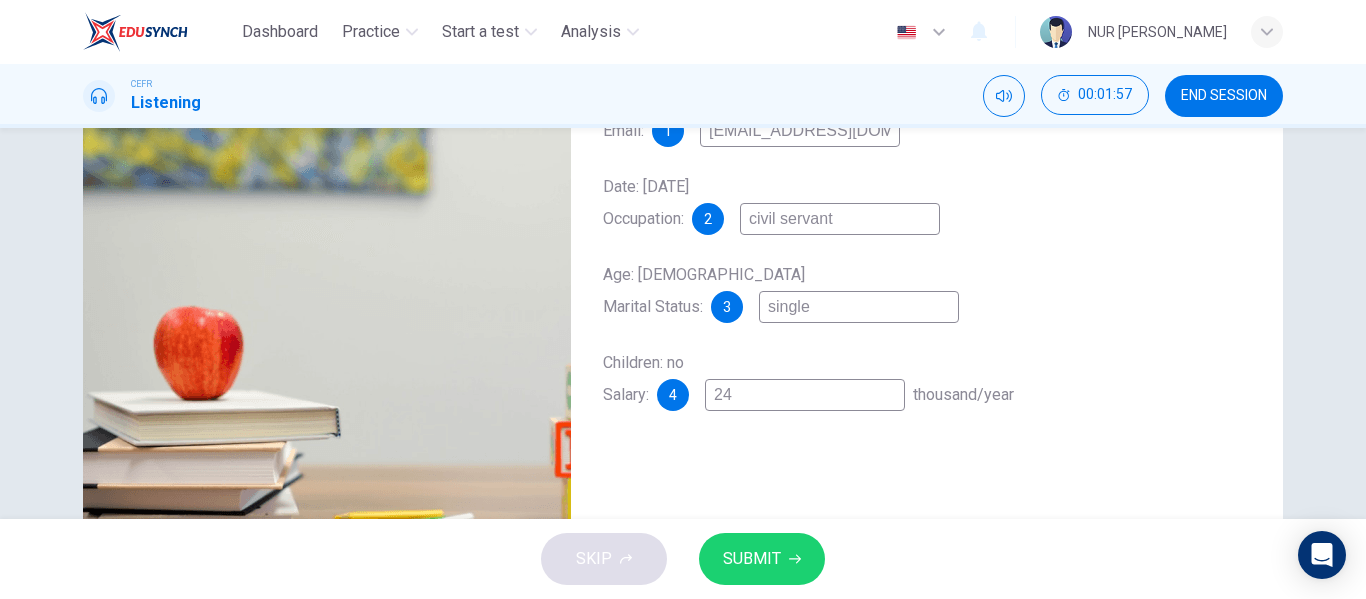 type on "40" 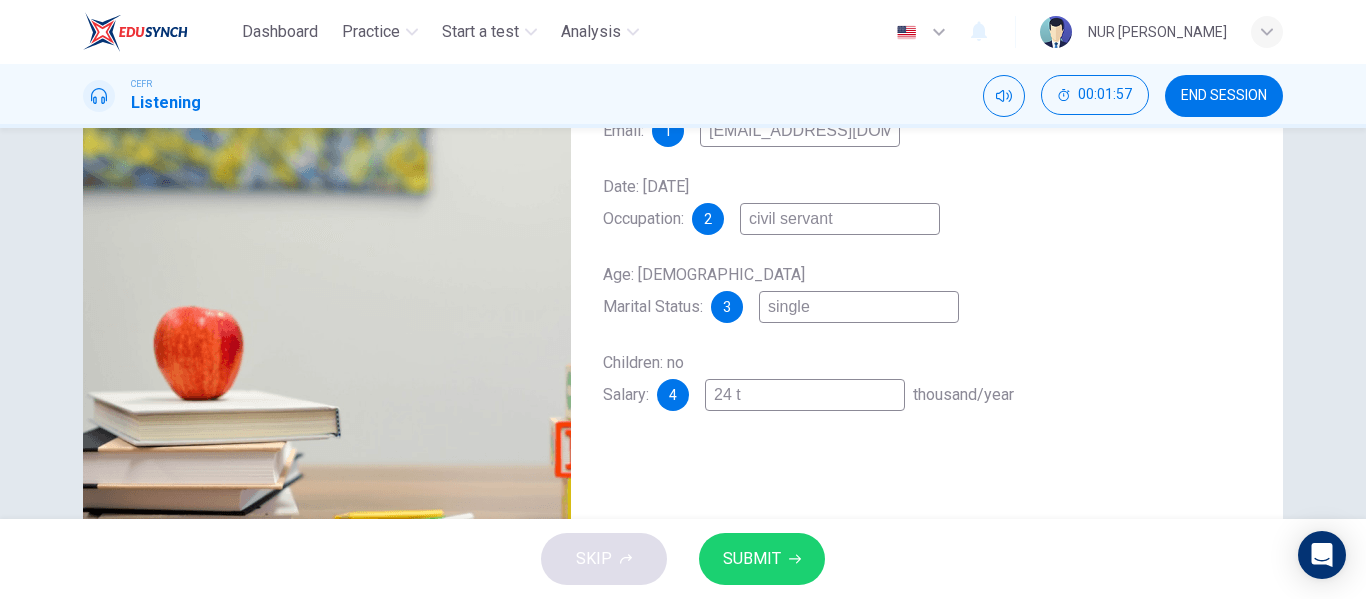 type on "40" 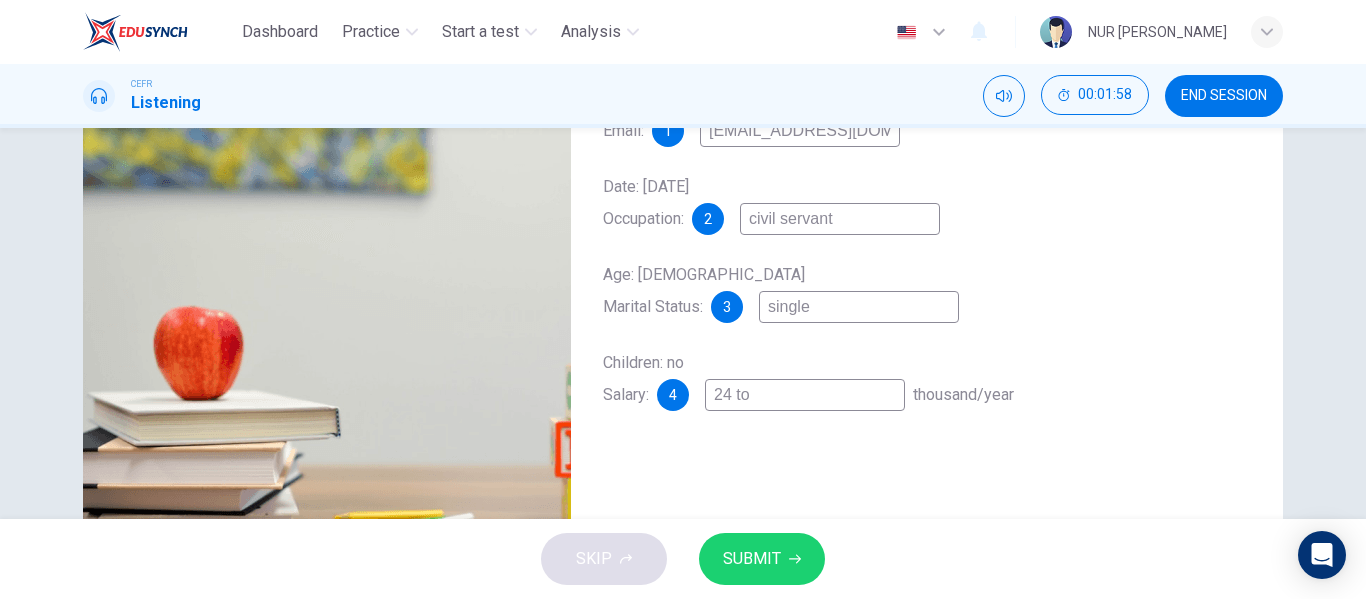 type on "40" 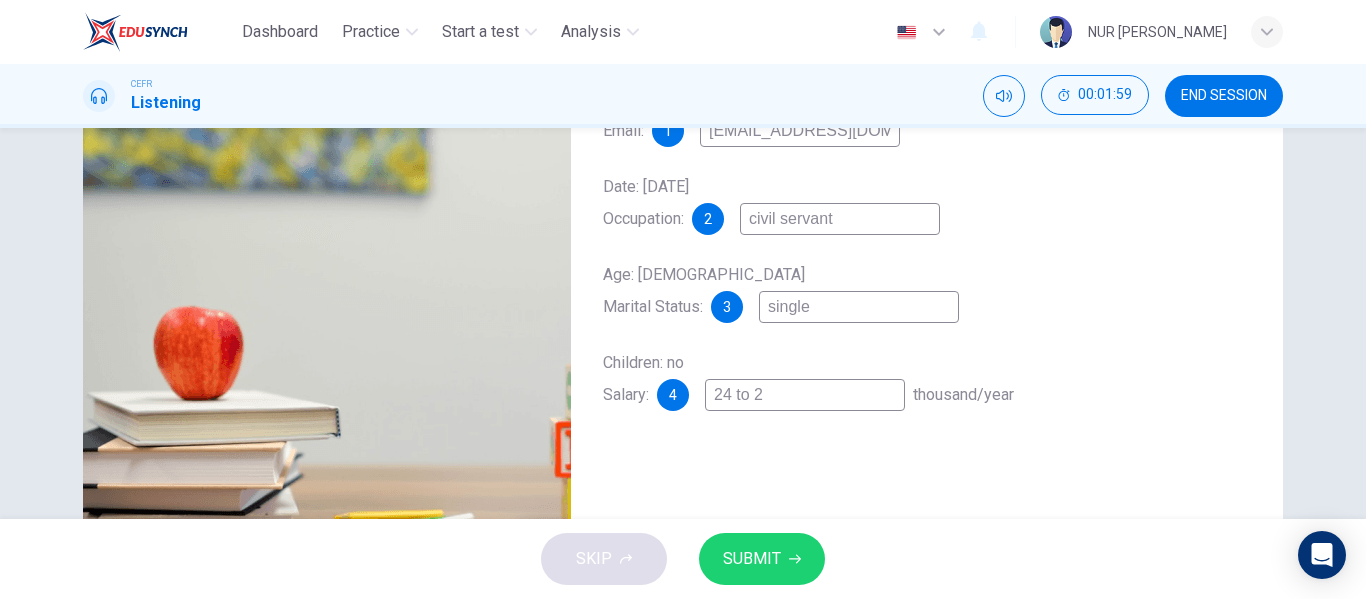 type on "40" 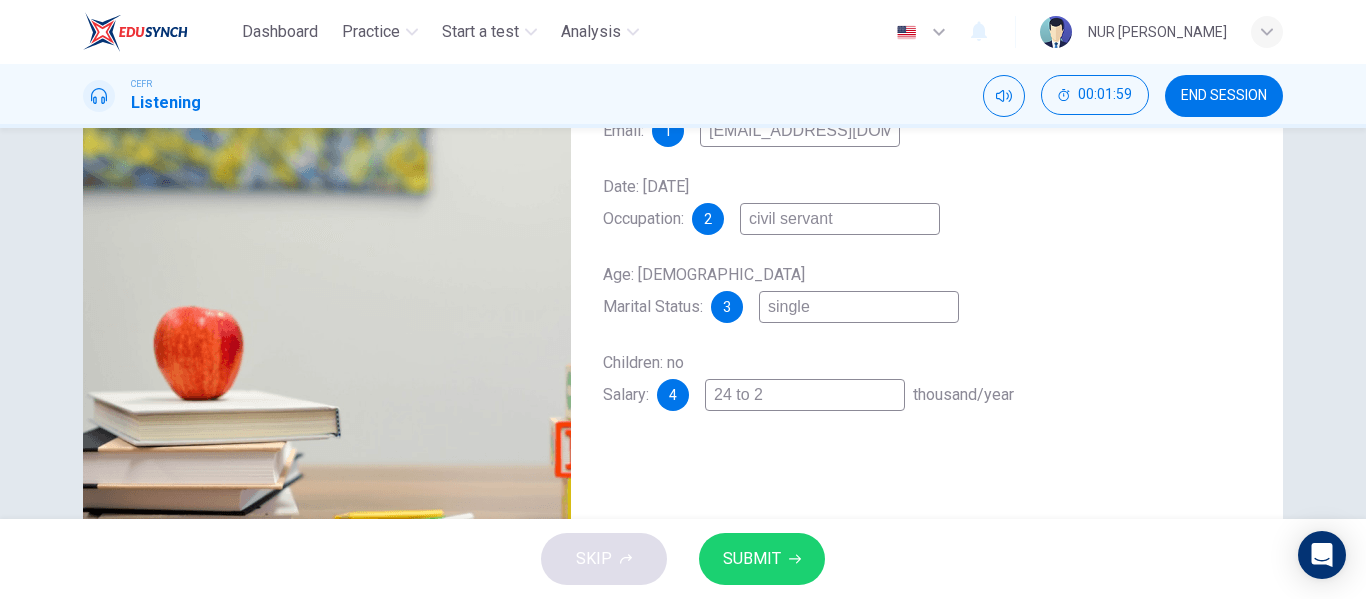 type on "24 to 26" 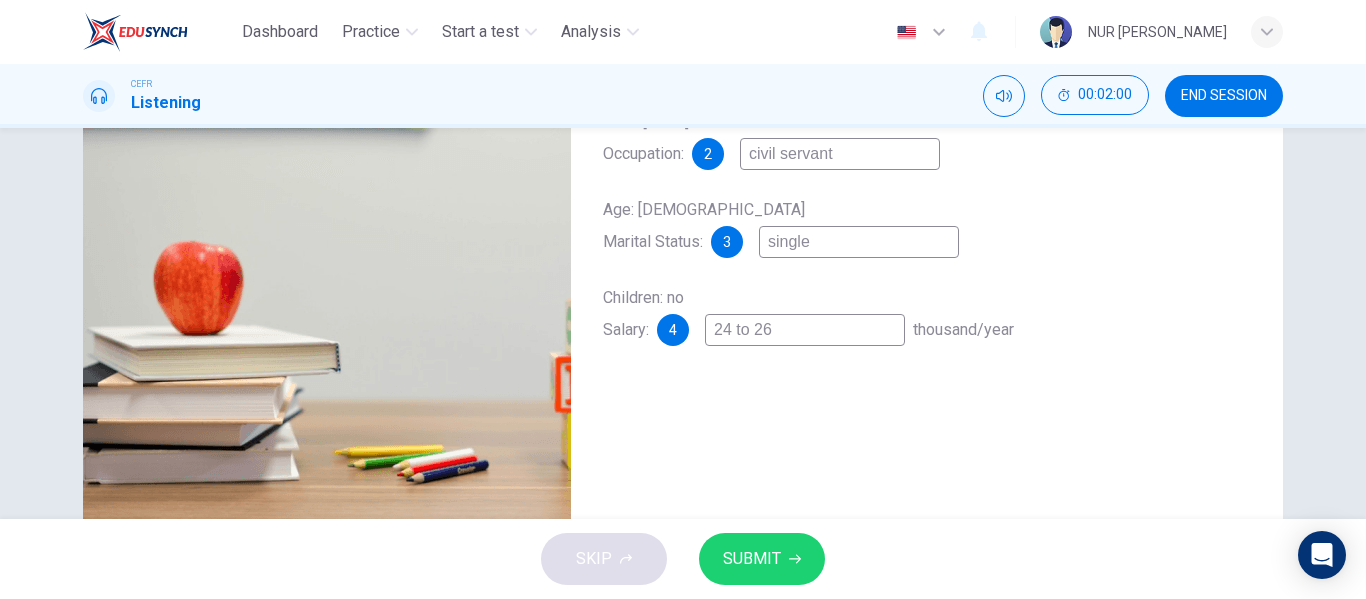 scroll, scrollTop: 369, scrollLeft: 0, axis: vertical 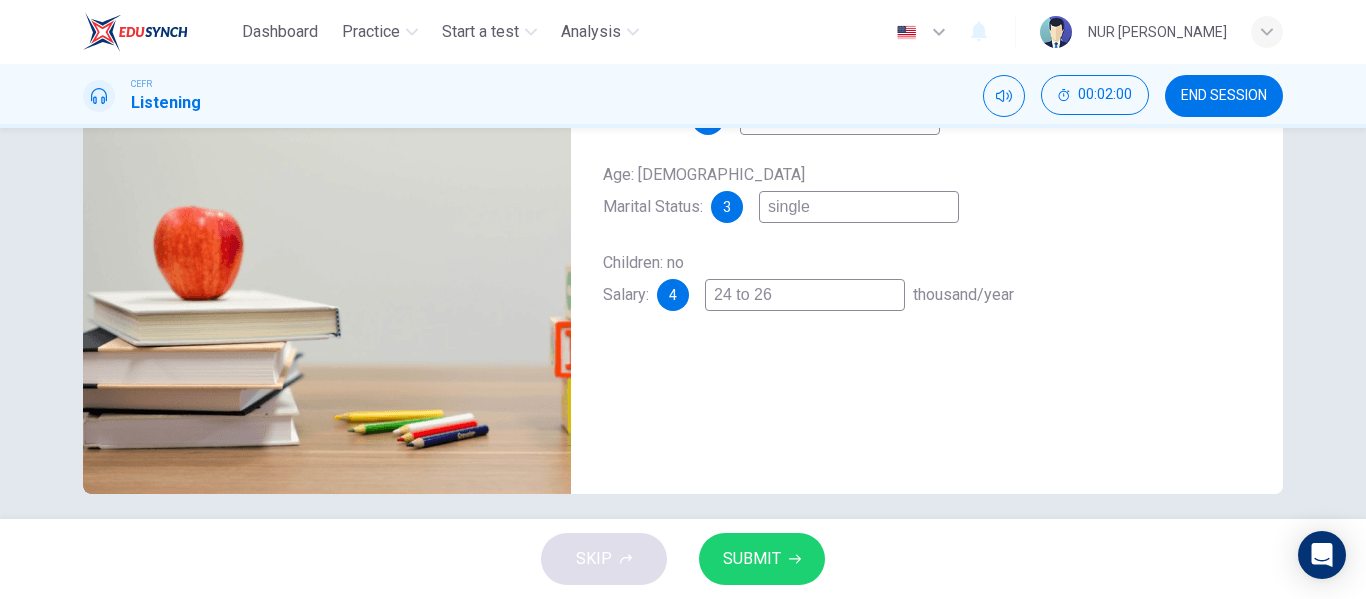 type on "41" 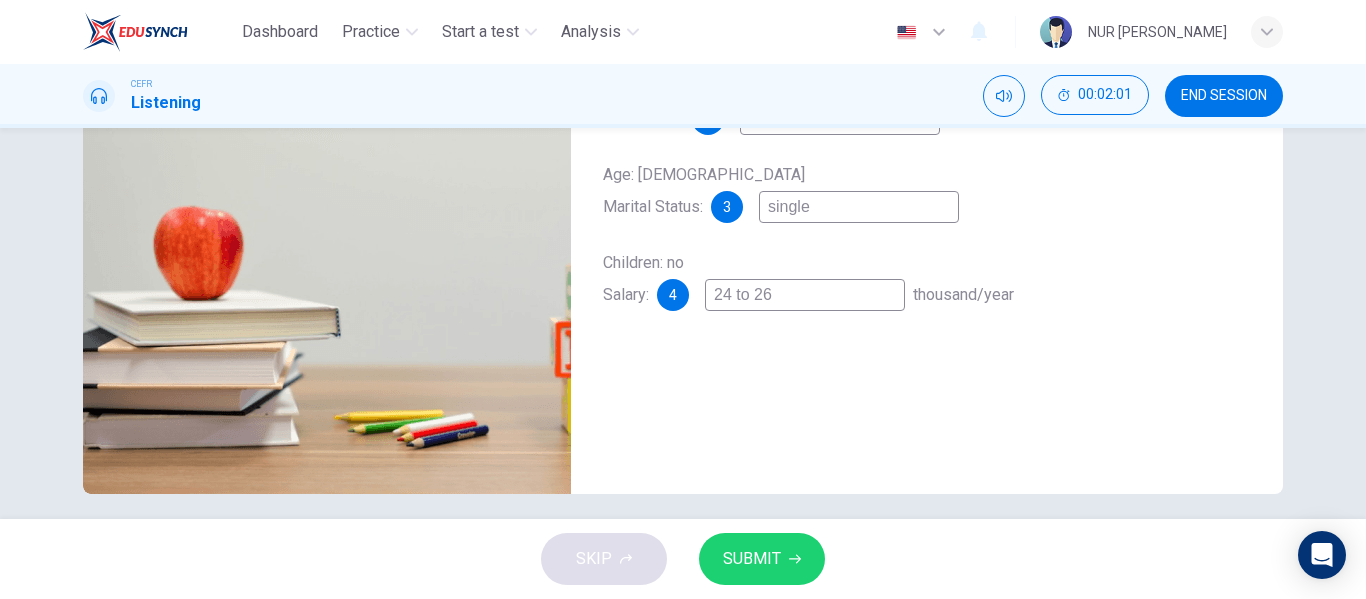 type on "24 to 26" 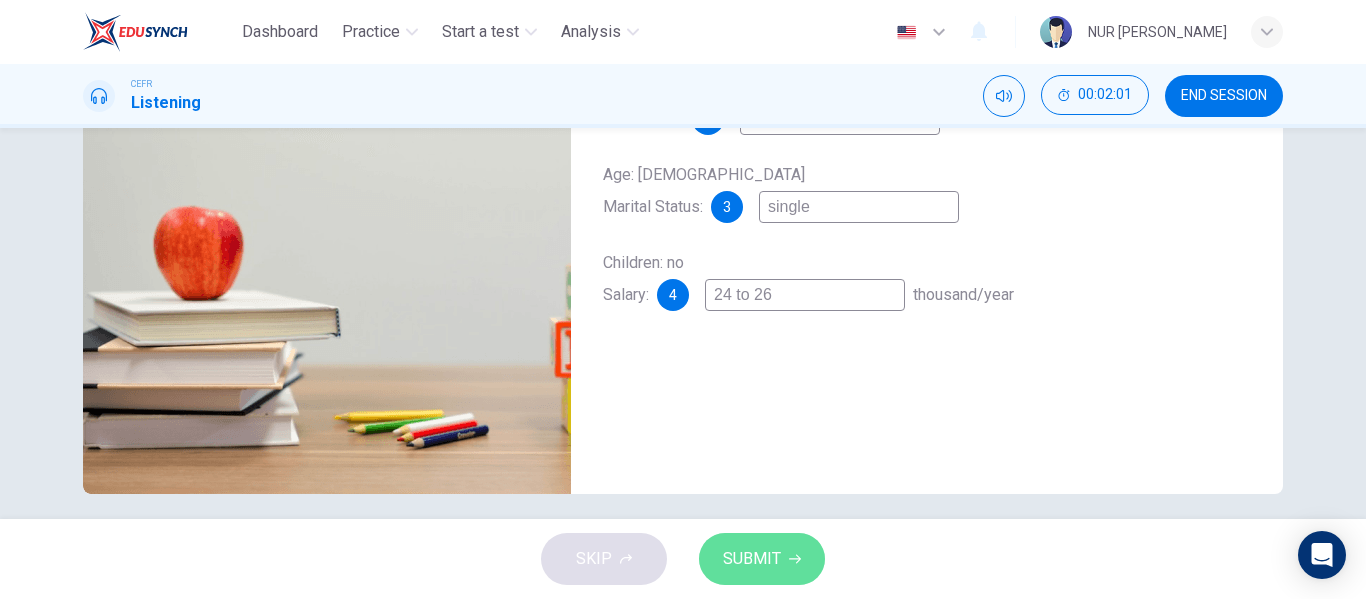 click on "SUBMIT" at bounding box center [762, 559] 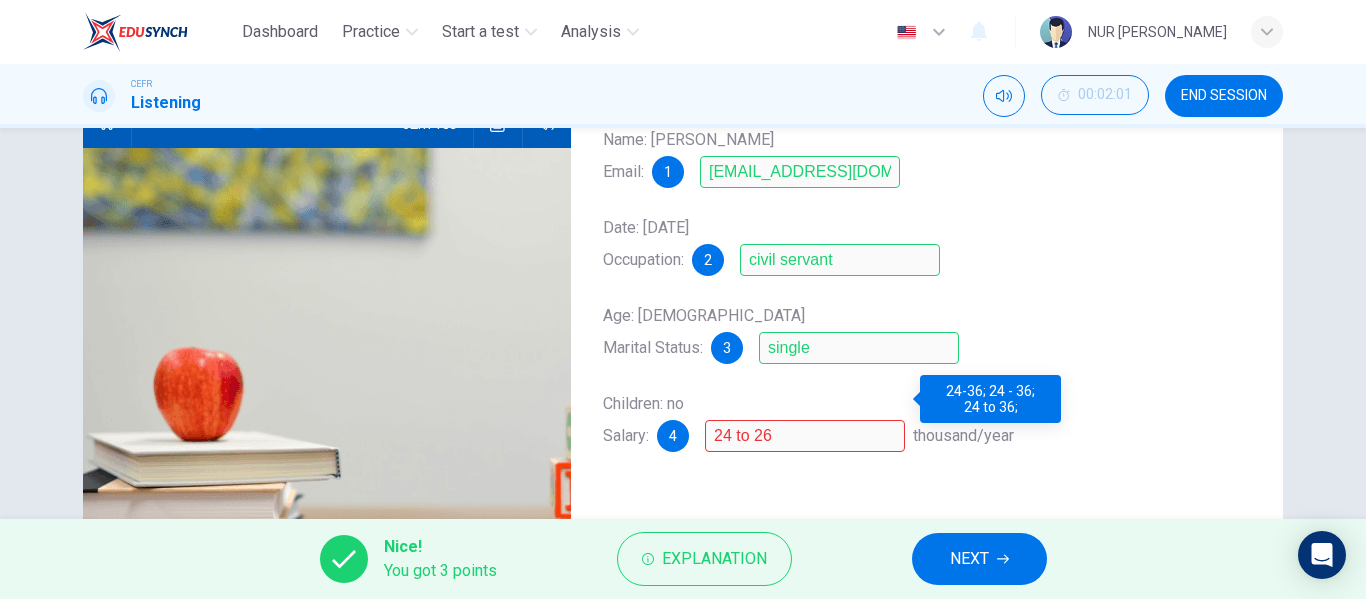 scroll, scrollTop: 269, scrollLeft: 0, axis: vertical 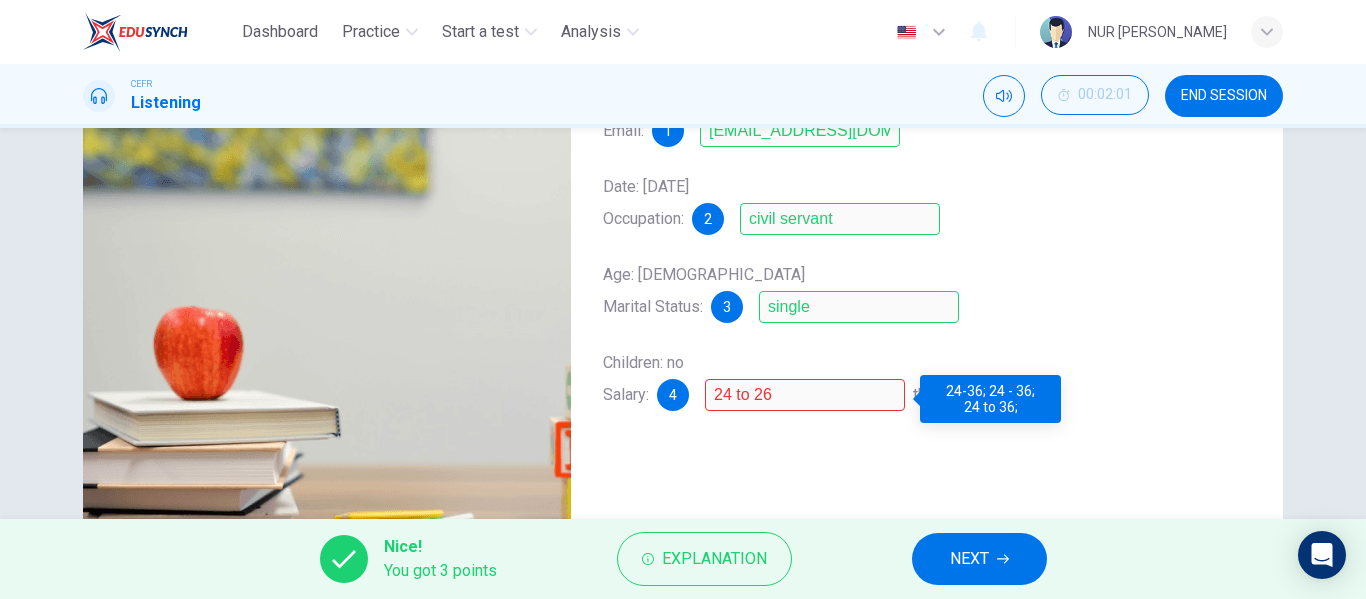 click on "24-36; 24 - 36; 24 to 36;" at bounding box center [990, 399] 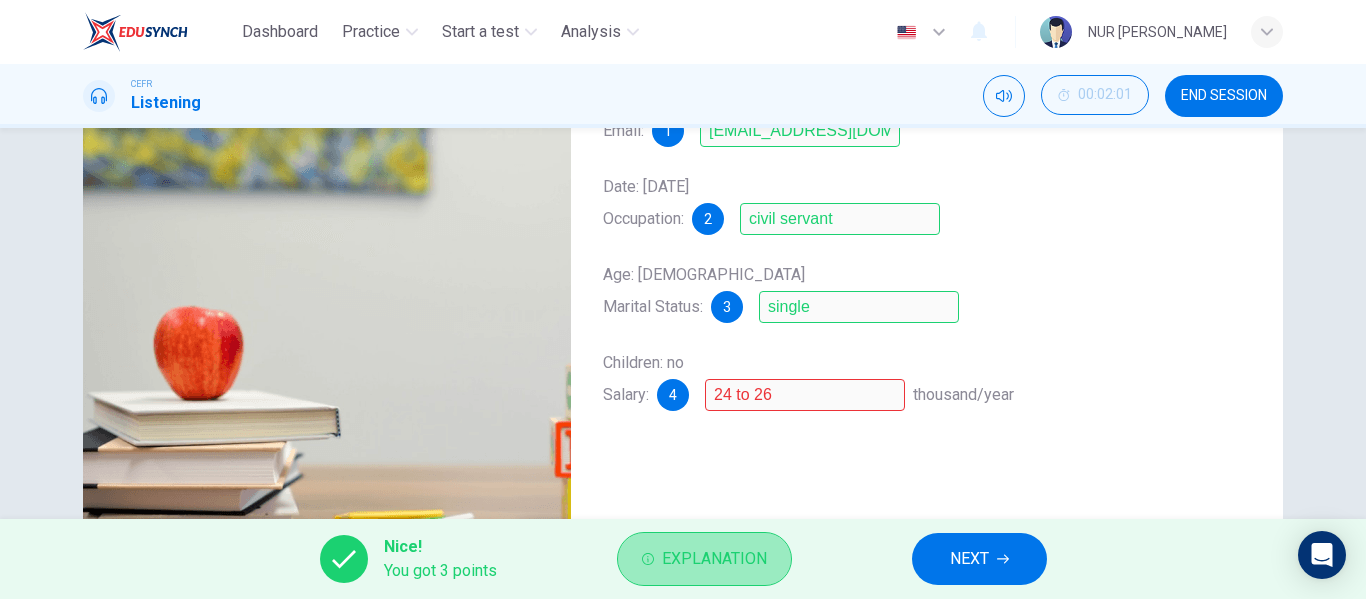click on "Explanation" at bounding box center [714, 559] 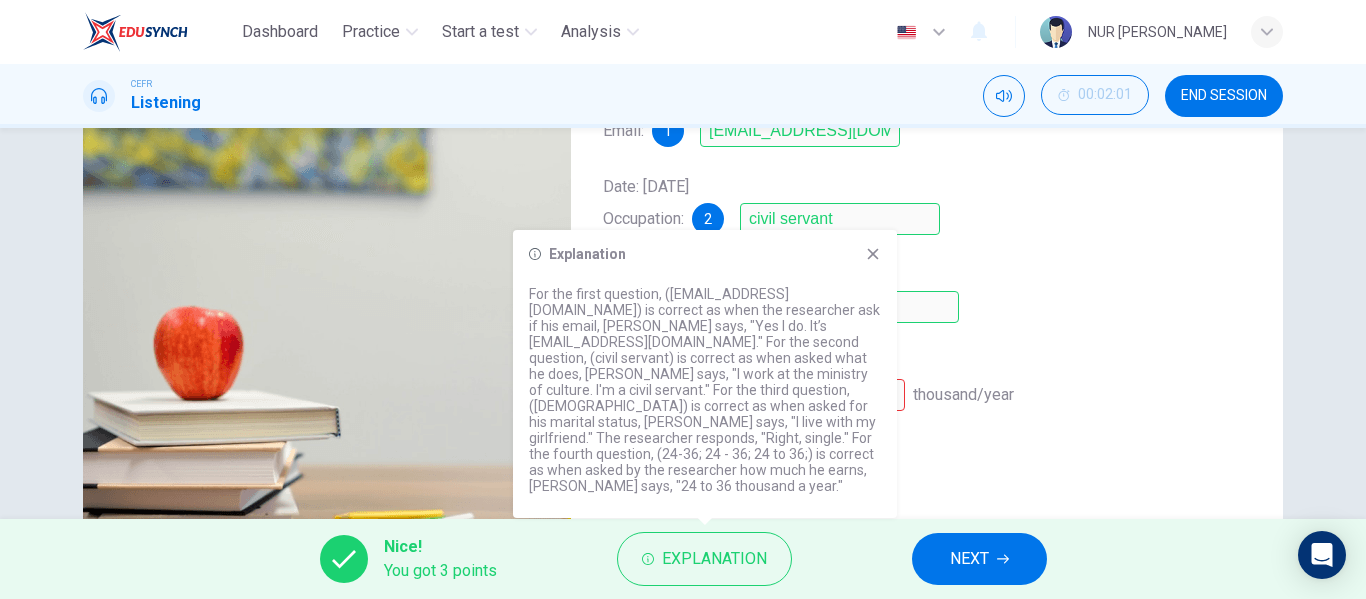 click on "Children: no
Salary:  4 24 to 26  thousand/year" at bounding box center [927, 379] 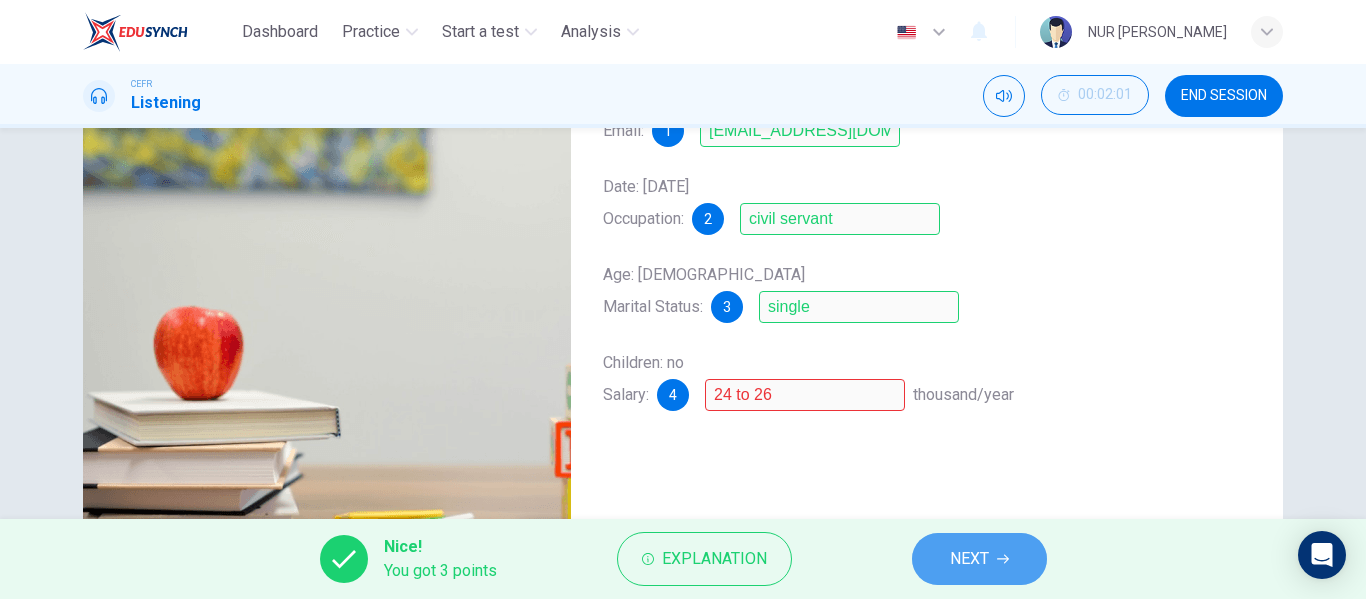 click on "NEXT" at bounding box center (969, 559) 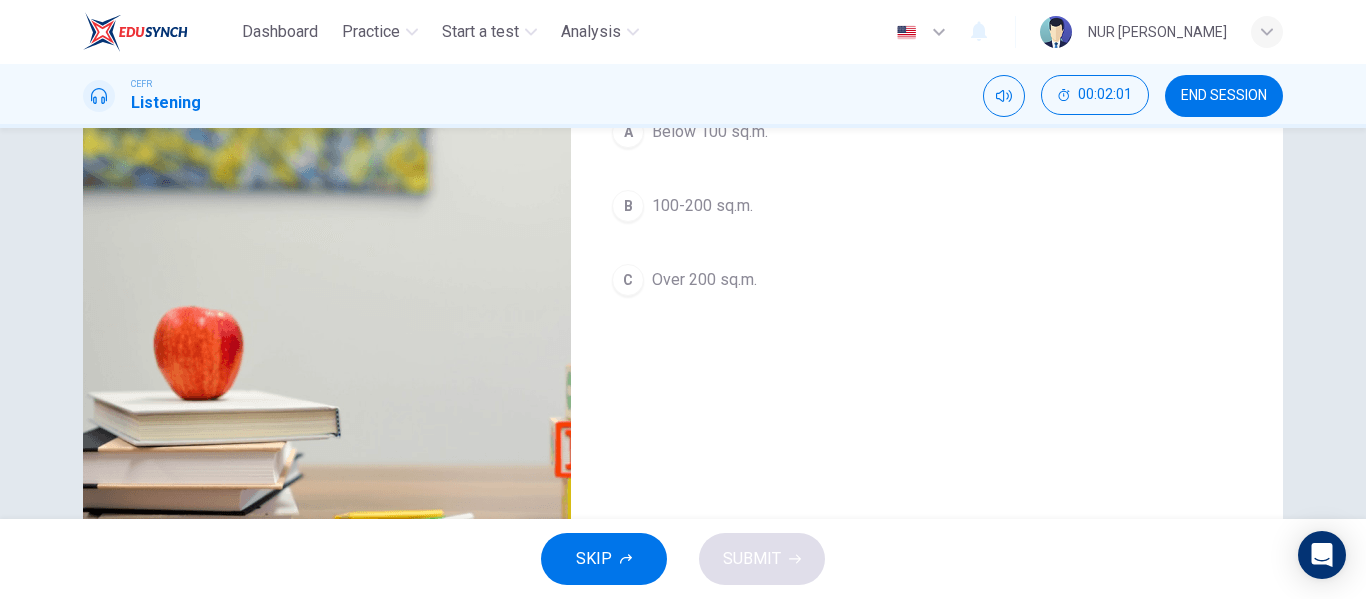 scroll, scrollTop: 69, scrollLeft: 0, axis: vertical 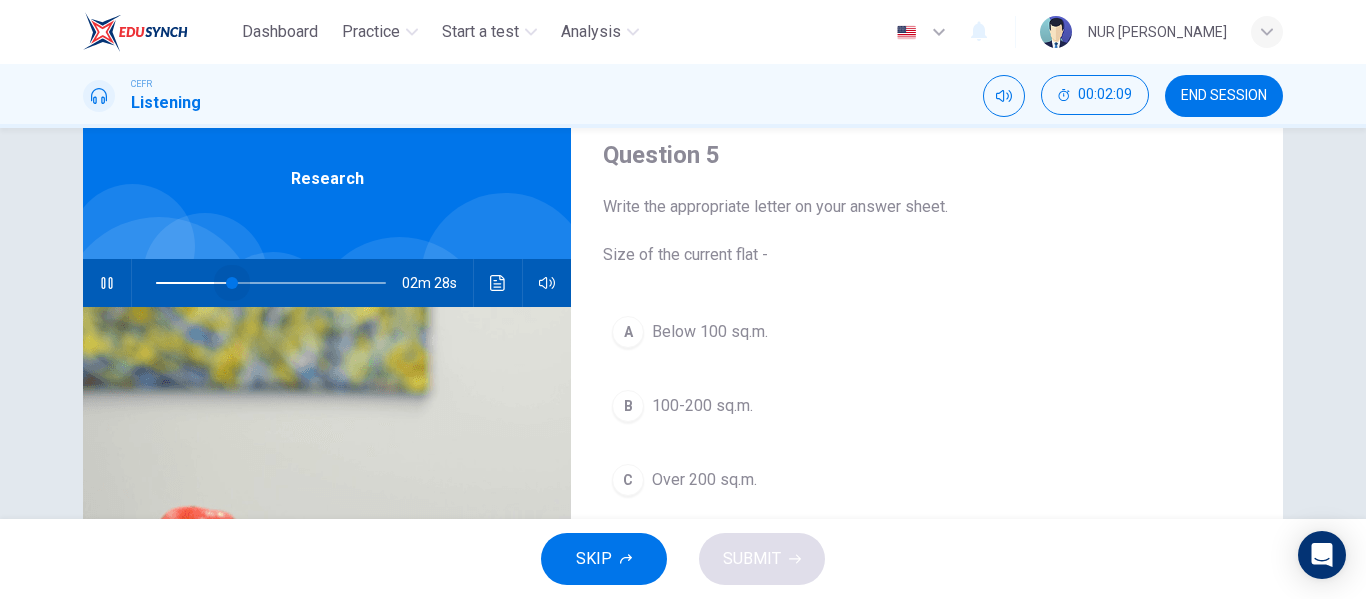 drag, startPoint x: 273, startPoint y: 285, endPoint x: 226, endPoint y: 289, distance: 47.169907 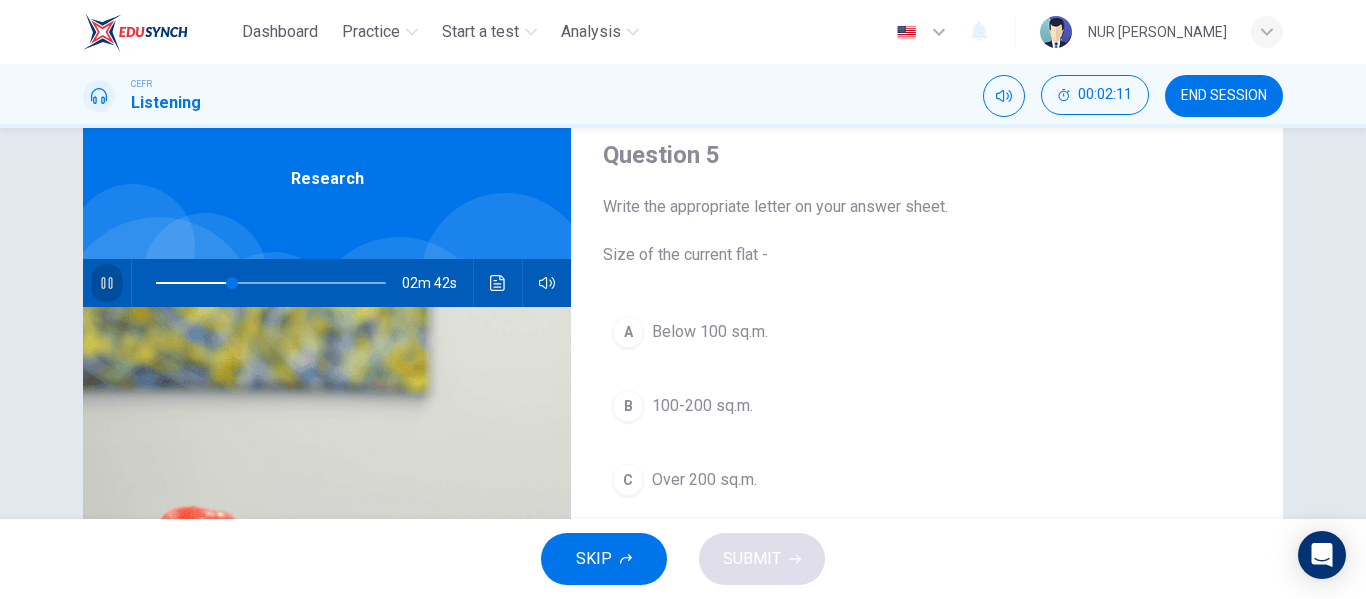 click at bounding box center (107, 283) 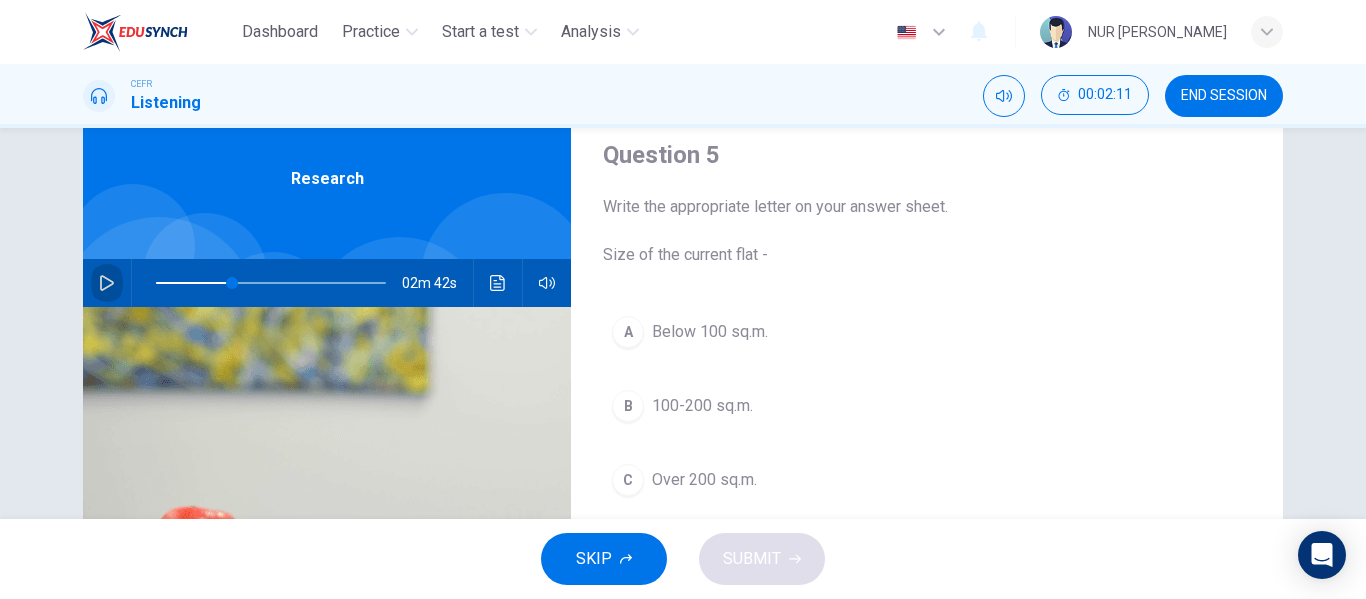 click 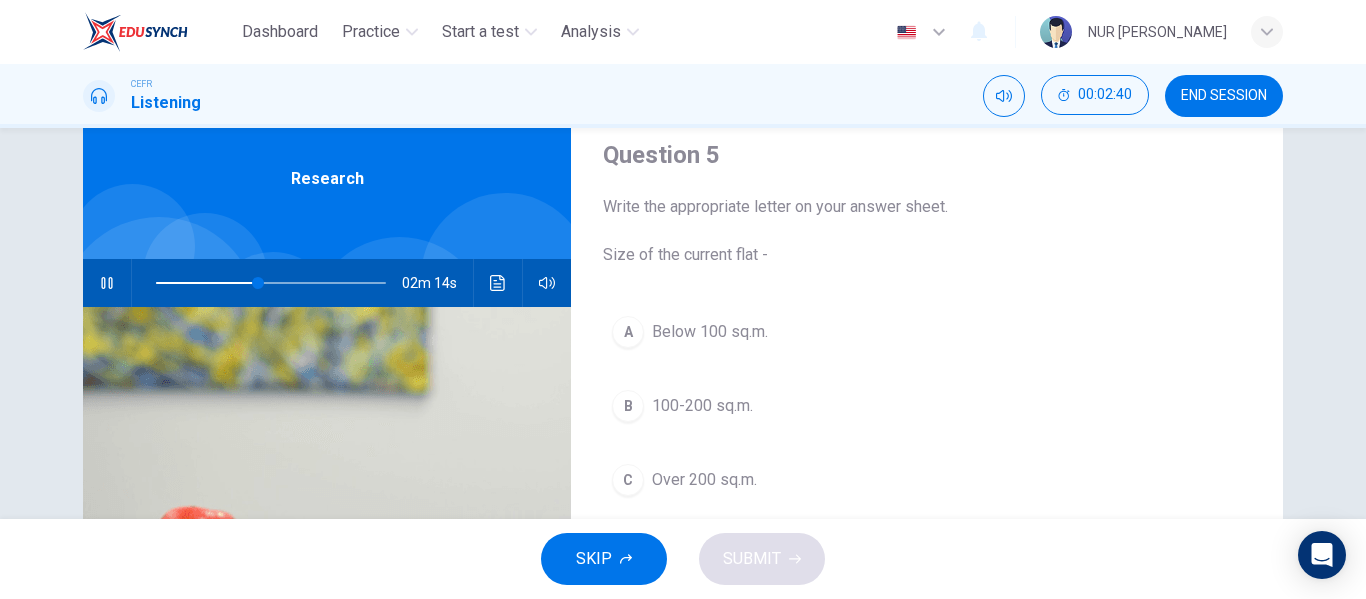 scroll, scrollTop: 169, scrollLeft: 0, axis: vertical 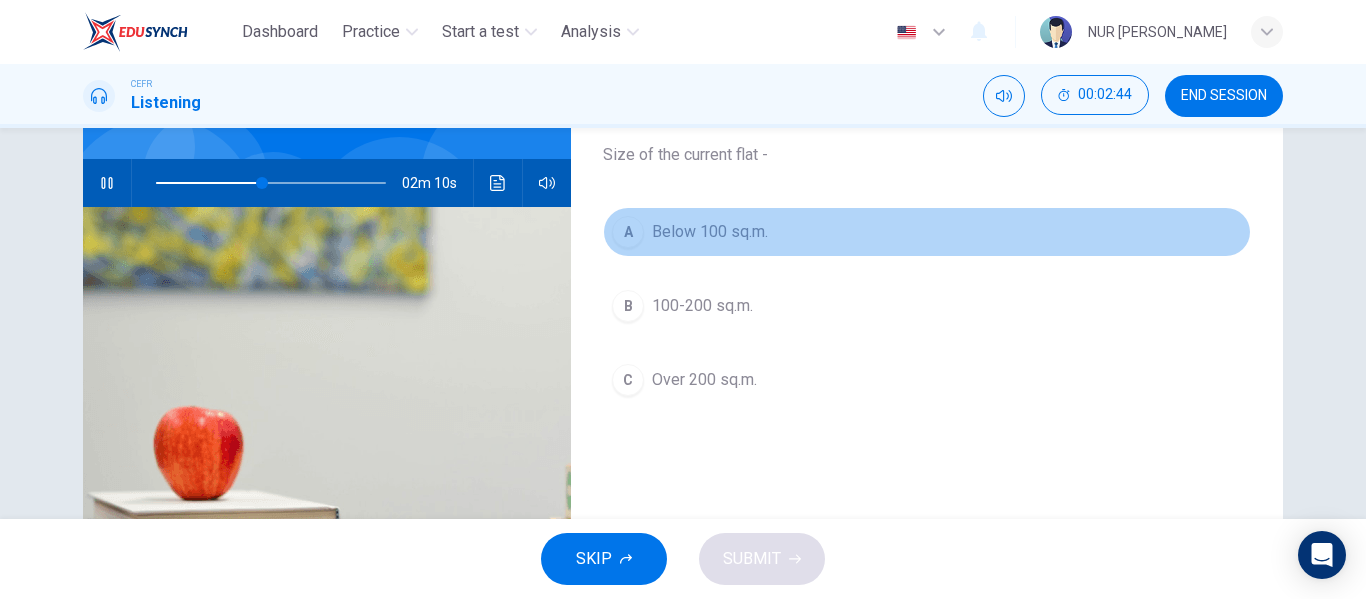 click on "Below 100 sq.m." at bounding box center [710, 232] 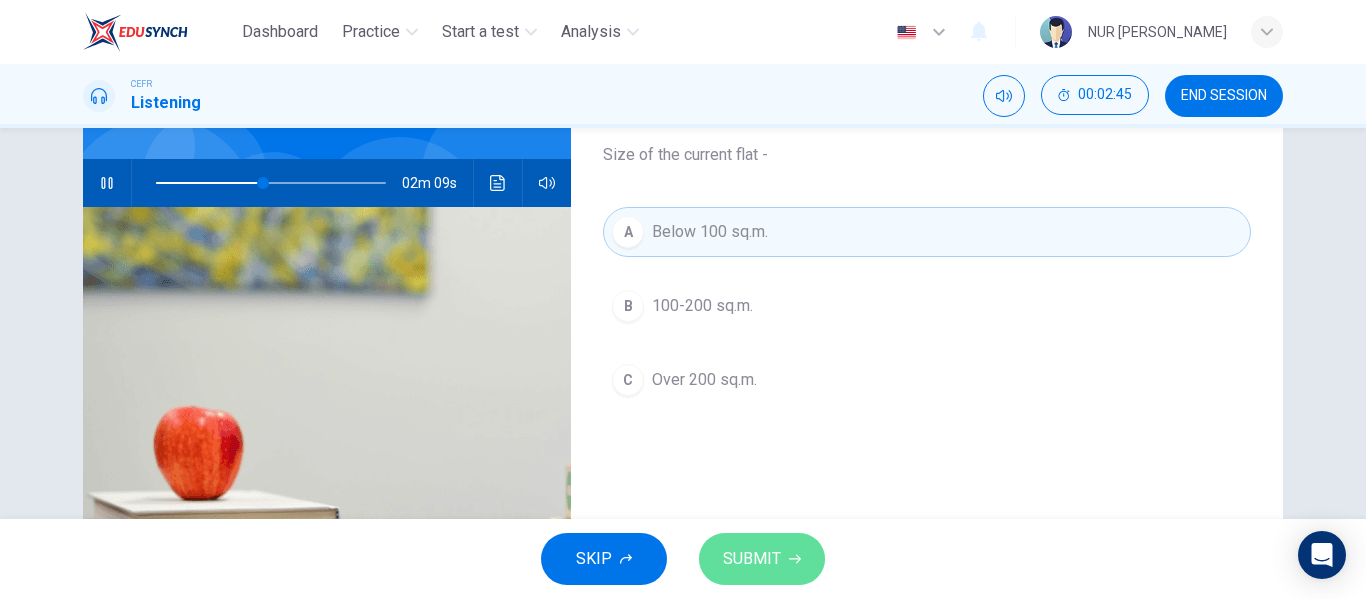 click on "SUBMIT" at bounding box center [762, 559] 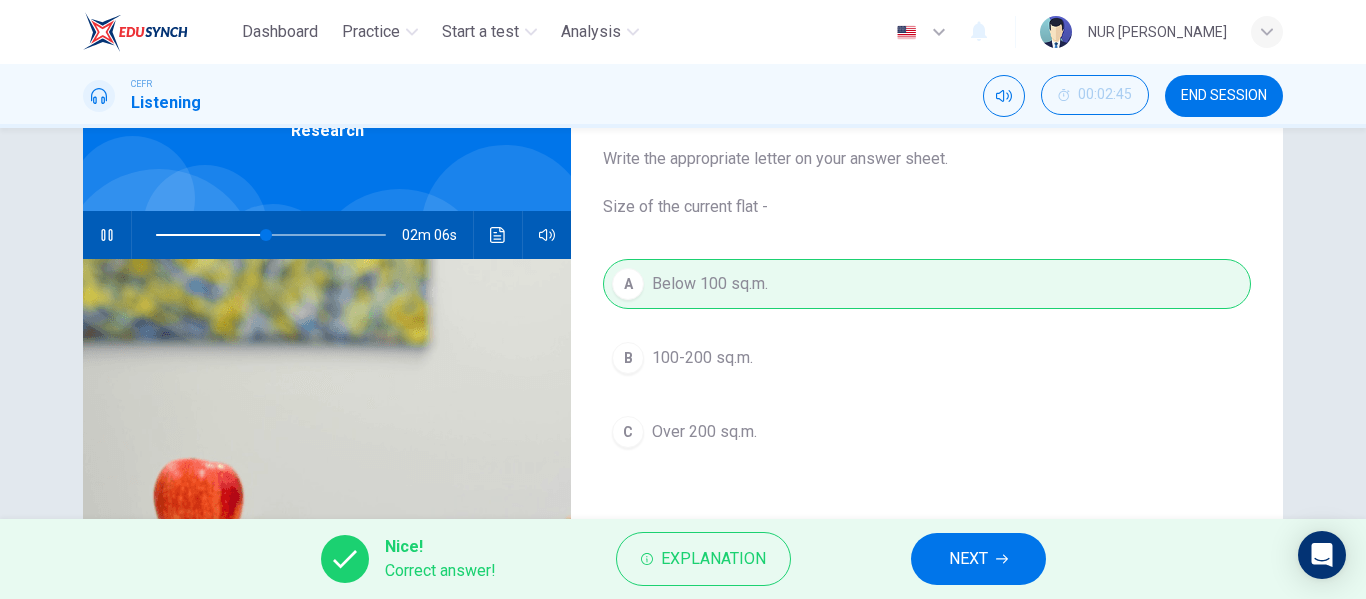 scroll, scrollTop: 69, scrollLeft: 0, axis: vertical 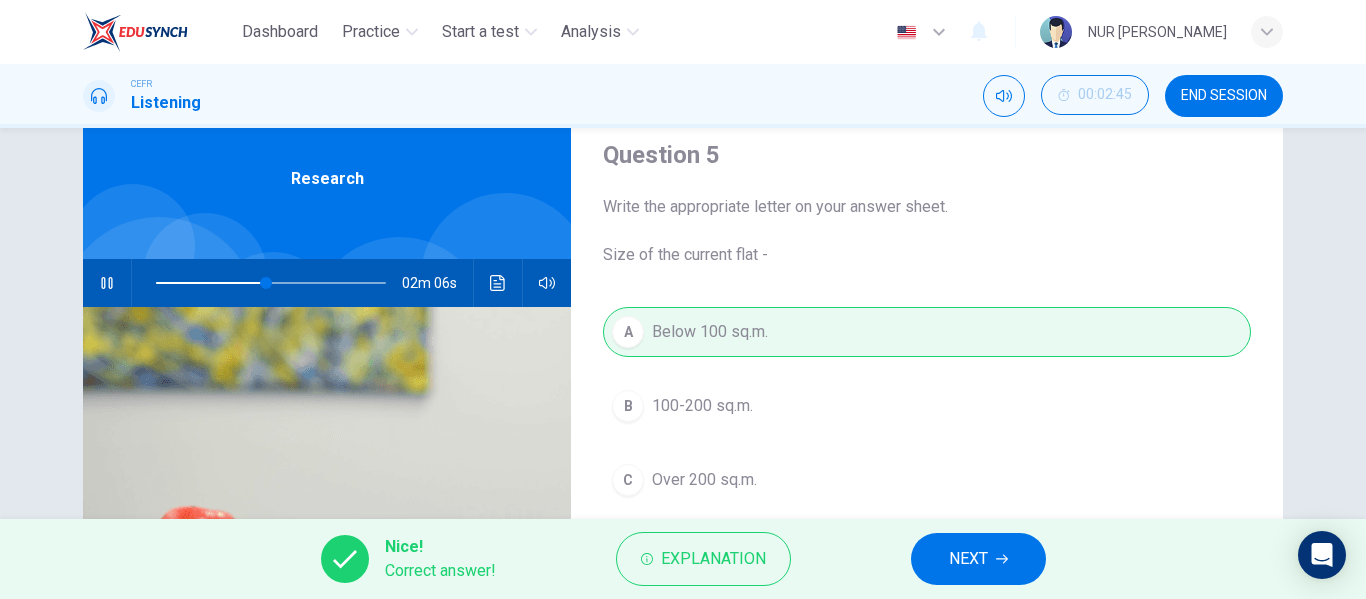 click on "NEXT" at bounding box center [968, 559] 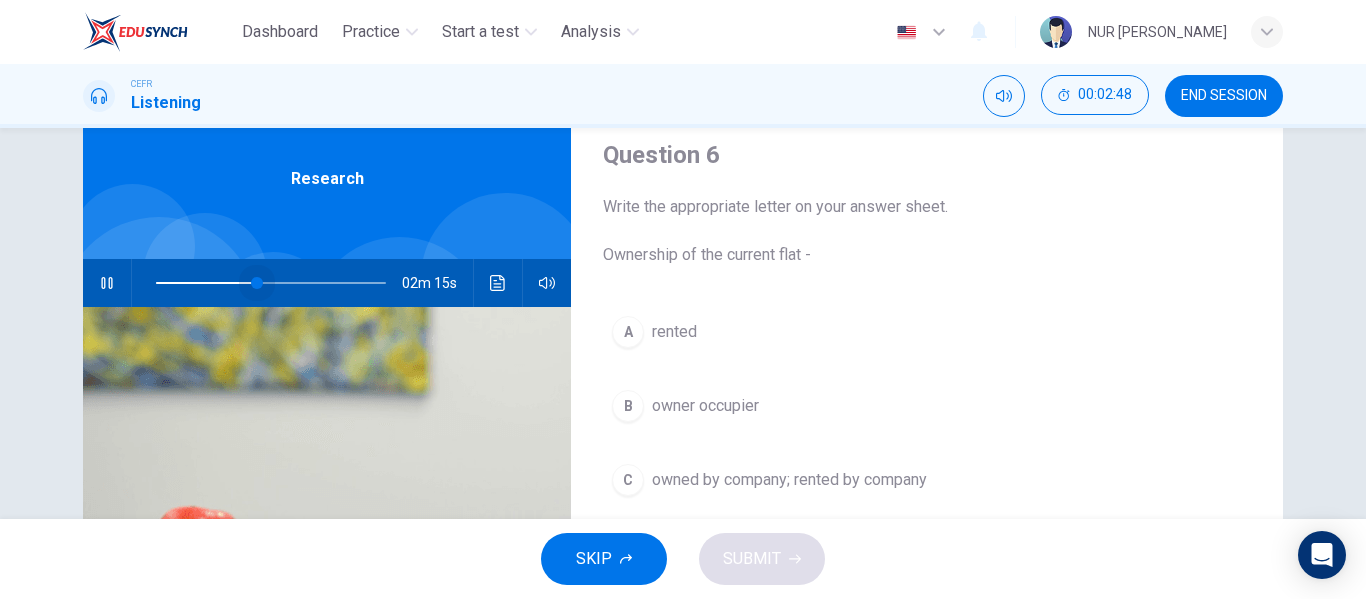 drag, startPoint x: 266, startPoint y: 278, endPoint x: 252, endPoint y: 276, distance: 14.142136 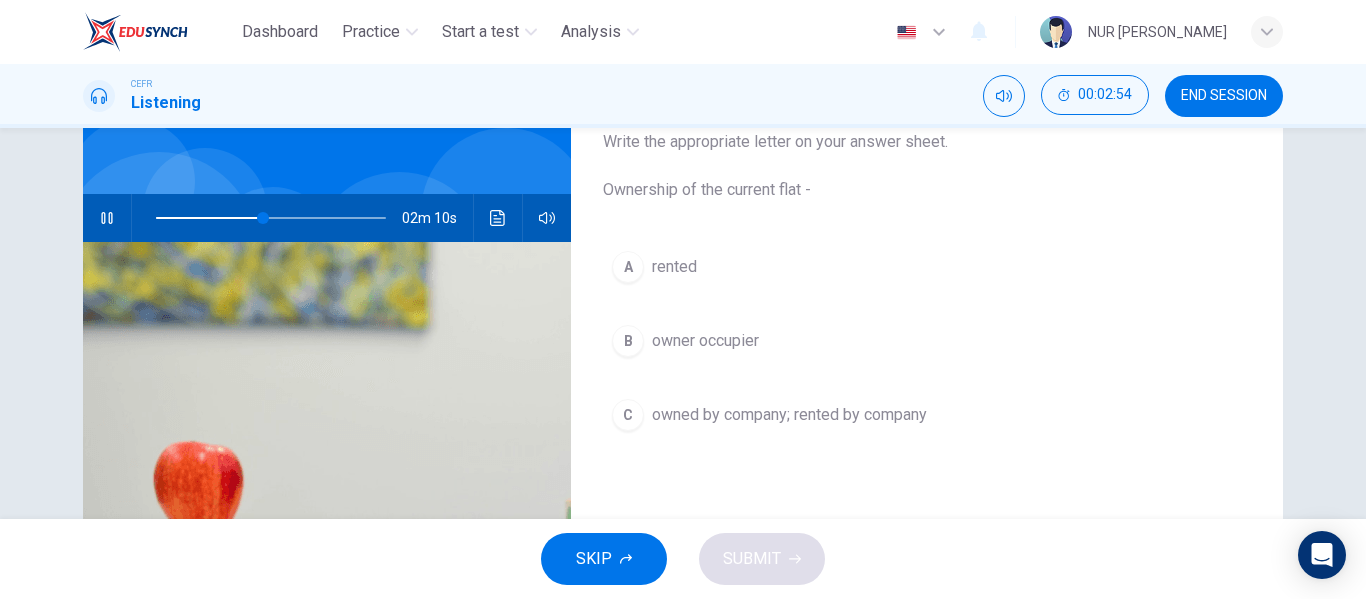 scroll, scrollTop: 169, scrollLeft: 0, axis: vertical 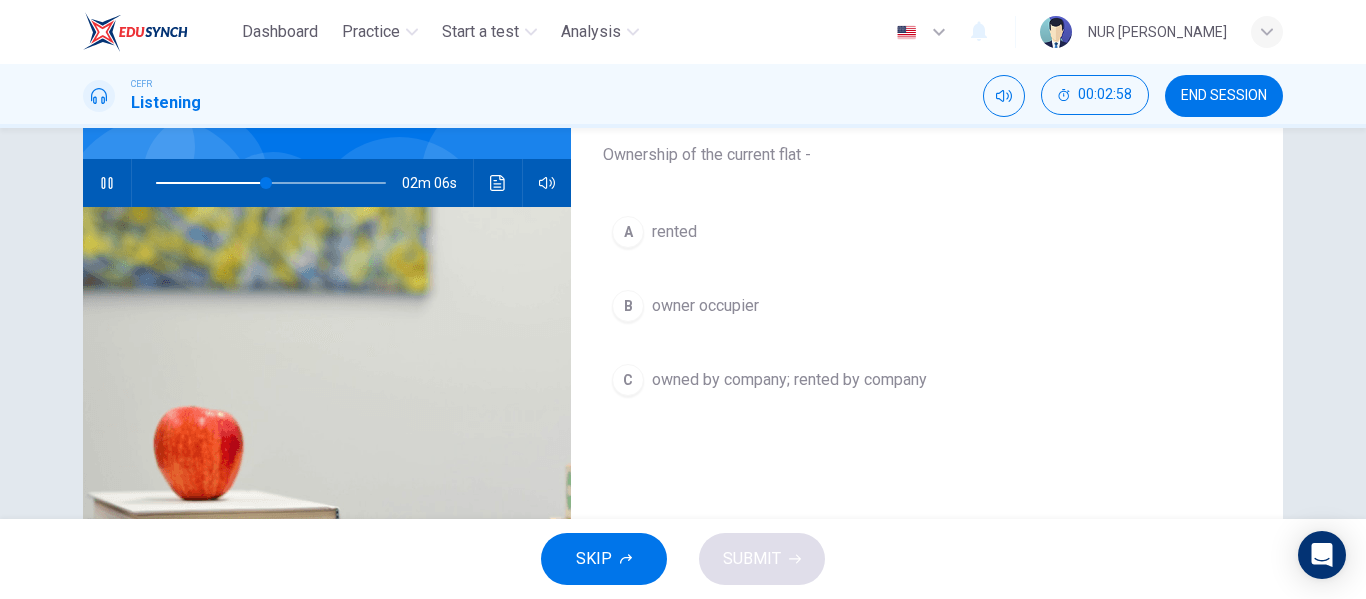click on "owned by company; rented by company" at bounding box center (789, 380) 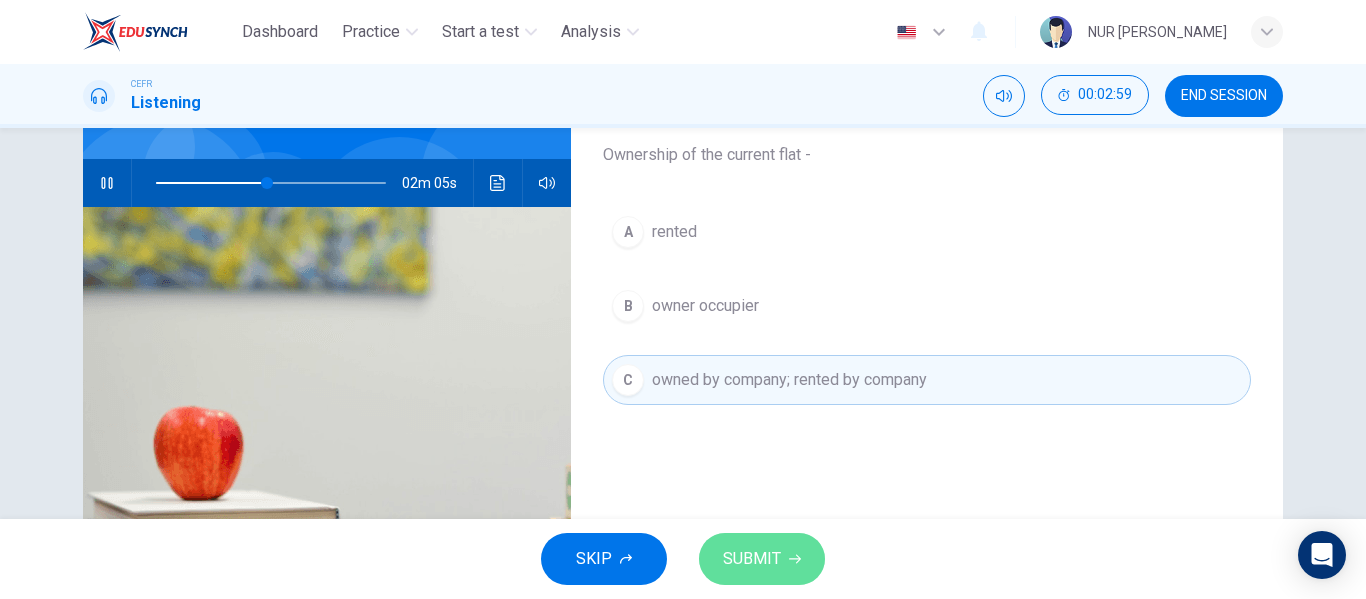 click on "SUBMIT" at bounding box center [762, 559] 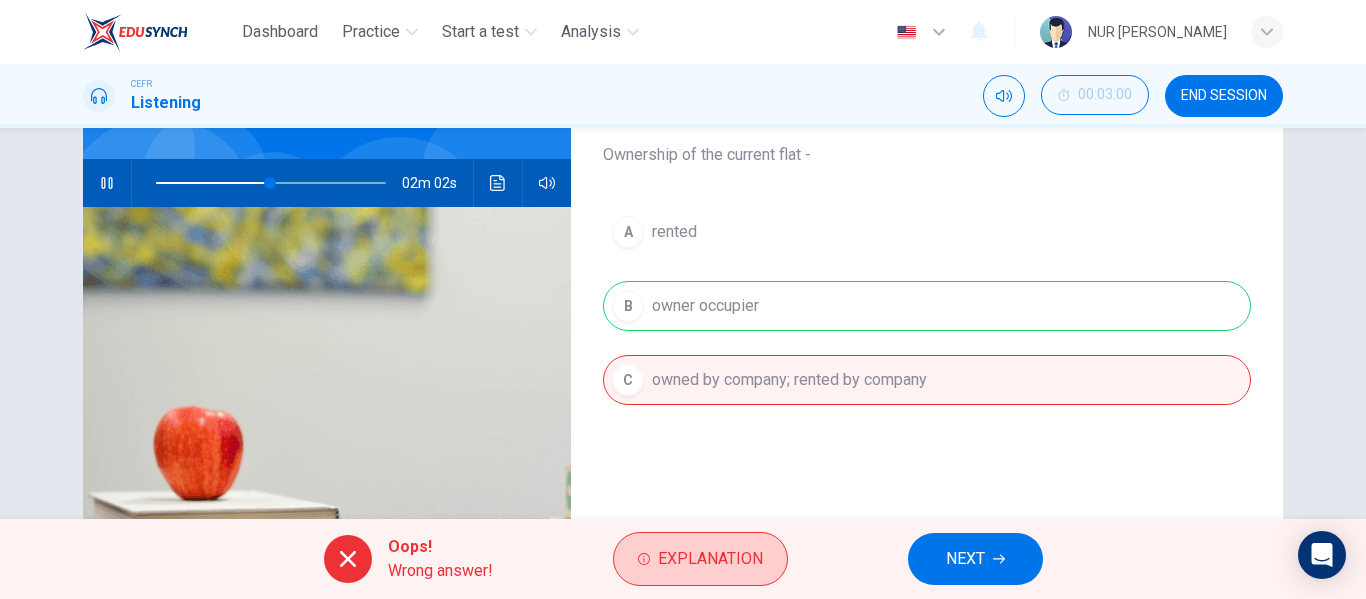 click on "Explanation" at bounding box center (710, 559) 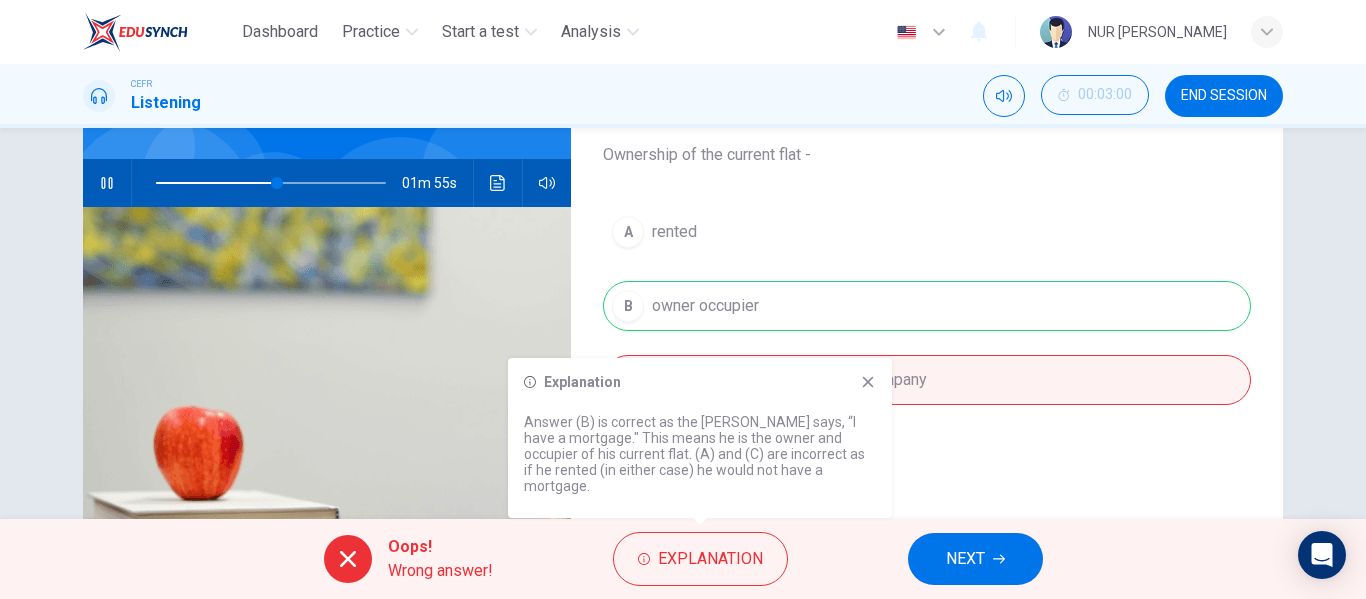 click at bounding box center [107, 183] 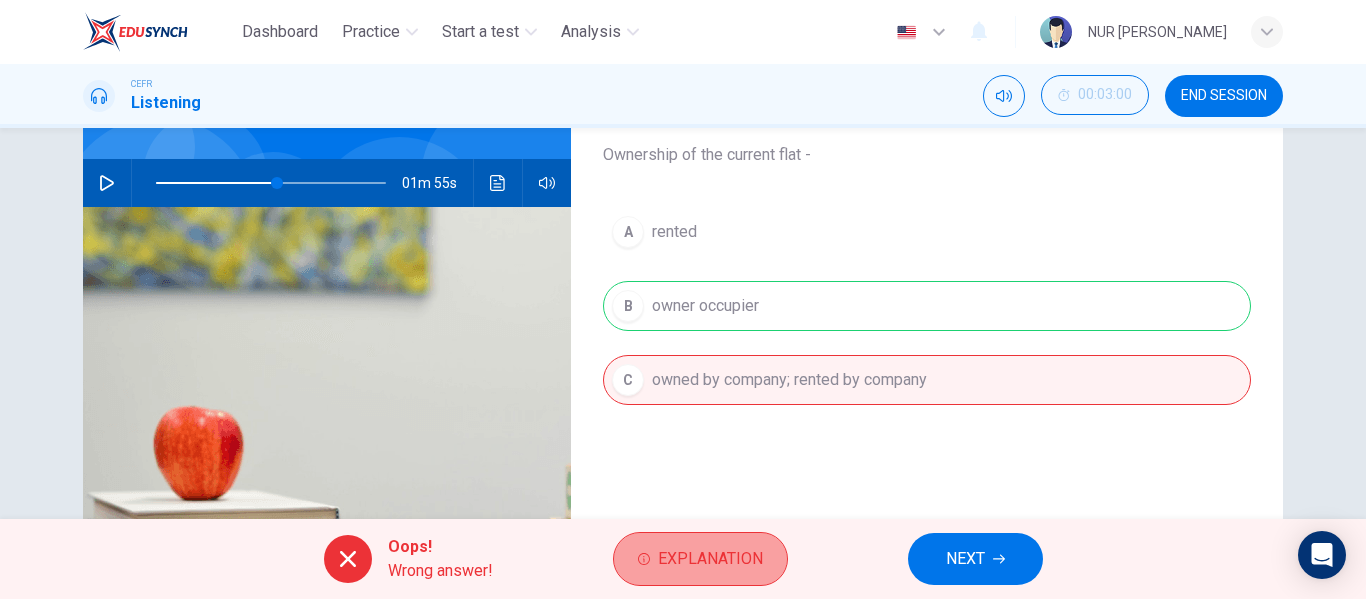 click on "Explanation" at bounding box center [700, 559] 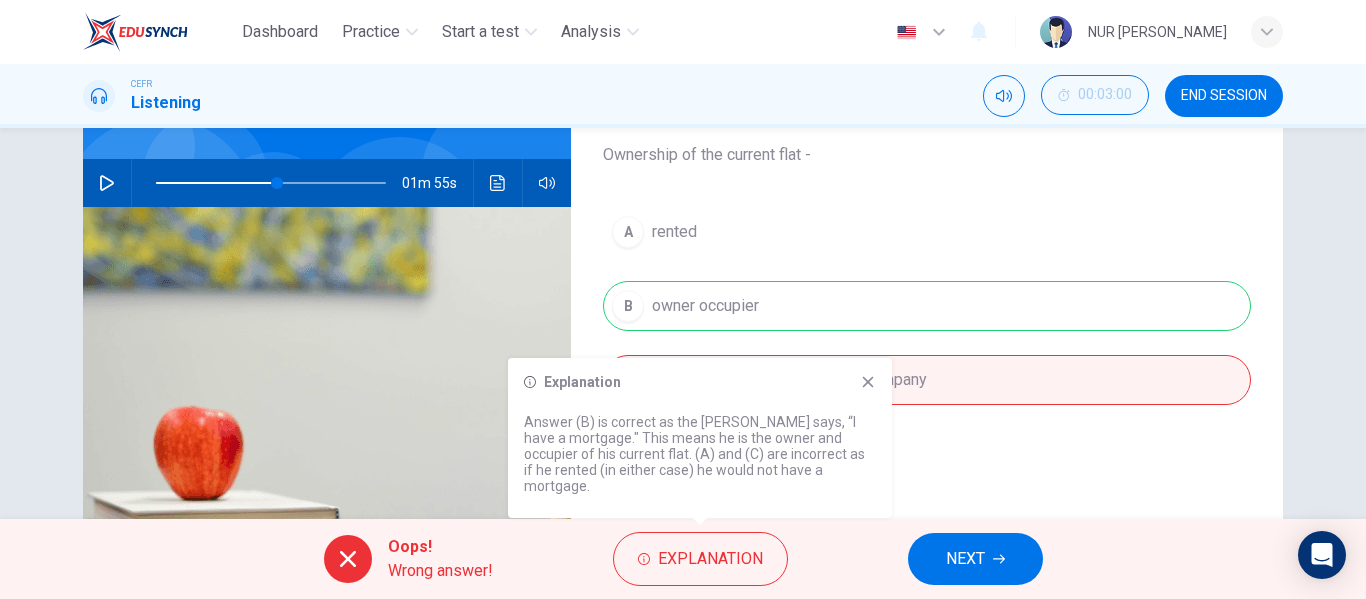 click 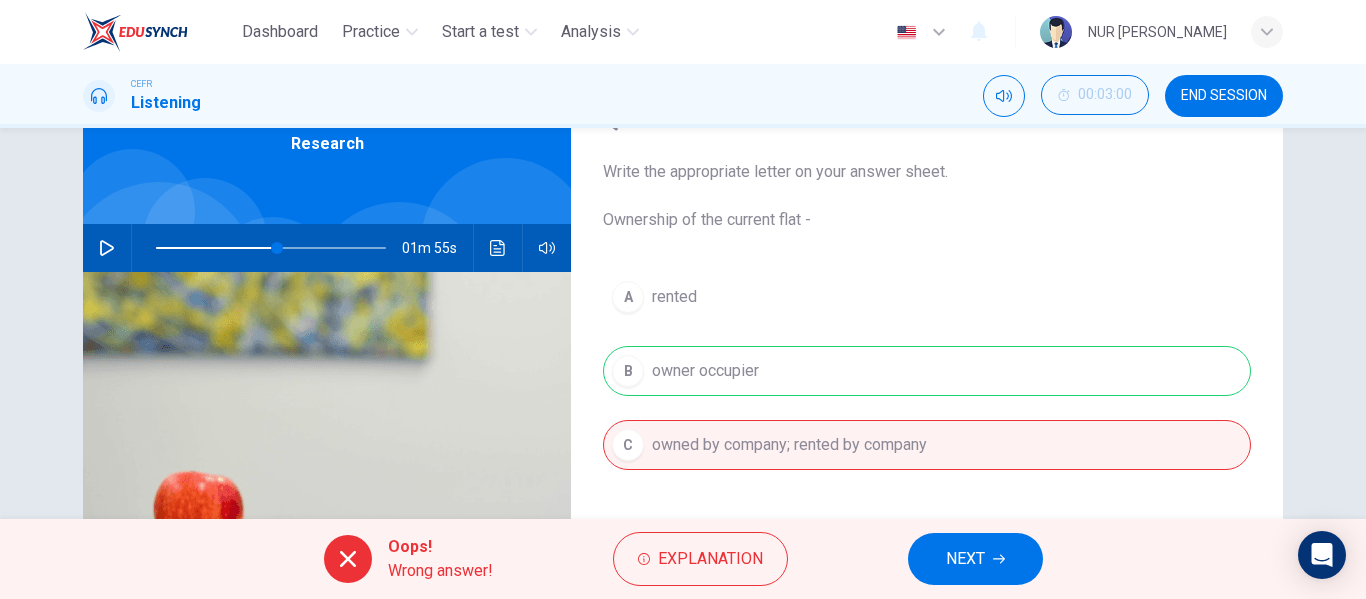 scroll, scrollTop: 69, scrollLeft: 0, axis: vertical 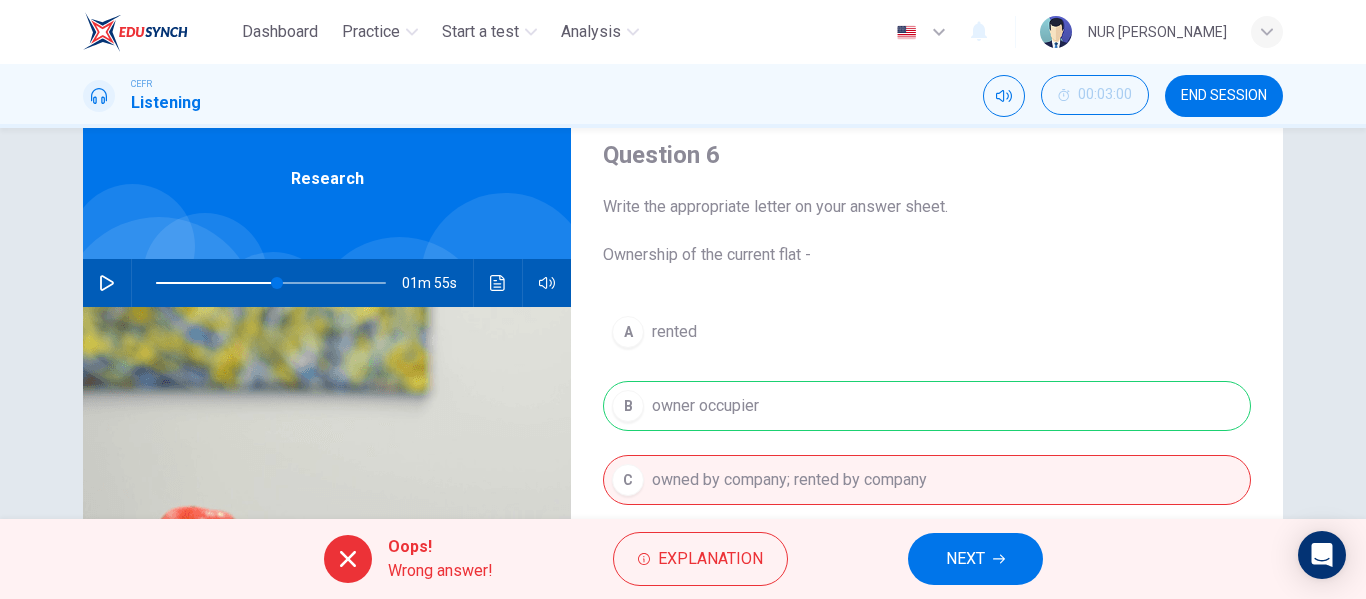 click on "NEXT" at bounding box center [965, 559] 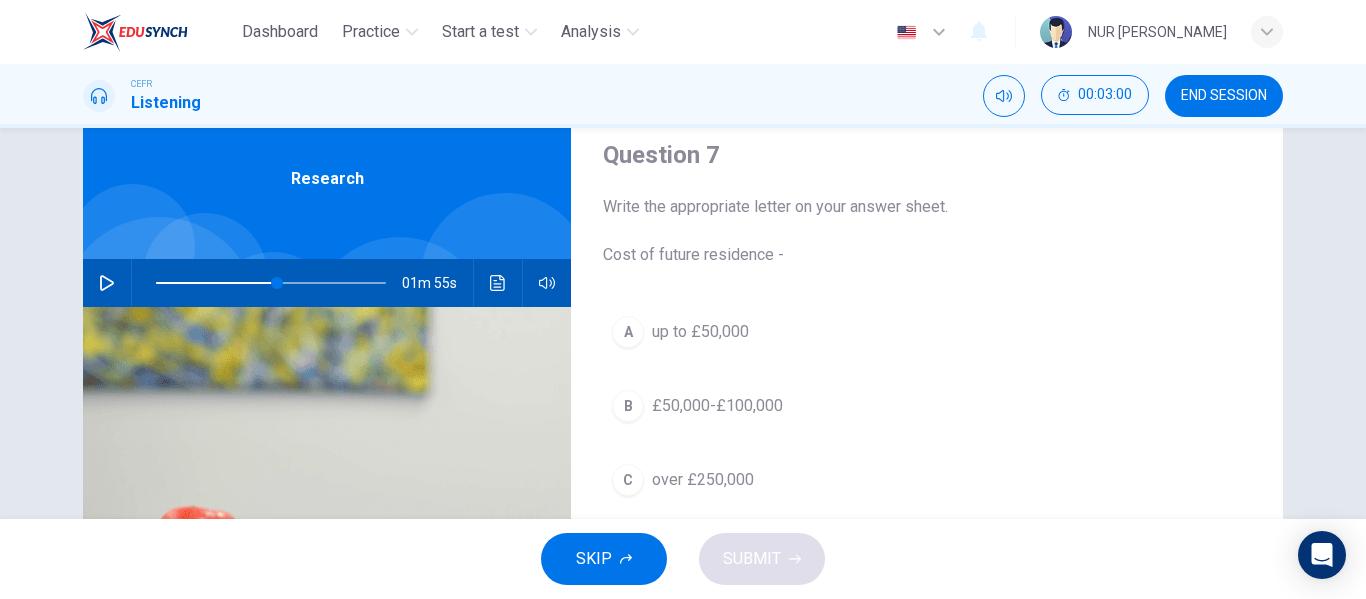 click at bounding box center [107, 283] 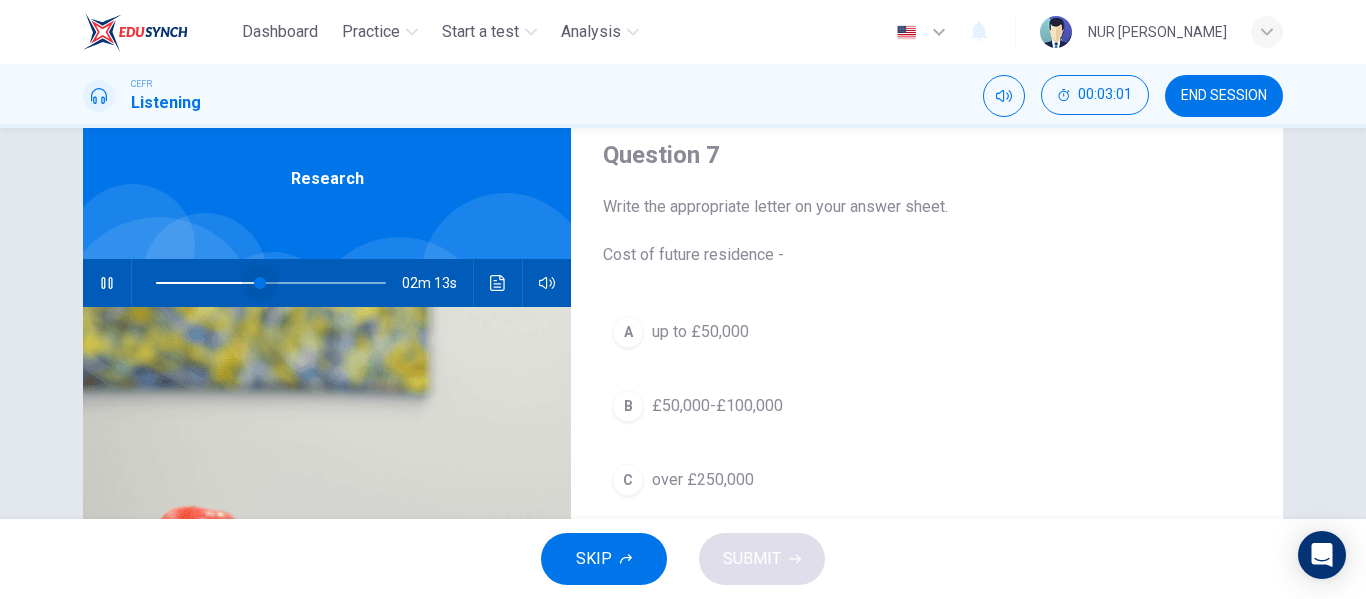 click at bounding box center (260, 283) 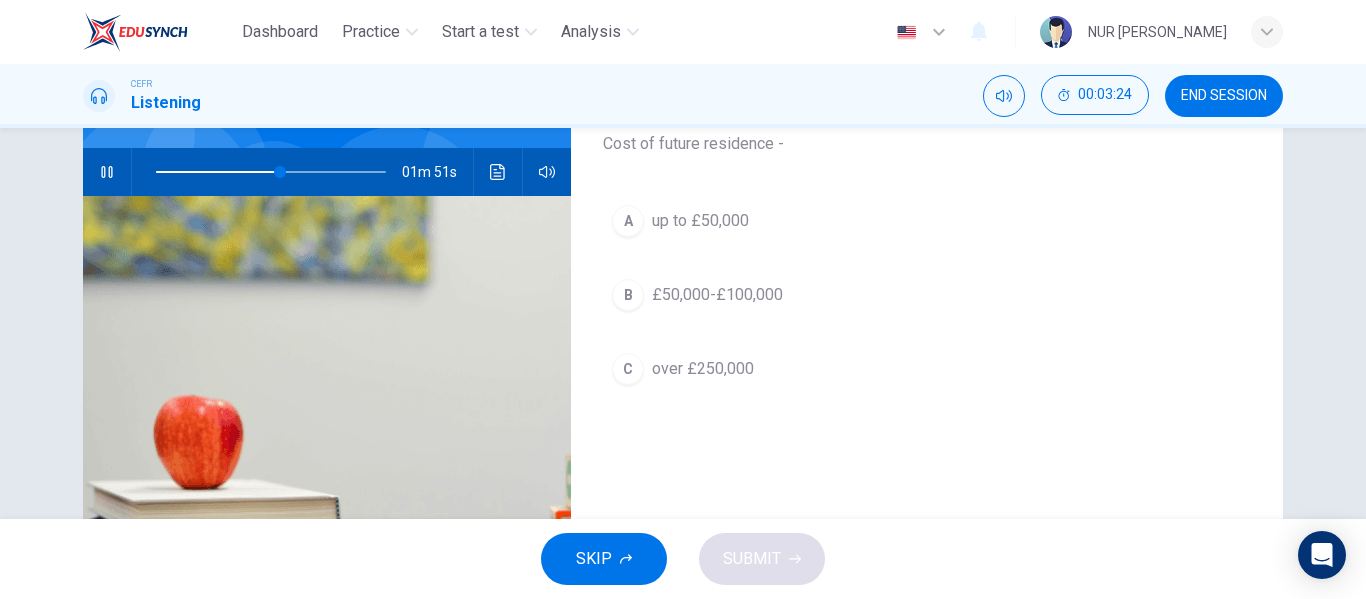 scroll, scrollTop: 184, scrollLeft: 0, axis: vertical 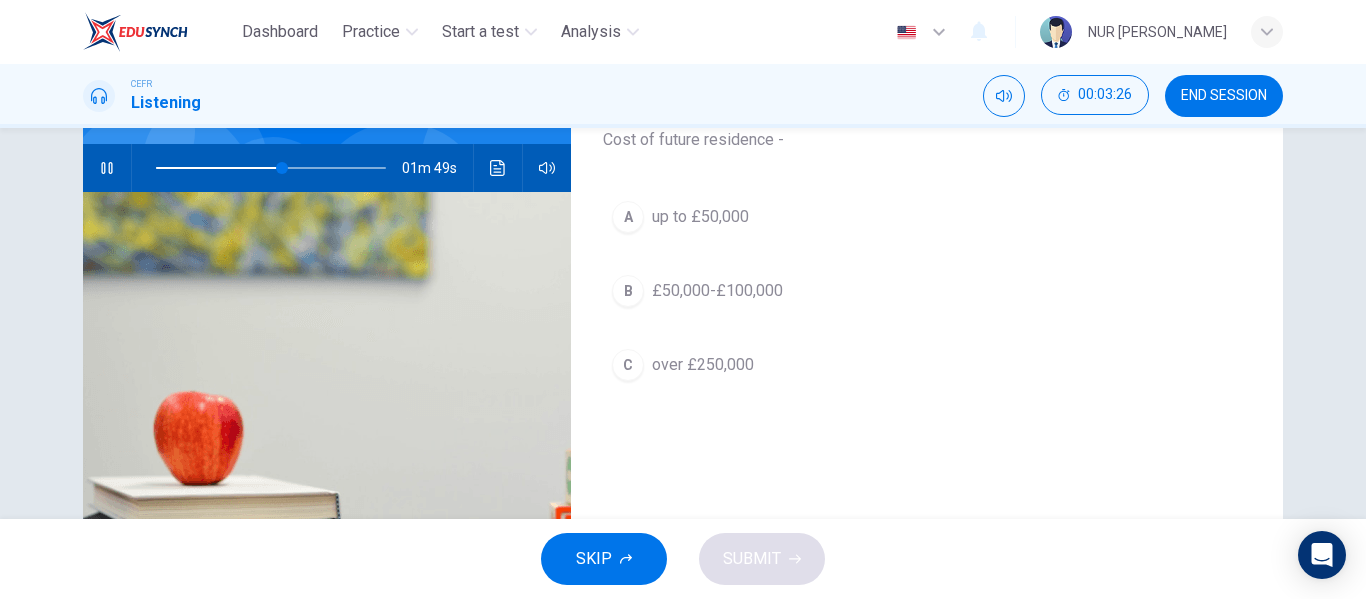 click on "over £250,000" at bounding box center (703, 365) 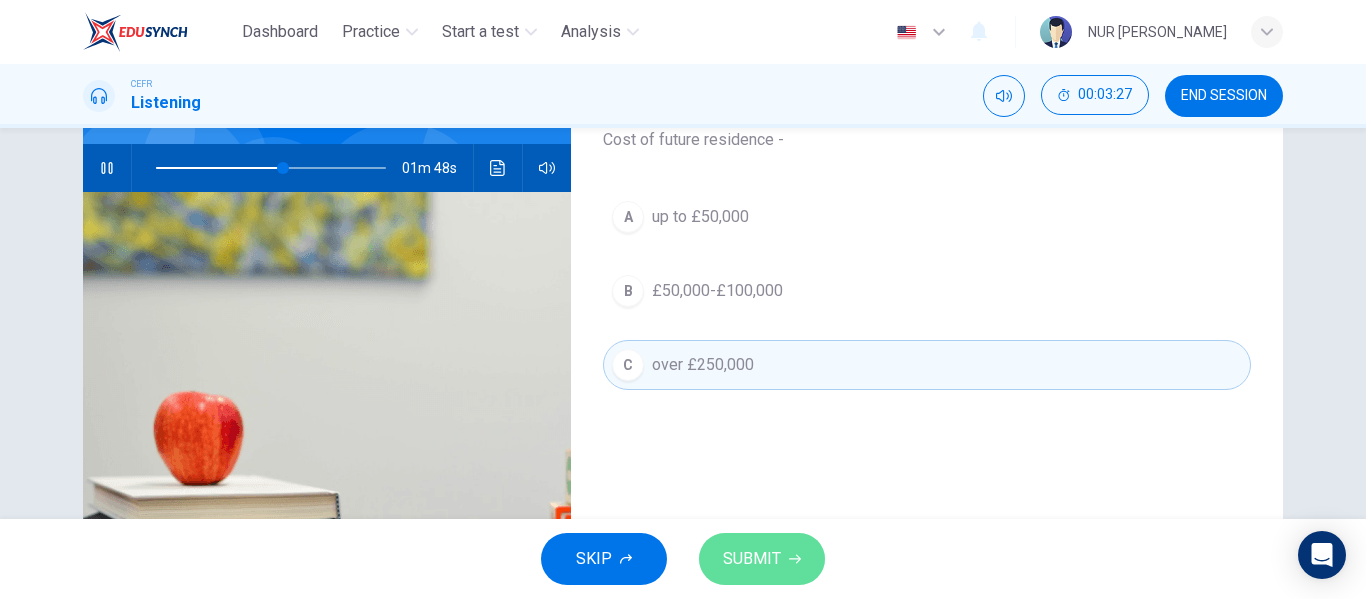 click on "SUBMIT" at bounding box center (752, 559) 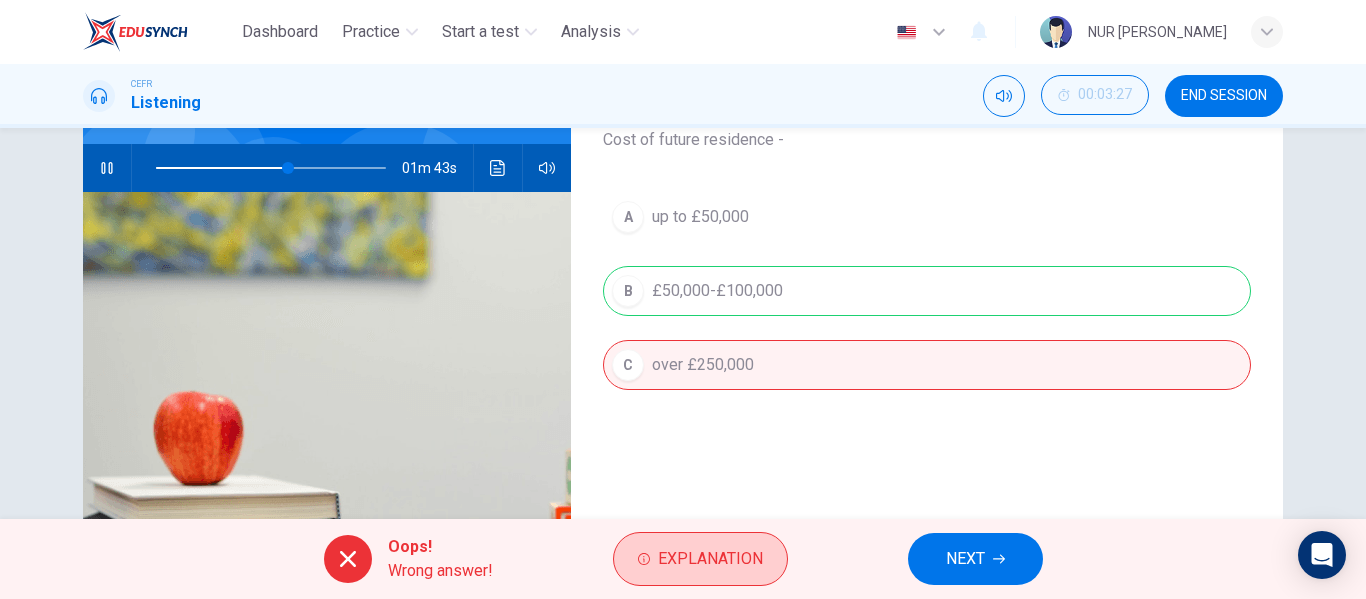 click on "Explanation" at bounding box center [710, 559] 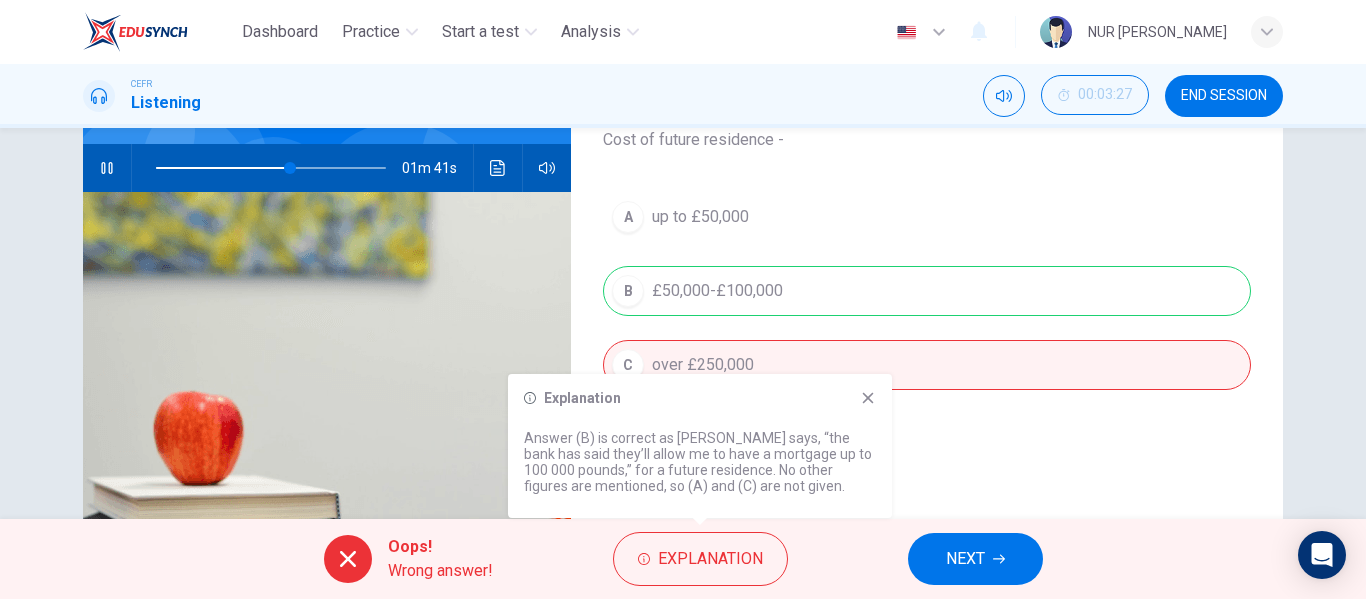 click 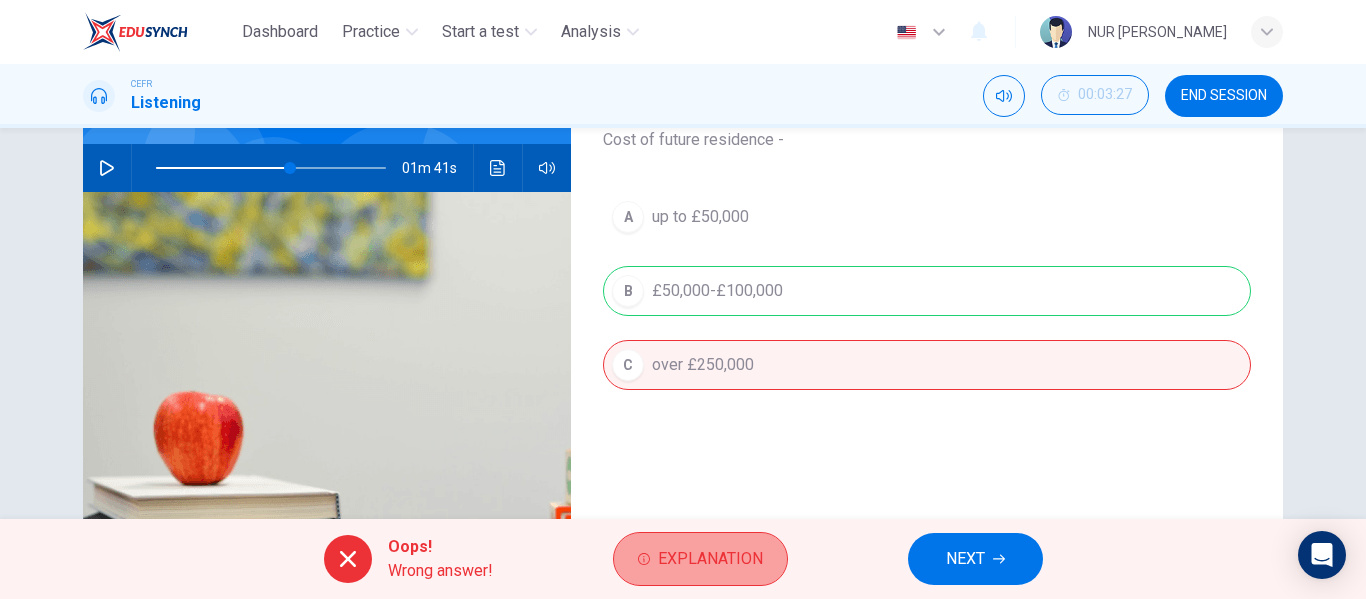 click on "Explanation" at bounding box center [710, 559] 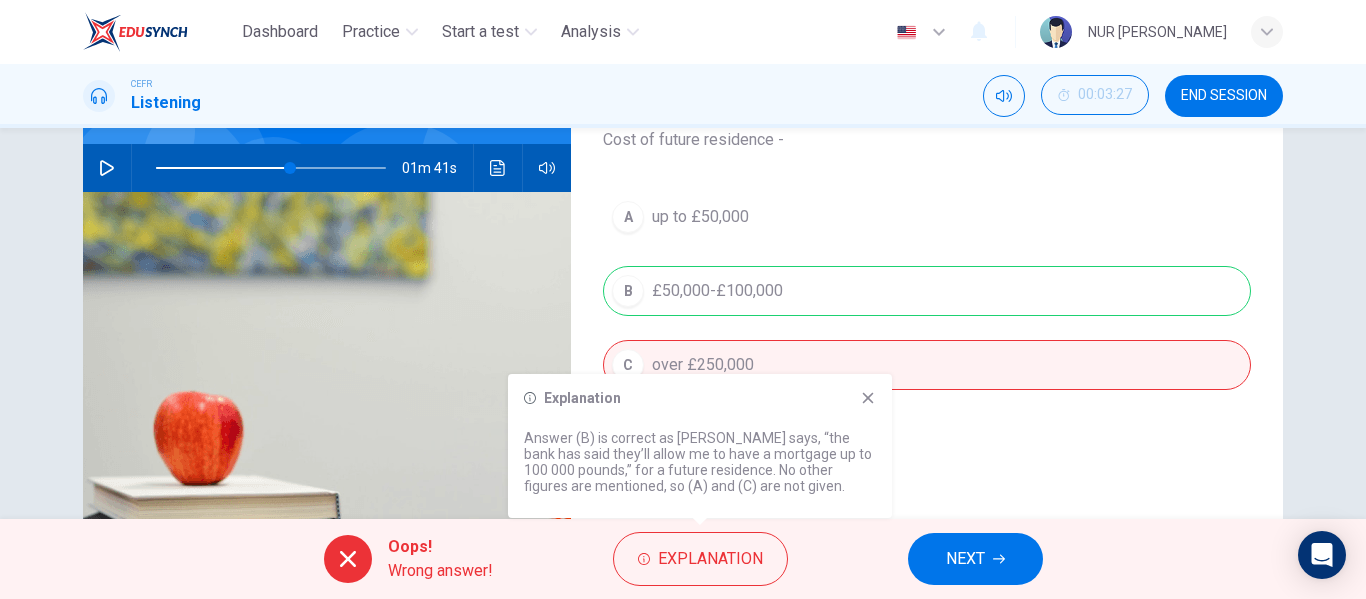 click on "Question 7 Write the appropriate letter on your answer sheet. Cost of future residence -  A up to £50,000 B £50,000-£100,000 C over £250,000" at bounding box center (927, 331) 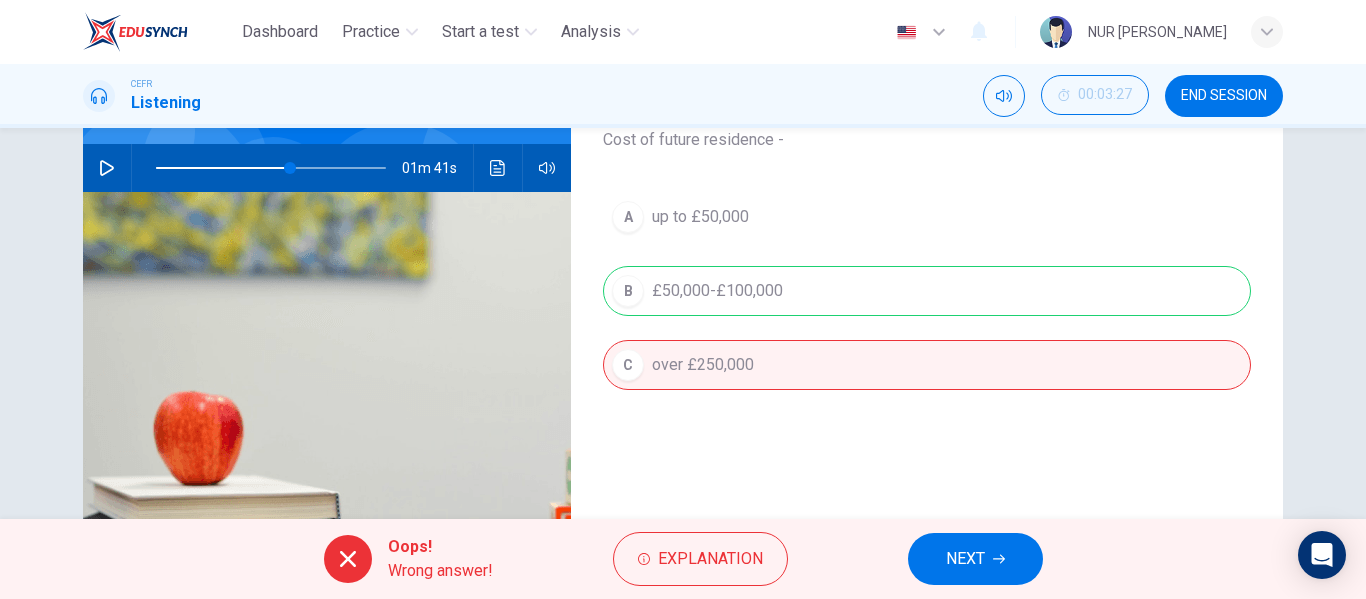 click on "NEXT" at bounding box center (965, 559) 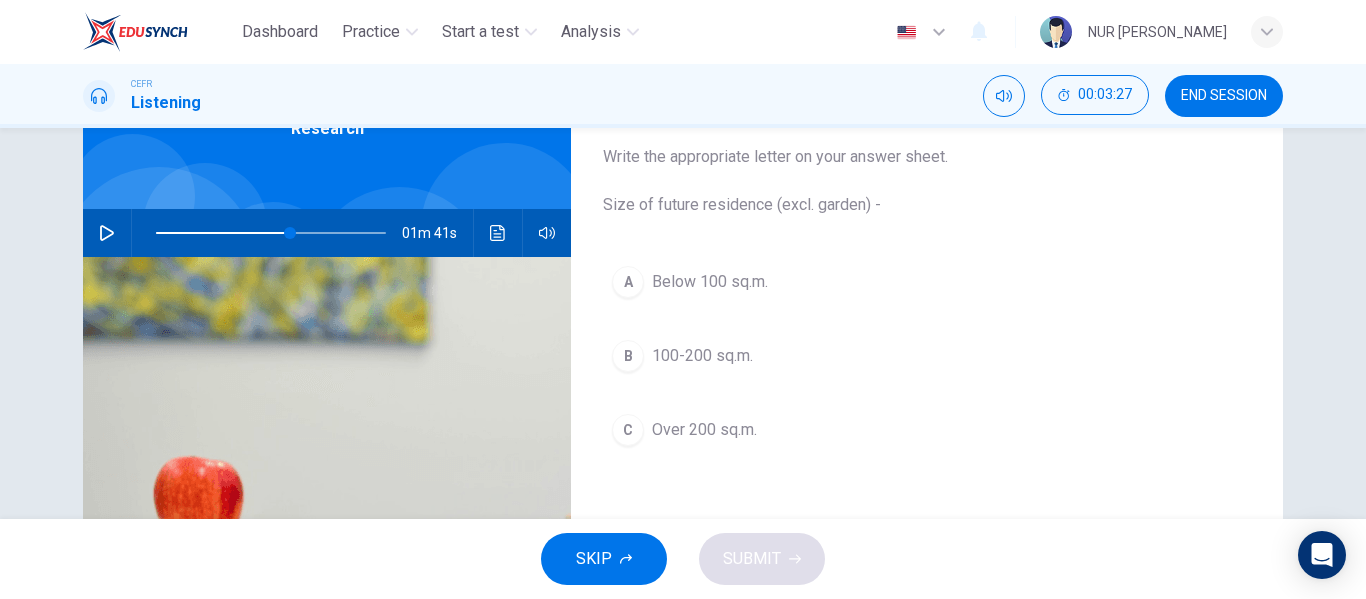 scroll, scrollTop: 84, scrollLeft: 0, axis: vertical 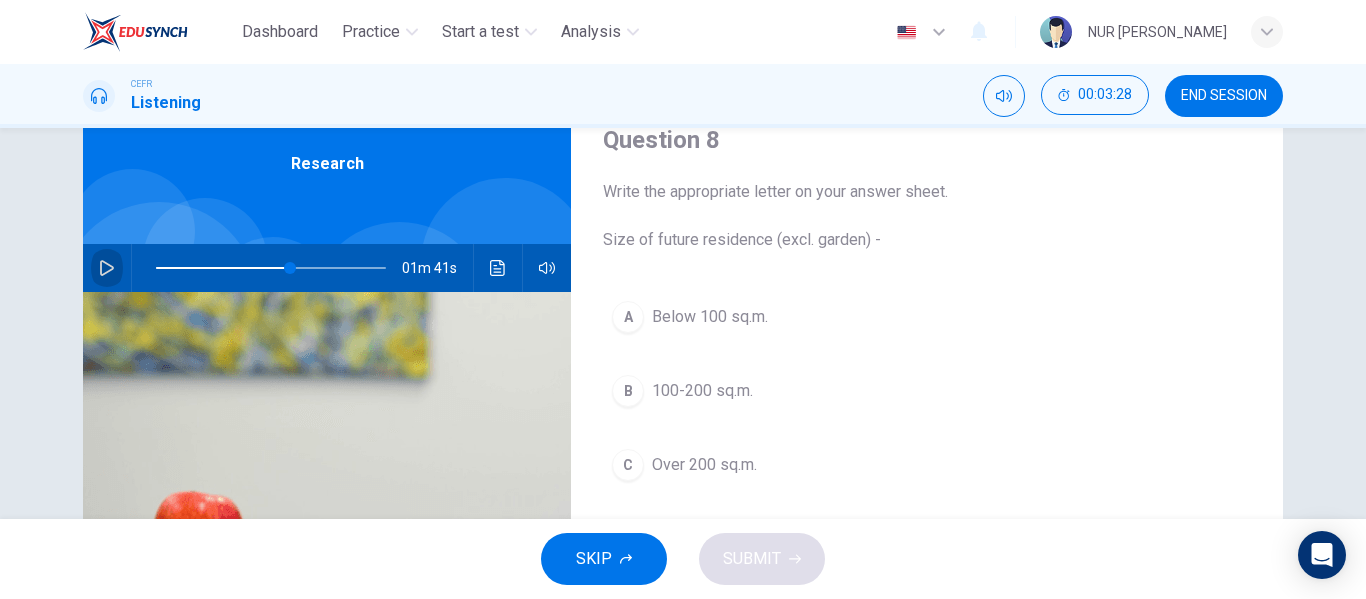click 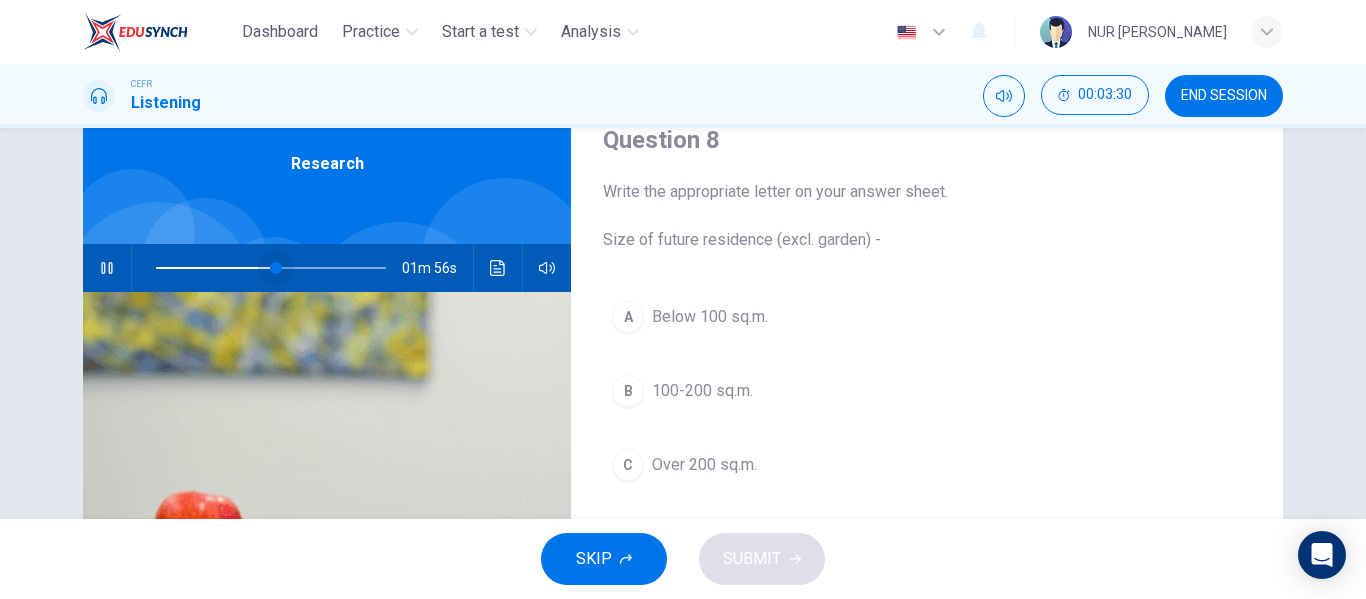 click at bounding box center [276, 268] 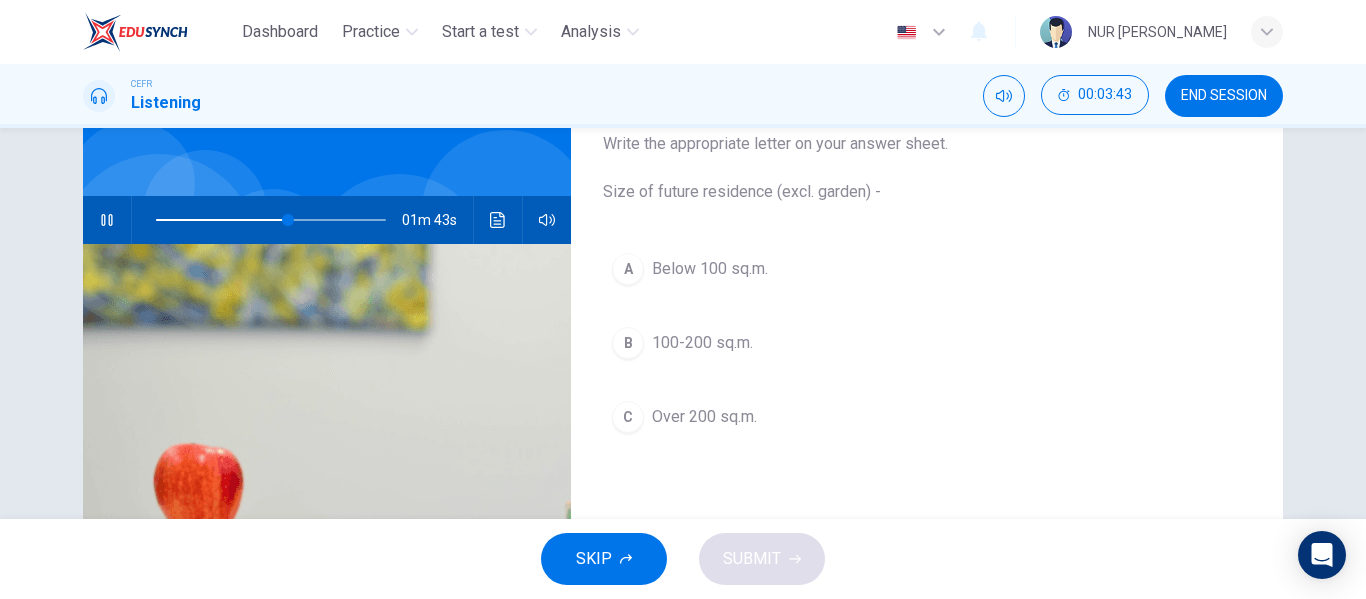 scroll, scrollTop: 84, scrollLeft: 0, axis: vertical 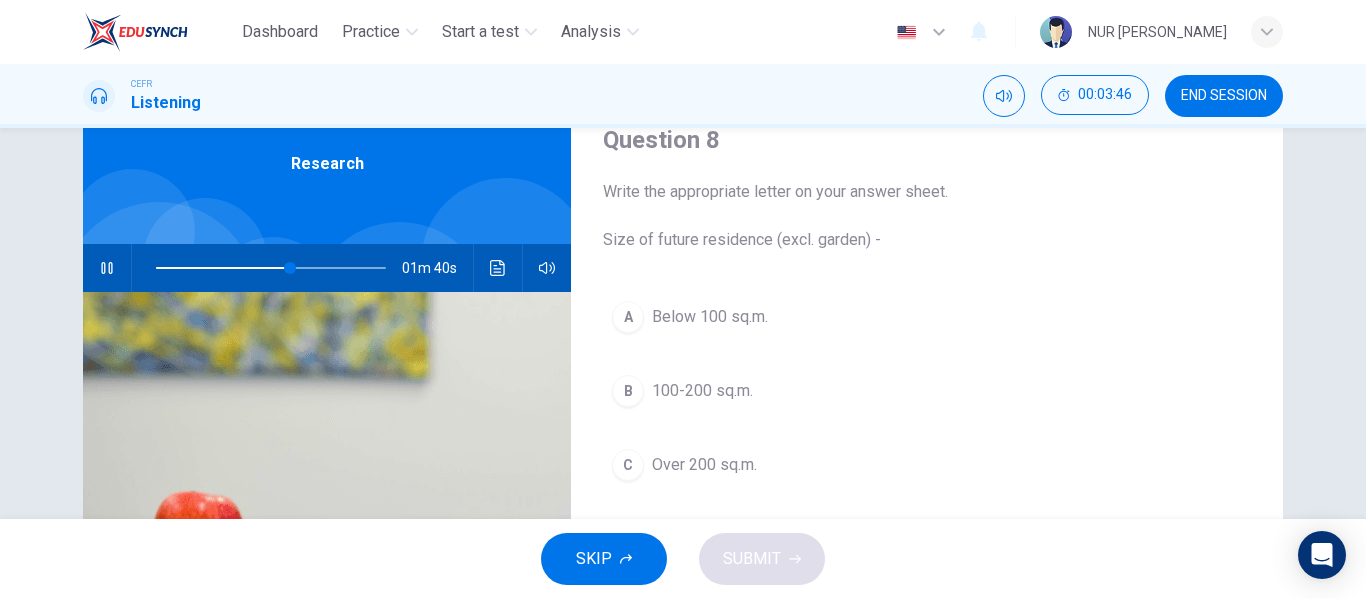 click on "100-200 sq.m." at bounding box center (702, 391) 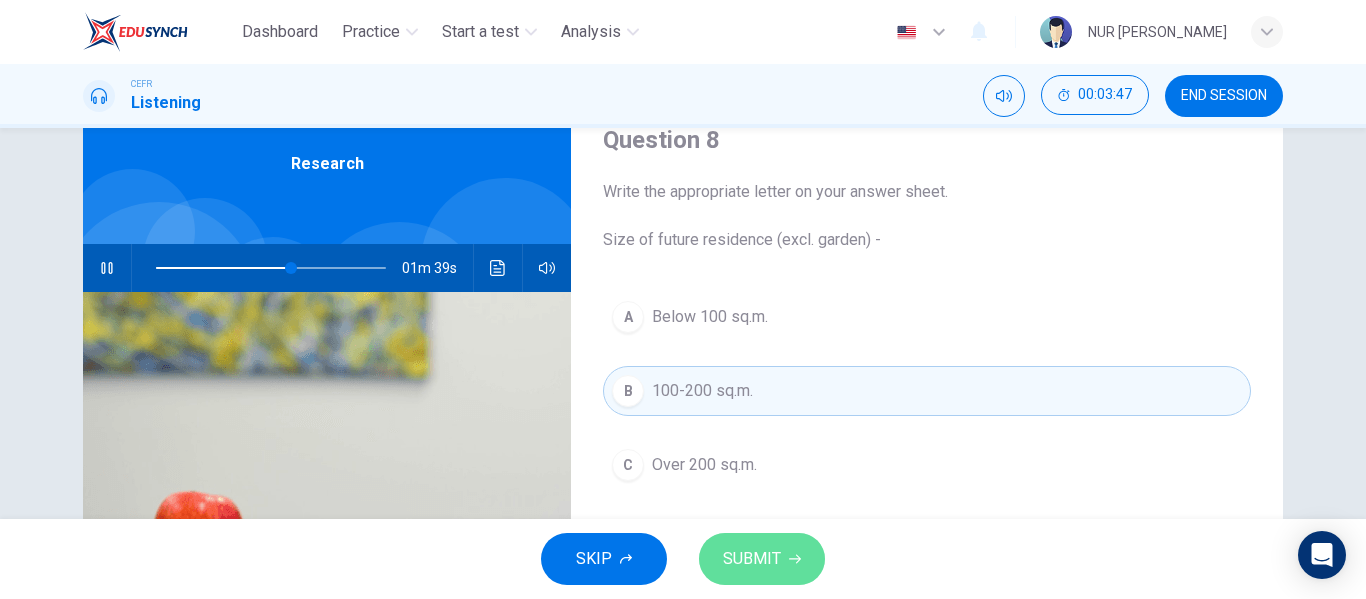 click on "SUBMIT" at bounding box center (752, 559) 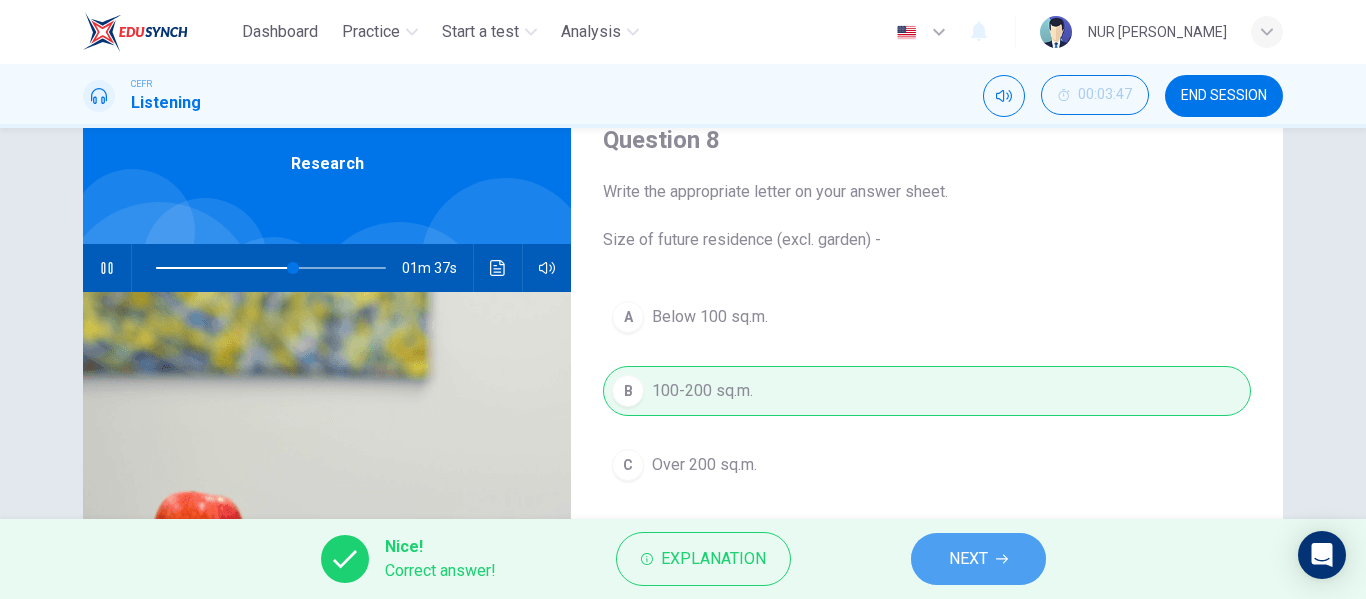click on "NEXT" at bounding box center [968, 559] 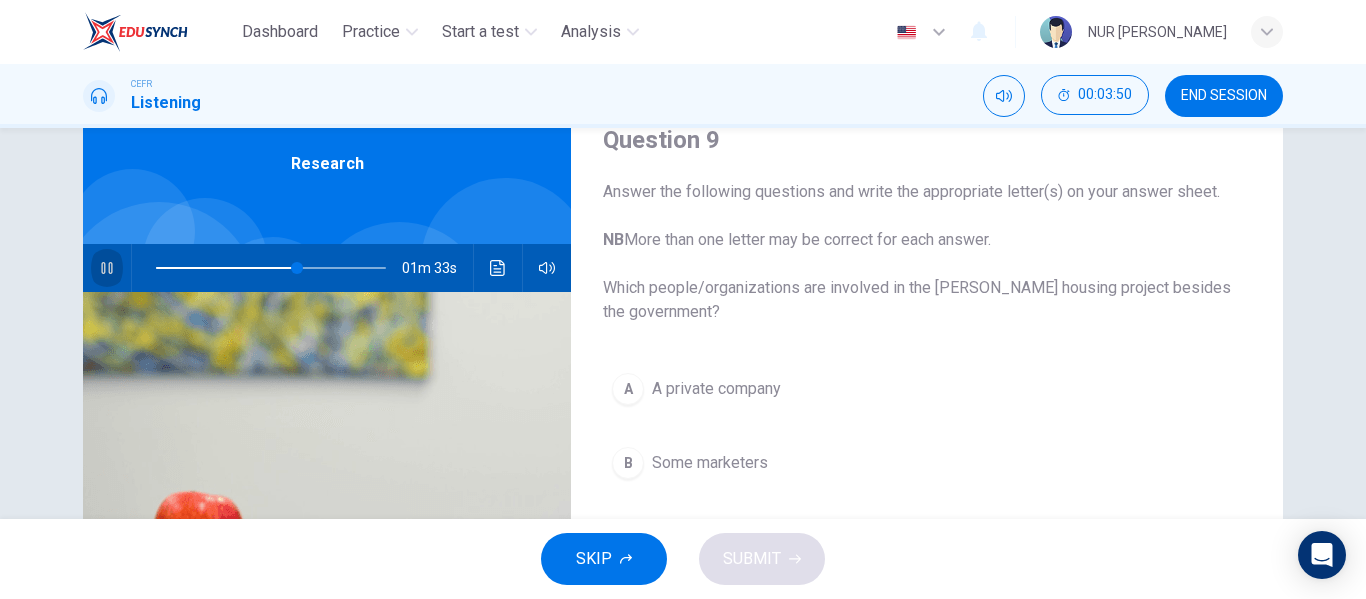 click 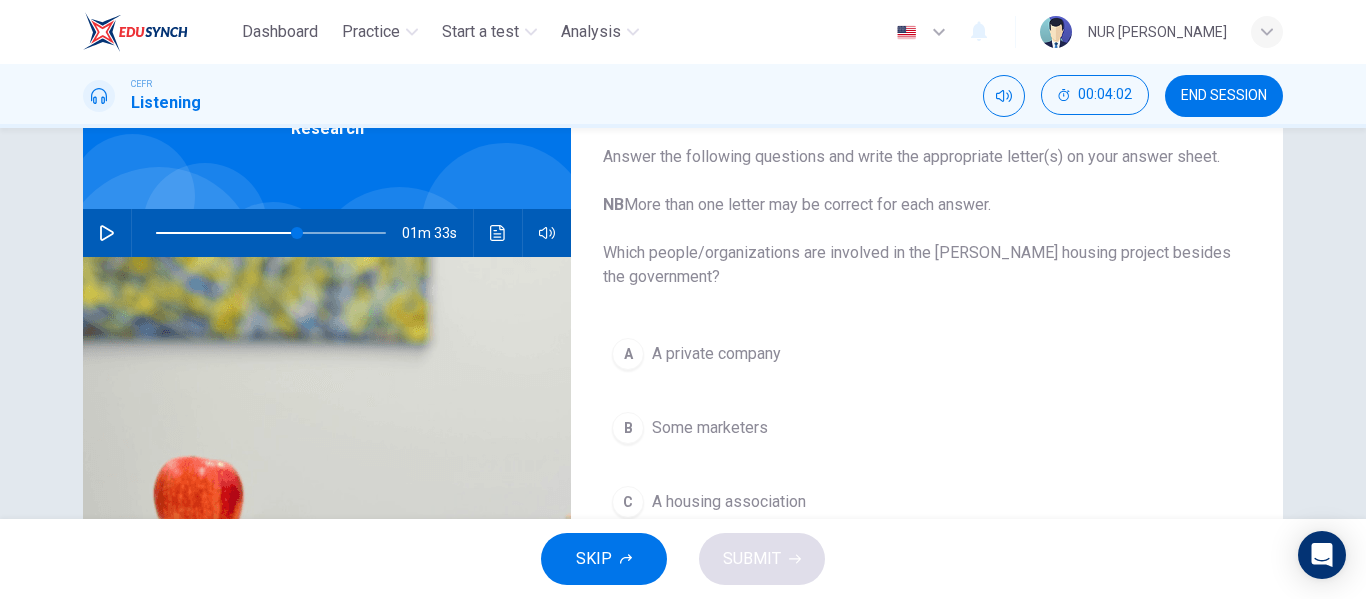 scroll, scrollTop: 84, scrollLeft: 0, axis: vertical 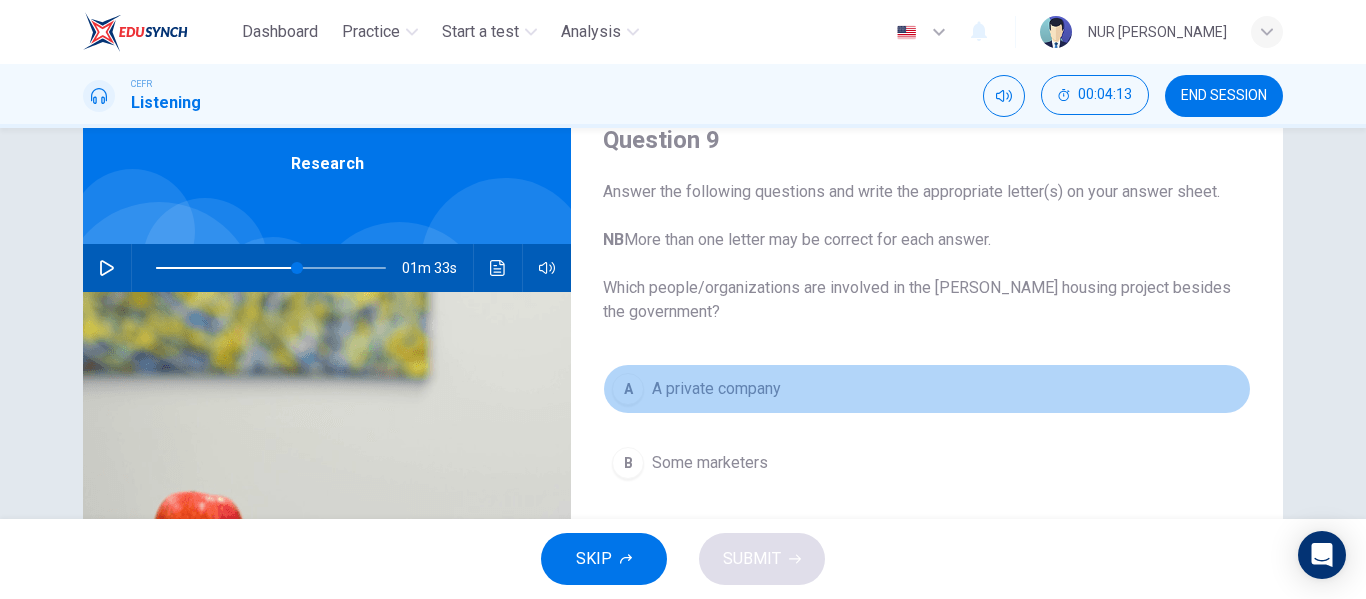 click on "A private company" at bounding box center (716, 389) 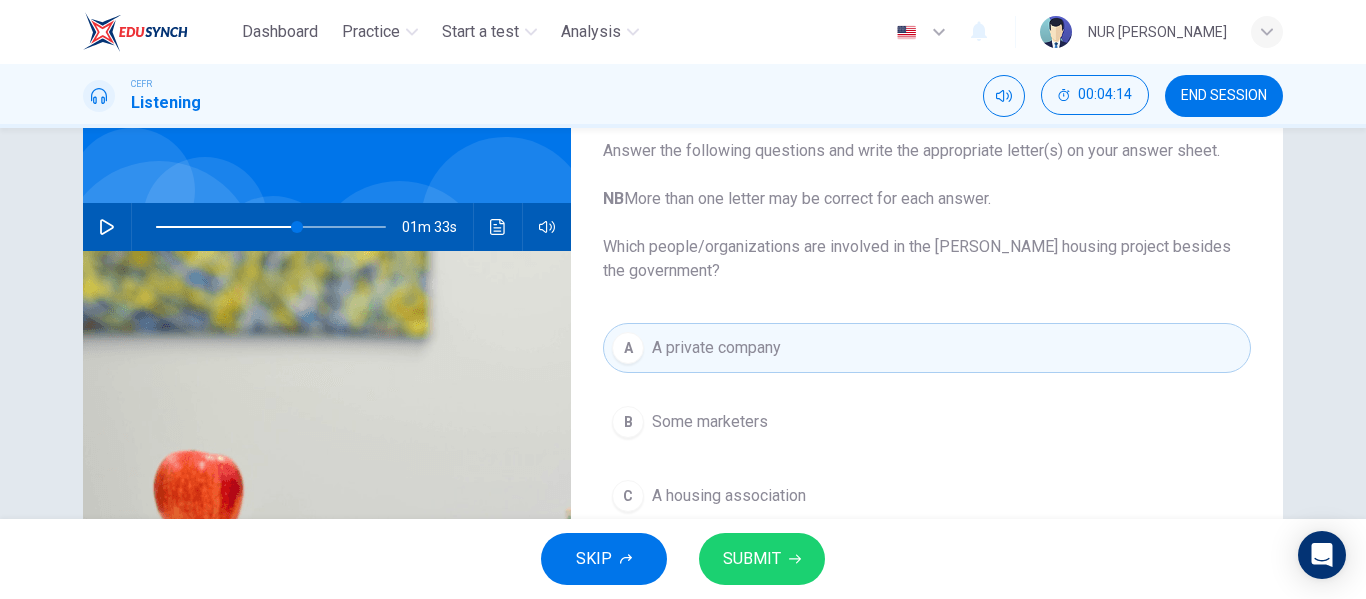 scroll, scrollTop: 126, scrollLeft: 0, axis: vertical 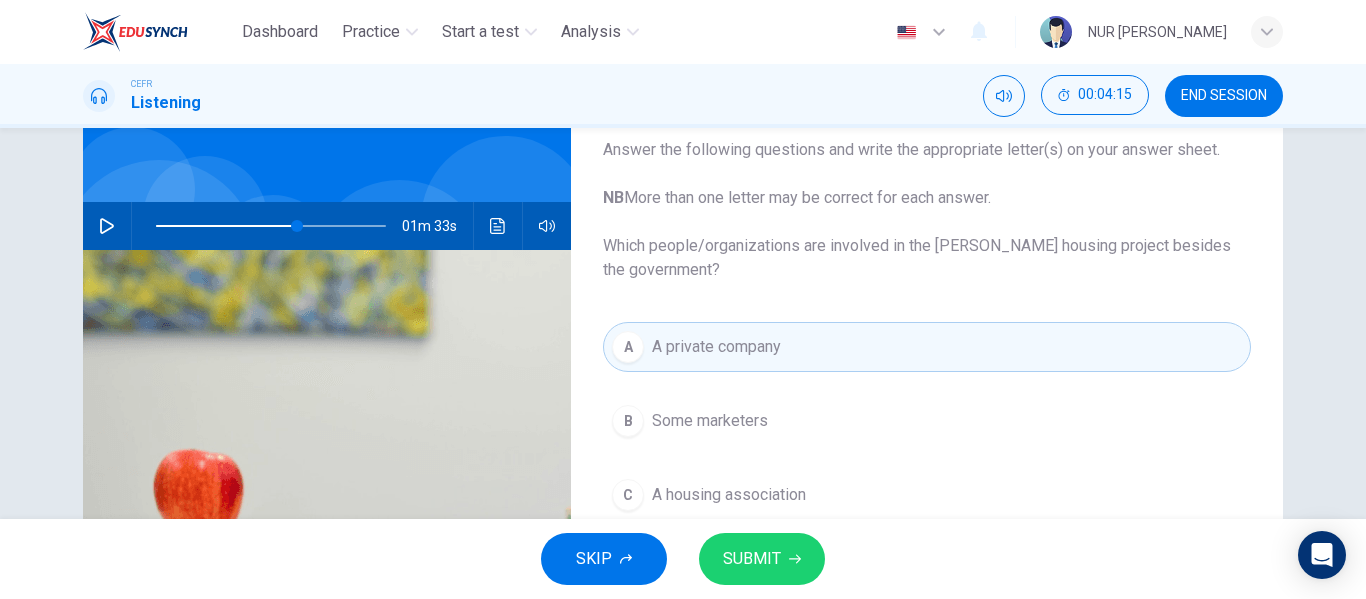 click on "A A private company B Some marketers C A housing association D Co-operatives" at bounding box center [927, 478] 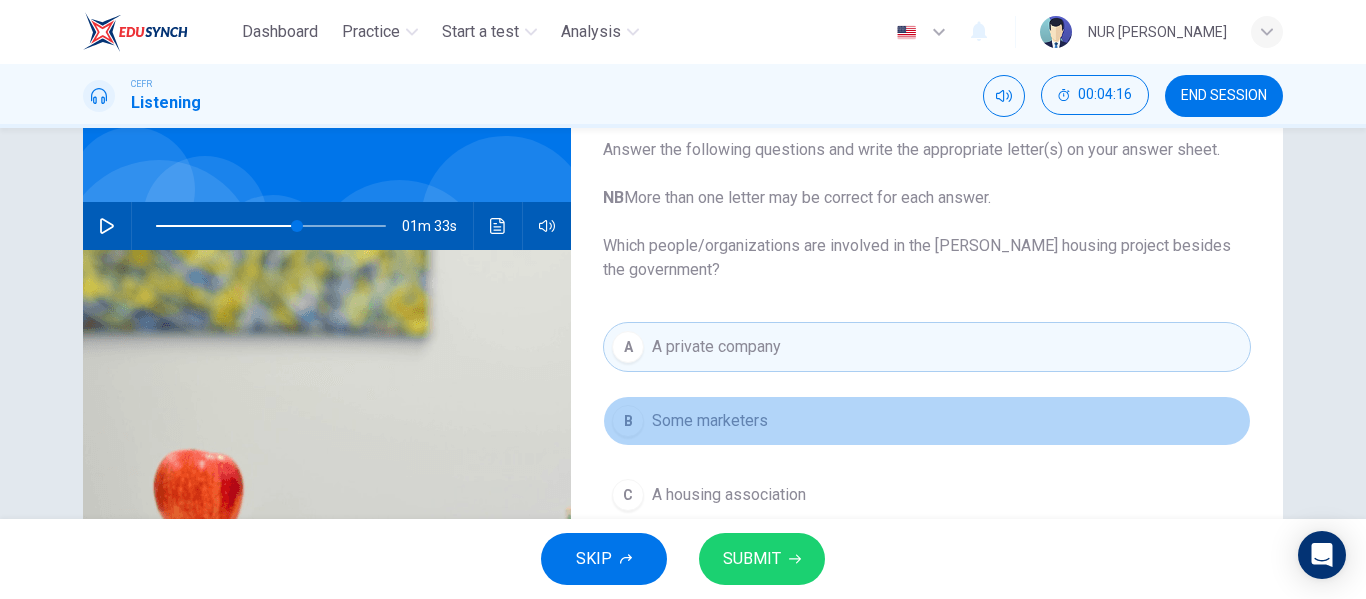 click on "B Some marketers" at bounding box center [927, 421] 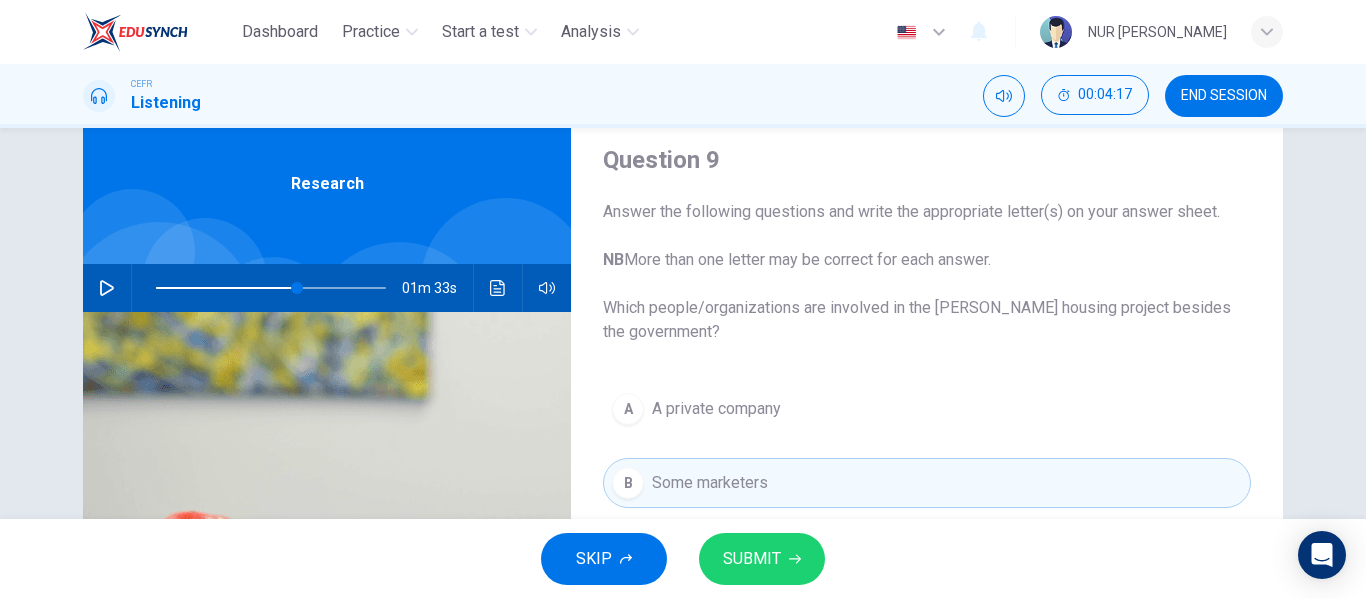 scroll, scrollTop: 63, scrollLeft: 0, axis: vertical 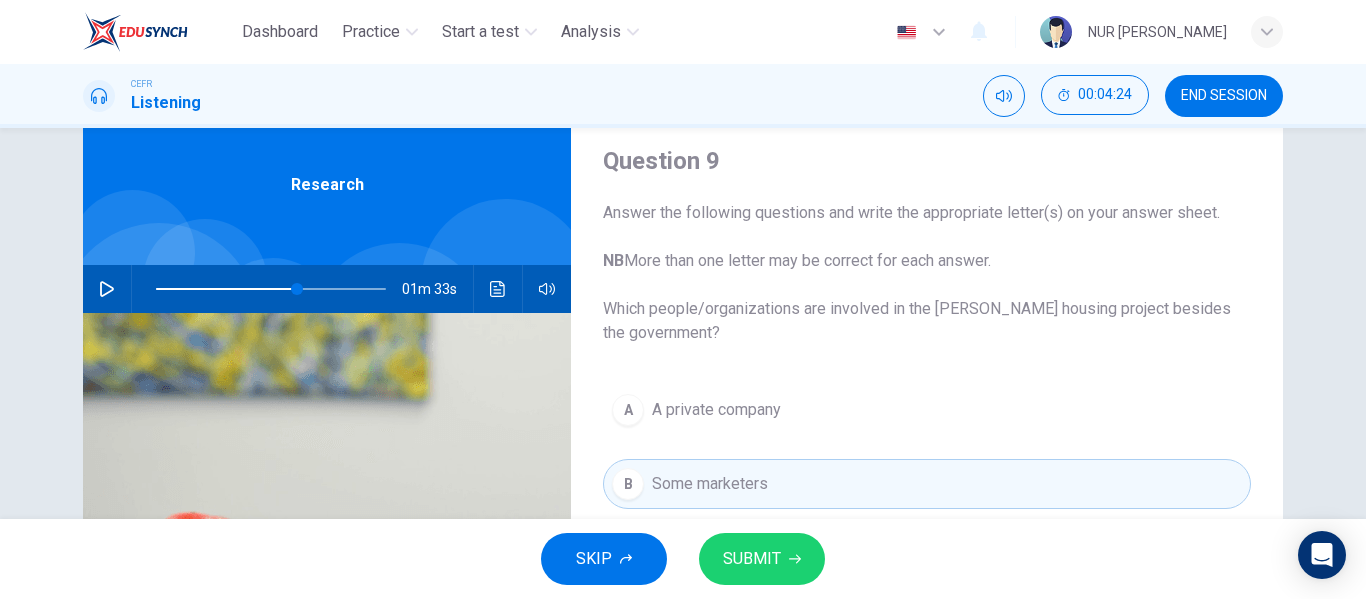click at bounding box center (107, 289) 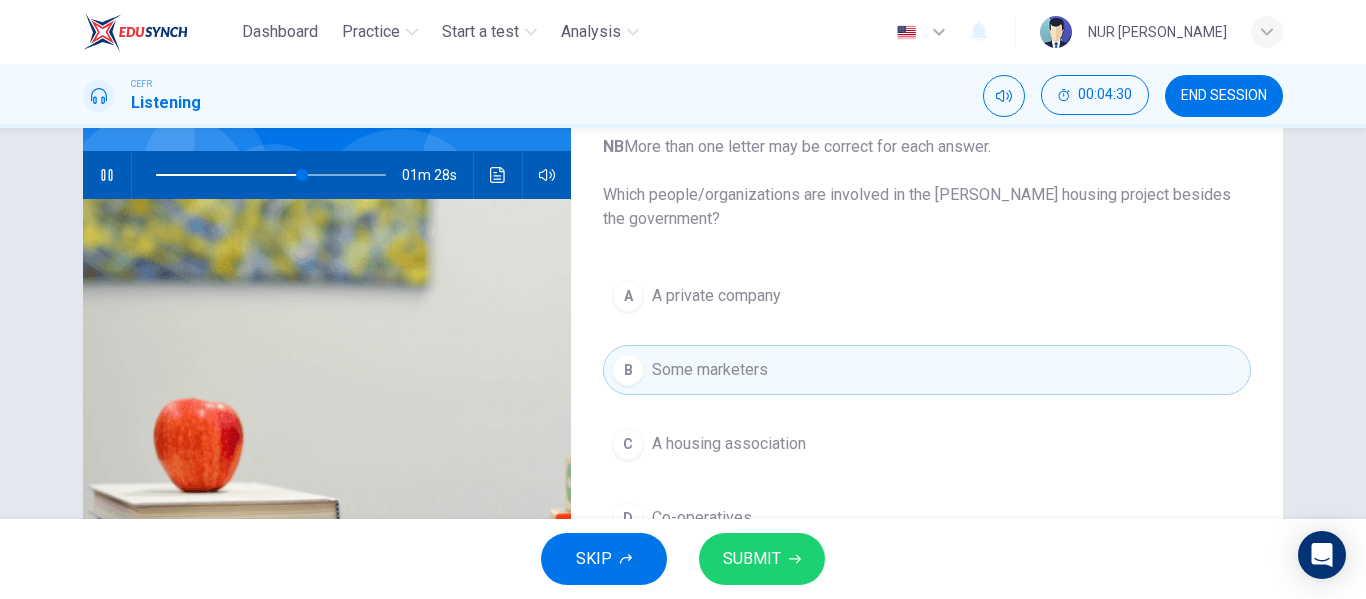 scroll, scrollTop: 163, scrollLeft: 0, axis: vertical 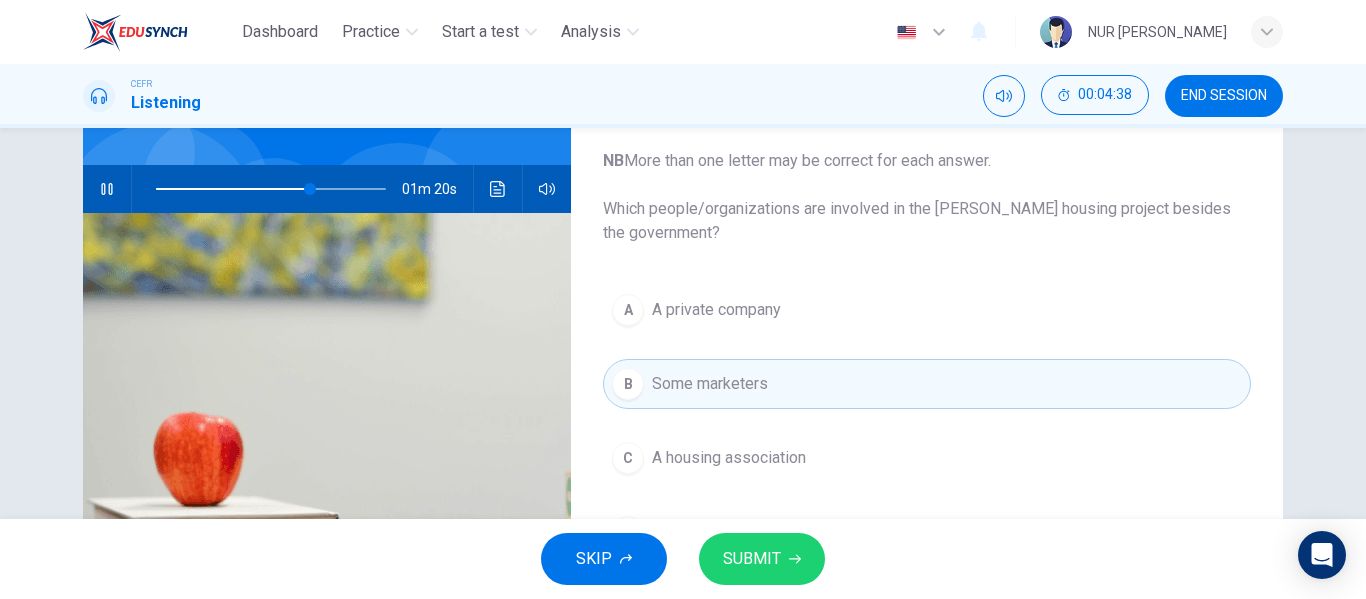 click on "Answer the following questions and write the appropriate letter(s) on your answer sheet.
NB  More than one letter may be correct for each answer.  Which people/organizations are involved in the Haydon housing project besides the government?" at bounding box center [927, 173] 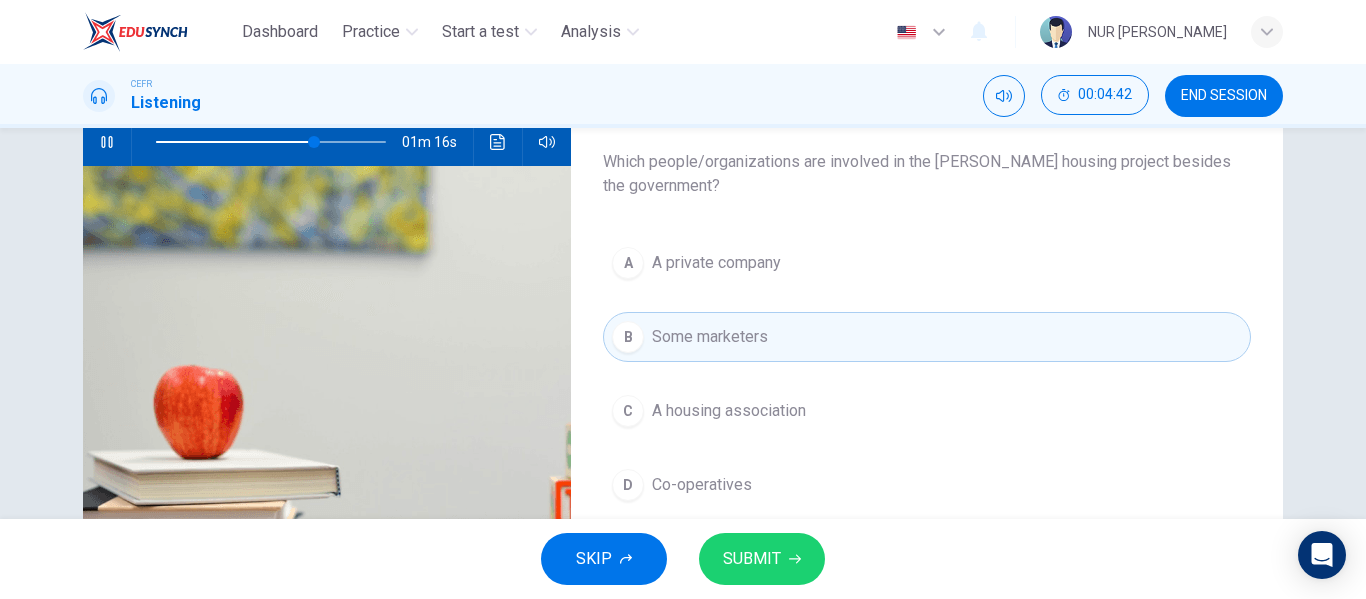 scroll, scrollTop: 163, scrollLeft: 0, axis: vertical 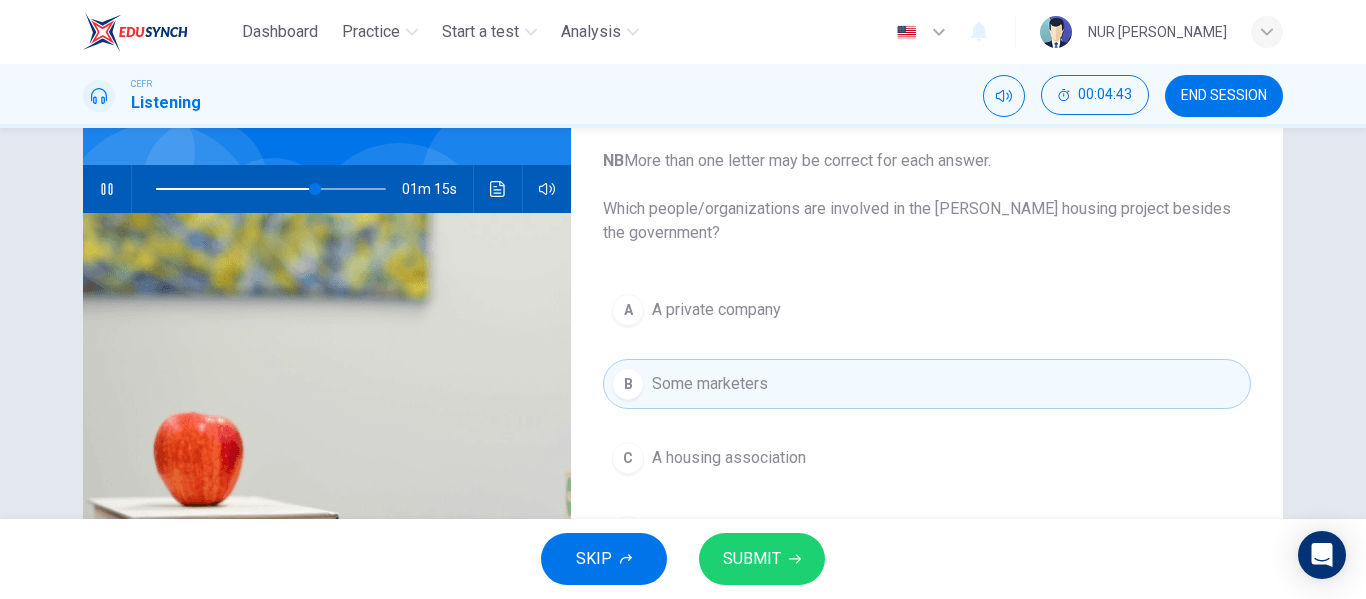 click on "A A private company" at bounding box center (927, 310) 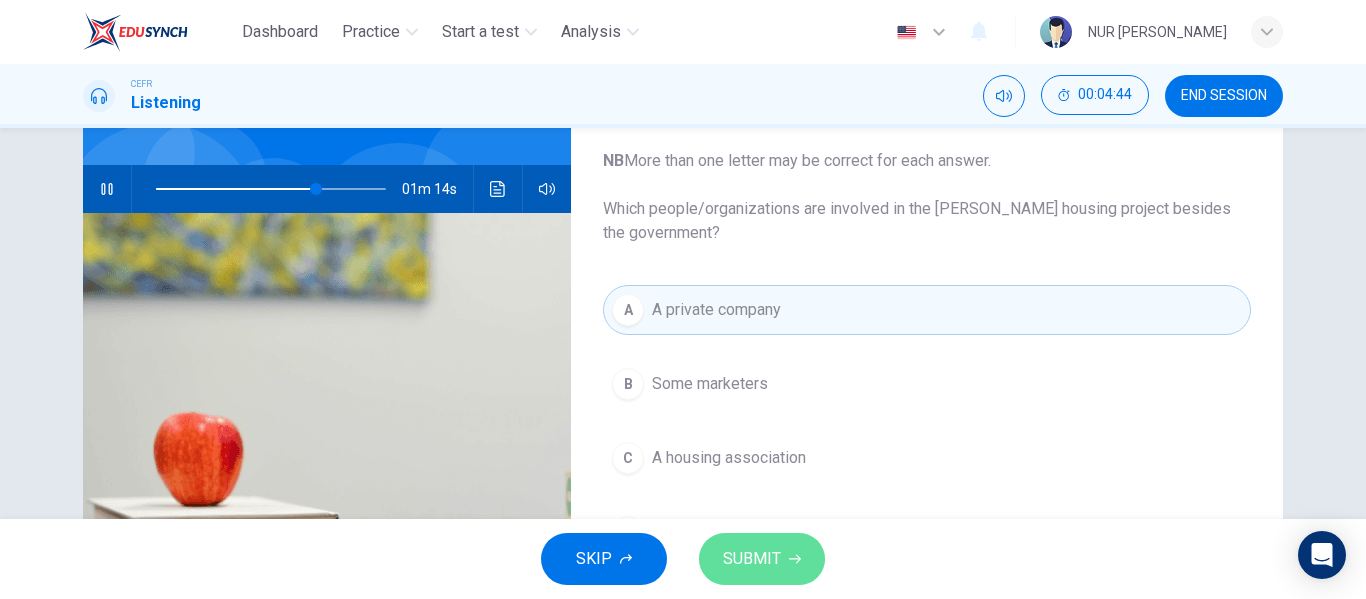 click on "SUBMIT" at bounding box center (752, 559) 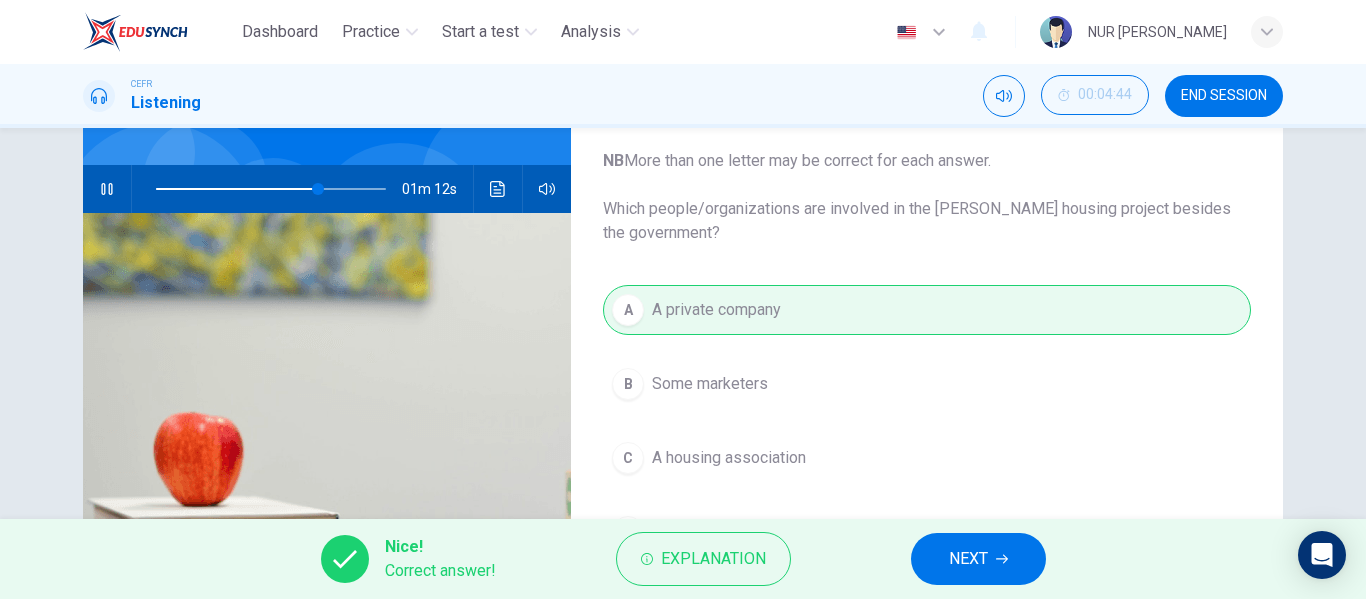 click on "NEXT" at bounding box center [978, 559] 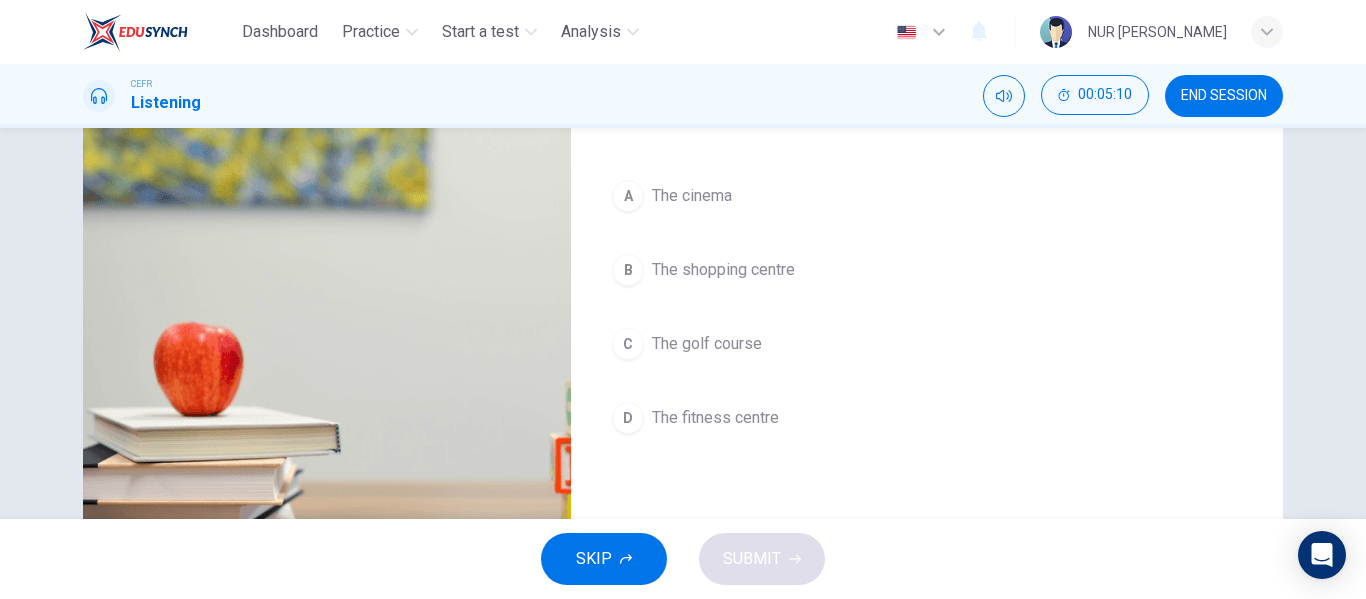 scroll, scrollTop: 300, scrollLeft: 0, axis: vertical 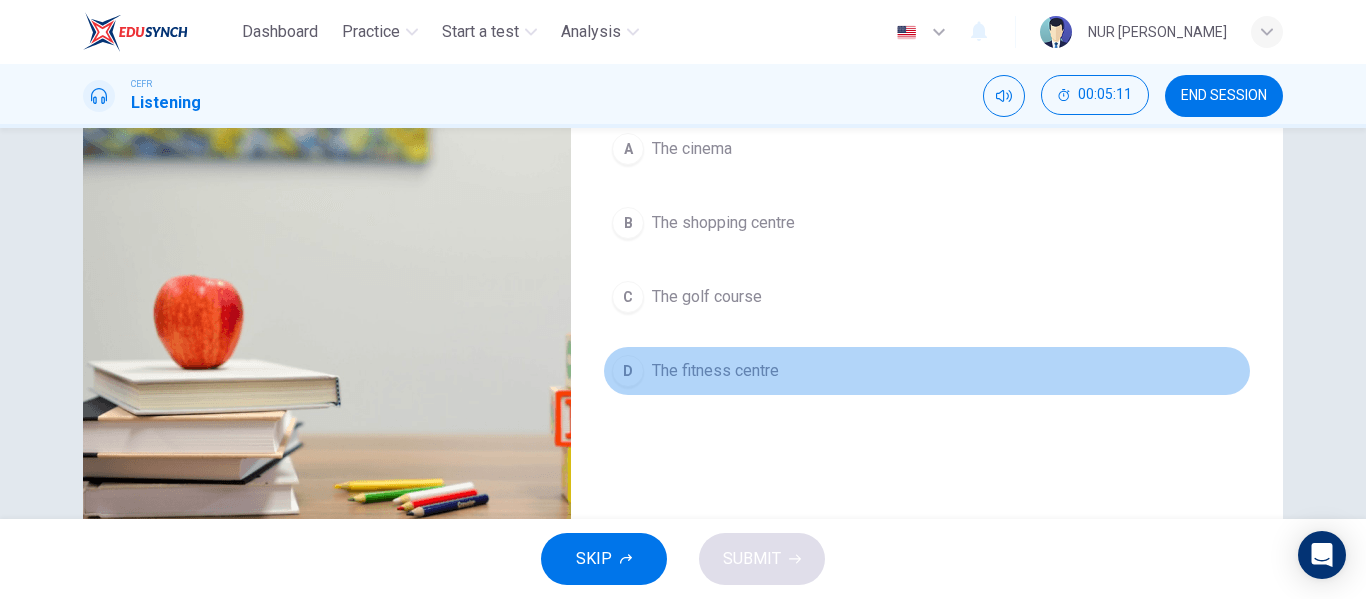click on "The fitness centre" at bounding box center [715, 371] 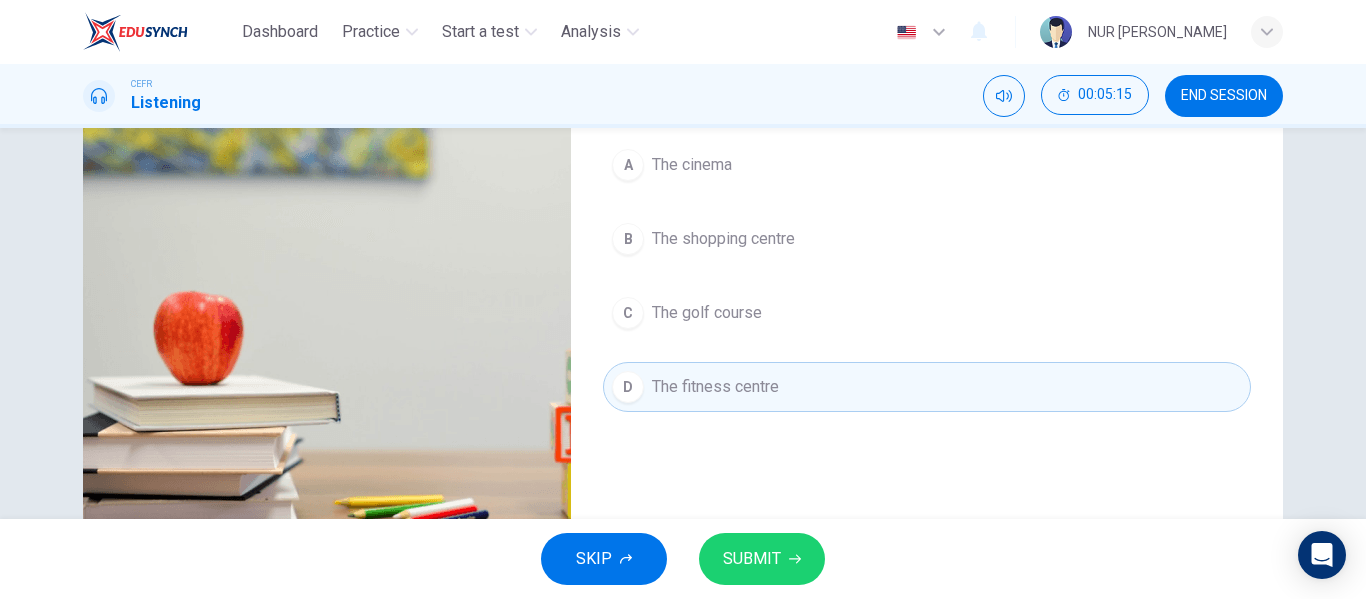 scroll, scrollTop: 184, scrollLeft: 0, axis: vertical 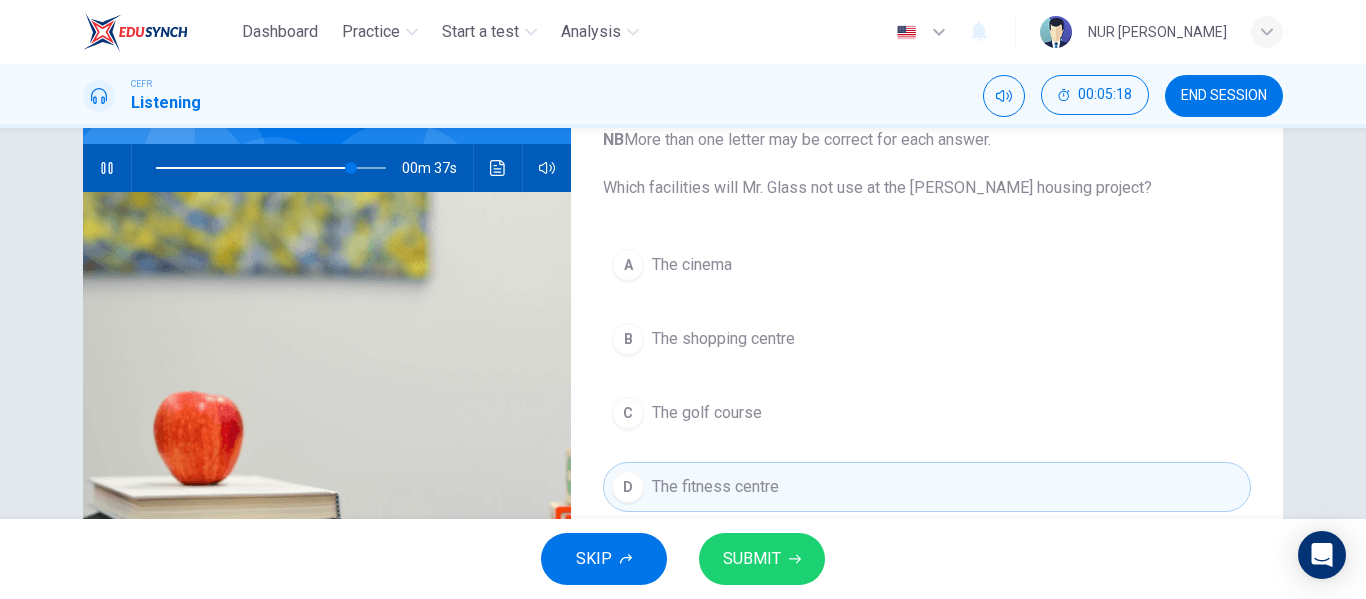click on "C The golf course" at bounding box center (927, 413) 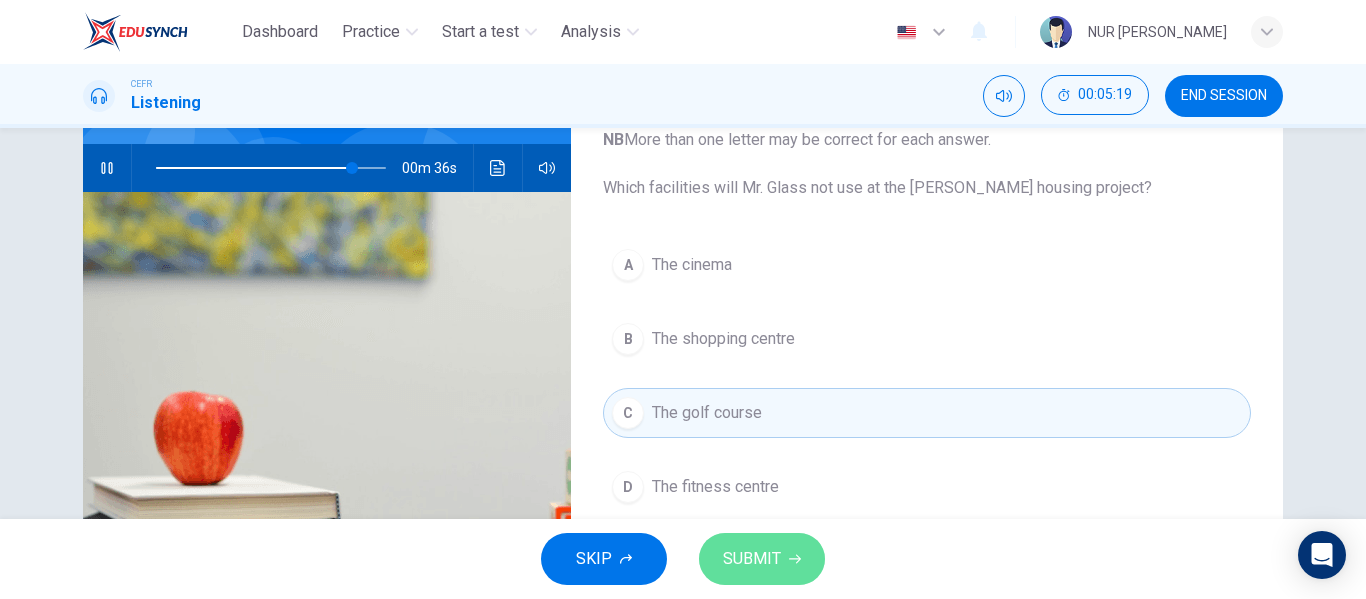 click on "SUBMIT" at bounding box center (762, 559) 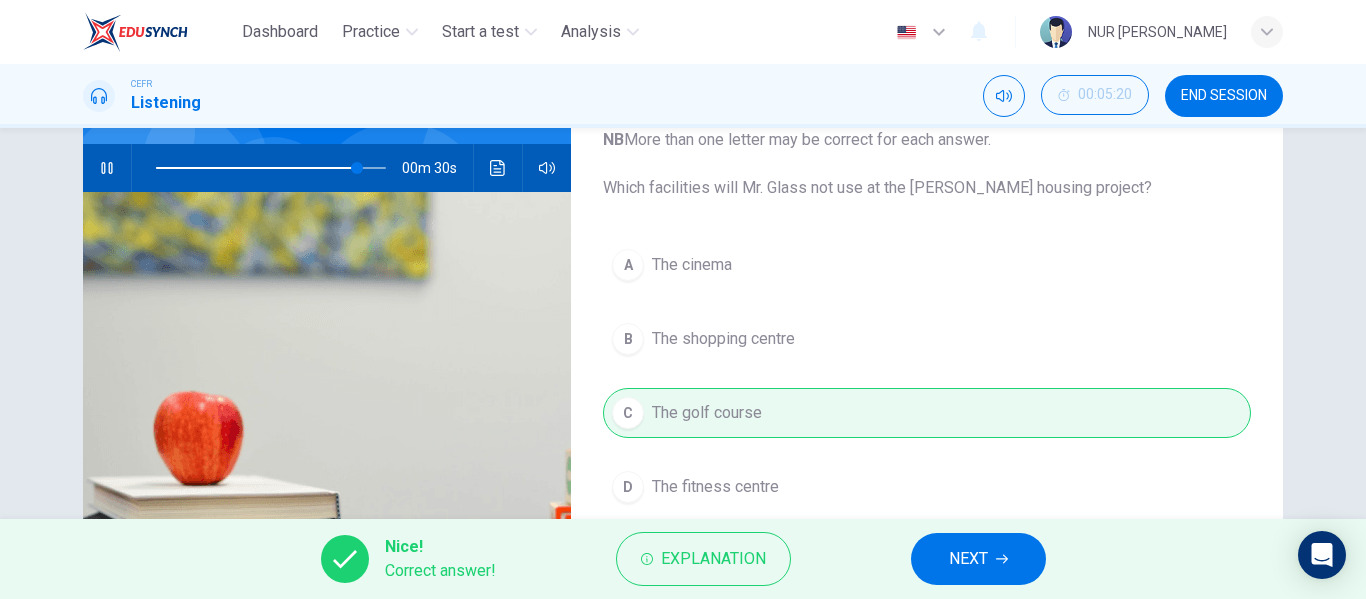 type on "88" 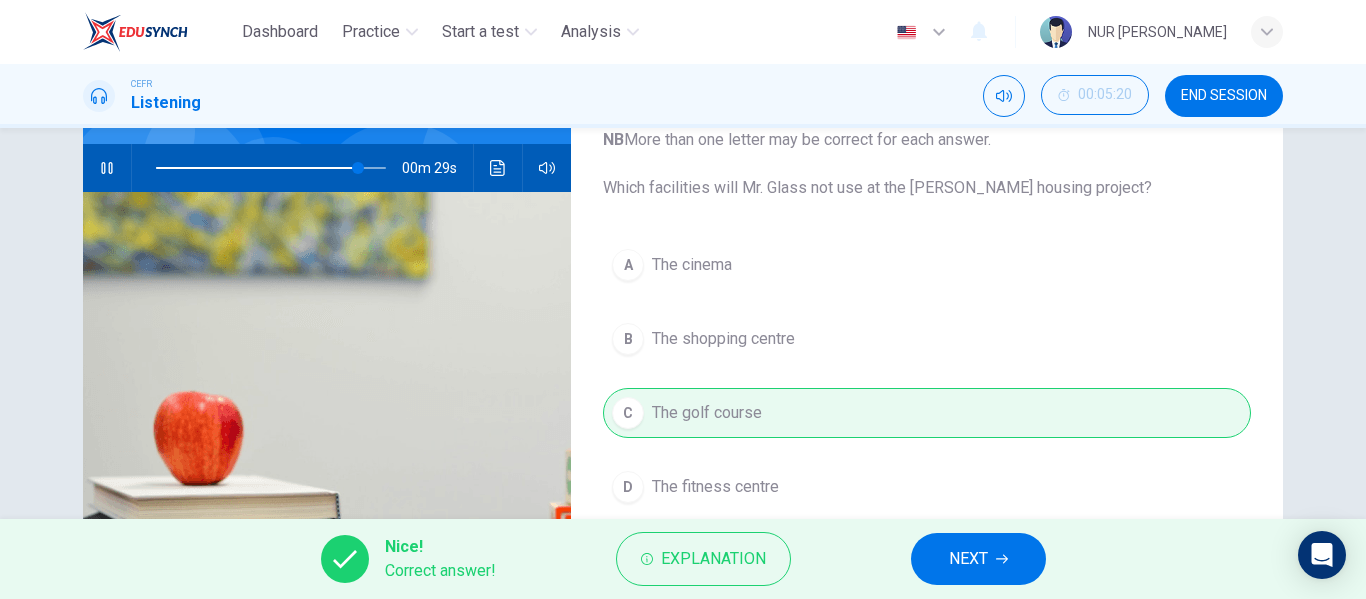 click on "NEXT" at bounding box center (968, 559) 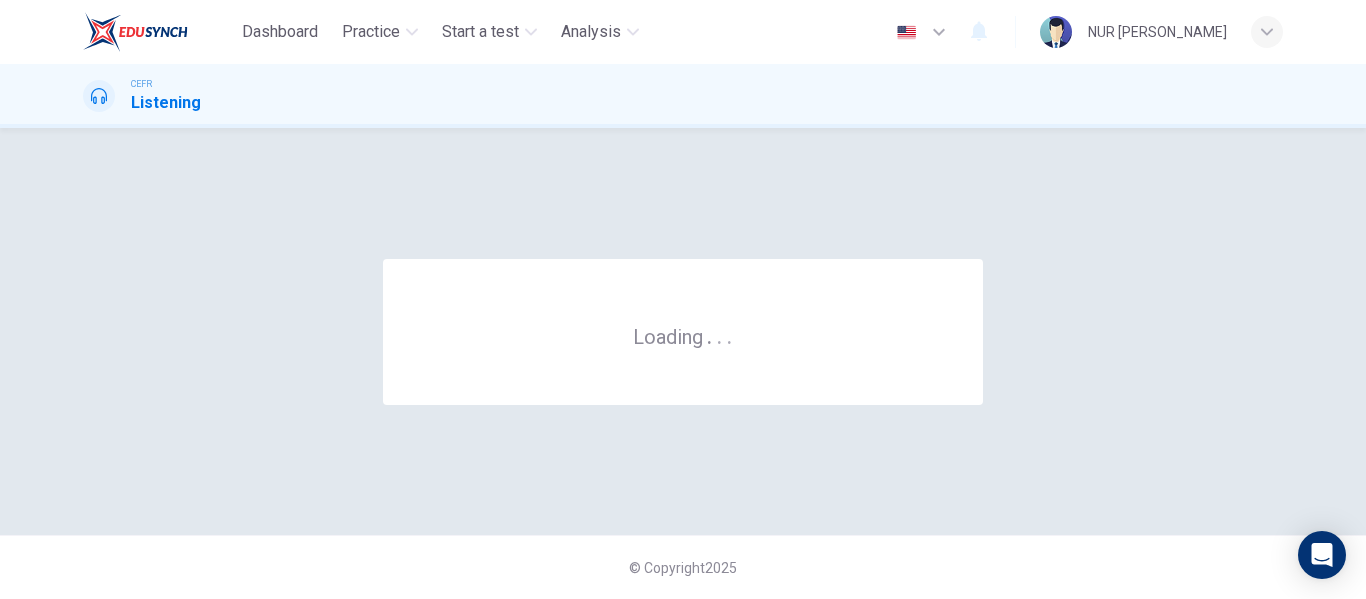 scroll, scrollTop: 0, scrollLeft: 0, axis: both 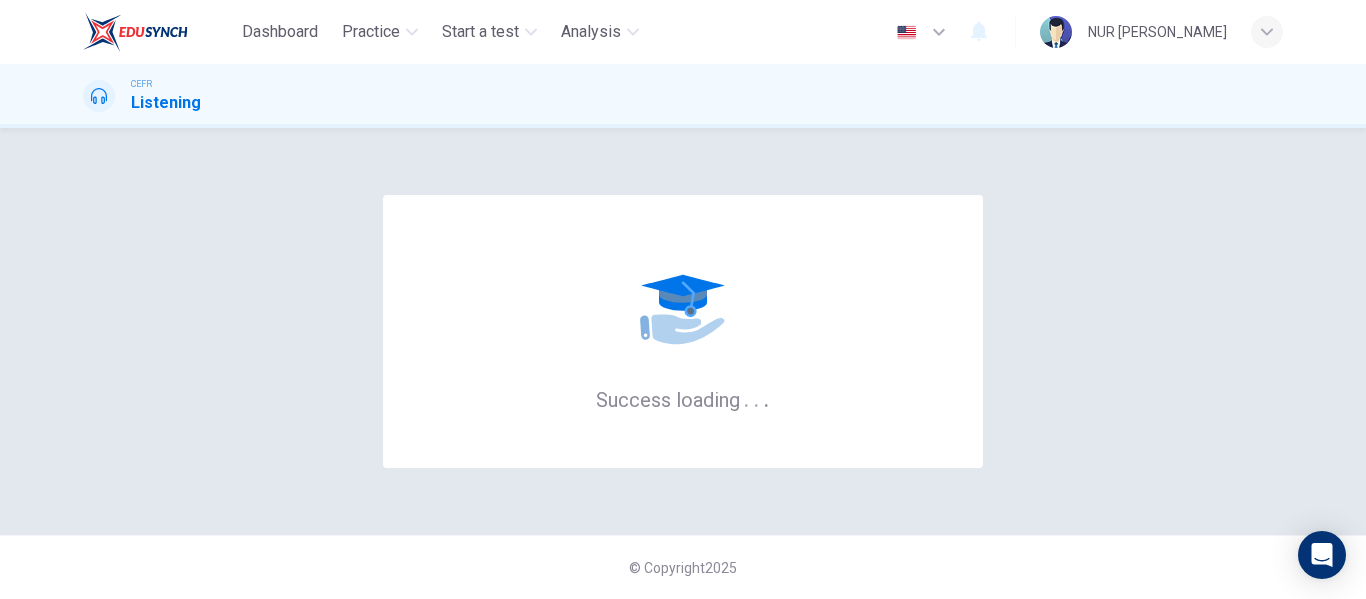click 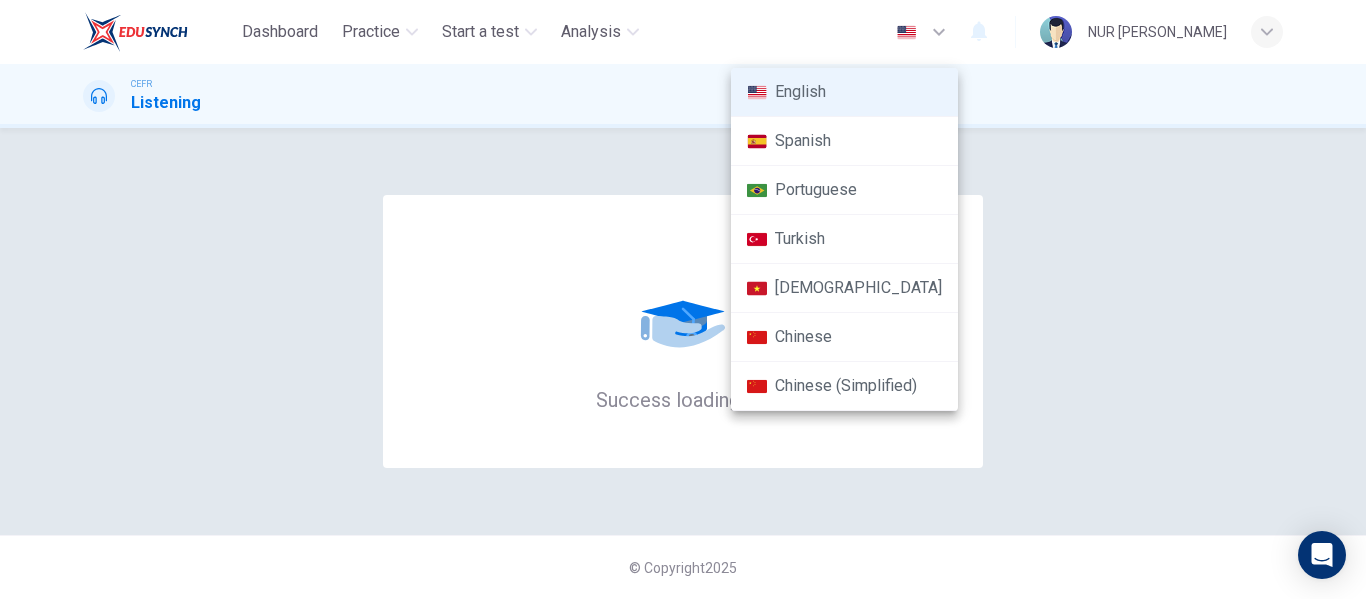 click at bounding box center (683, 299) 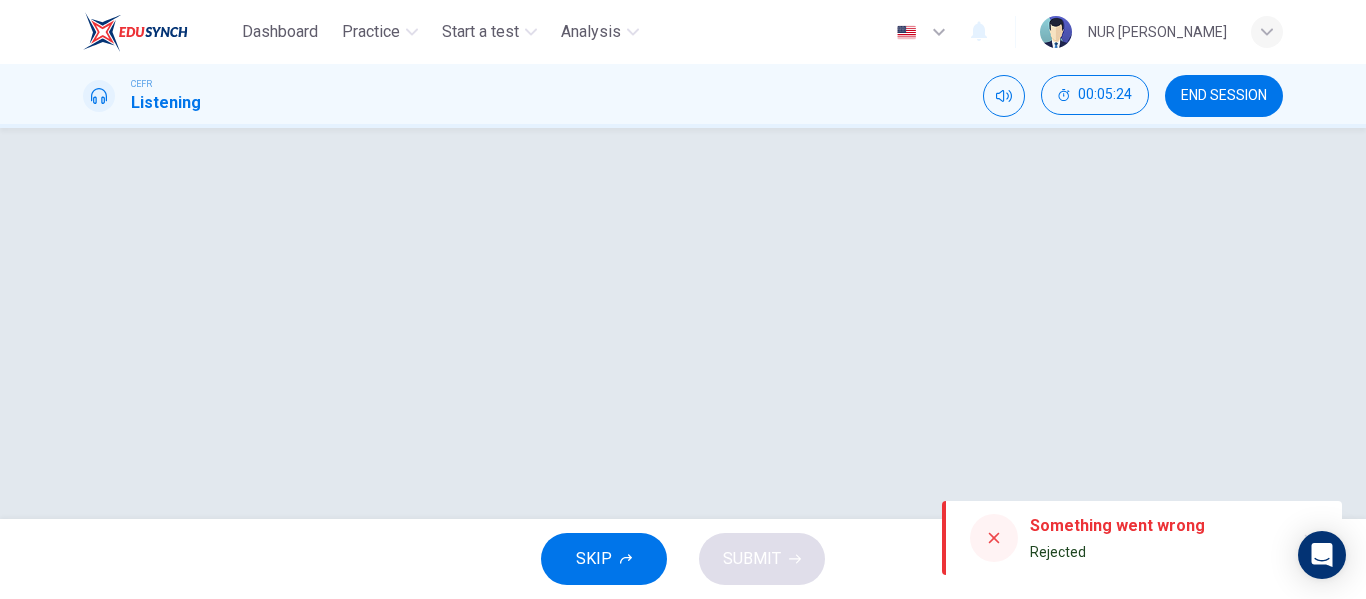 click at bounding box center [683, 323] 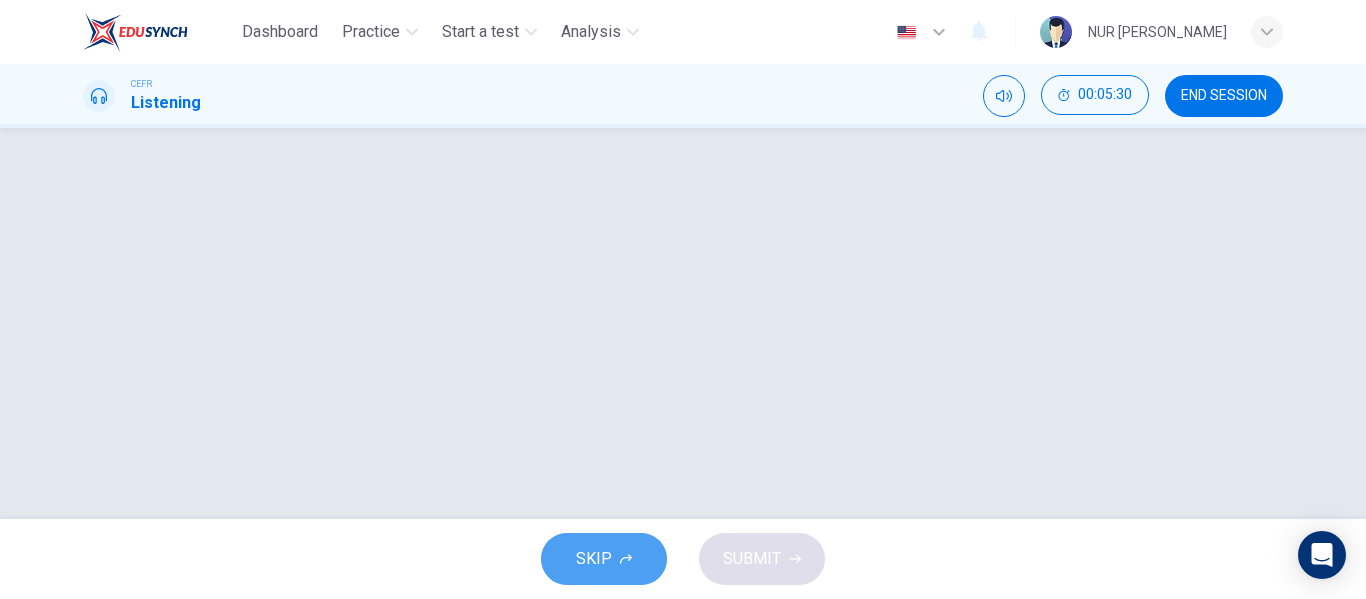 click on "SKIP" at bounding box center [594, 559] 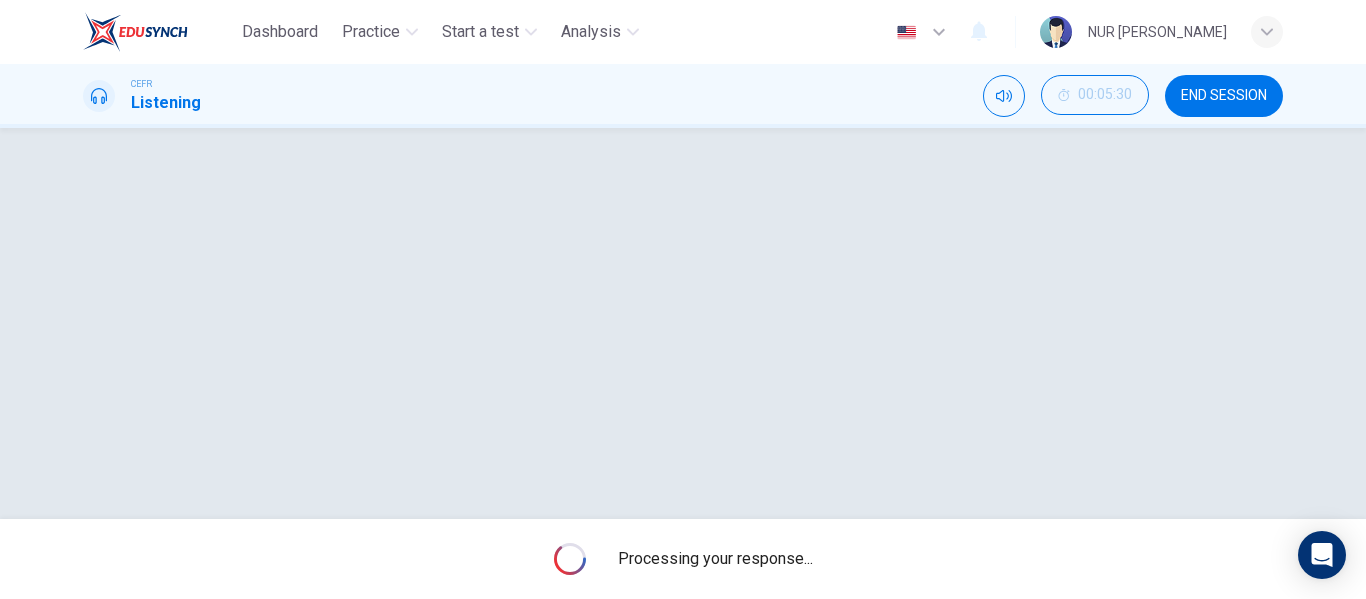 click on "END SESSION" at bounding box center [1224, 96] 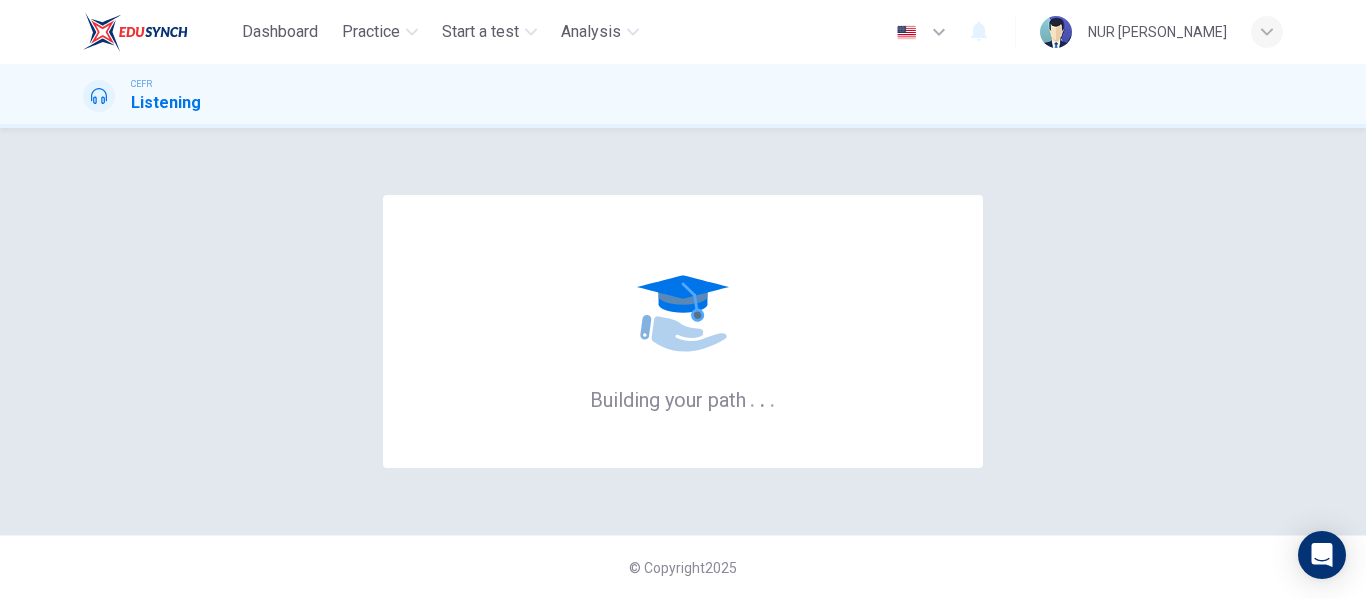 scroll, scrollTop: 0, scrollLeft: 0, axis: both 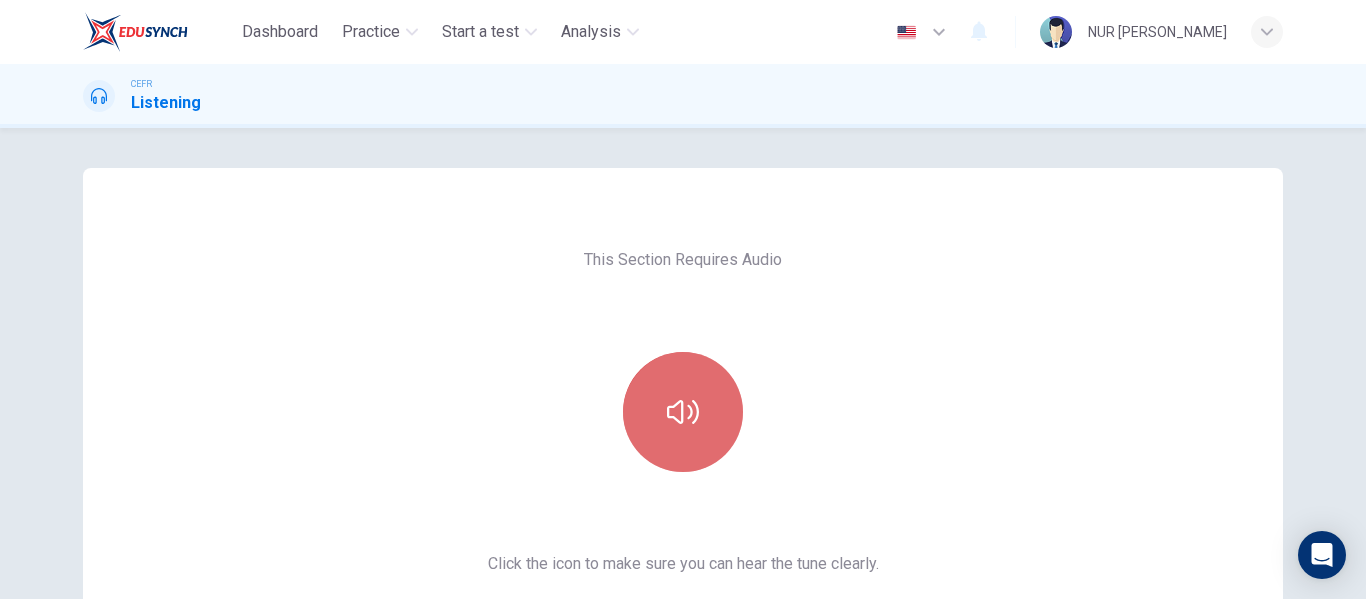 click at bounding box center [683, 412] 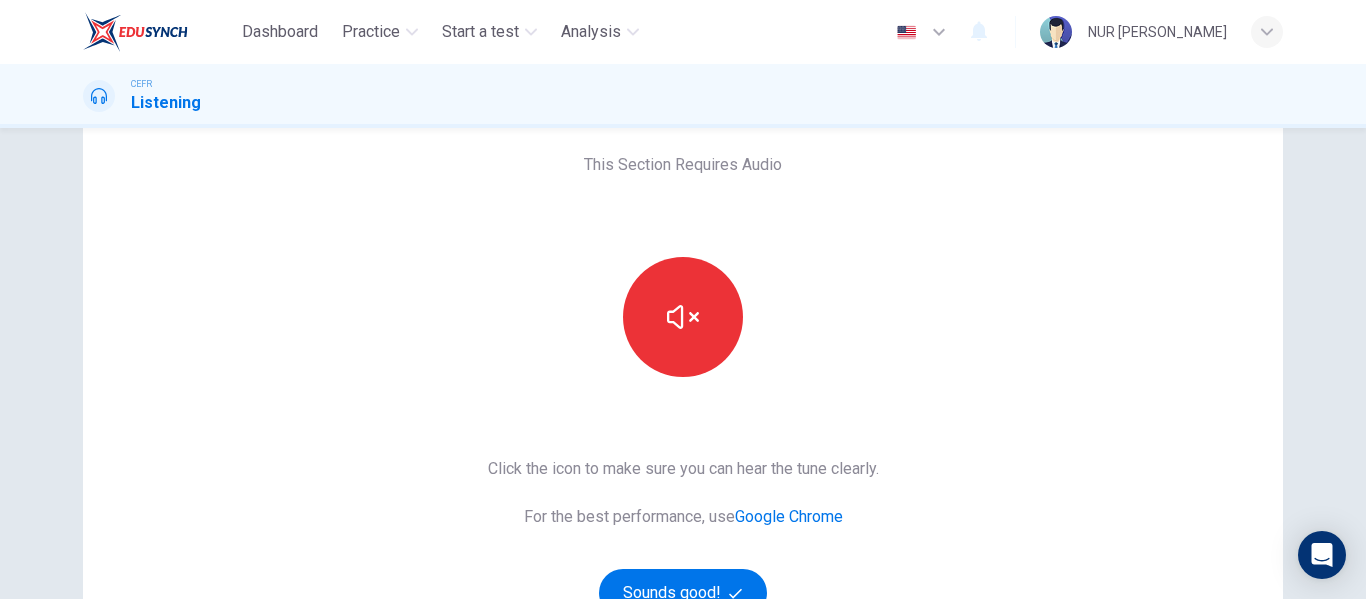 scroll, scrollTop: 200, scrollLeft: 0, axis: vertical 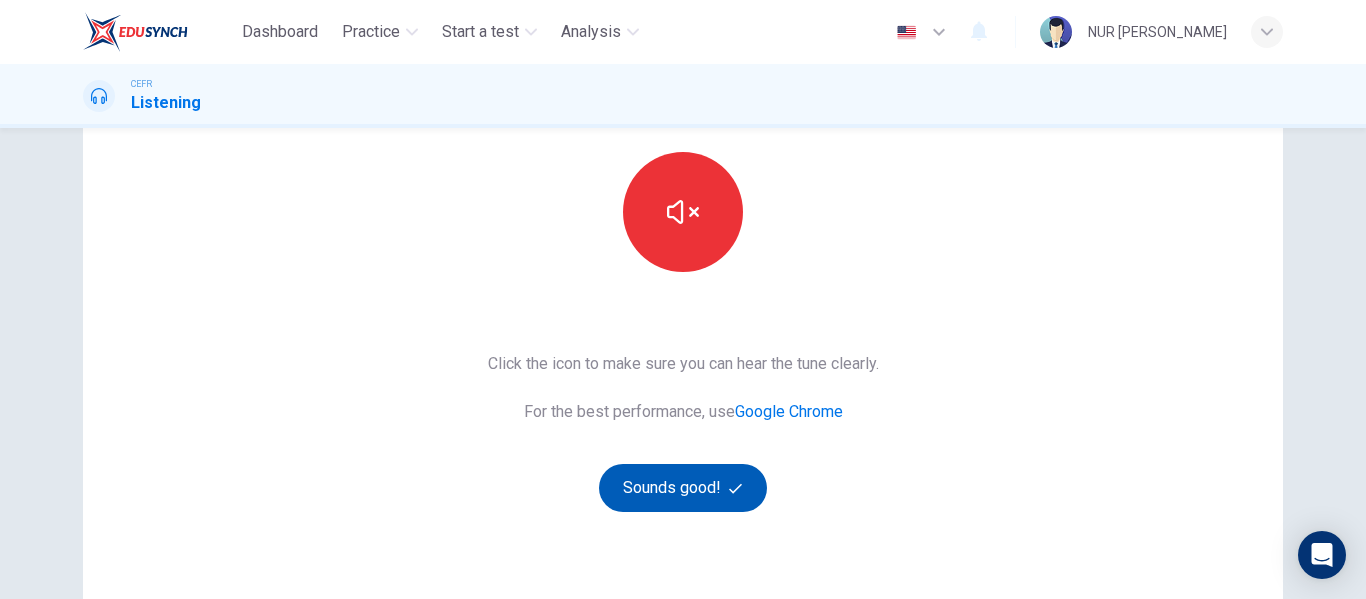 click on "Sounds good!" at bounding box center (683, 488) 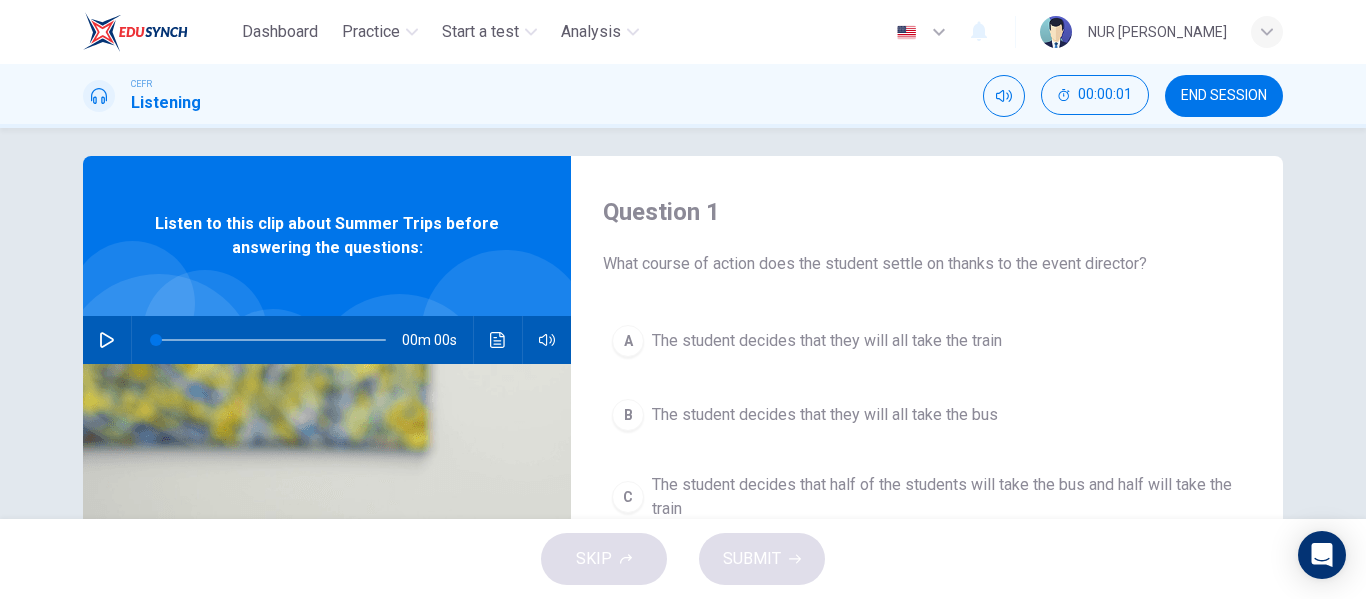 scroll, scrollTop: 0, scrollLeft: 0, axis: both 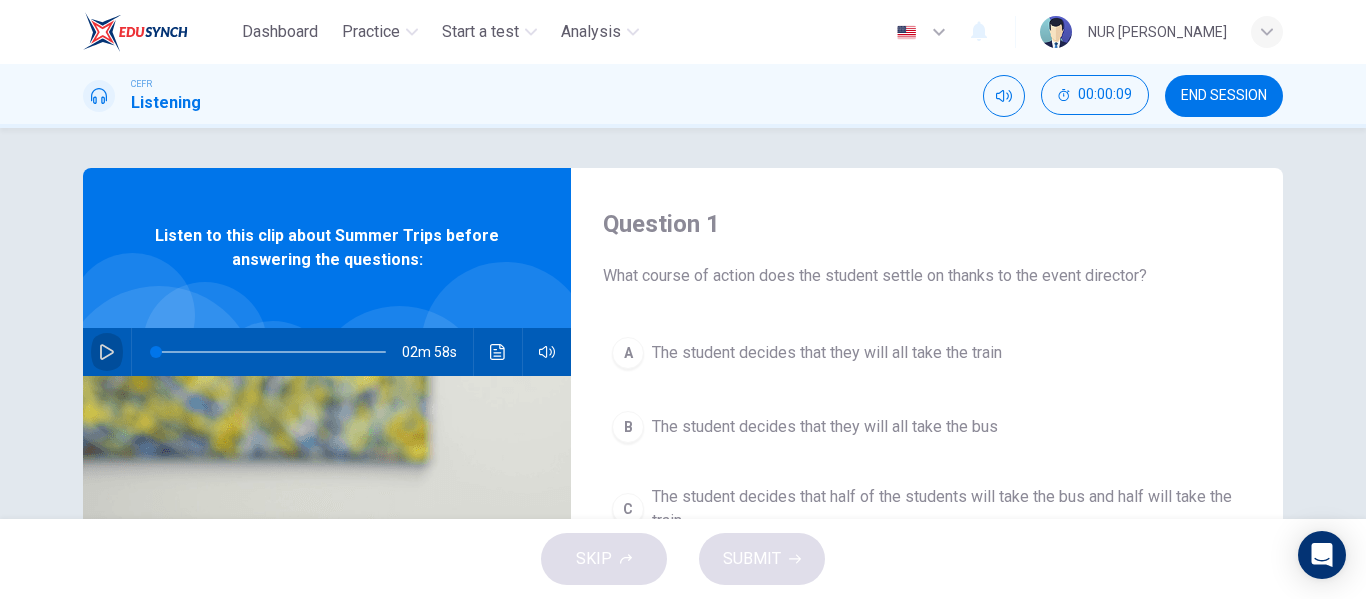 click 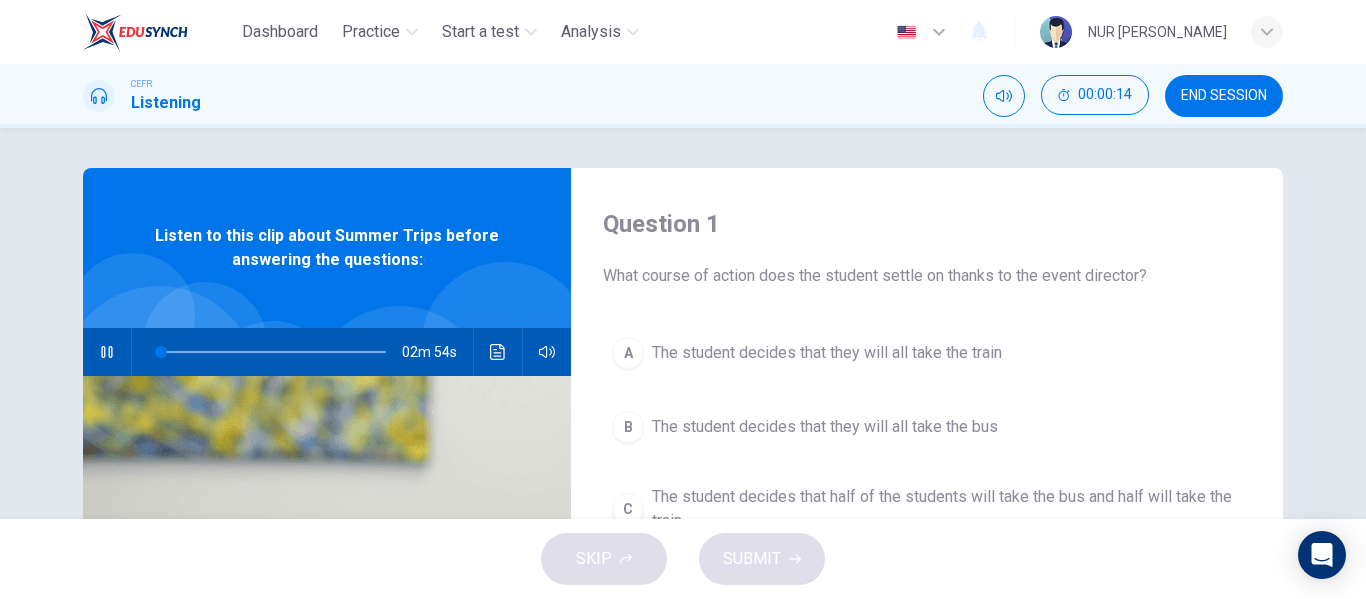 type on "3" 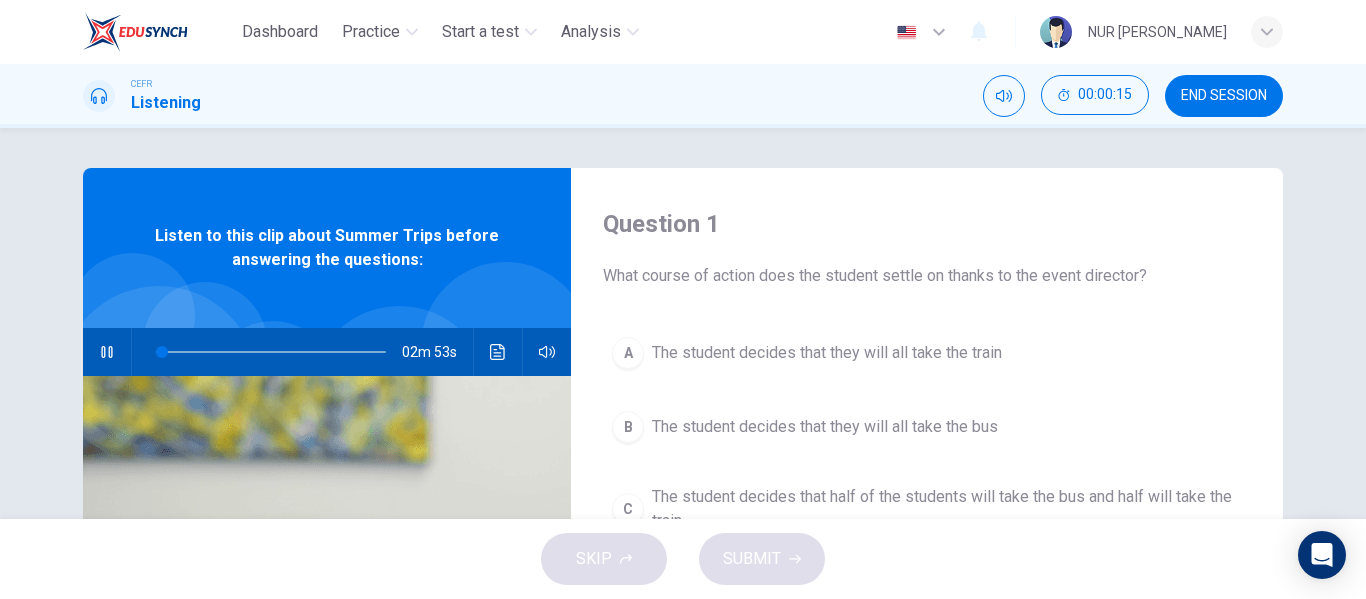 type 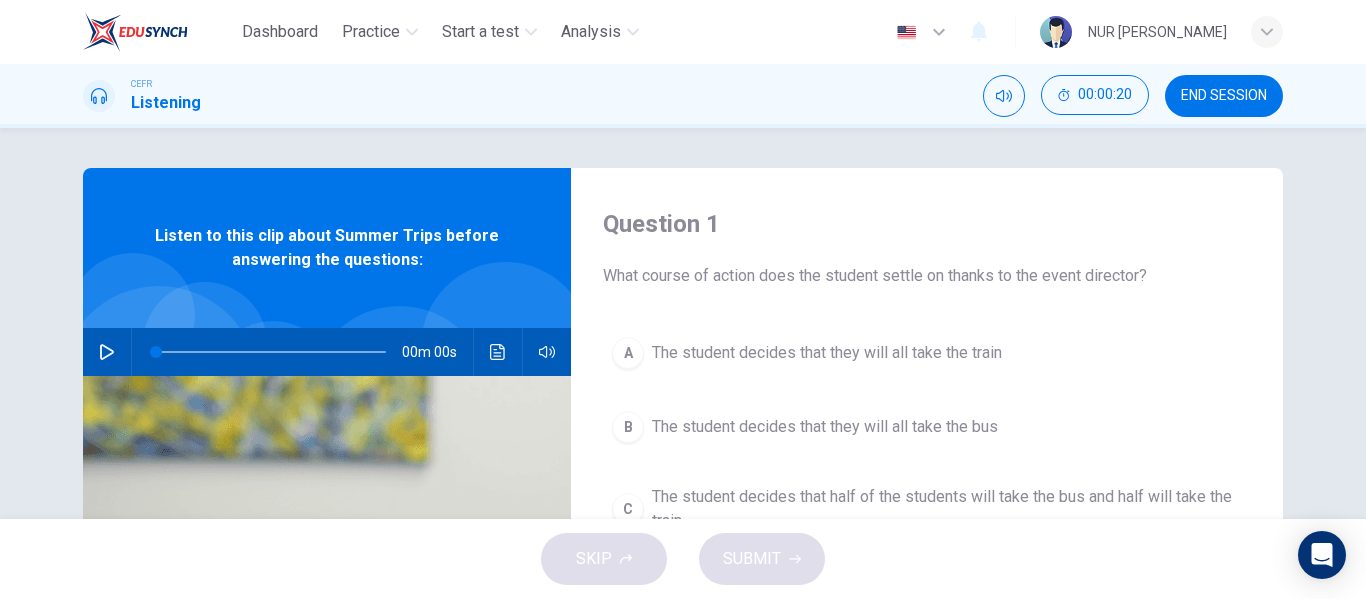 click 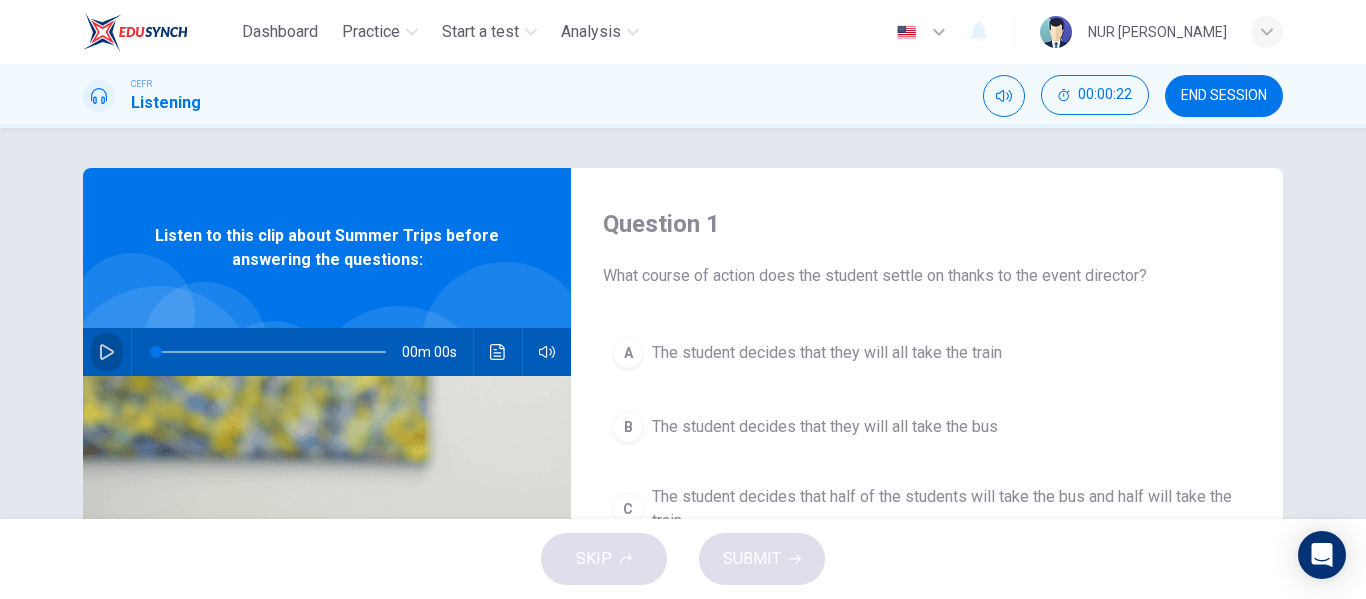 click 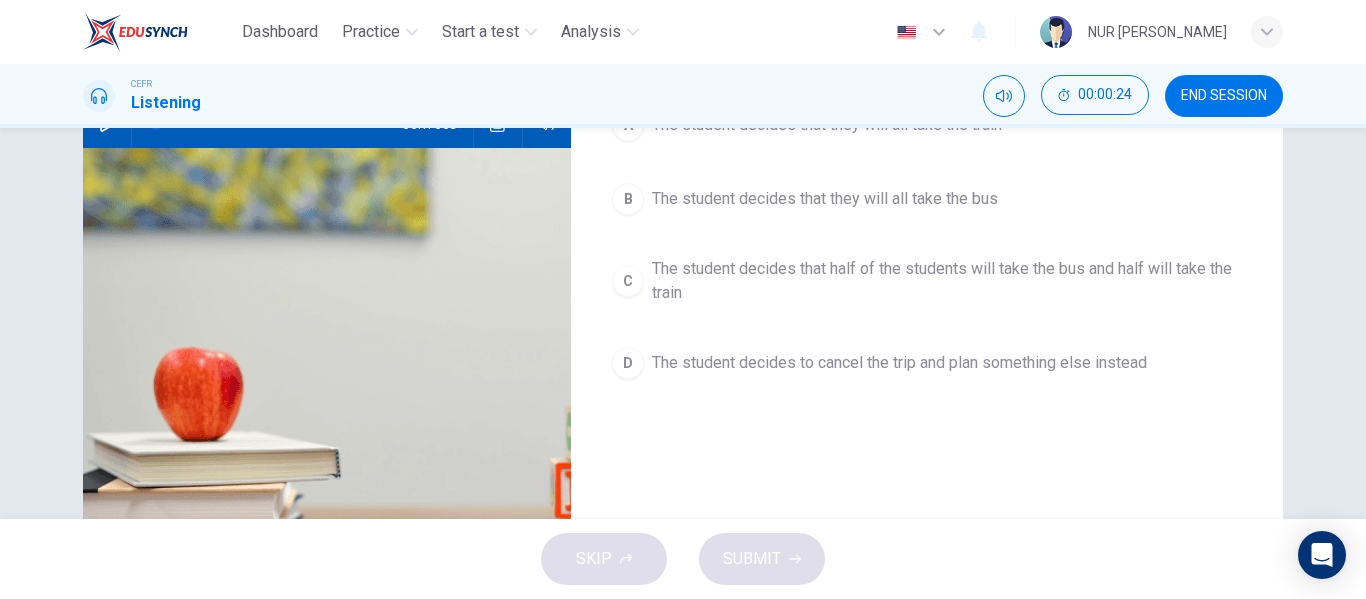 scroll, scrollTop: 0, scrollLeft: 0, axis: both 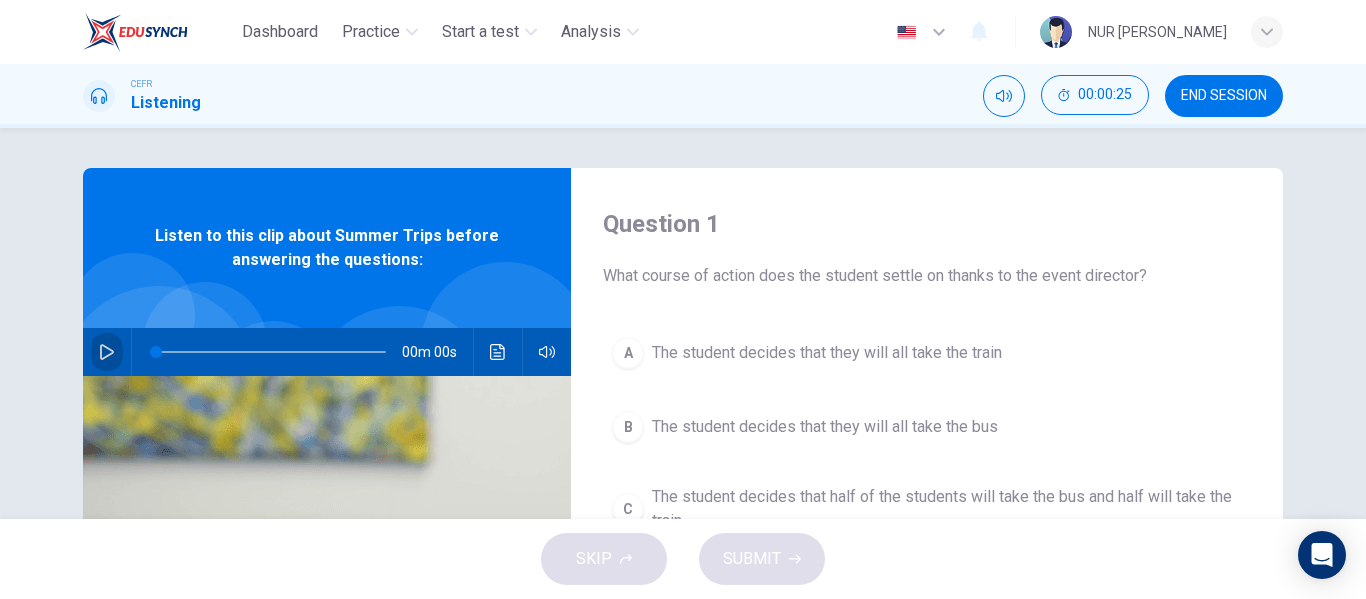 click 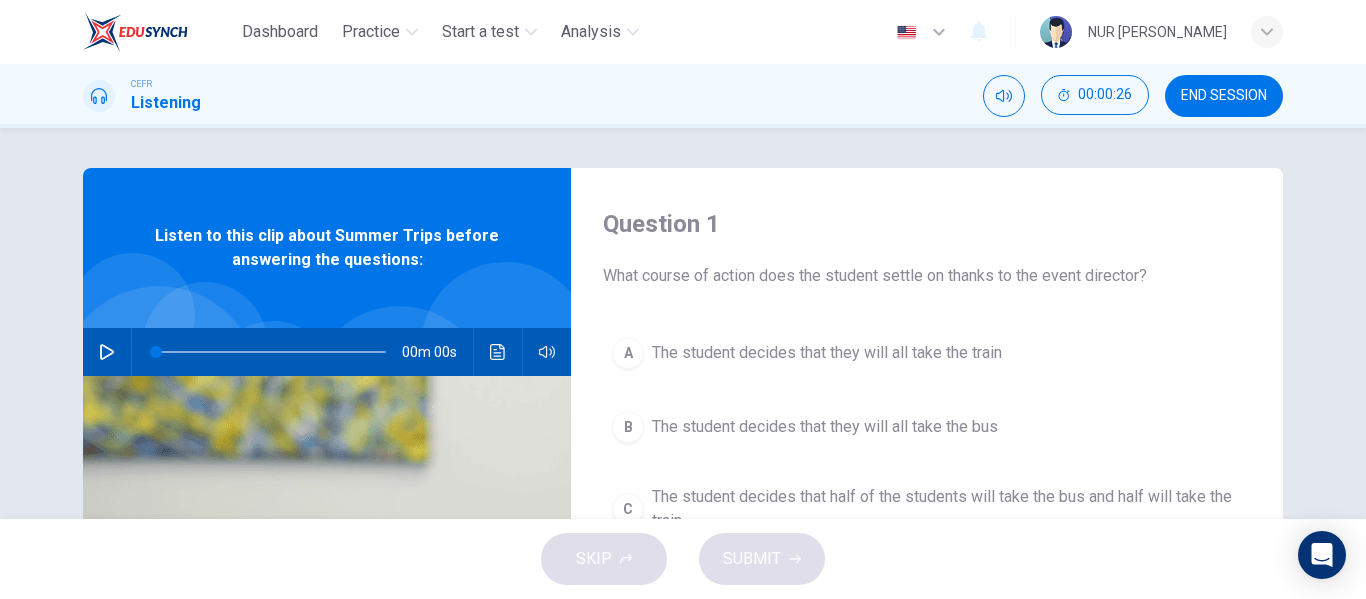 click on "The student decides that they will all take the train" at bounding box center [827, 353] 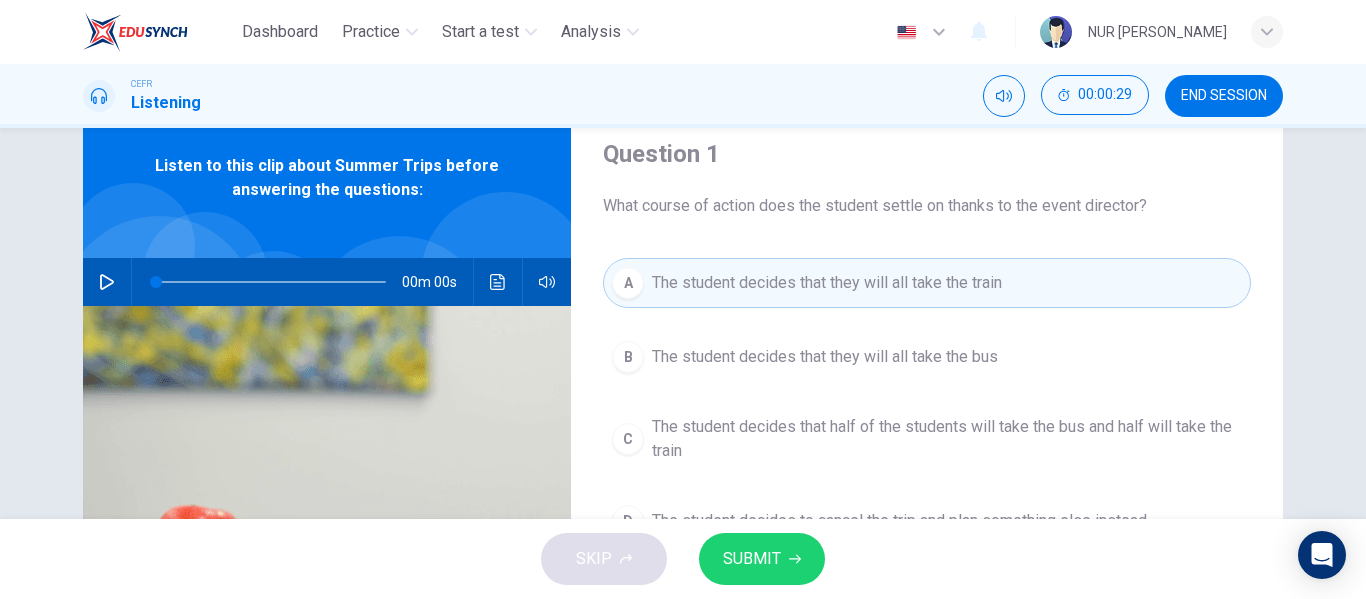 scroll, scrollTop: 100, scrollLeft: 0, axis: vertical 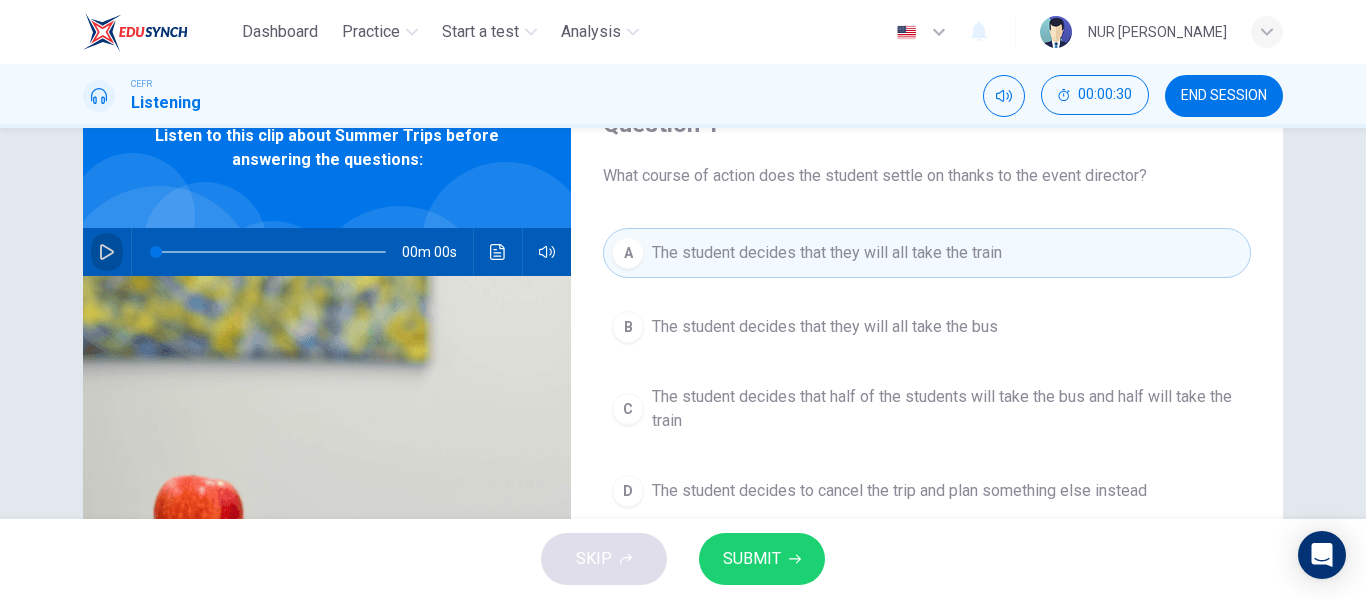 click at bounding box center (107, 252) 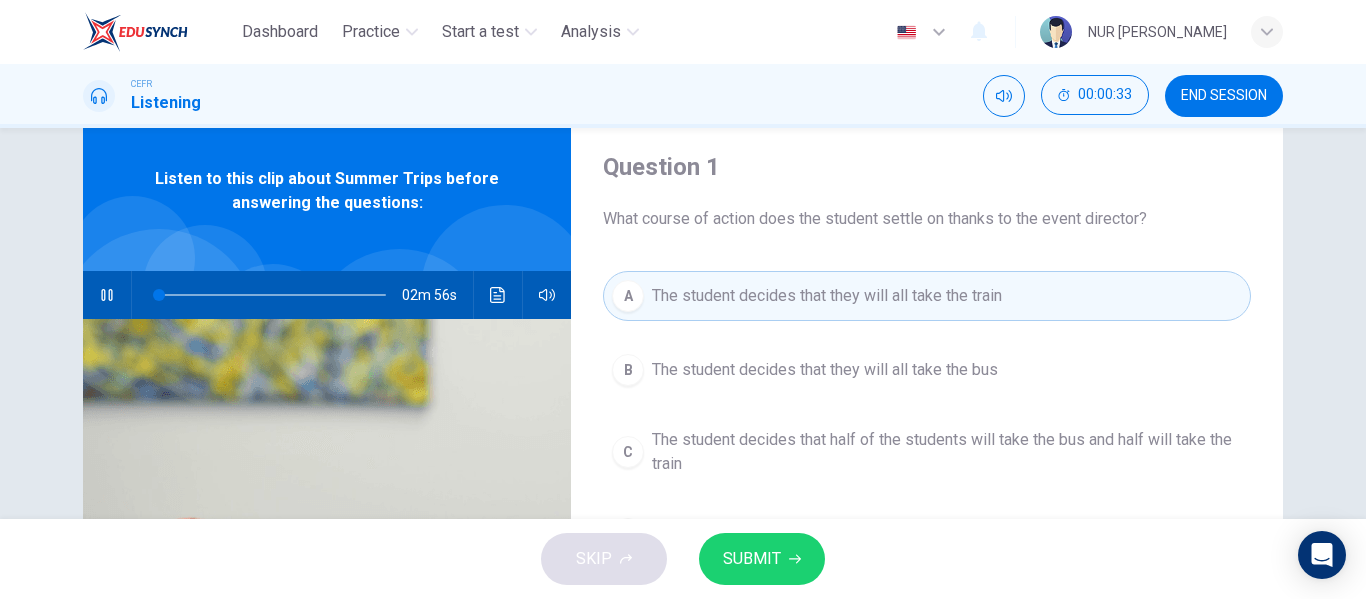 scroll, scrollTop: 0, scrollLeft: 0, axis: both 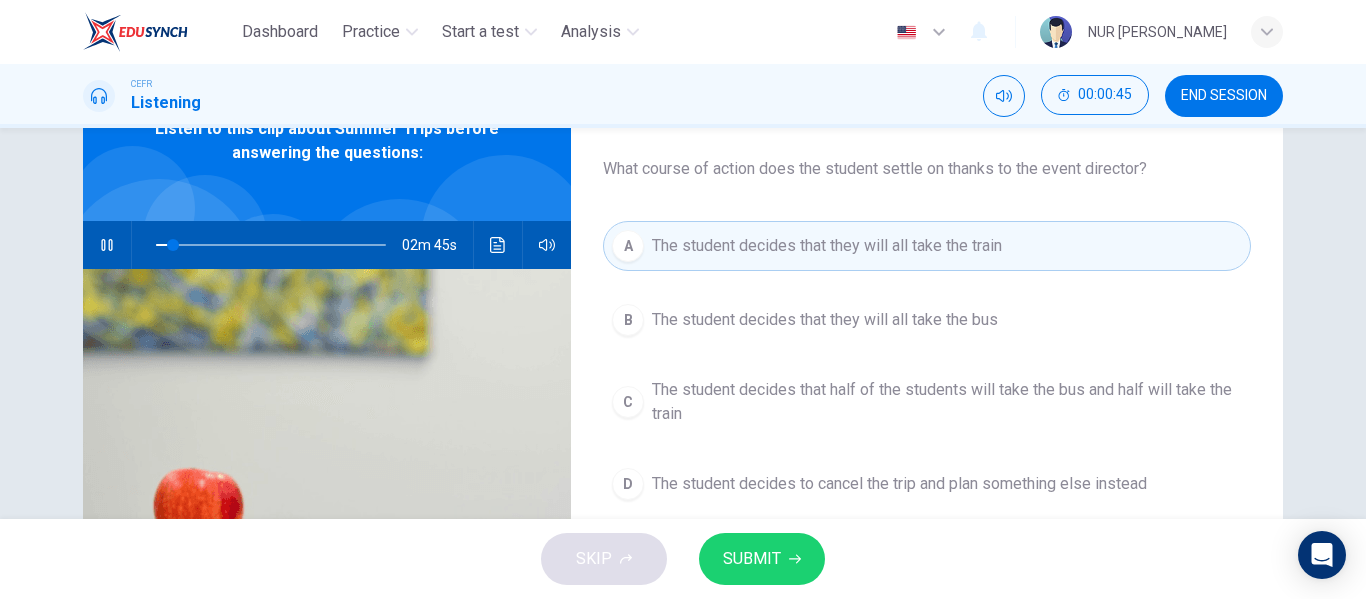 type on "8" 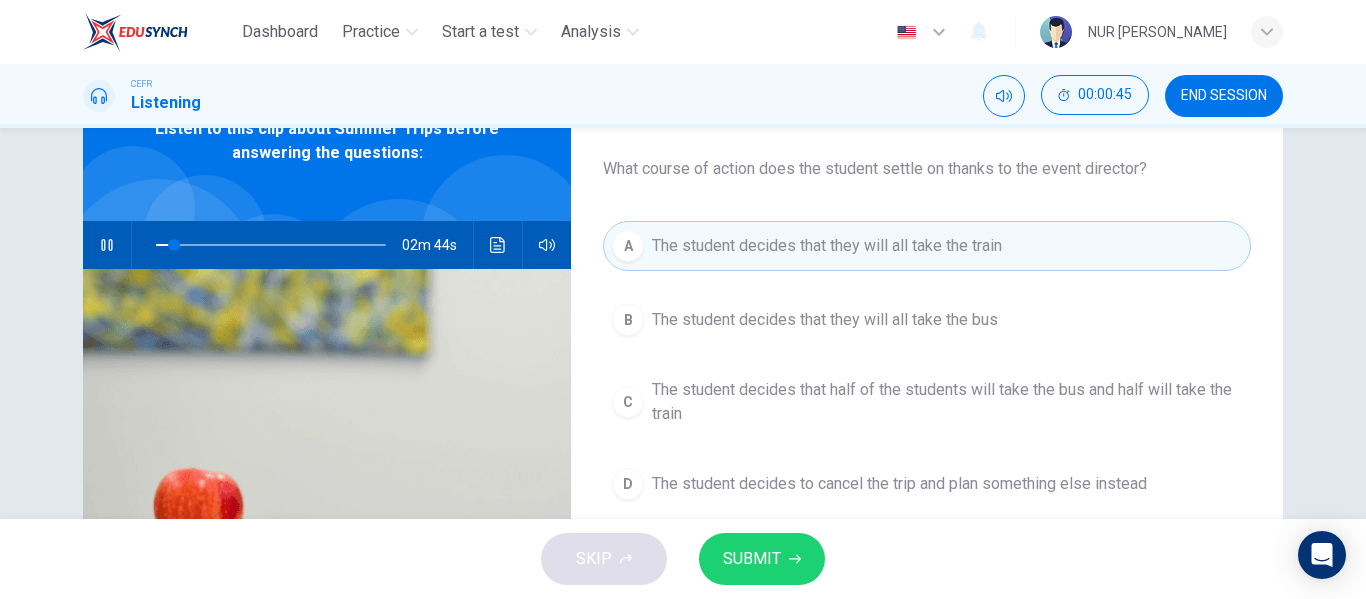 type 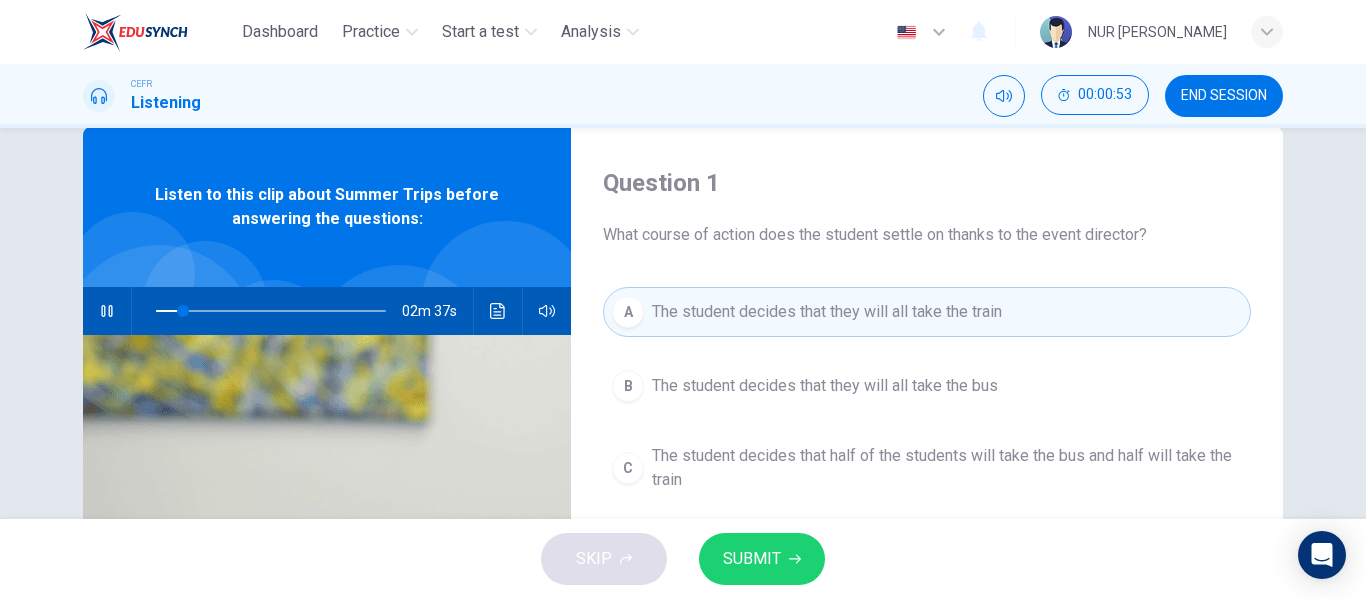 scroll, scrollTop: 7, scrollLeft: 0, axis: vertical 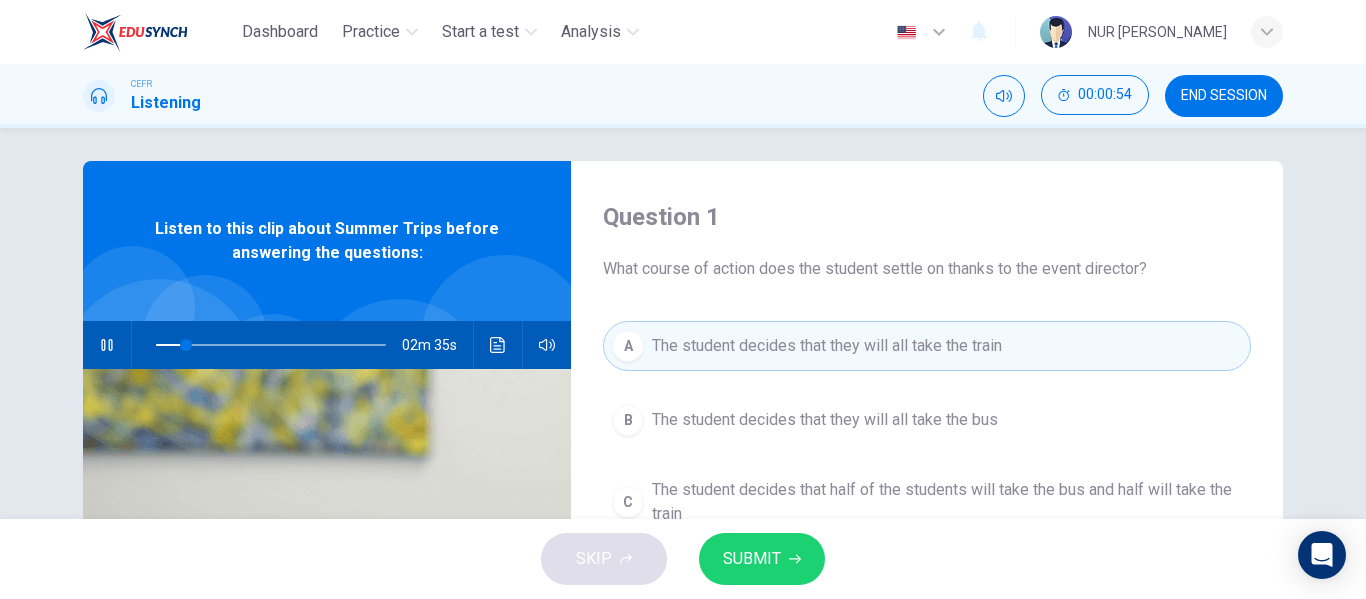 click on "Question 1" at bounding box center [927, 217] 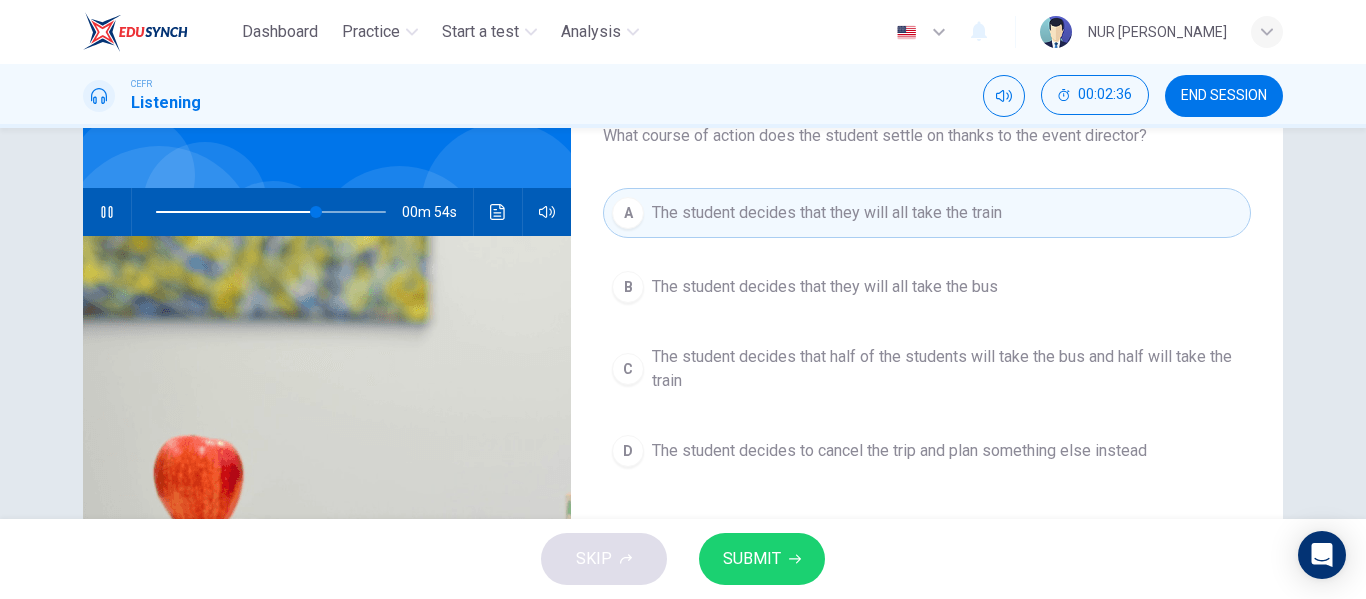 scroll, scrollTop: 141, scrollLeft: 0, axis: vertical 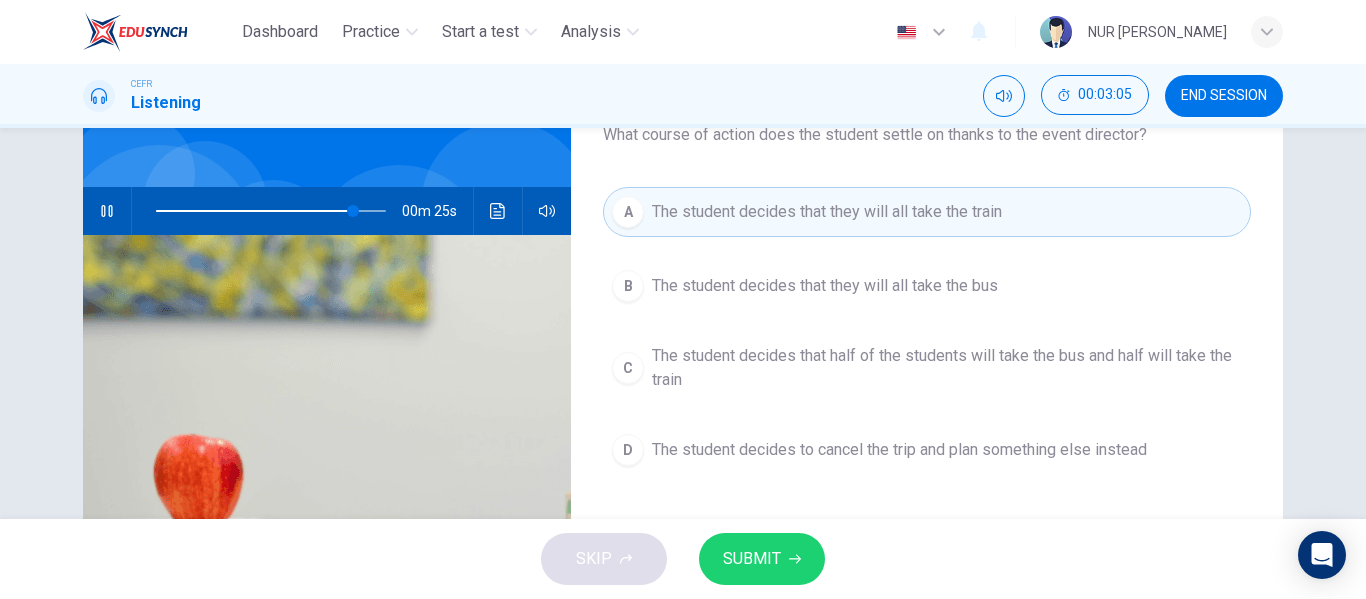 click on "The student decides that half of the students will take the bus and half will take the train" at bounding box center (947, 368) 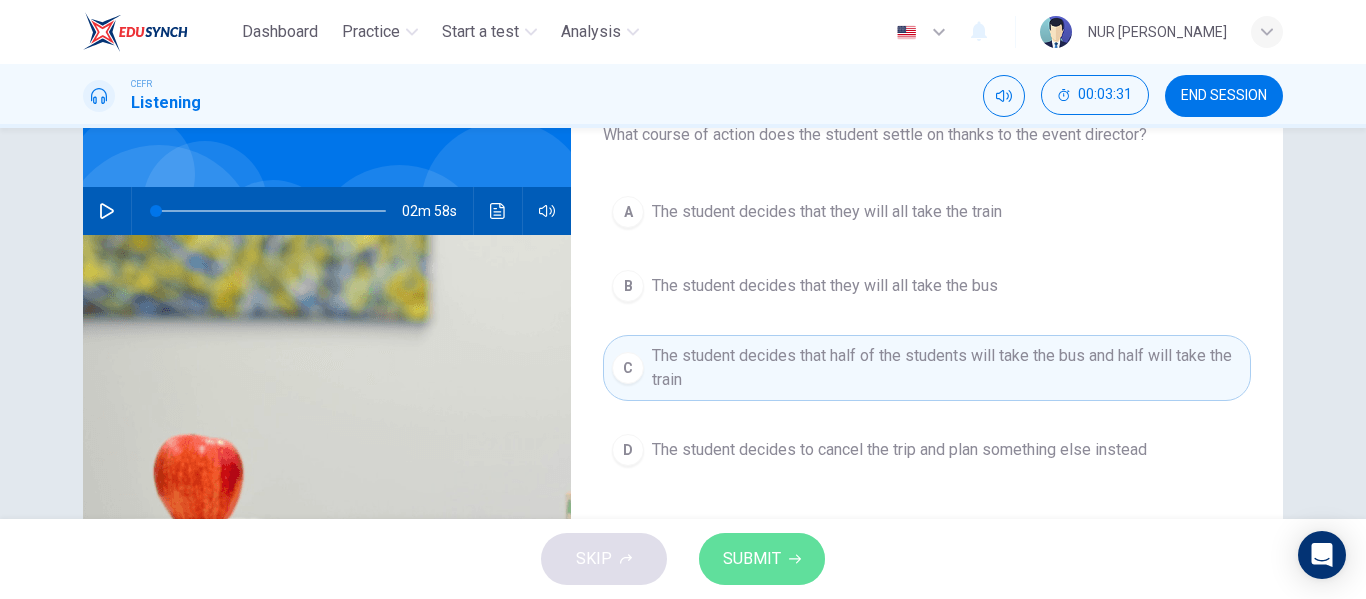 click on "SUBMIT" at bounding box center [752, 559] 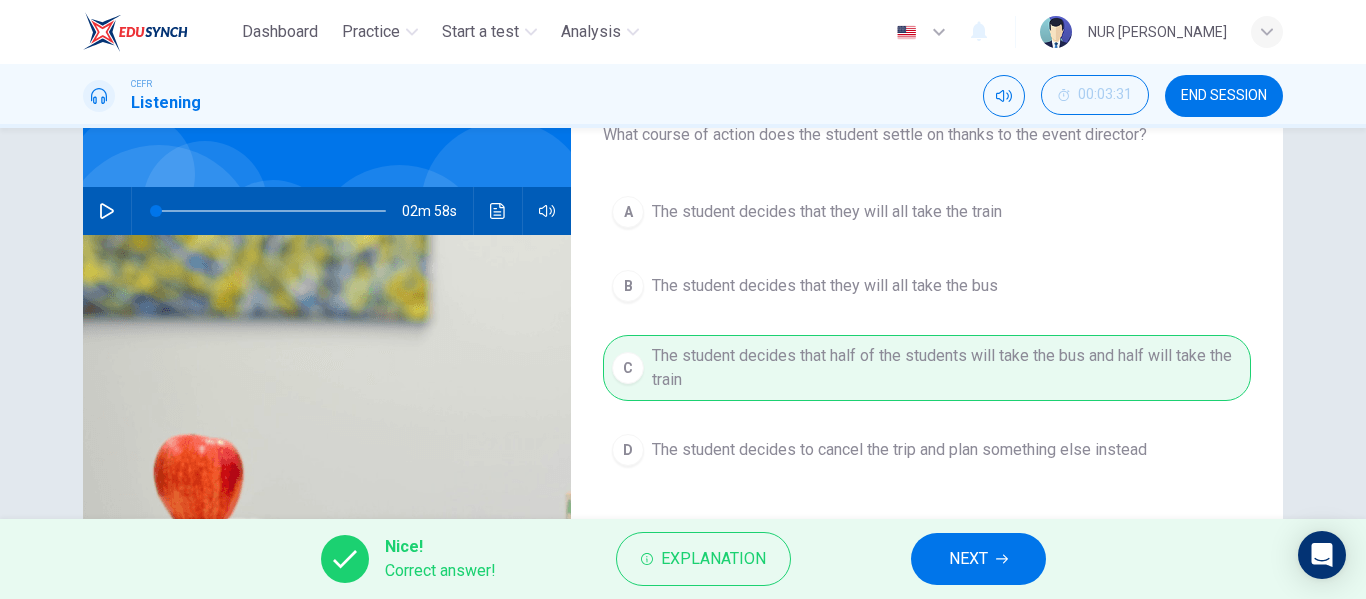 click on "NEXT" at bounding box center [978, 559] 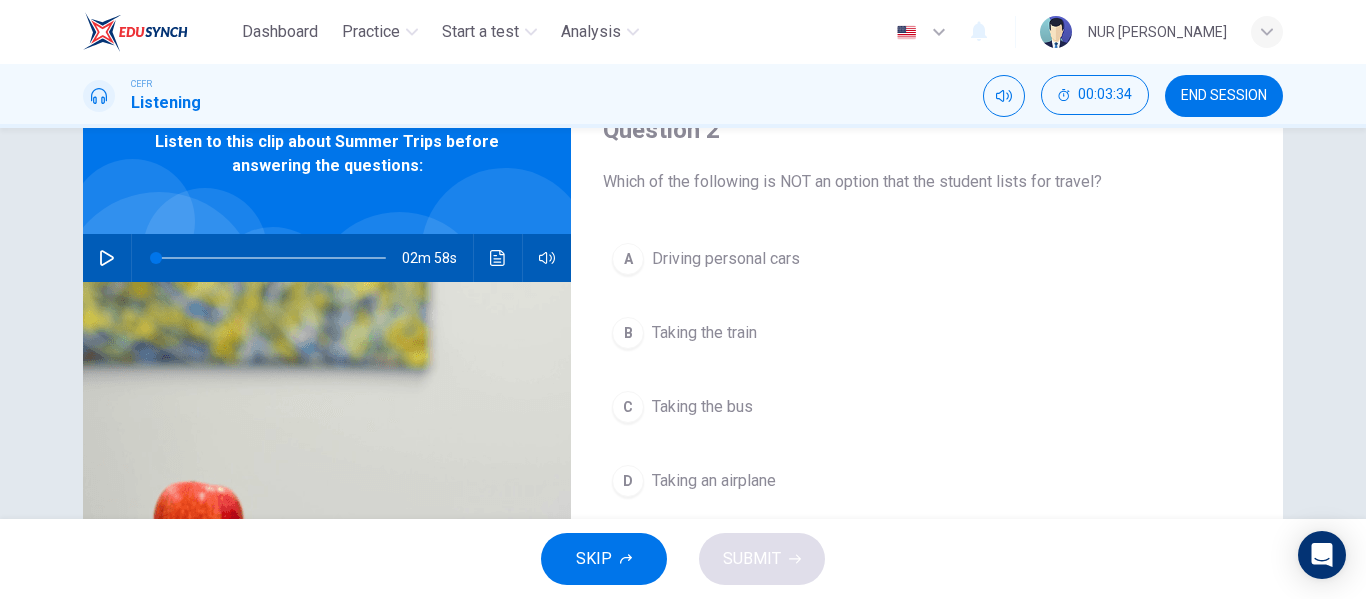 scroll, scrollTop: 141, scrollLeft: 0, axis: vertical 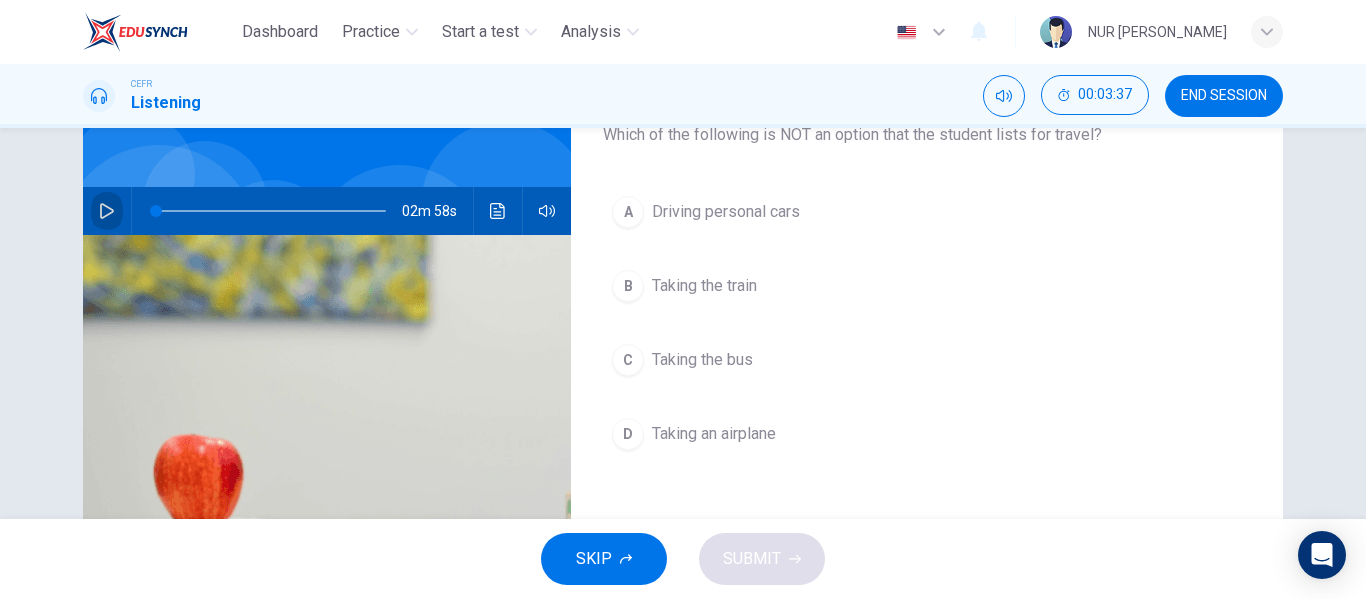 click at bounding box center [107, 211] 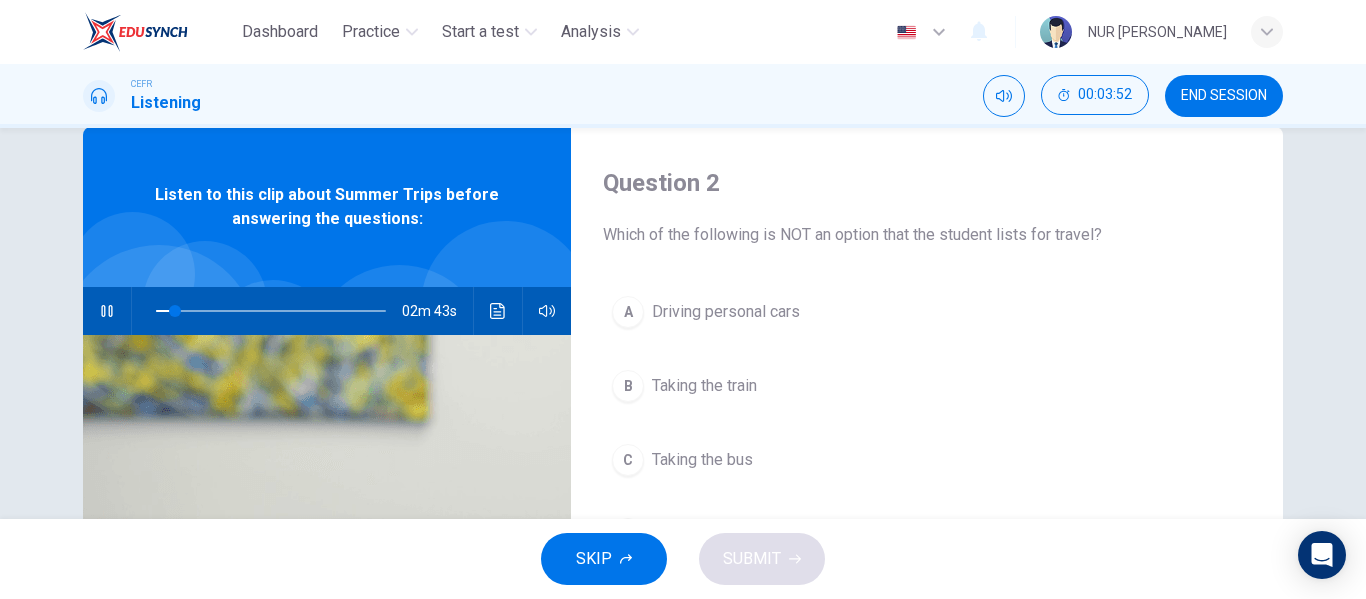 scroll, scrollTop: 141, scrollLeft: 0, axis: vertical 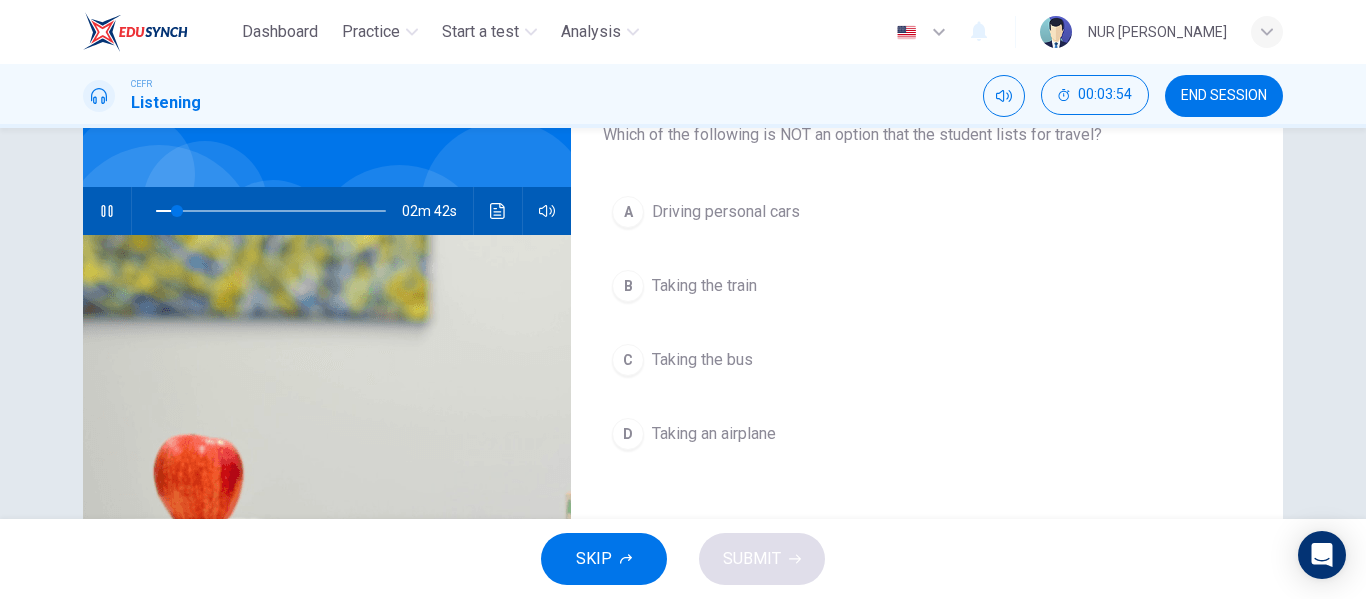 click on "Taking an airplane" at bounding box center (714, 434) 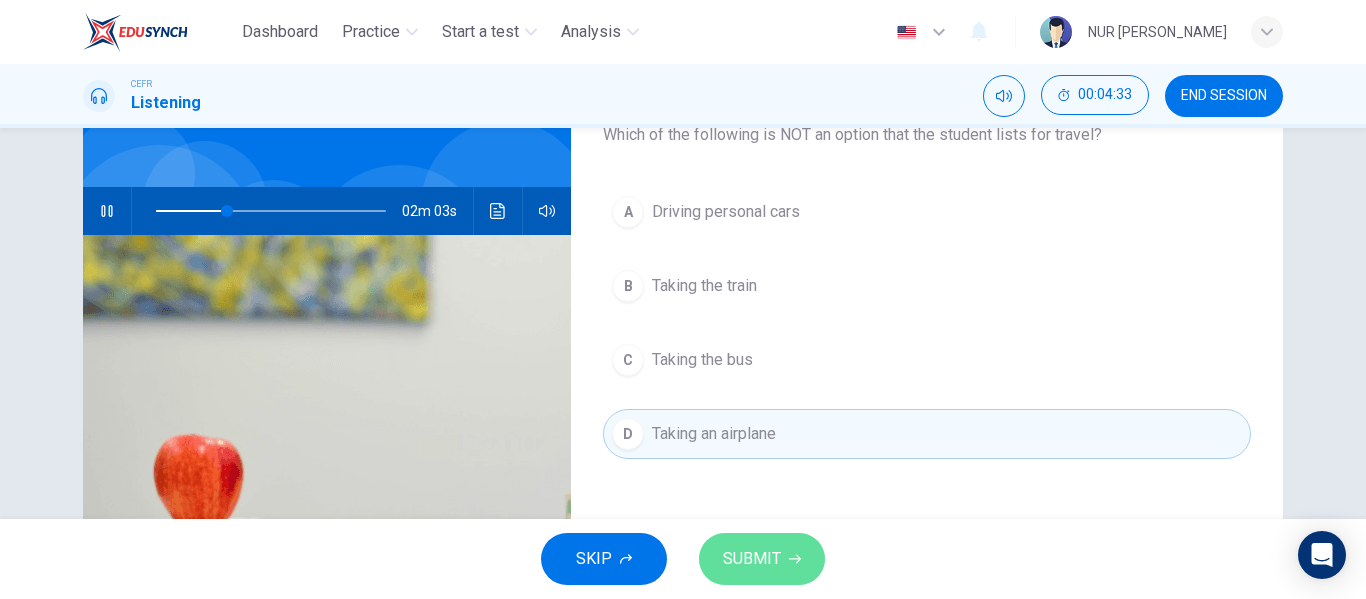 click on "SUBMIT" at bounding box center [762, 559] 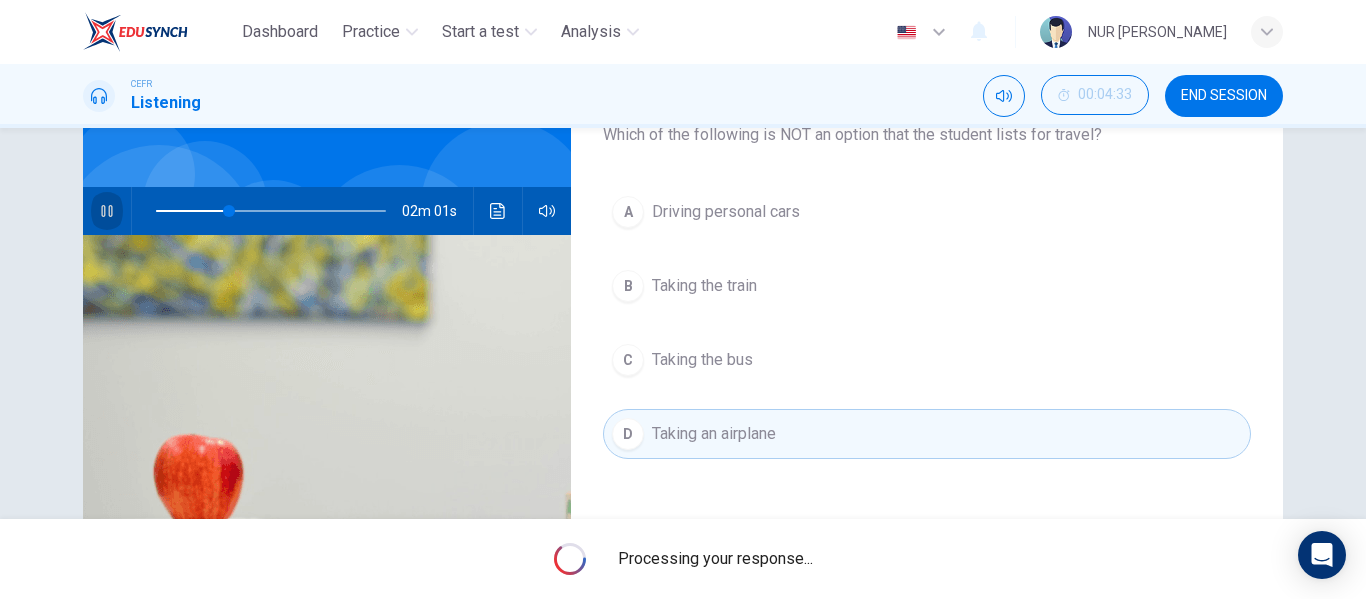 click 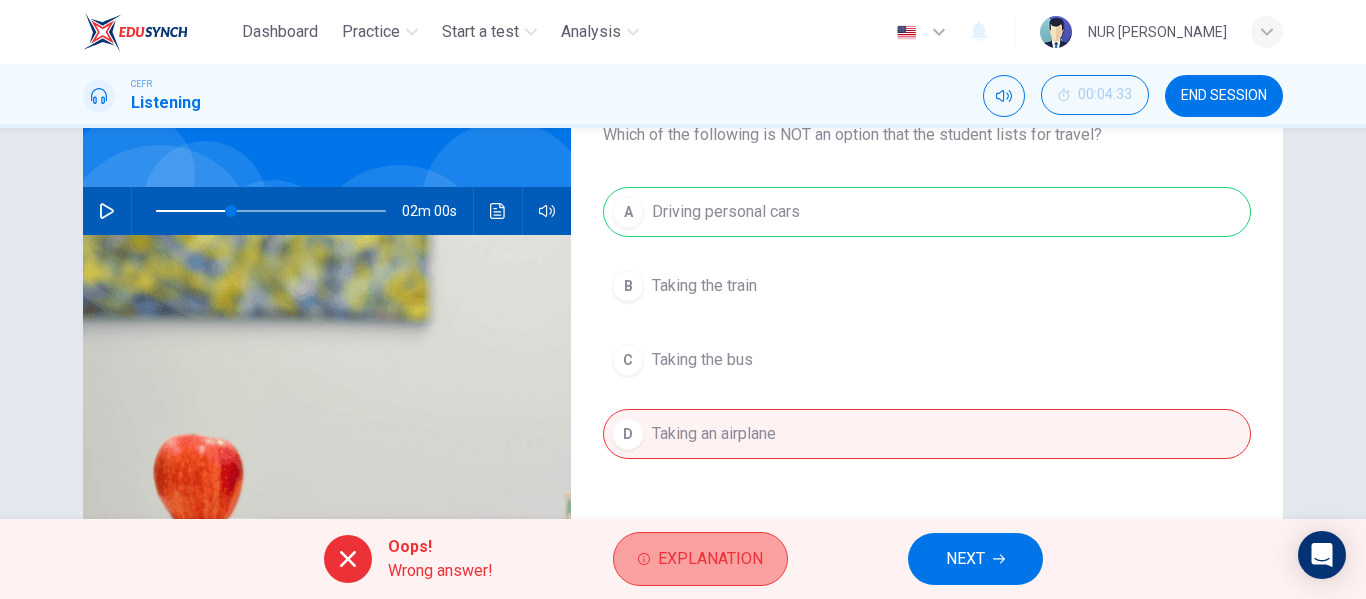 click on "Explanation" at bounding box center (710, 559) 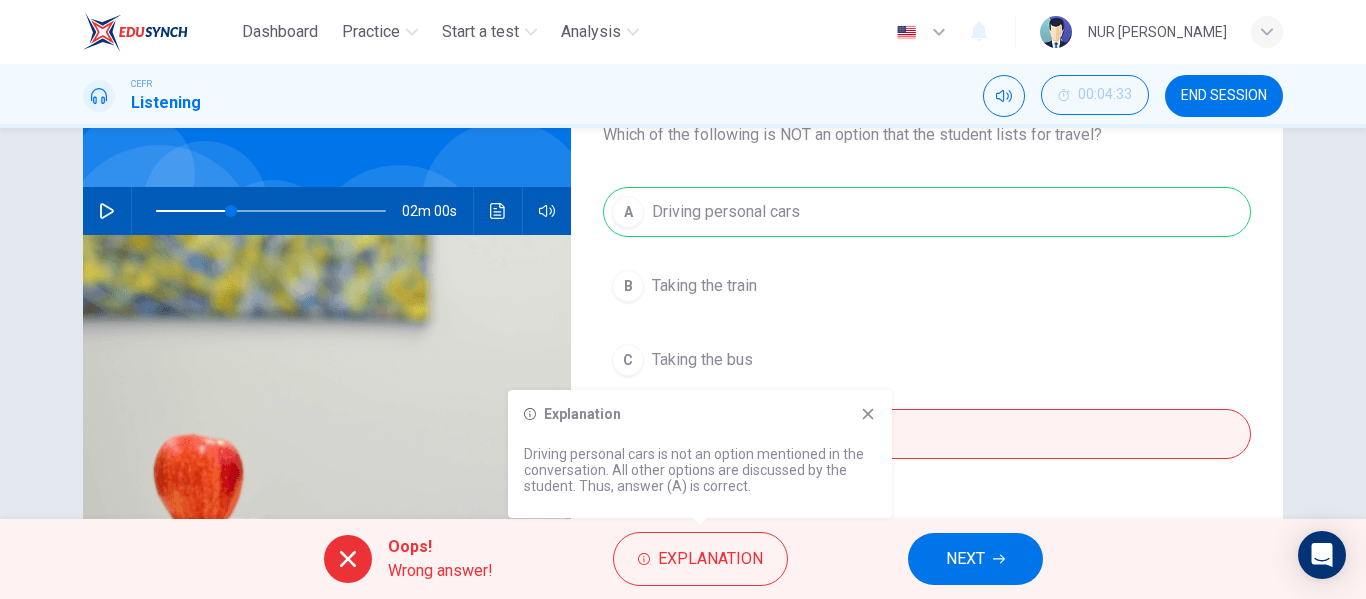 click 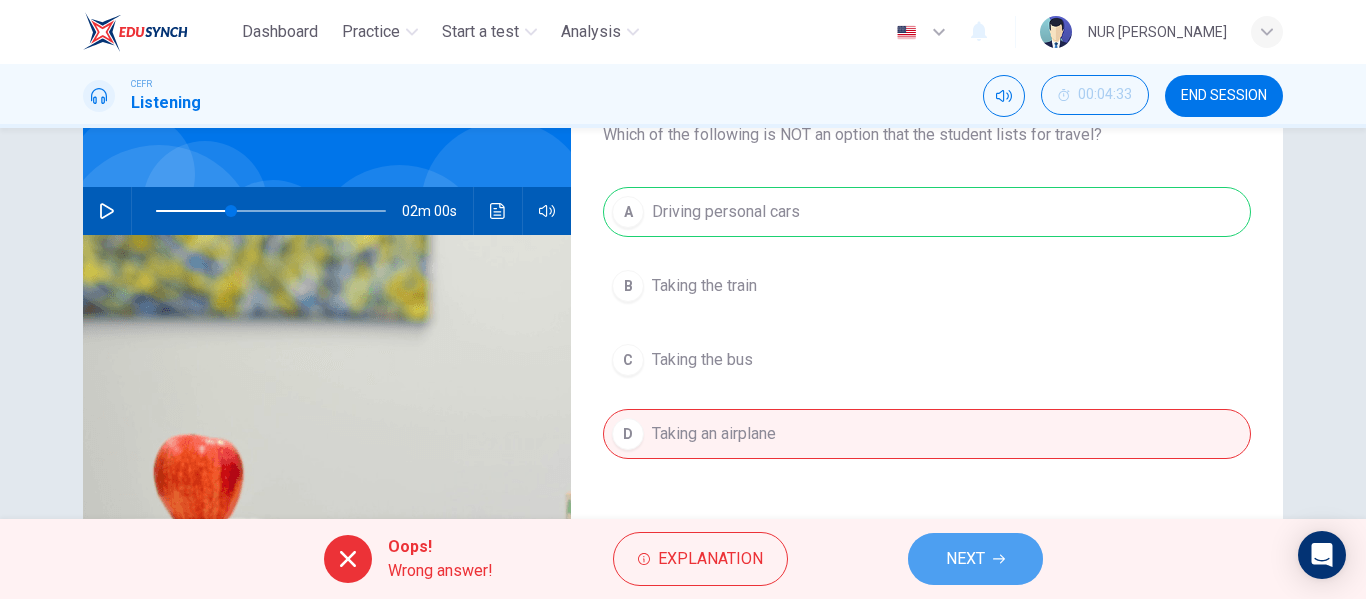 click on "NEXT" at bounding box center [965, 559] 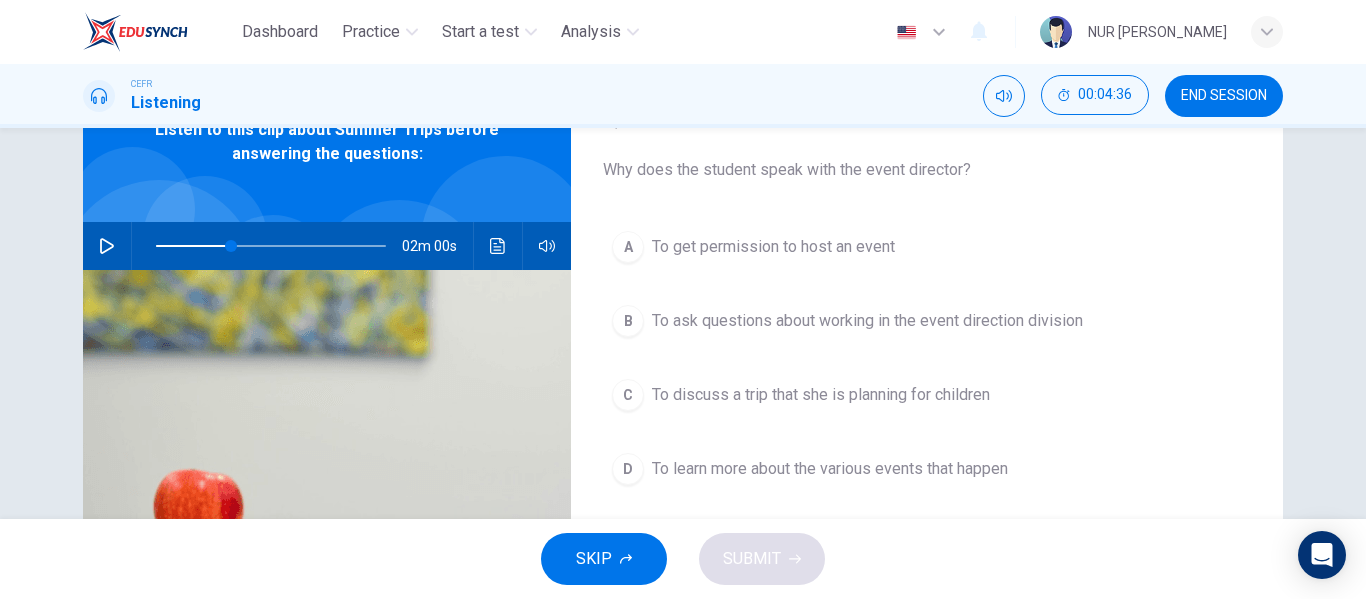 scroll, scrollTop: 141, scrollLeft: 0, axis: vertical 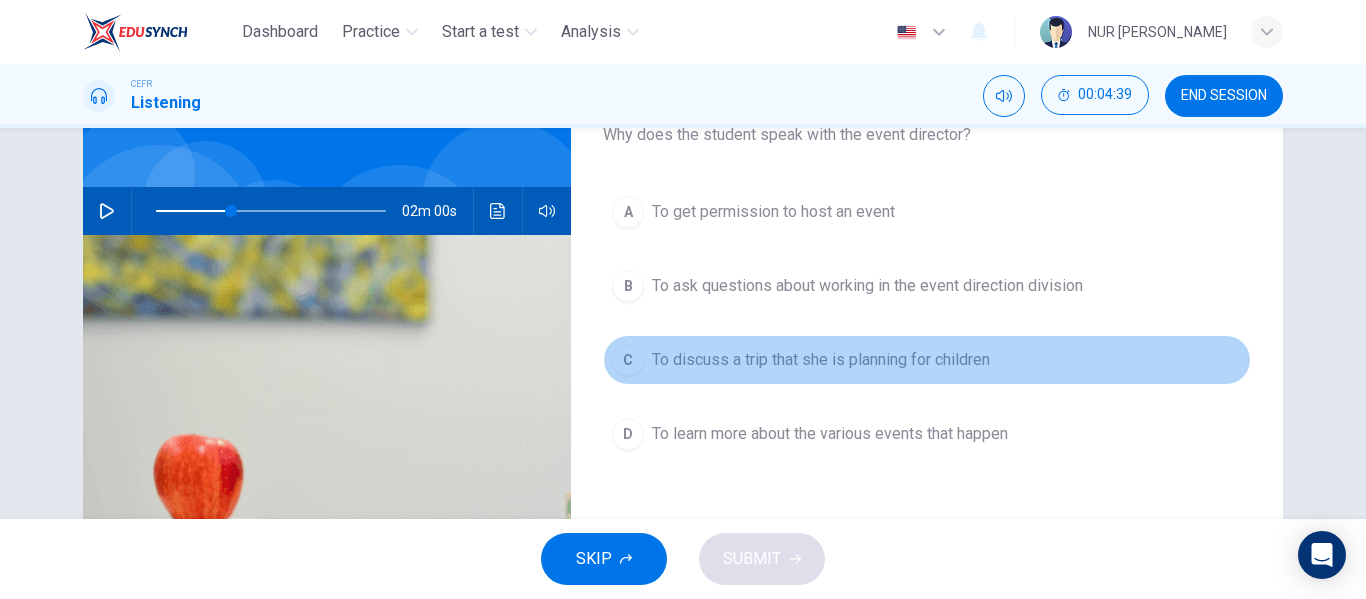 click on "To discuss a trip that she is planning for children" at bounding box center [821, 360] 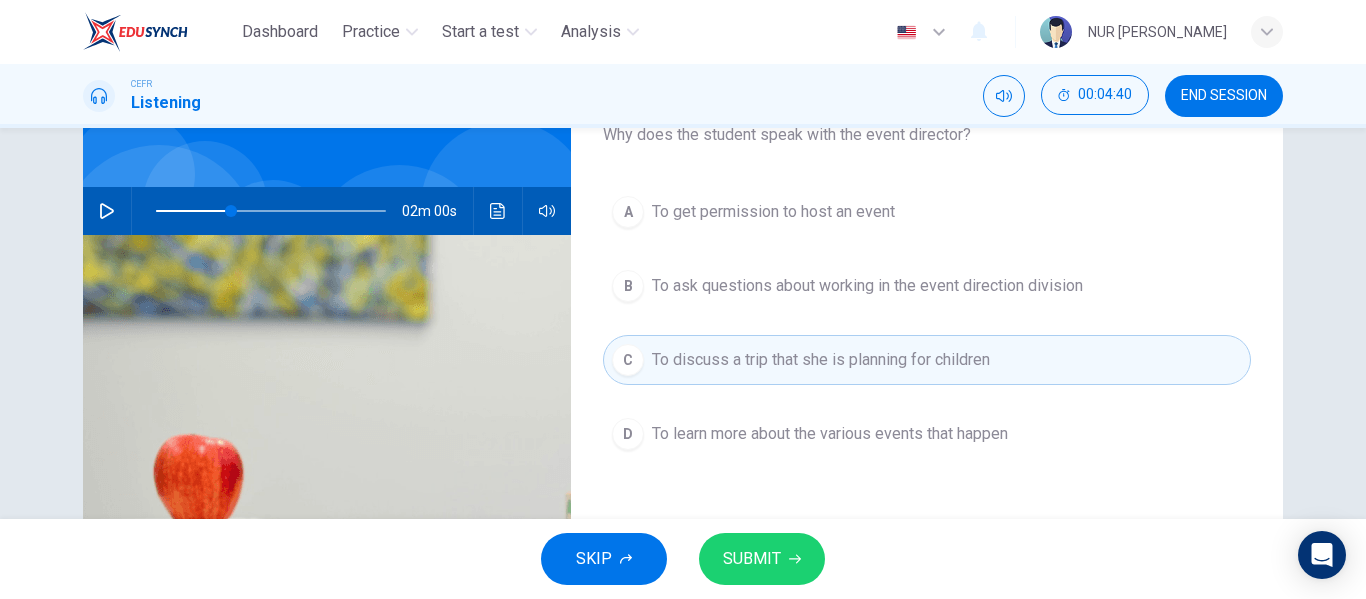 click on "SUBMIT" at bounding box center (752, 559) 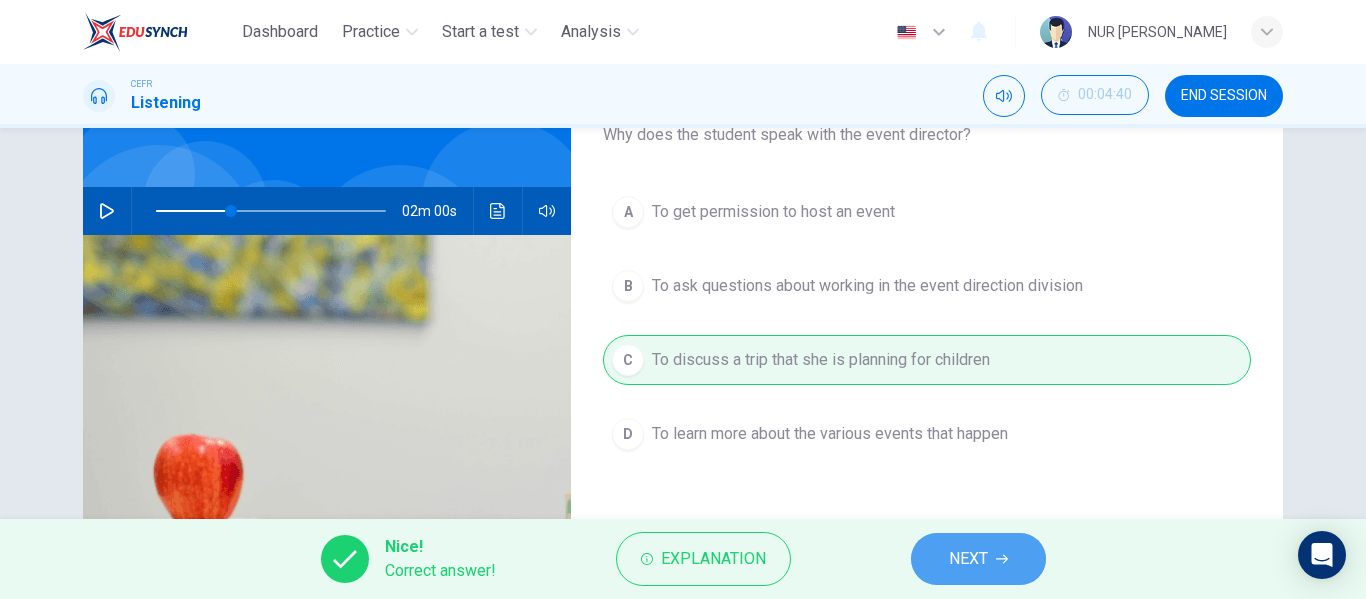 click on "NEXT" at bounding box center (968, 559) 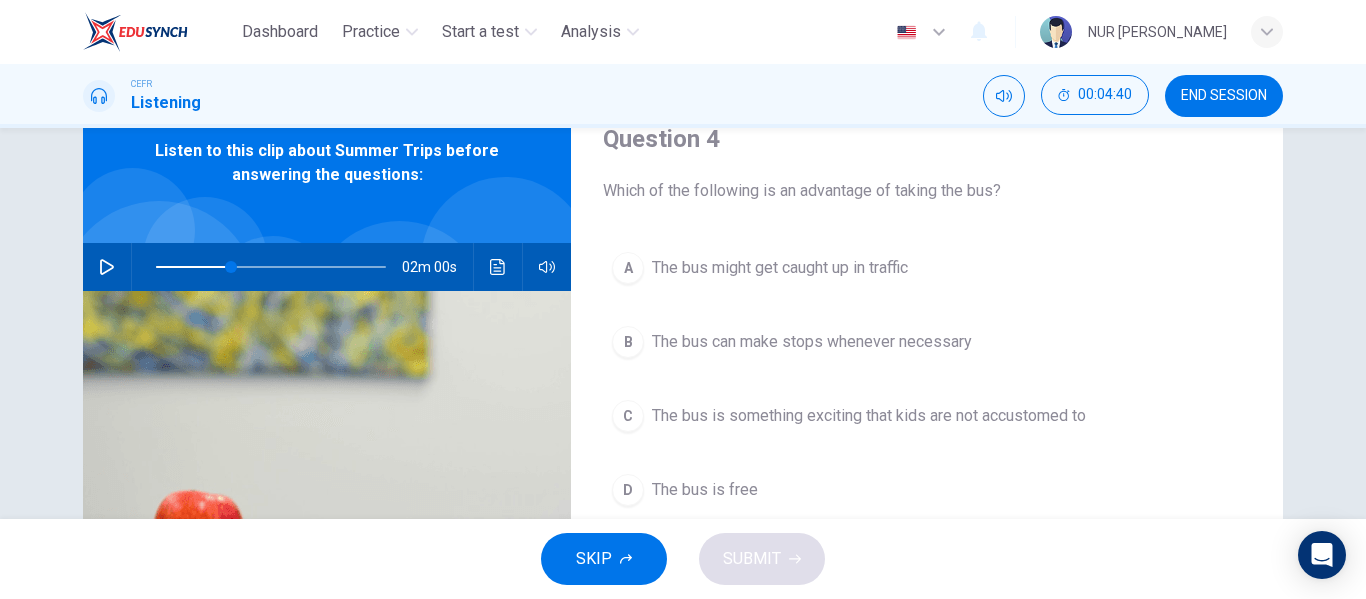 scroll, scrollTop: 41, scrollLeft: 0, axis: vertical 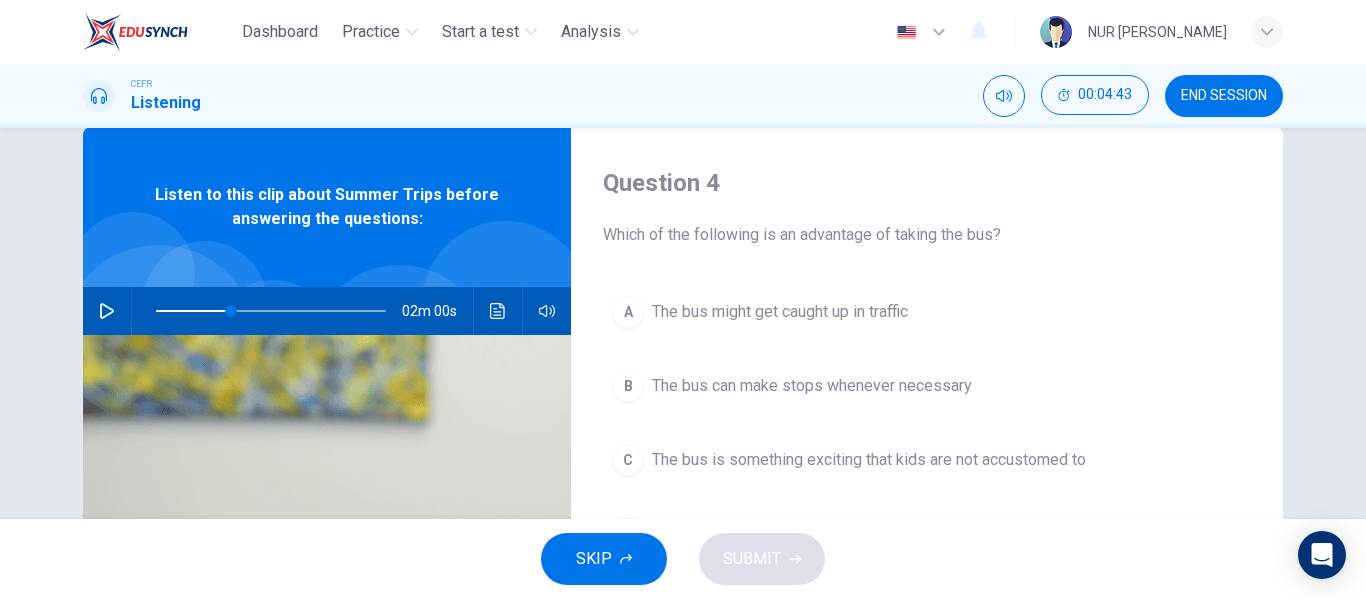 click on "The bus can make stops whenever necessary" at bounding box center (812, 386) 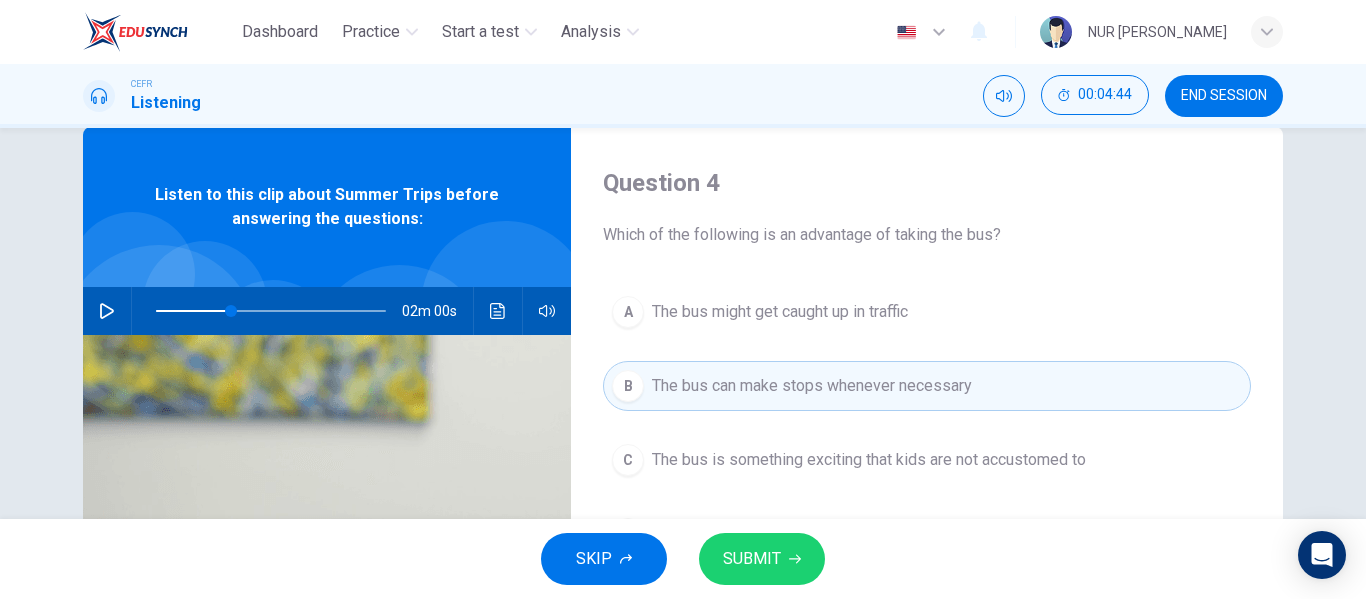 click on "SUBMIT" at bounding box center (762, 559) 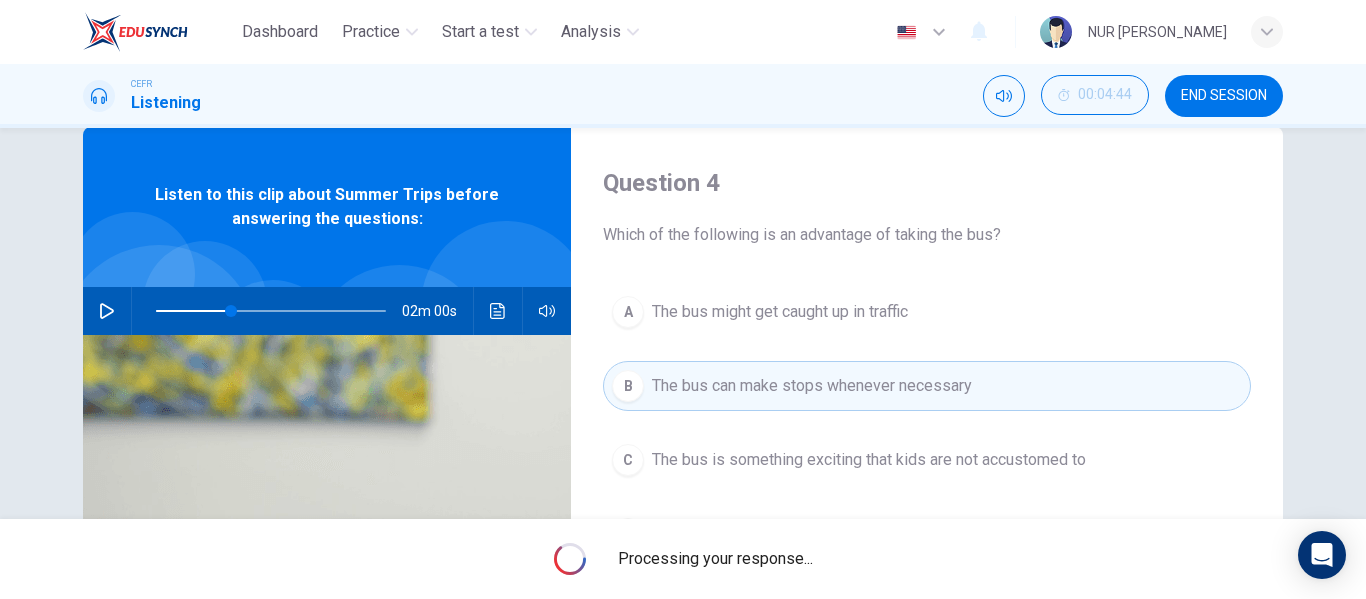type on "32" 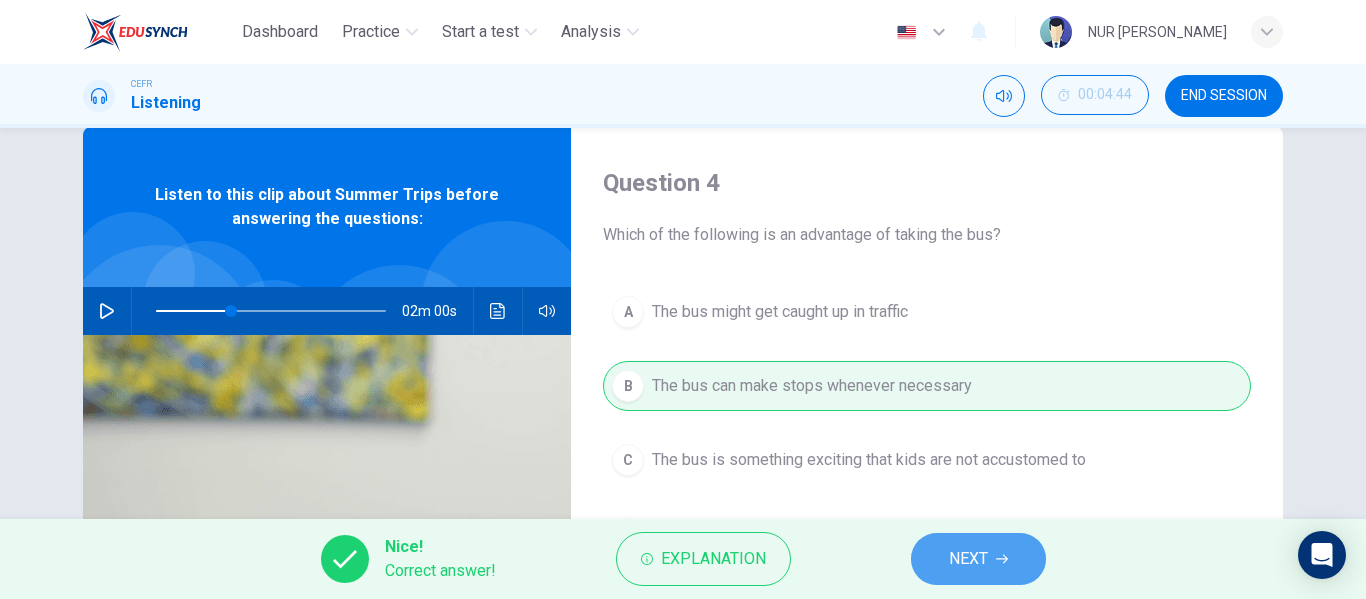 click on "NEXT" at bounding box center [968, 559] 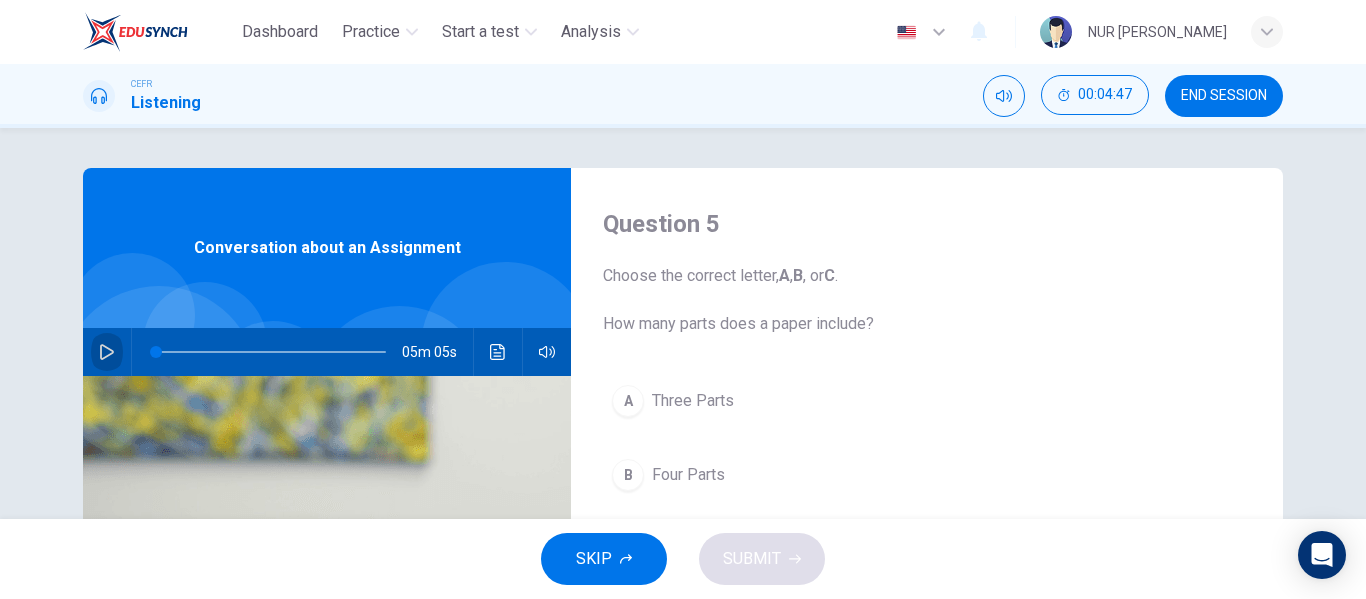 click 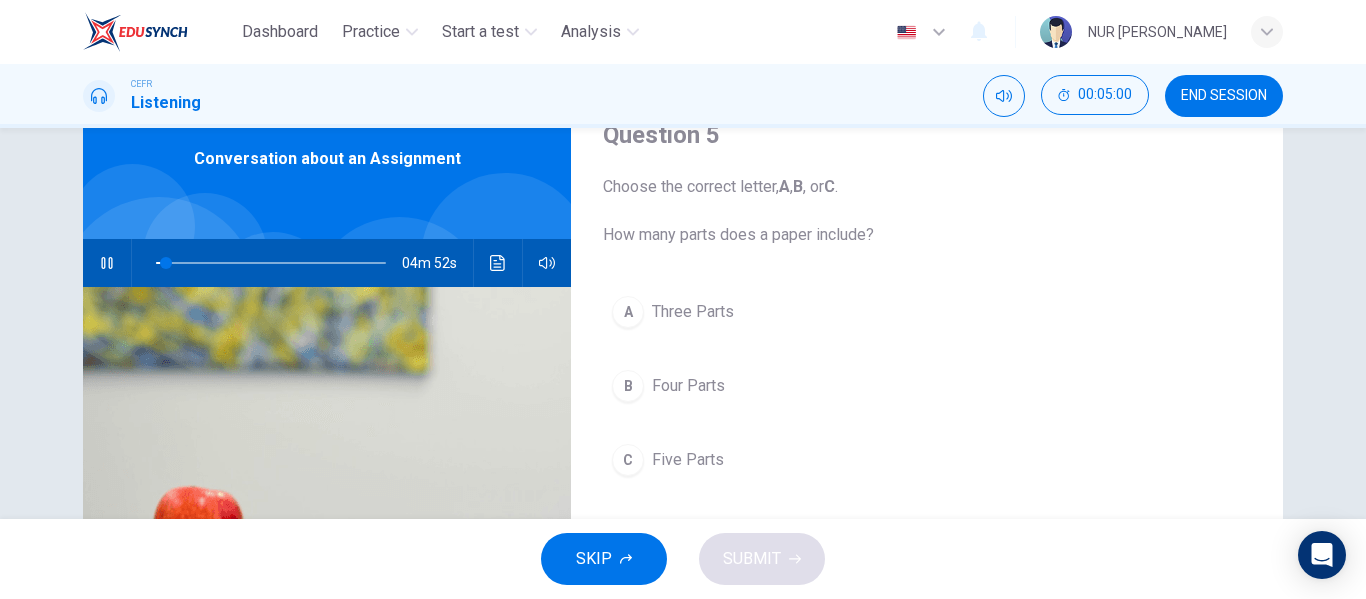 scroll, scrollTop: 90, scrollLeft: 0, axis: vertical 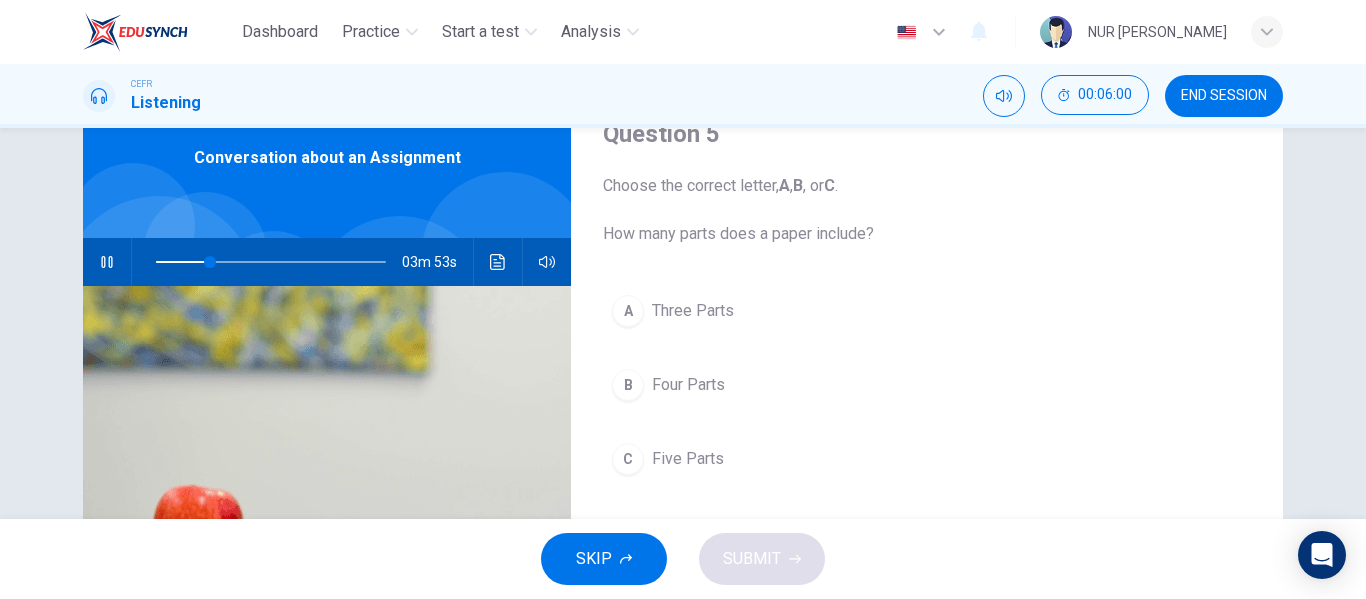 click on "Four Parts" at bounding box center (688, 385) 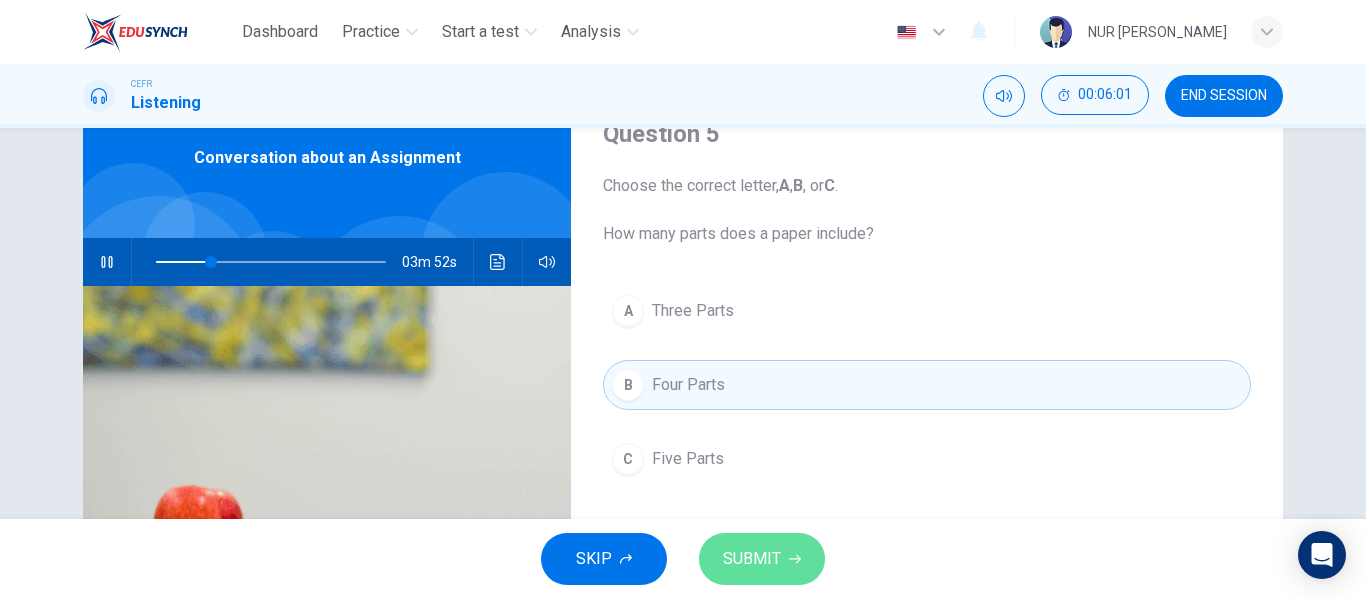 click on "SUBMIT" at bounding box center (752, 559) 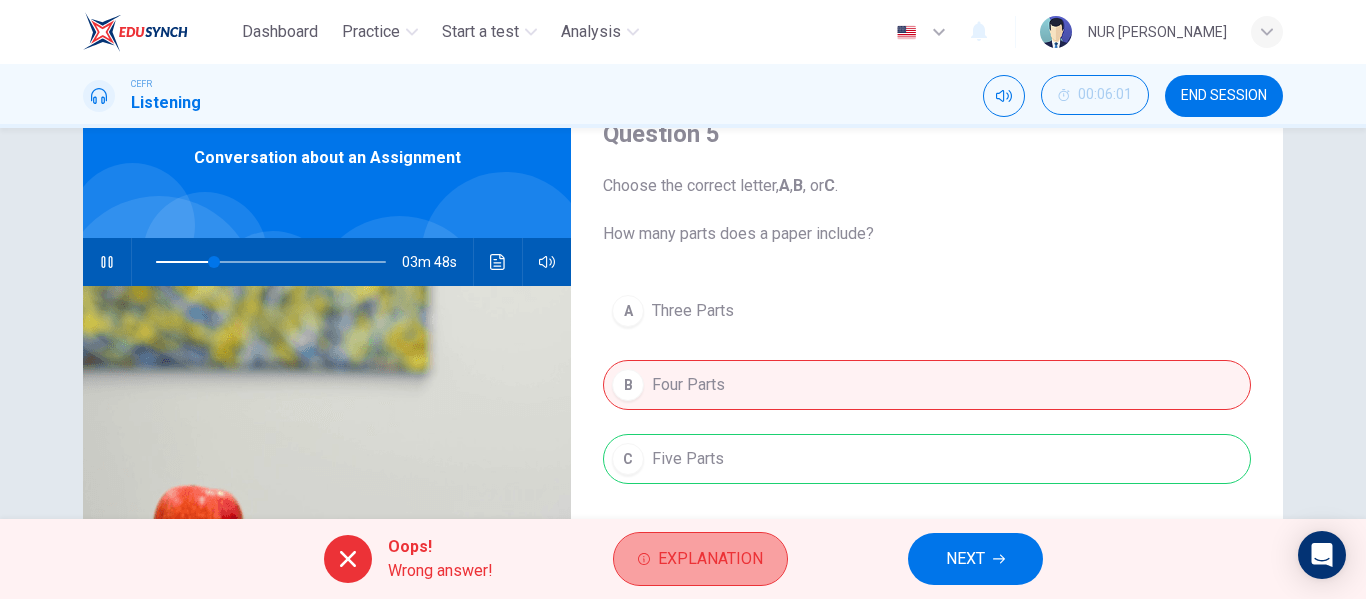 click on "Explanation" at bounding box center (710, 559) 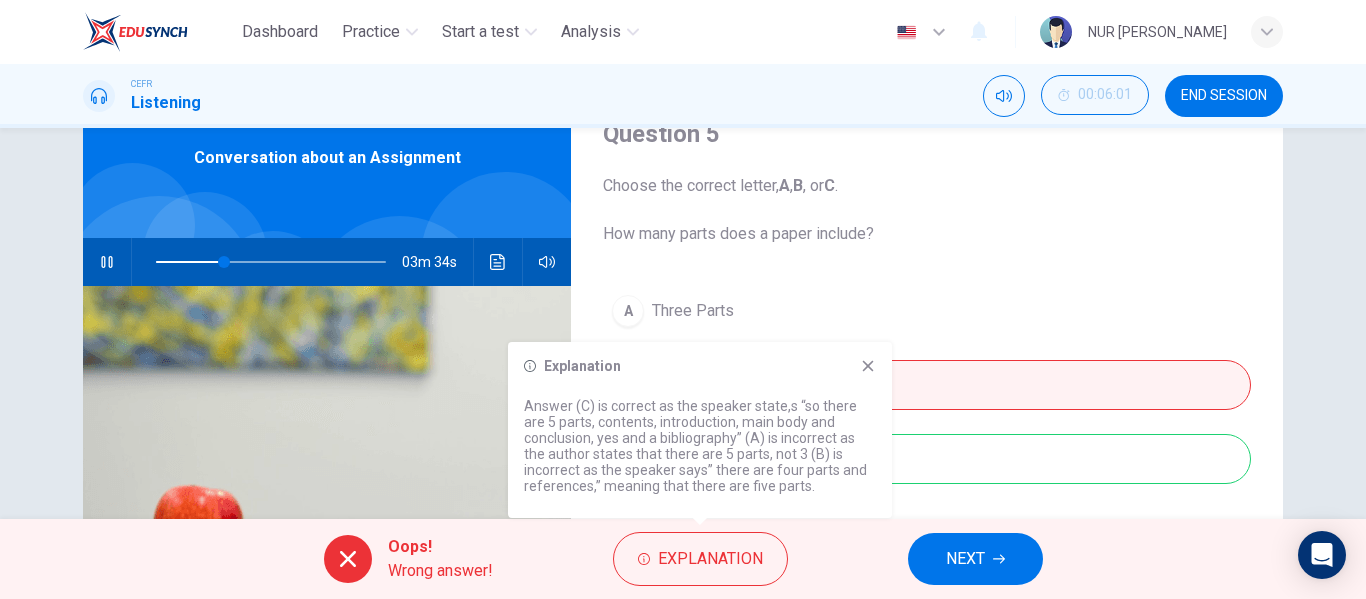 click 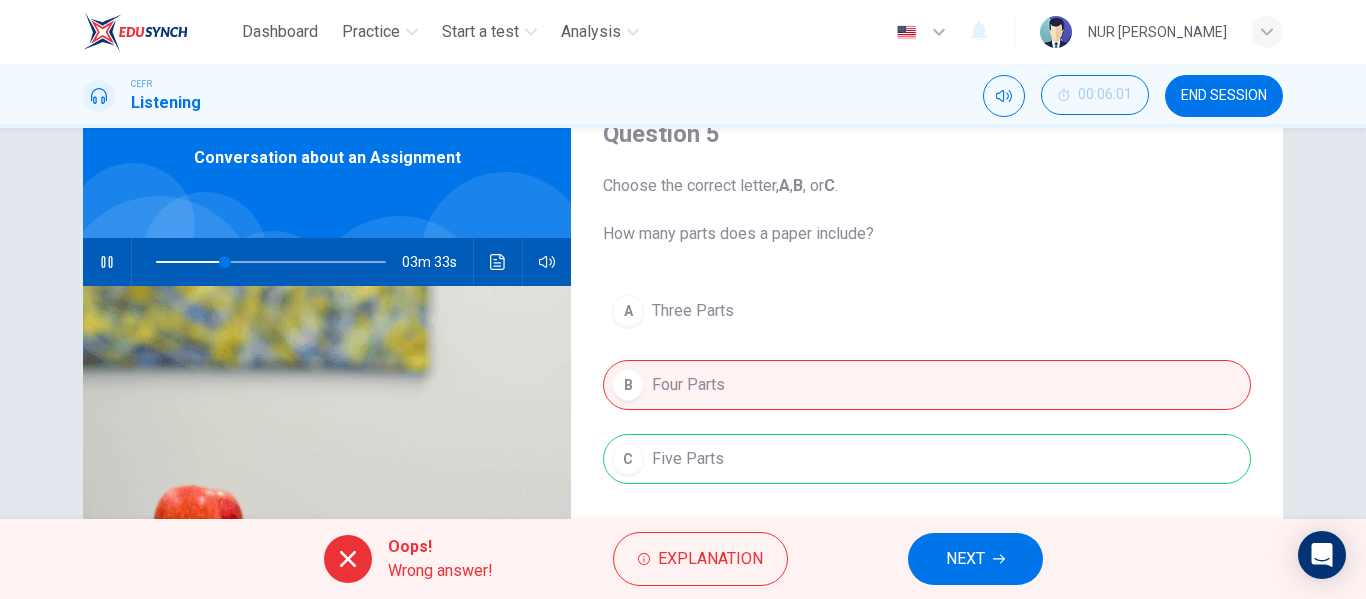 click on "NEXT" at bounding box center (975, 559) 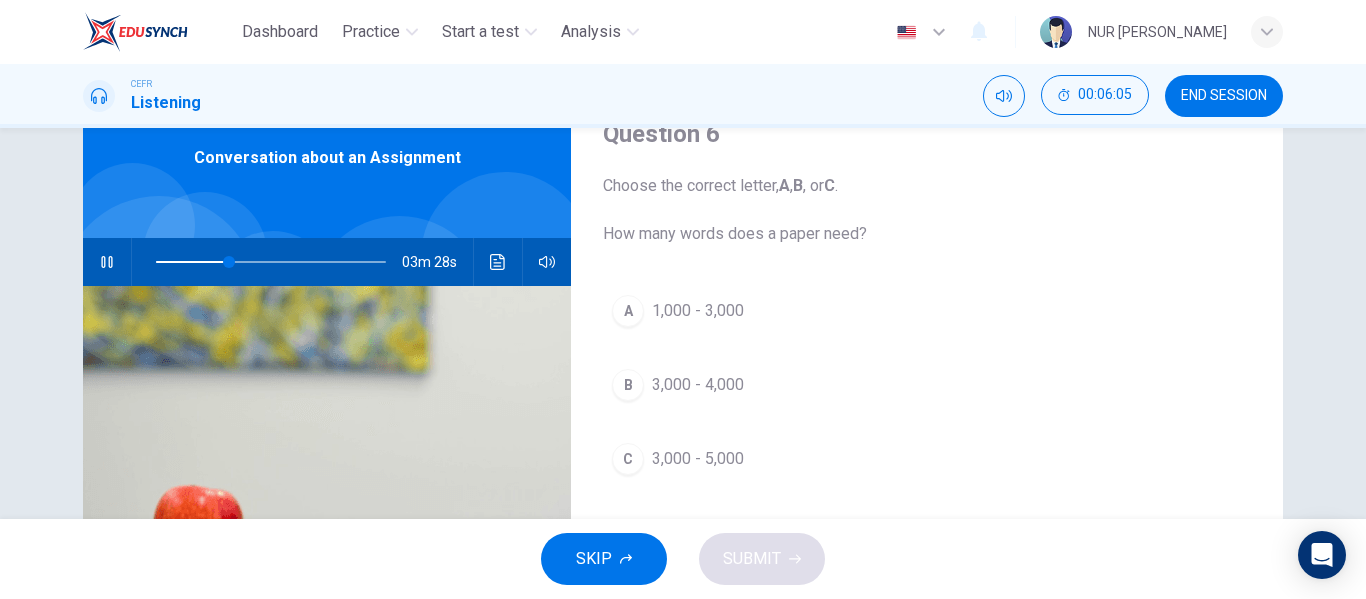 click on "3,000 - 5,000" at bounding box center (698, 459) 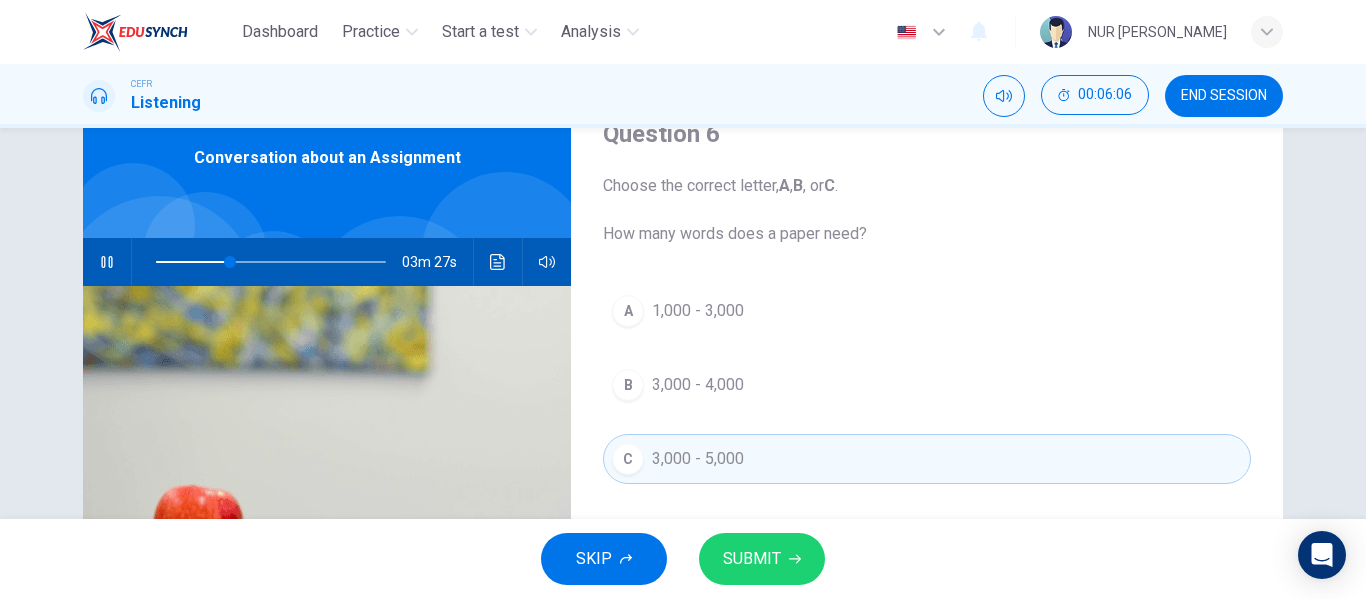 click on "SUBMIT" at bounding box center [752, 559] 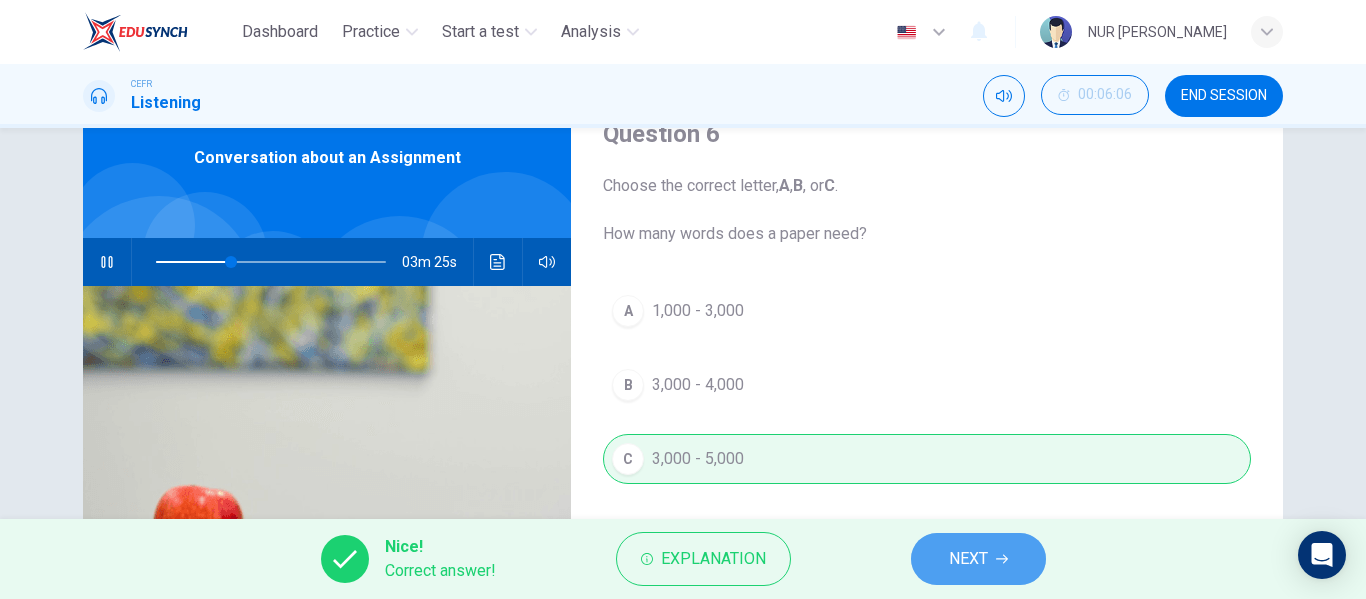 click on "NEXT" at bounding box center (968, 559) 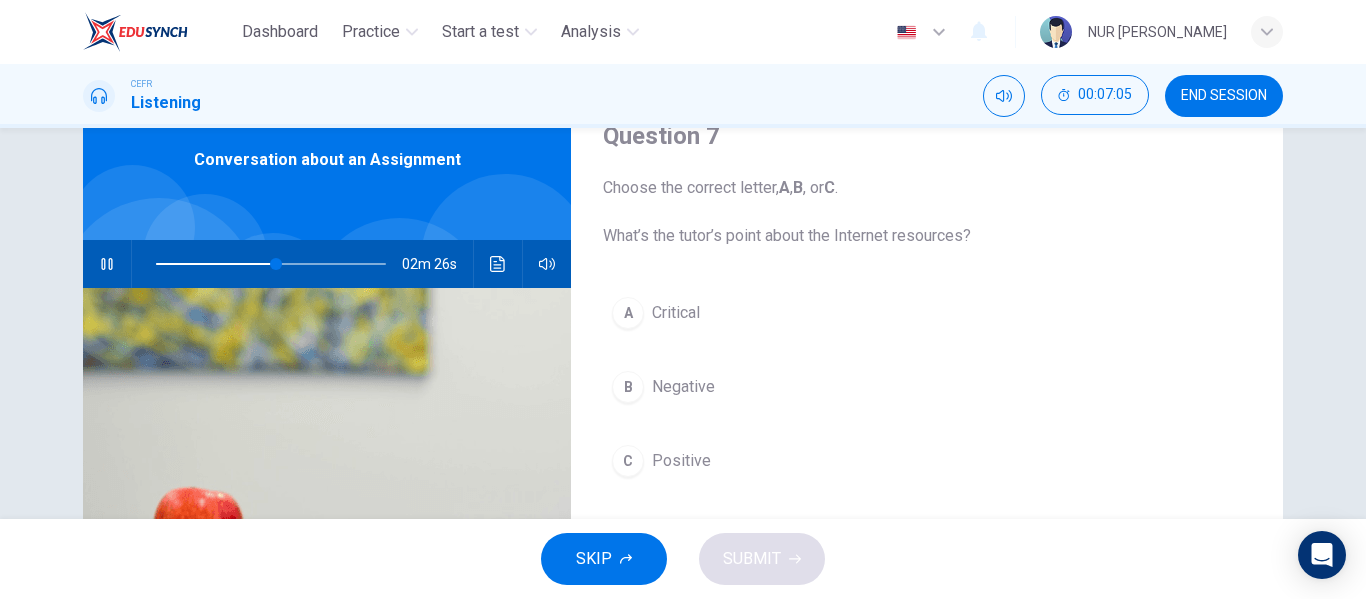 scroll, scrollTop: 87, scrollLeft: 0, axis: vertical 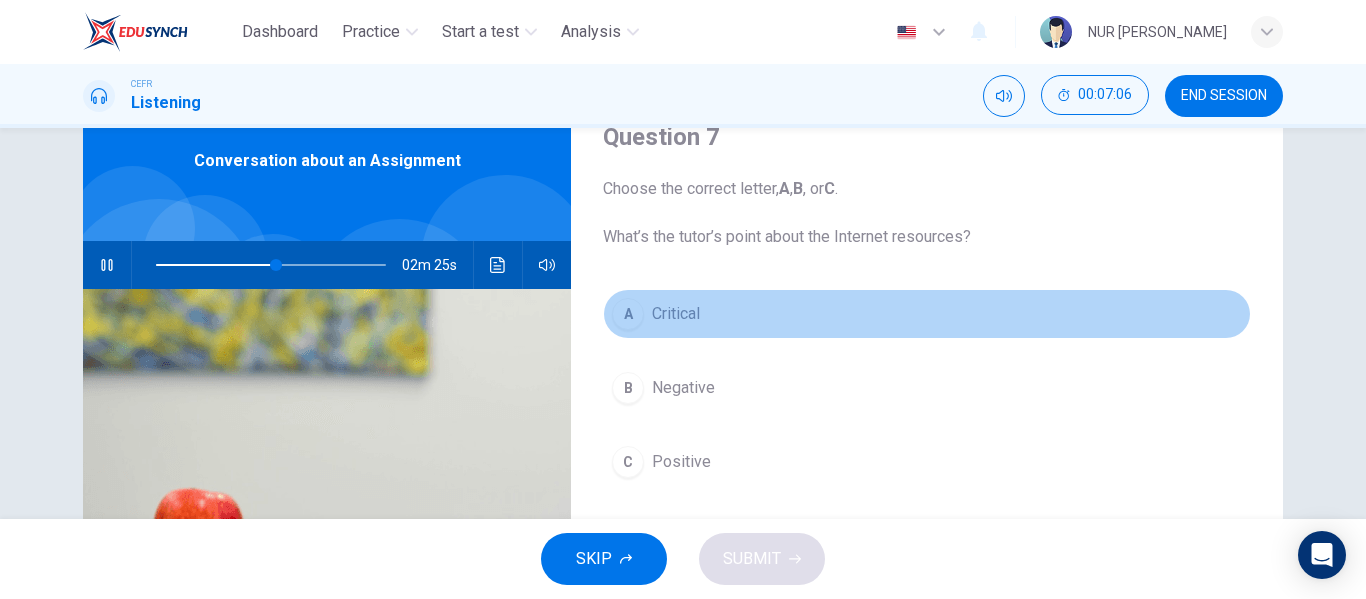 click on "A Critical" at bounding box center [927, 314] 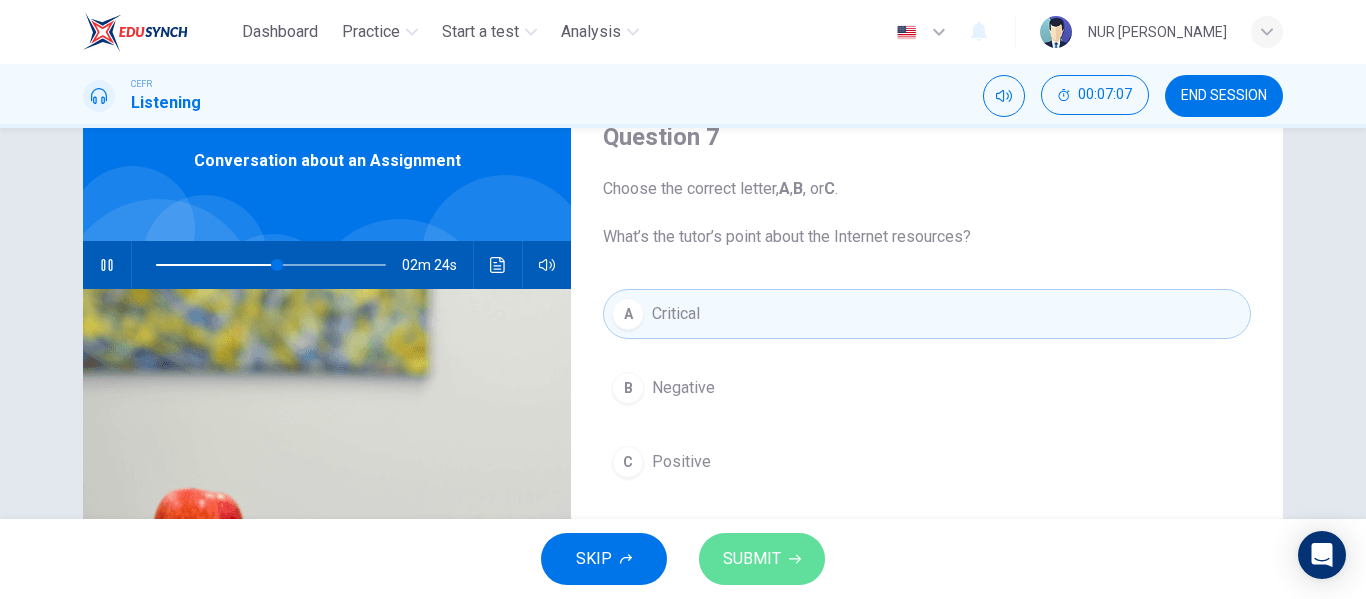 click on "SUBMIT" at bounding box center [752, 559] 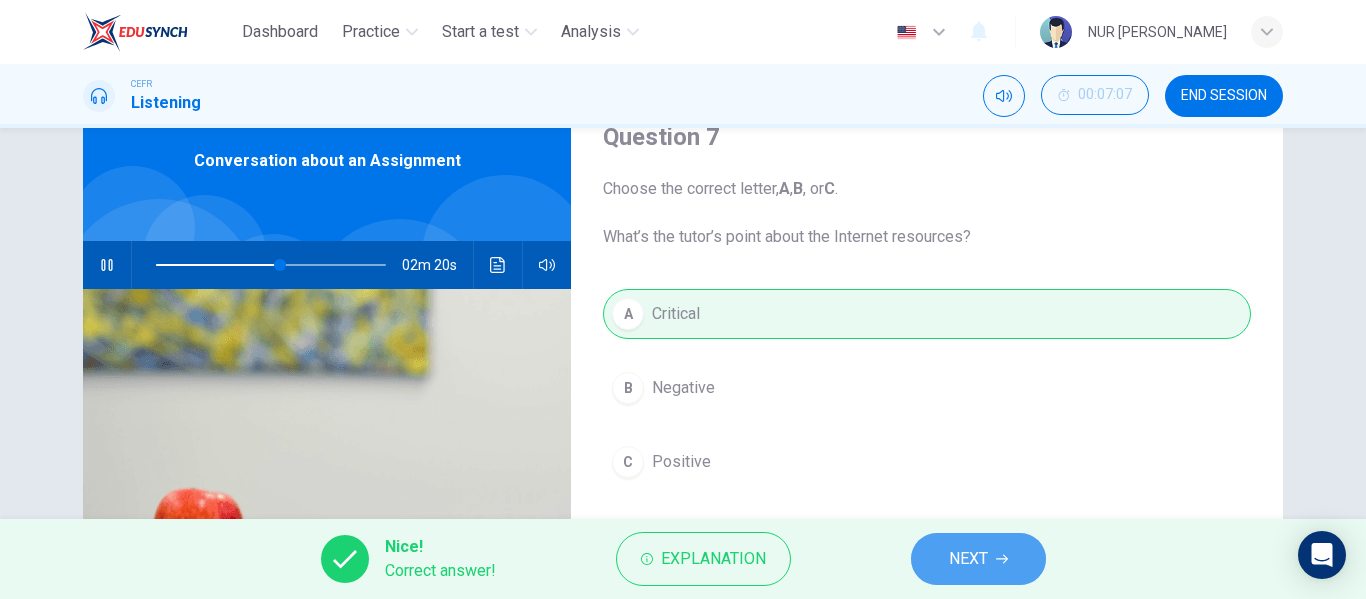 click on "NEXT" at bounding box center (968, 559) 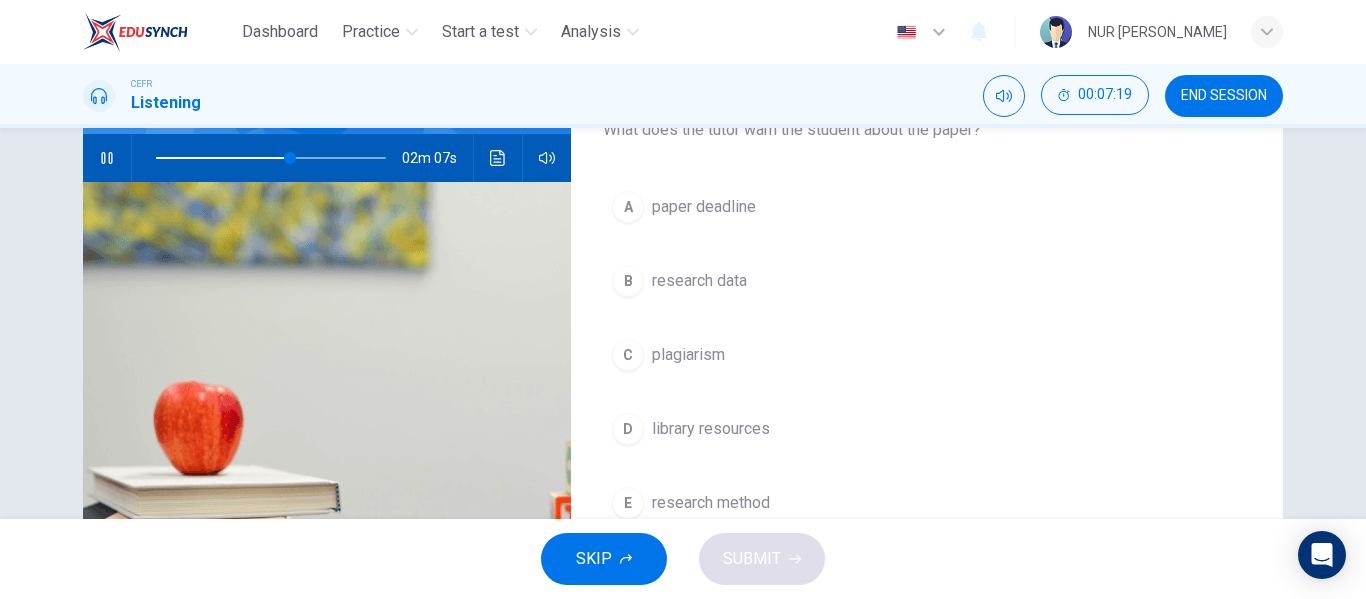 scroll, scrollTop: 195, scrollLeft: 0, axis: vertical 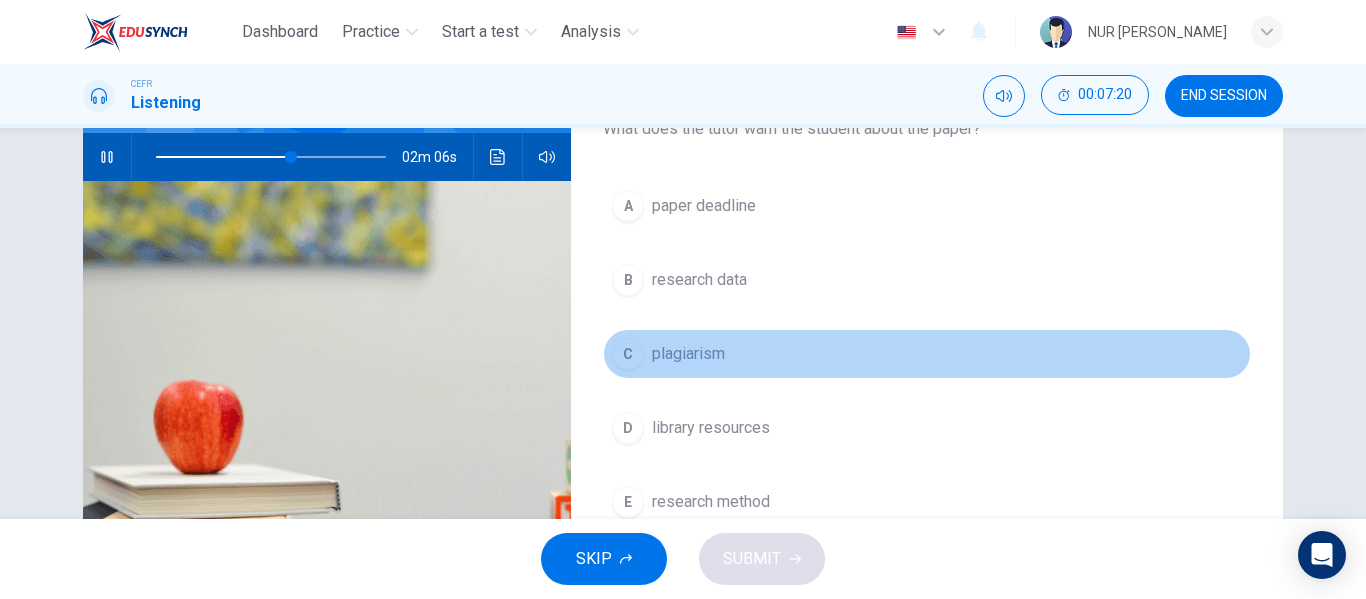 click on "plagiarism" at bounding box center (688, 354) 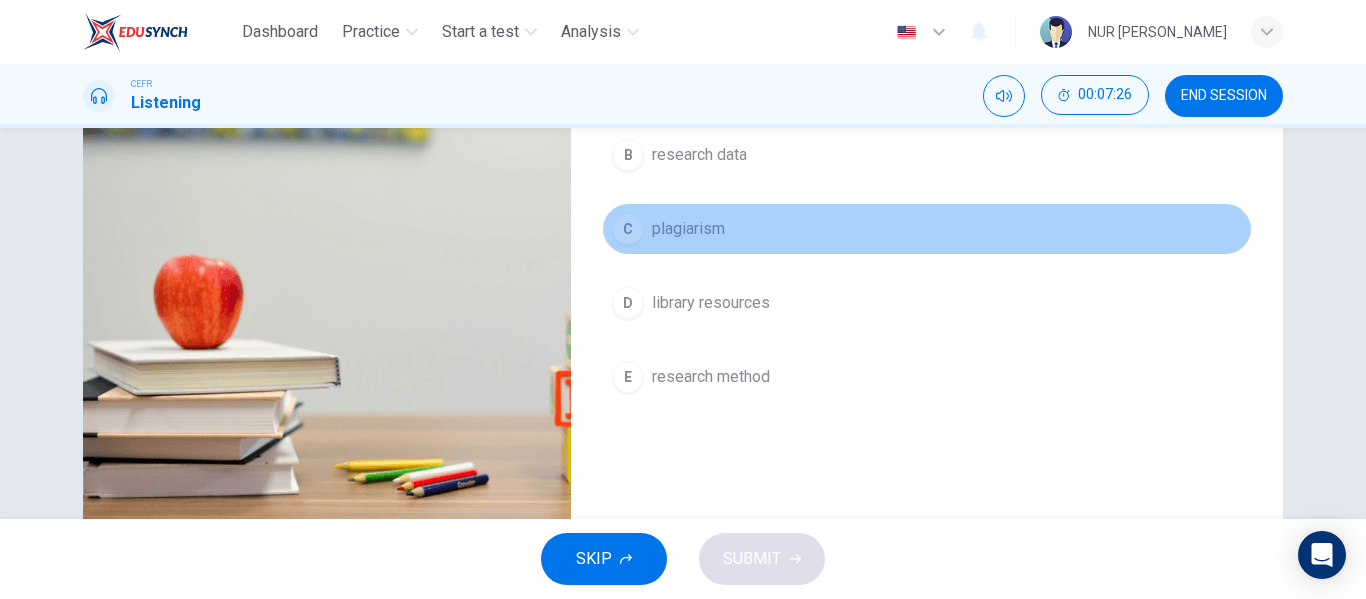 click on "C" at bounding box center [628, 229] 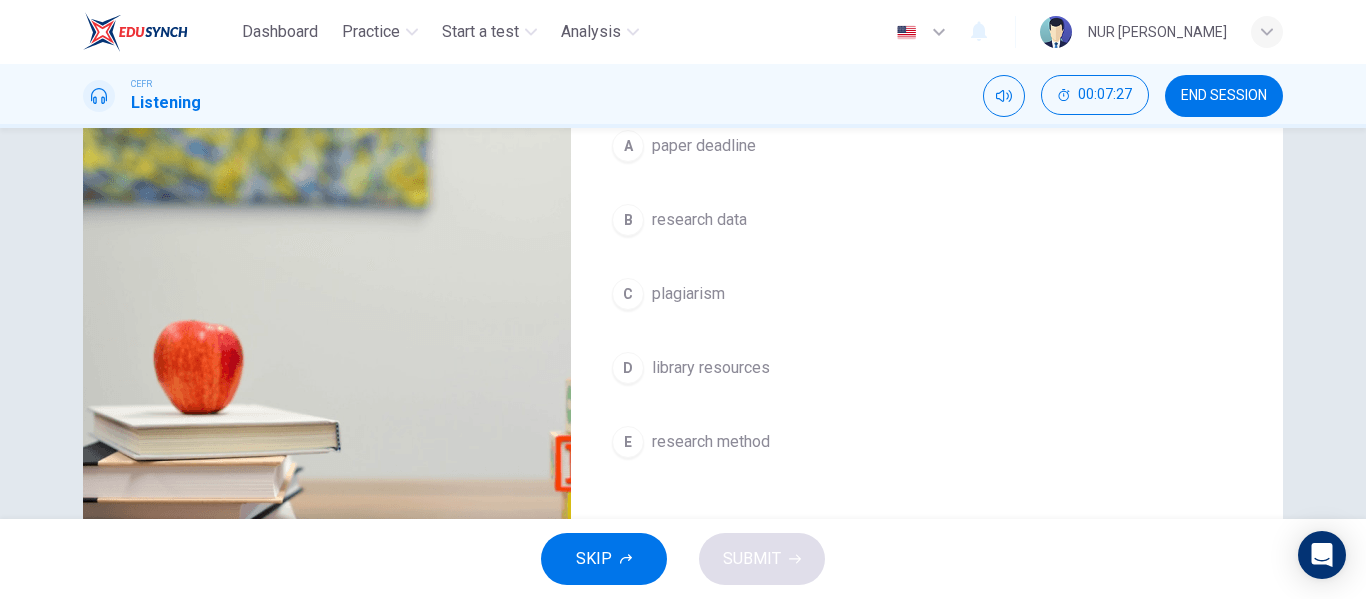 scroll, scrollTop: 220, scrollLeft: 0, axis: vertical 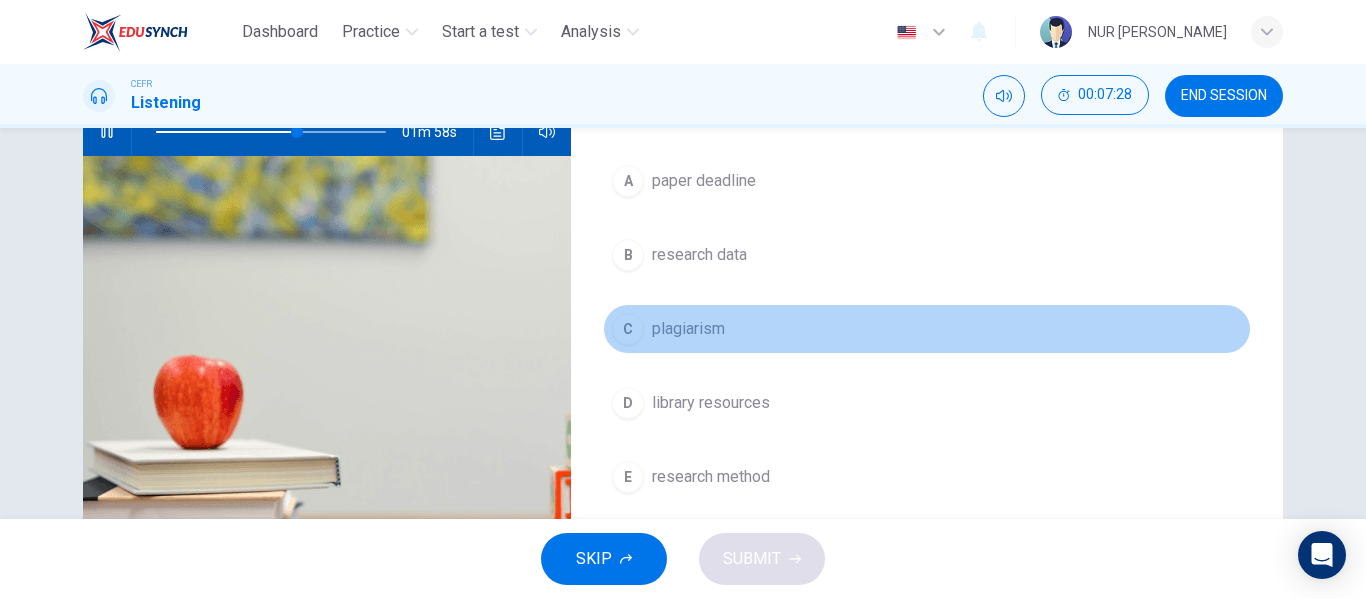 click on "C plagiarism" at bounding box center [927, 329] 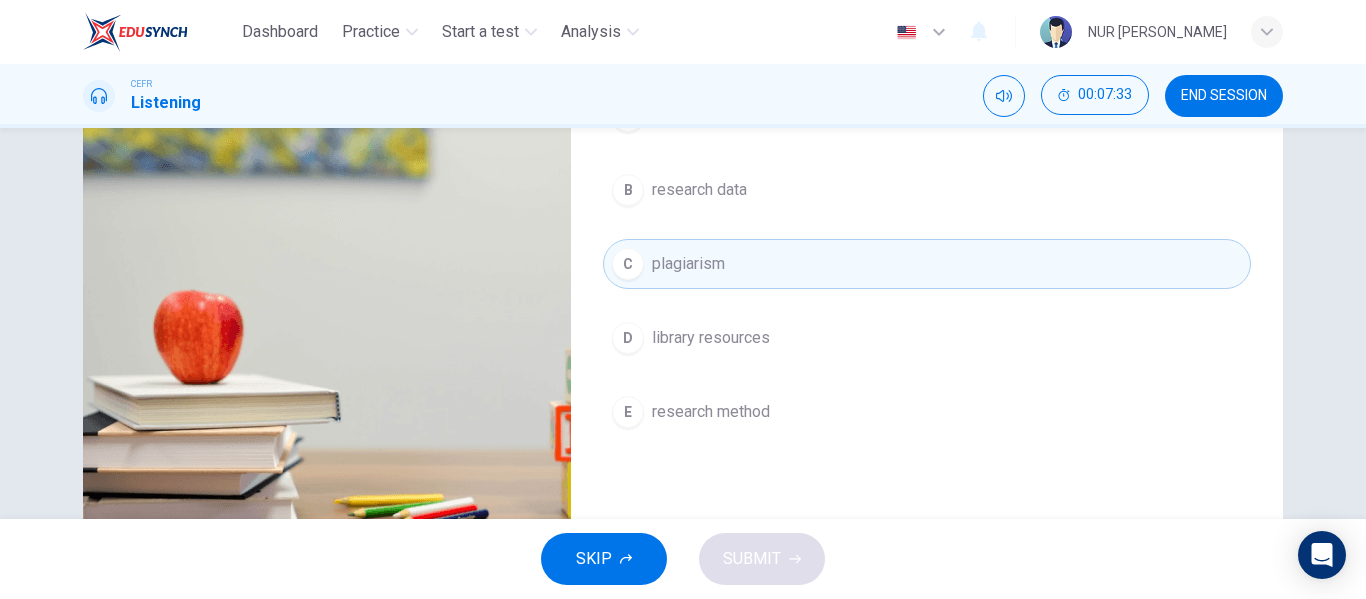 scroll, scrollTop: 320, scrollLeft: 0, axis: vertical 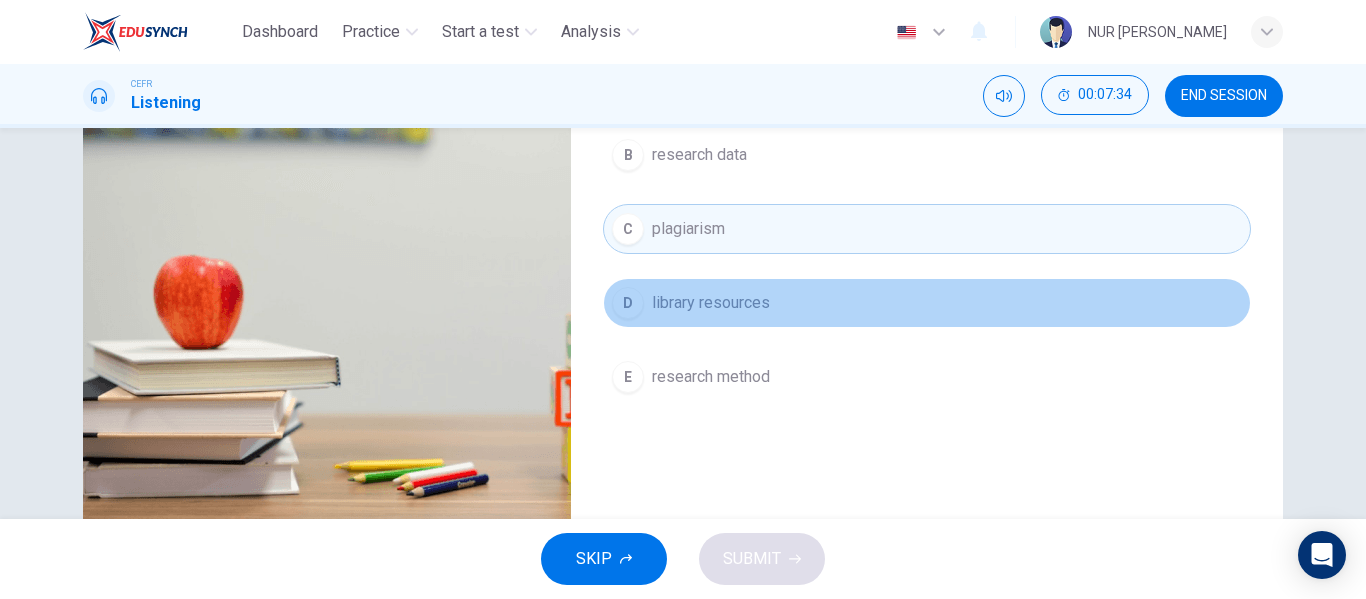 click on "D library resources" at bounding box center [927, 303] 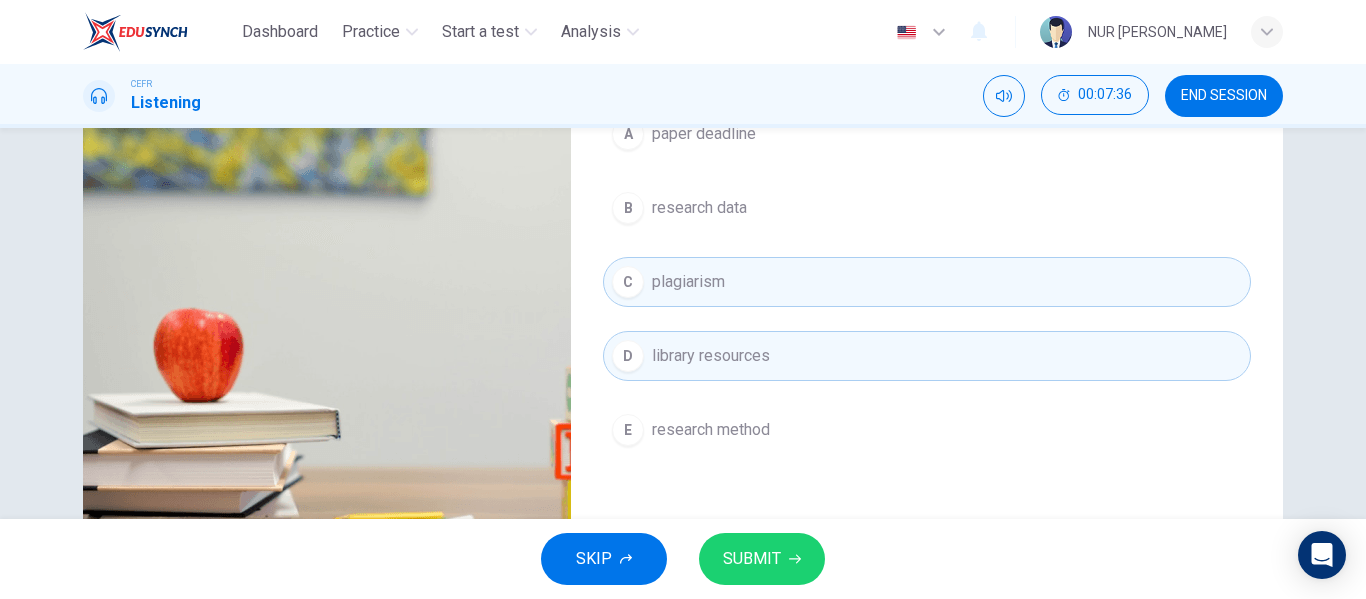 scroll, scrollTop: 220, scrollLeft: 0, axis: vertical 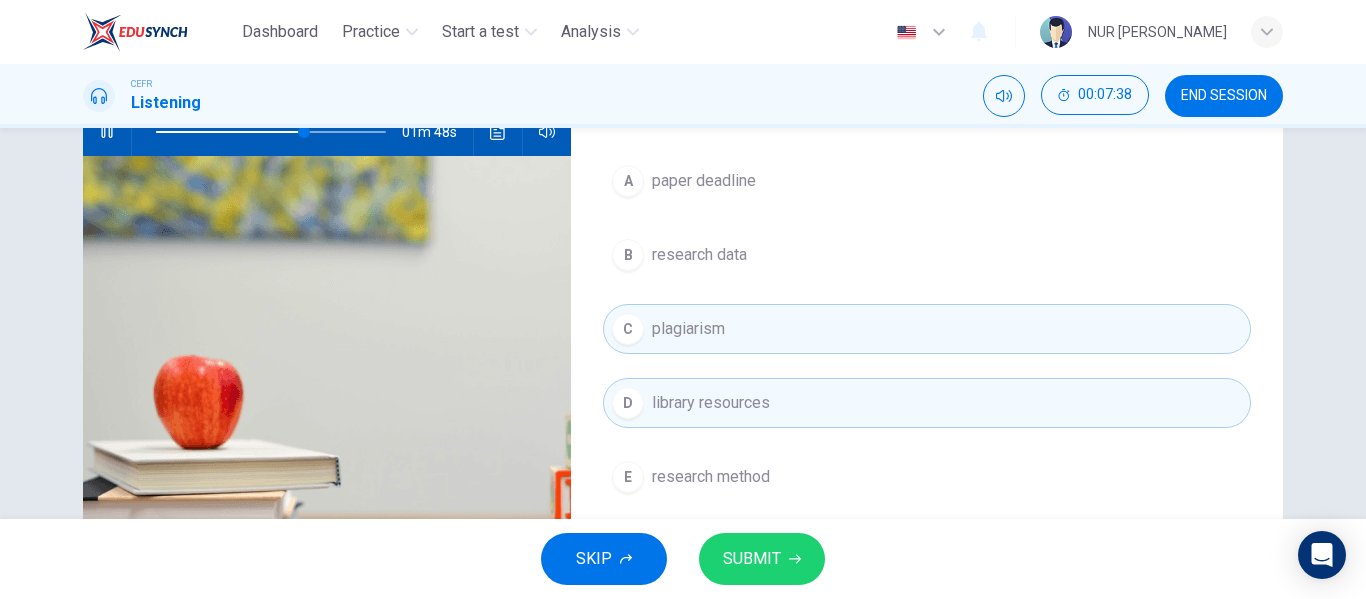 click on "D library resources" at bounding box center (927, 403) 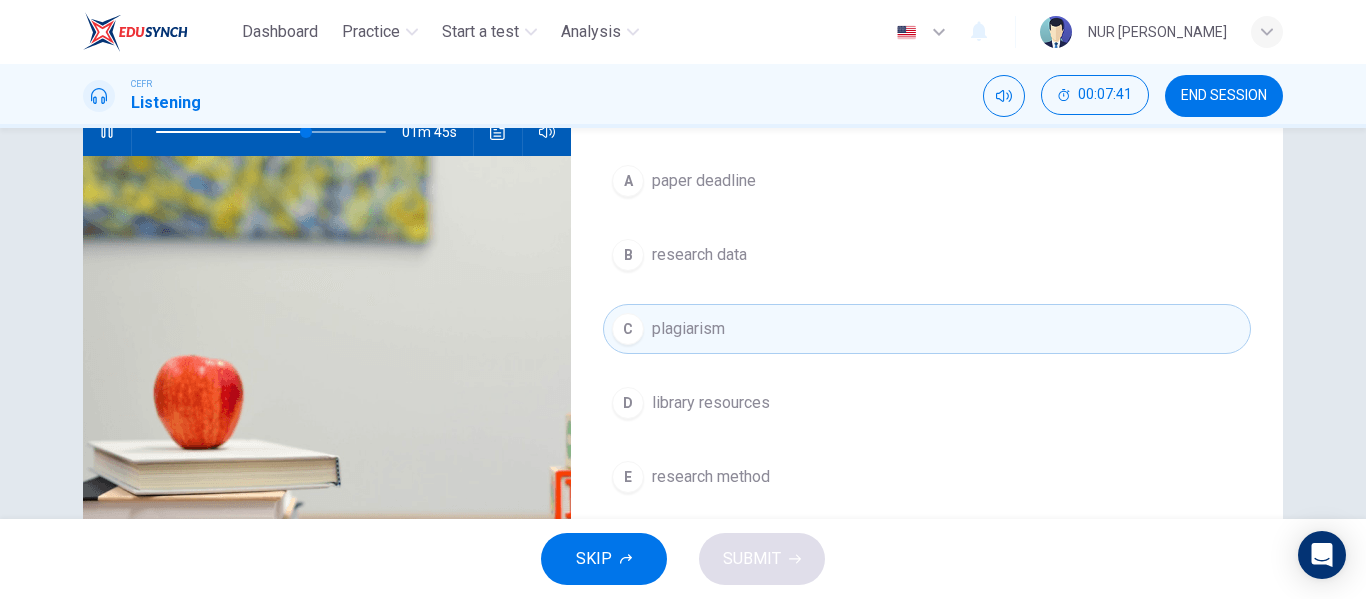 scroll, scrollTop: 120, scrollLeft: 0, axis: vertical 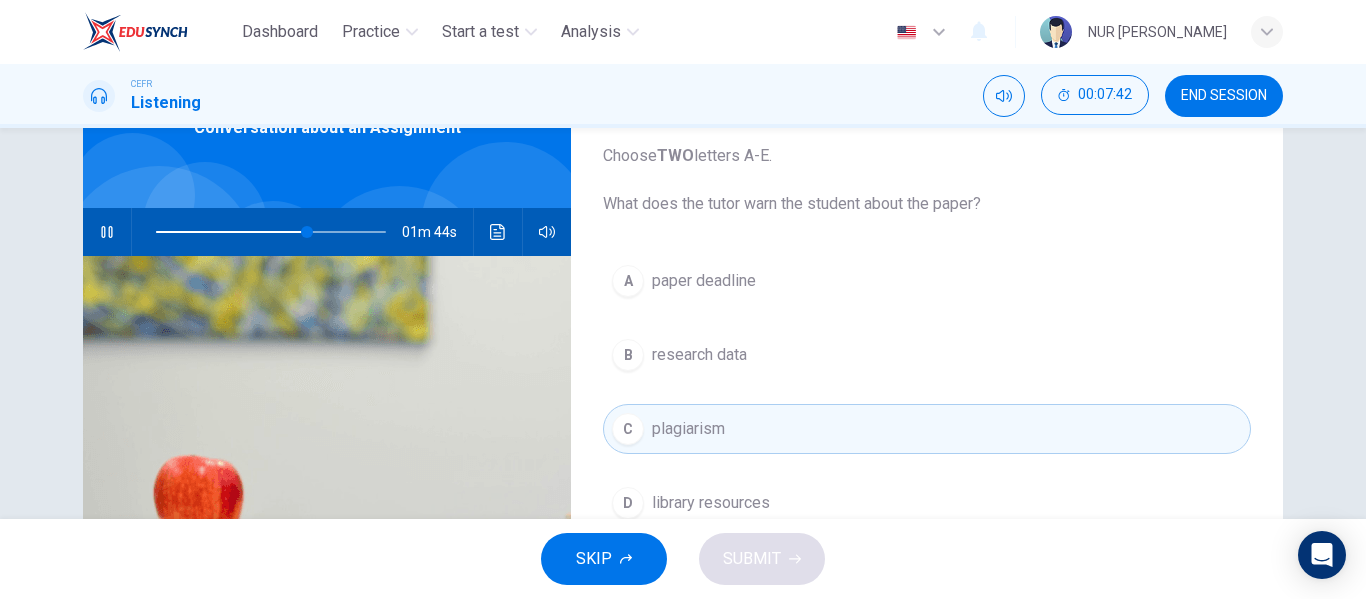 click on "A paper deadline" at bounding box center (927, 281) 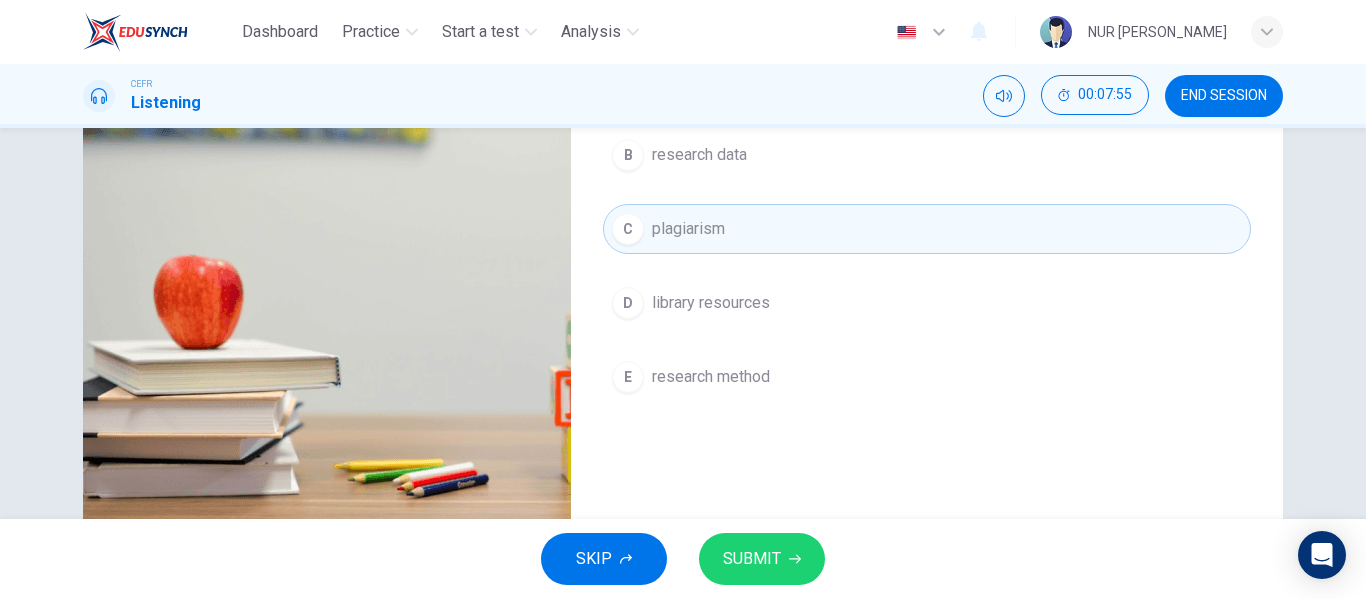 scroll, scrollTop: 220, scrollLeft: 0, axis: vertical 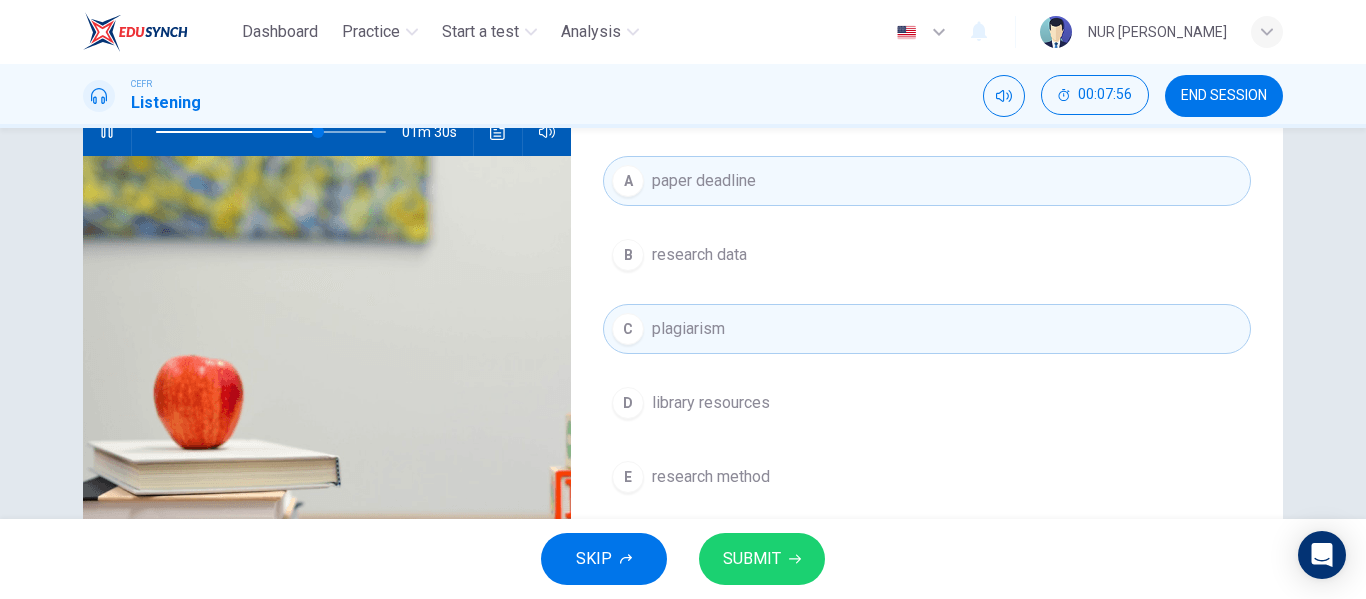 click on "B research data" at bounding box center [927, 255] 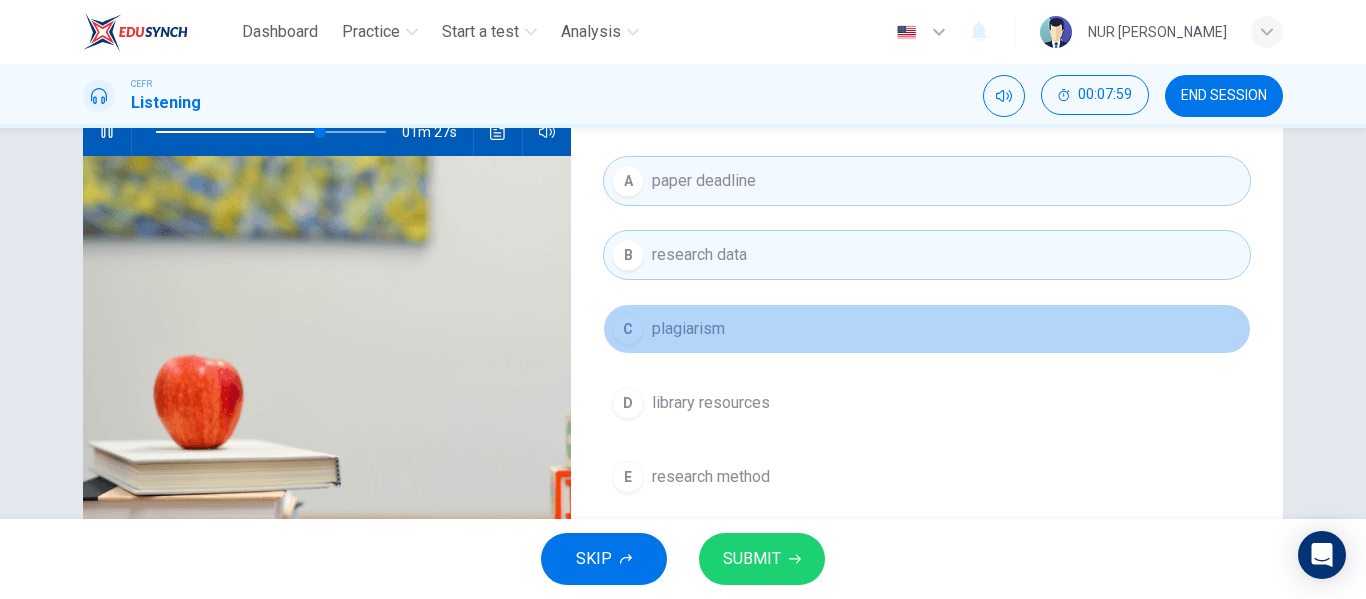 click on "C plagiarism" at bounding box center [927, 329] 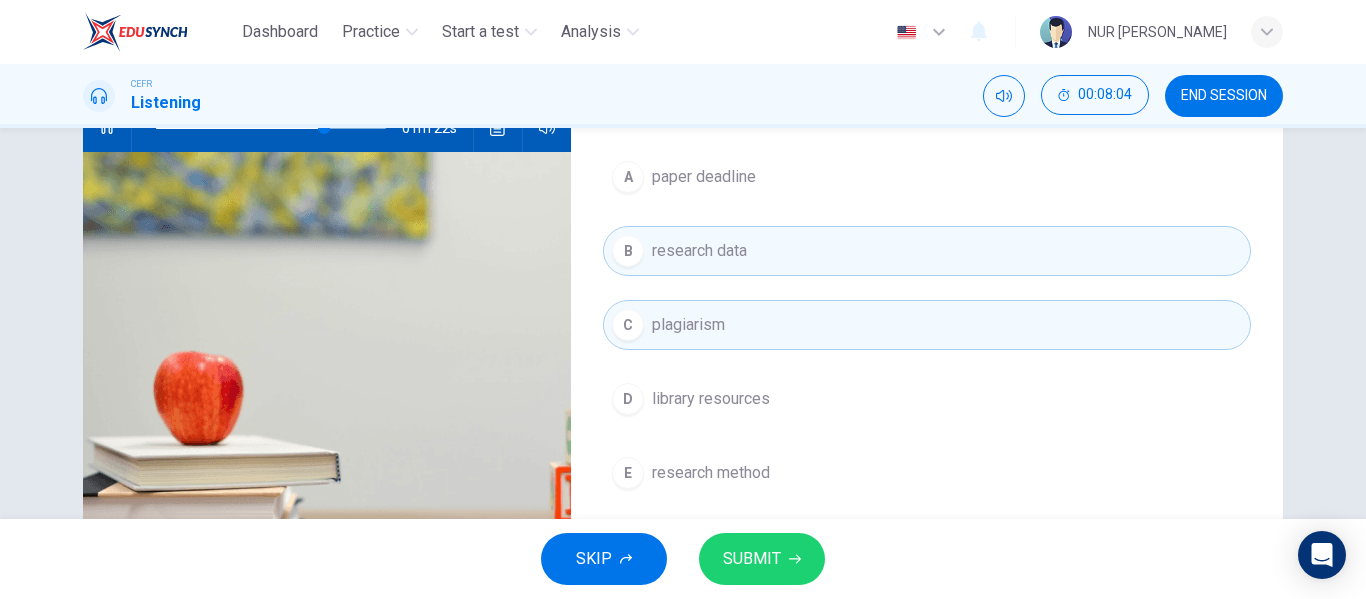 scroll, scrollTop: 220, scrollLeft: 0, axis: vertical 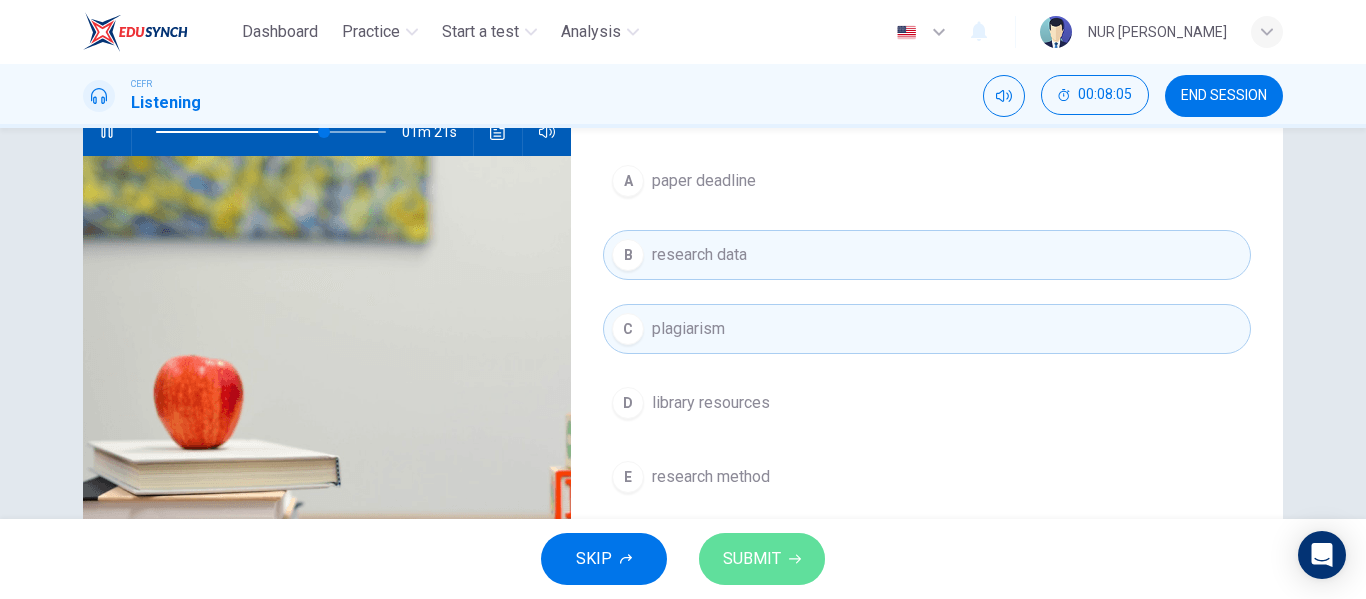 click on "SUBMIT" at bounding box center (762, 559) 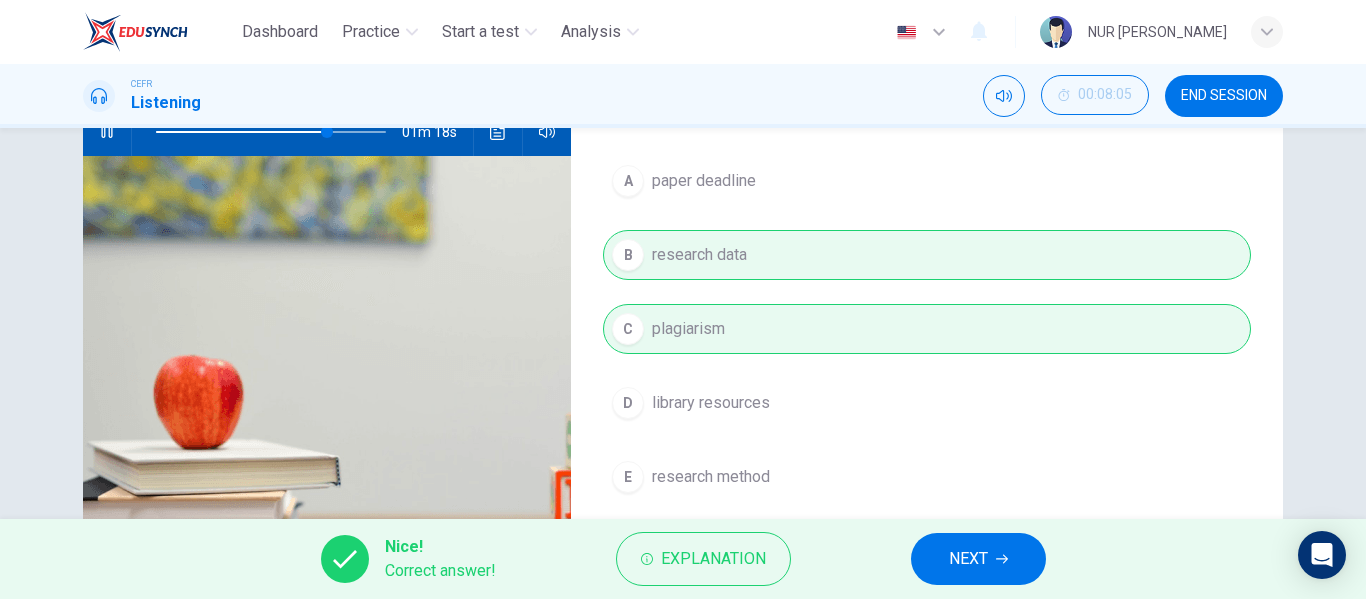 click on "NEXT" at bounding box center [978, 559] 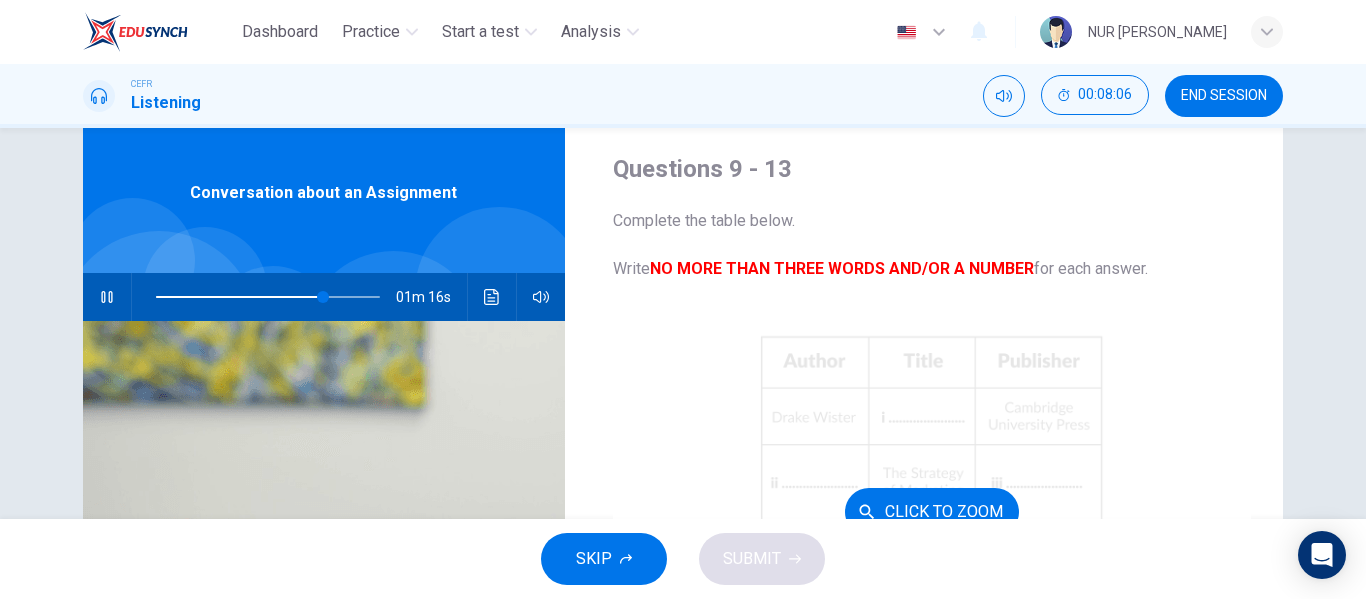 scroll, scrollTop: 20, scrollLeft: 0, axis: vertical 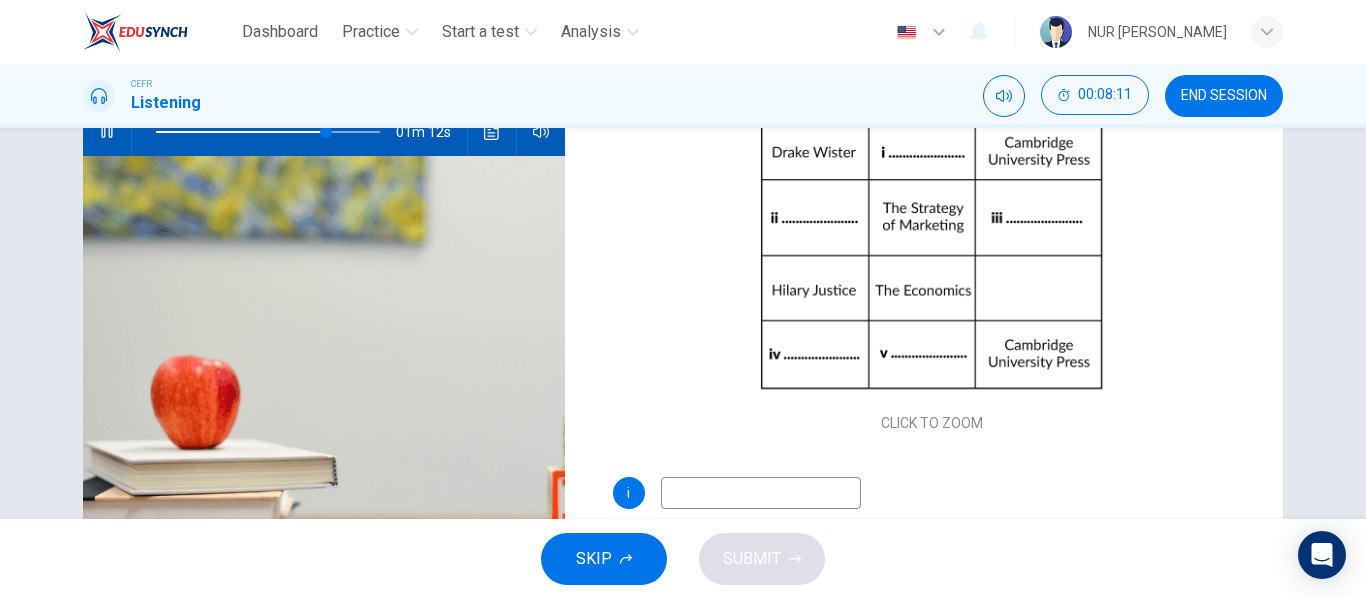 click at bounding box center (761, 493) 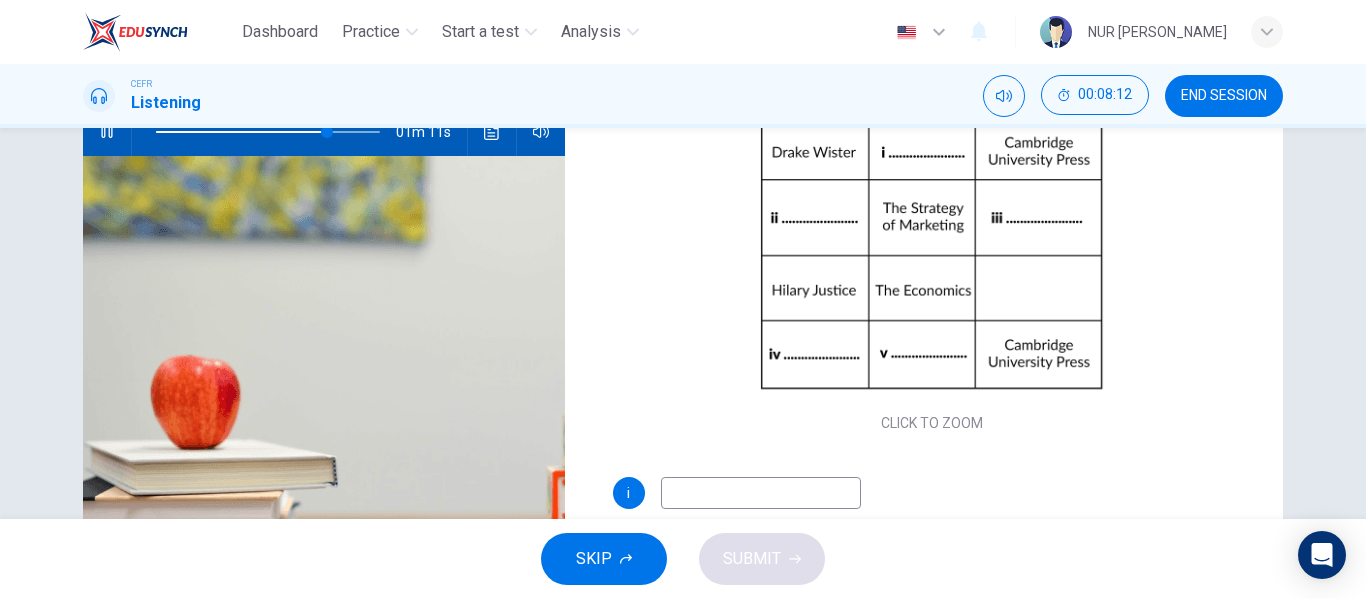 type on "g" 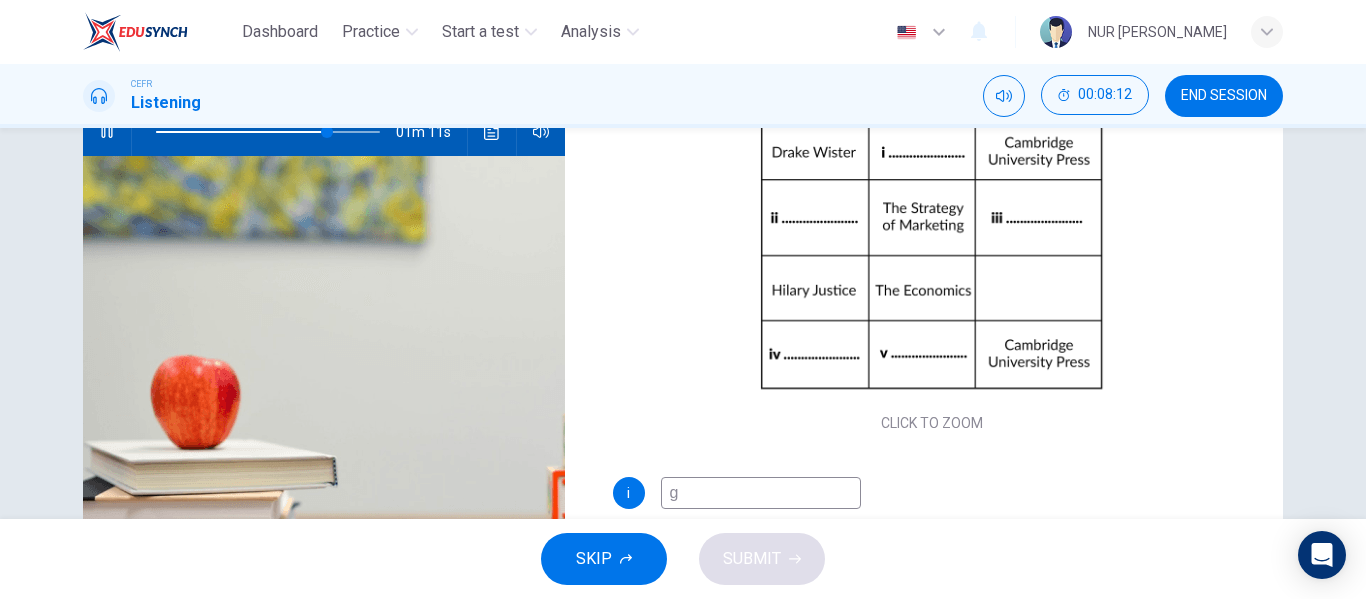 type on "77" 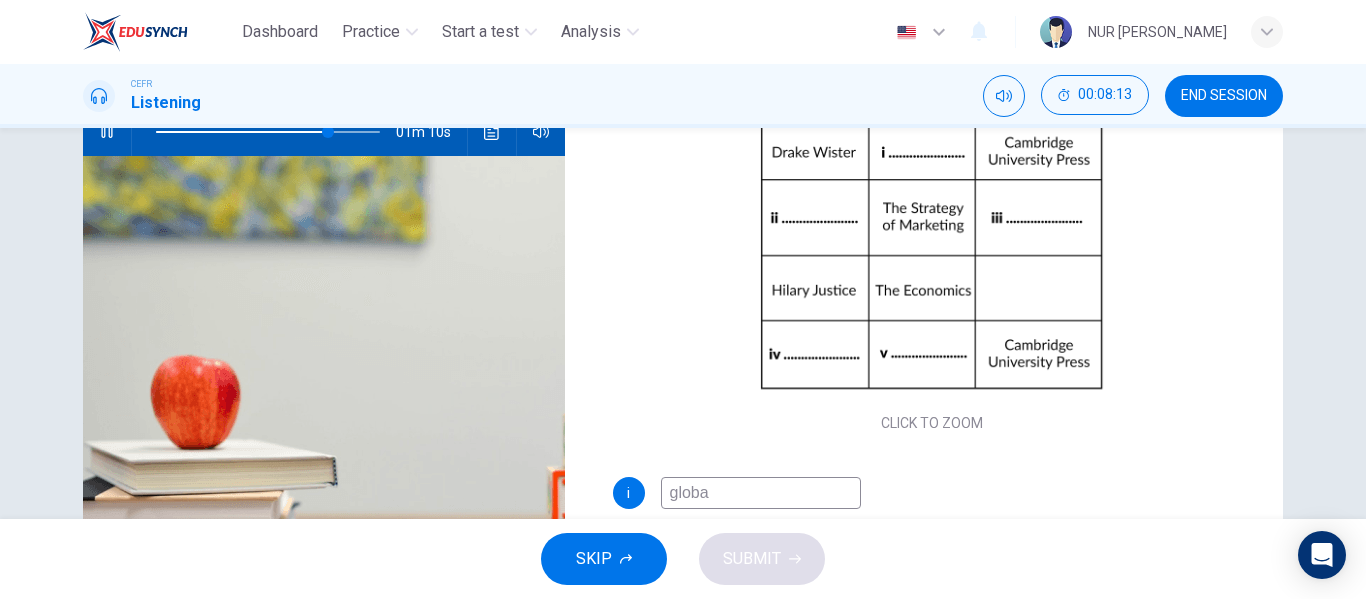 type on "global" 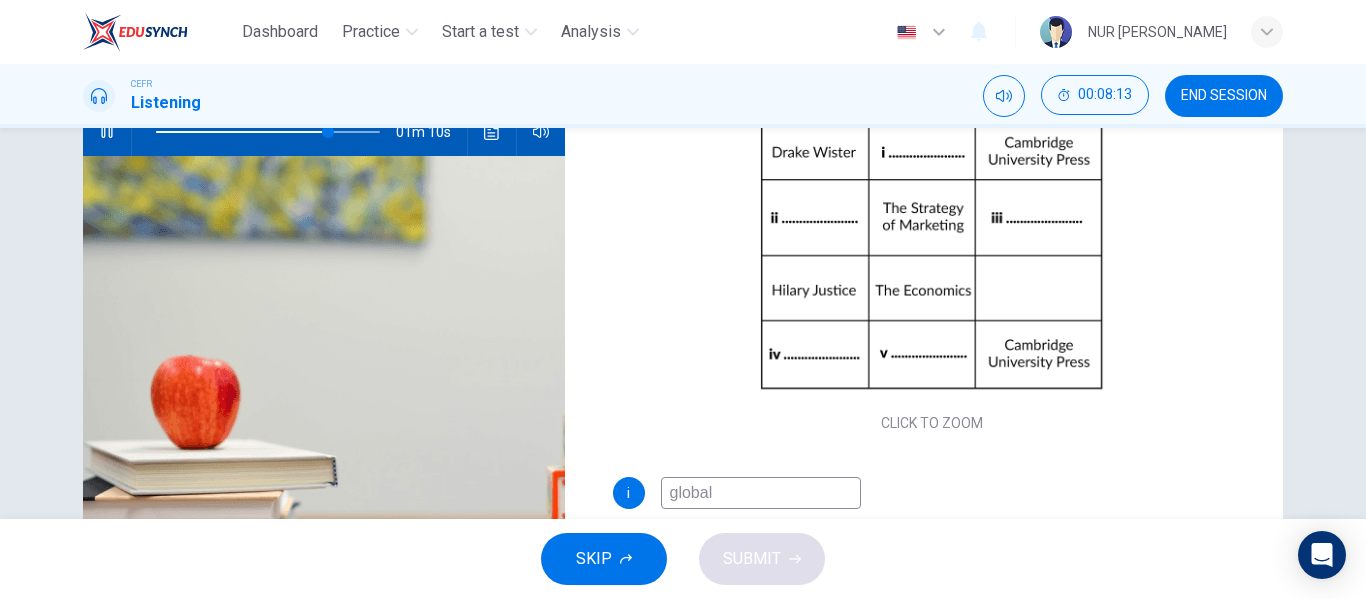 type on "77" 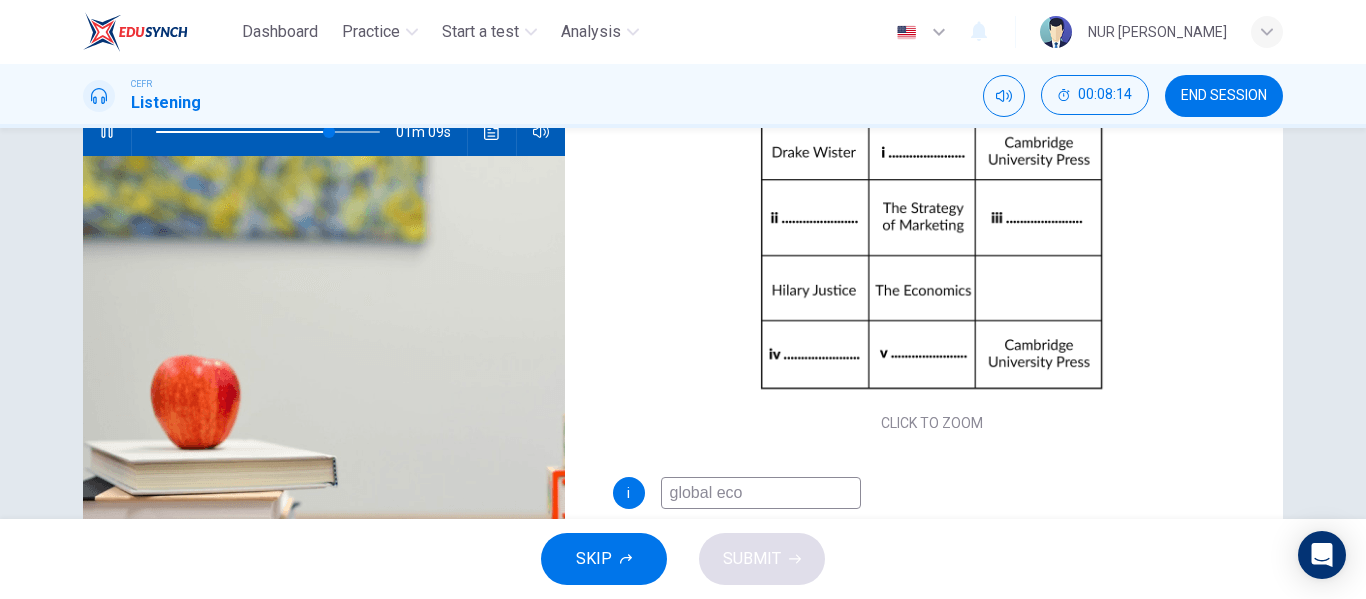 type on "global econ" 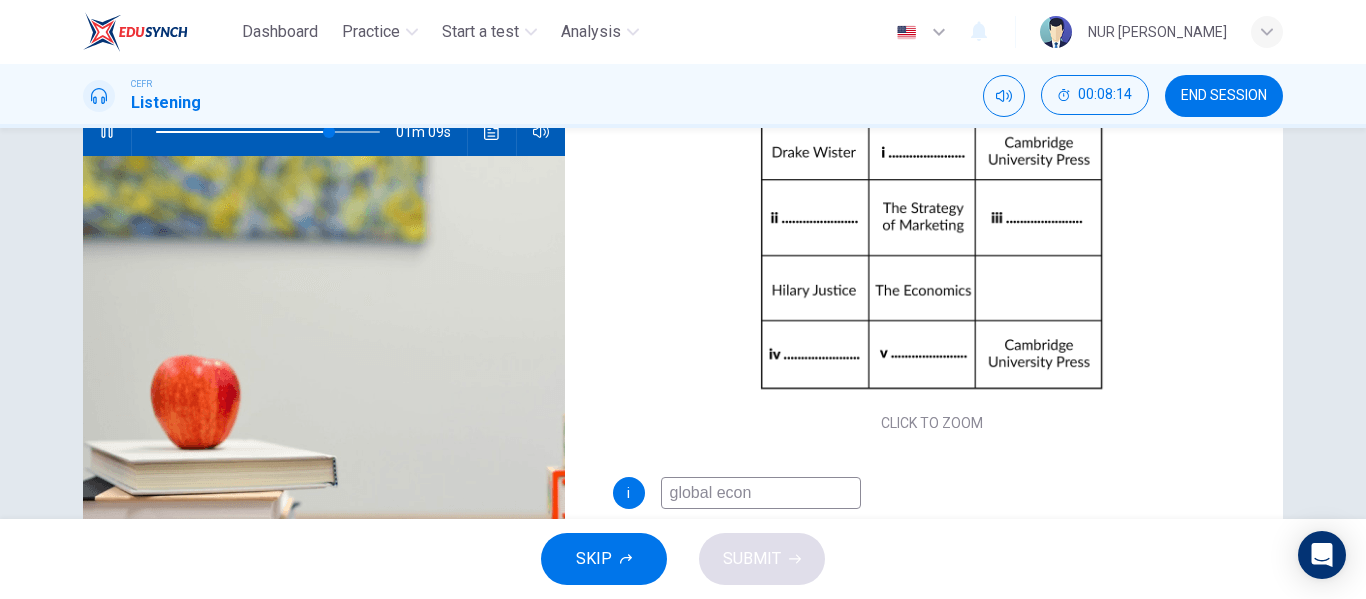 type on "78" 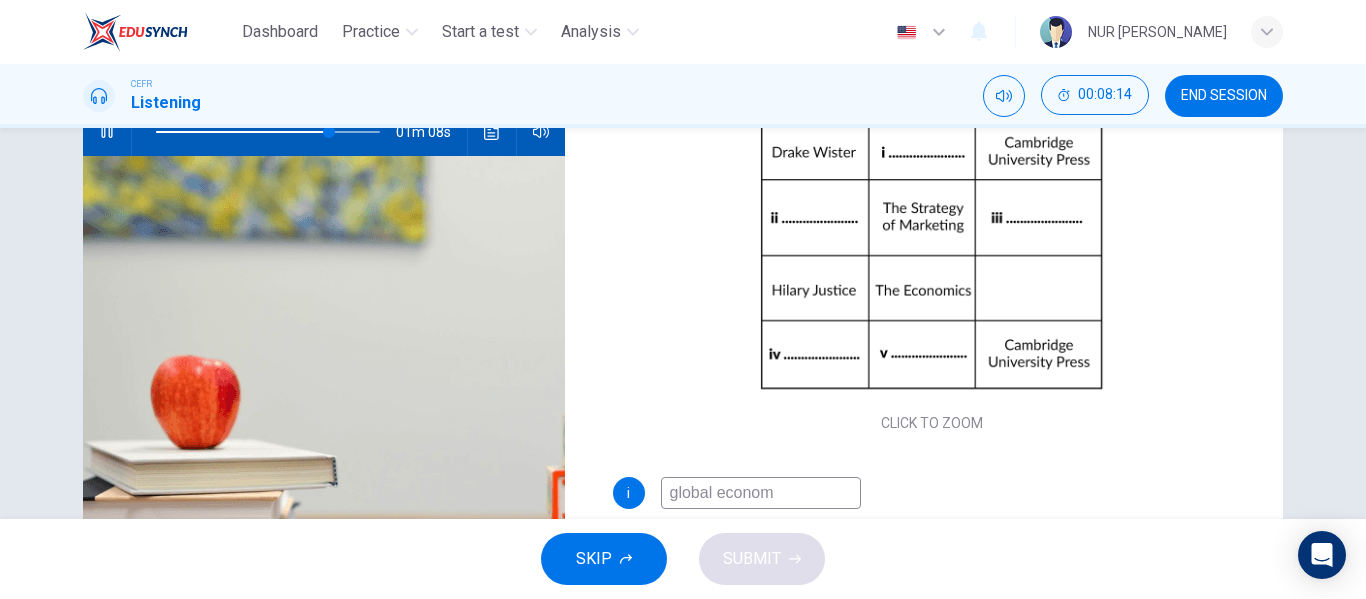 type on "global economy" 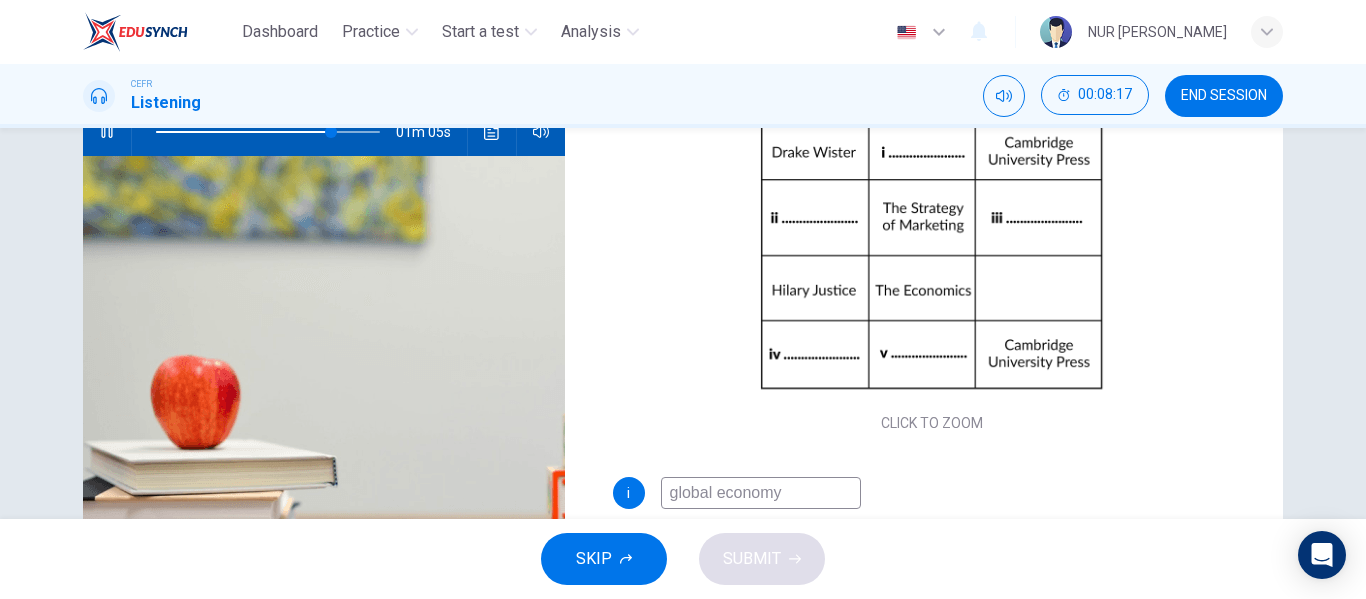 scroll, scrollTop: 120, scrollLeft: 0, axis: vertical 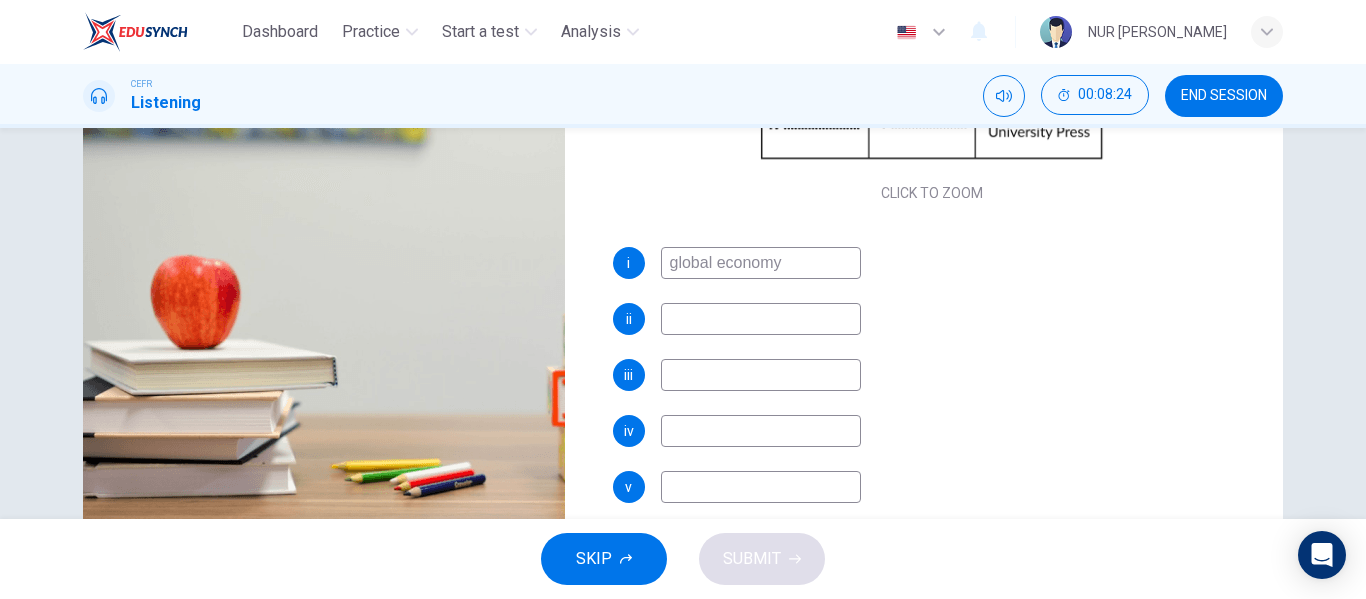 type on "81" 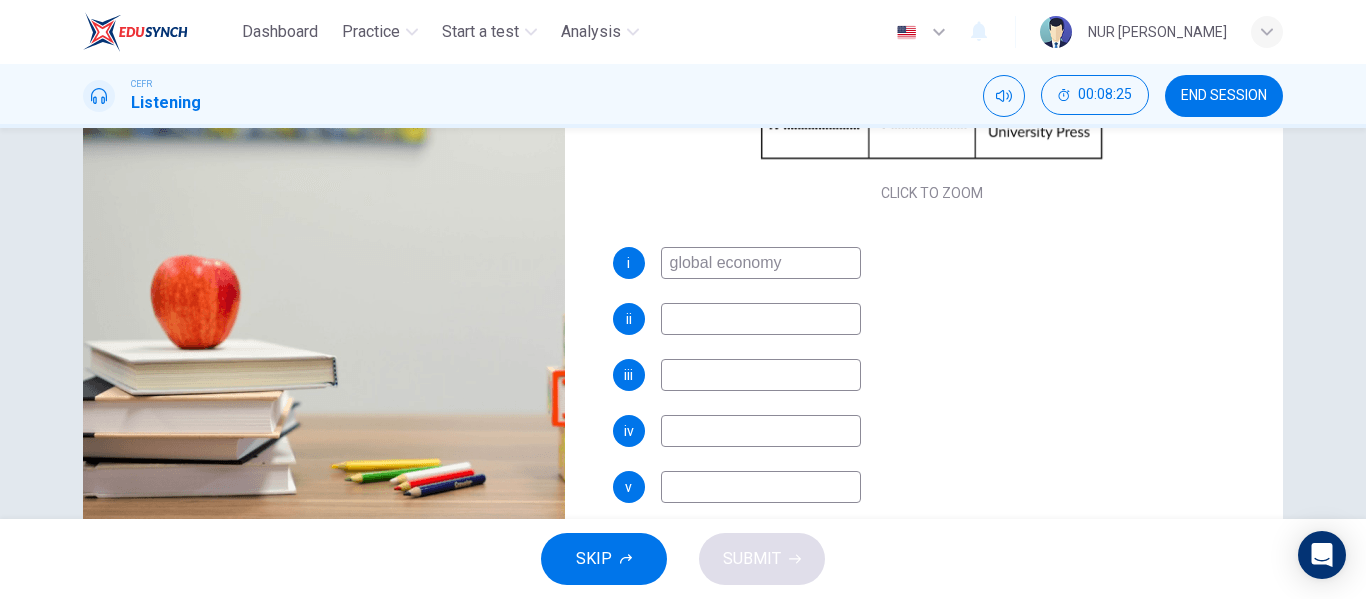 click at bounding box center (761, 319) 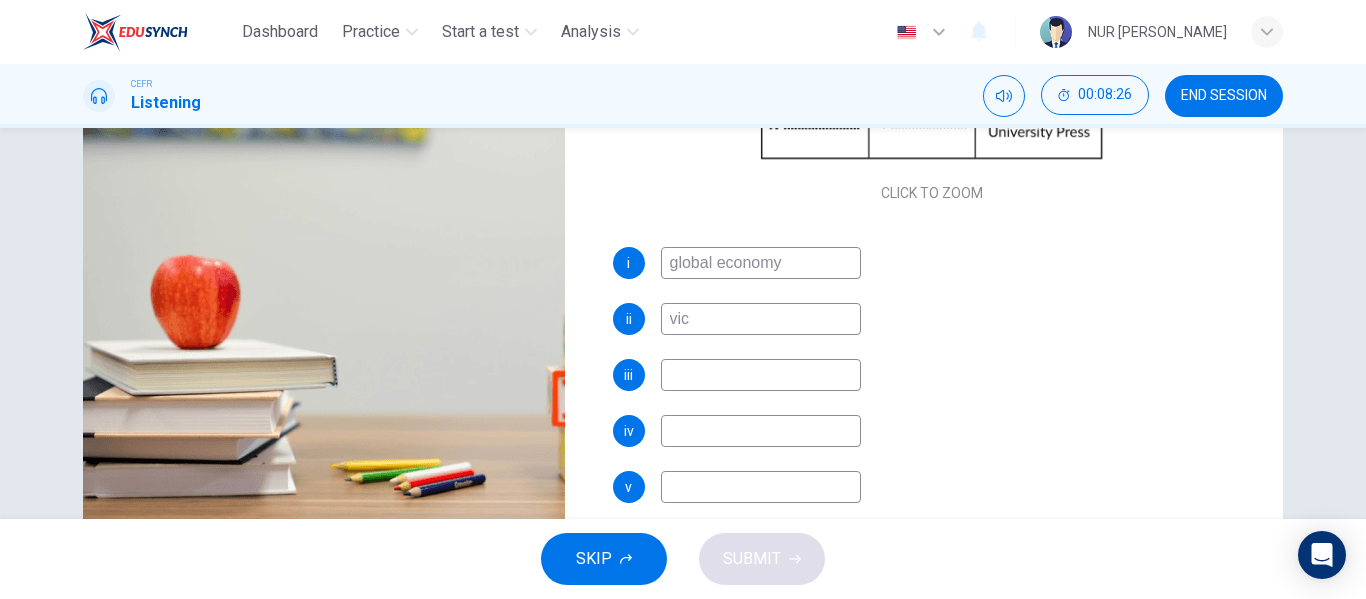 type on "vict" 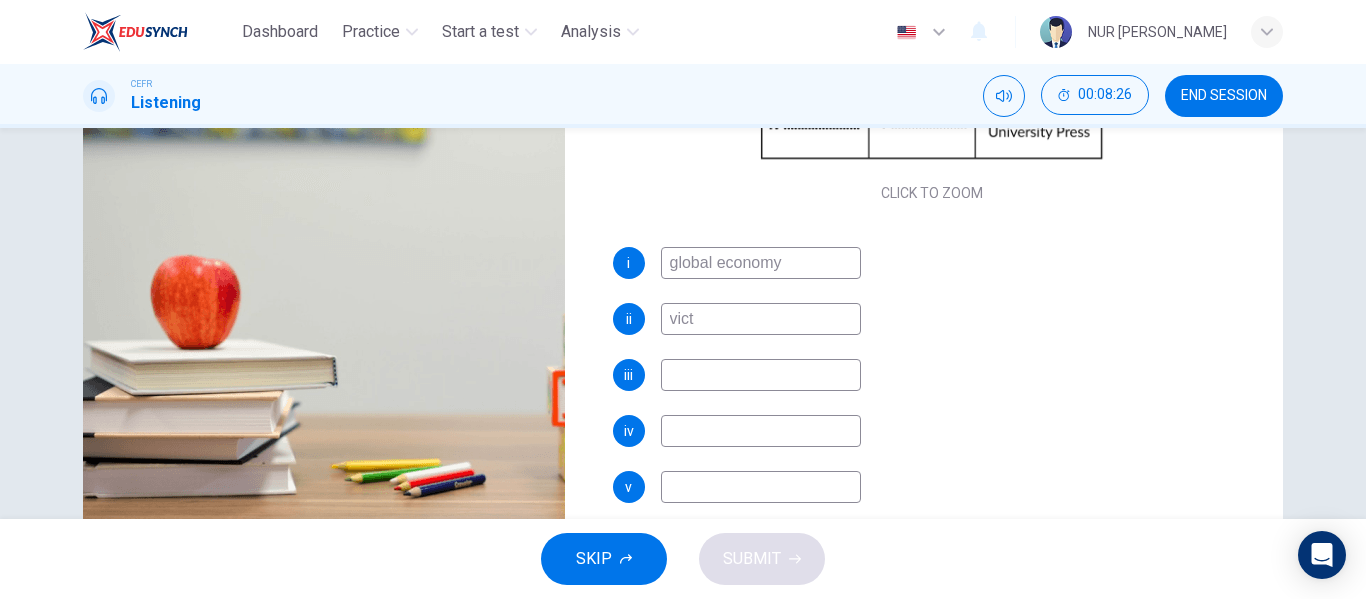 type on "81" 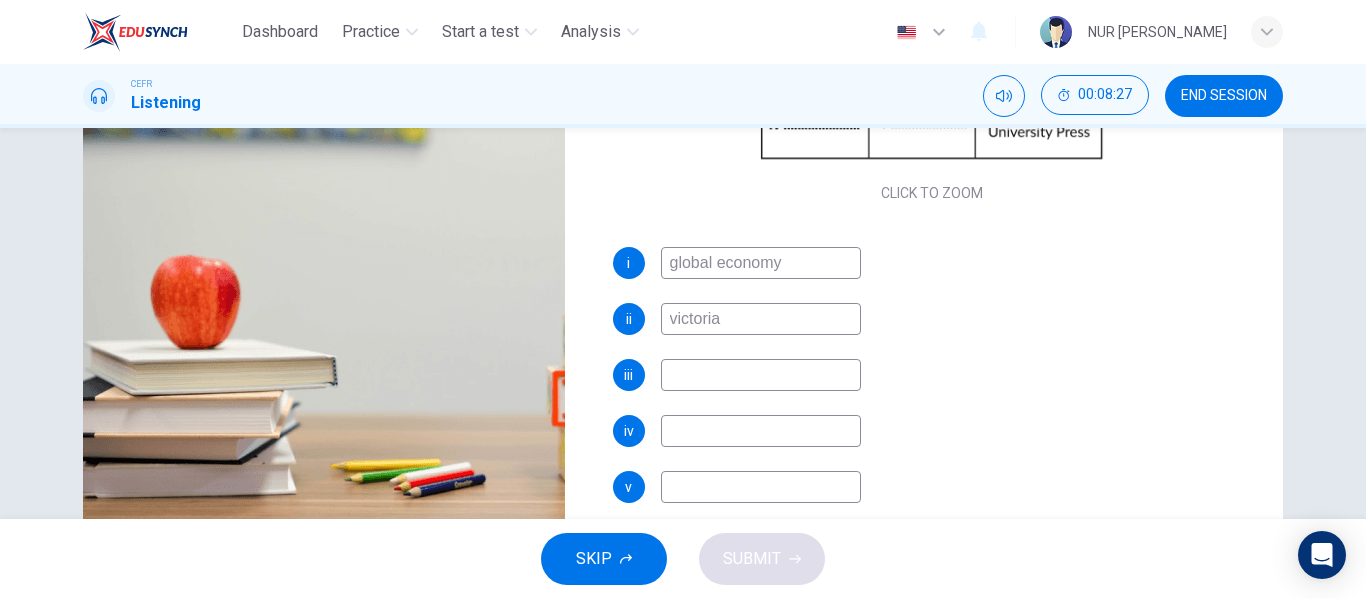 type on "victoria" 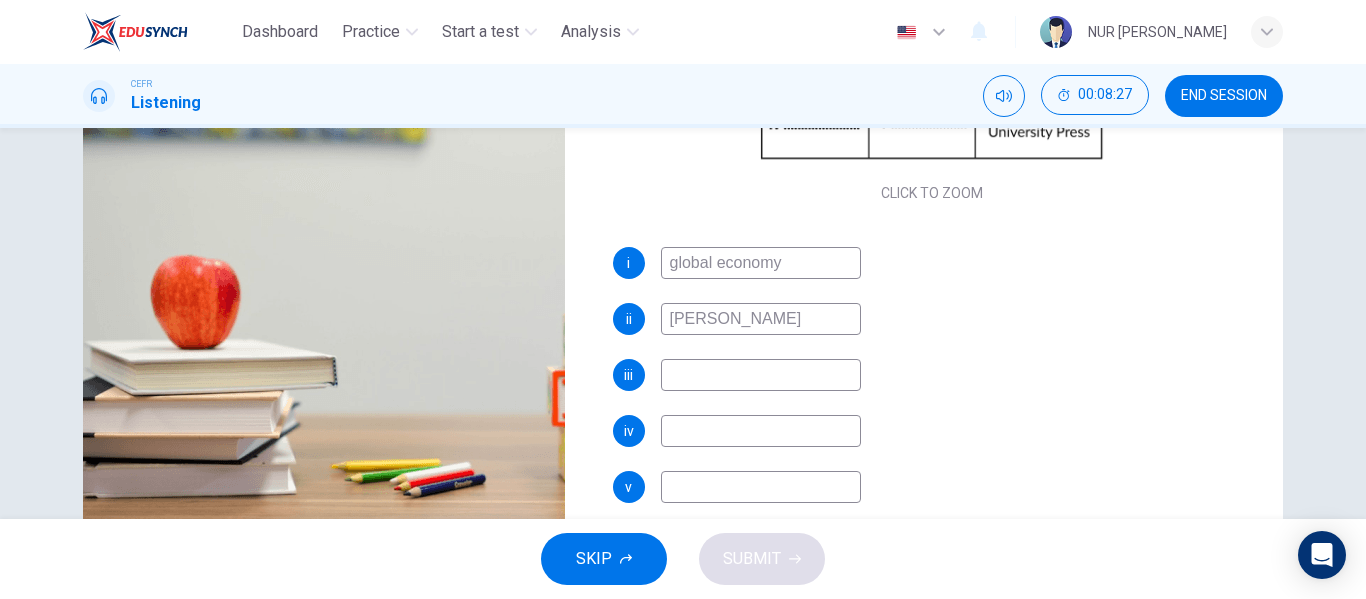 type on "victoria smith" 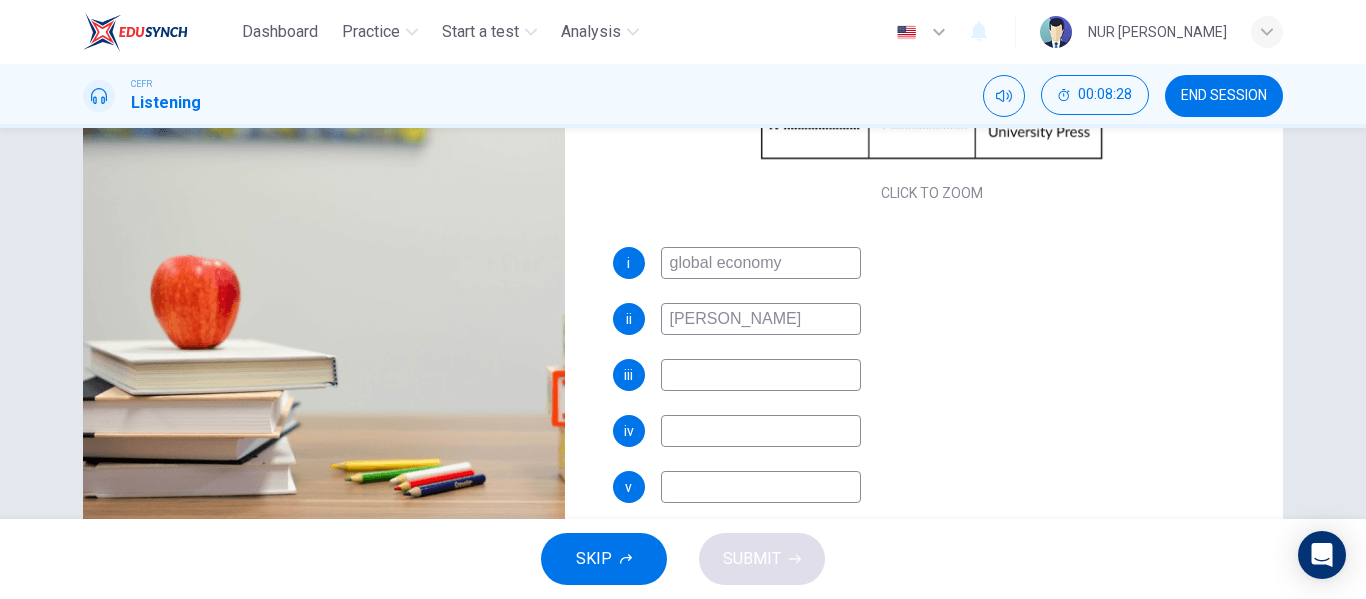 type on "82" 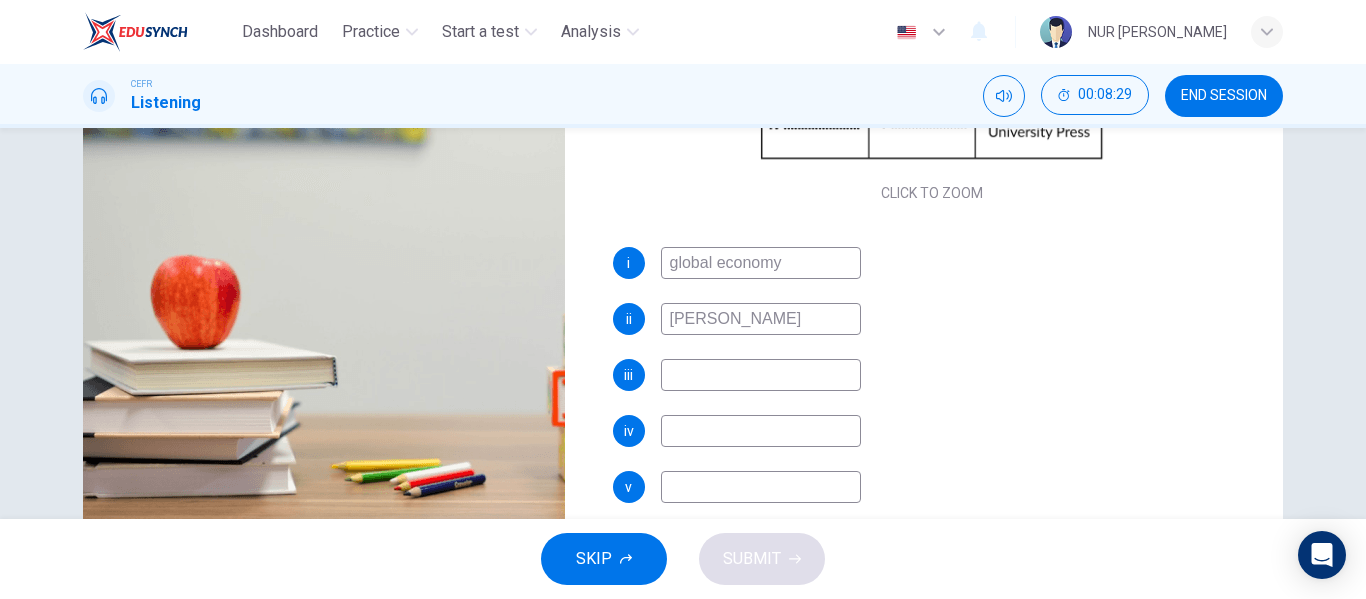 type on "victoria smith" 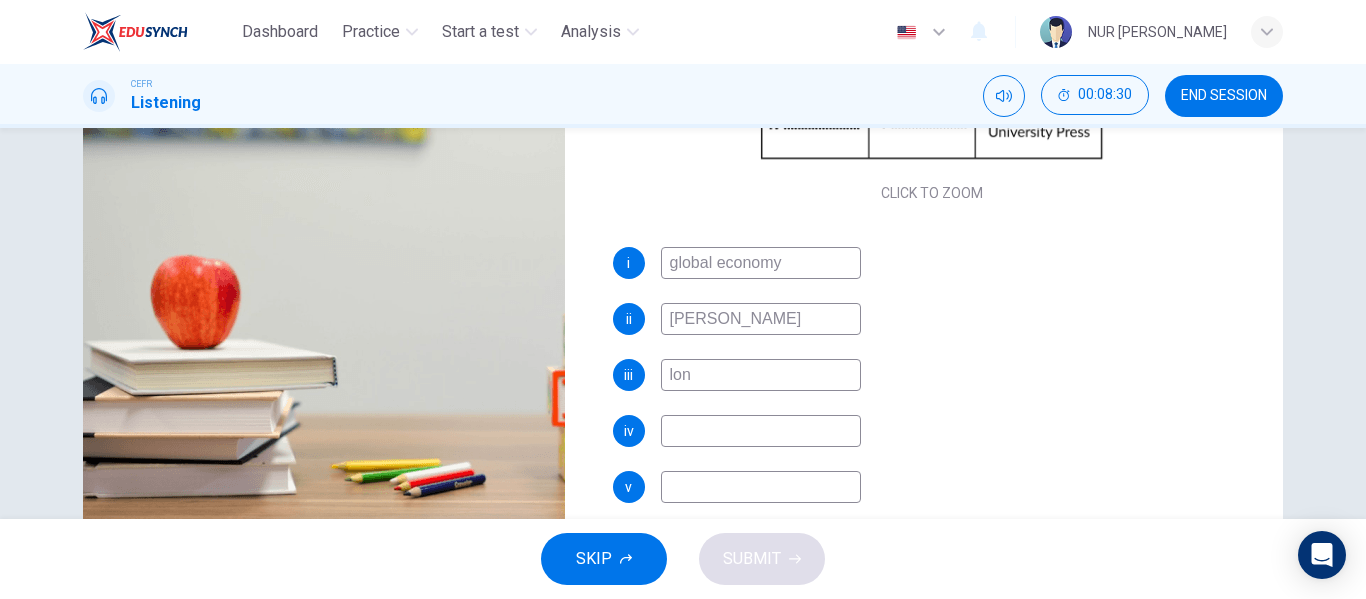 type on "lond" 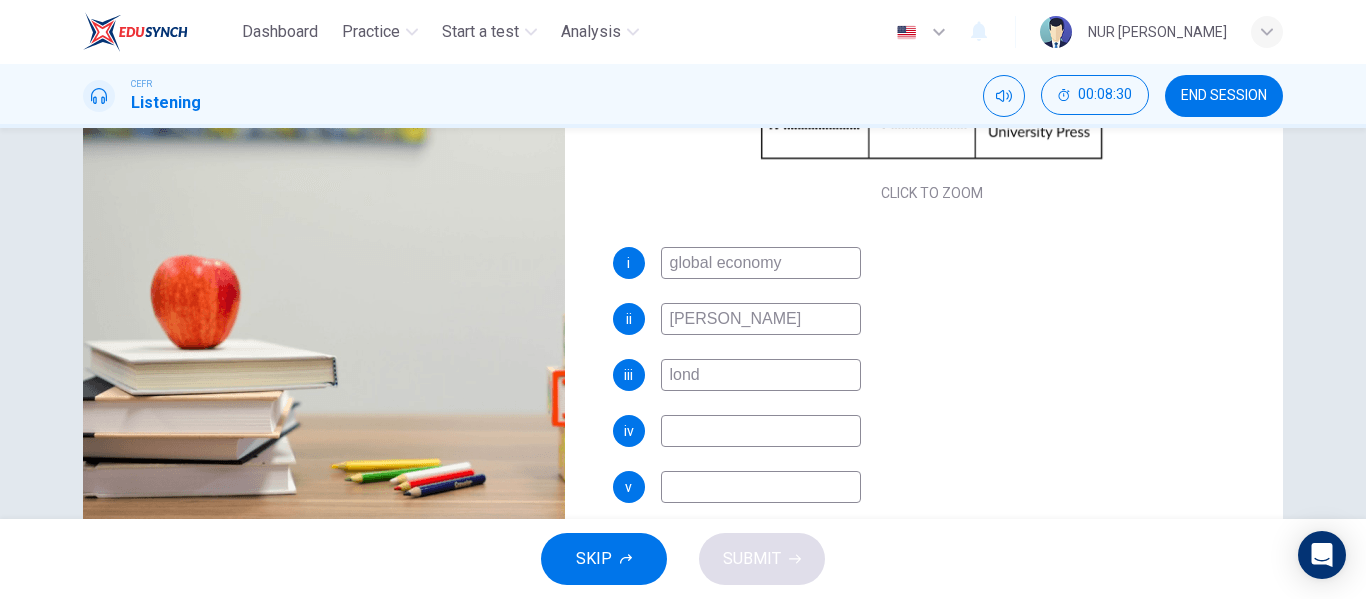 type on "83" 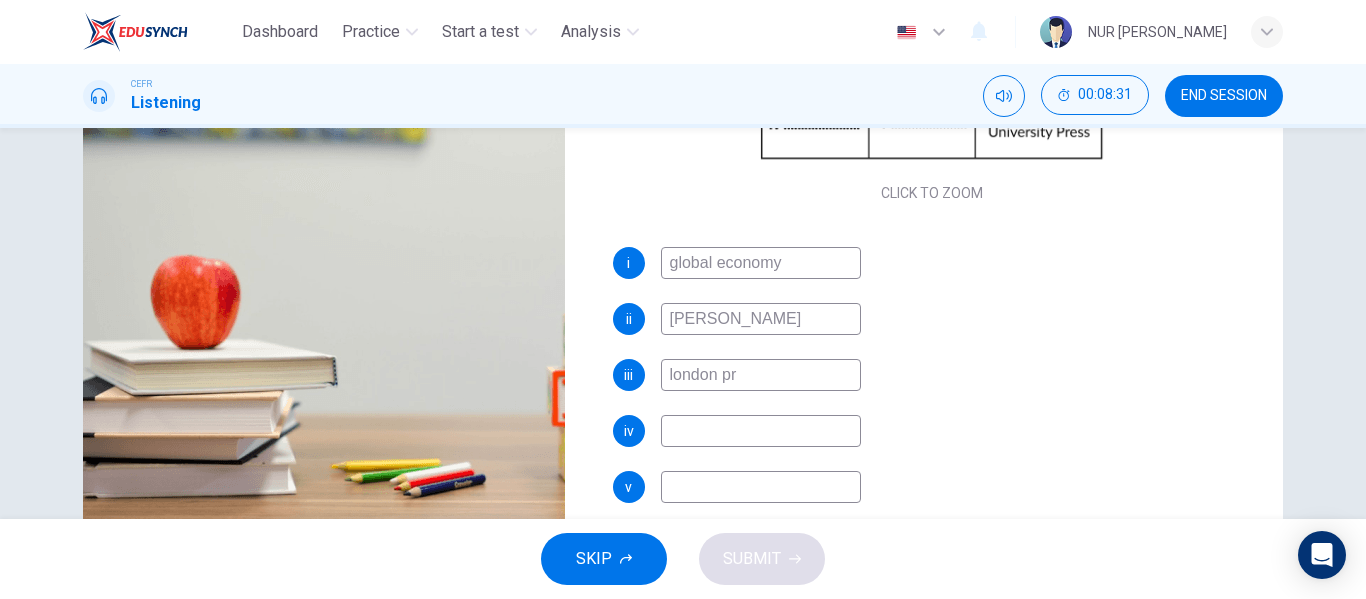 type on "london pre" 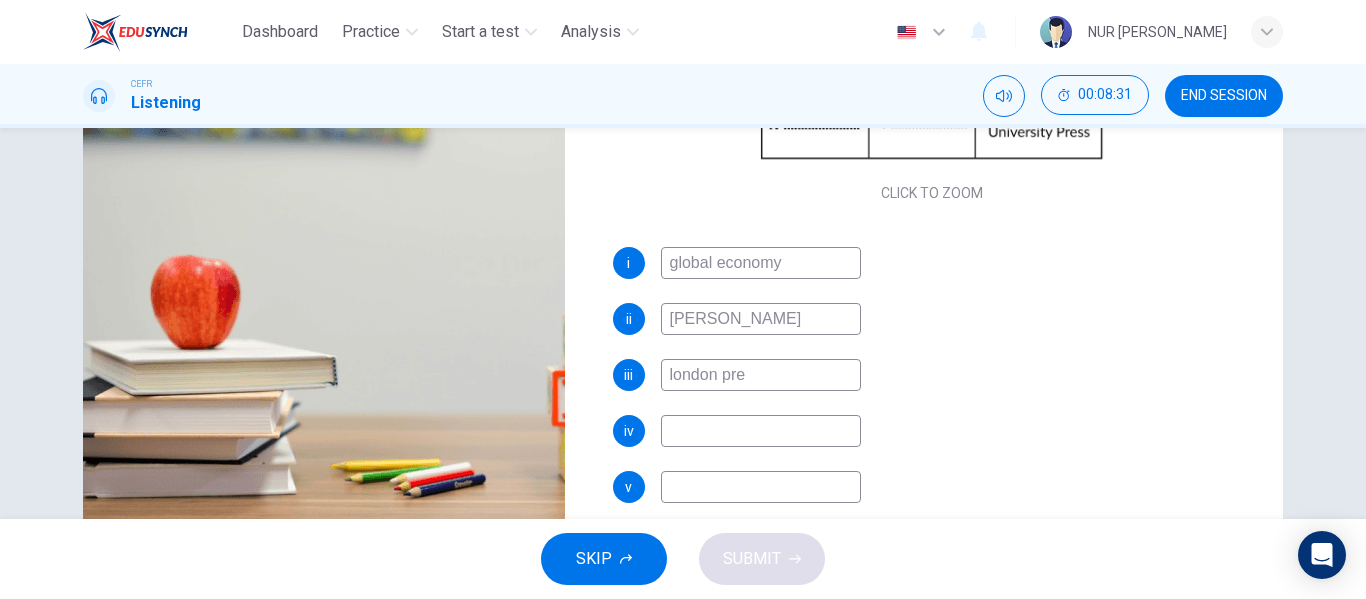 type on "83" 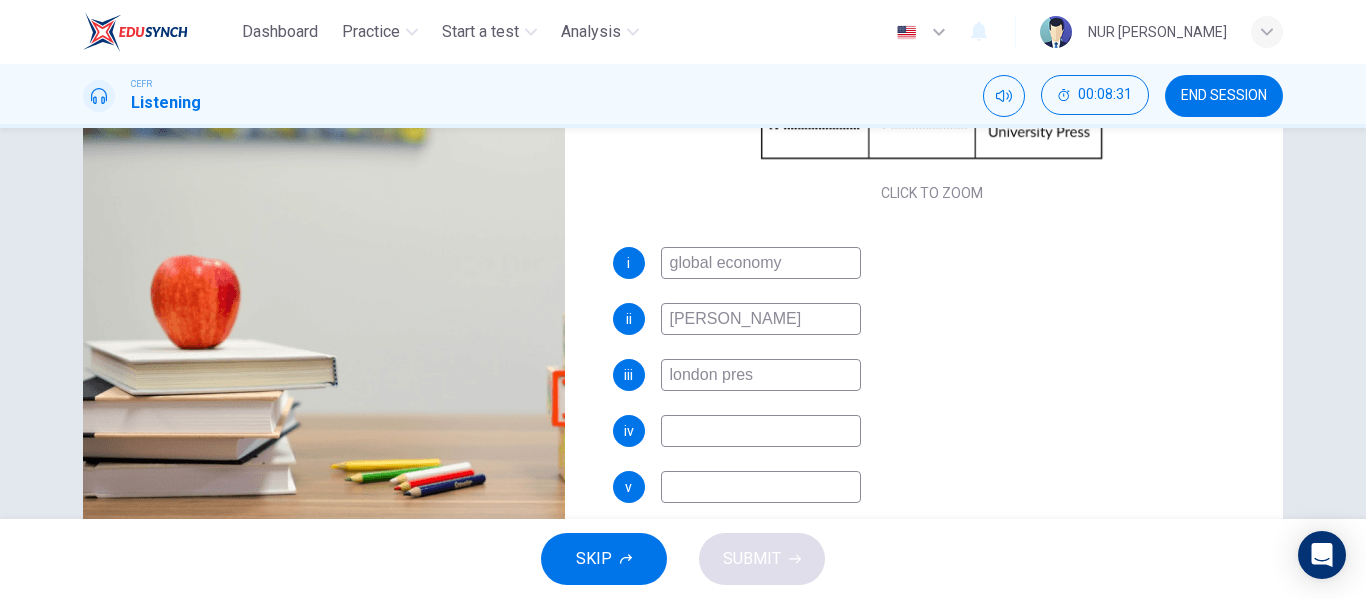 type on "london press" 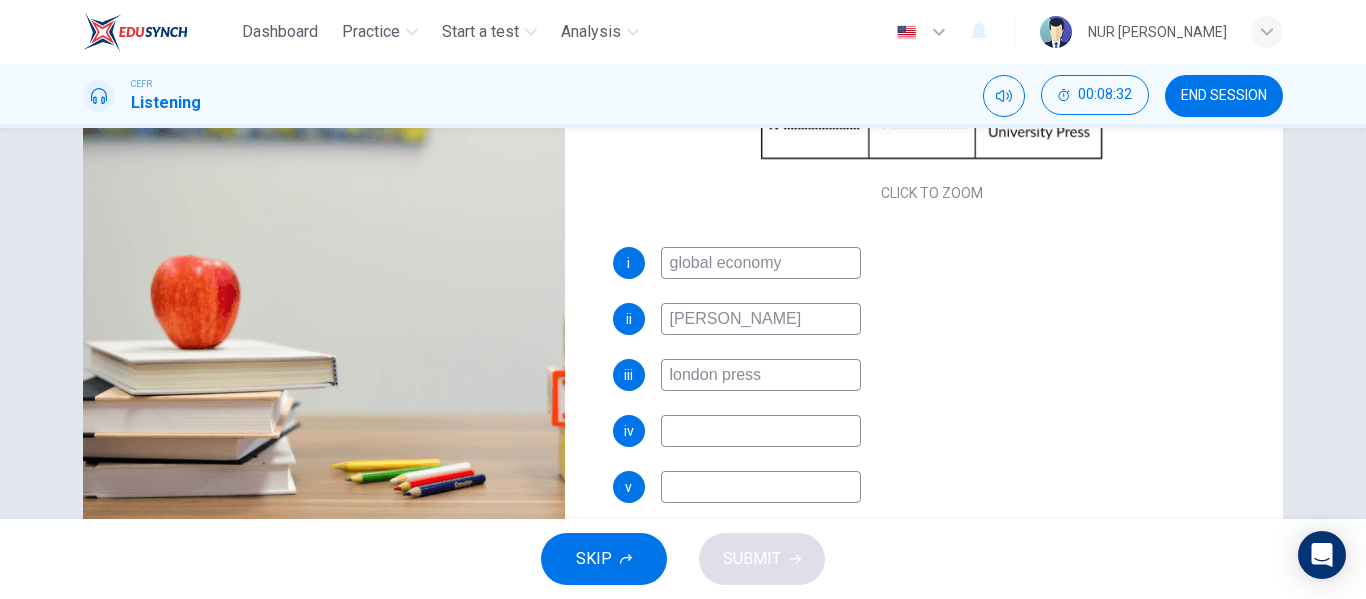 type on "83" 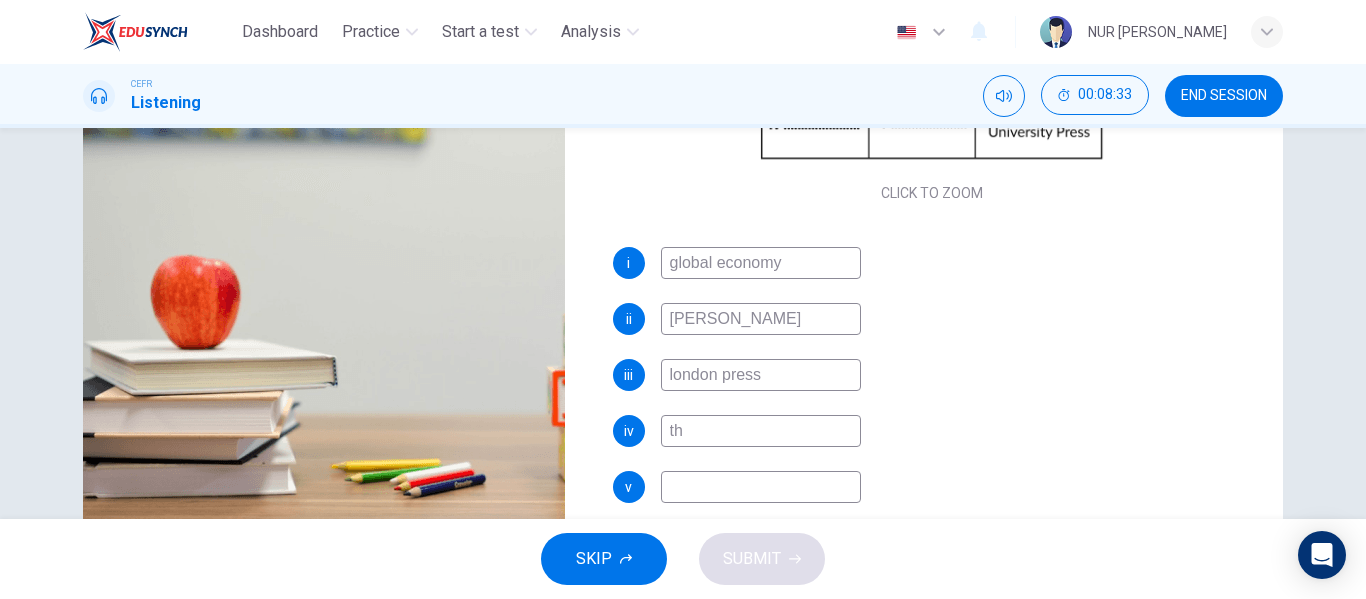 type on "the" 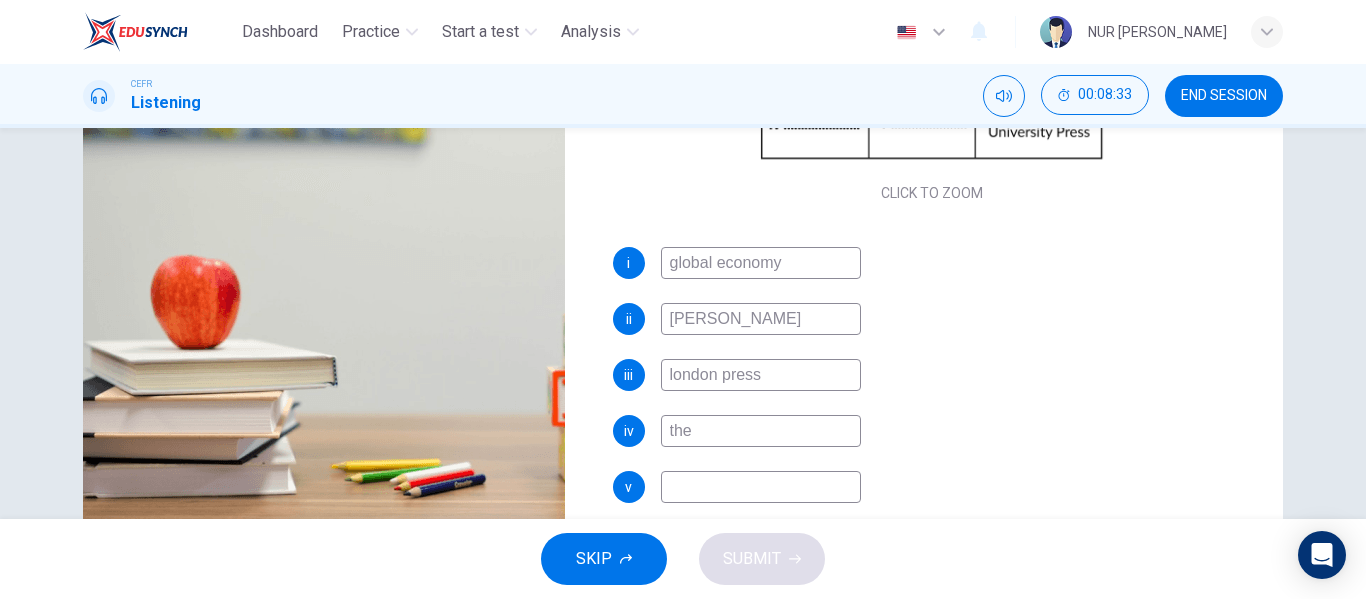 type on "84" 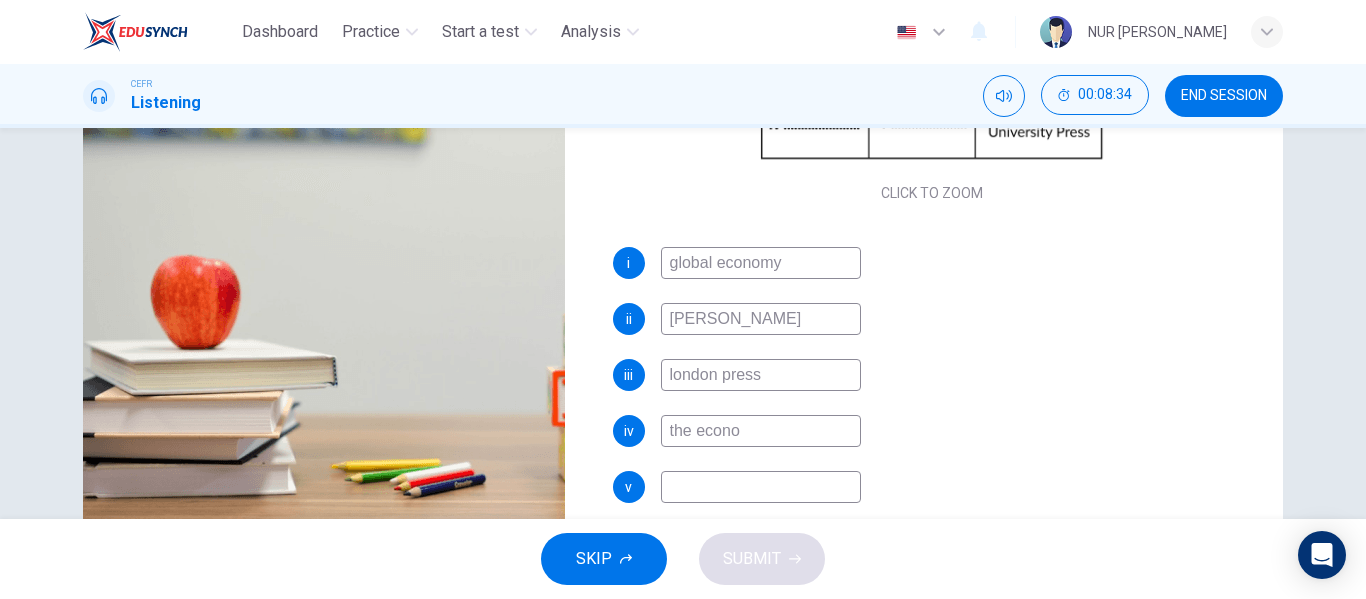 type on "the econom" 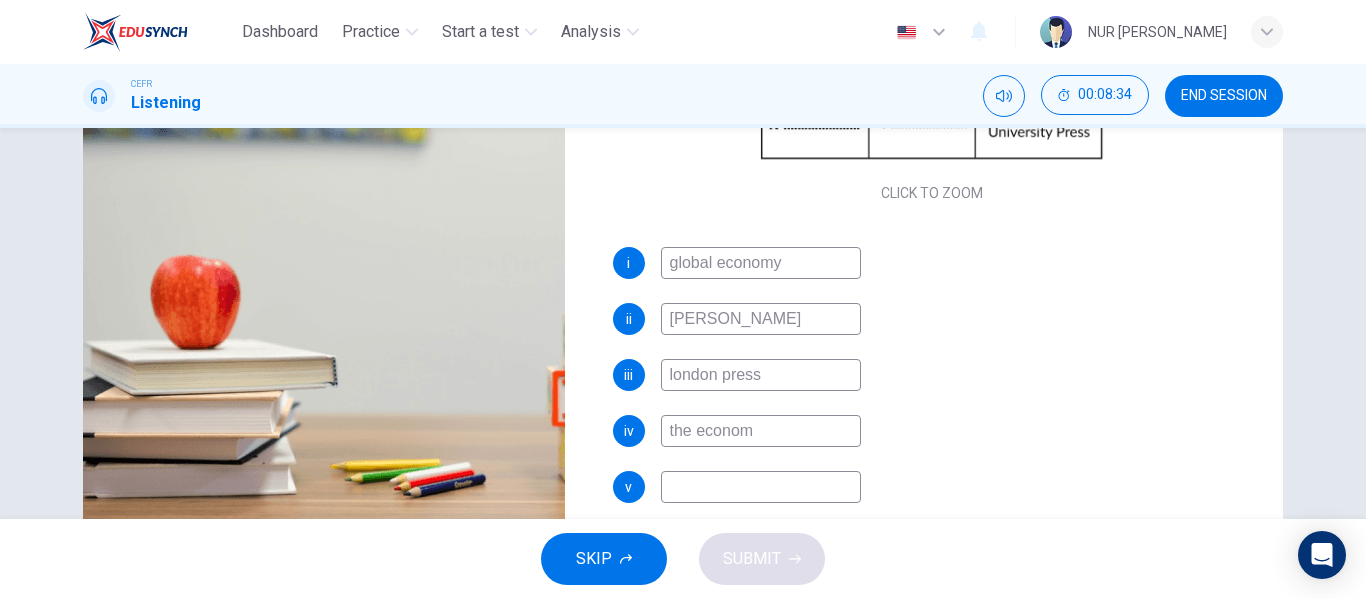 type on "84" 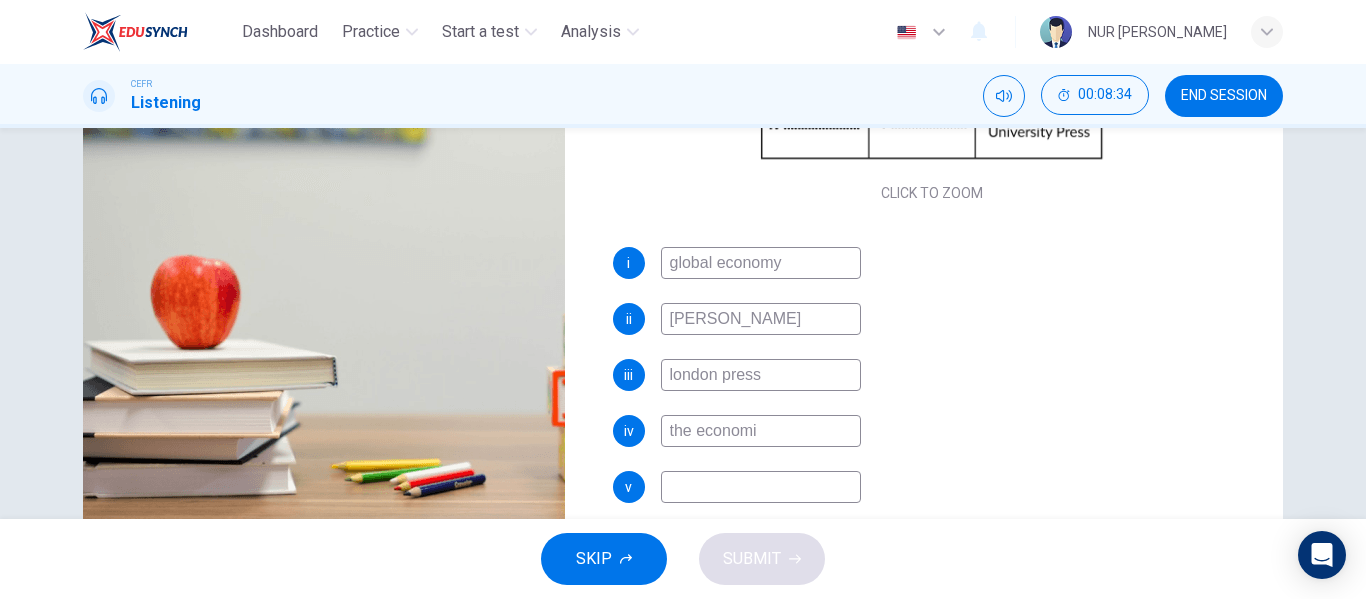 type on "the economic" 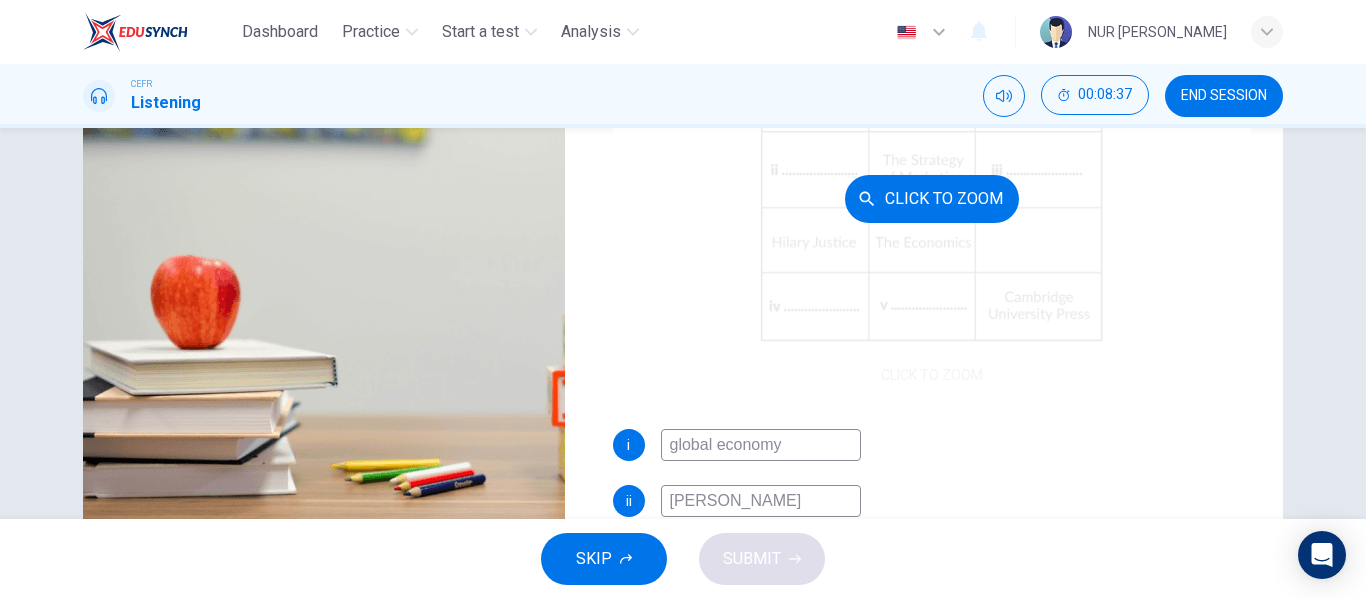 scroll, scrollTop: 0, scrollLeft: 0, axis: both 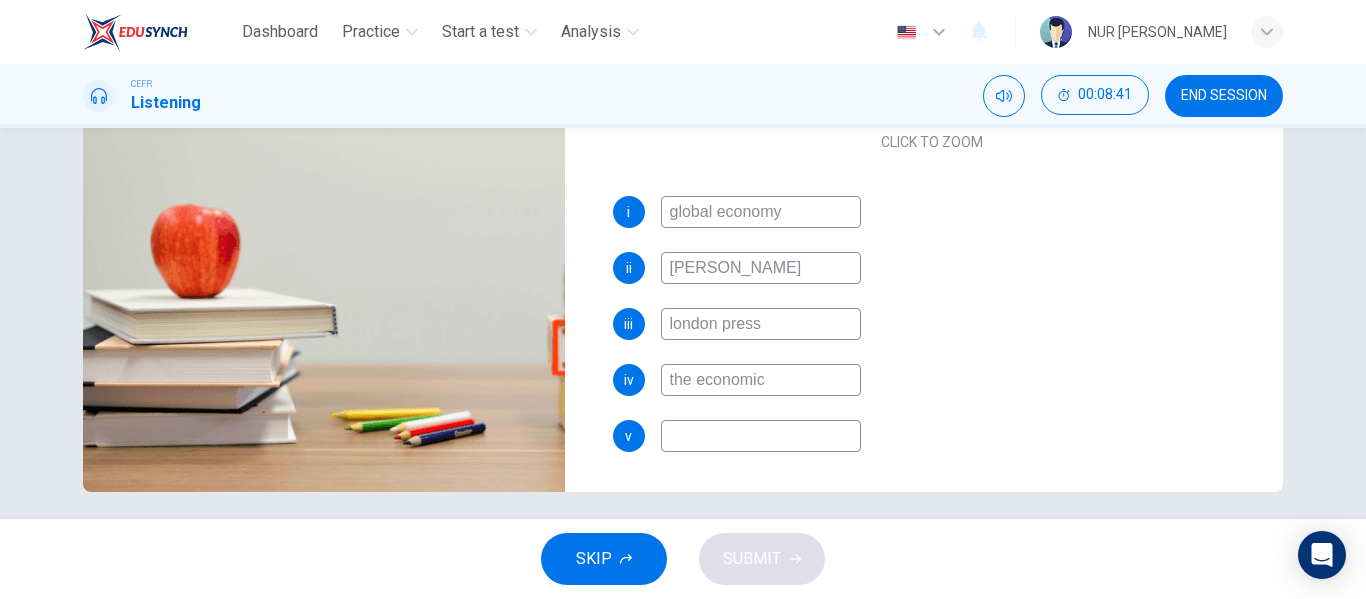 click on "the economic" at bounding box center (761, 380) 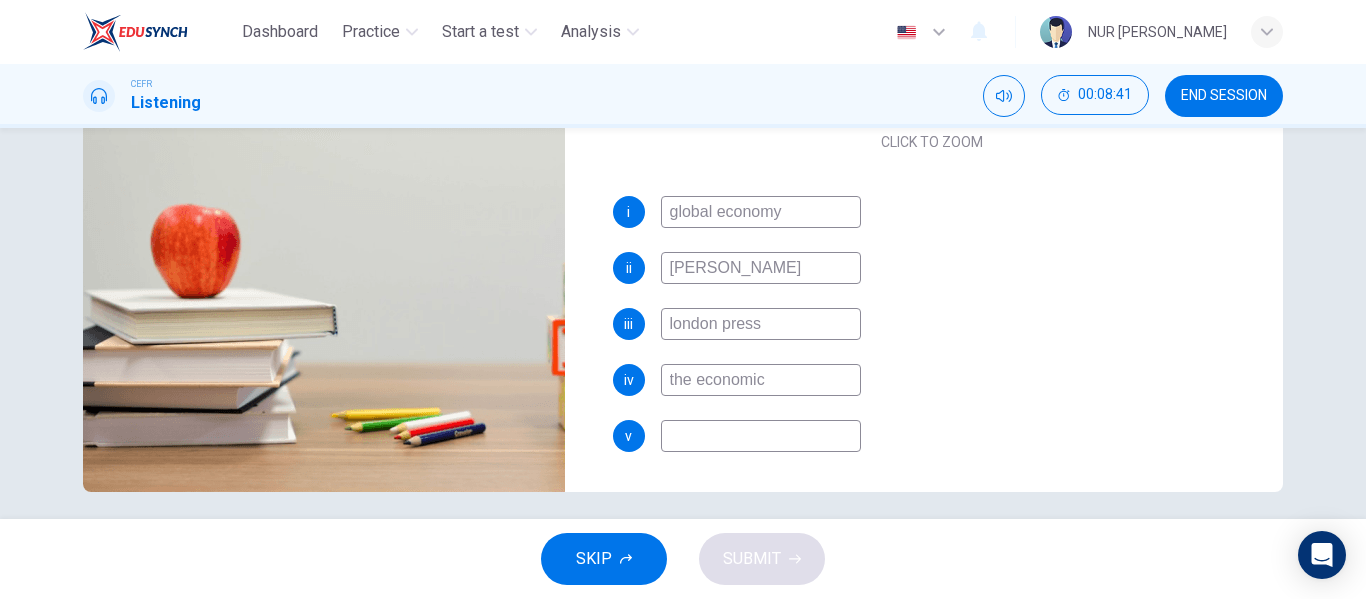 click on "the economic" at bounding box center [761, 380] 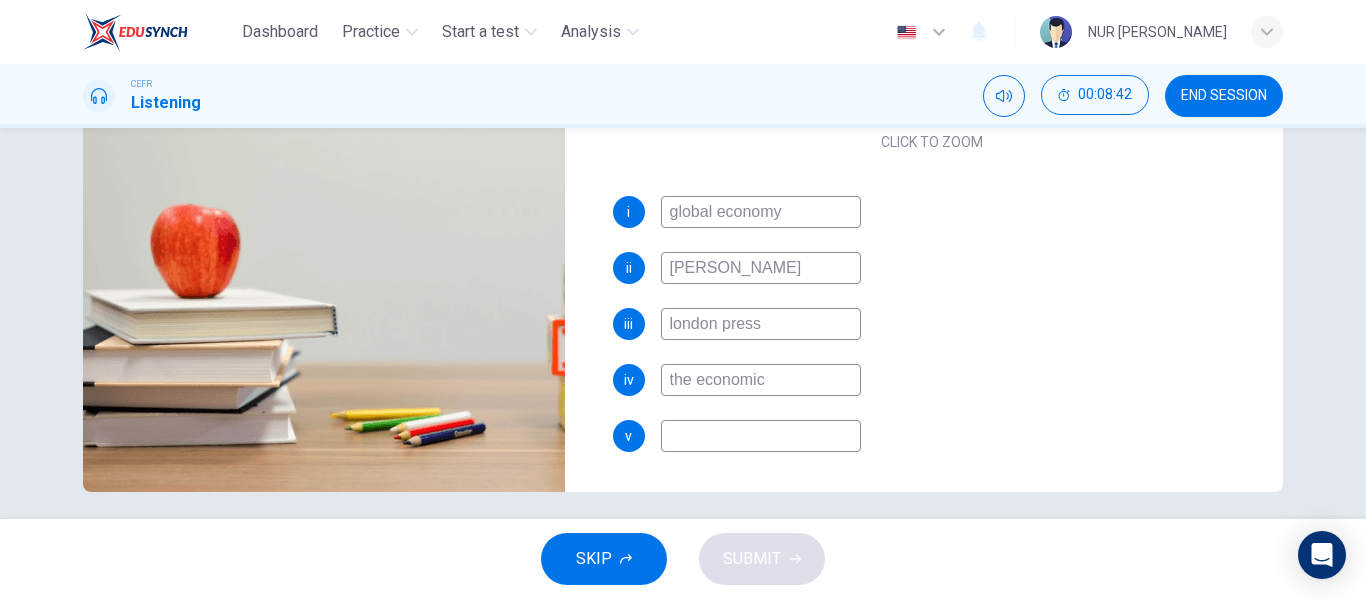 type 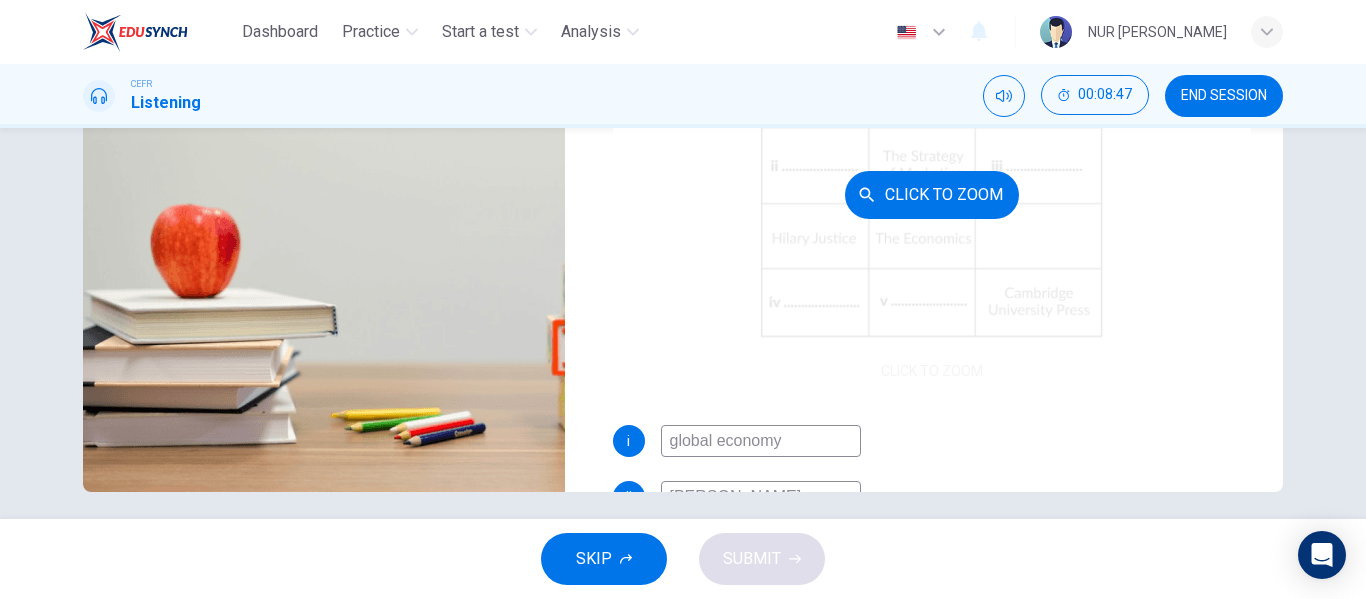 scroll, scrollTop: 0, scrollLeft: 0, axis: both 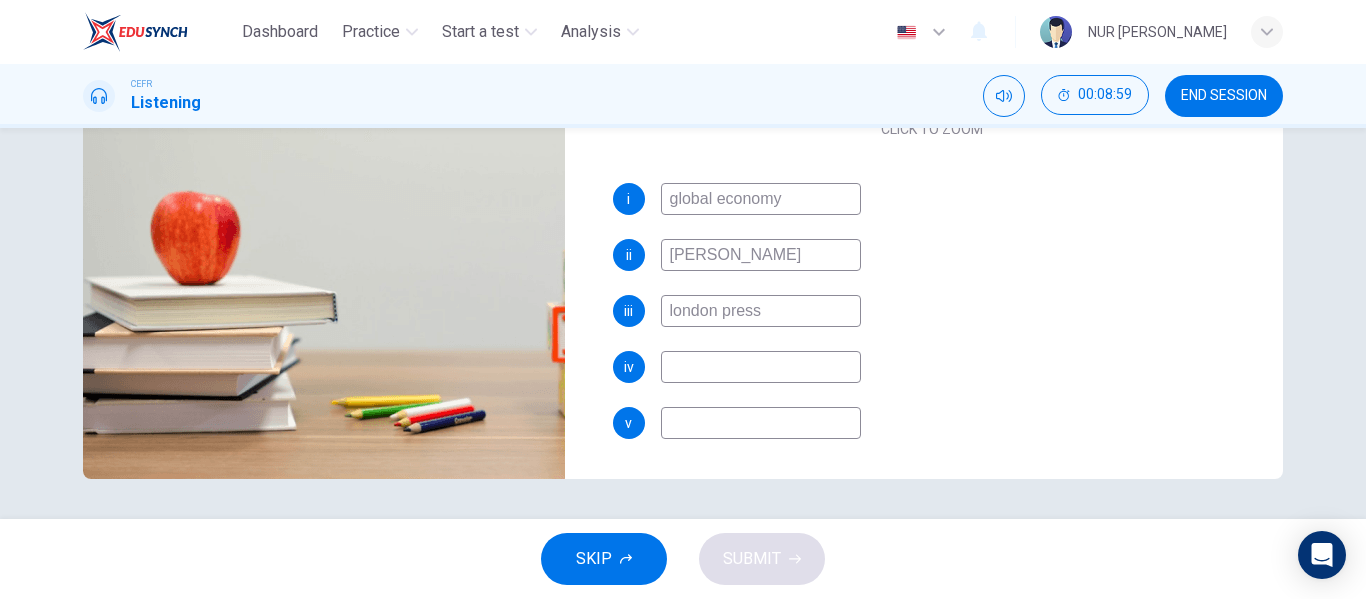 type on "92" 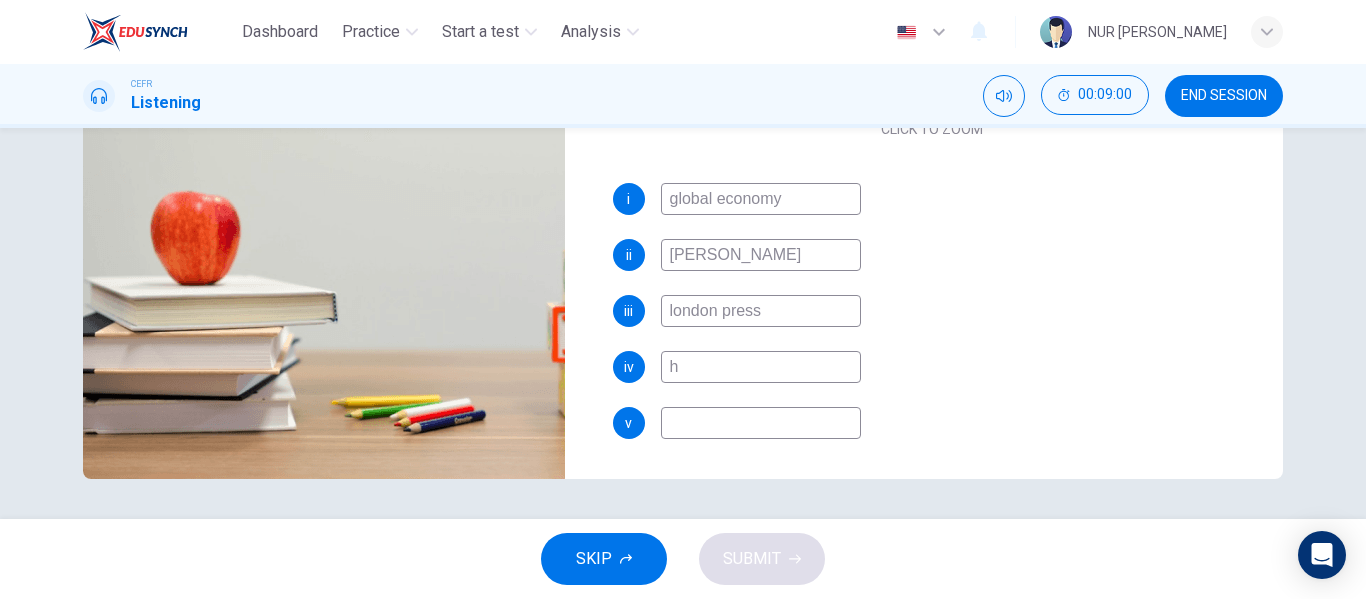 type on "ha" 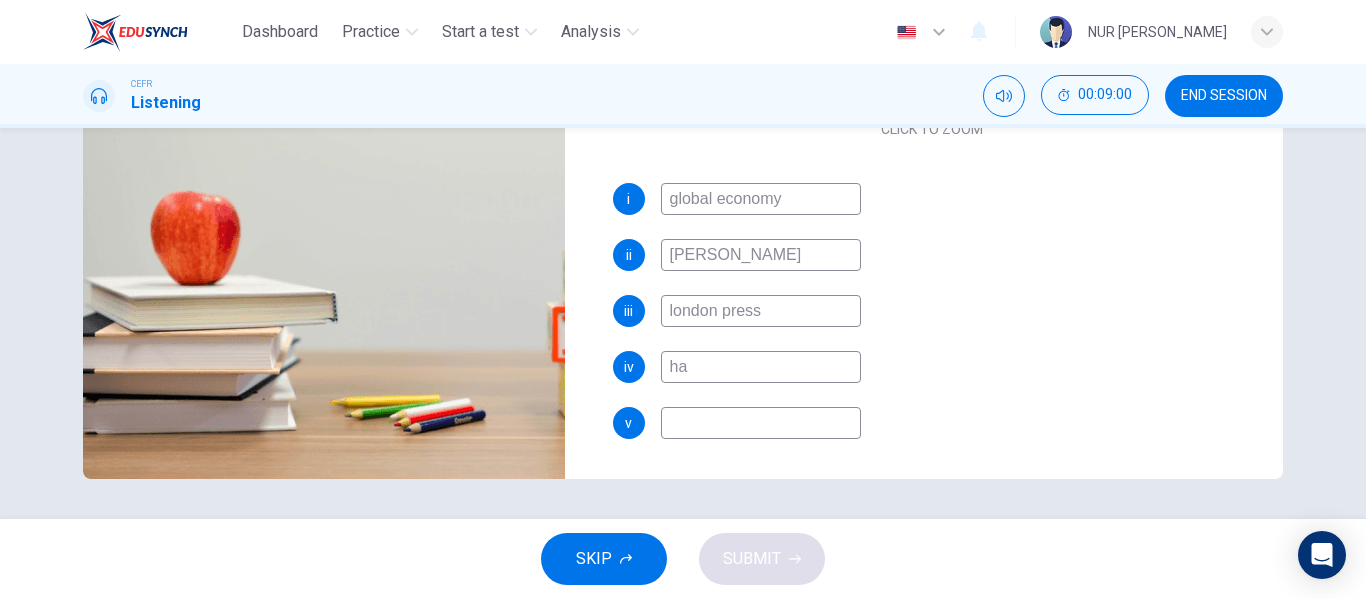 type on "93" 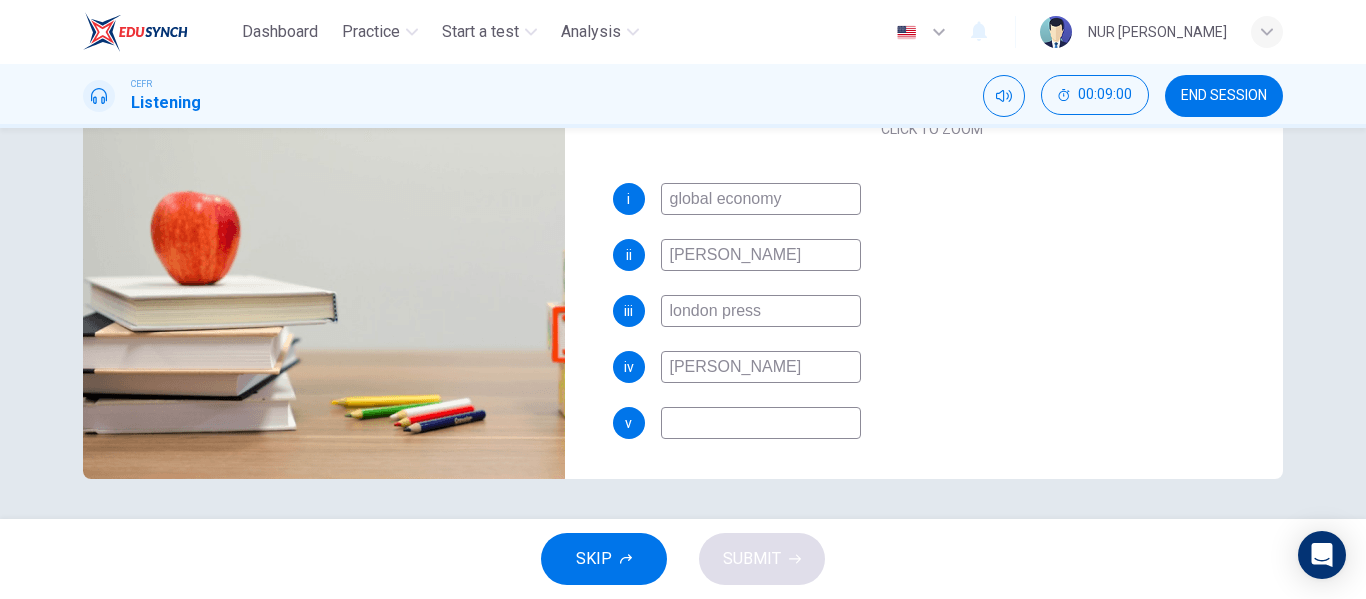 type on "hanna" 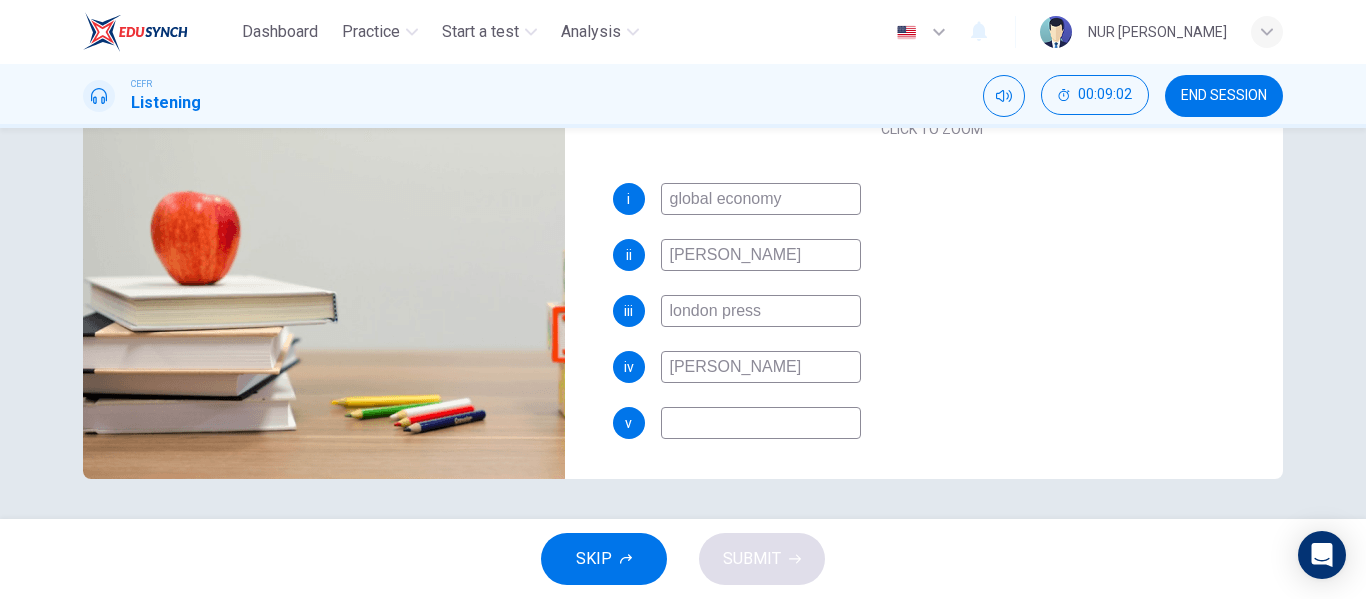 type on "93" 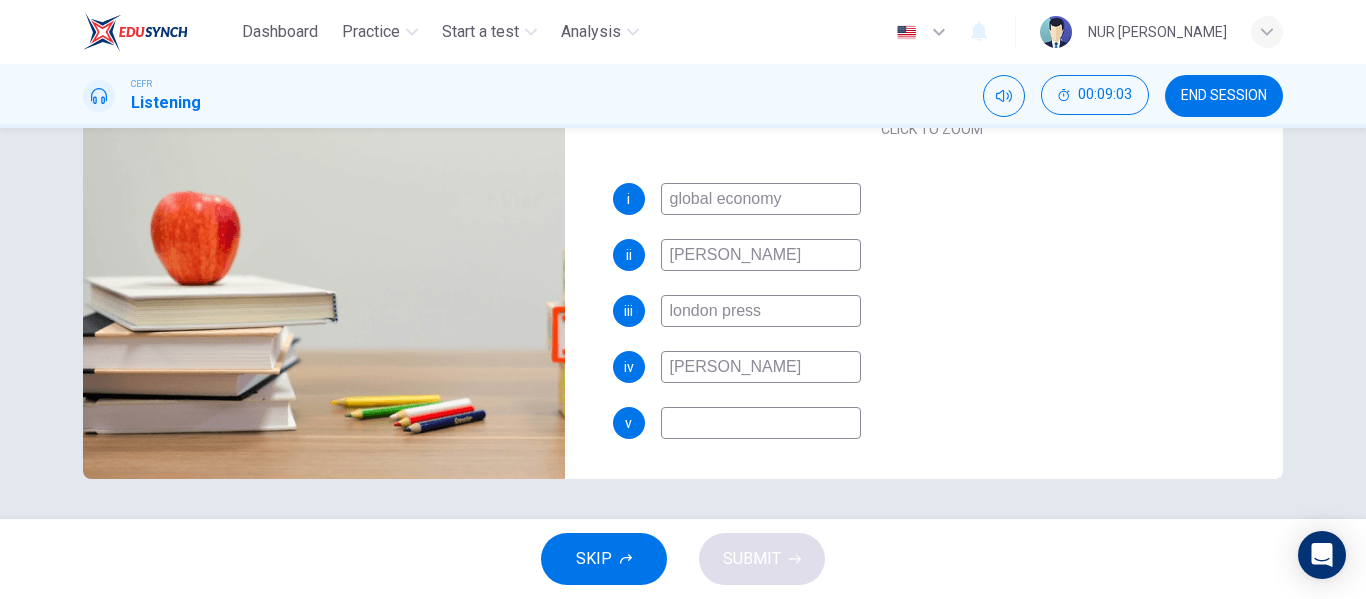type on "whanna" 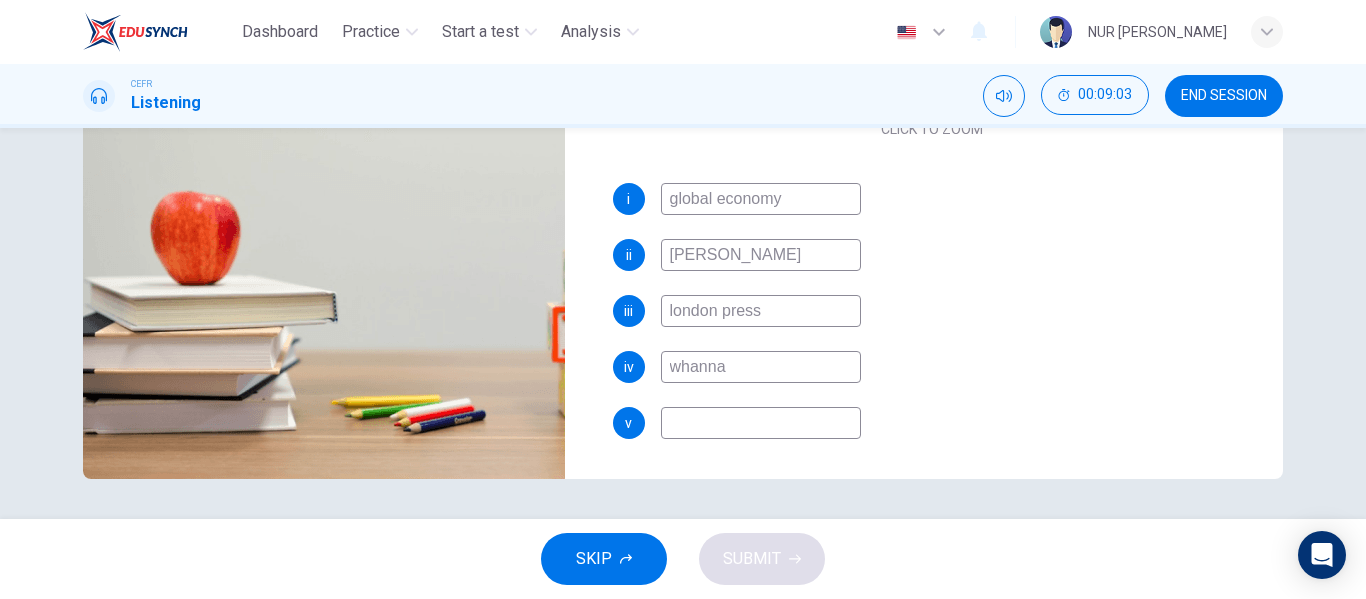 type on "94" 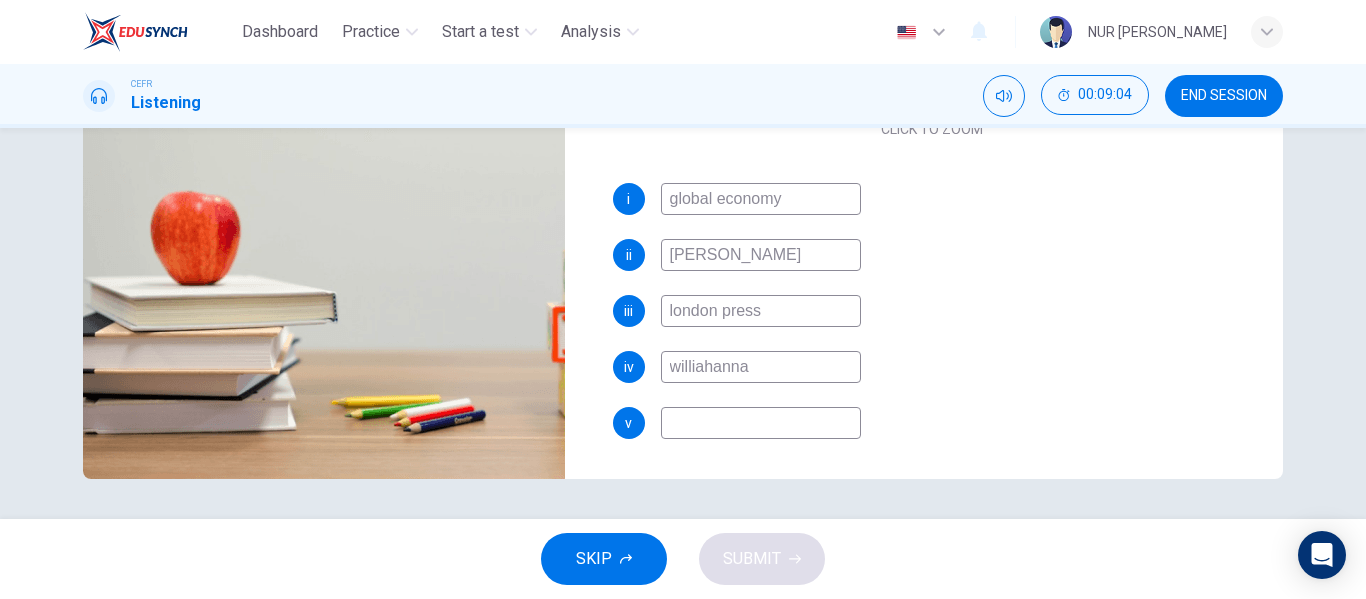type on "williamhanna" 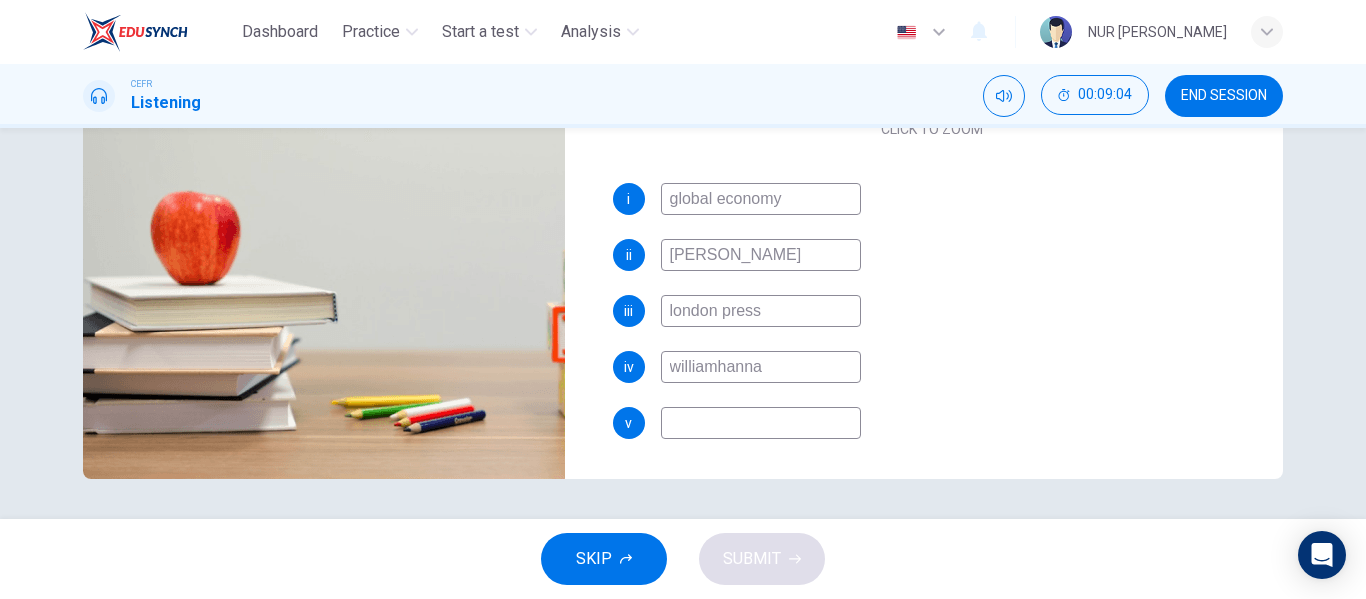 type on "94" 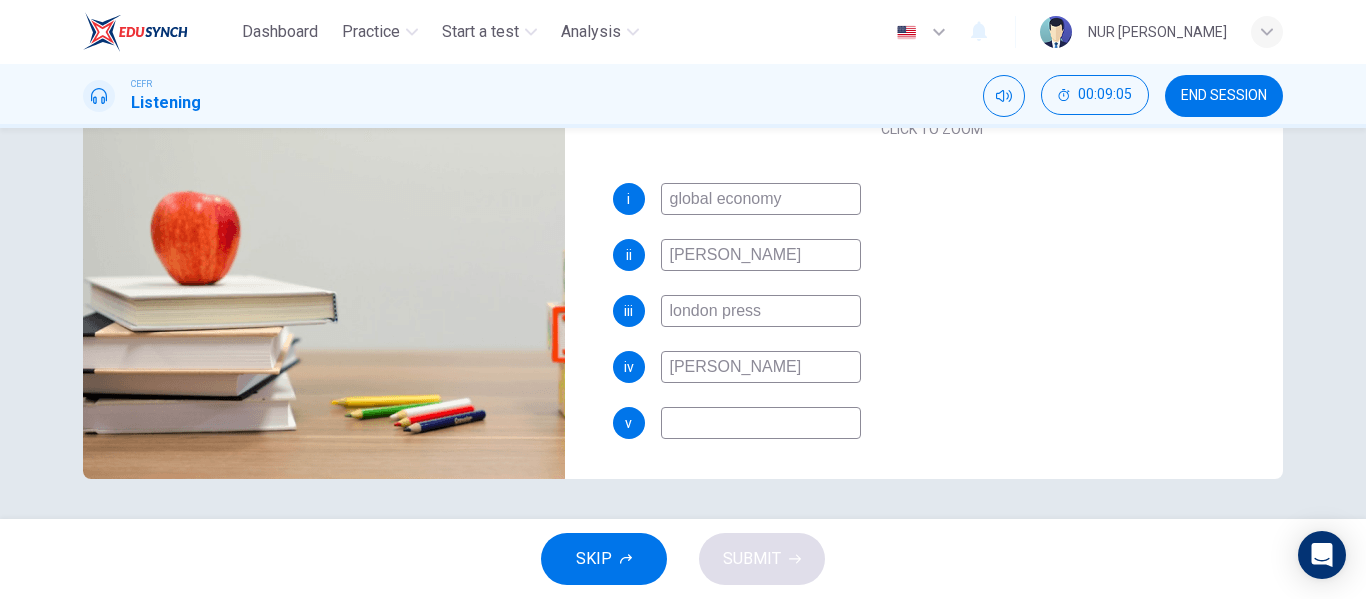 type on "94" 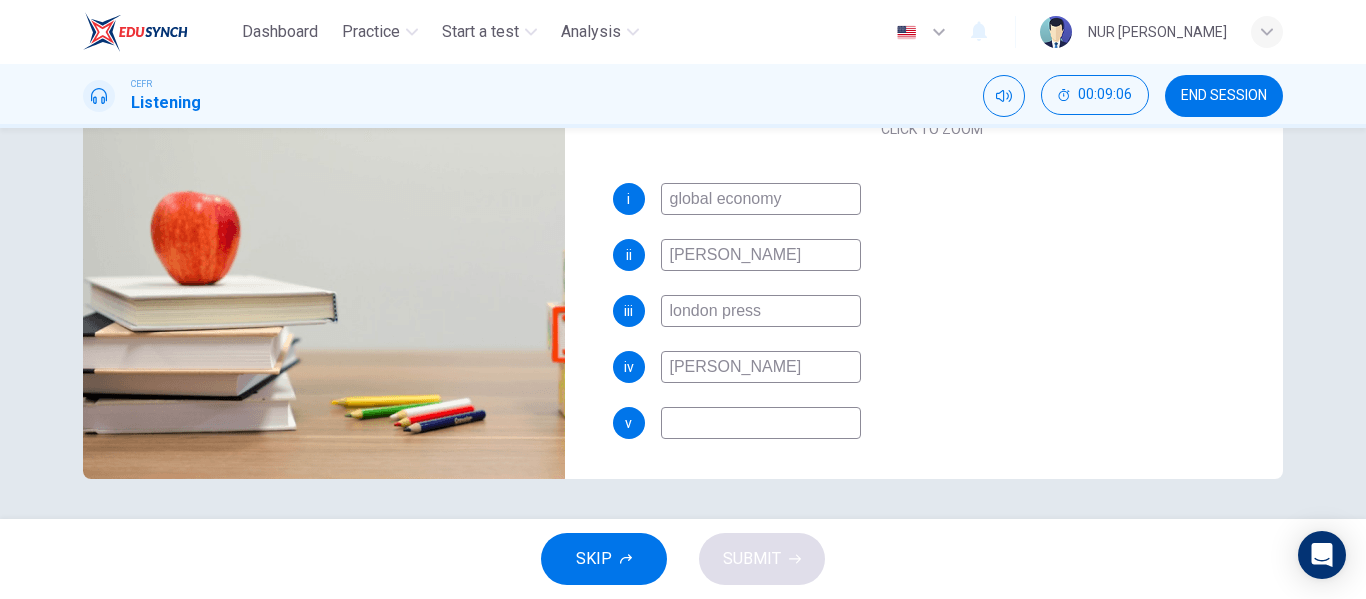 type on "95" 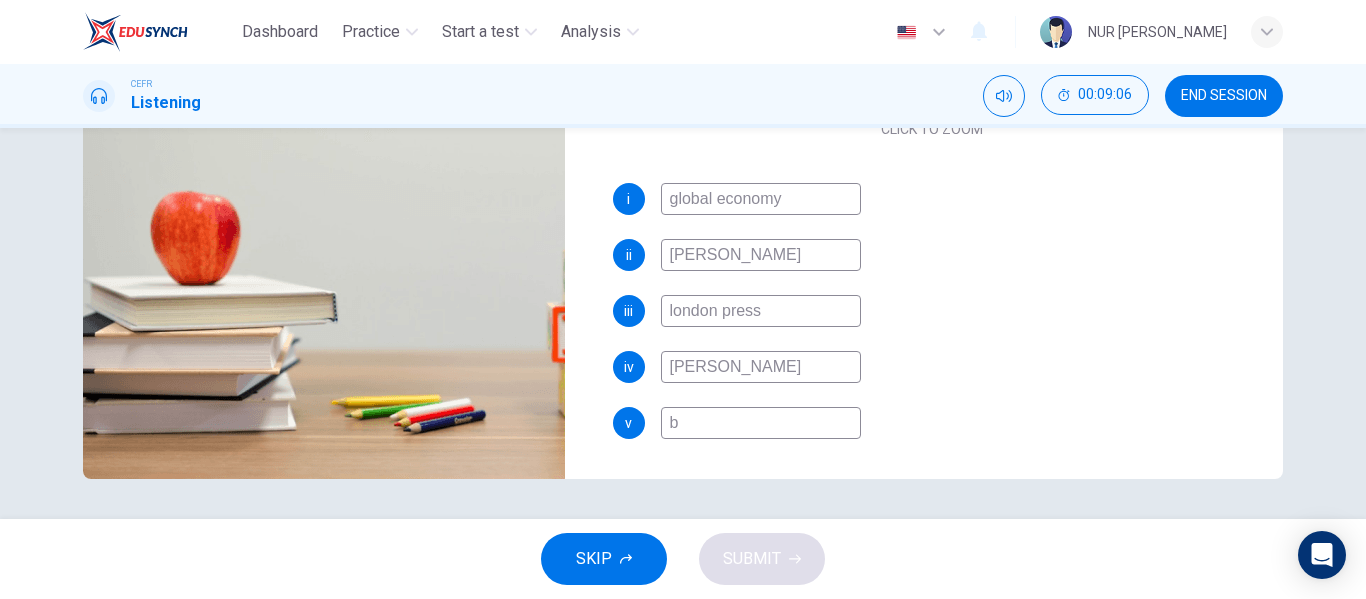 type on "95" 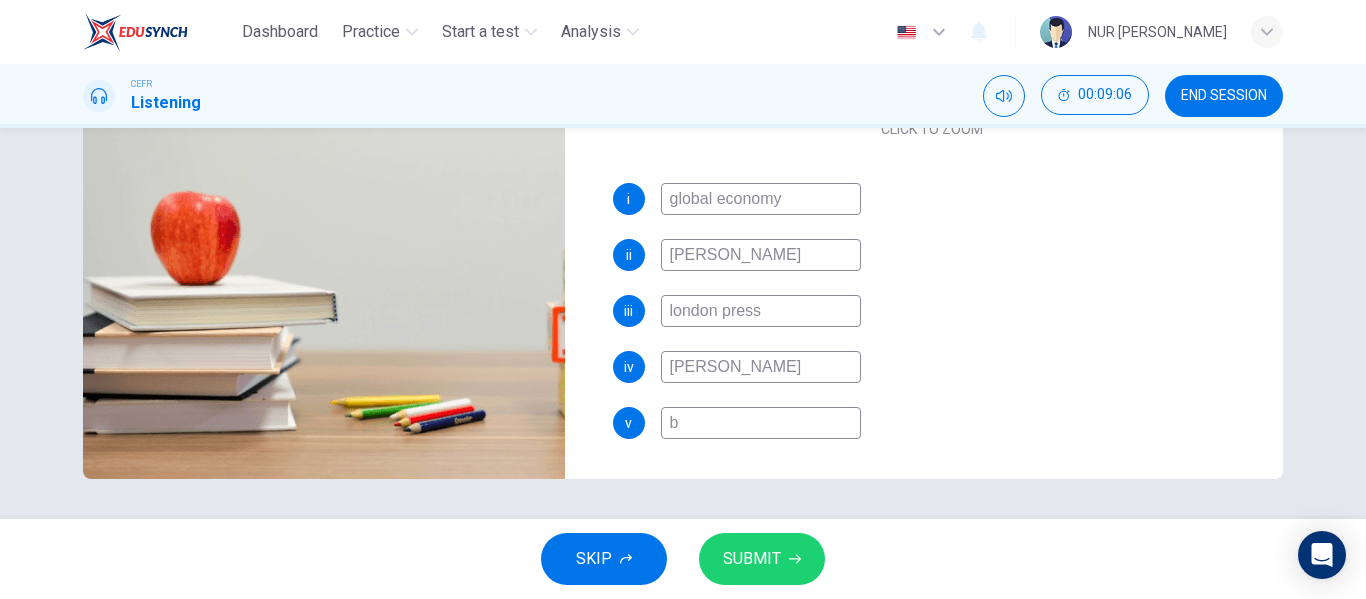 type on "bu" 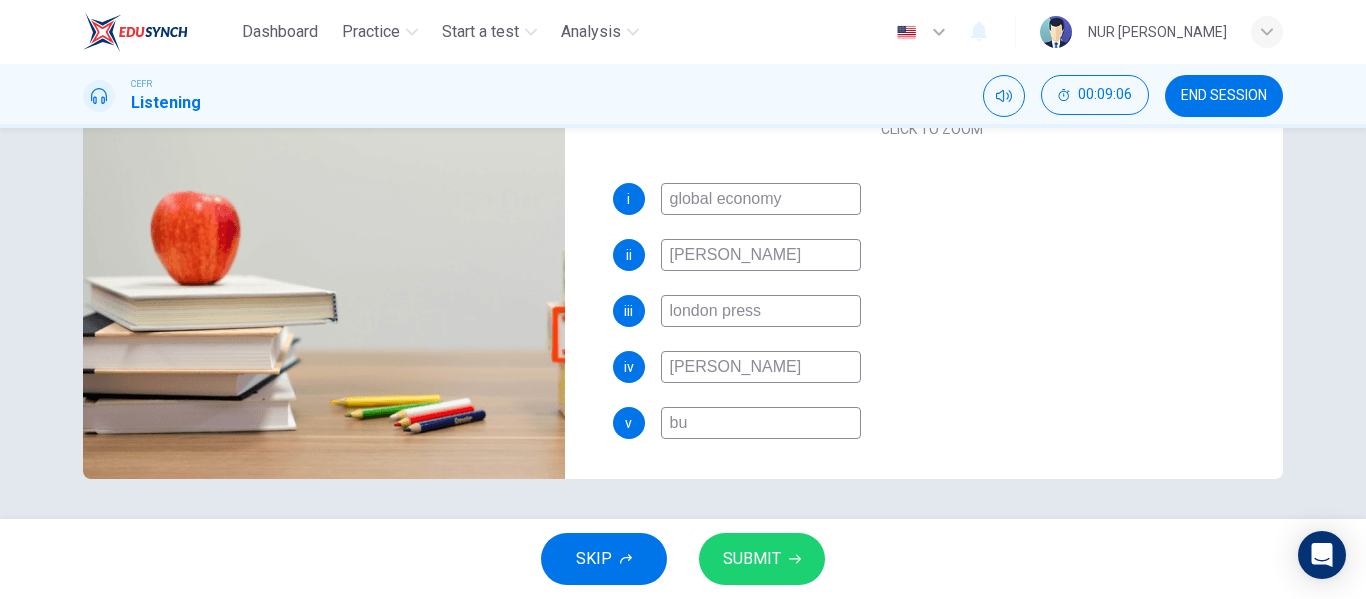 type on "95" 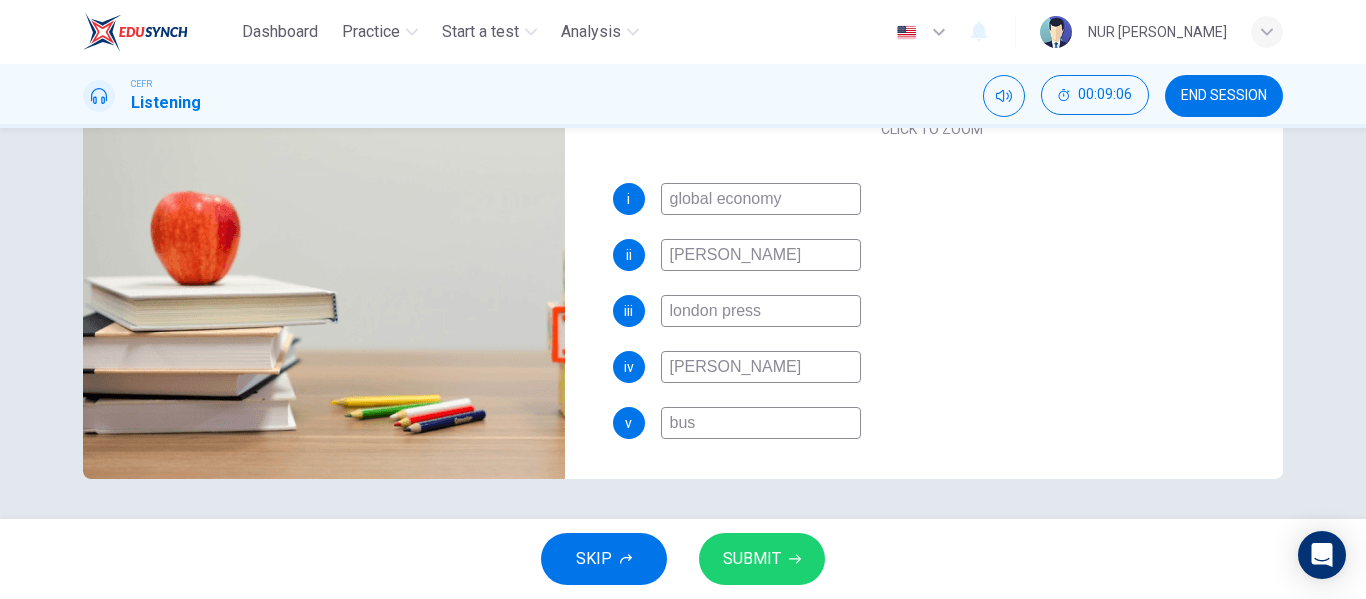 type on "95" 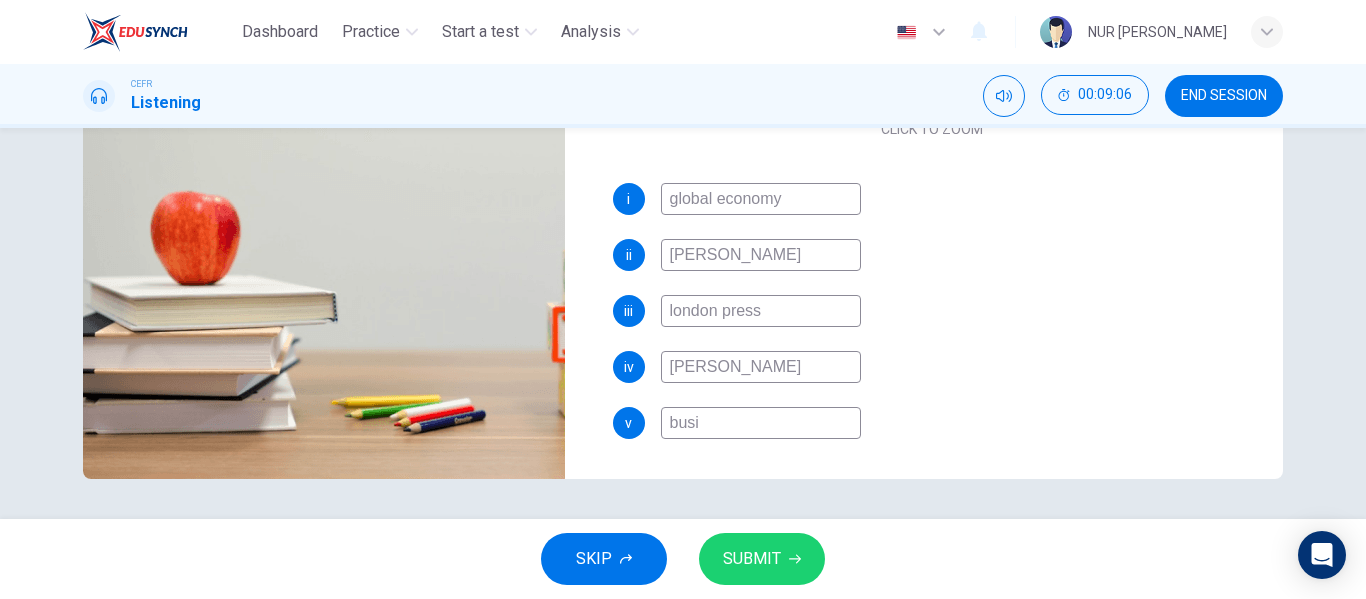 type on "95" 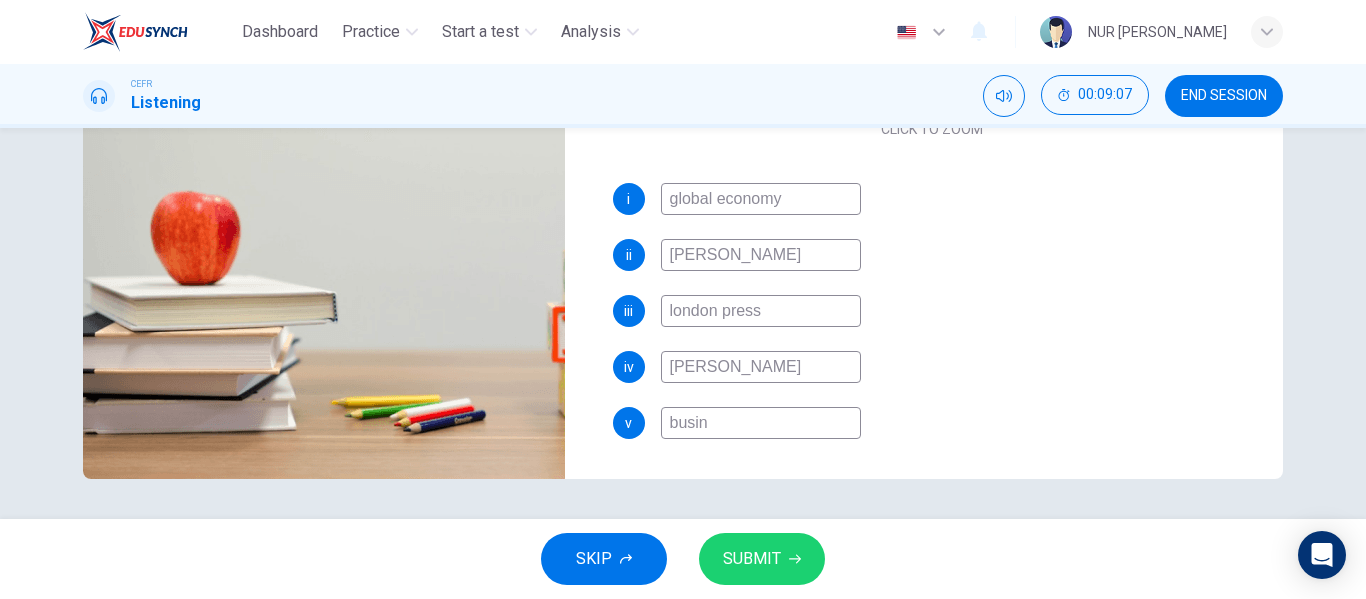 type on "95" 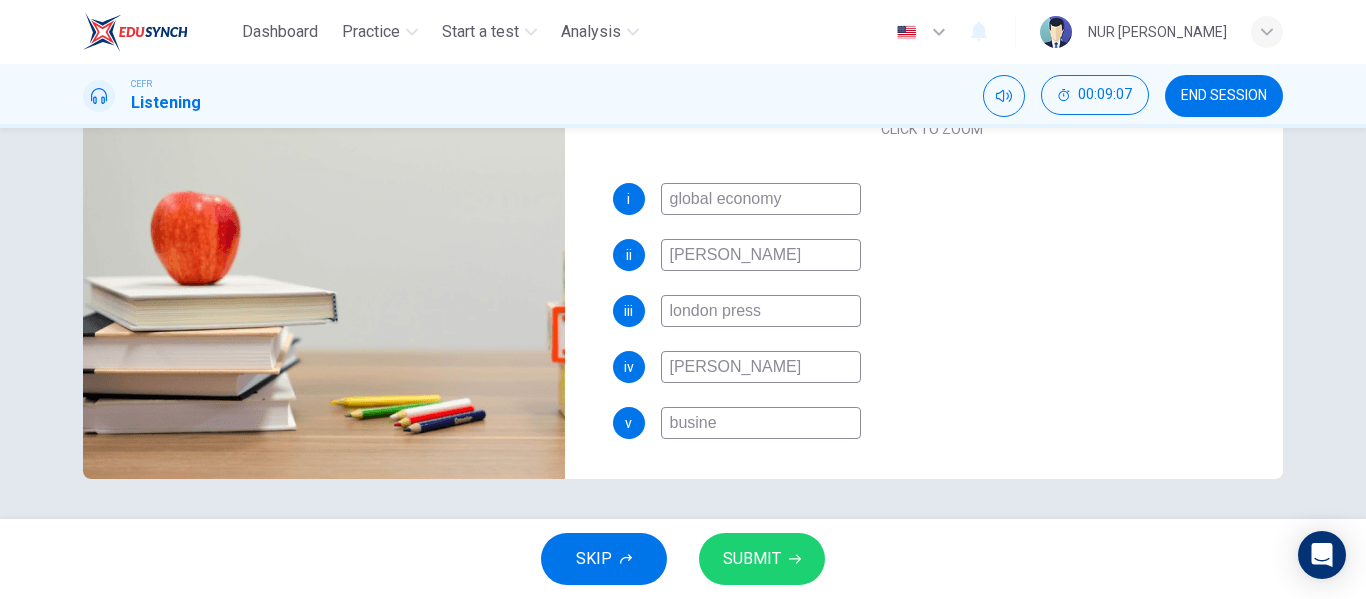 type on "95" 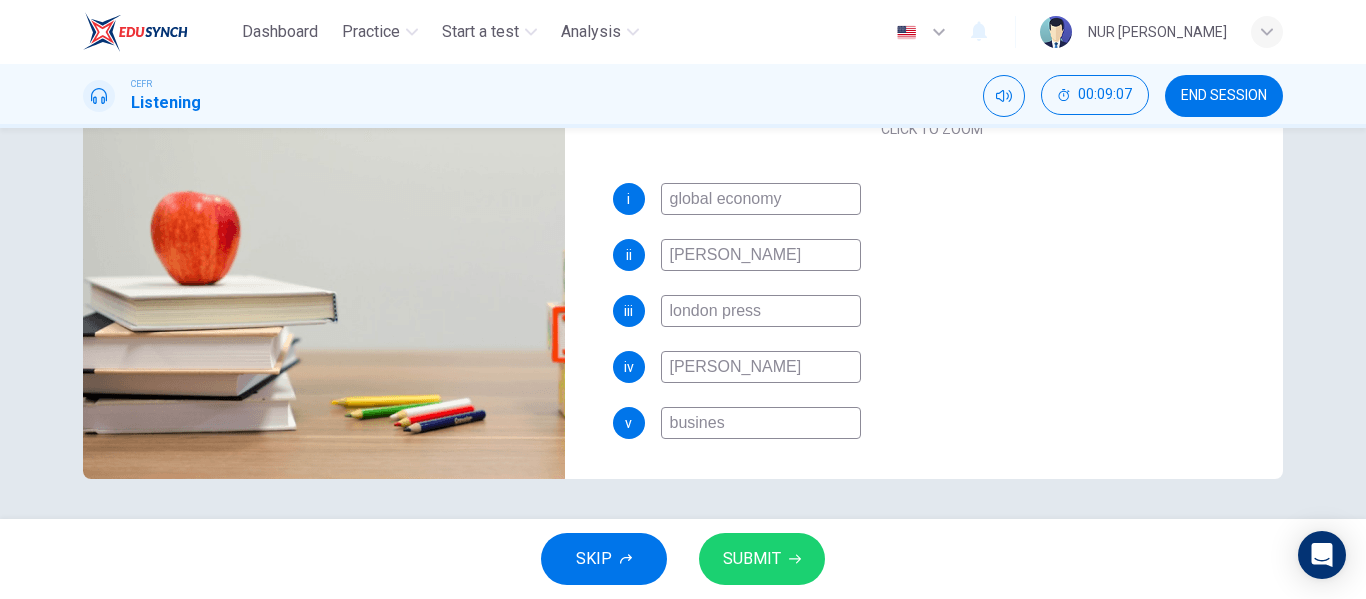 type on "95" 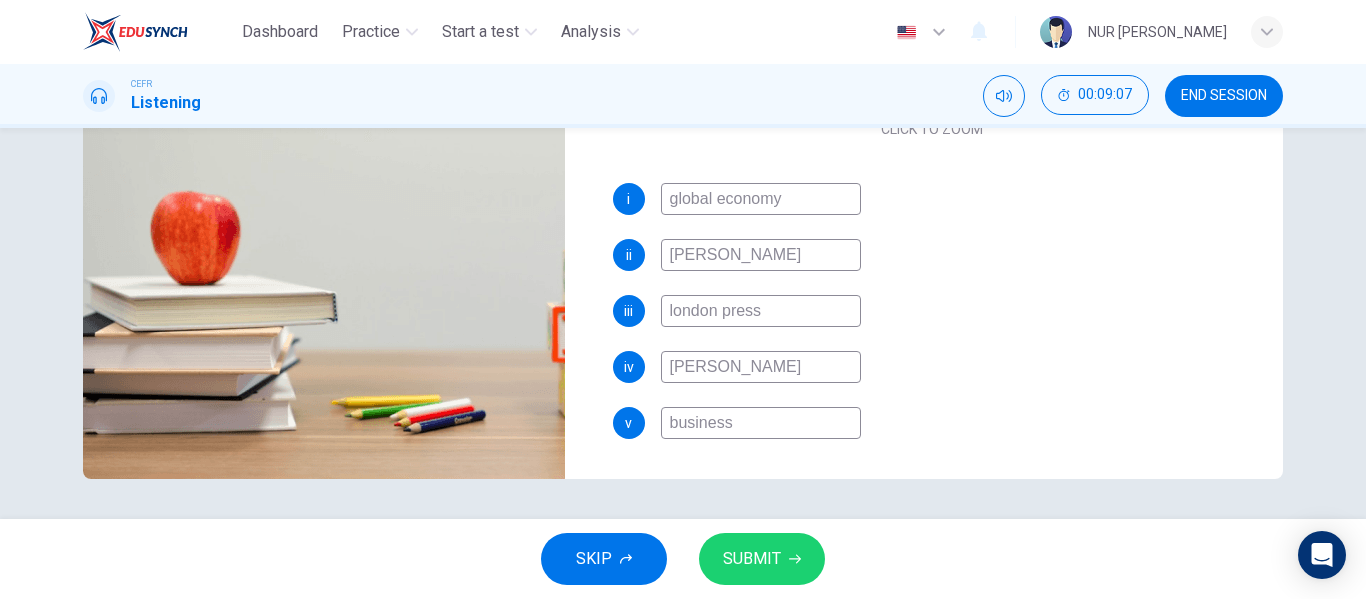 type on "business" 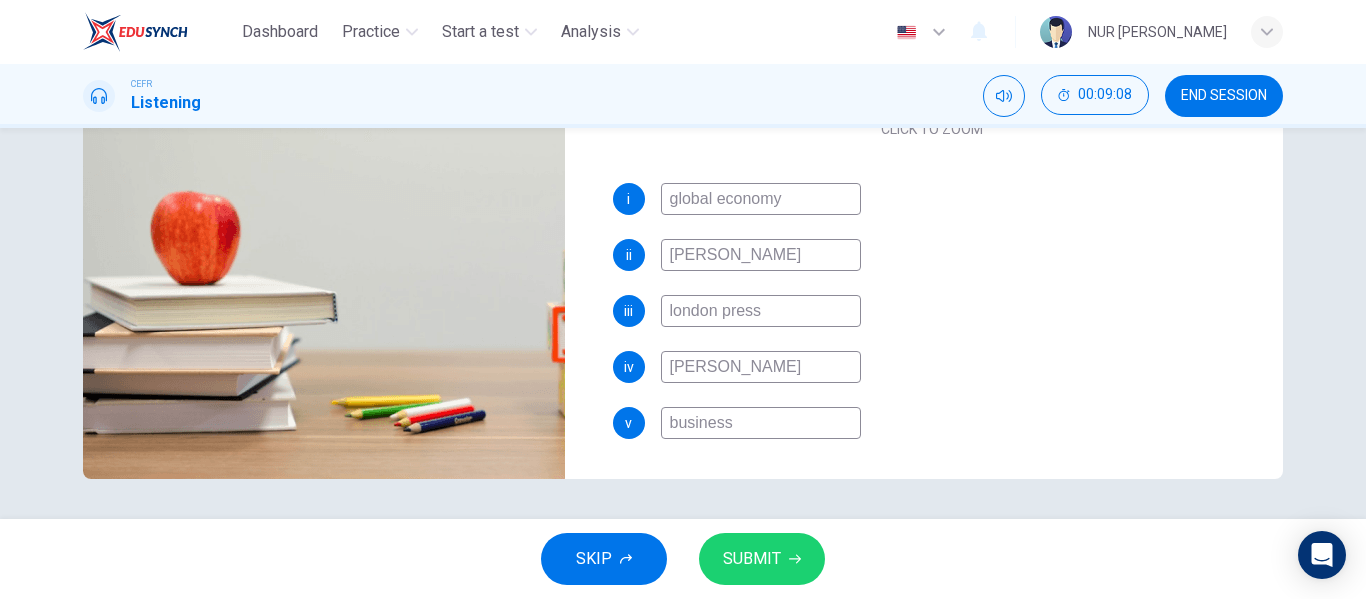 type on "business m" 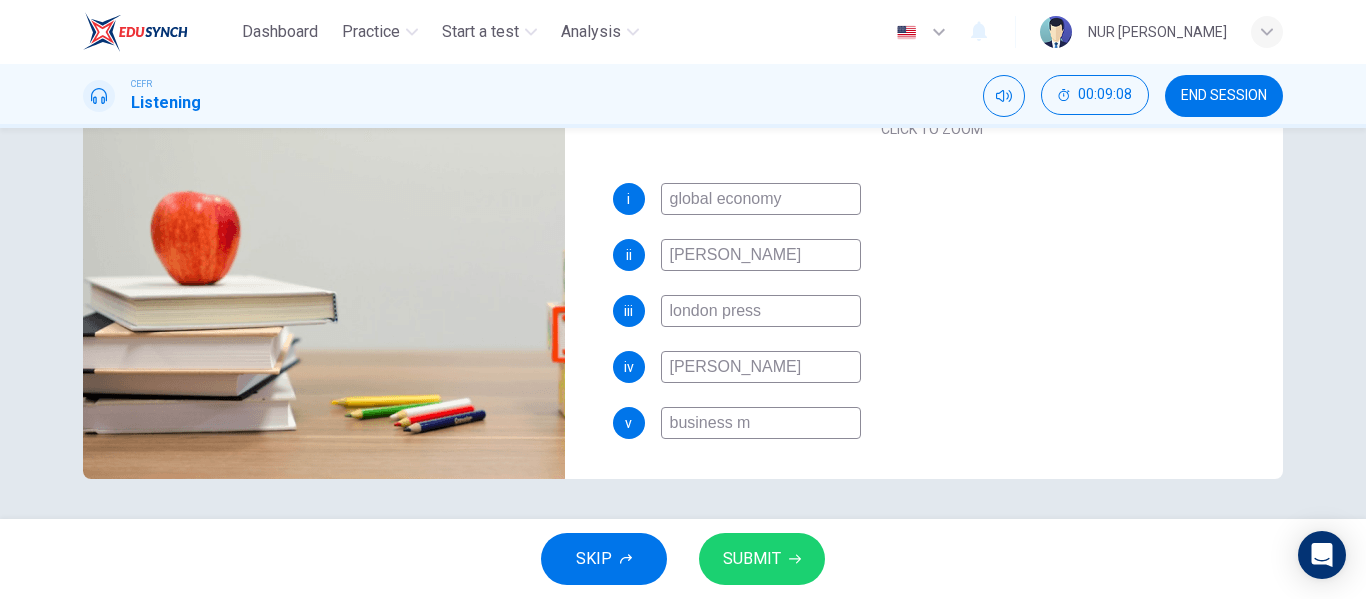 type on "95" 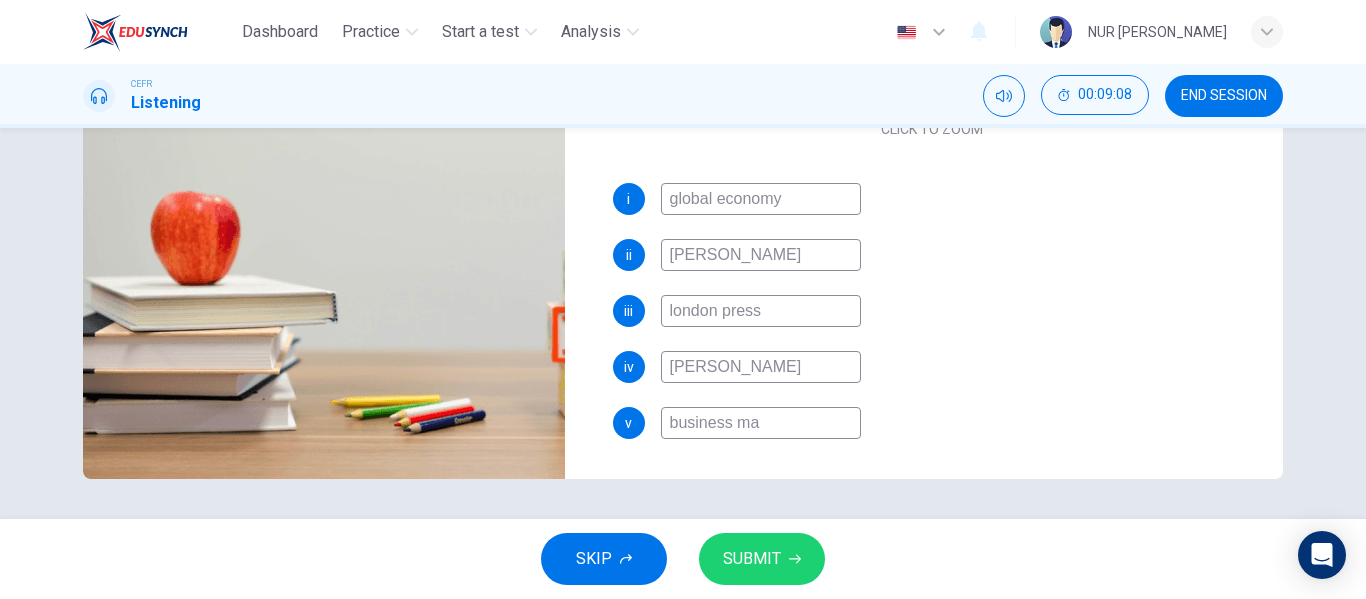 type on "business man" 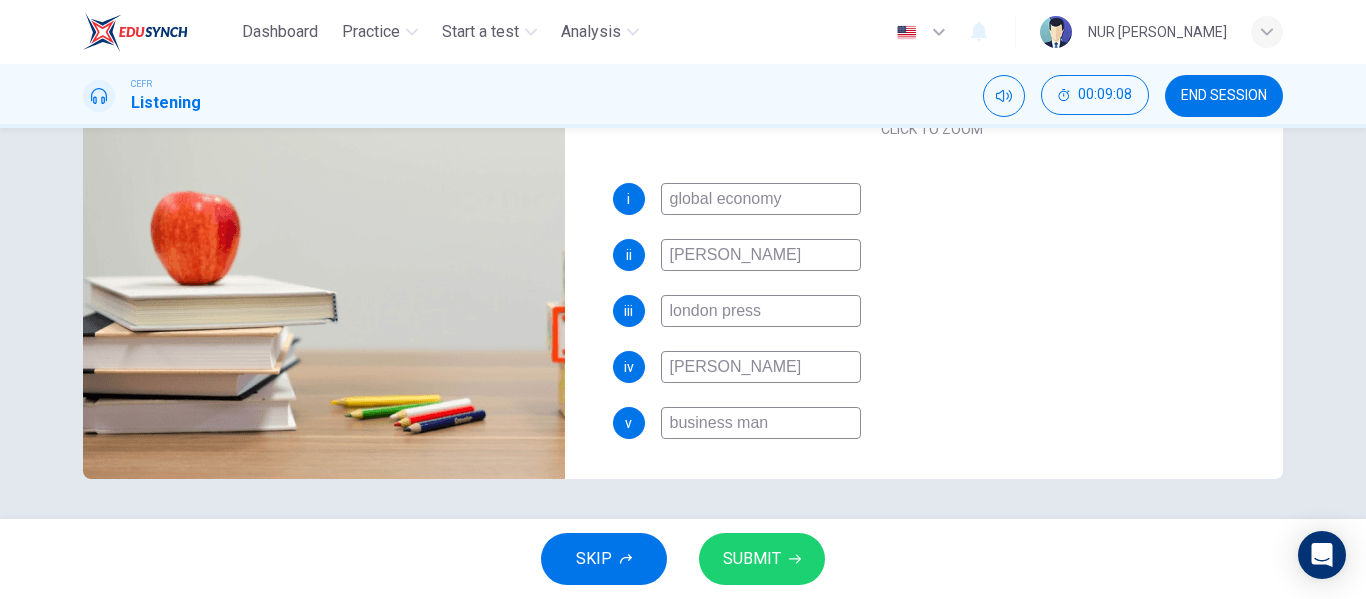 type on "95" 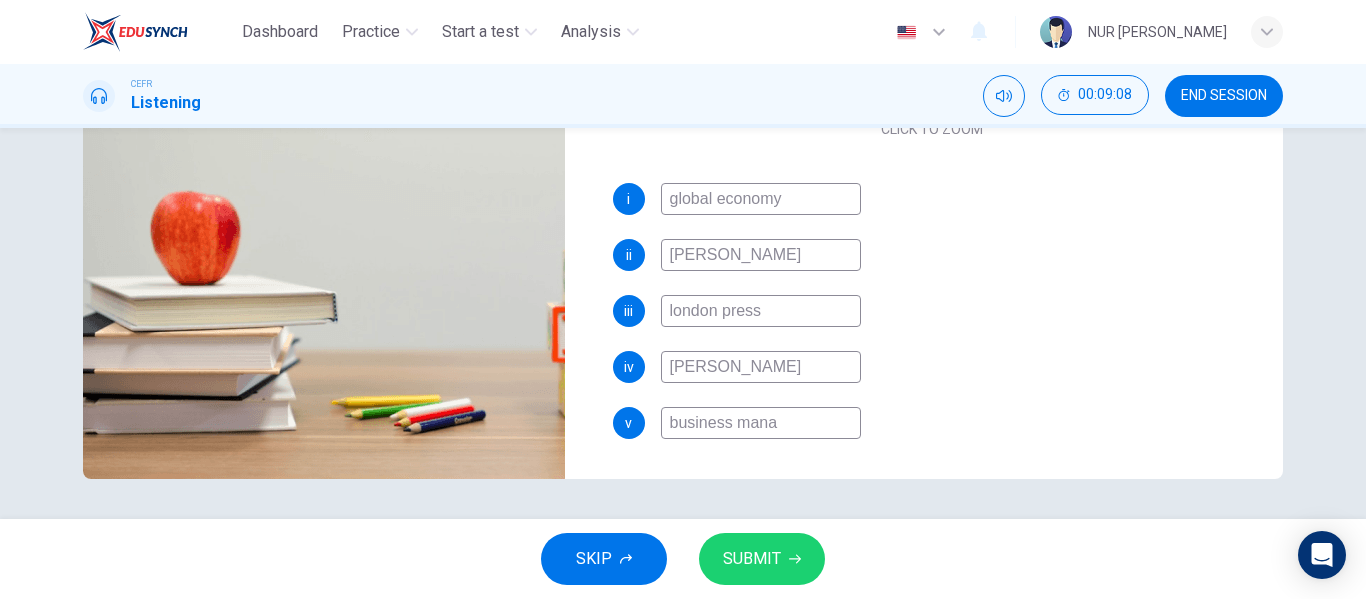 type on "95" 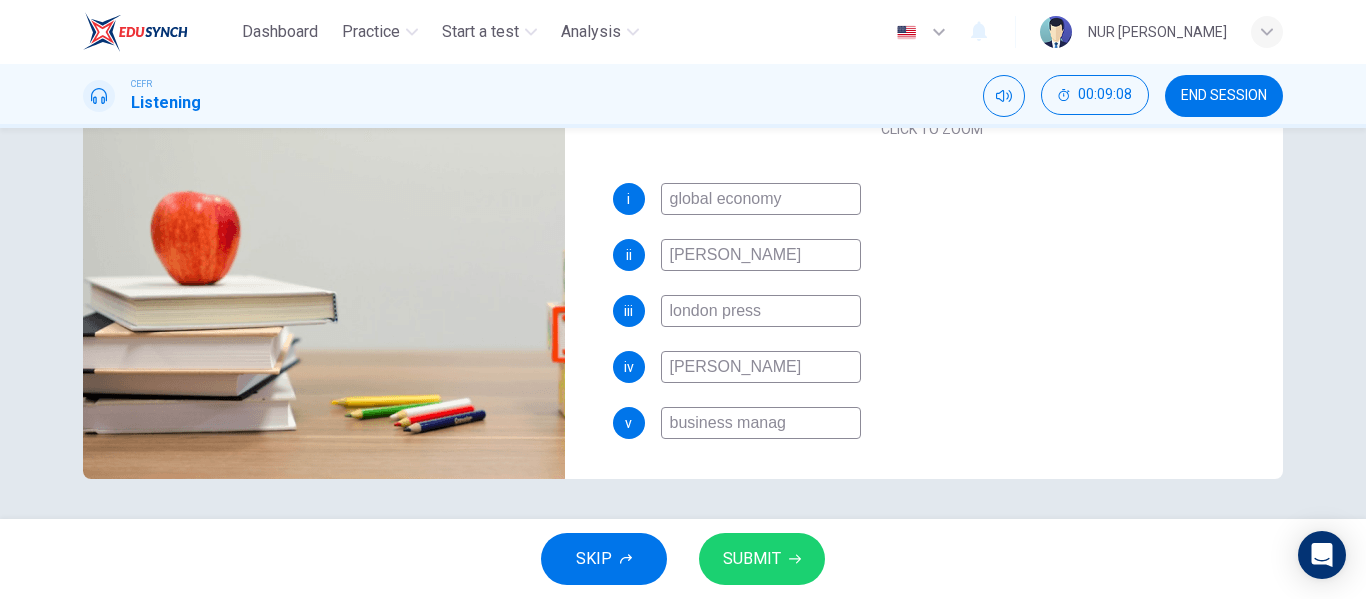 type on "95" 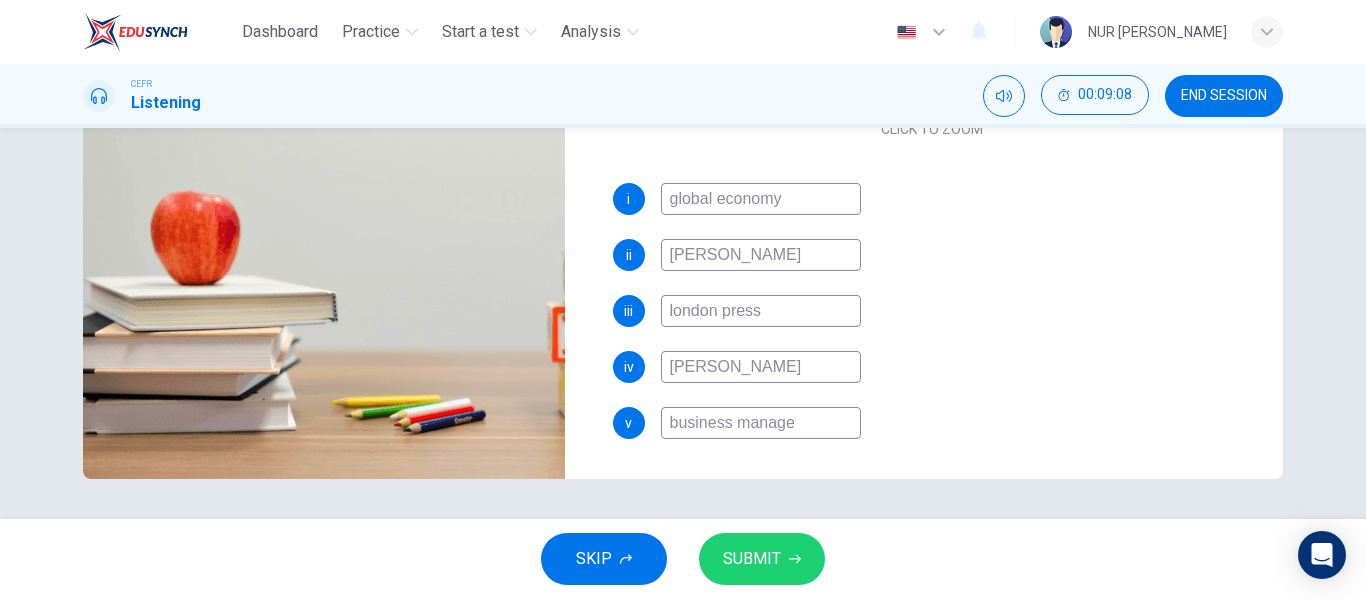 type on "95" 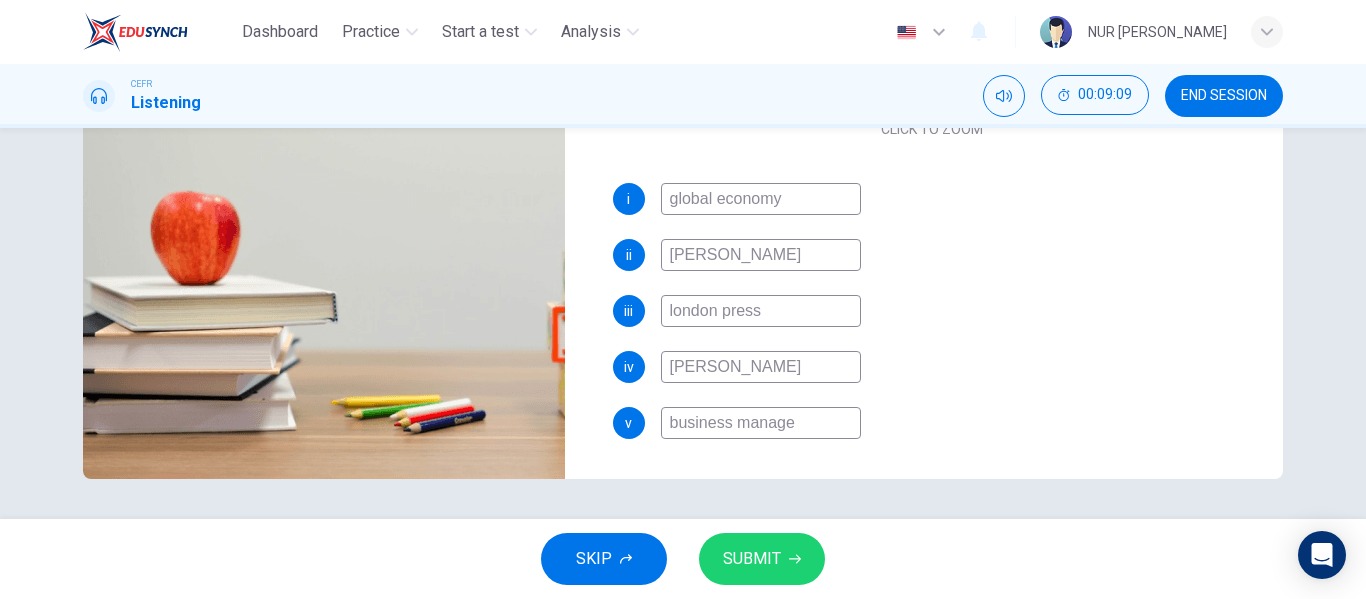 type on "business managem" 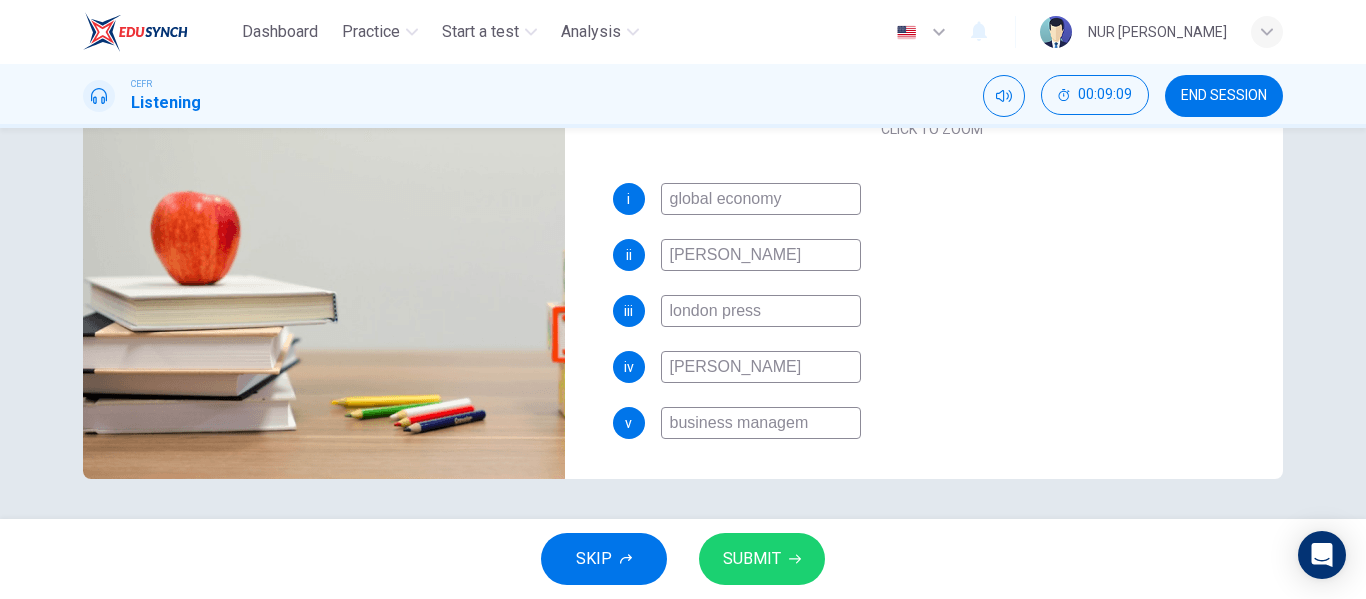 type on "95" 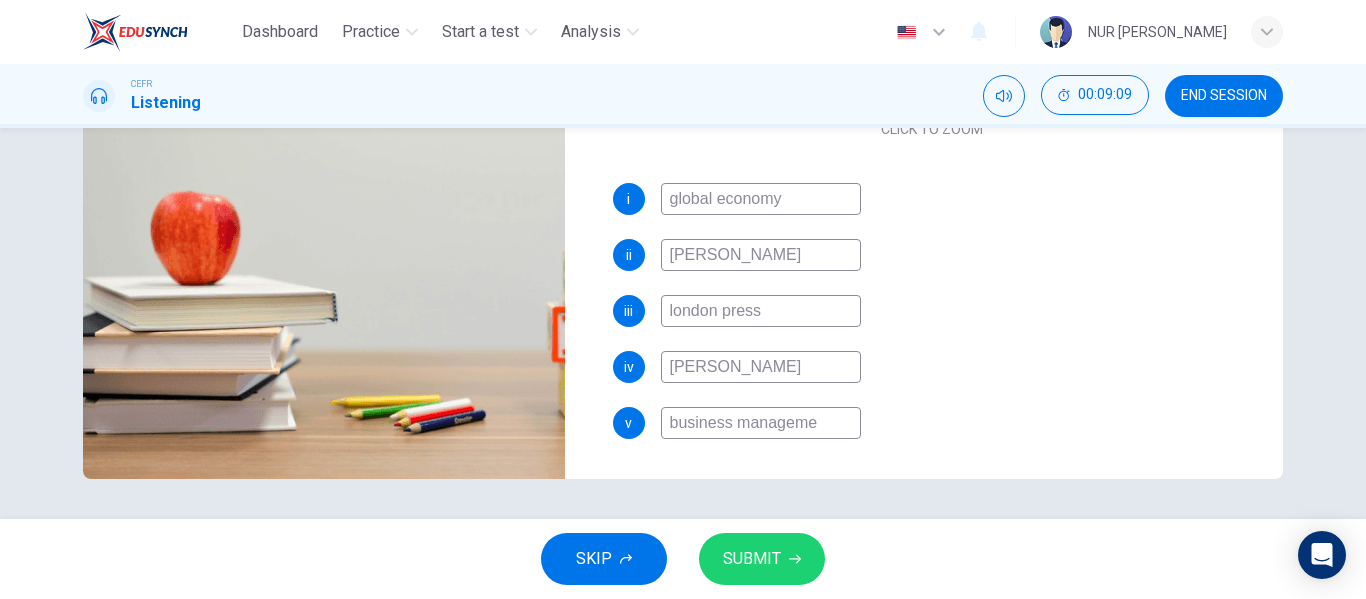 type on "95" 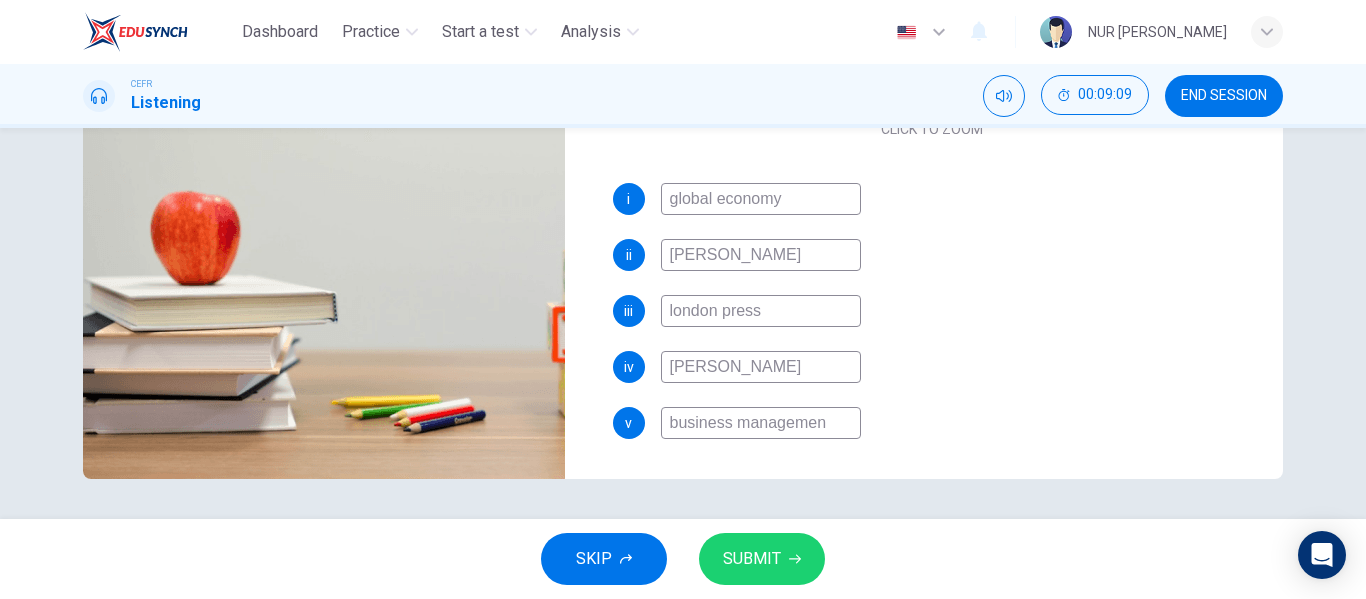 type on "96" 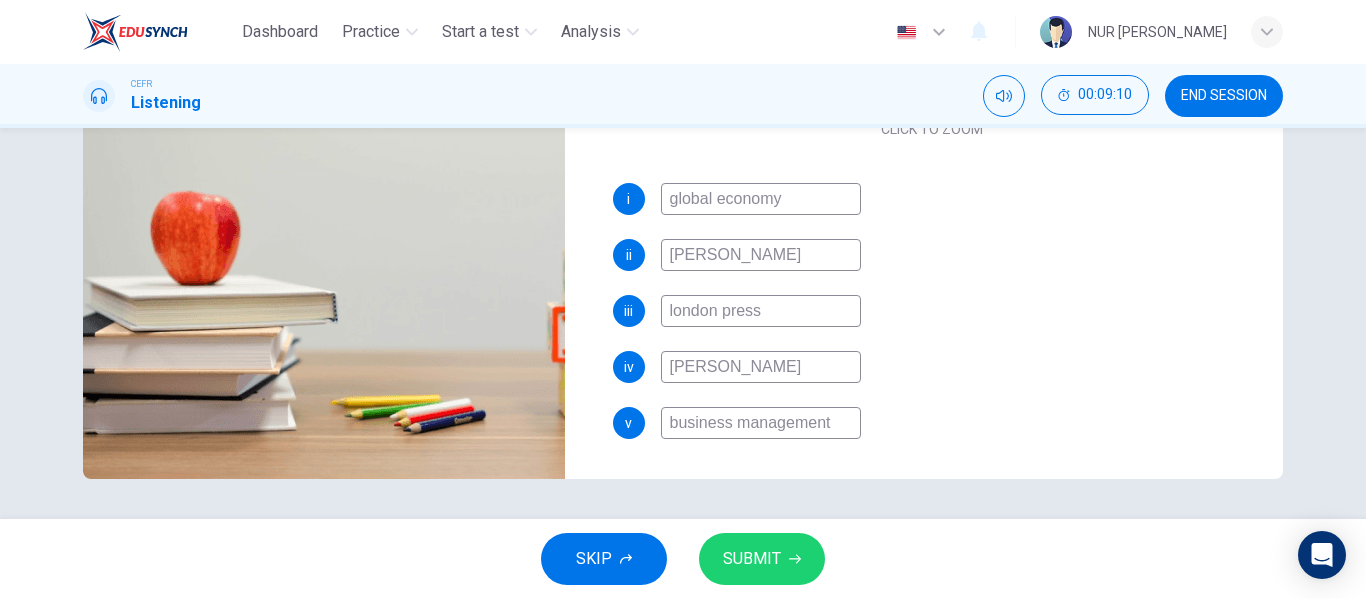 type on "96" 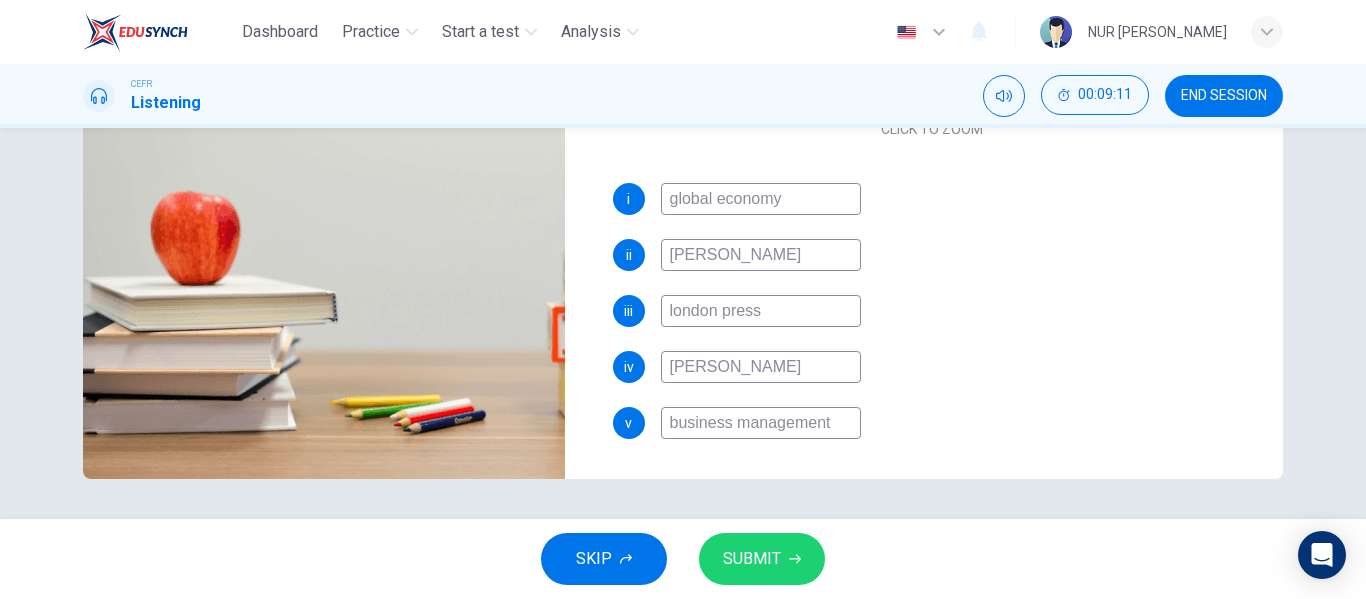 type on "business management" 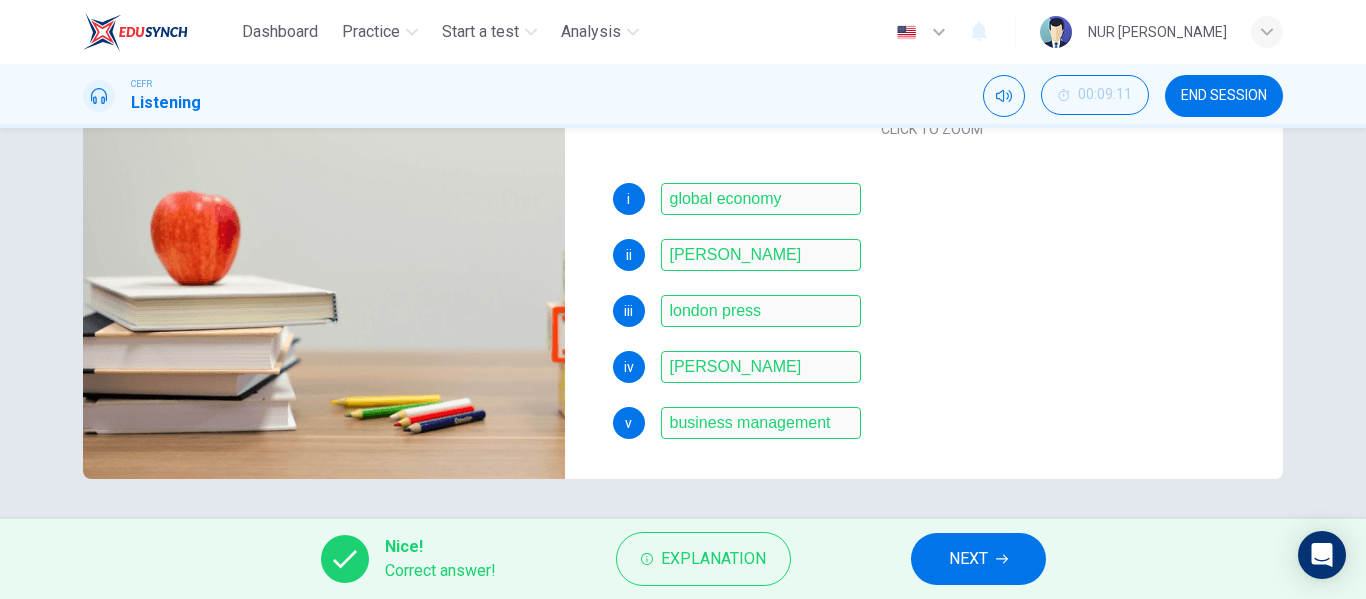 type on "97" 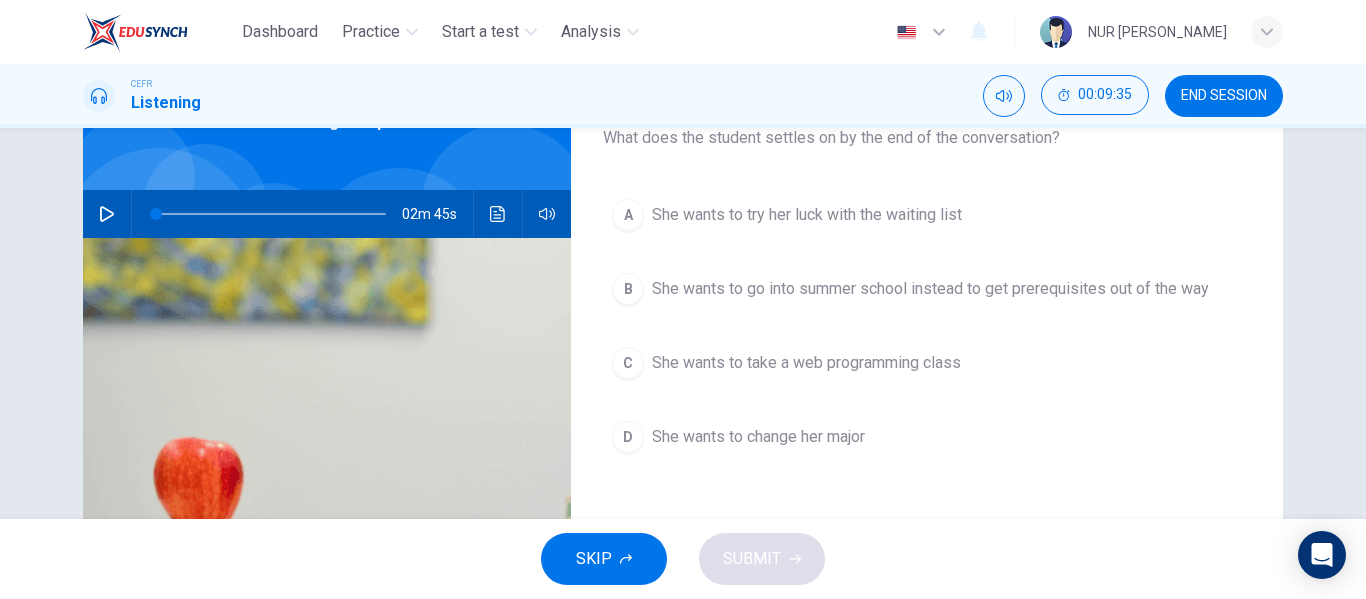 scroll, scrollTop: 0, scrollLeft: 0, axis: both 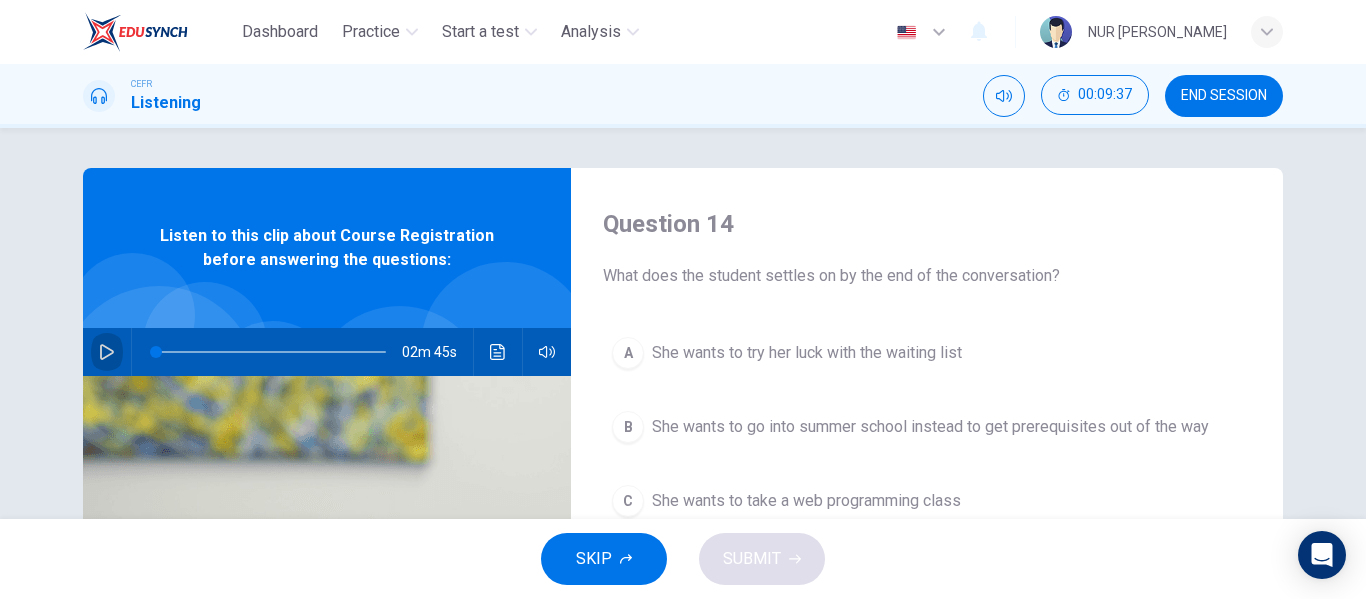 click 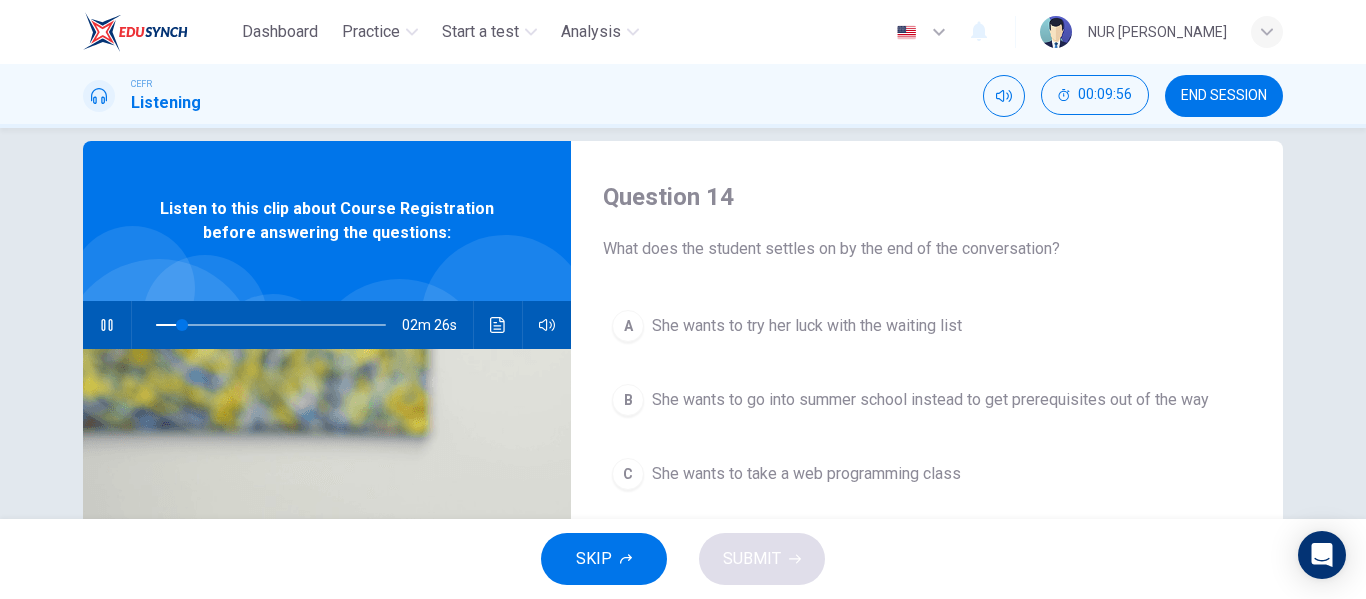 scroll, scrollTop: 26, scrollLeft: 0, axis: vertical 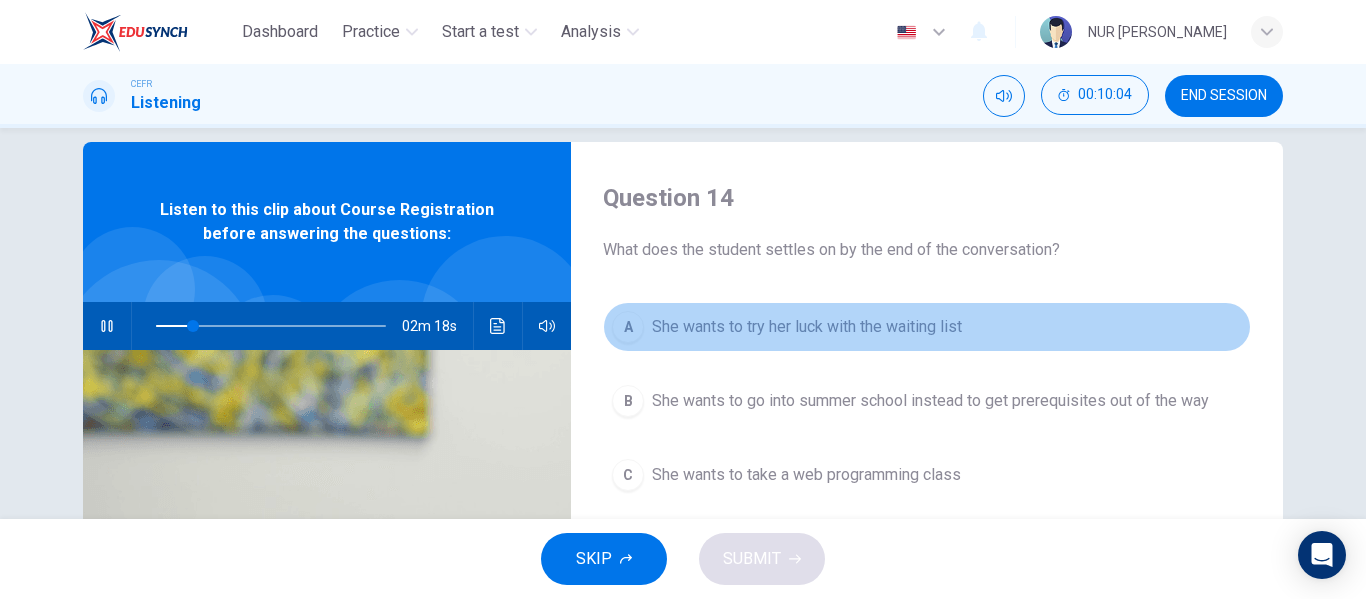 click on "A She wants to try her luck with the waiting list" at bounding box center (927, 327) 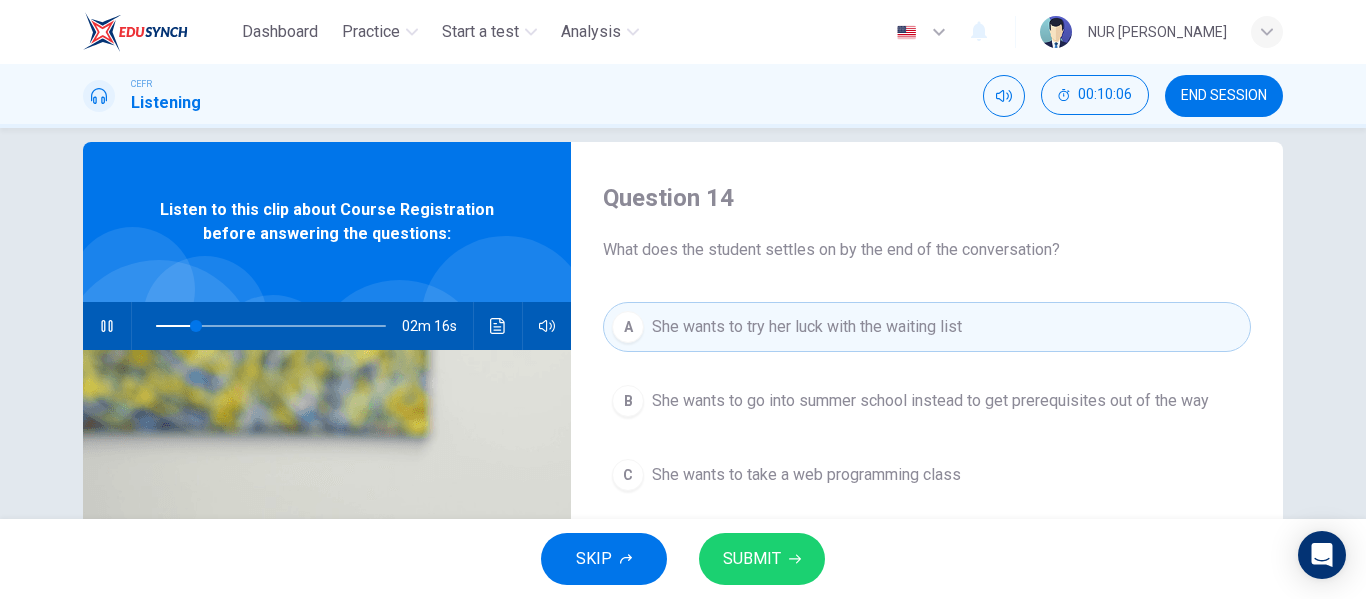 click on "Question 14 What does the student settles on by the end of the conversation?" at bounding box center (927, 222) 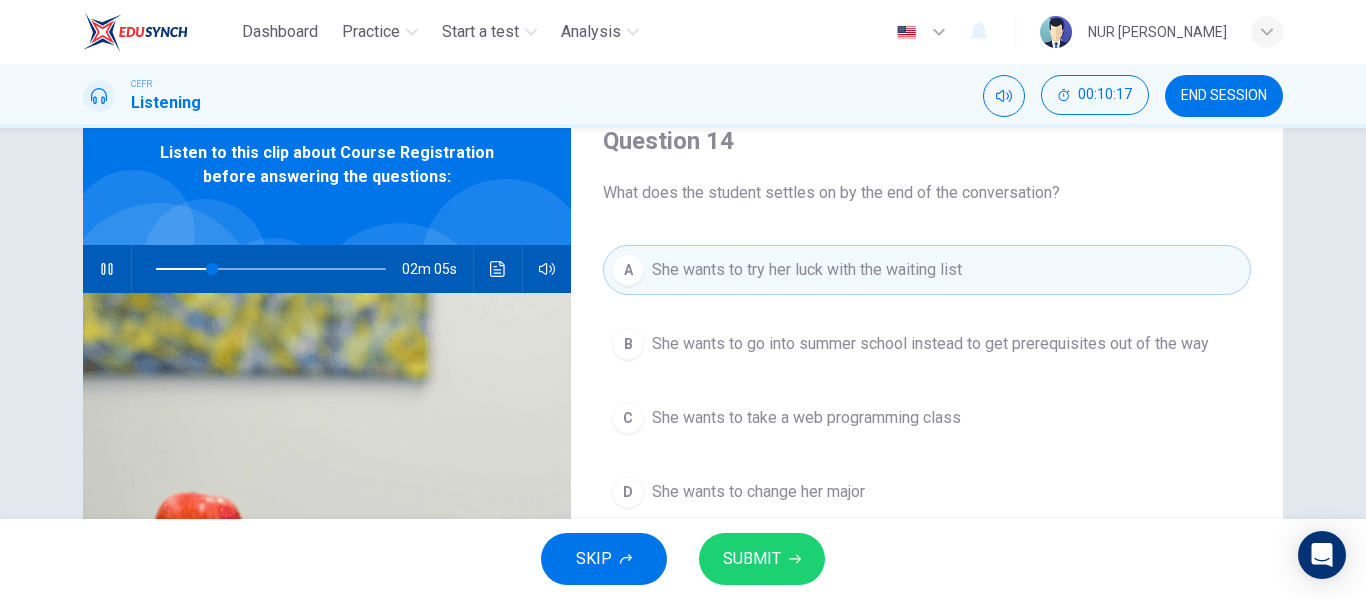 scroll, scrollTop: 73, scrollLeft: 0, axis: vertical 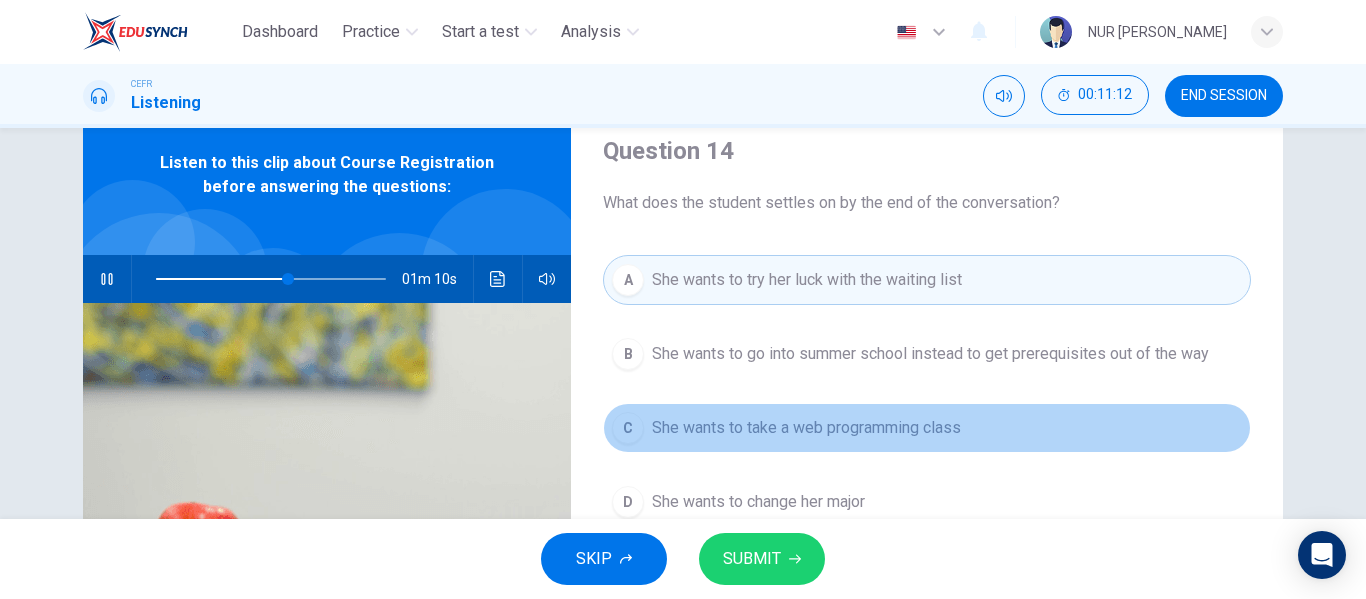 click on "She wants to take a web programming class" at bounding box center (806, 428) 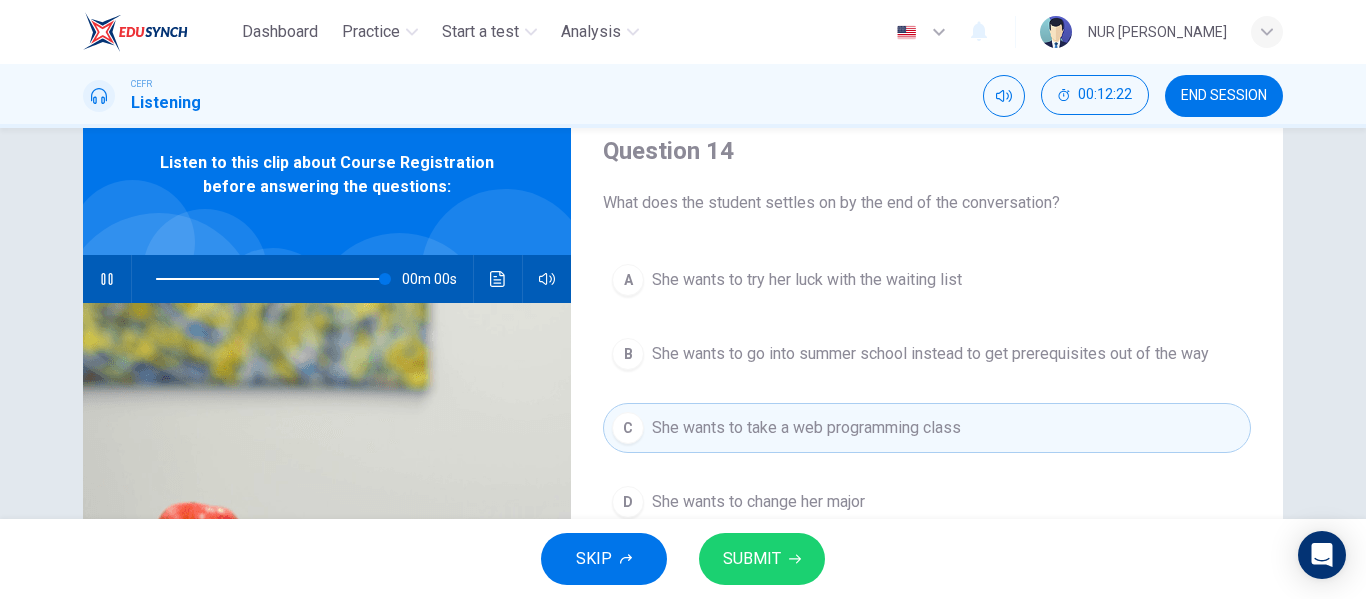 type on "0" 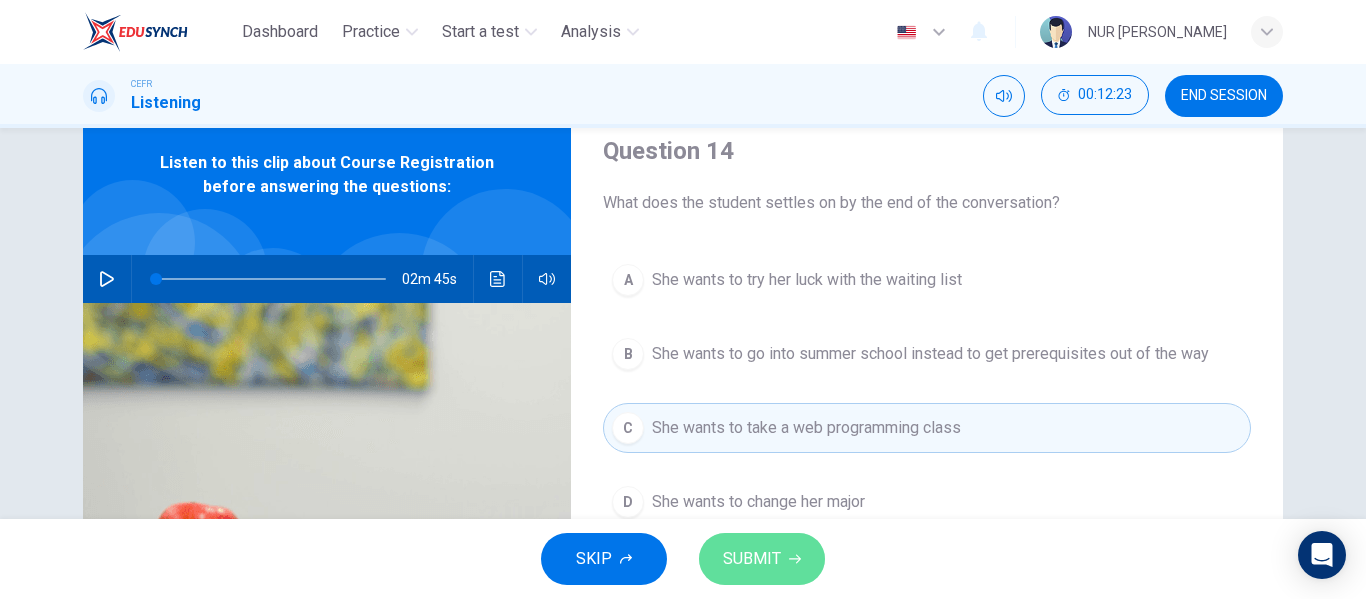 click on "SUBMIT" at bounding box center [752, 559] 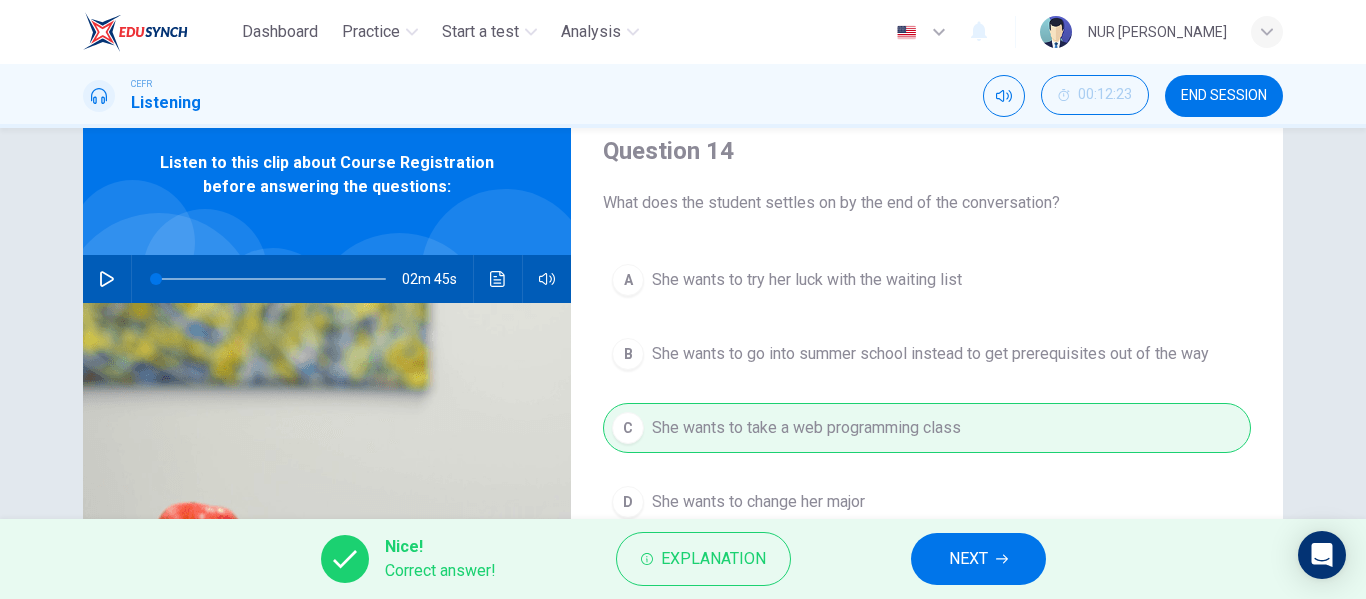 click 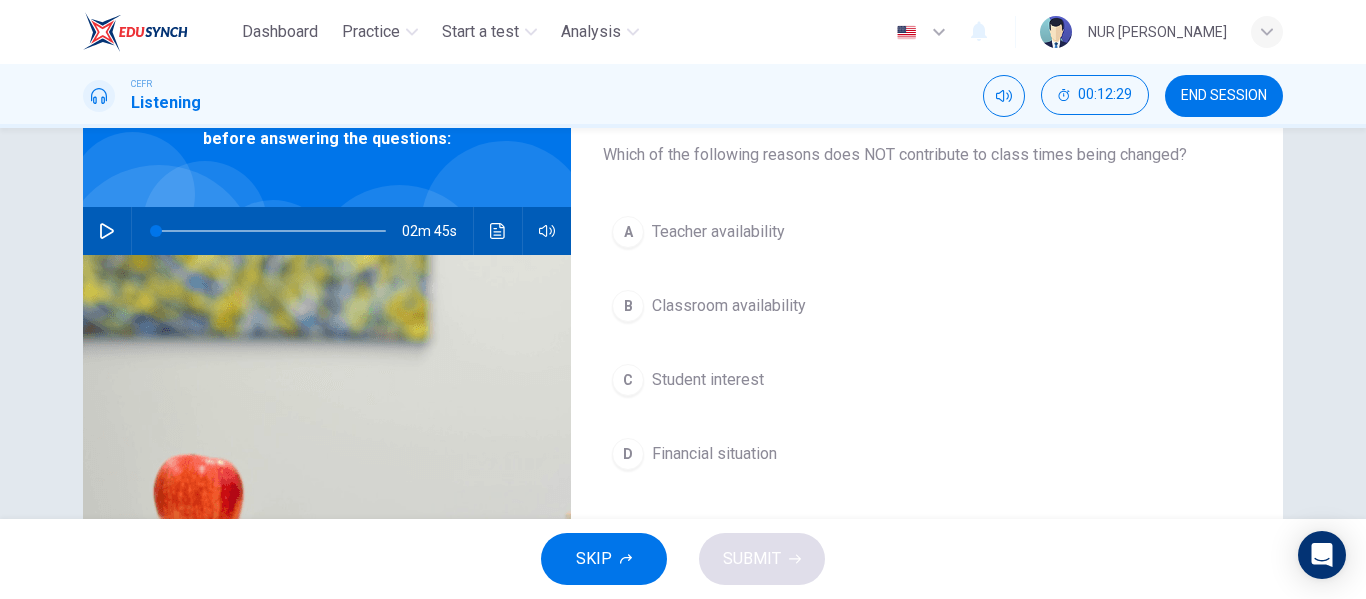 scroll, scrollTop: 73, scrollLeft: 0, axis: vertical 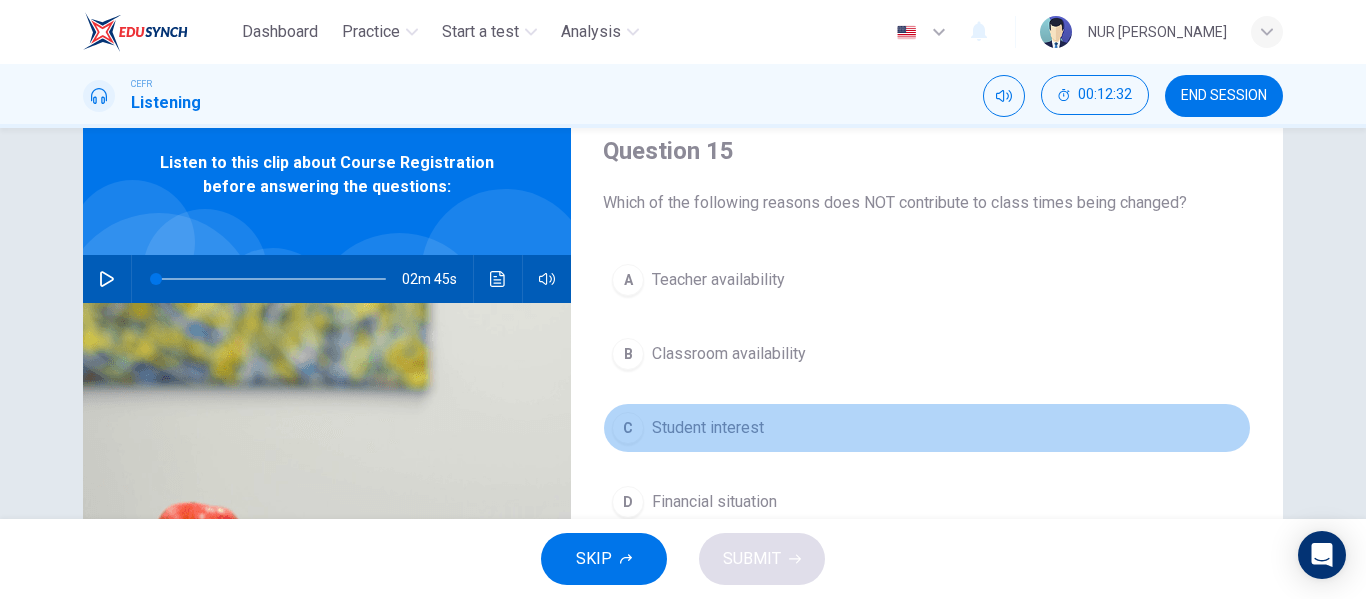 click on "Student interest" at bounding box center (708, 428) 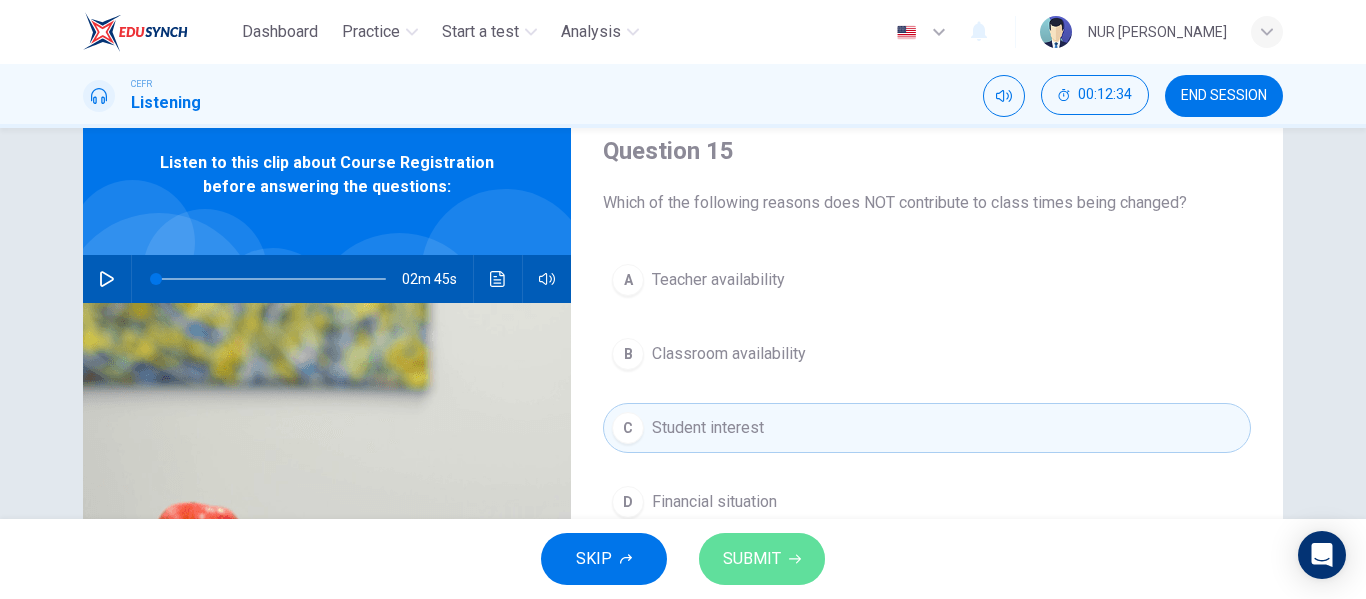click on "SUBMIT" at bounding box center [752, 559] 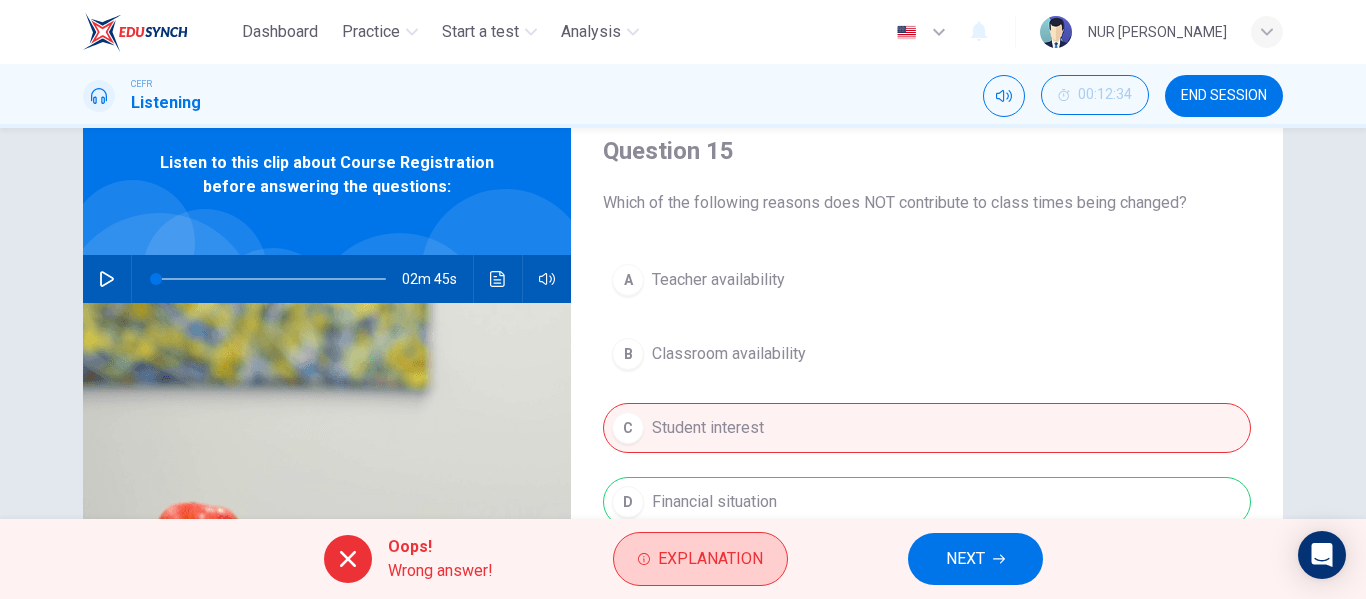click on "Explanation" at bounding box center [710, 559] 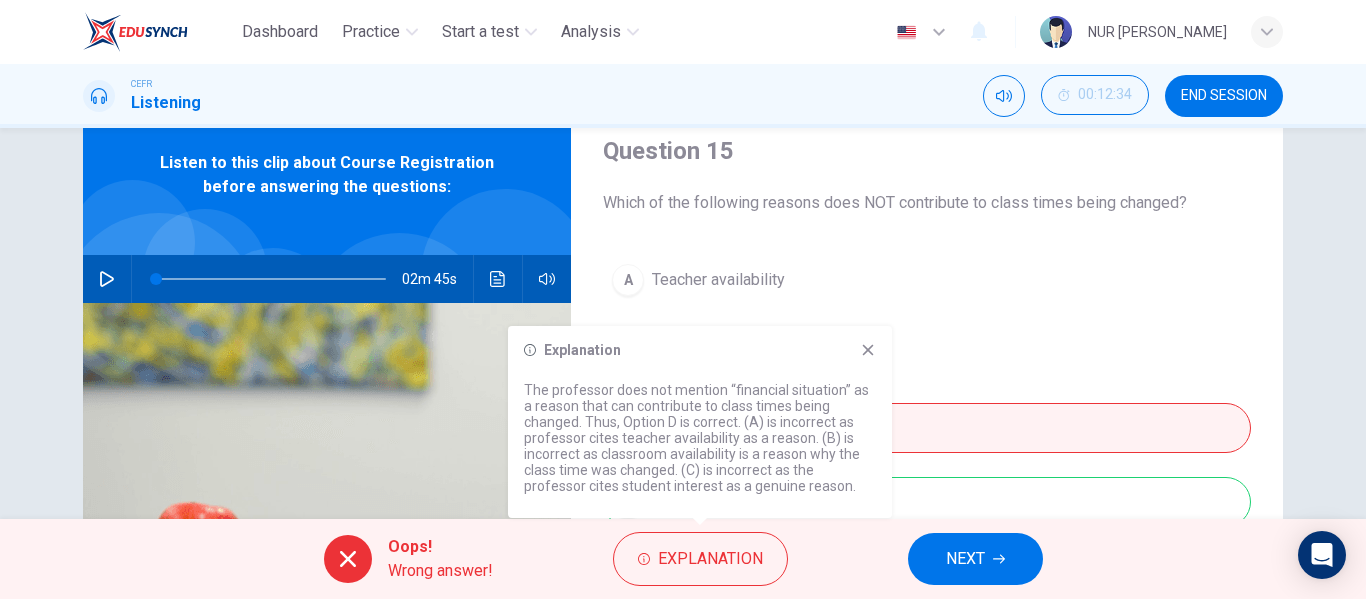scroll, scrollTop: 173, scrollLeft: 0, axis: vertical 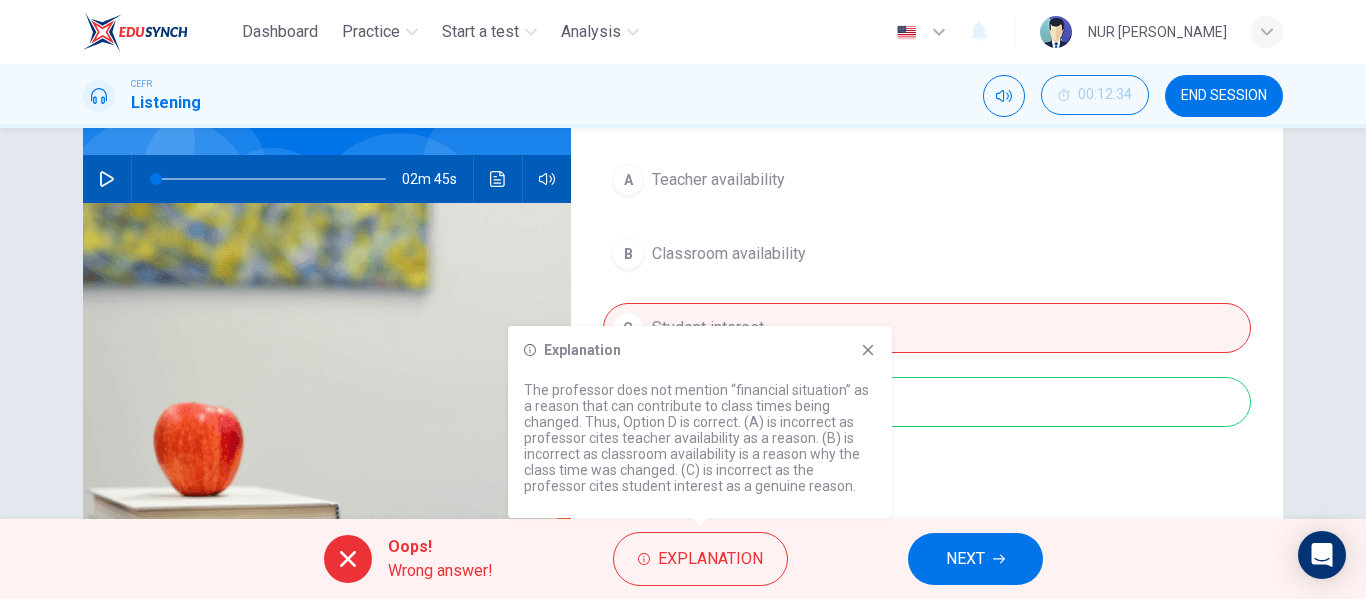 click on "NEXT" at bounding box center [975, 559] 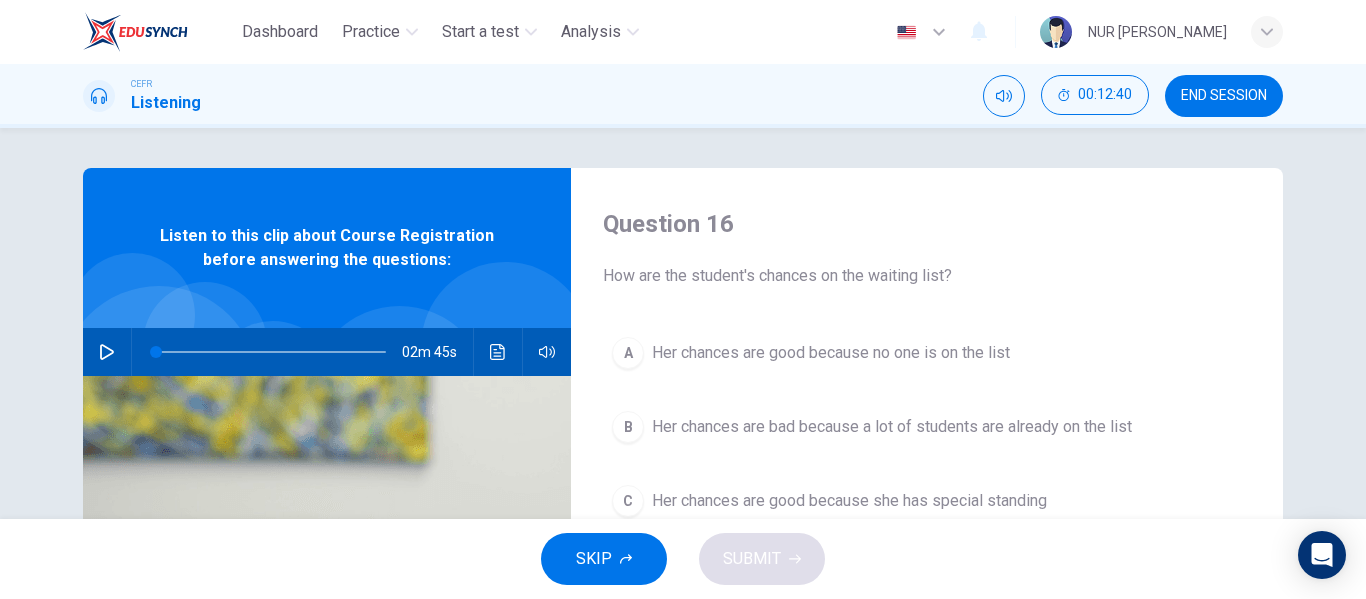 scroll, scrollTop: 100, scrollLeft: 0, axis: vertical 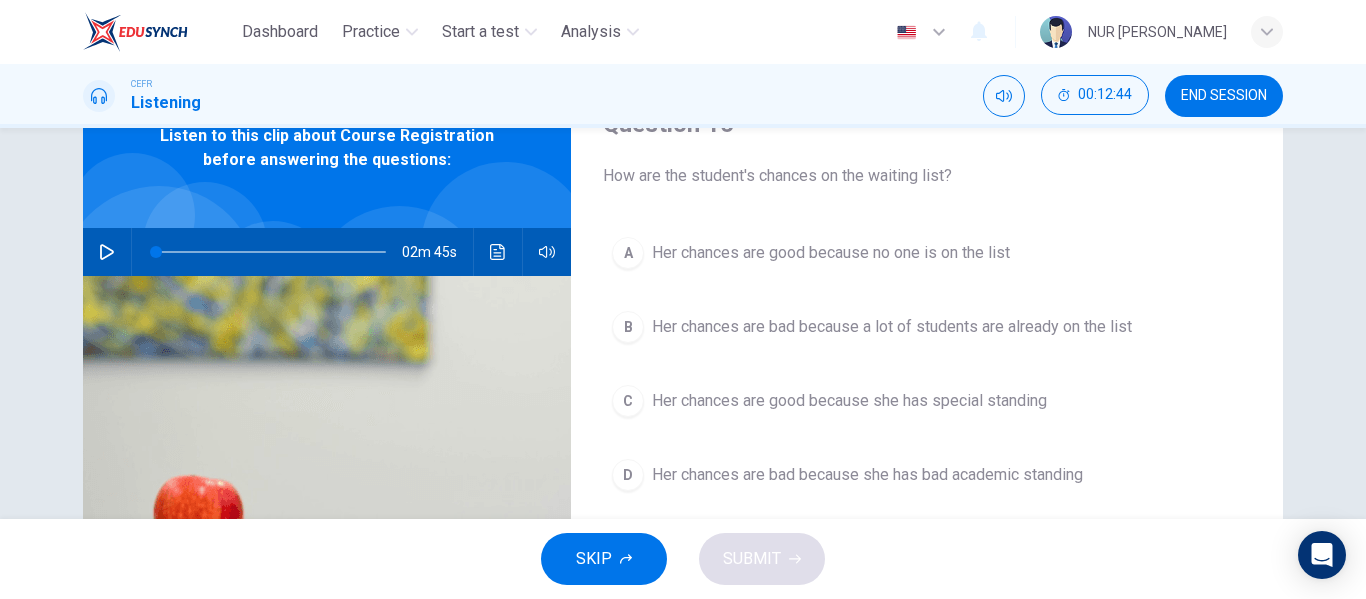 click on "Her chances are bad because a lot of students are already on the list" at bounding box center [892, 327] 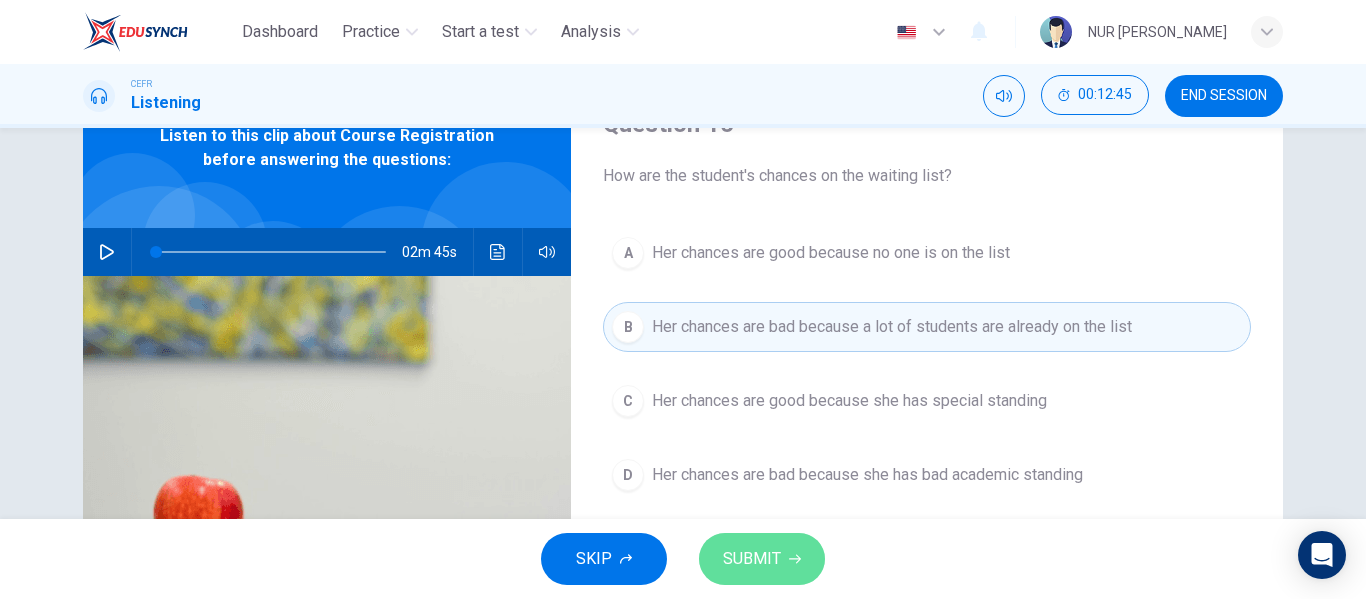 click on "SUBMIT" at bounding box center [762, 559] 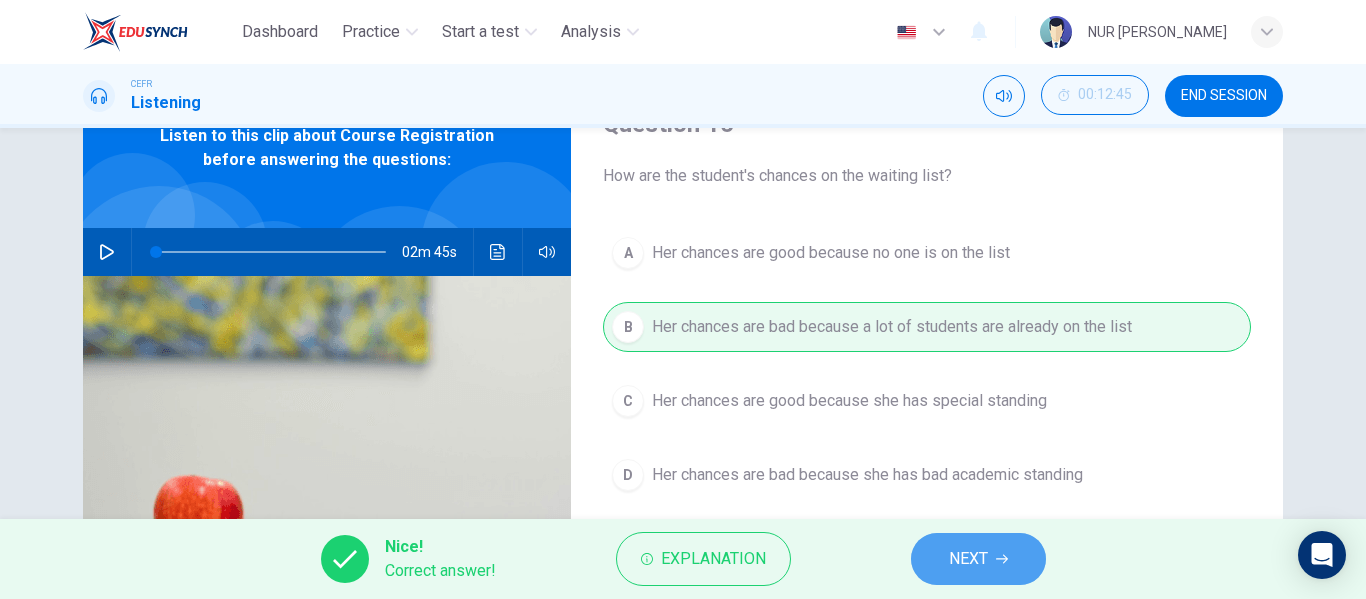 click on "NEXT" at bounding box center [978, 559] 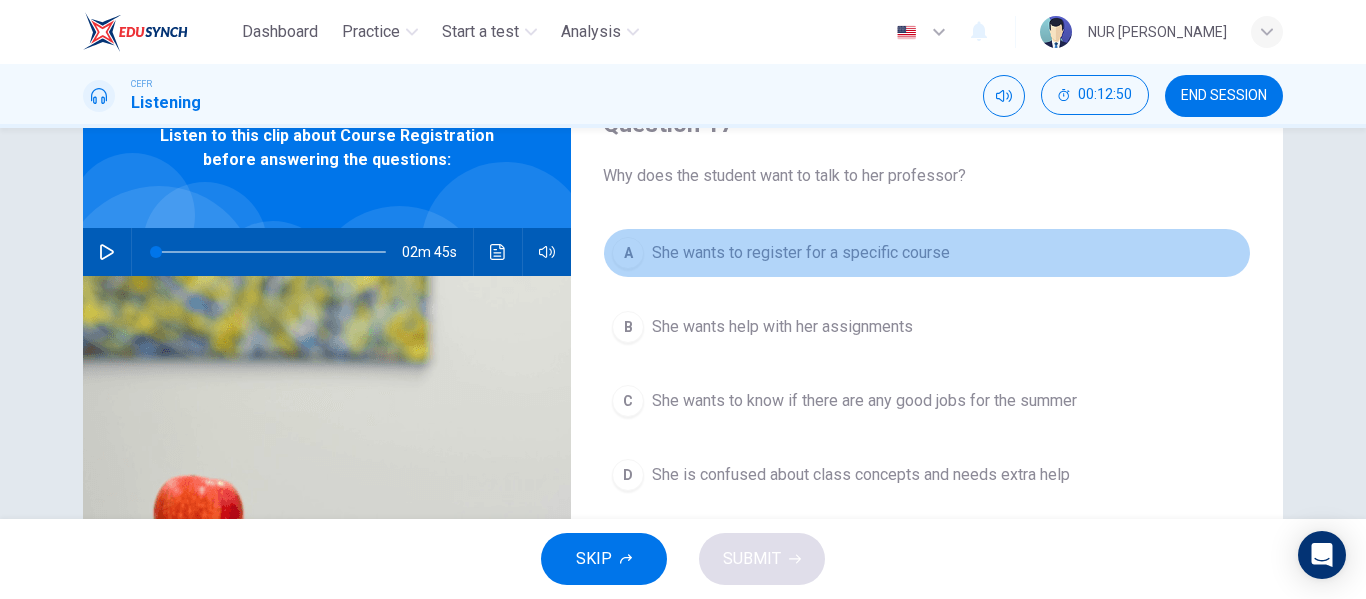 click on "She wants to register for a specific course" at bounding box center [801, 253] 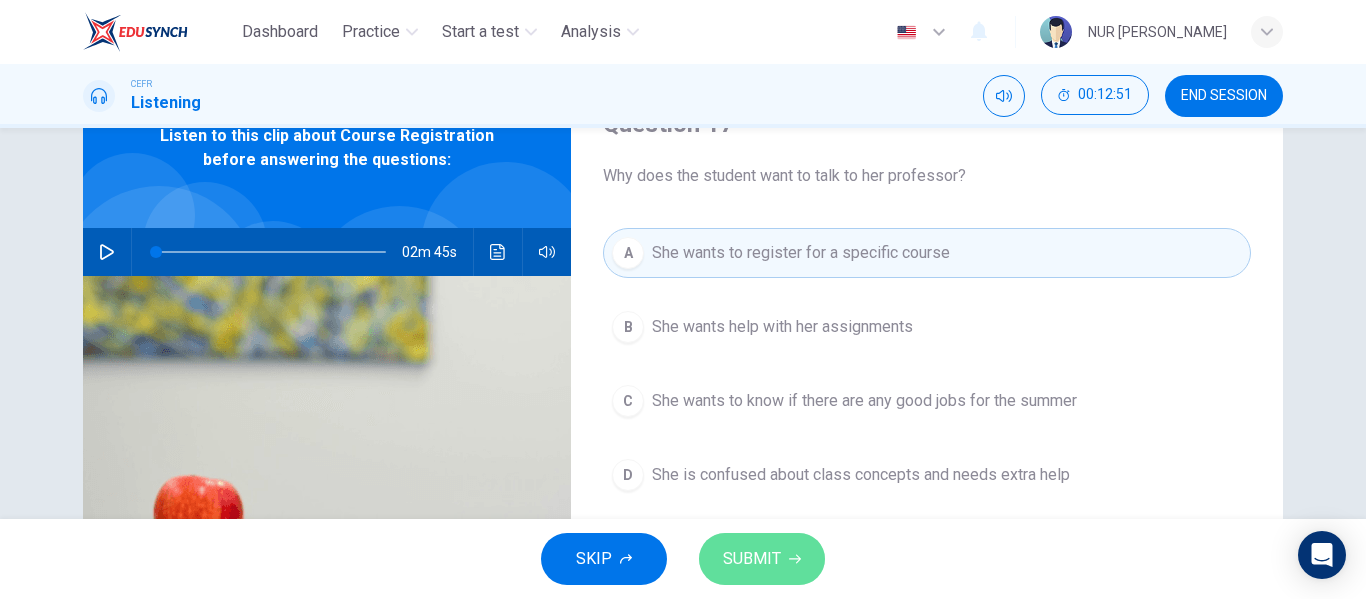 click on "SUBMIT" at bounding box center [762, 559] 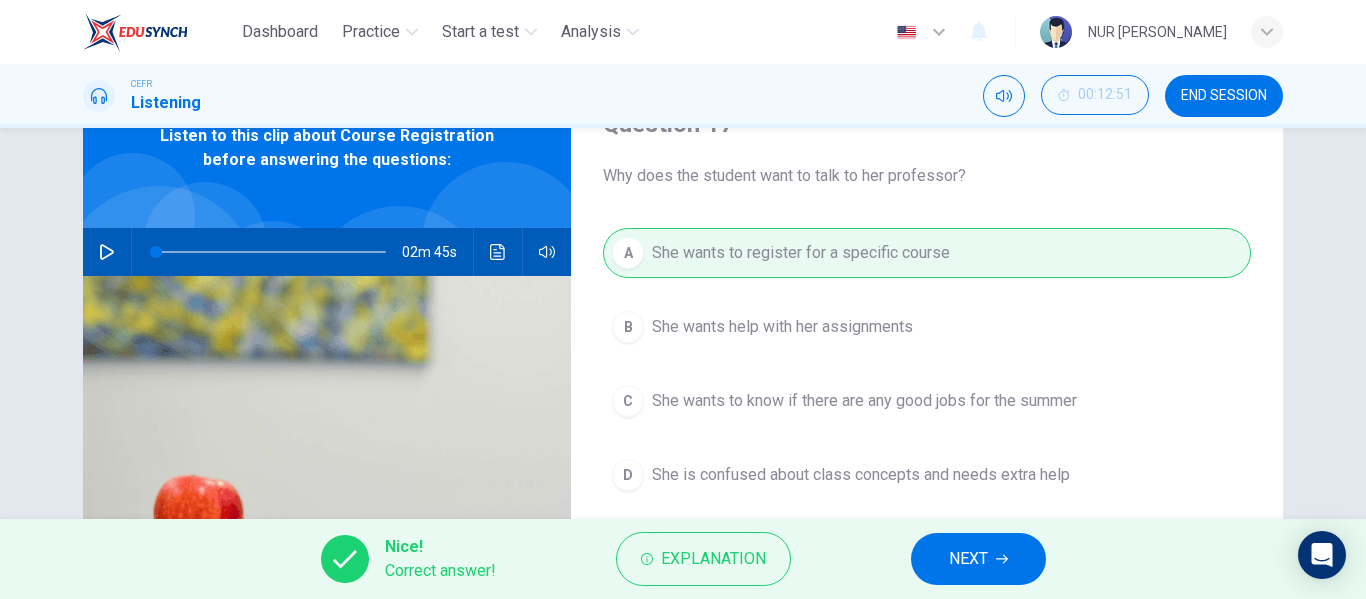 click on "NEXT" at bounding box center [968, 559] 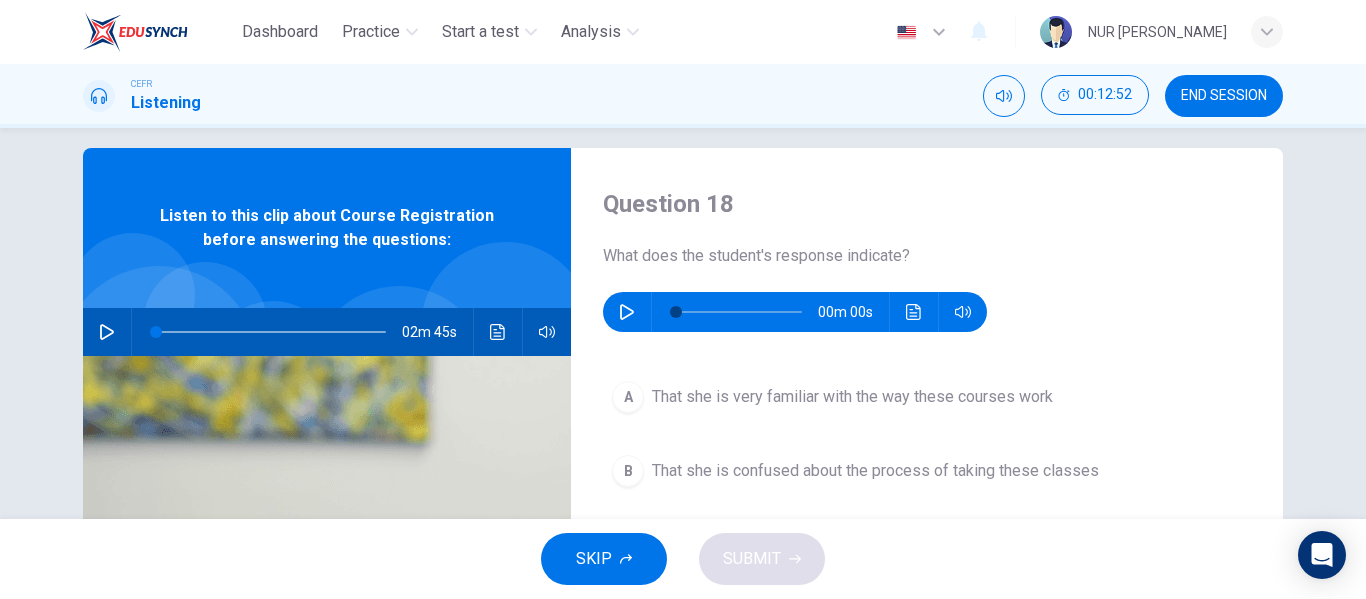 scroll, scrollTop: 0, scrollLeft: 0, axis: both 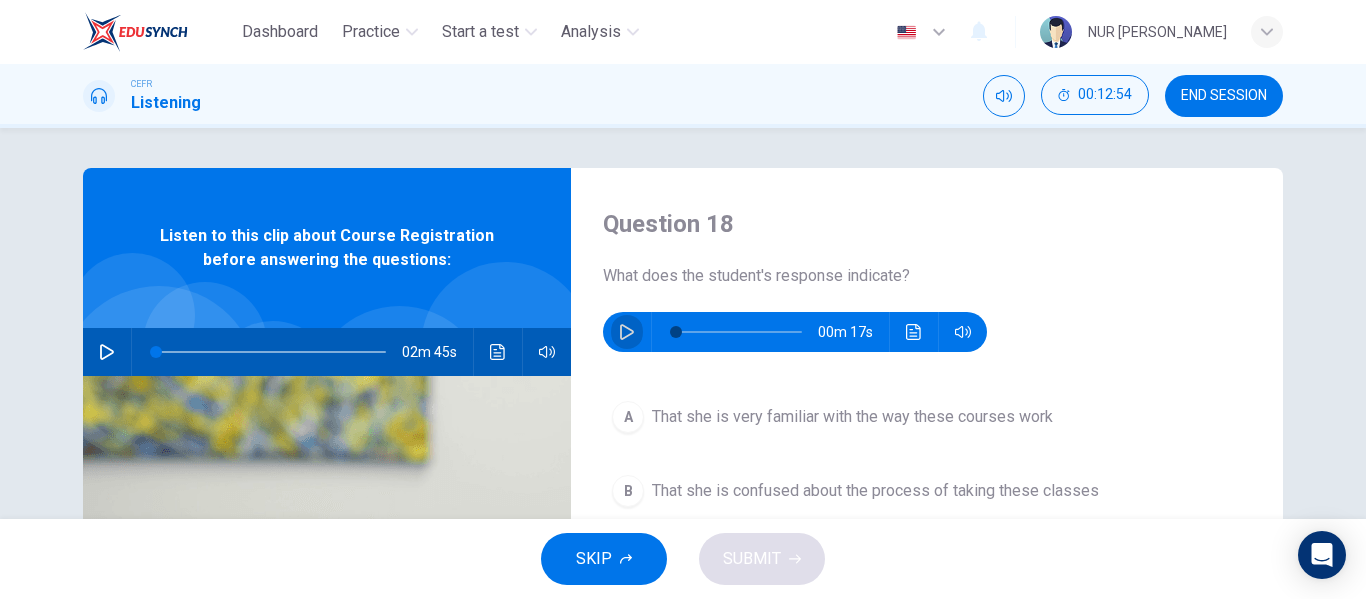 click at bounding box center (627, 332) 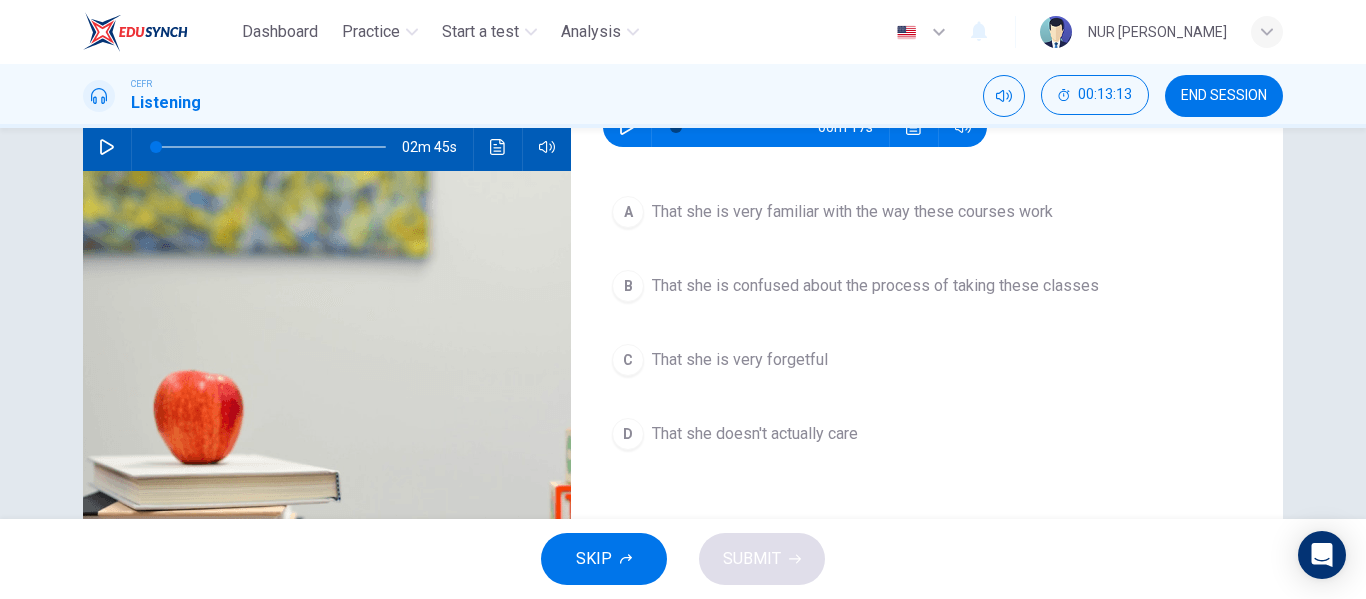 scroll, scrollTop: 200, scrollLeft: 0, axis: vertical 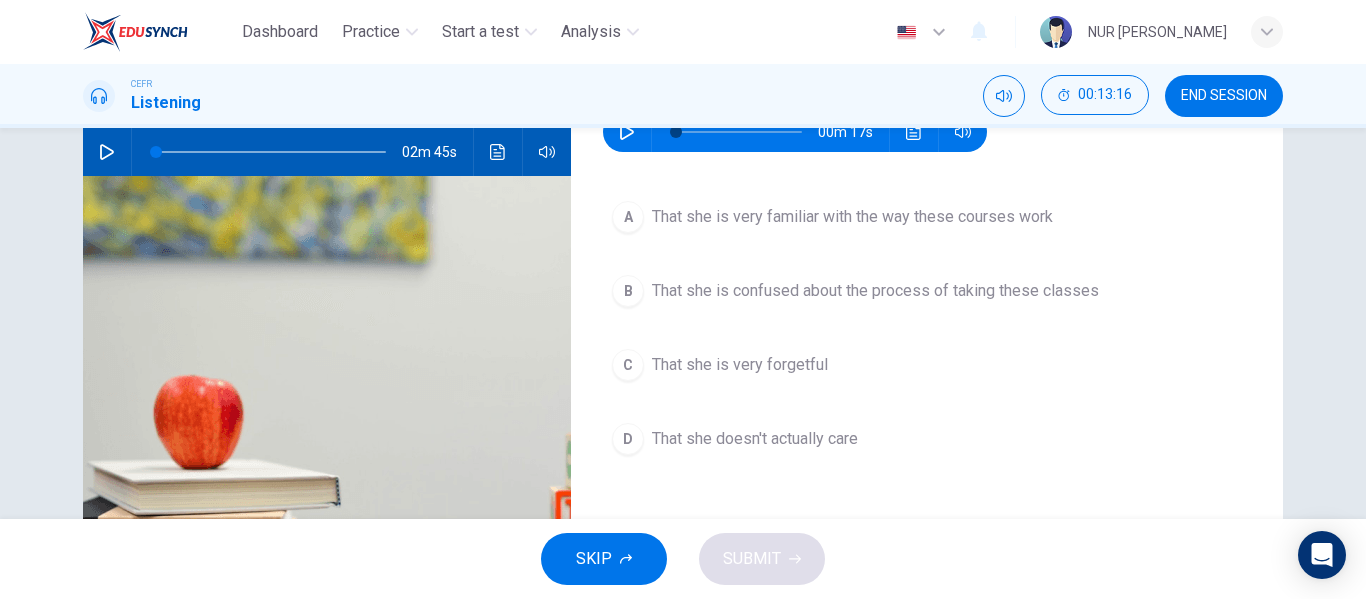 click on "That she is confused about the process of taking these classes" at bounding box center (875, 291) 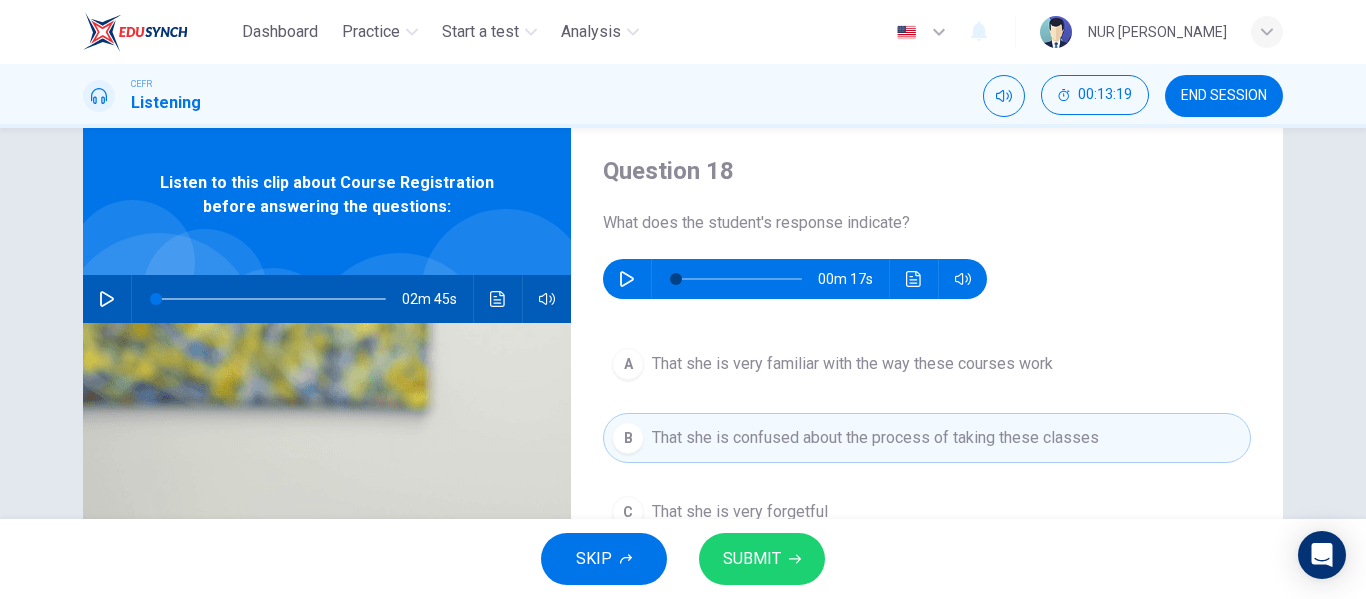 scroll, scrollTop: 100, scrollLeft: 0, axis: vertical 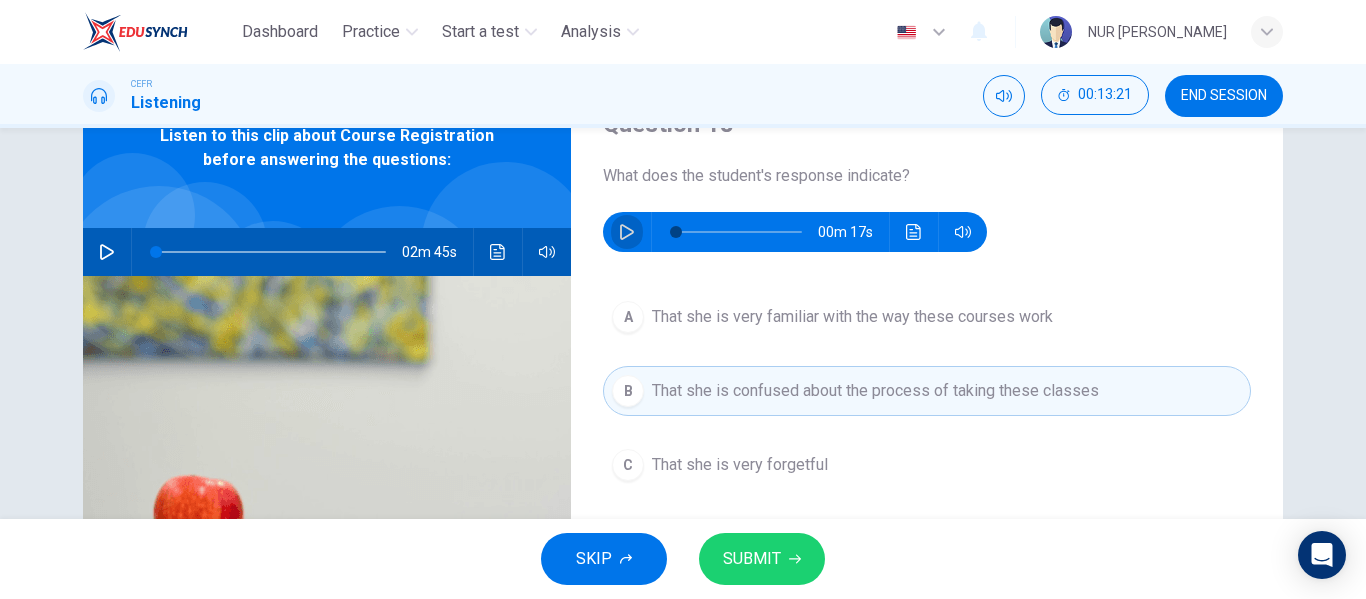 click at bounding box center (627, 232) 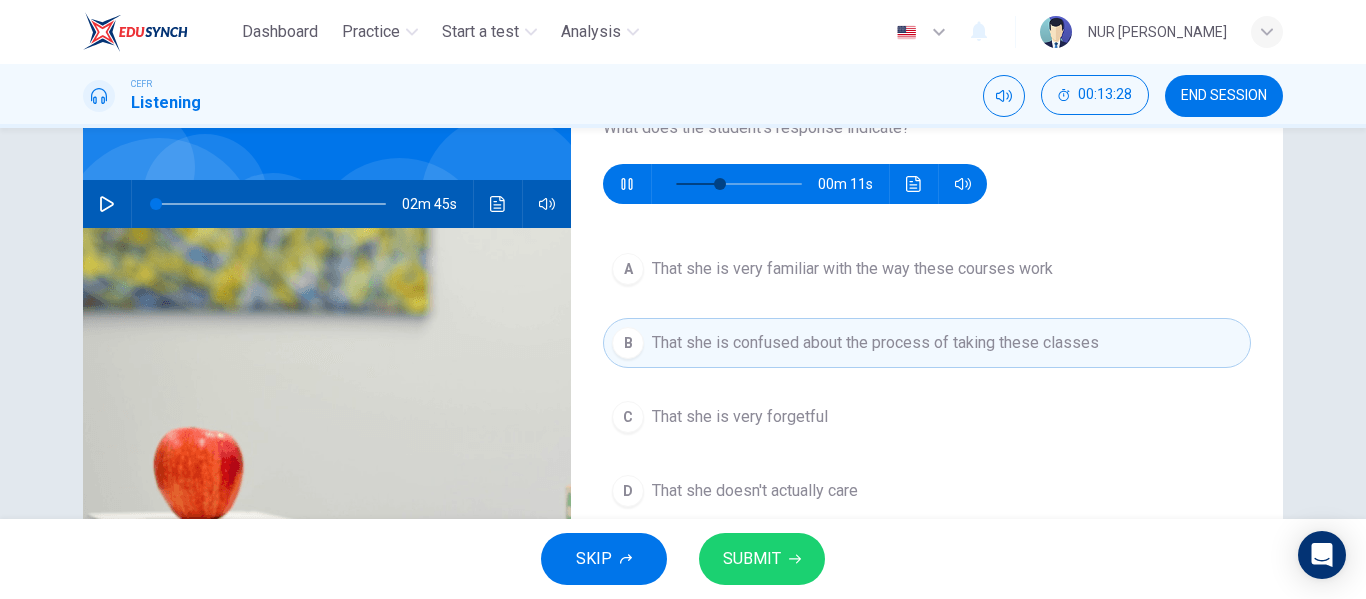 scroll, scrollTop: 100, scrollLeft: 0, axis: vertical 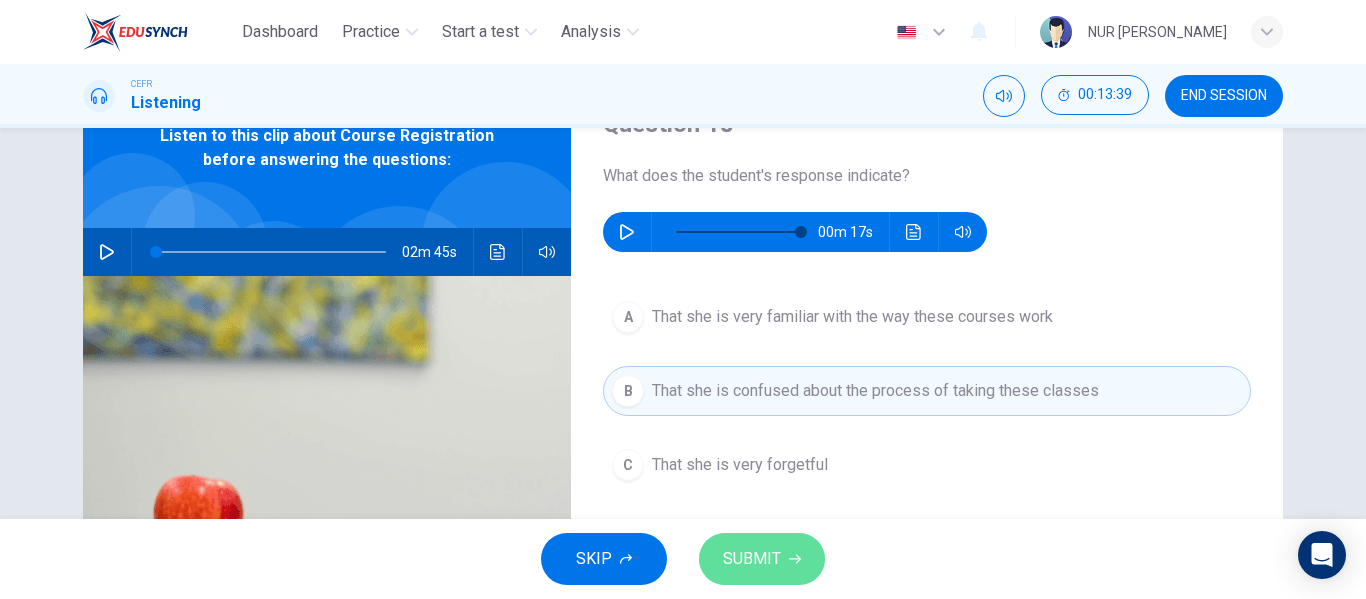type on "0" 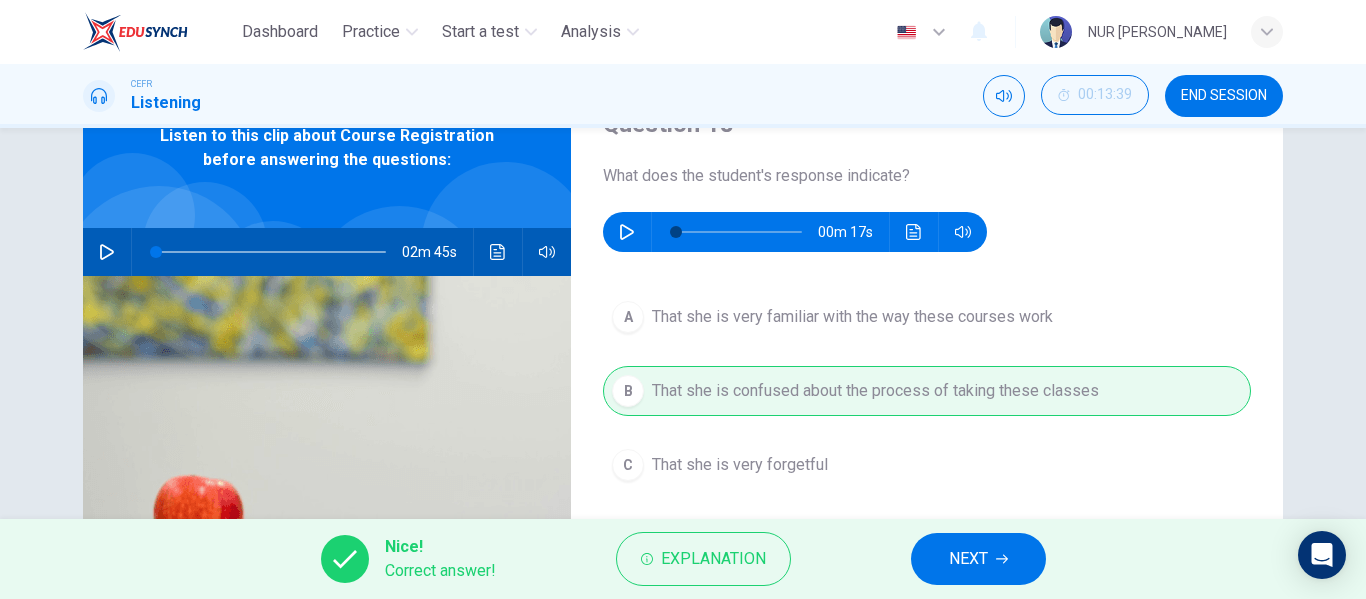 click on "NEXT" at bounding box center [978, 559] 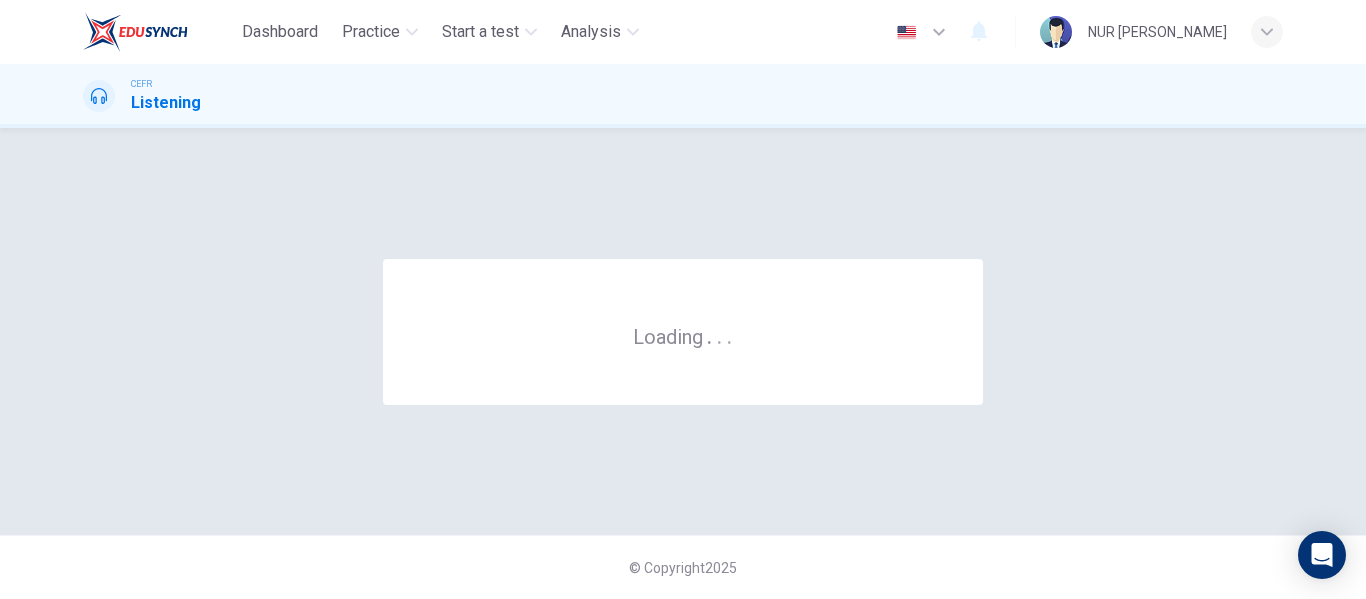 scroll, scrollTop: 0, scrollLeft: 0, axis: both 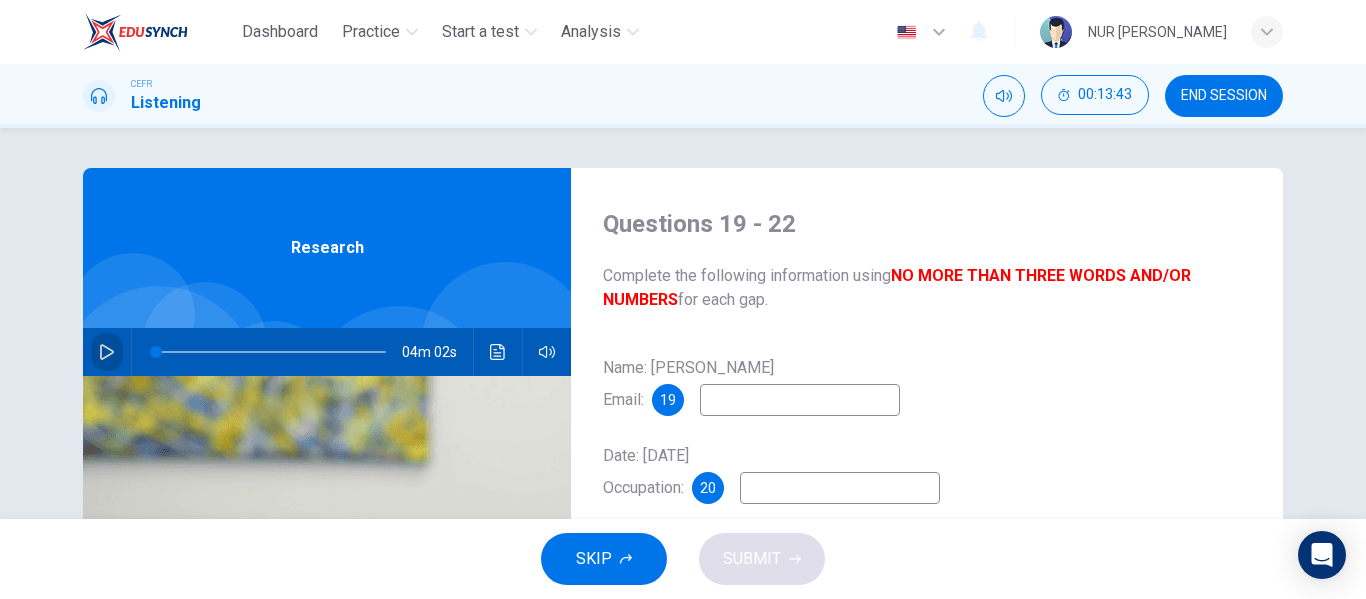 click 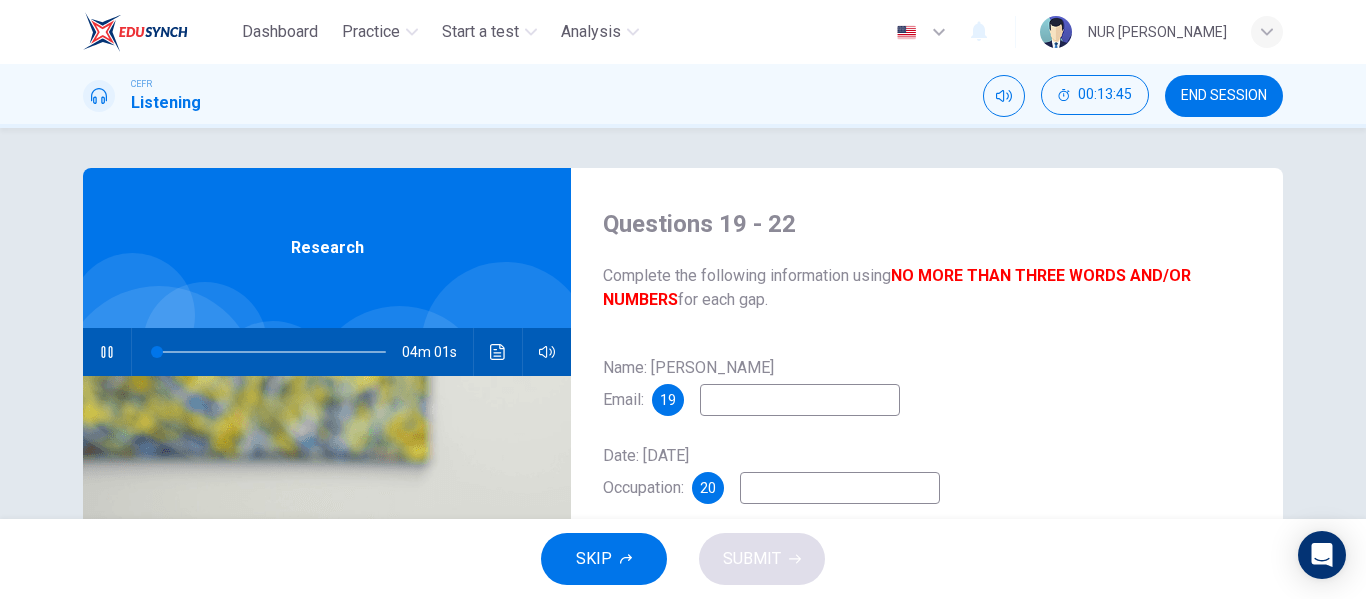 click at bounding box center (800, 400) 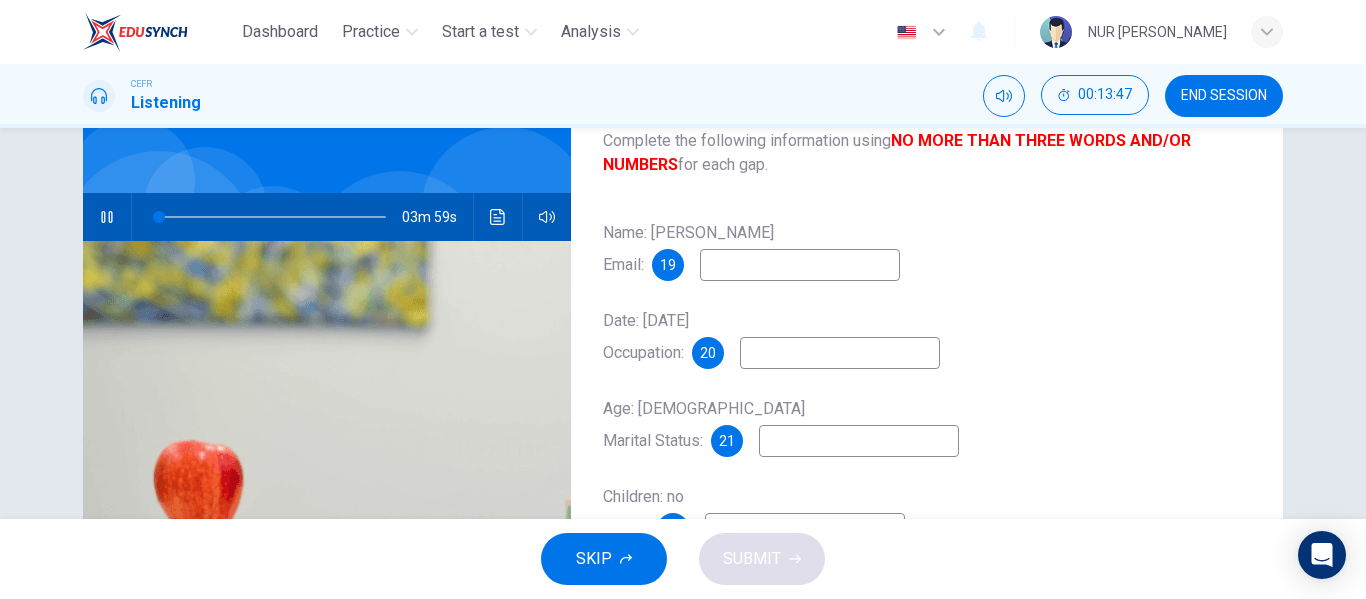 scroll, scrollTop: 100, scrollLeft: 0, axis: vertical 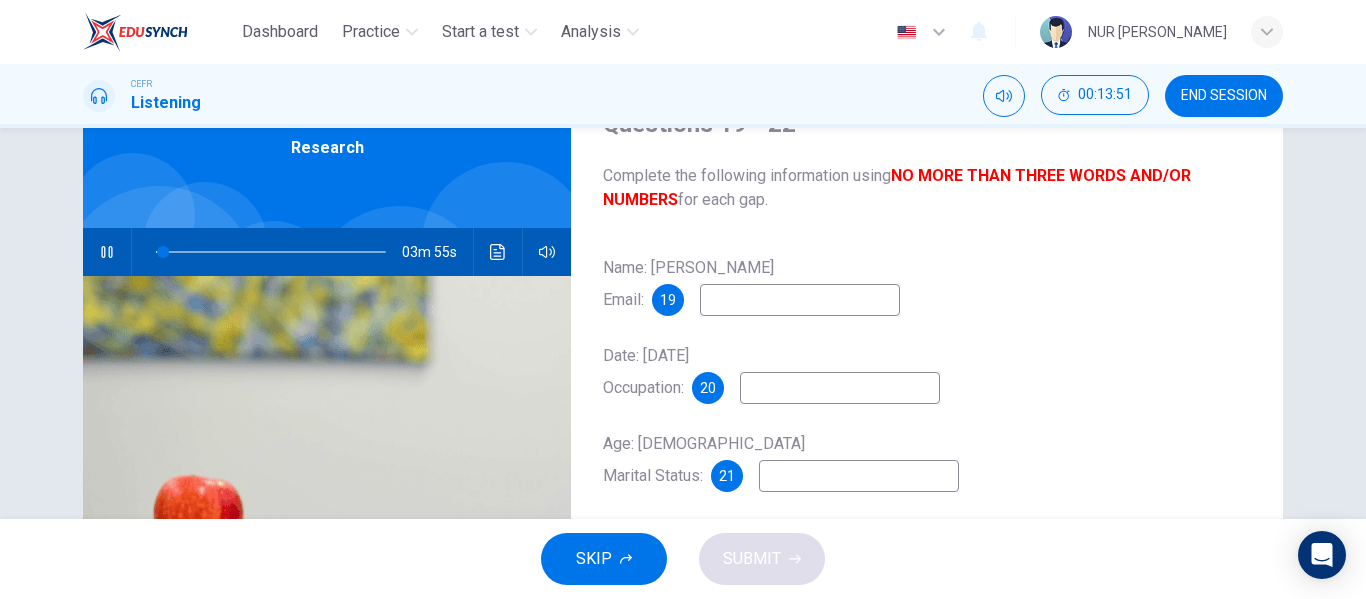 click at bounding box center (800, 300) 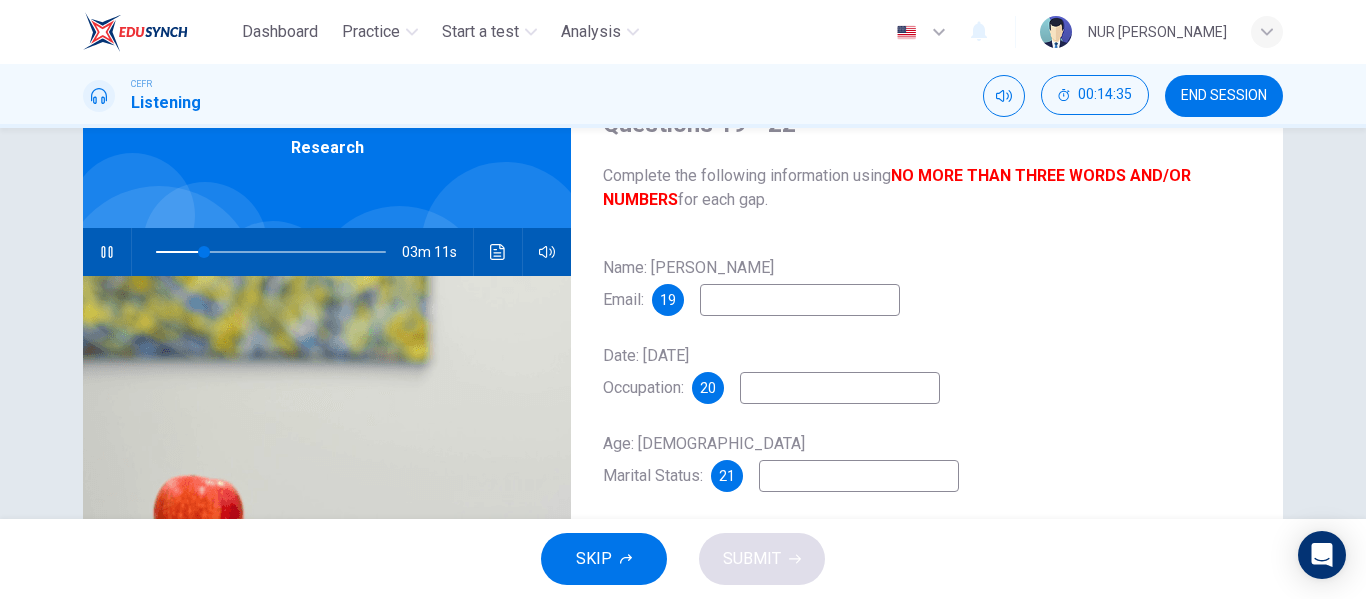 type on "21" 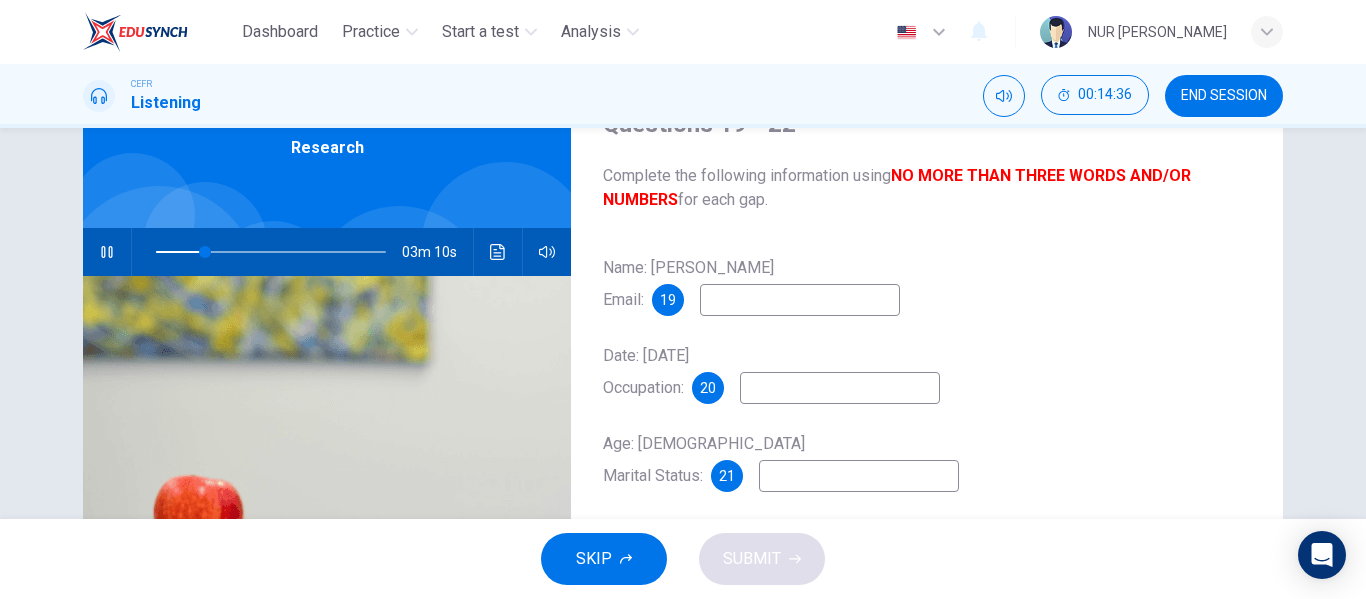 type on "w" 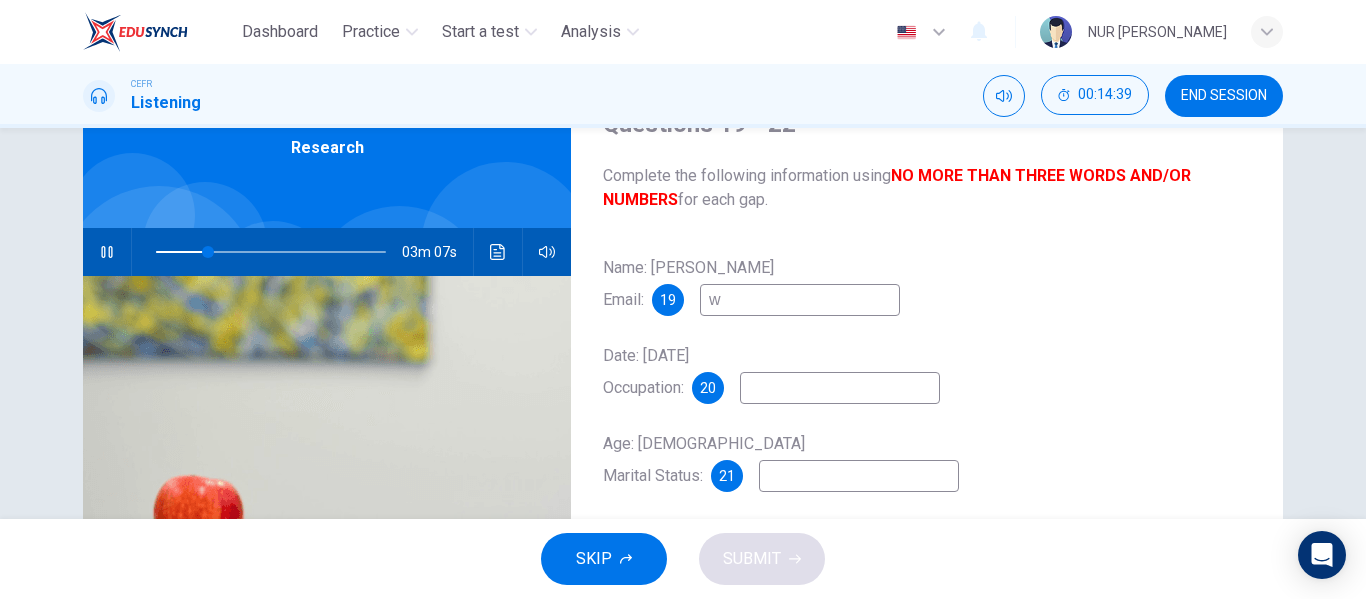 type on "23" 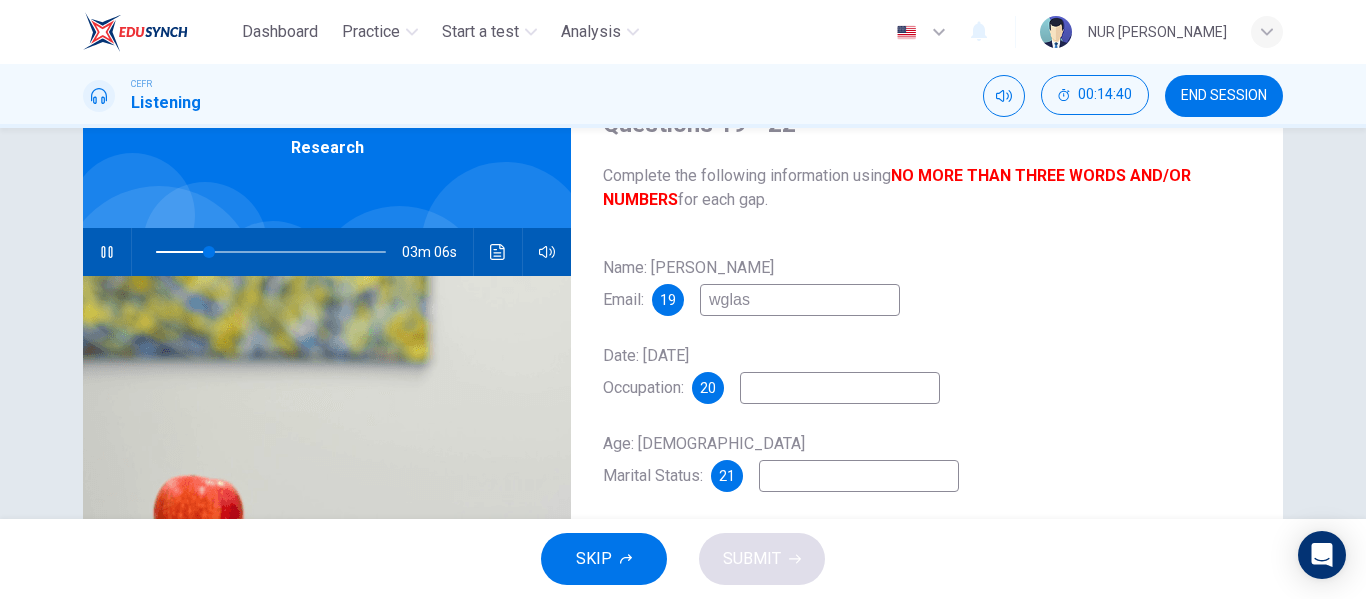 type on "wglass" 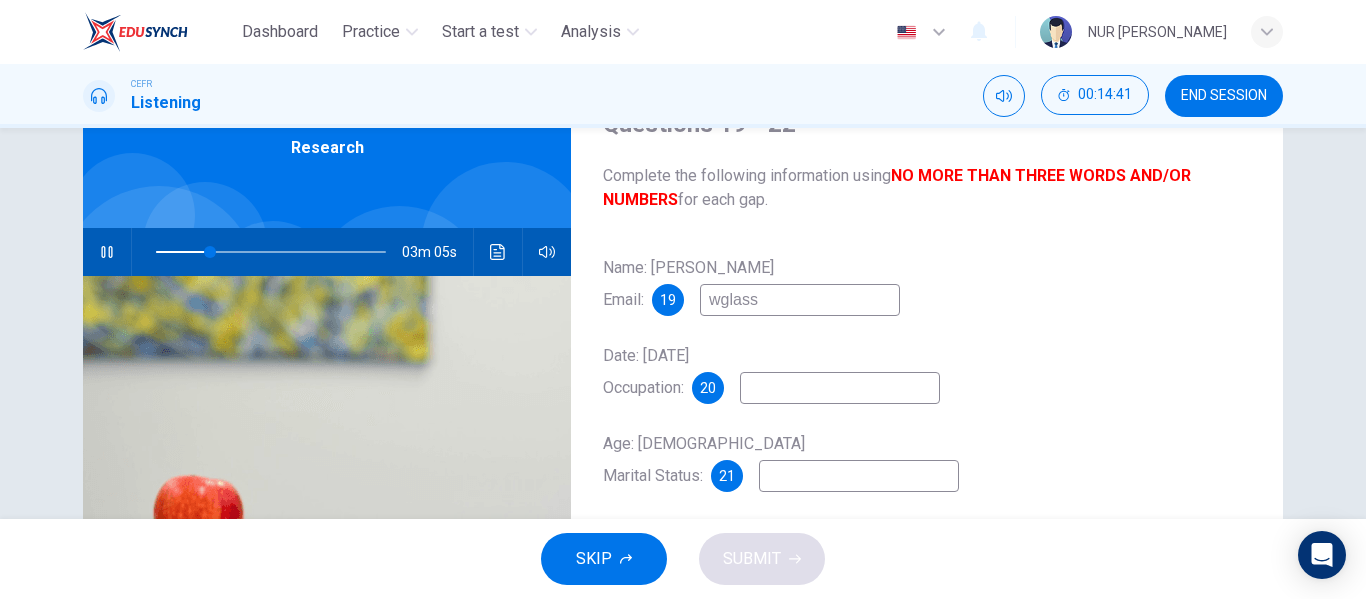 type on "24" 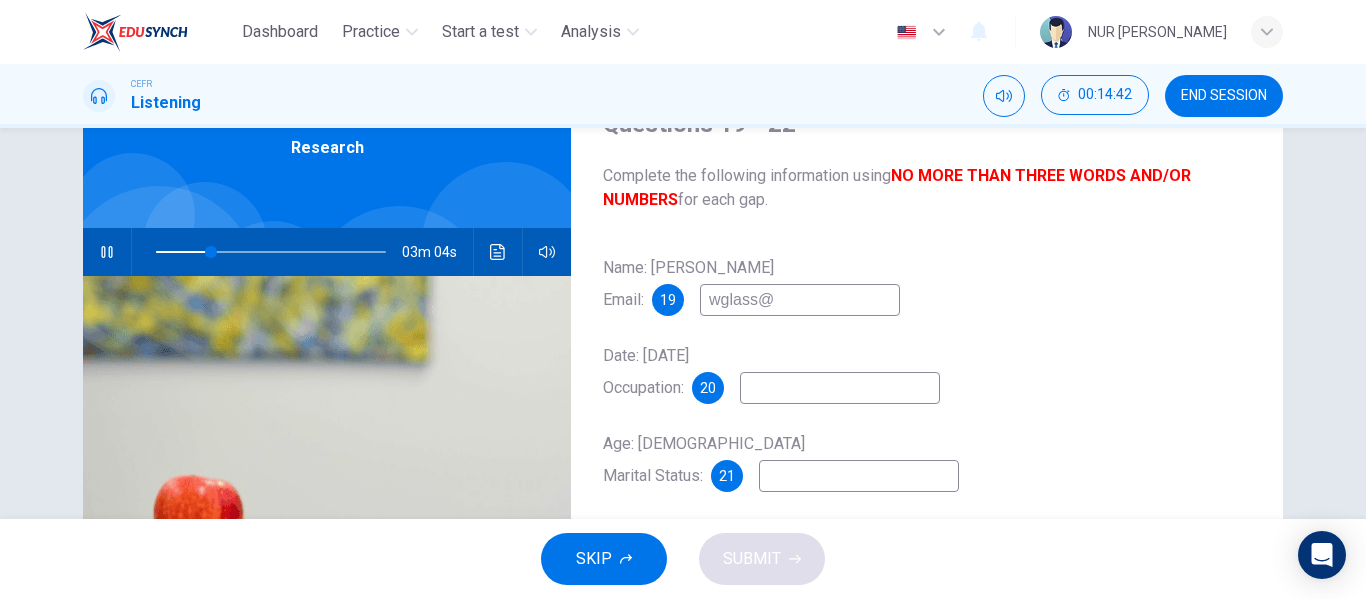 type on "wglass@e" 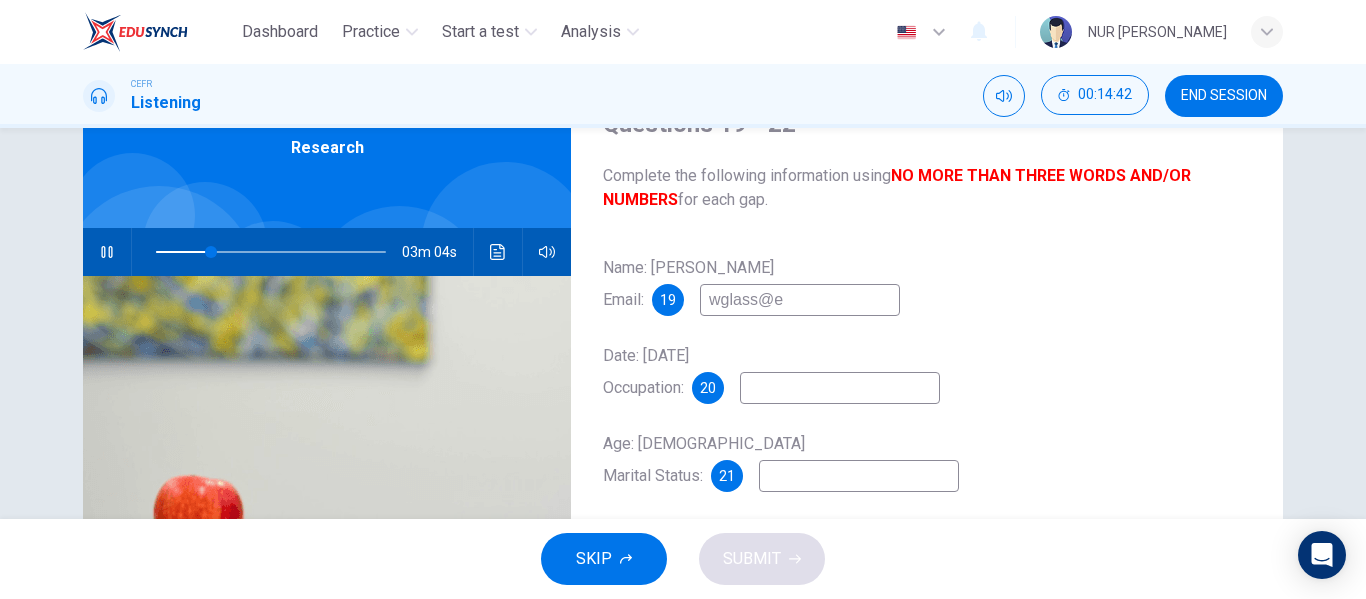 type on "24" 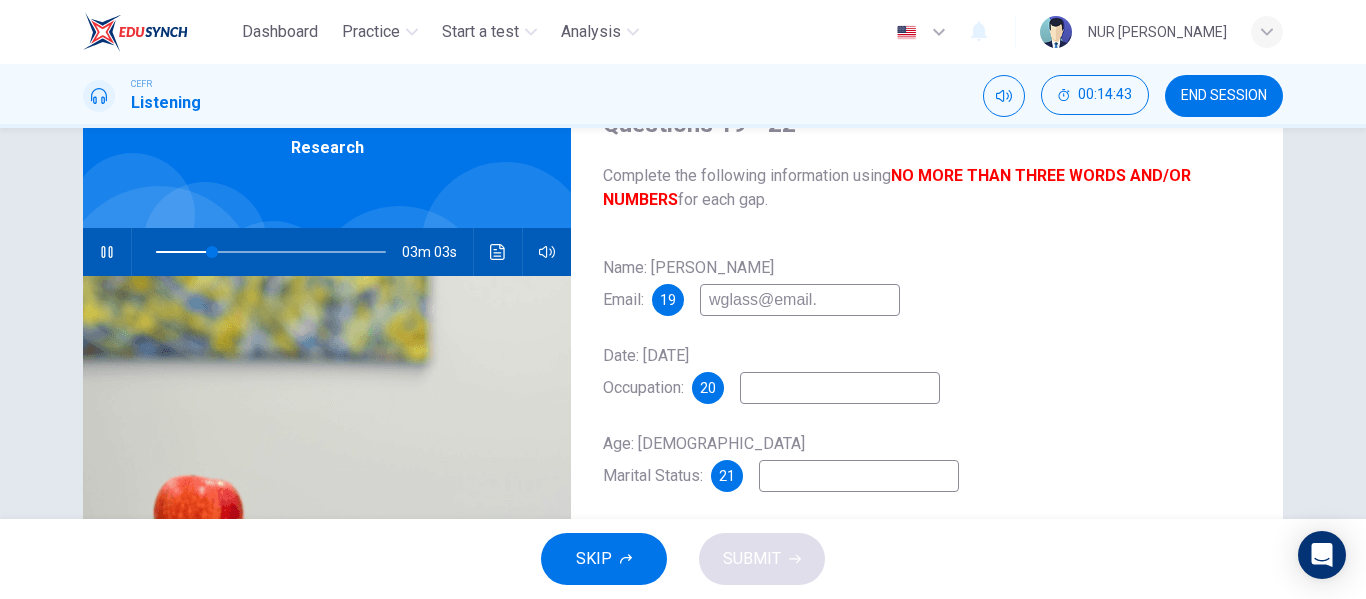 type on "wglass@email.c" 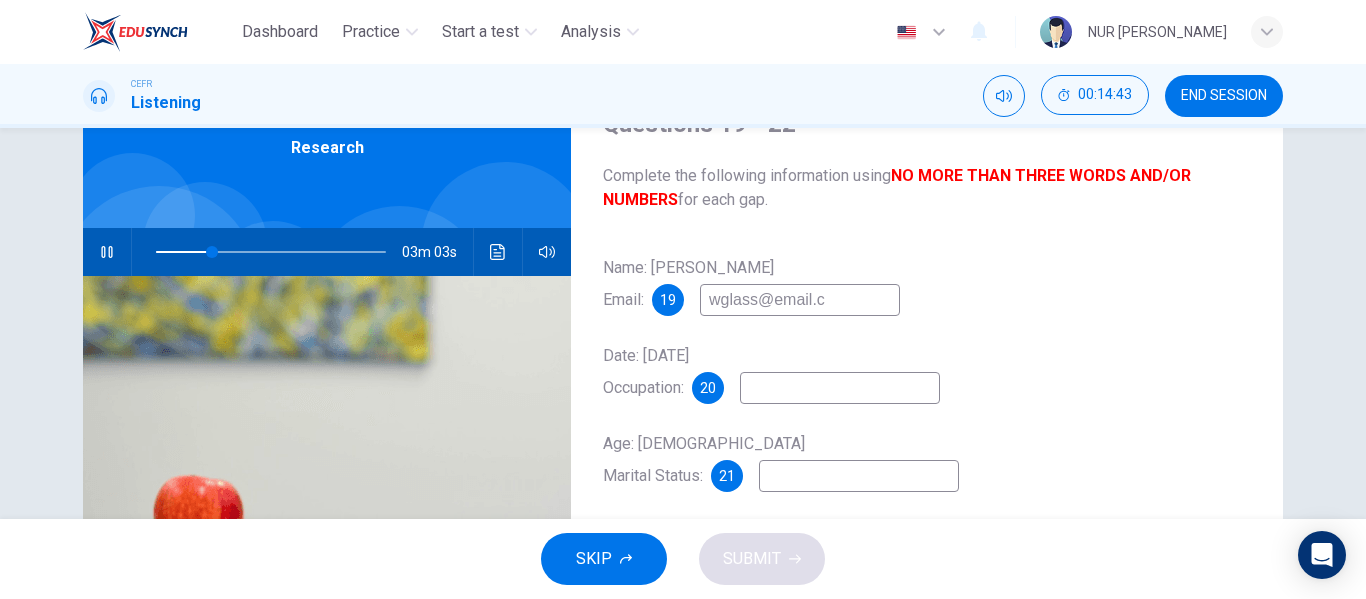 type on "25" 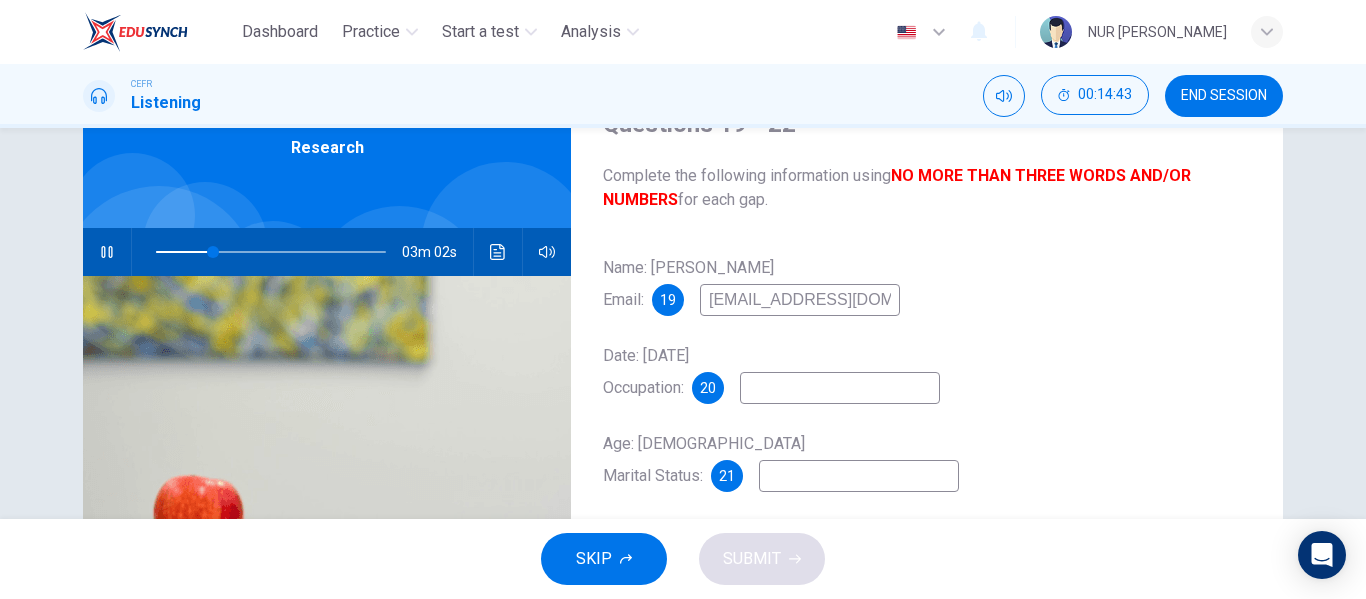 type on "wglass@email.com" 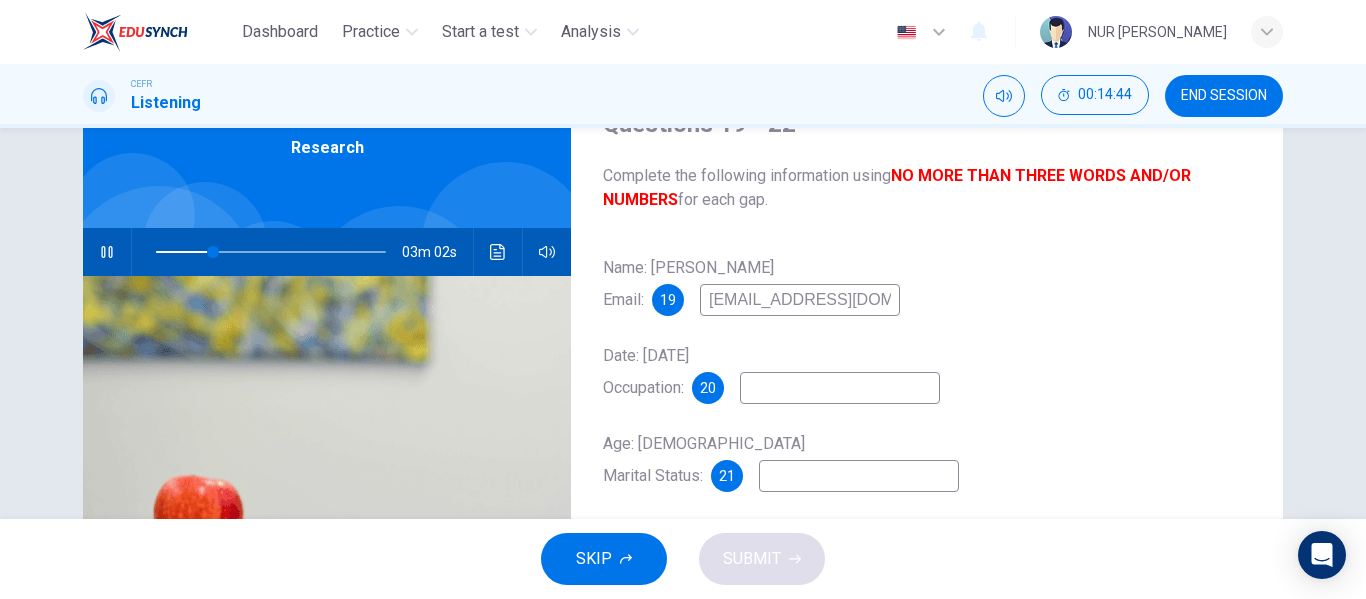 type on "25" 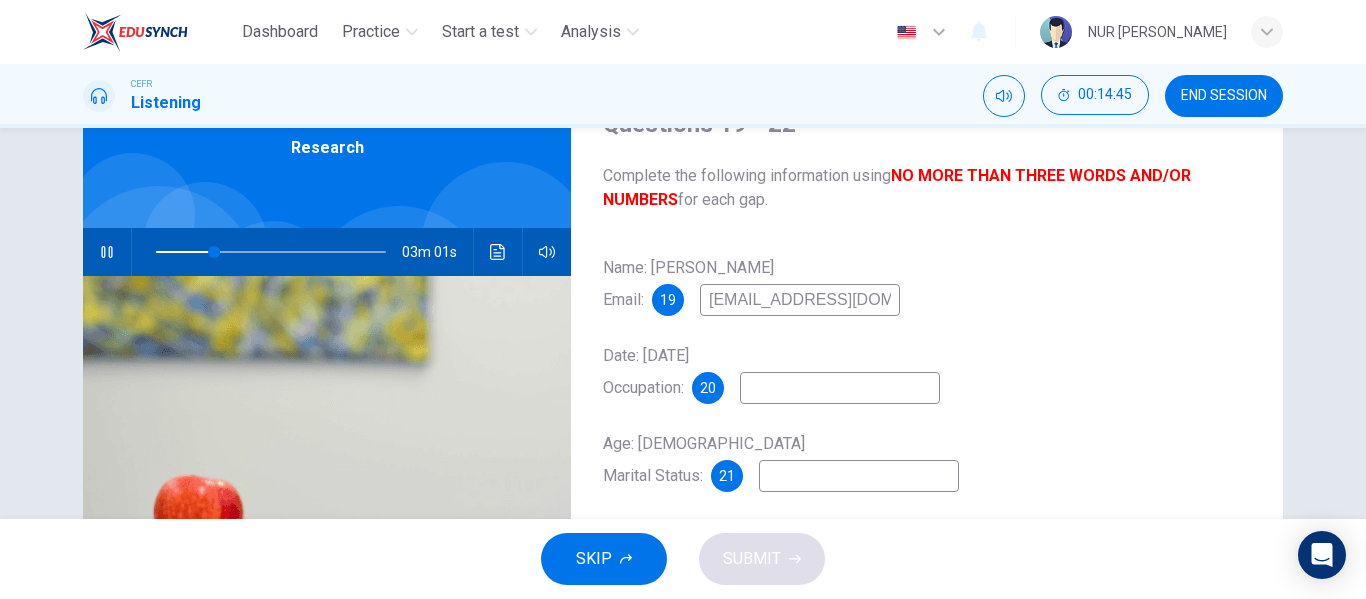 type on "wglass@email.com" 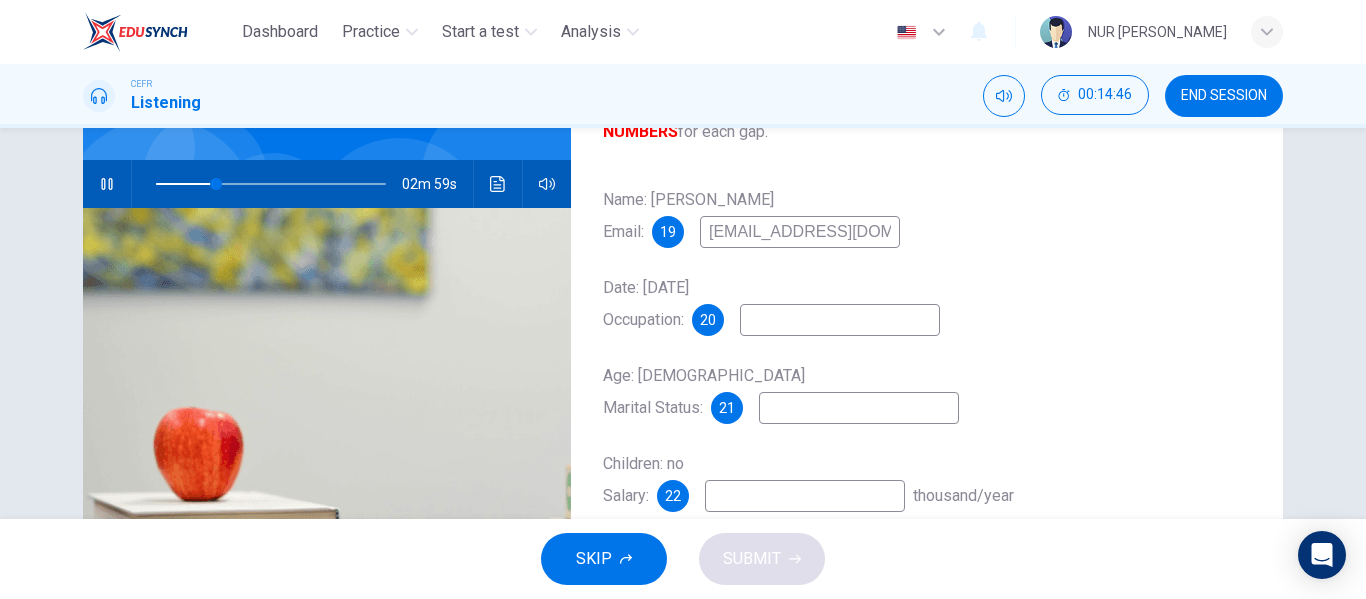 scroll, scrollTop: 169, scrollLeft: 0, axis: vertical 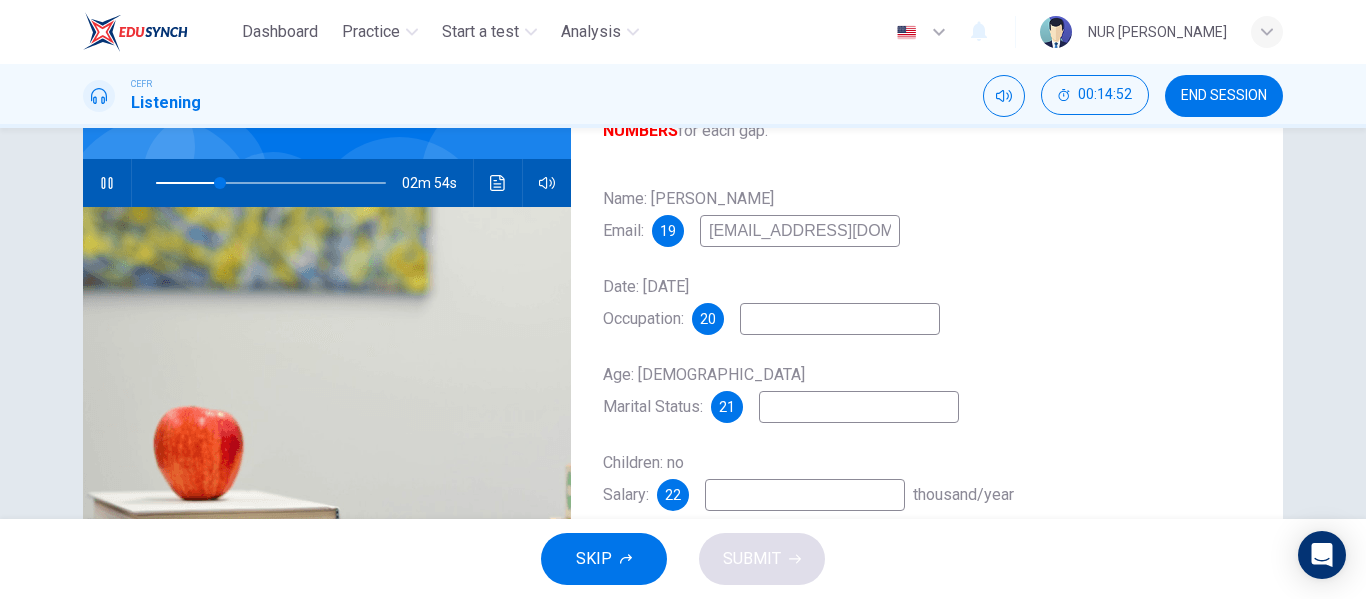 type on "28" 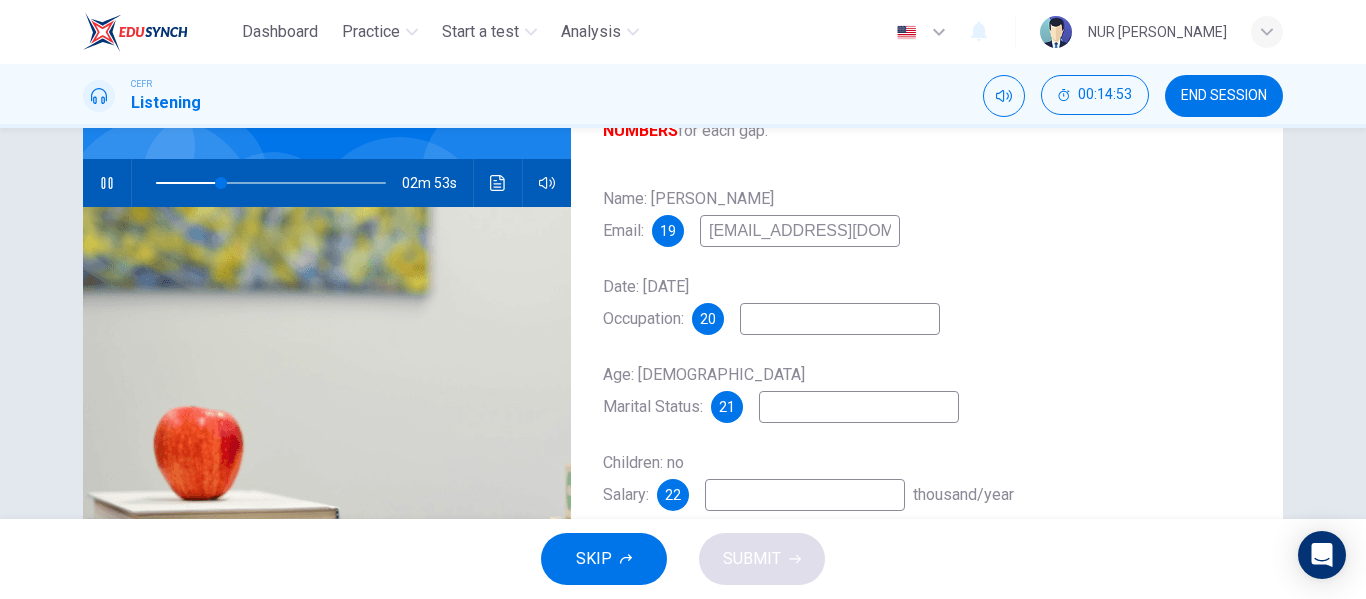 type on "c" 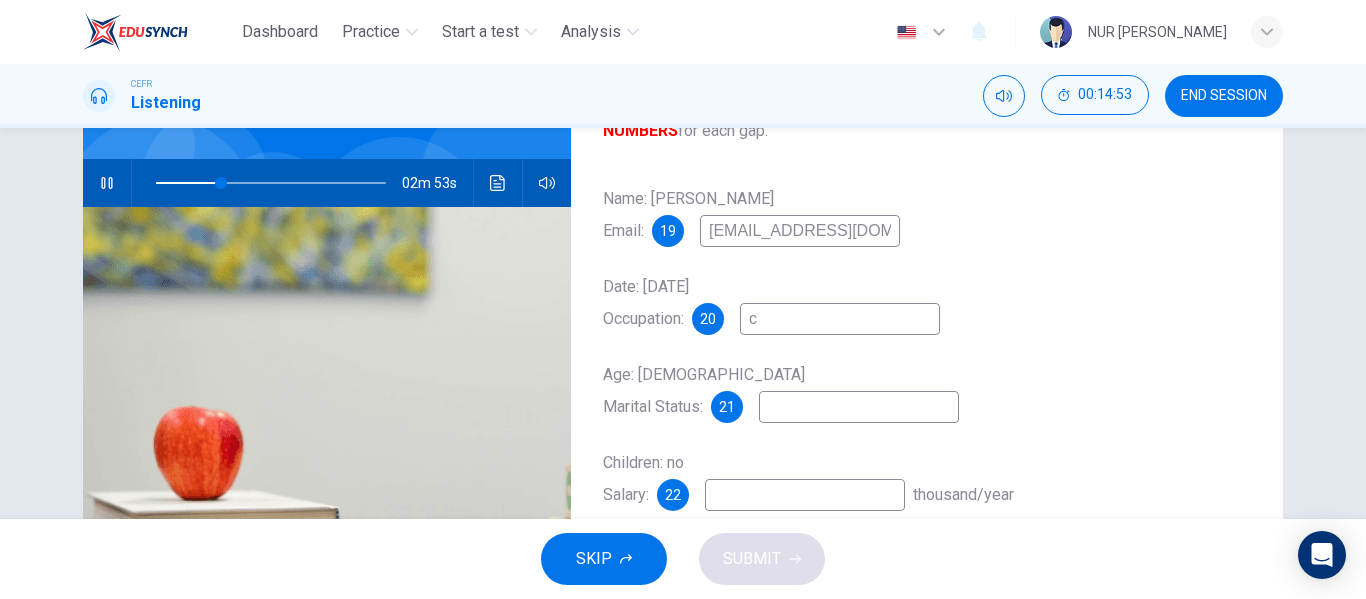 type on "29" 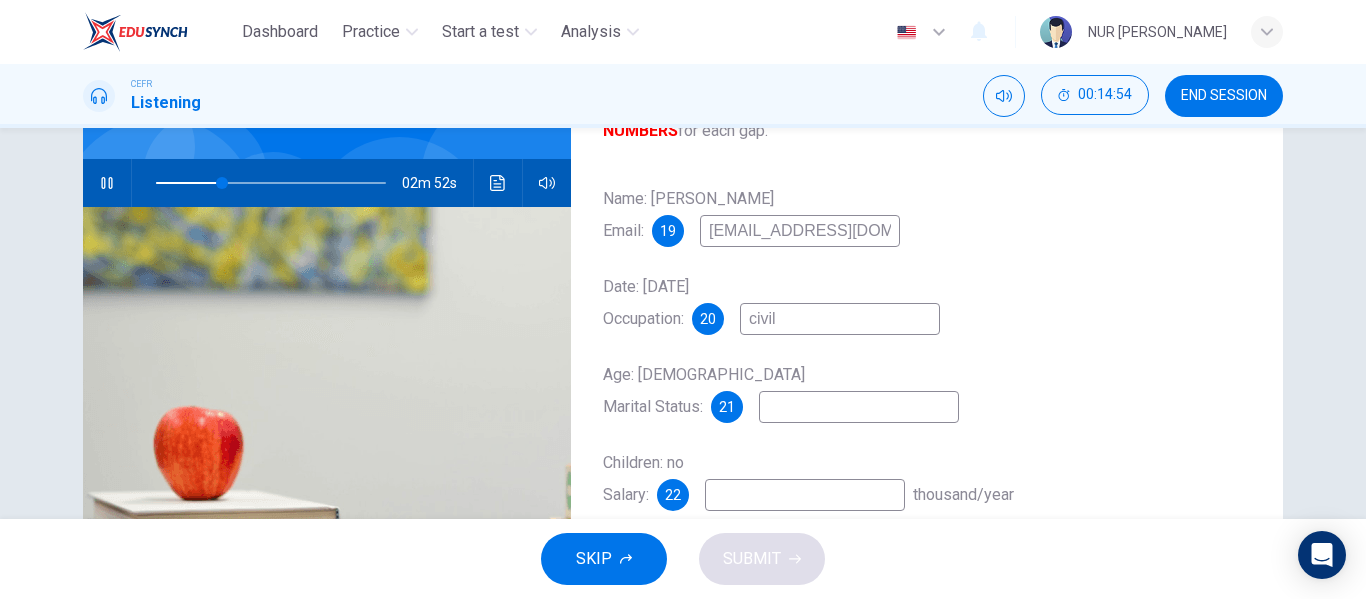 type on "civil" 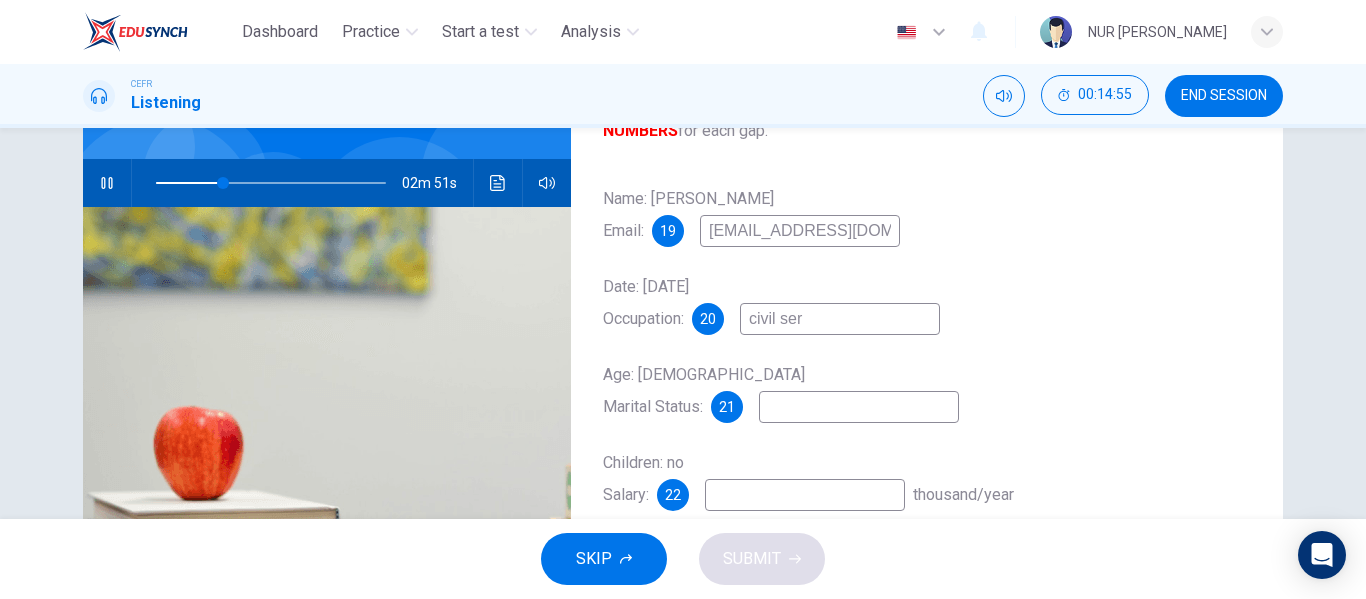 type on "civil serb" 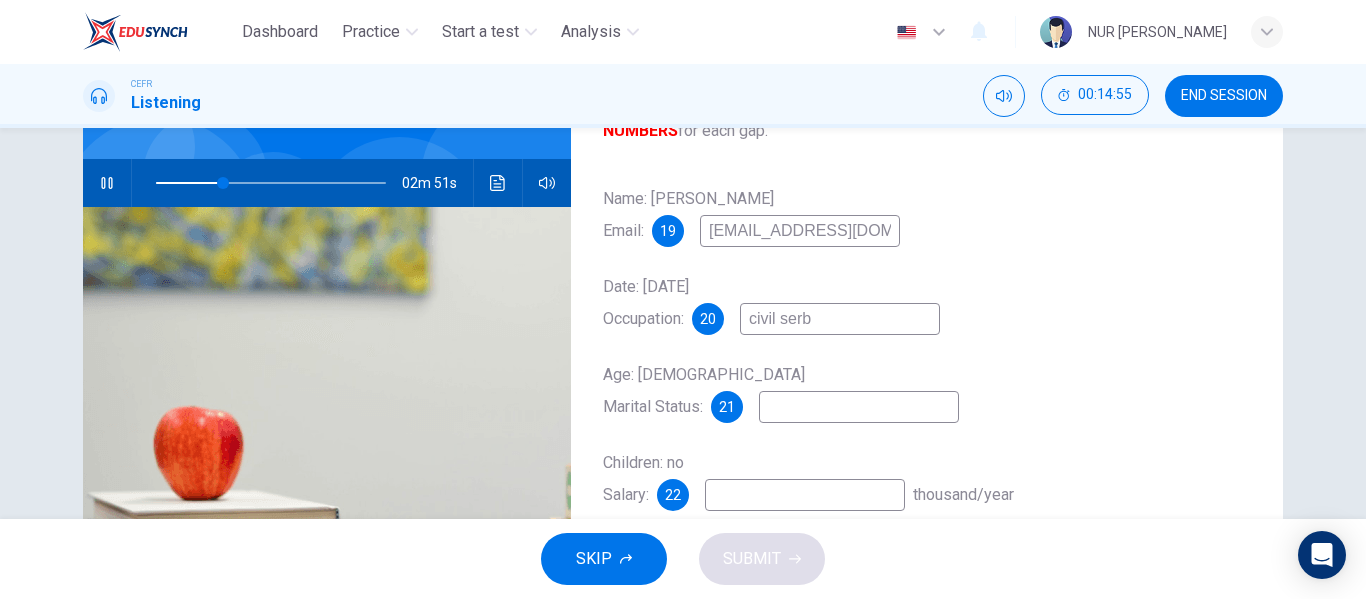type on "30" 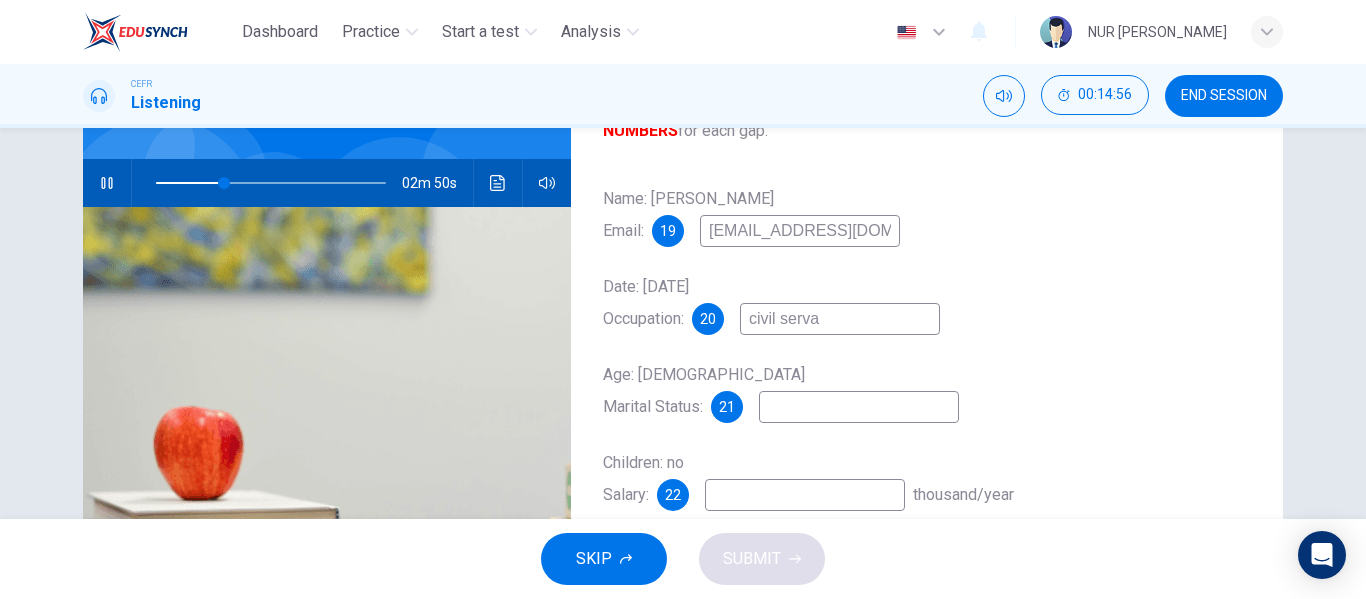 type on "civil servan" 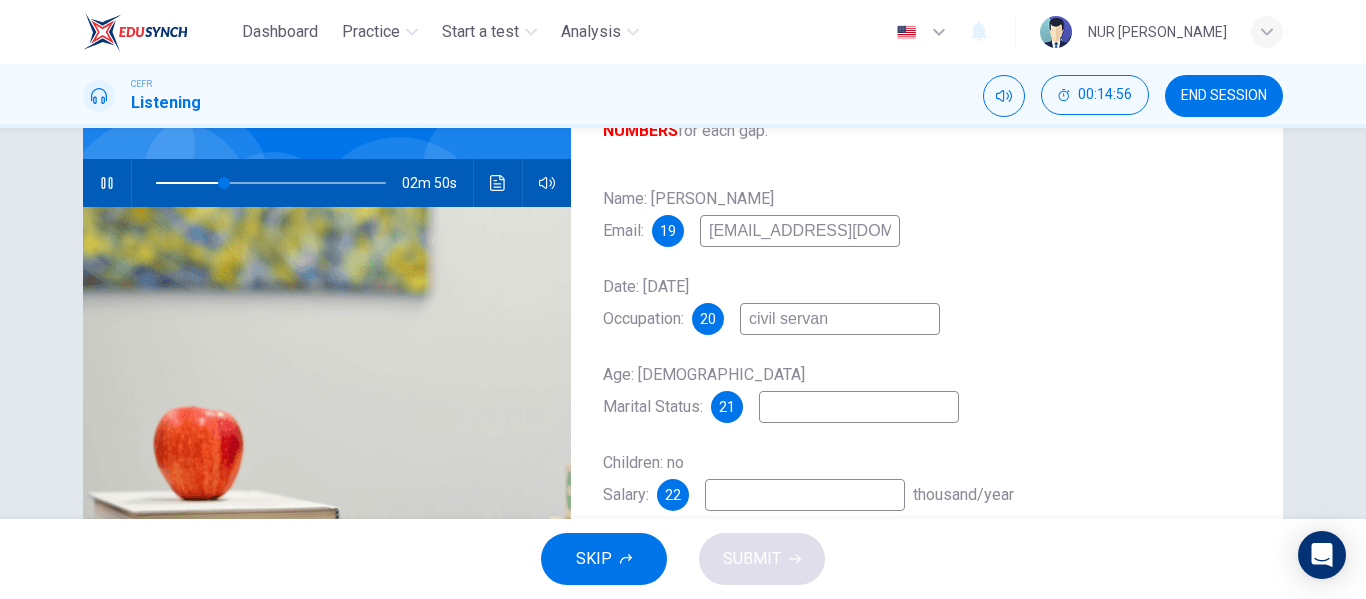 type on "30" 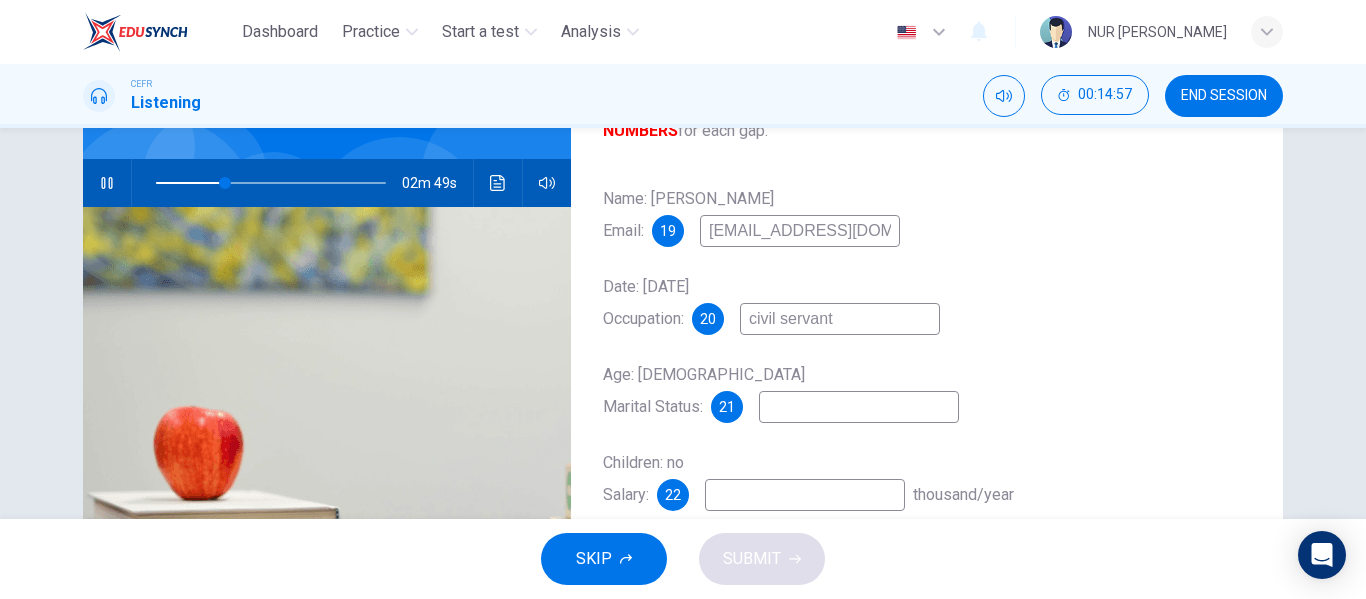 type on "30" 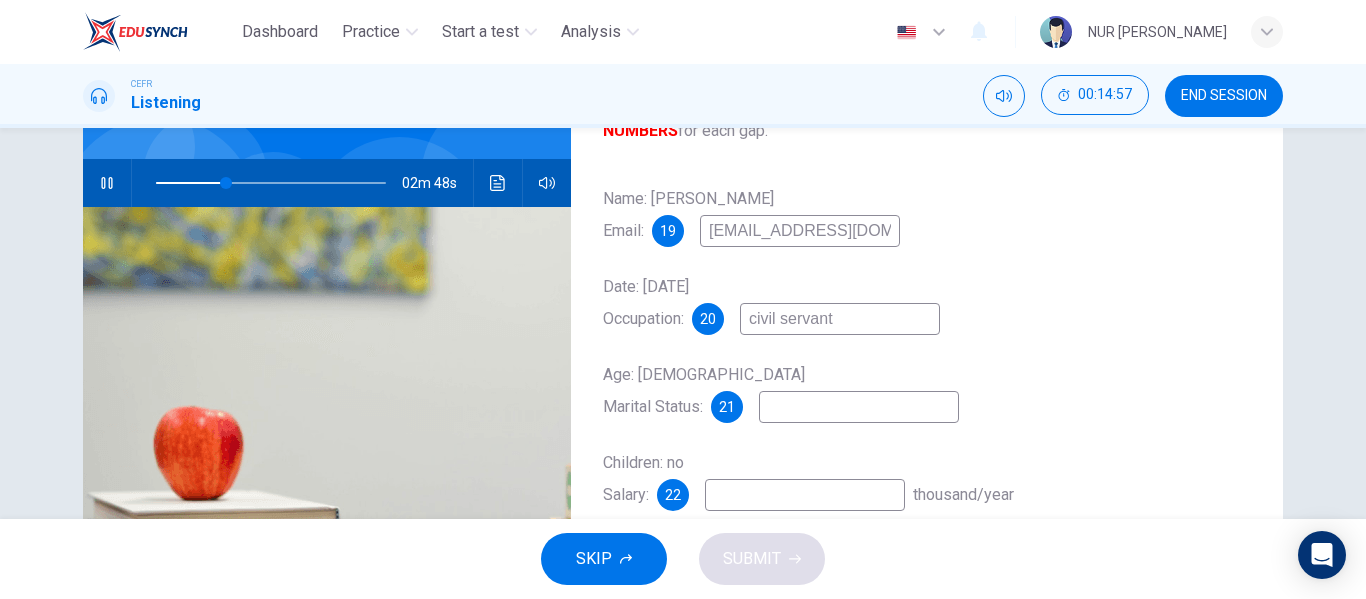 type on "civil servant" 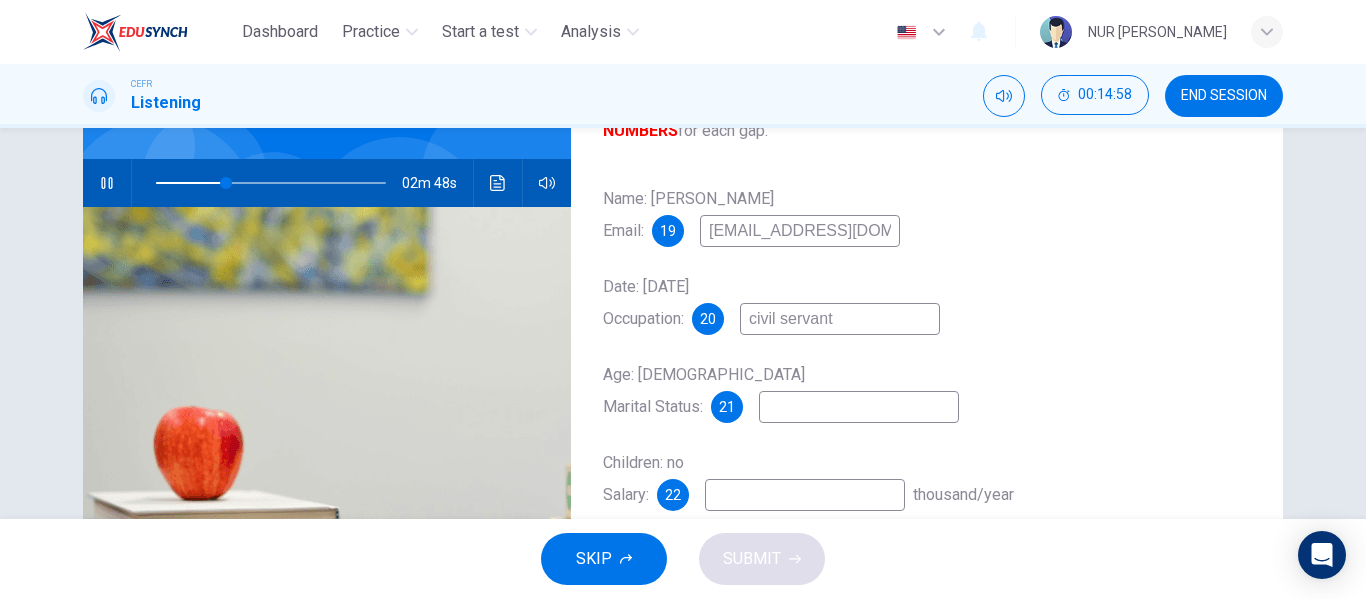 click at bounding box center [859, 407] 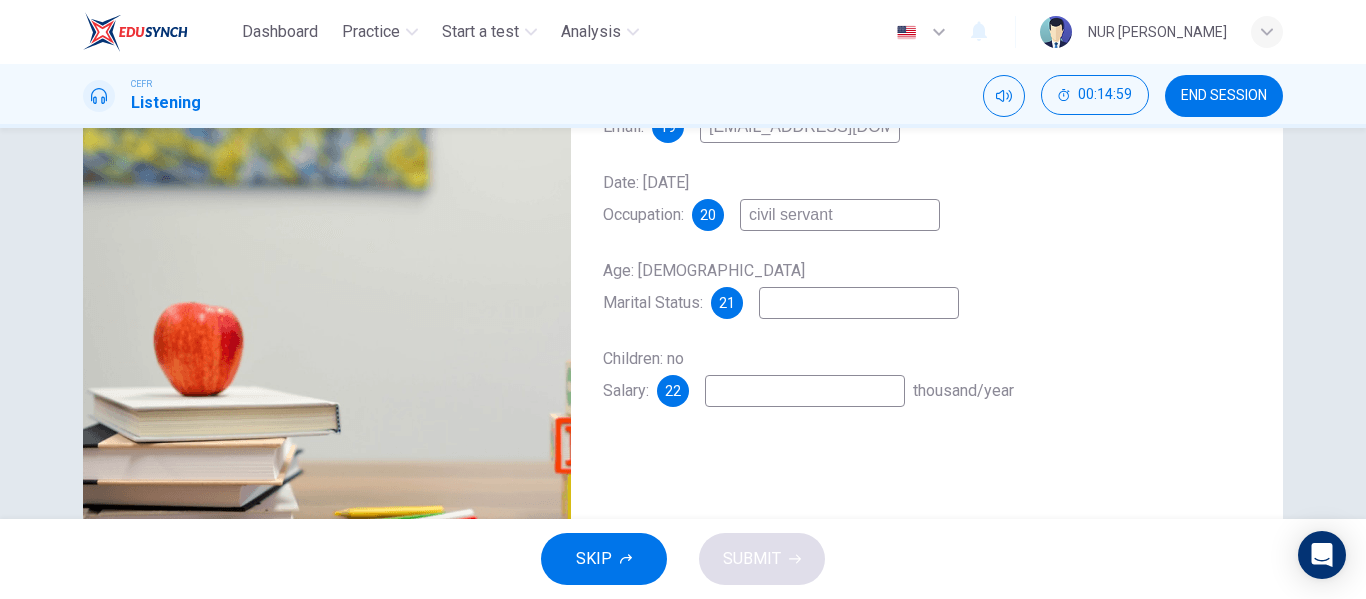 scroll, scrollTop: 275, scrollLeft: 0, axis: vertical 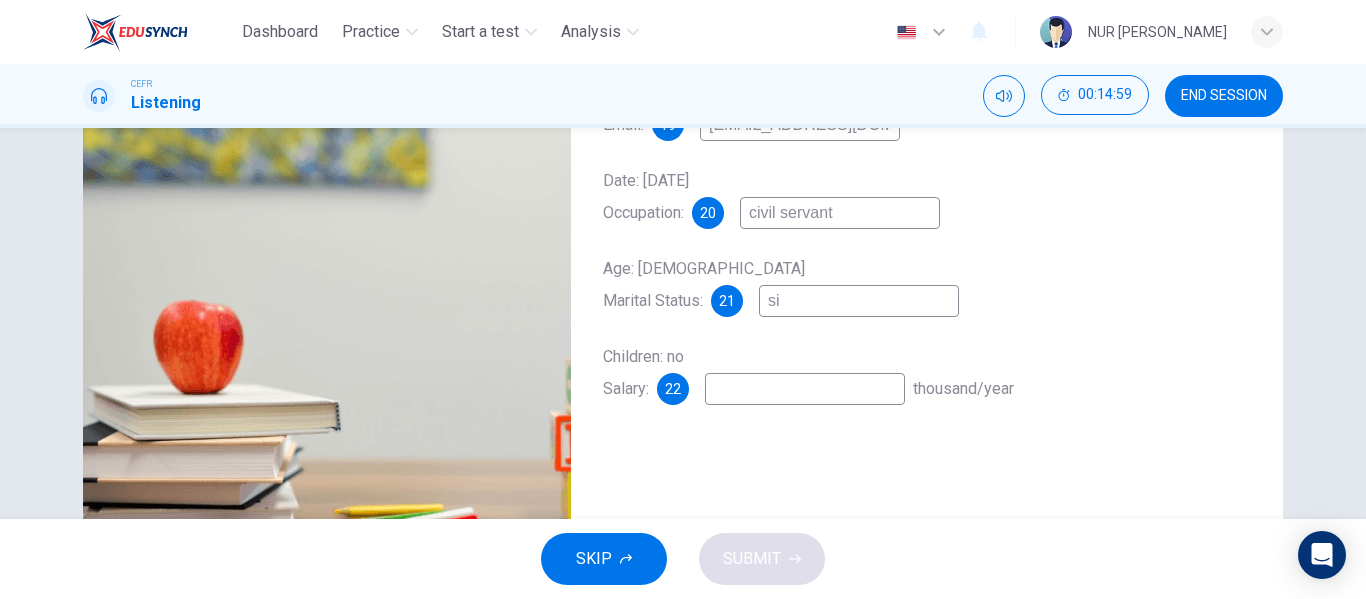 type on "sin" 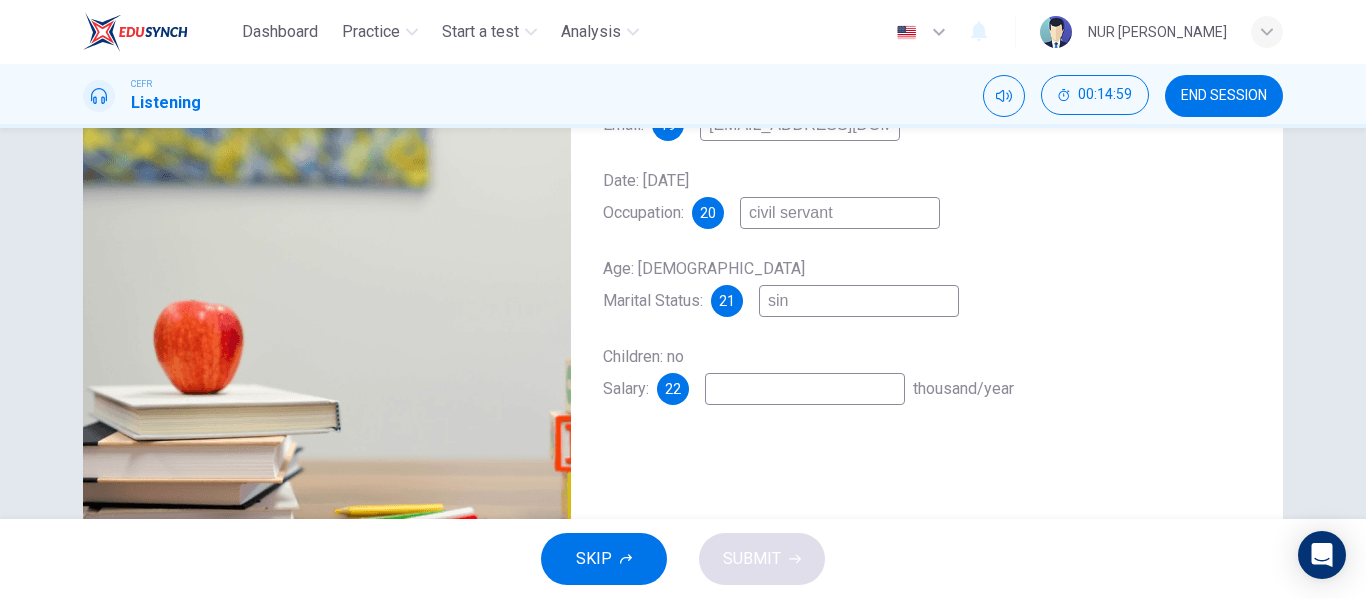 type on "31" 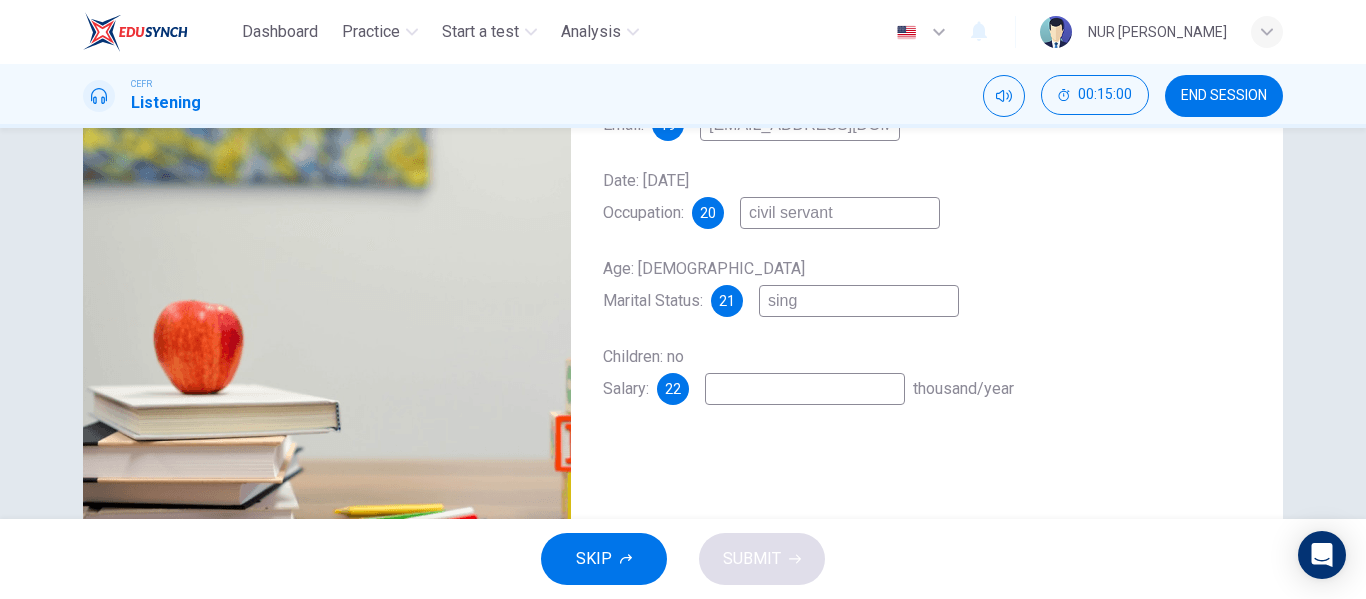 type on "singl" 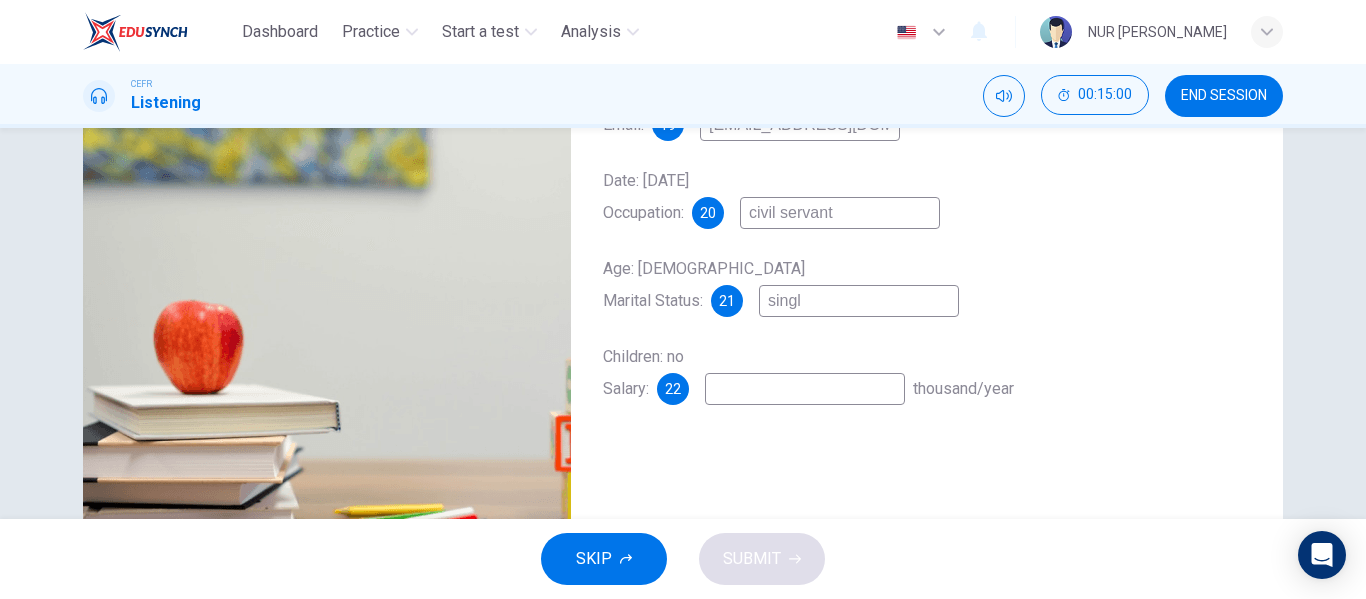 type on "32" 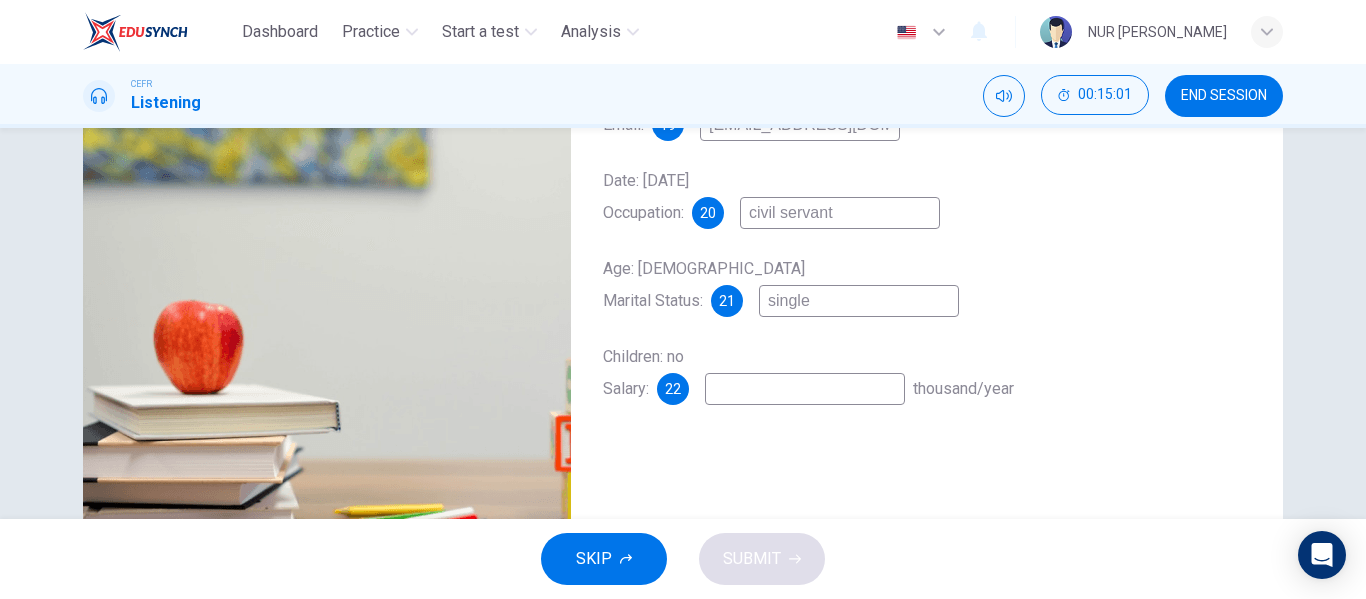 type on "32" 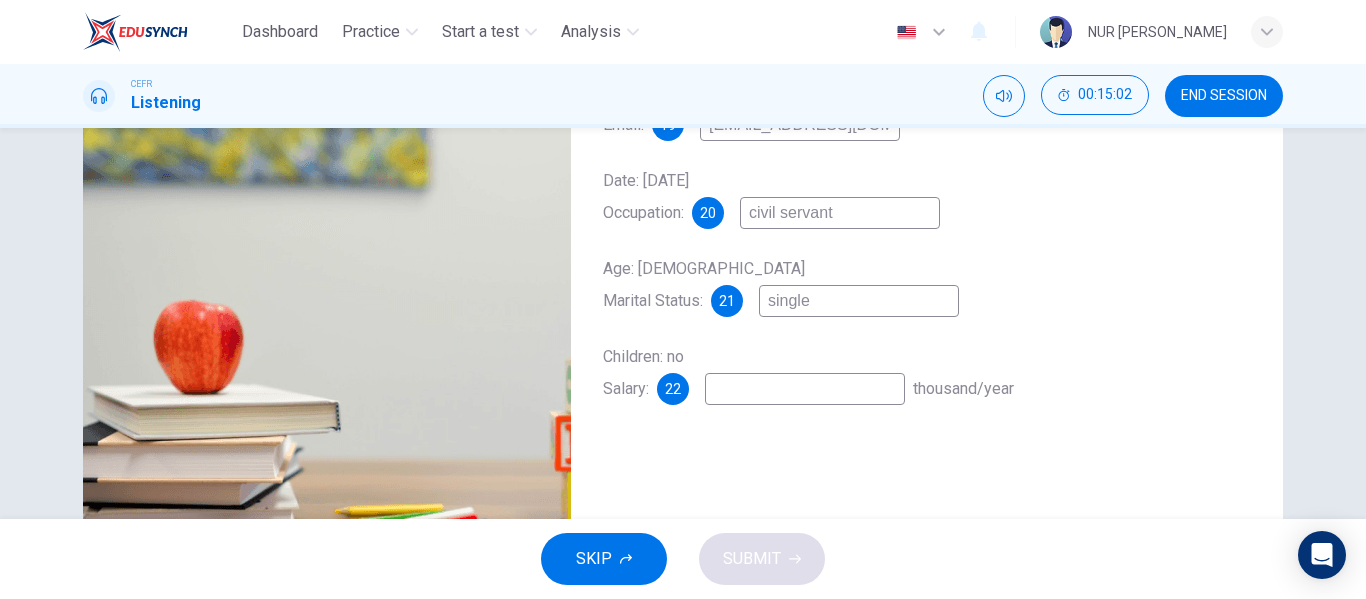 type on "single" 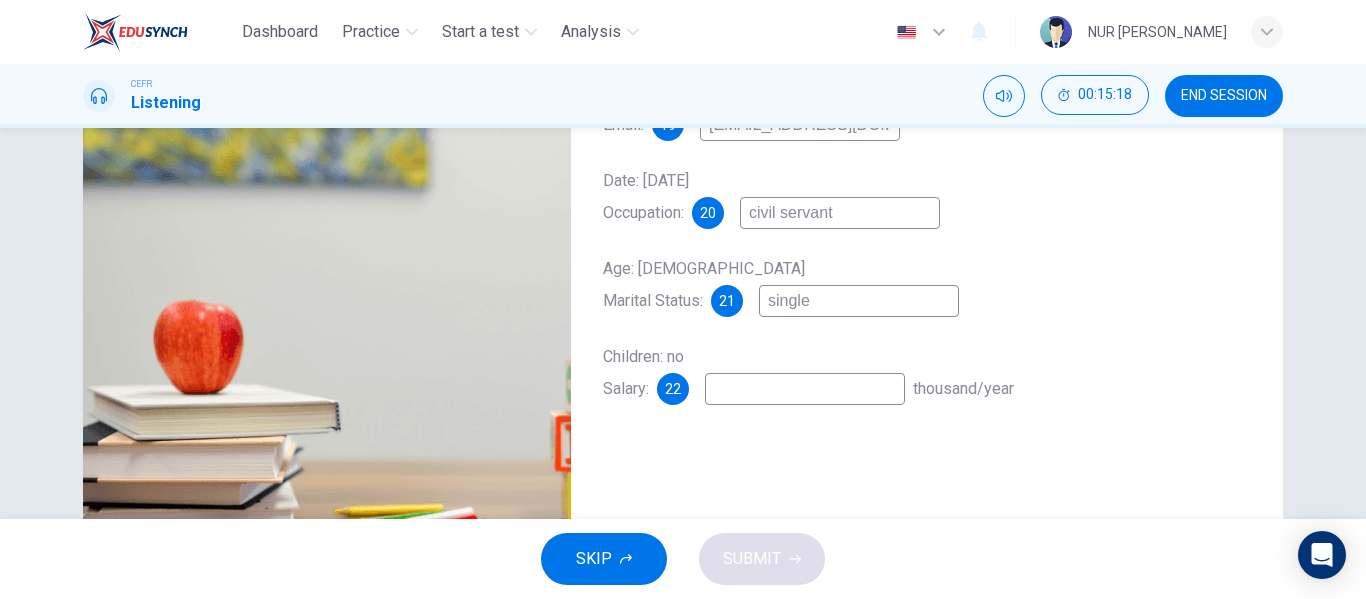 type on "39" 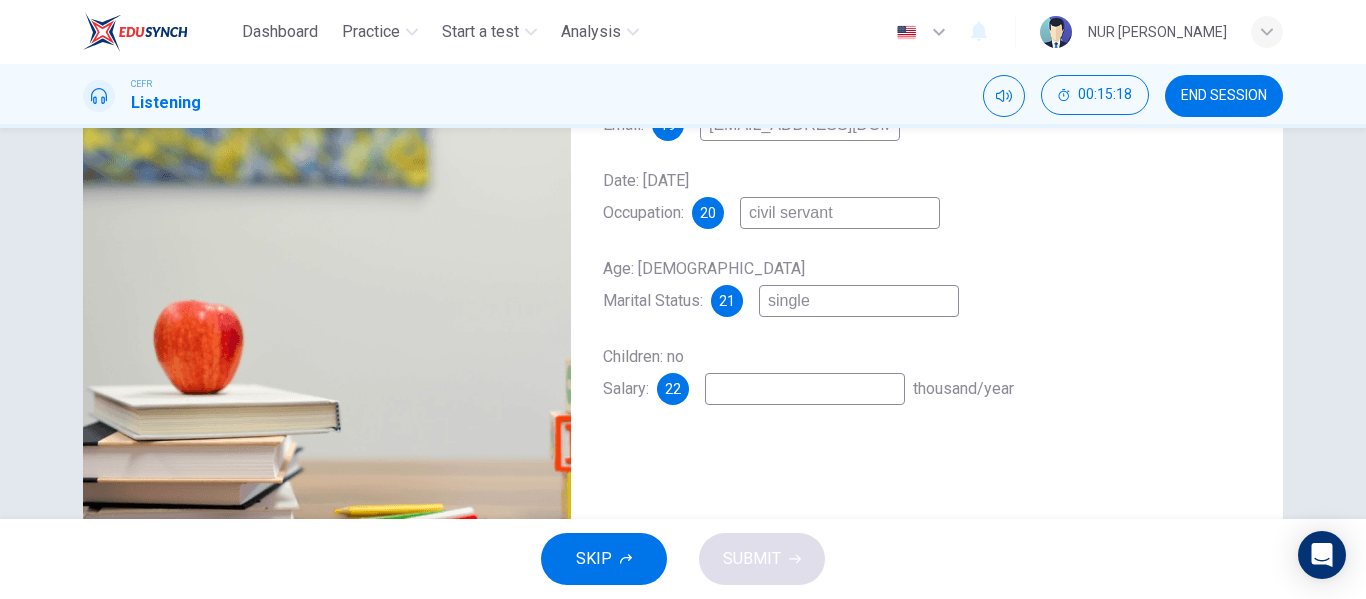 type on "2" 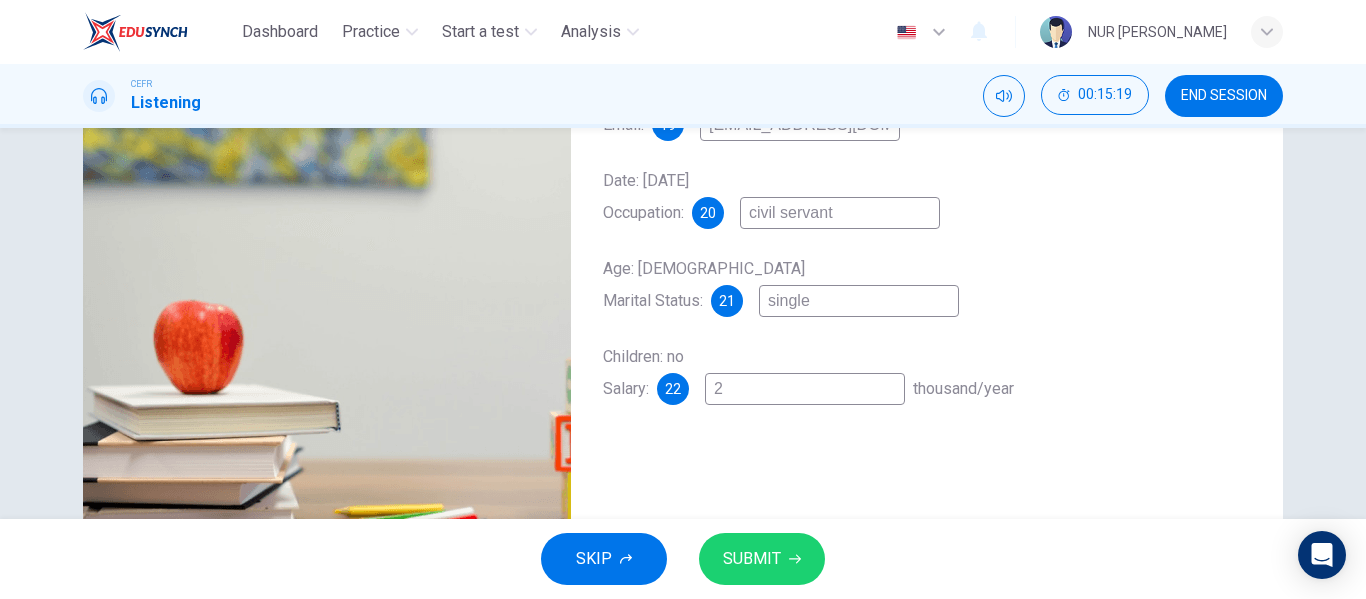 type on "40" 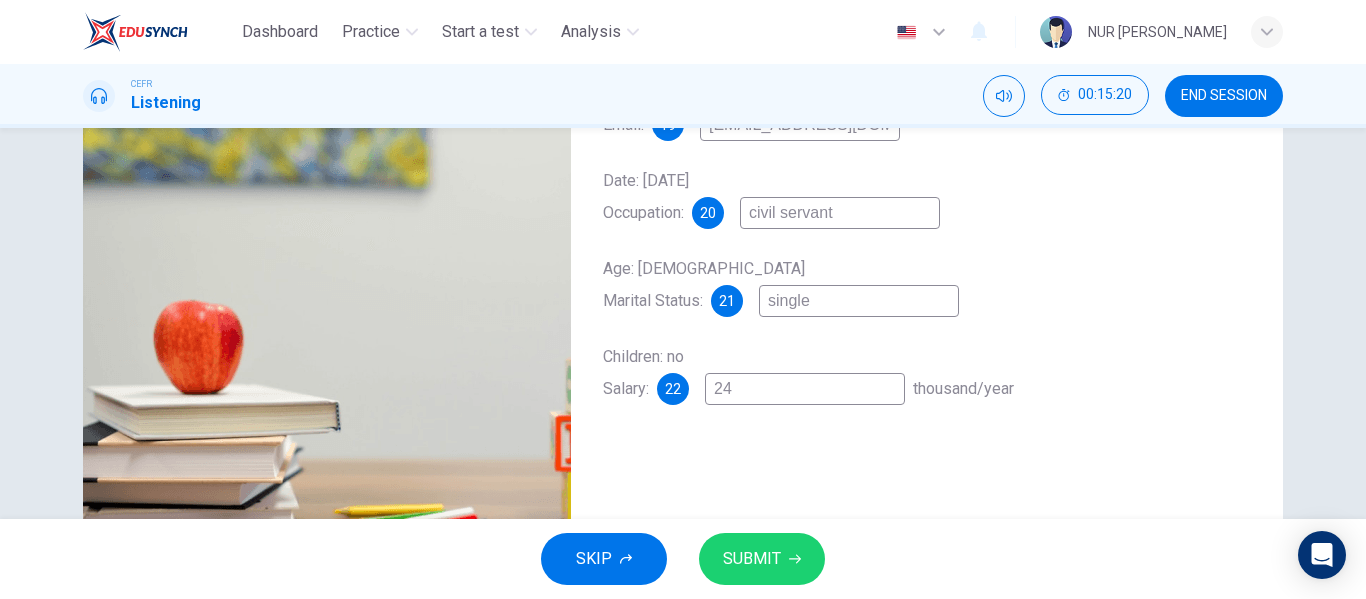 type on "40" 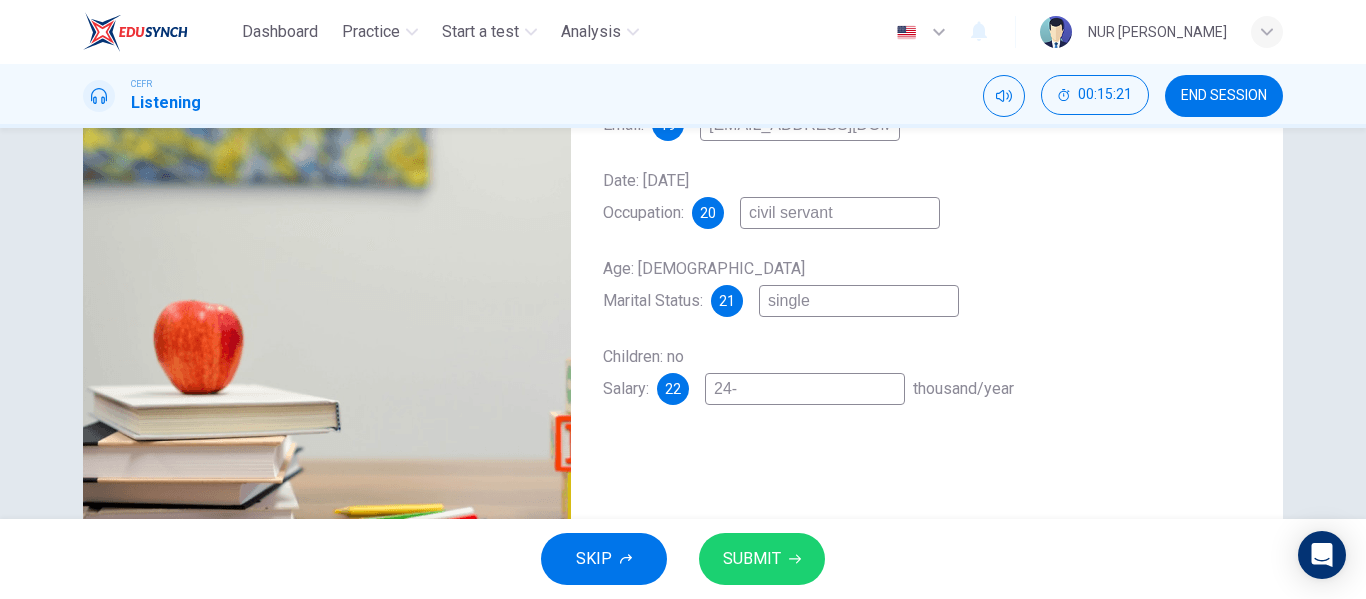 type on "40" 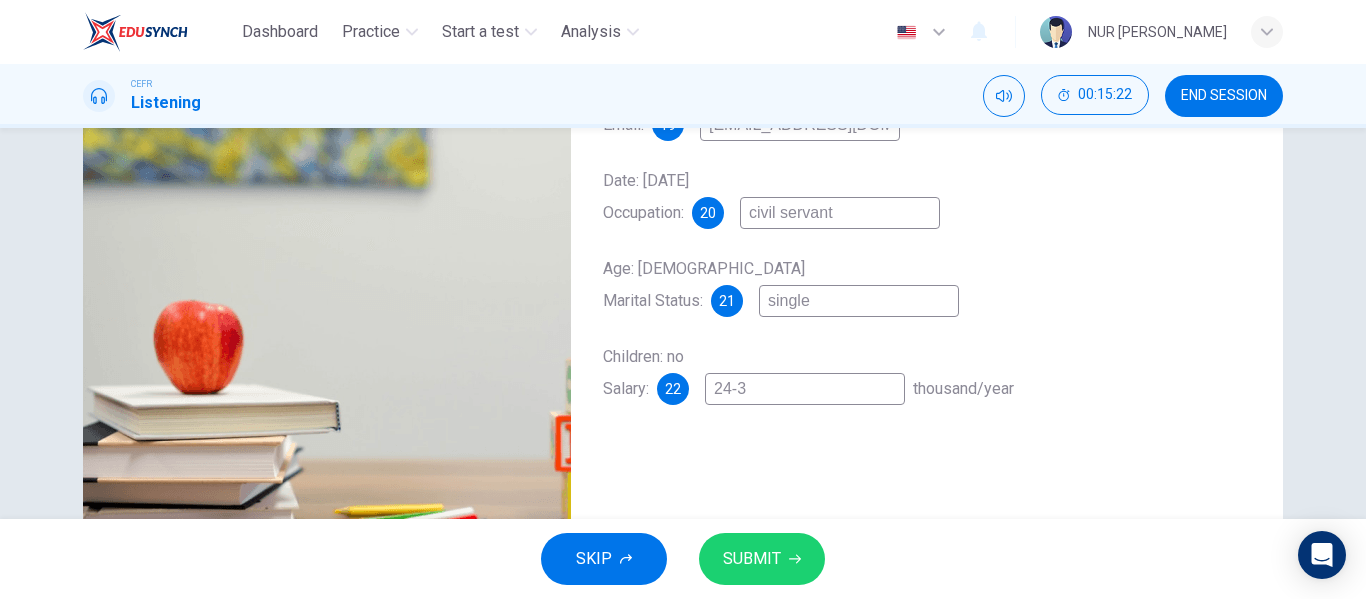 type on "24-36" 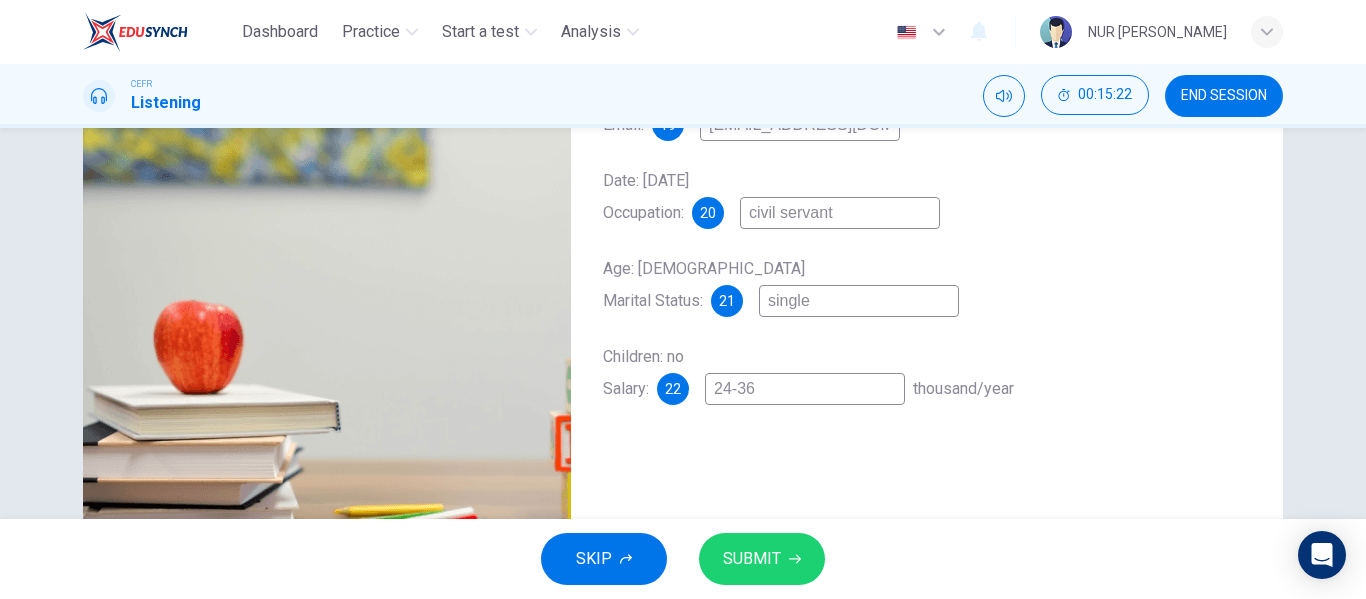type on "41" 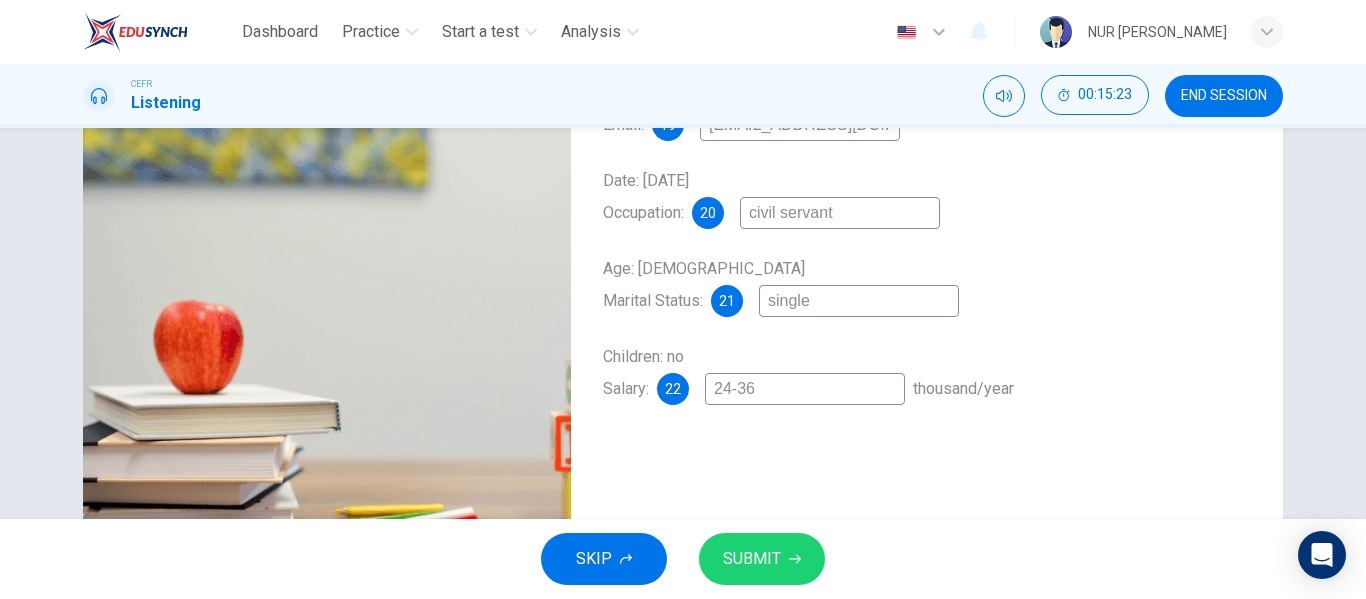 type on "24-36" 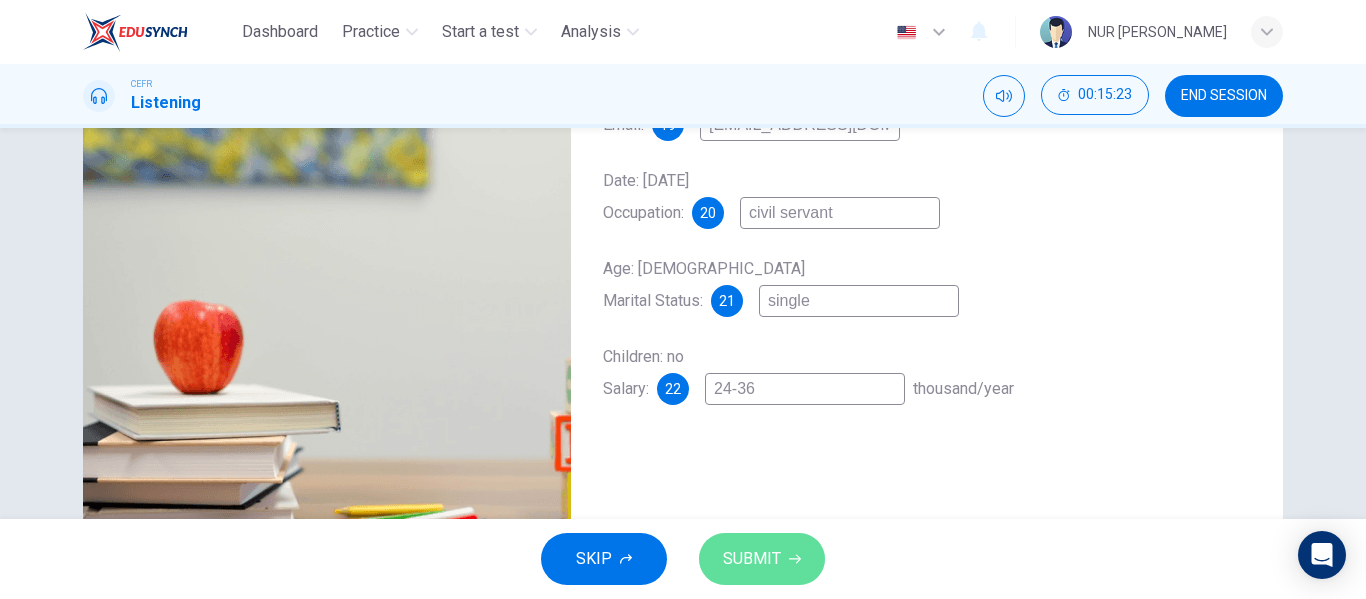 click on "SUBMIT" at bounding box center [752, 559] 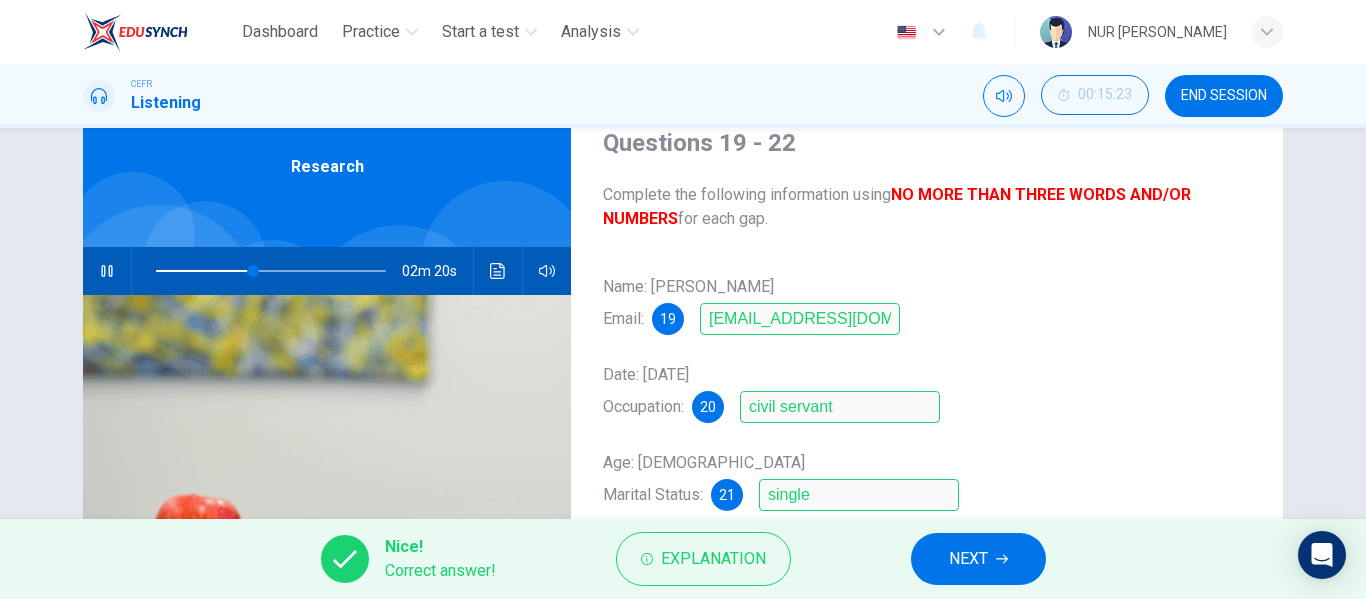 scroll, scrollTop: 75, scrollLeft: 0, axis: vertical 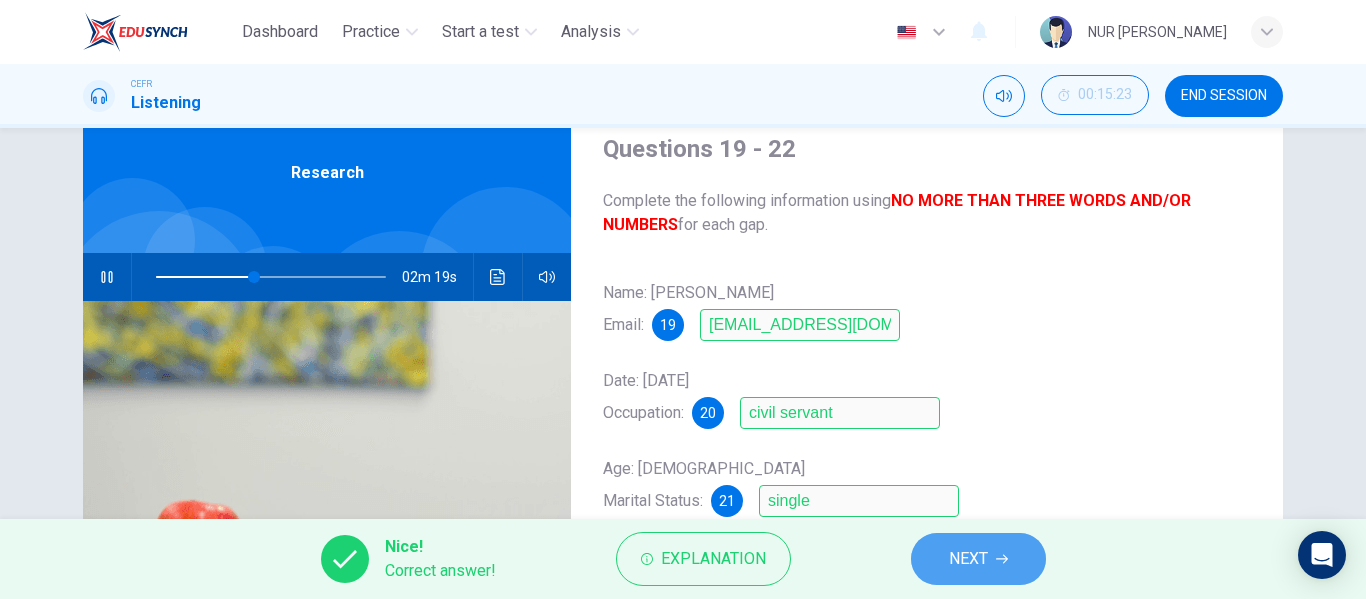click 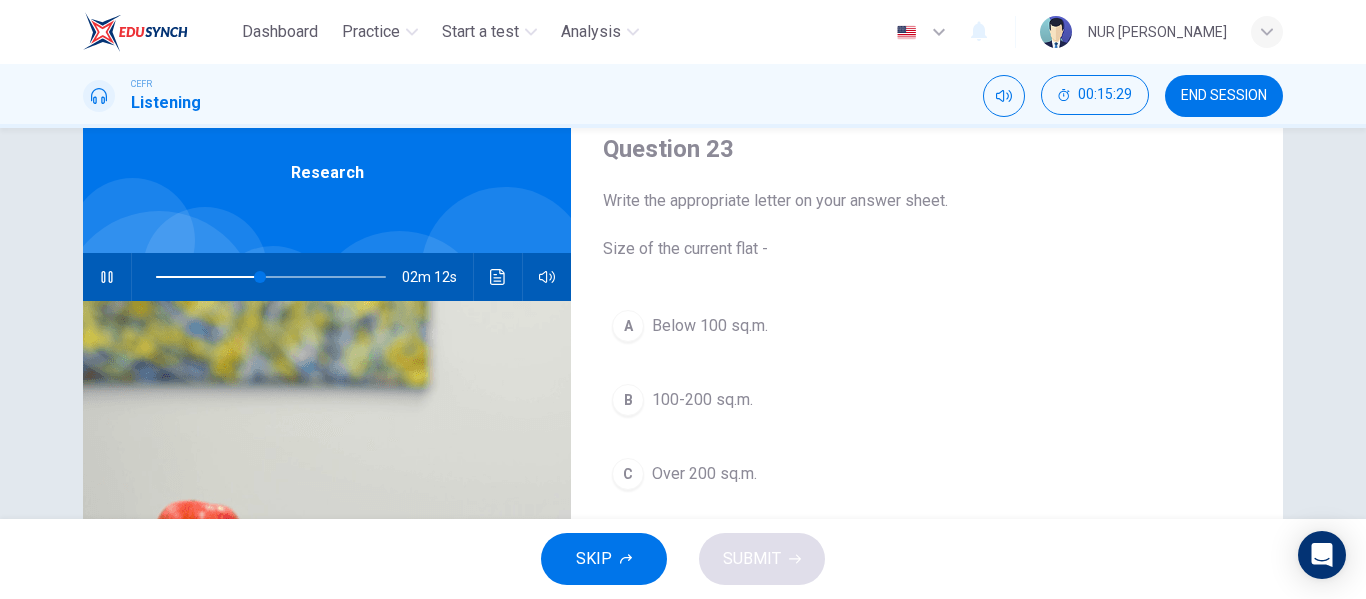 scroll, scrollTop: 175, scrollLeft: 0, axis: vertical 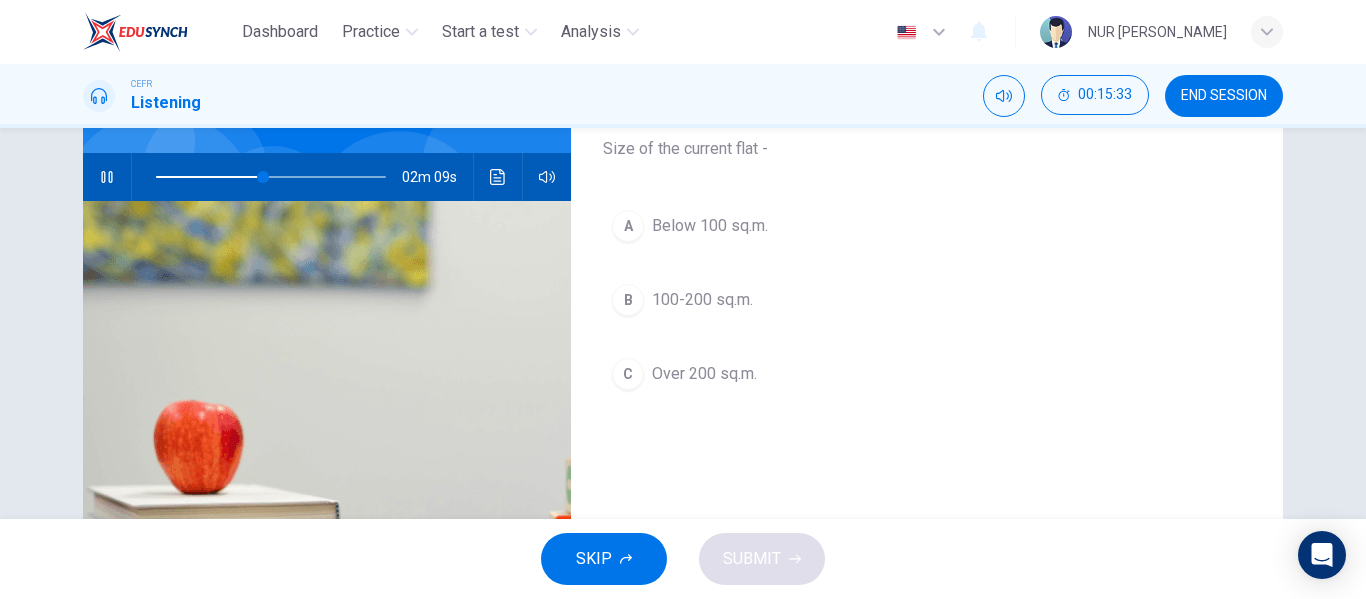 click on "100-200 sq.m." at bounding box center [702, 300] 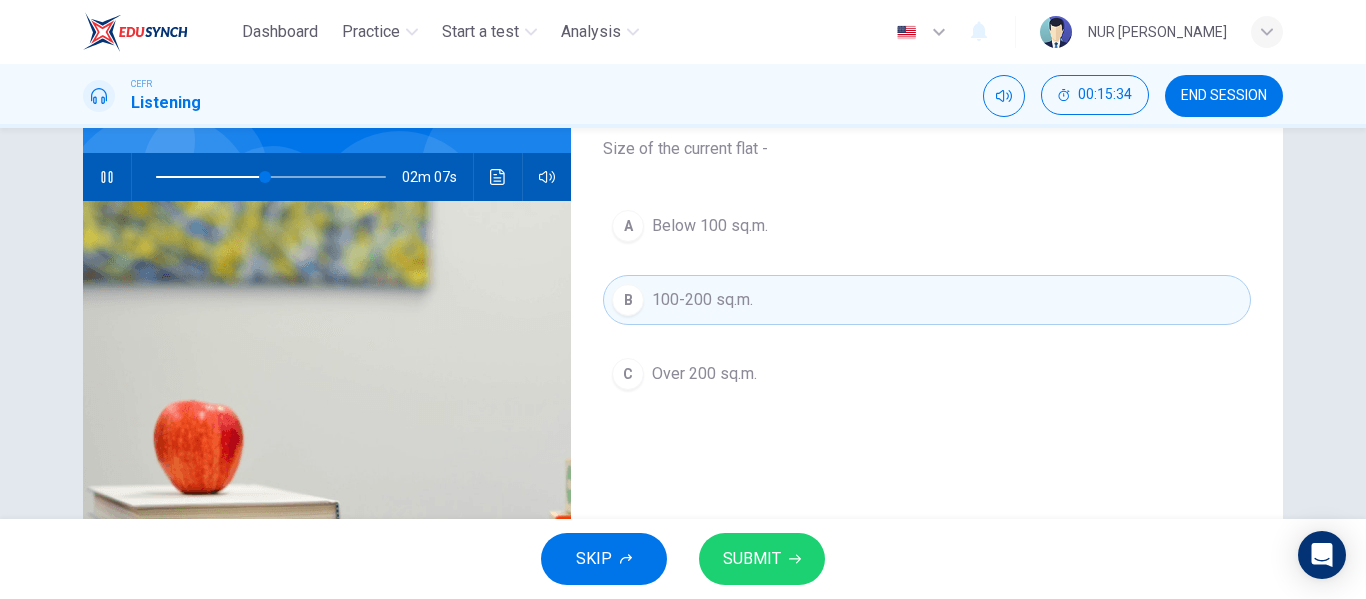 click on "SUBMIT" at bounding box center [762, 559] 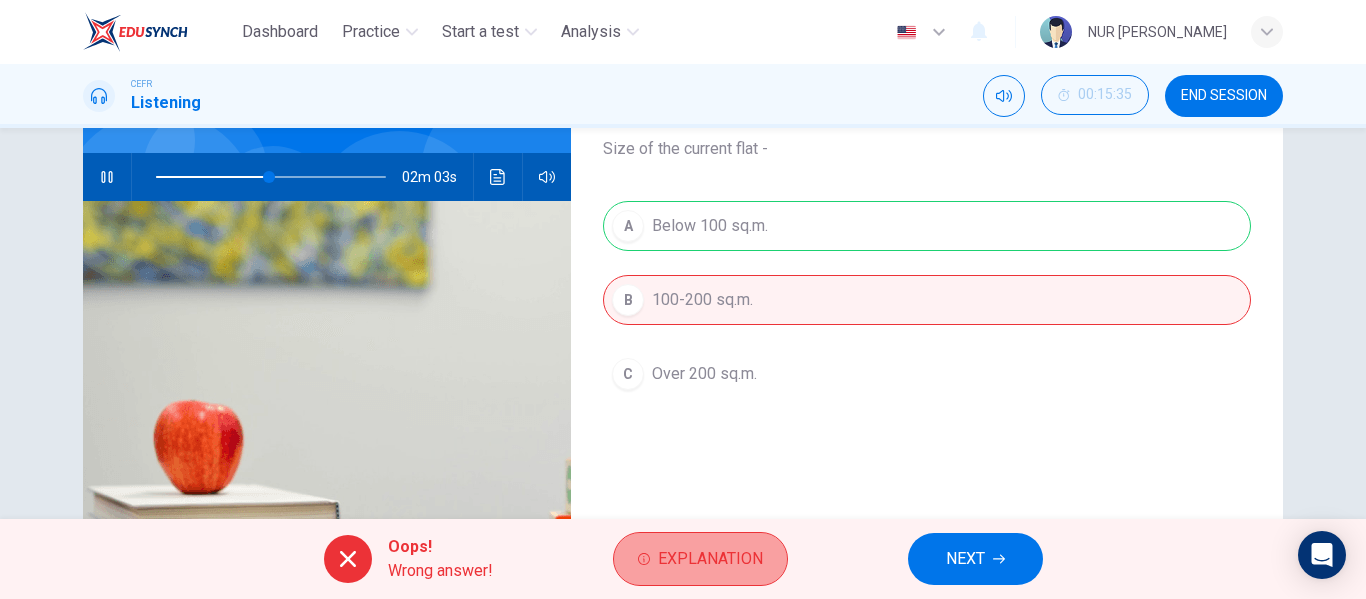 click on "Explanation" at bounding box center [700, 559] 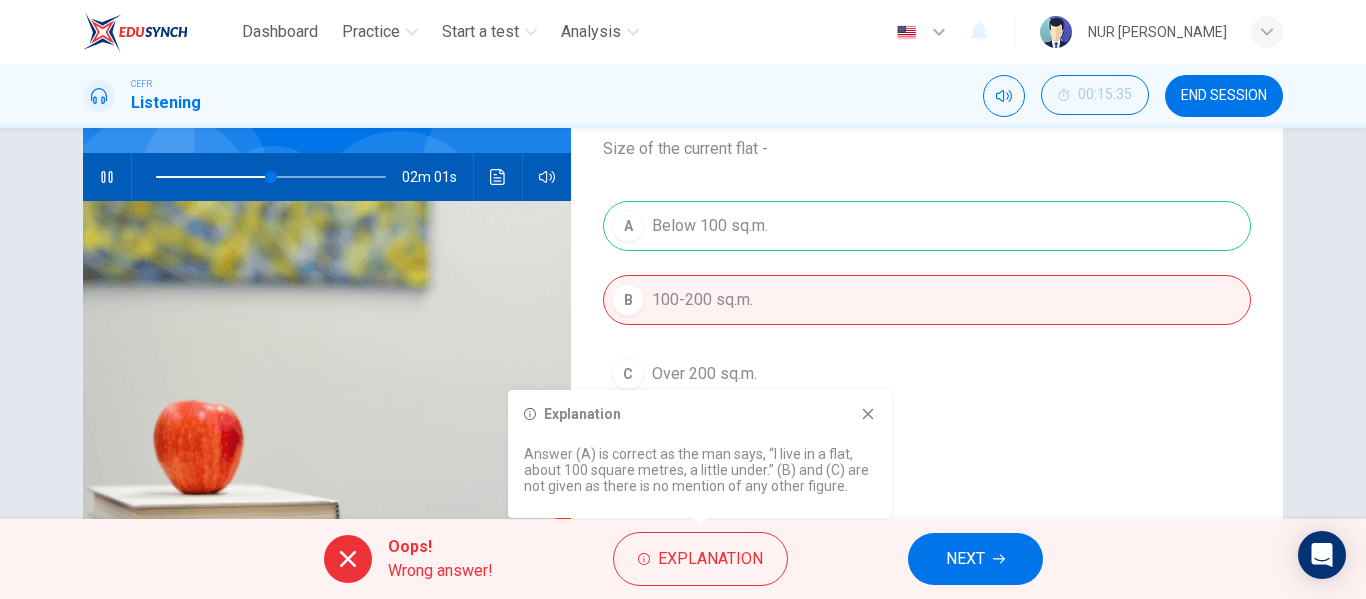 click on "NEXT" at bounding box center [975, 559] 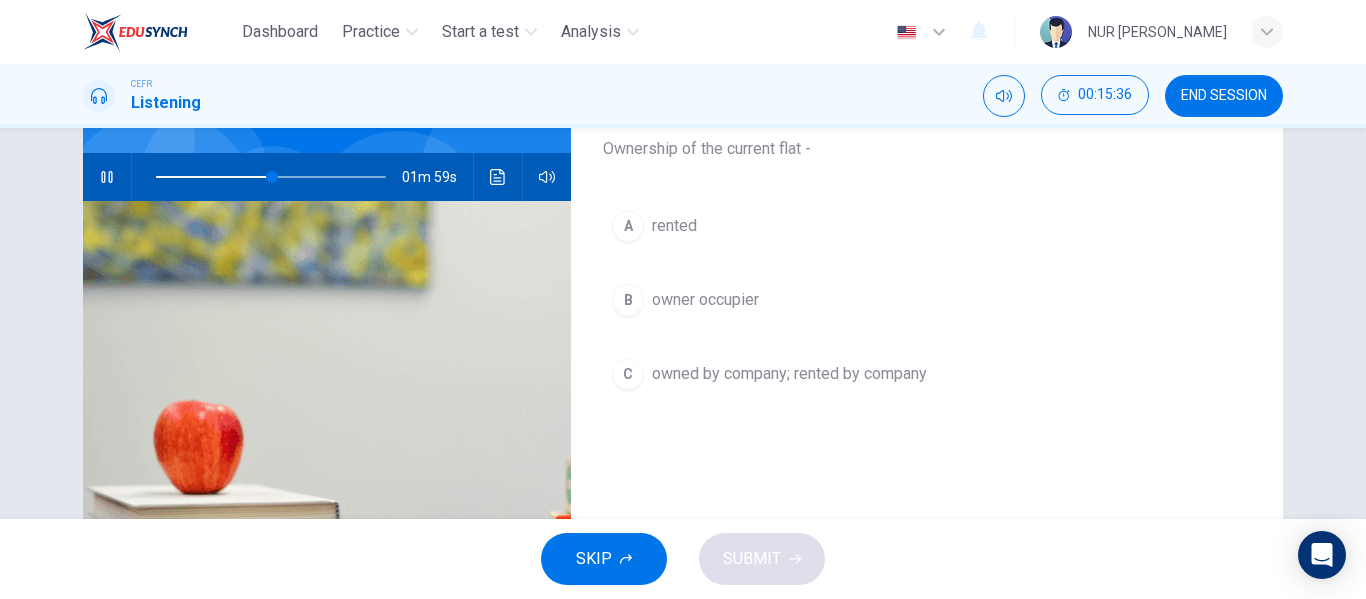 click on "B owner occupier" at bounding box center (927, 300) 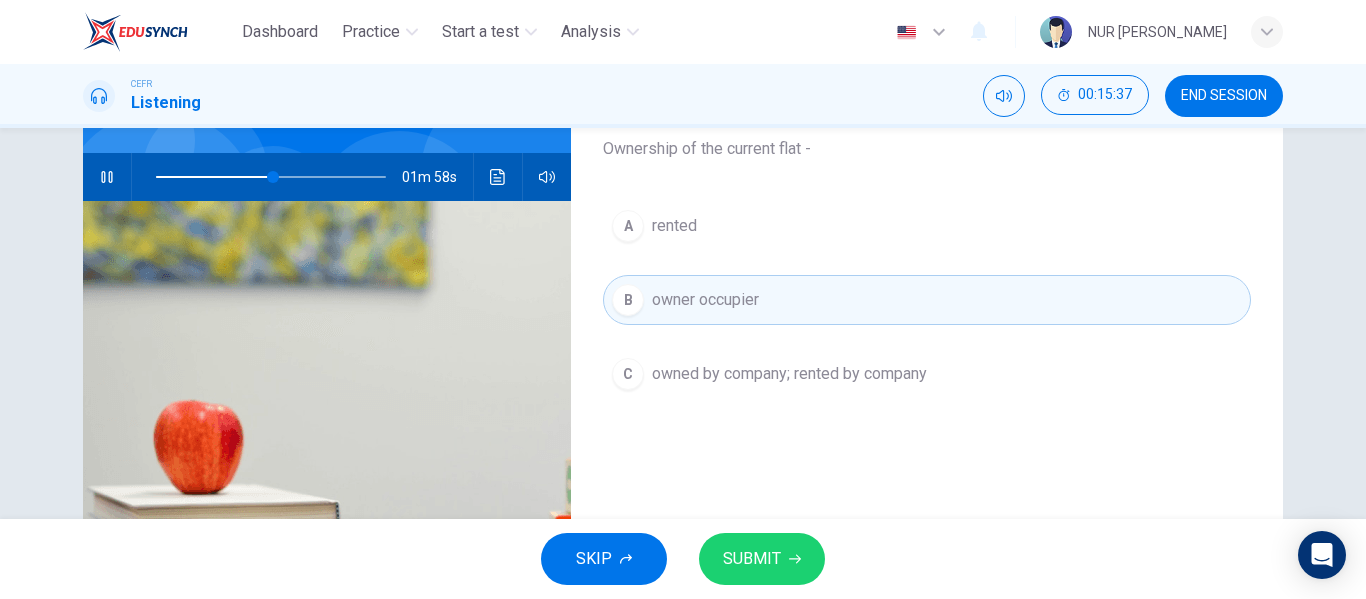 scroll, scrollTop: 75, scrollLeft: 0, axis: vertical 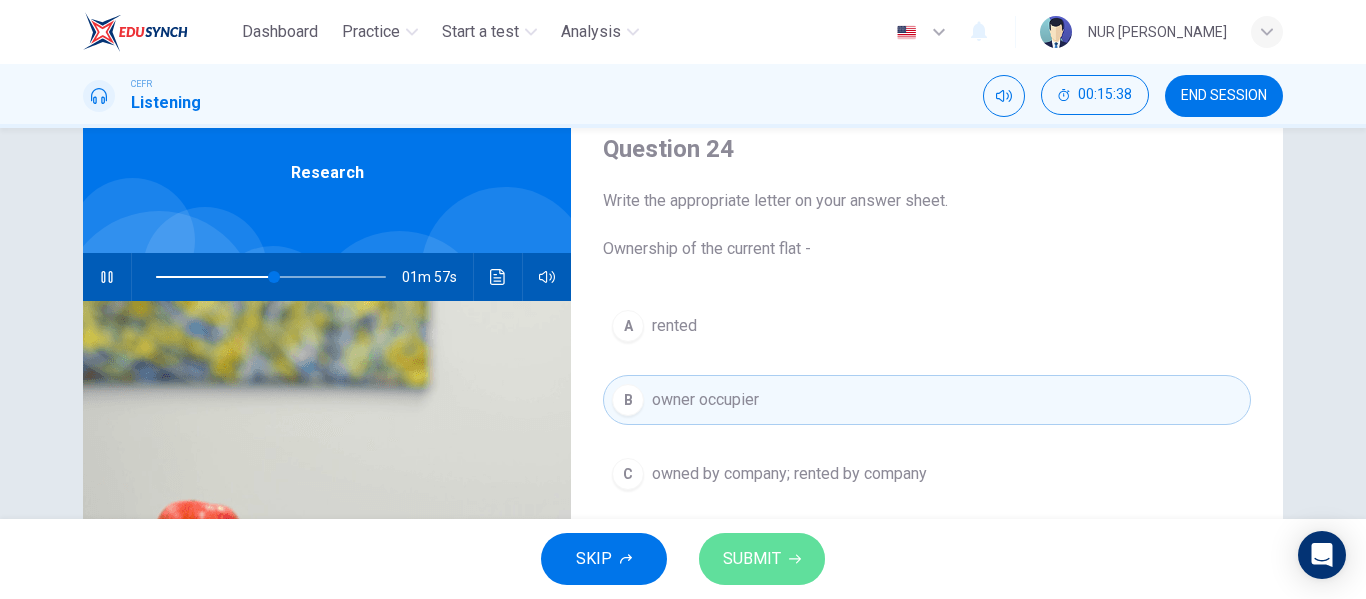 click on "SUBMIT" at bounding box center [752, 559] 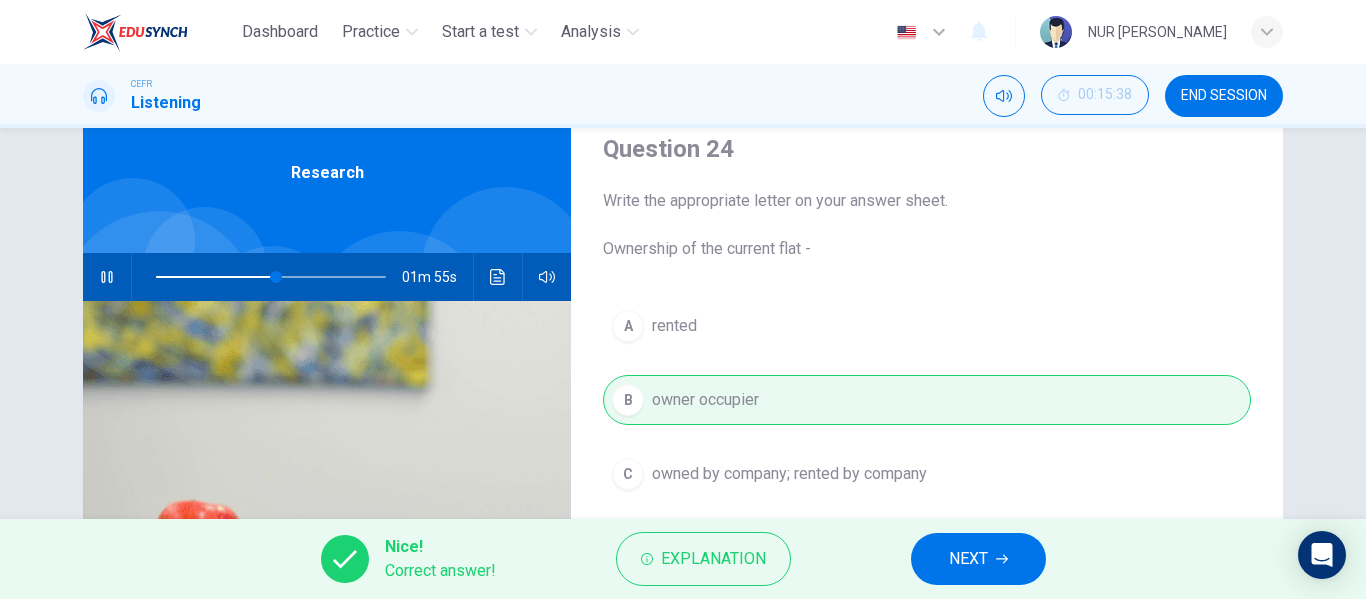 click on "NEXT" at bounding box center (978, 559) 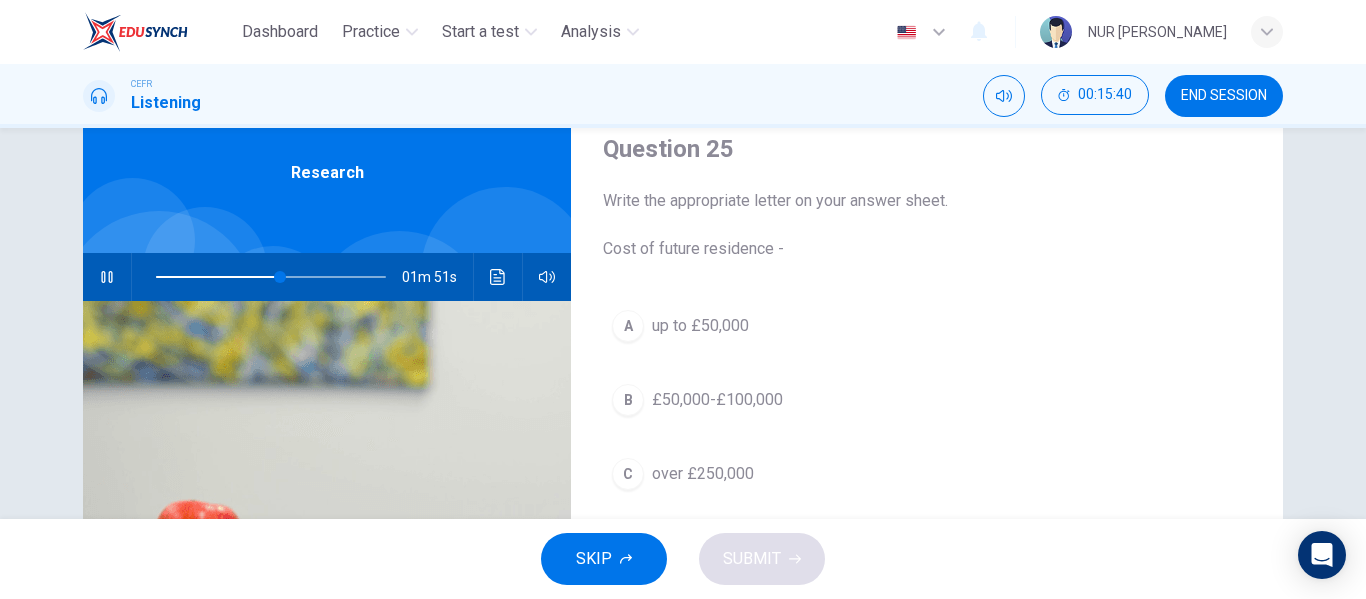 scroll, scrollTop: 175, scrollLeft: 0, axis: vertical 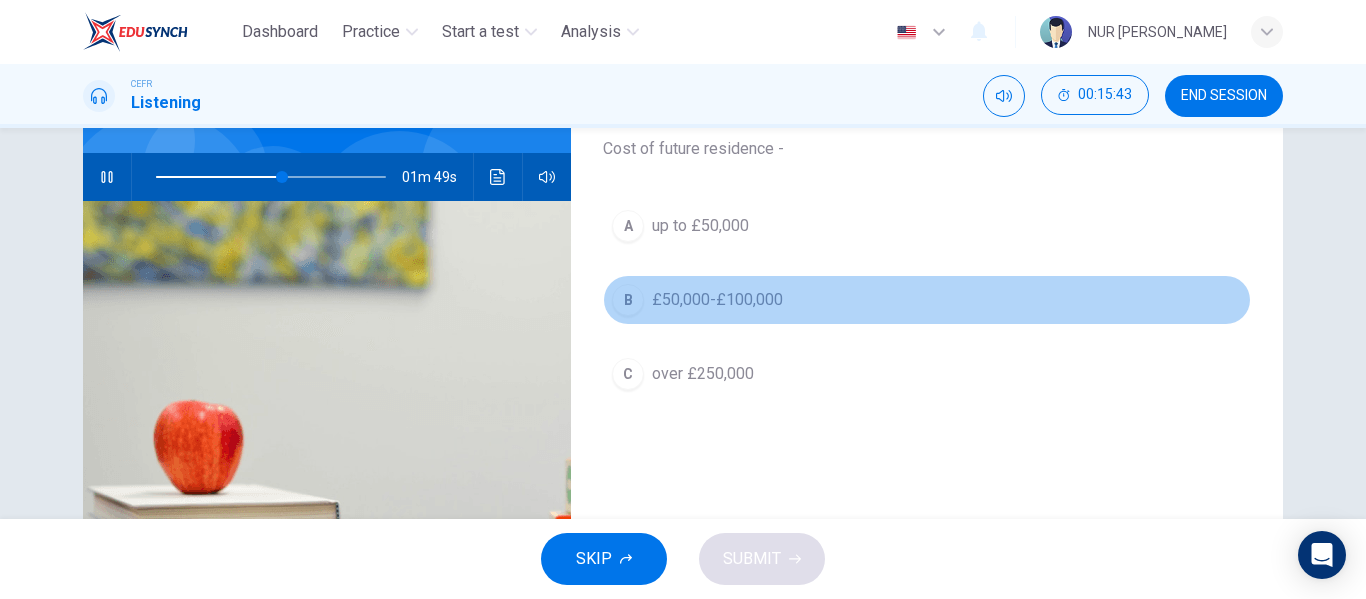 click on "£50,000-£100,000" at bounding box center (717, 300) 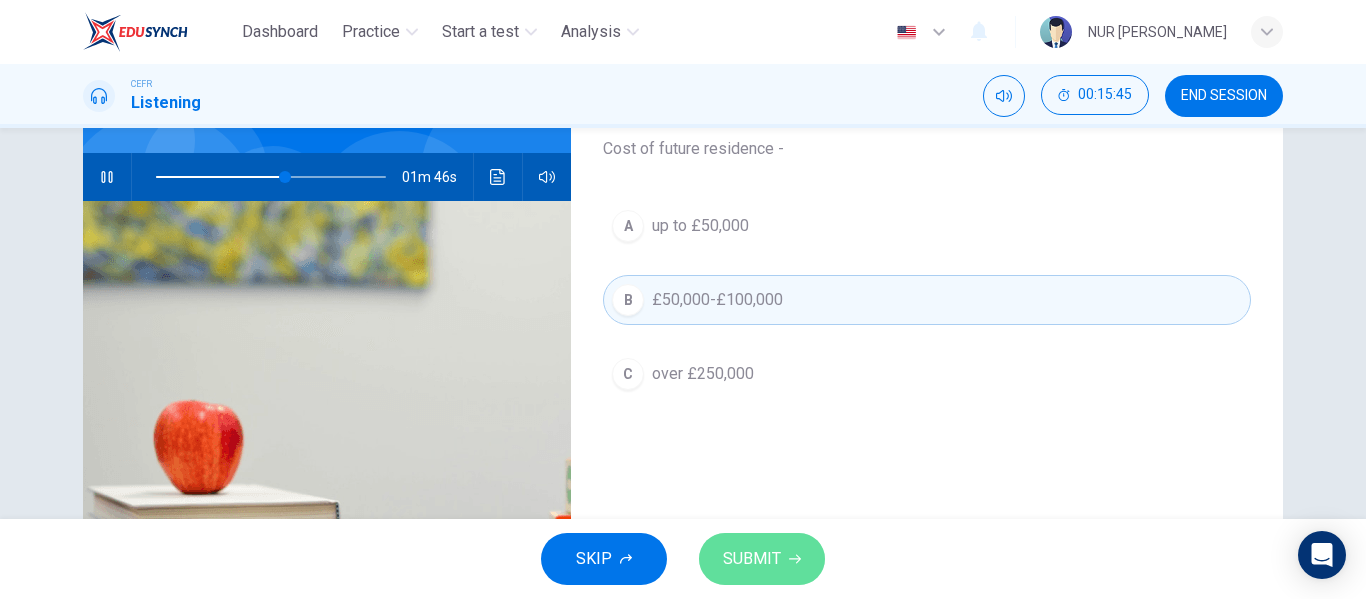 click on "SUBMIT" at bounding box center [752, 559] 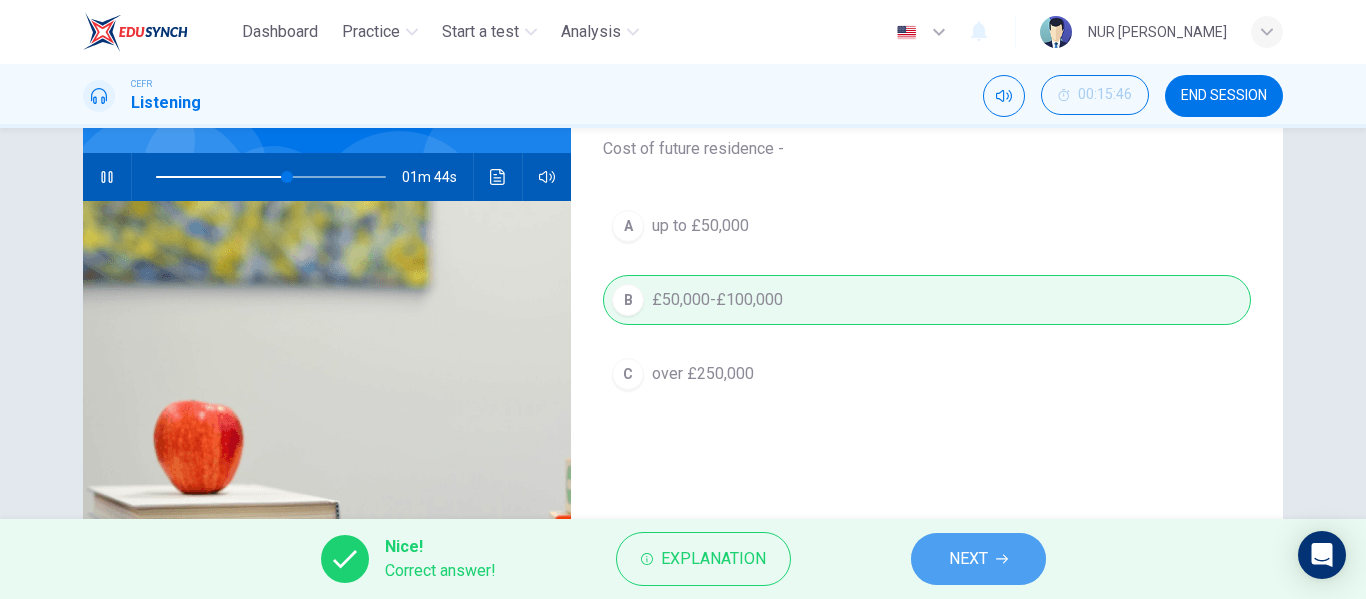 click on "NEXT" at bounding box center [968, 559] 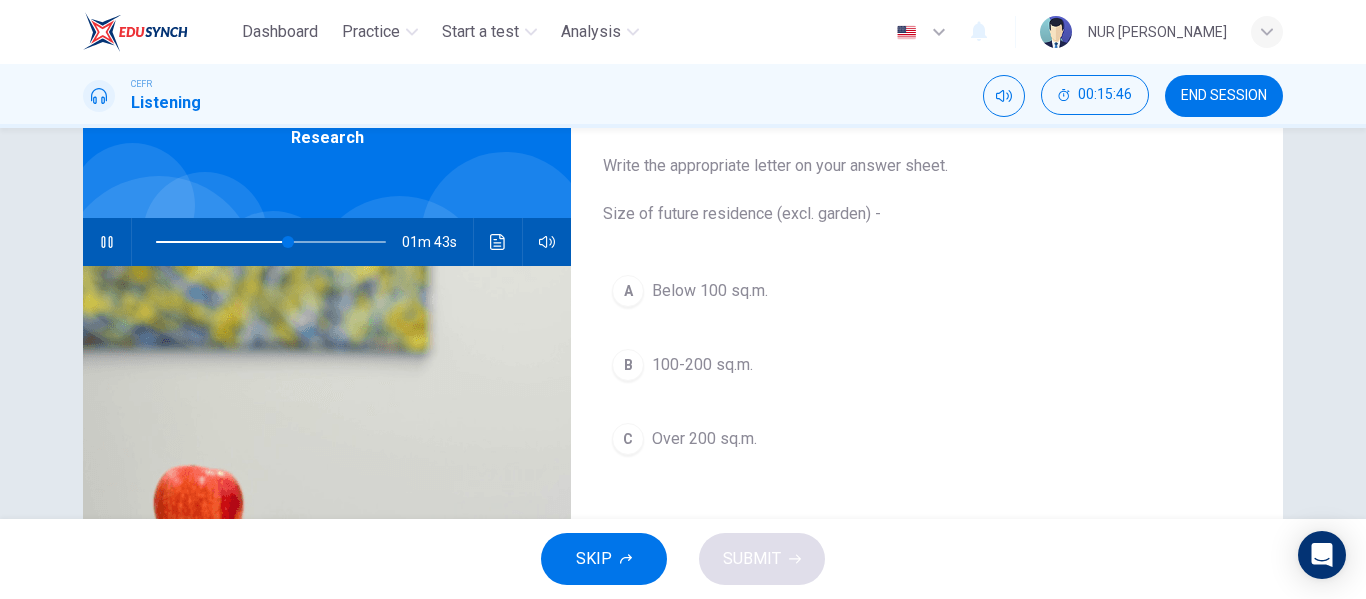 scroll, scrollTop: 75, scrollLeft: 0, axis: vertical 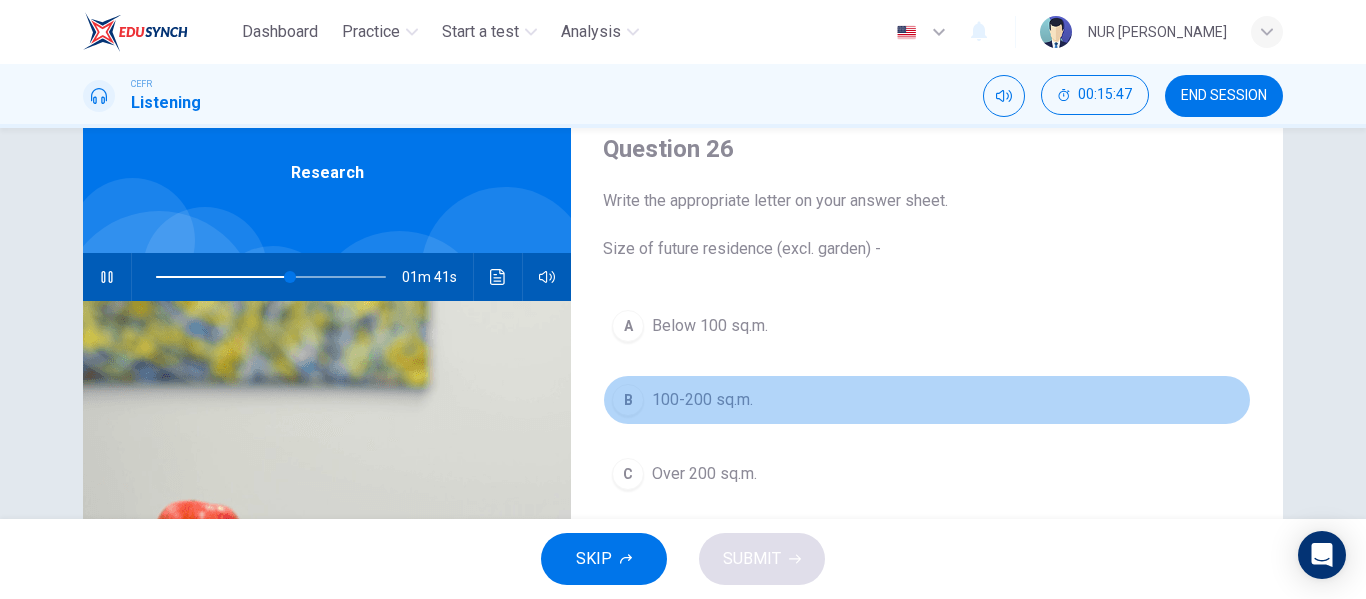 click on "100-200 sq.m." at bounding box center (702, 400) 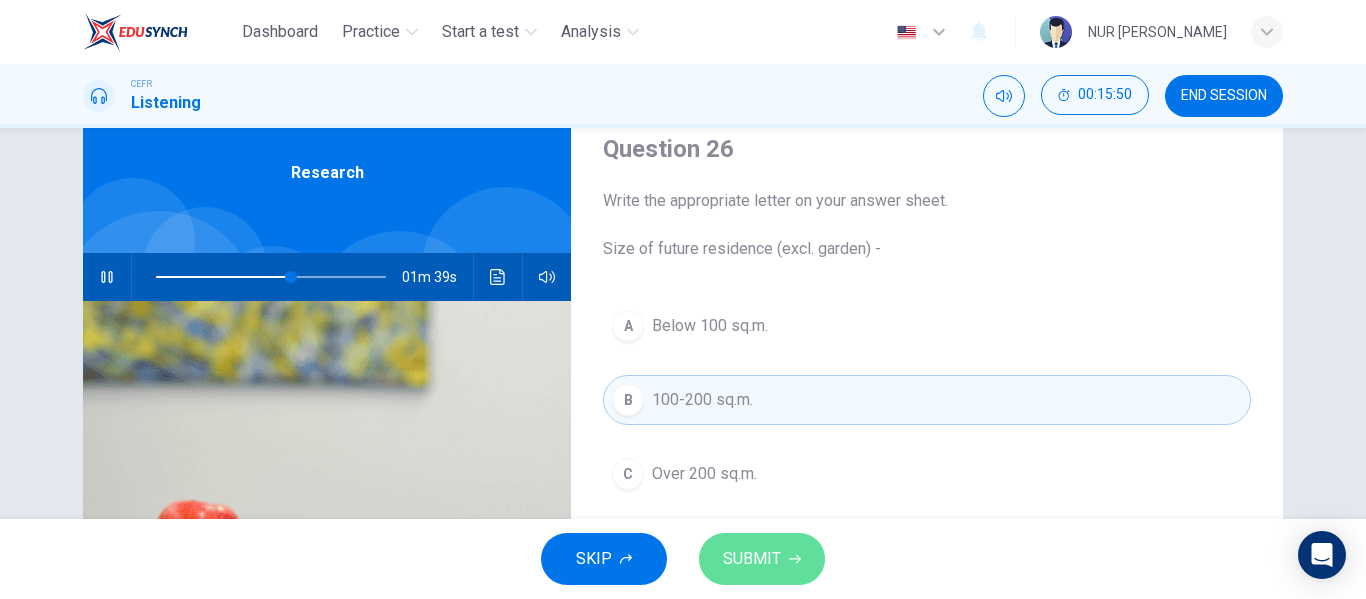 click on "SUBMIT" at bounding box center [752, 559] 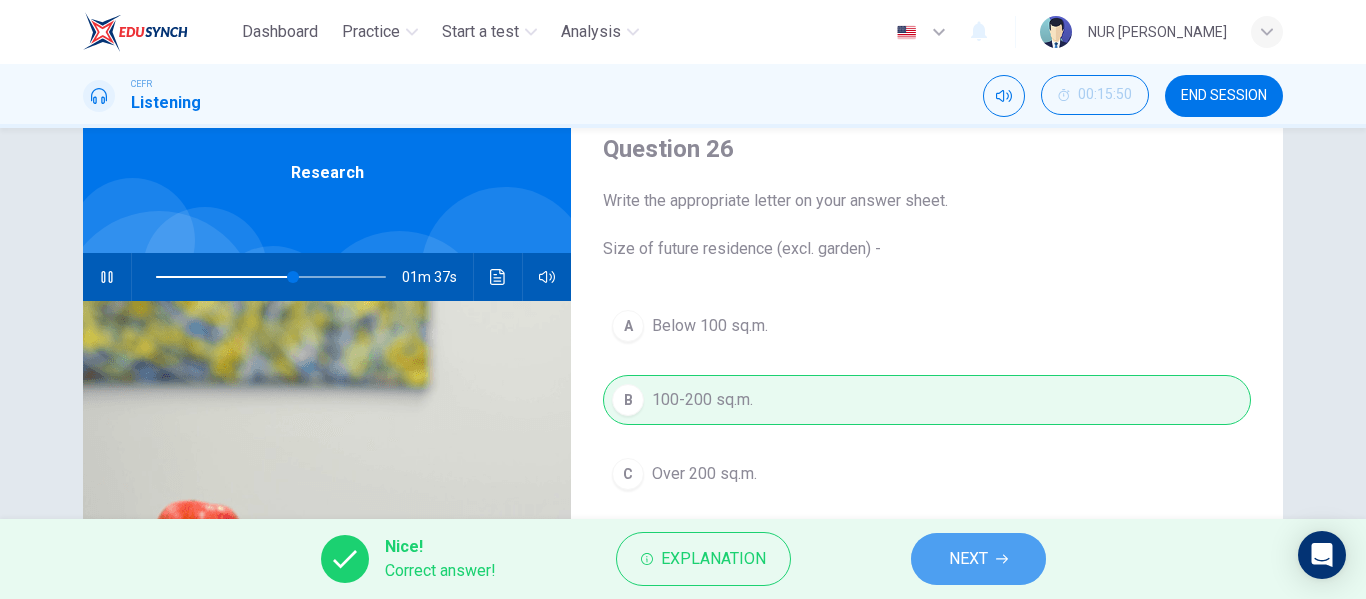 click on "NEXT" at bounding box center [978, 559] 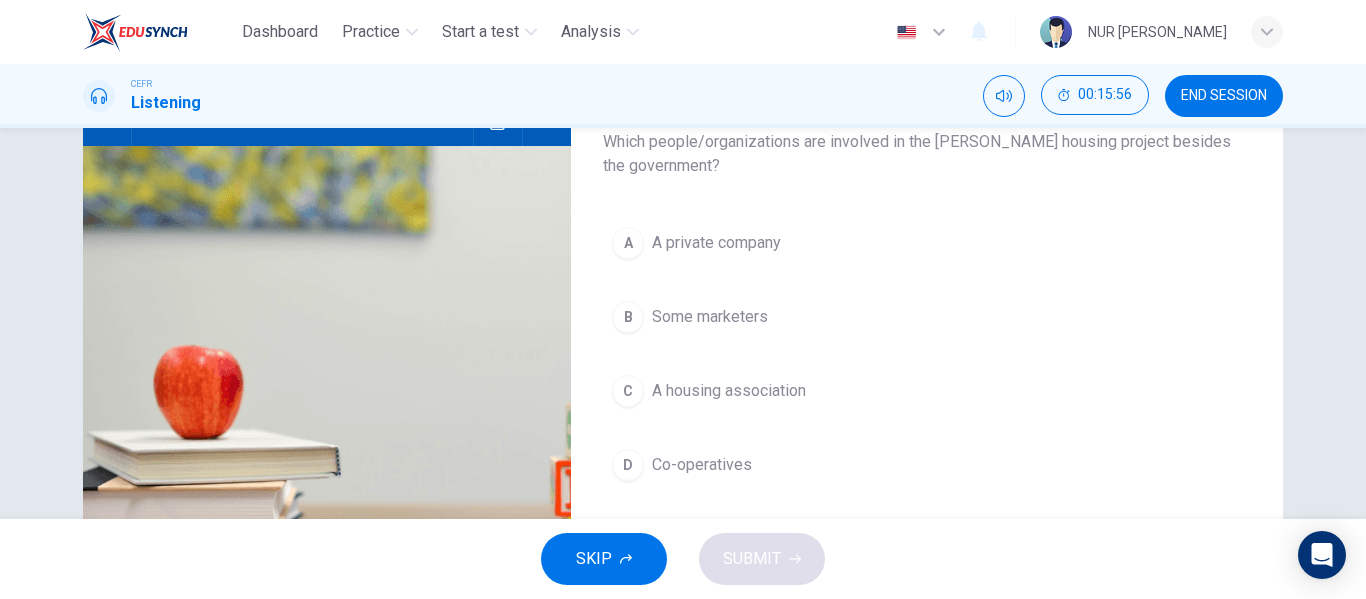 scroll, scrollTop: 275, scrollLeft: 0, axis: vertical 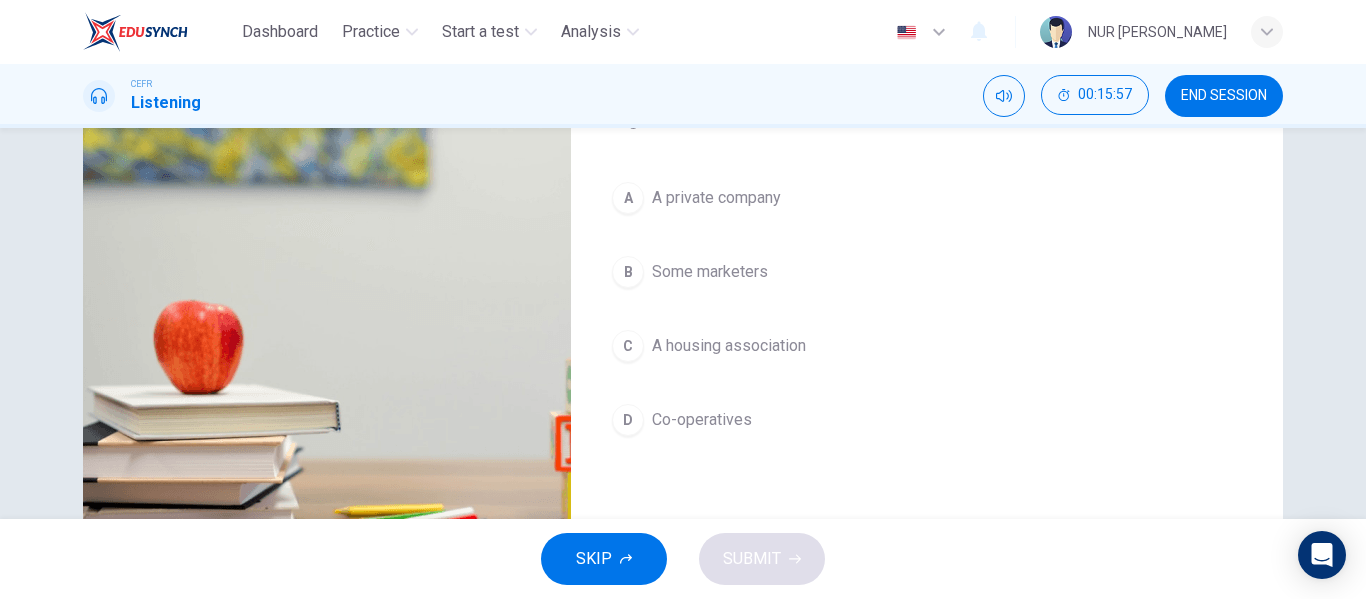 click on "A A private company" at bounding box center (927, 198) 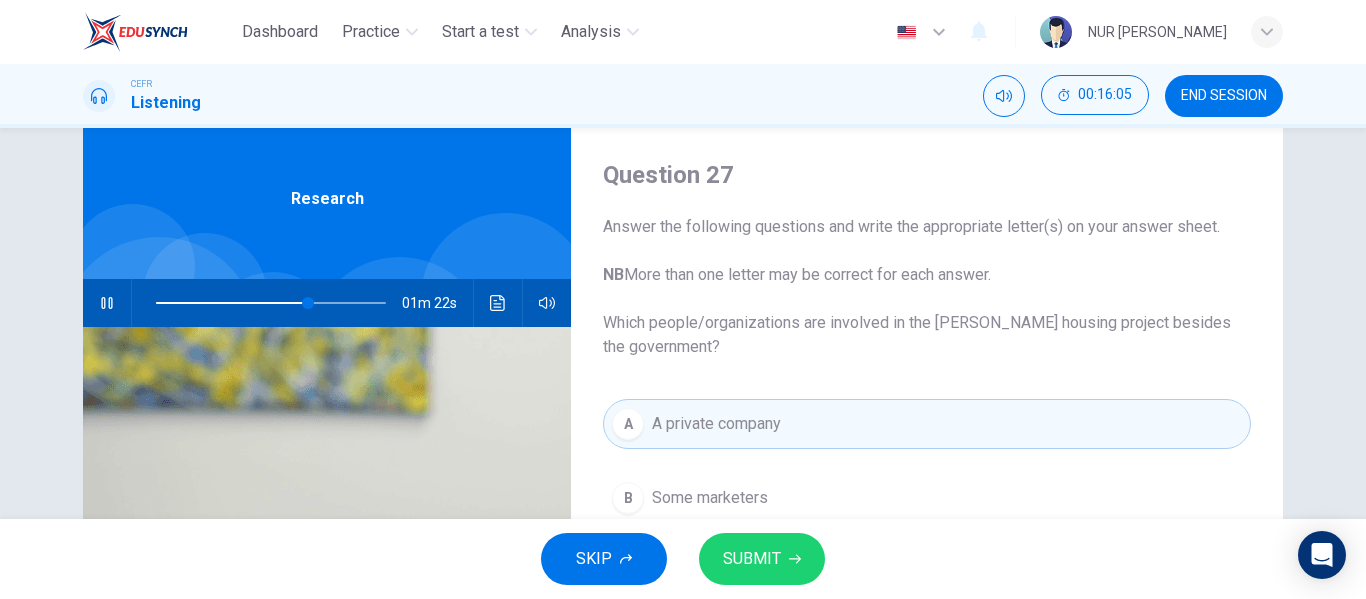 scroll, scrollTop: 0, scrollLeft: 0, axis: both 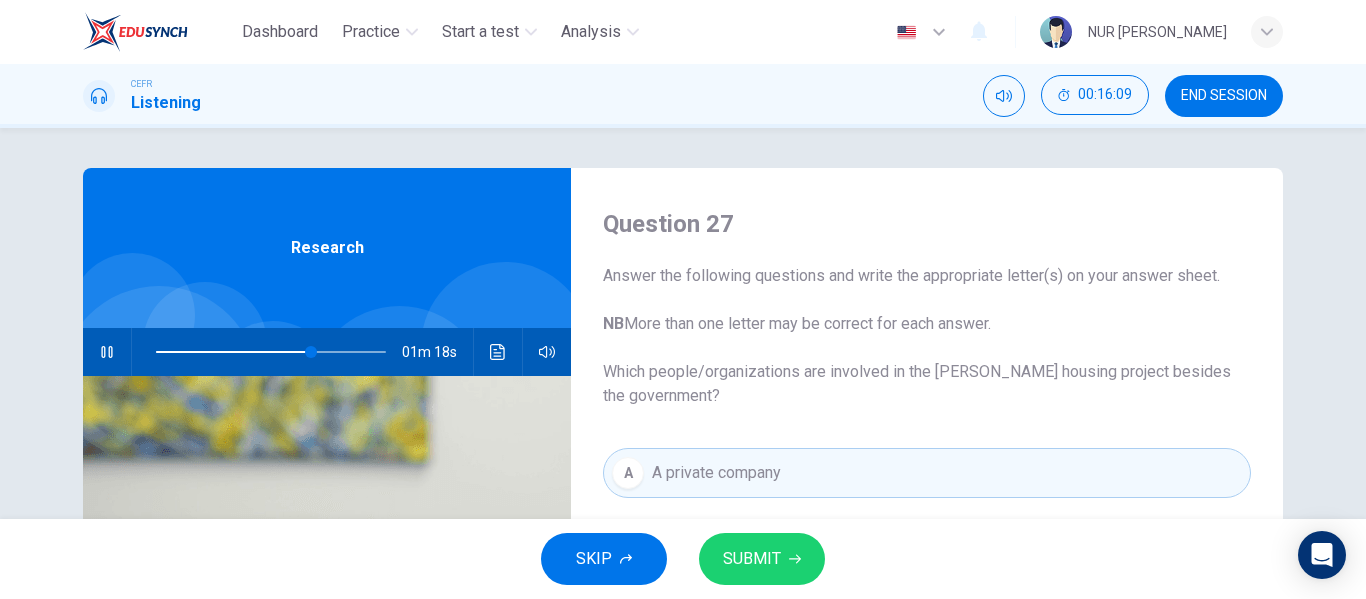 click on "SUBMIT" at bounding box center [762, 559] 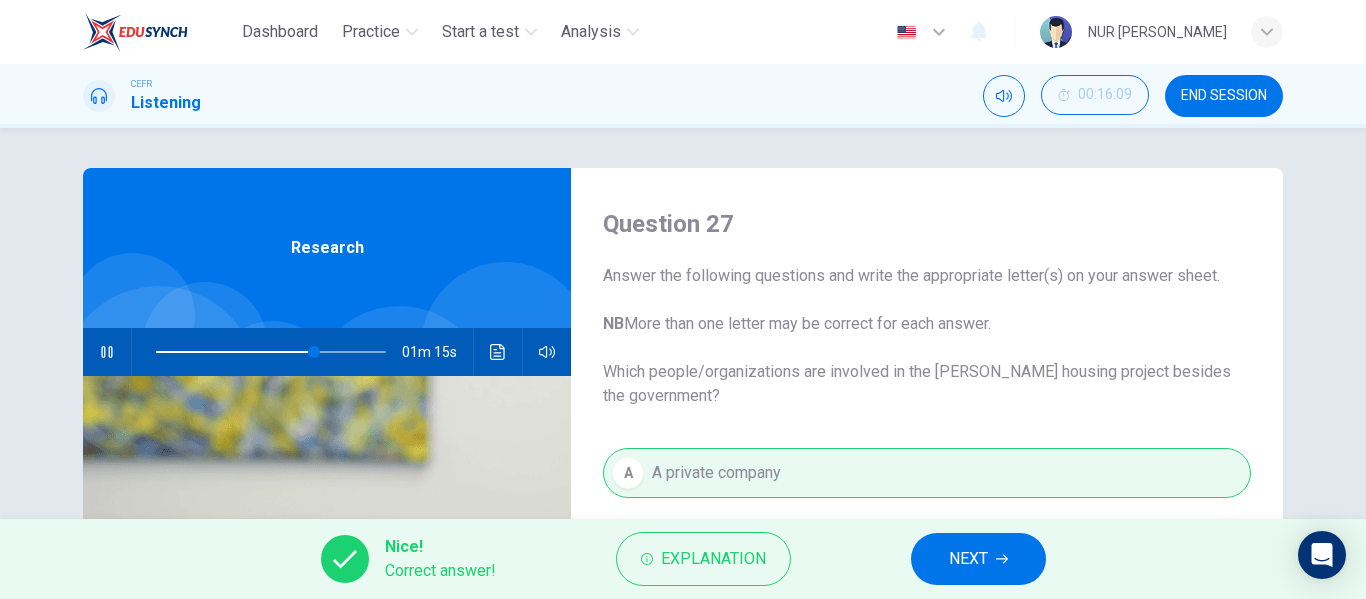 click on "NEXT" at bounding box center (968, 559) 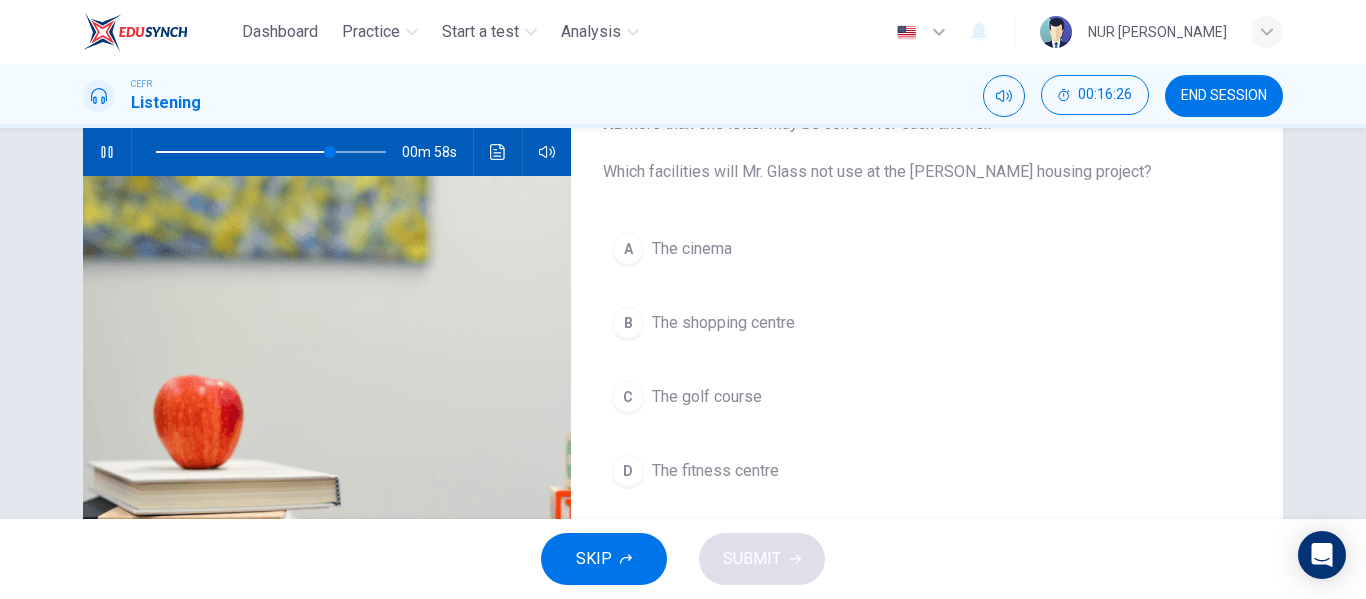 scroll, scrollTop: 155, scrollLeft: 0, axis: vertical 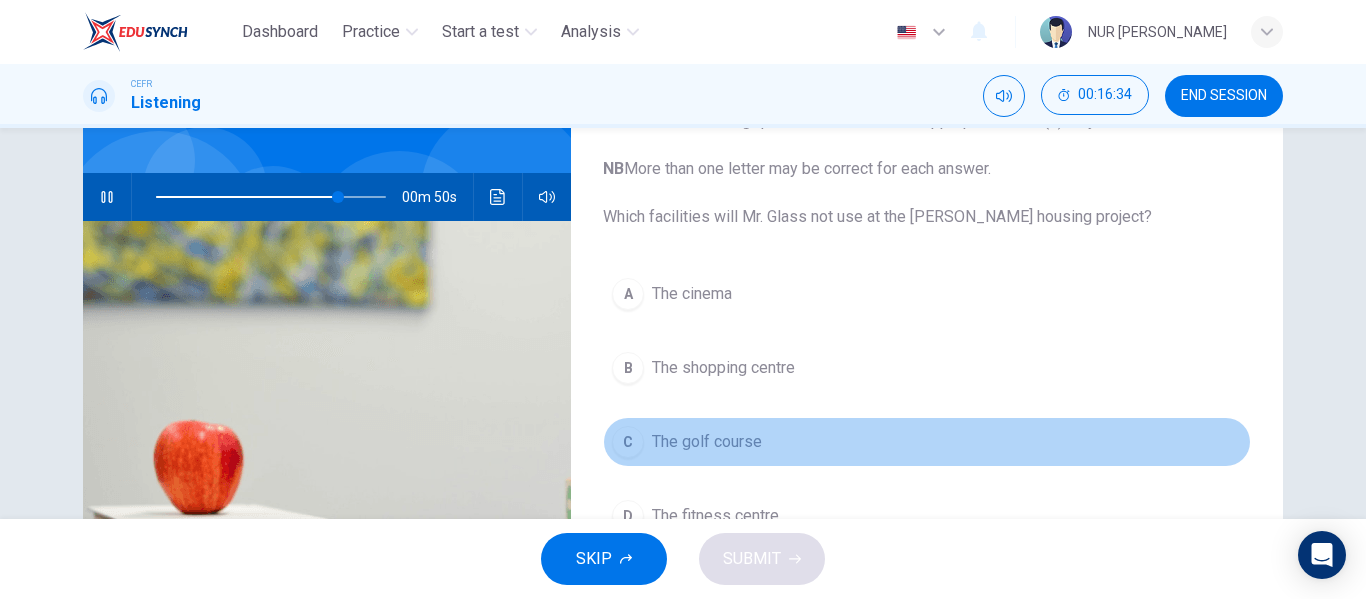 click on "C The golf course" at bounding box center (927, 442) 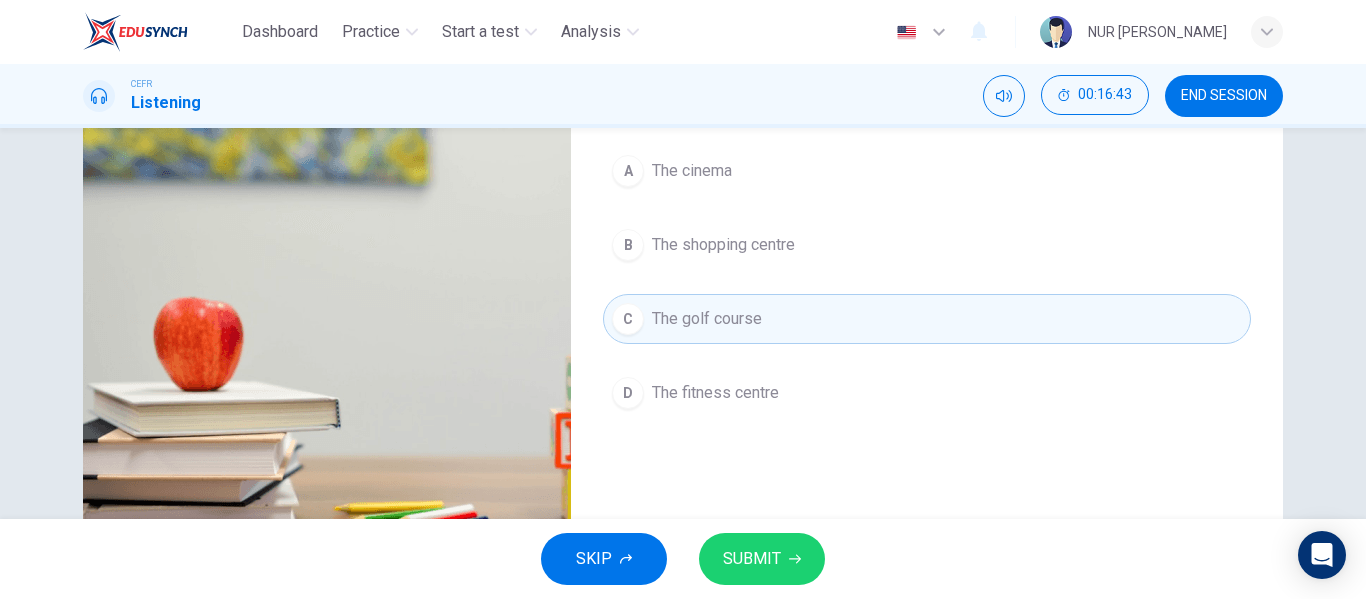 scroll, scrollTop: 279, scrollLeft: 0, axis: vertical 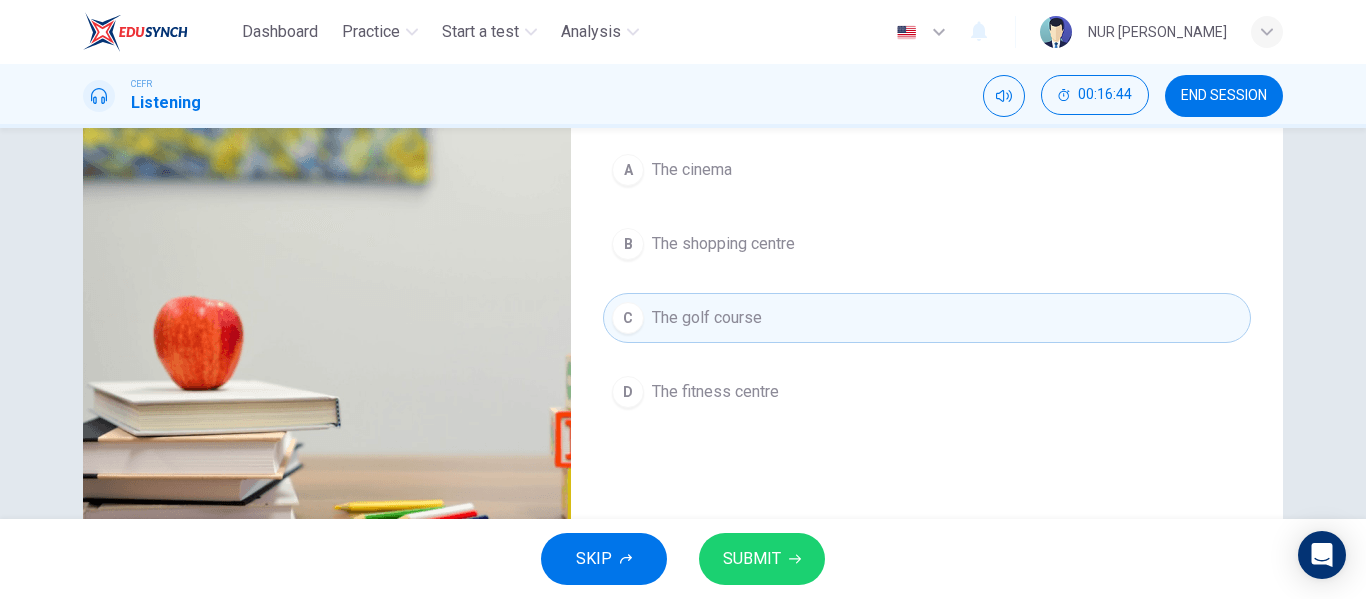 click on "SUBMIT" at bounding box center (762, 559) 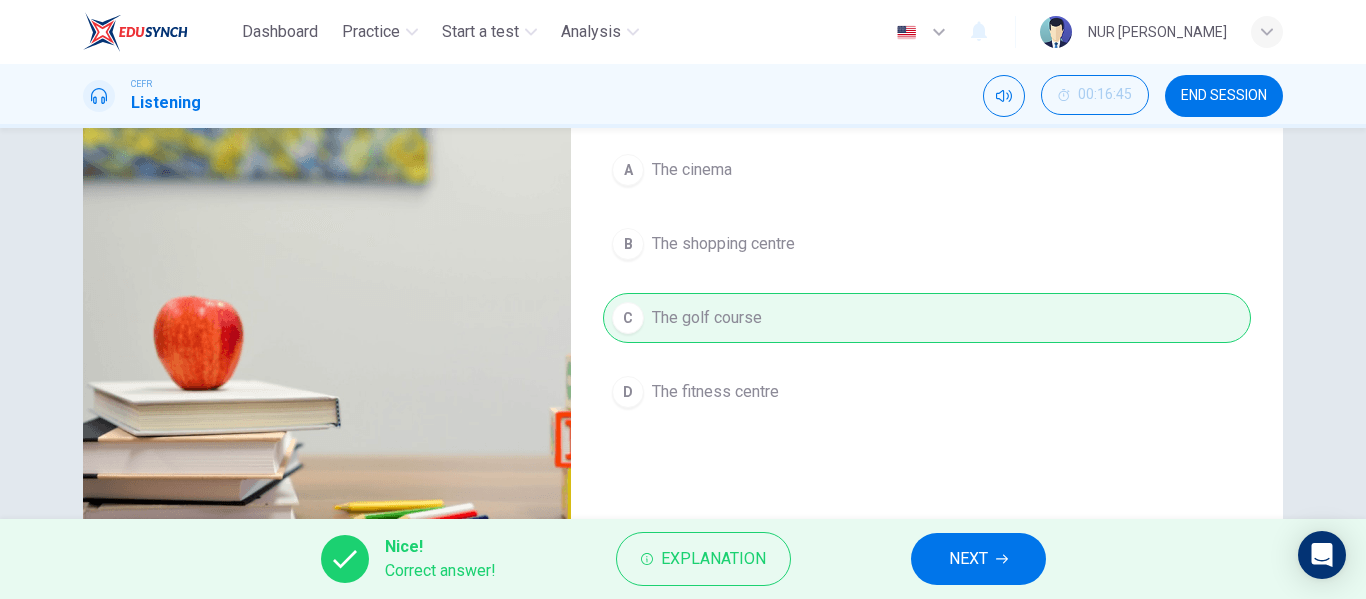 type on "84" 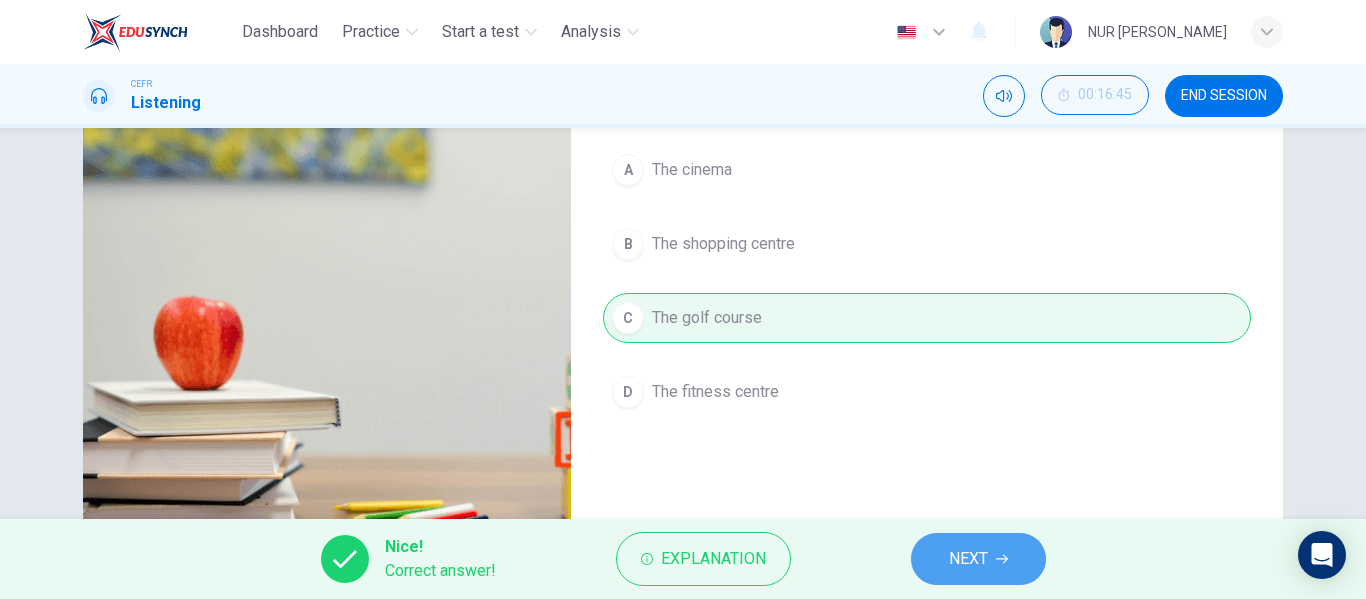 click on "NEXT" at bounding box center [978, 559] 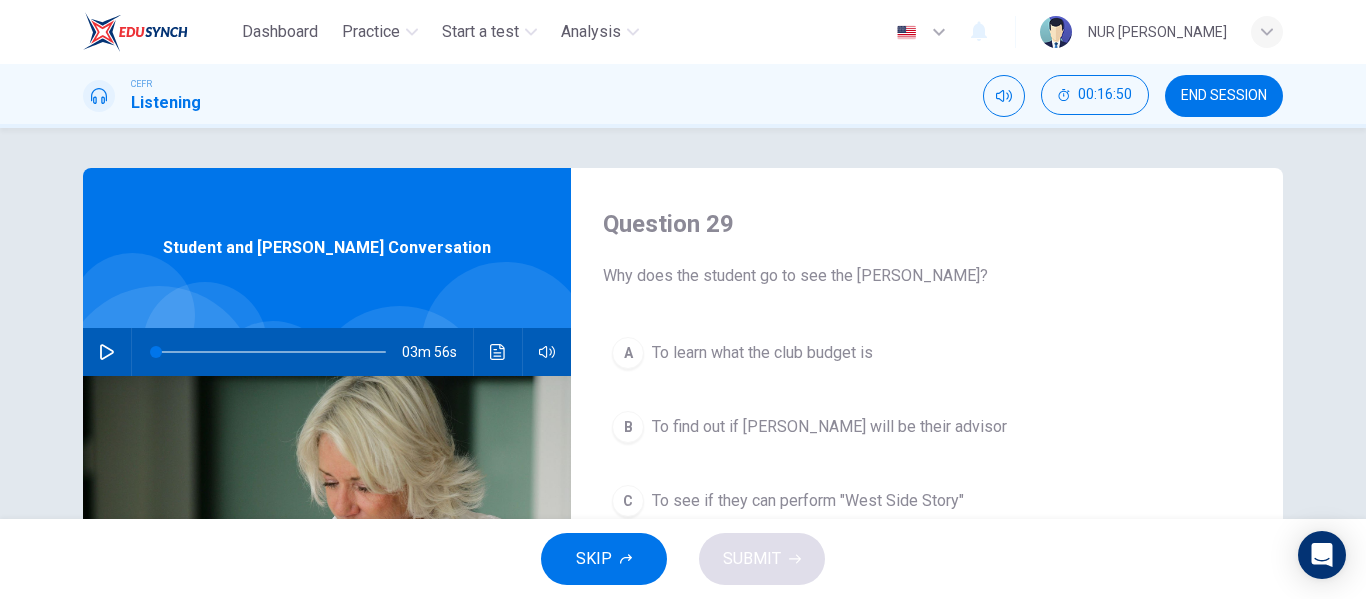 click 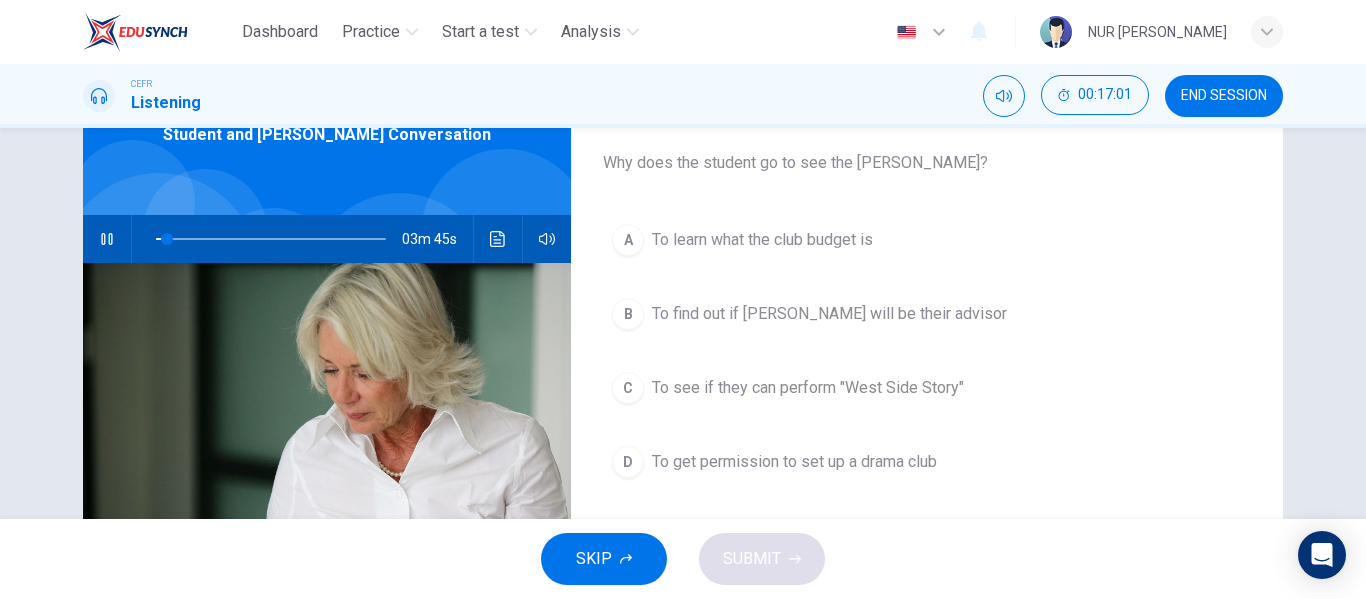 scroll, scrollTop: 114, scrollLeft: 0, axis: vertical 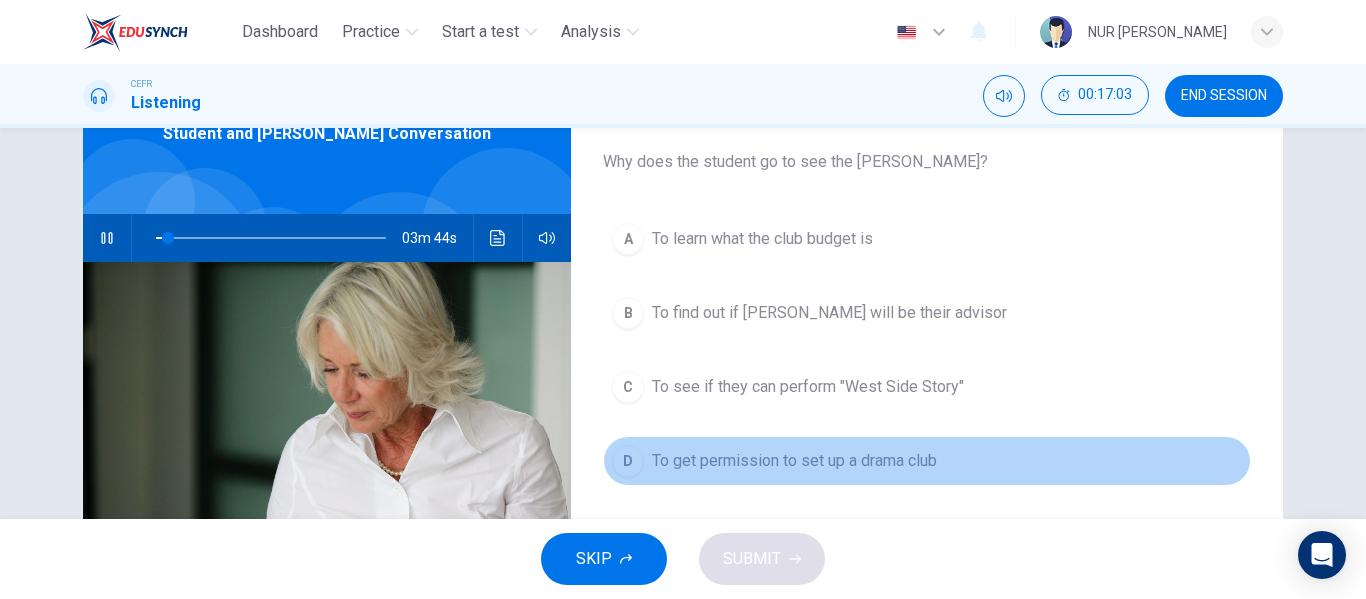 click on "To get permission to set up a drama club" at bounding box center [794, 461] 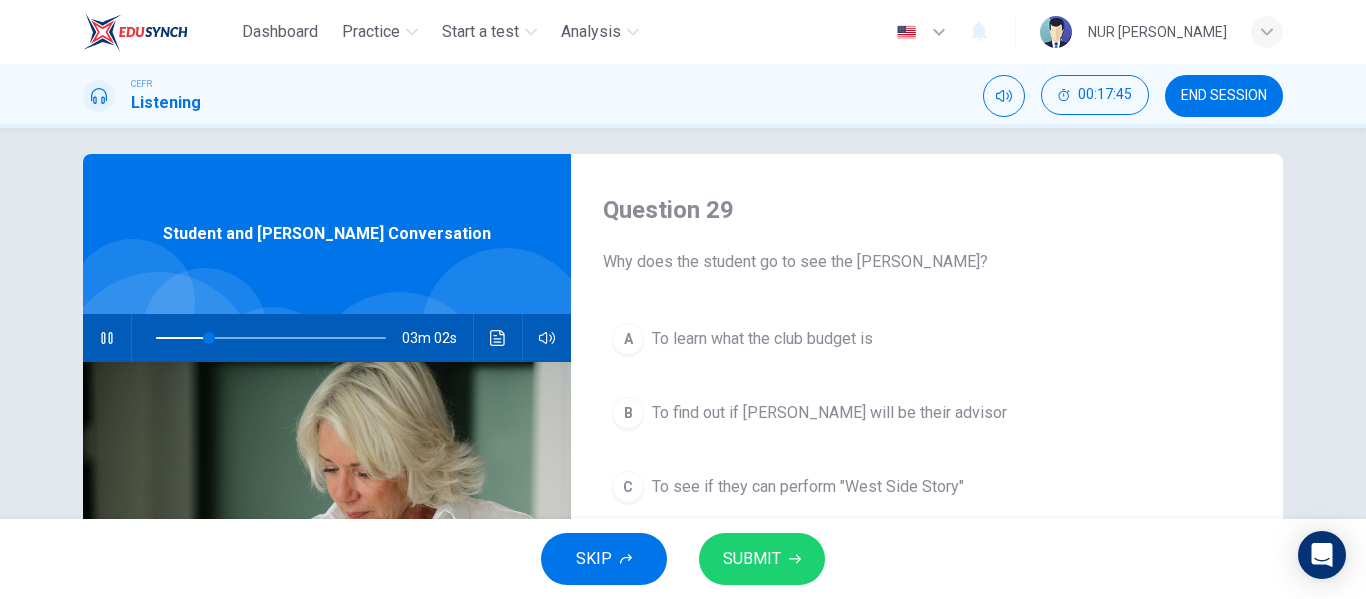 scroll, scrollTop: 114, scrollLeft: 0, axis: vertical 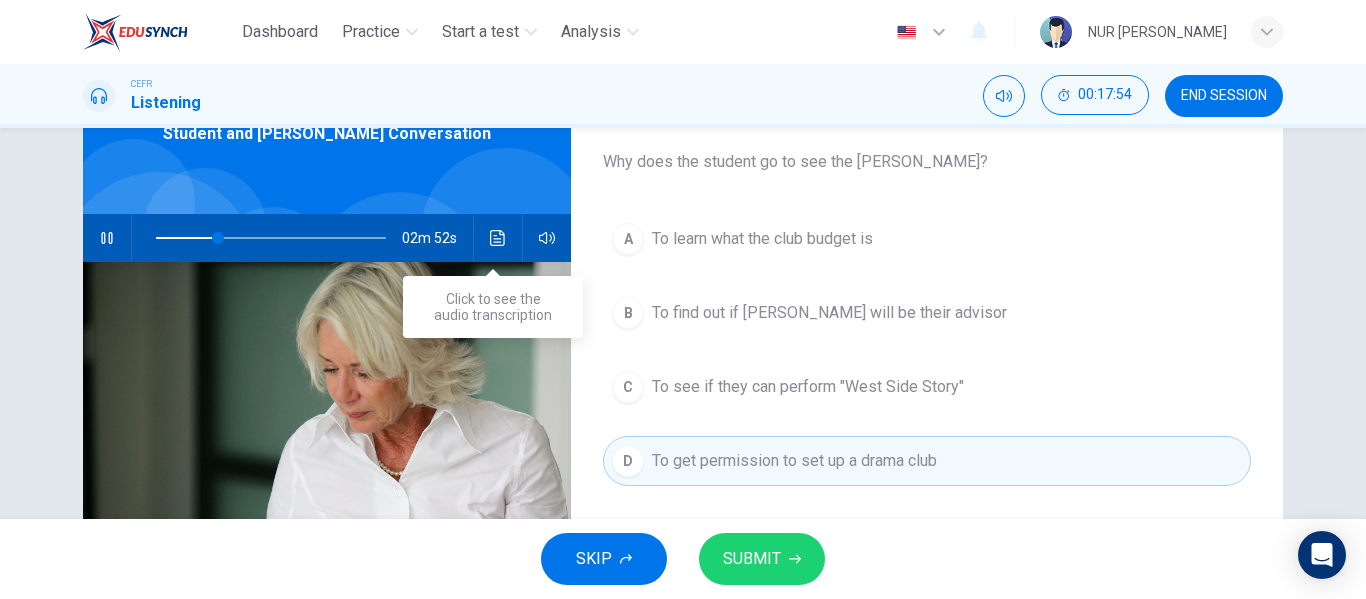 click at bounding box center (498, 238) 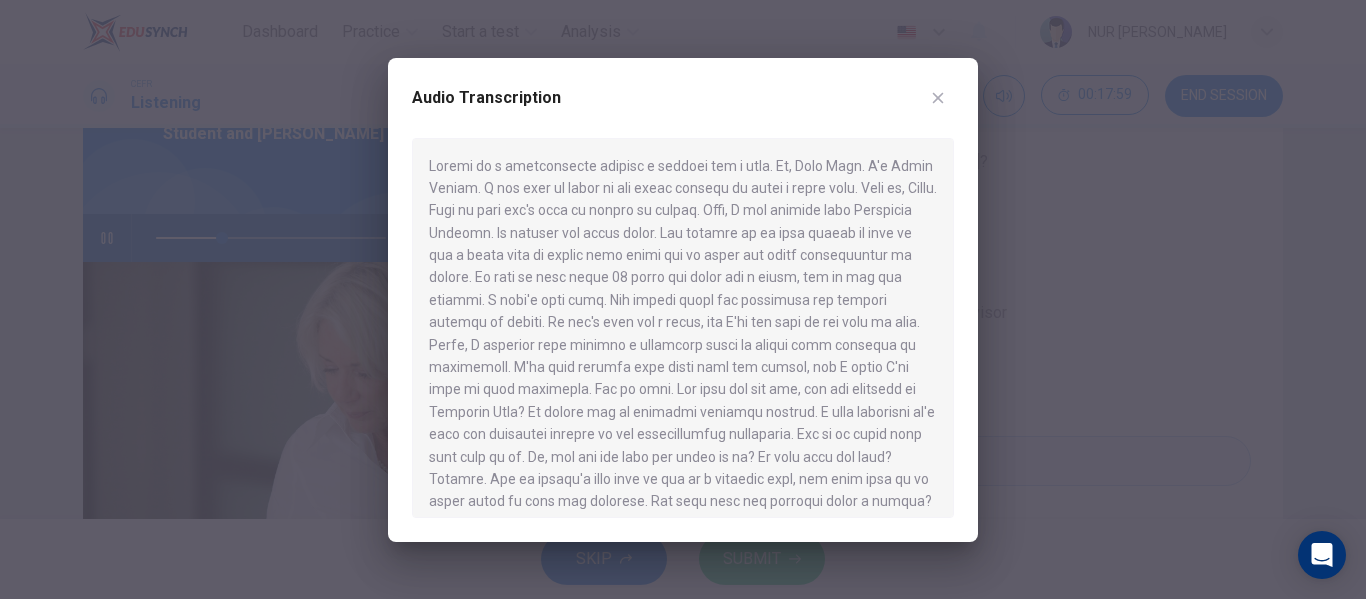 click 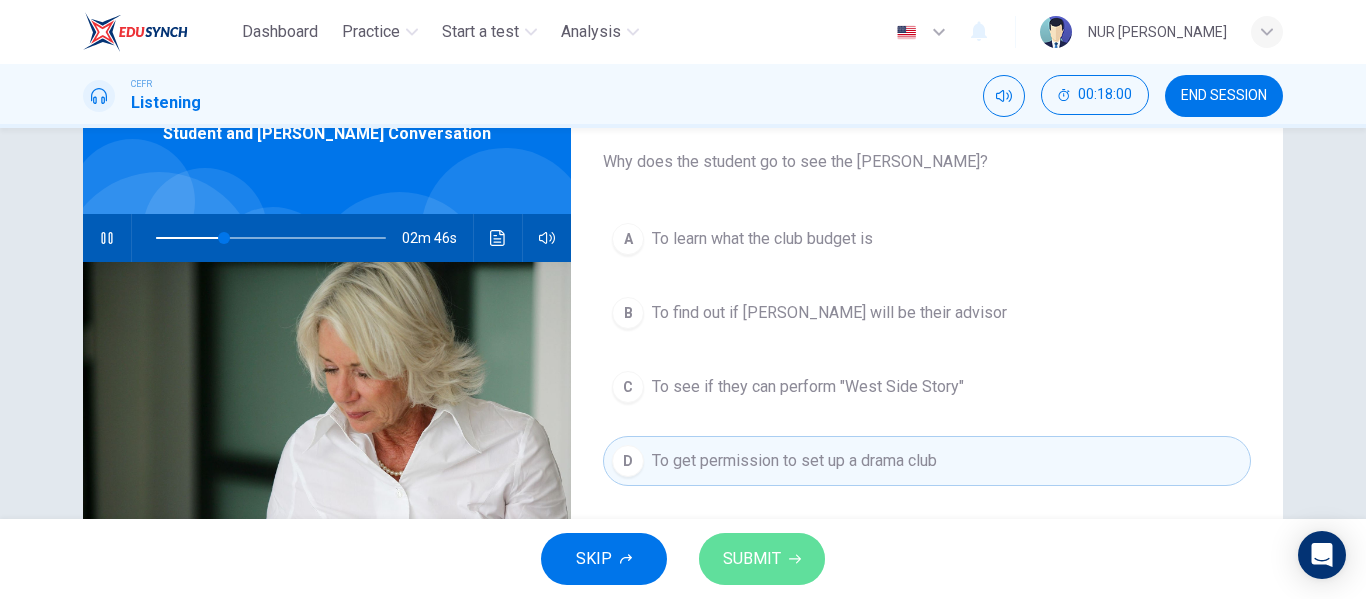 click on "SUBMIT" at bounding box center [762, 559] 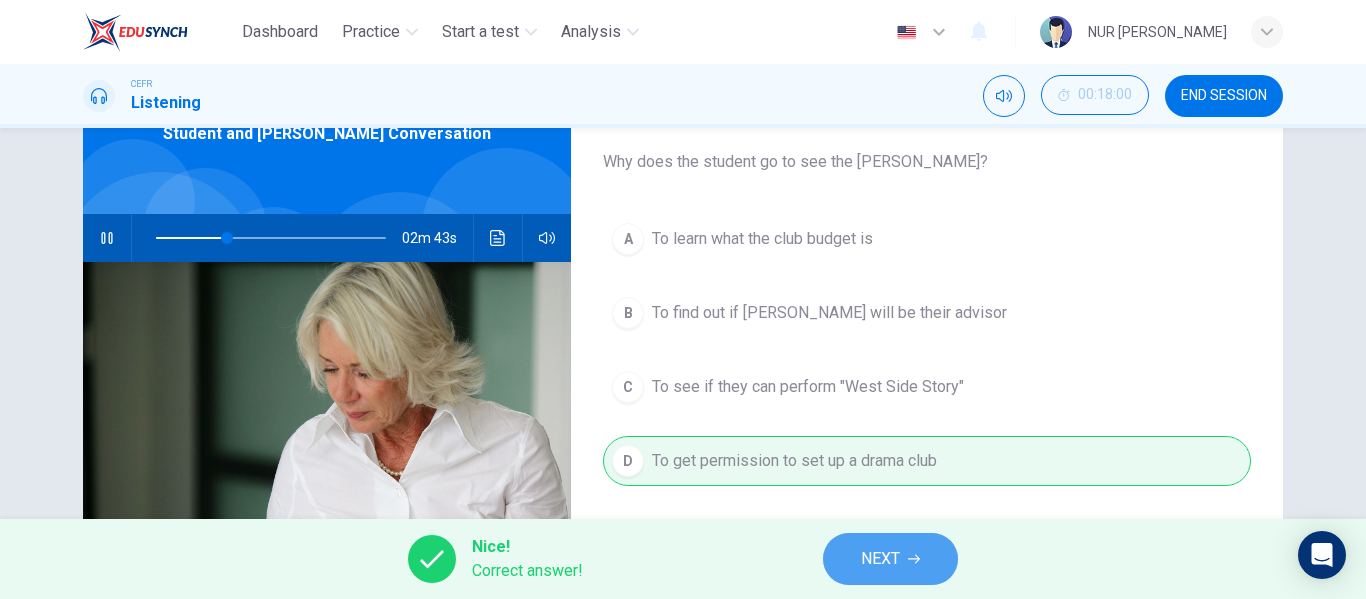 click on "NEXT" at bounding box center [880, 559] 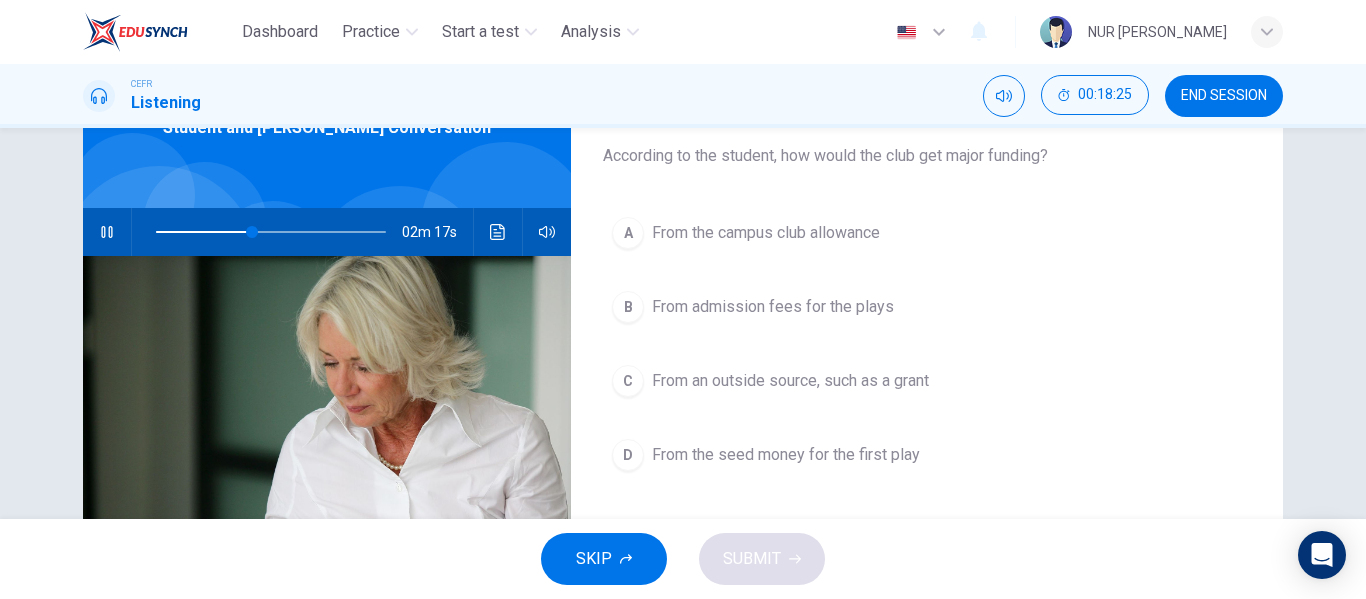 scroll, scrollTop: 119, scrollLeft: 0, axis: vertical 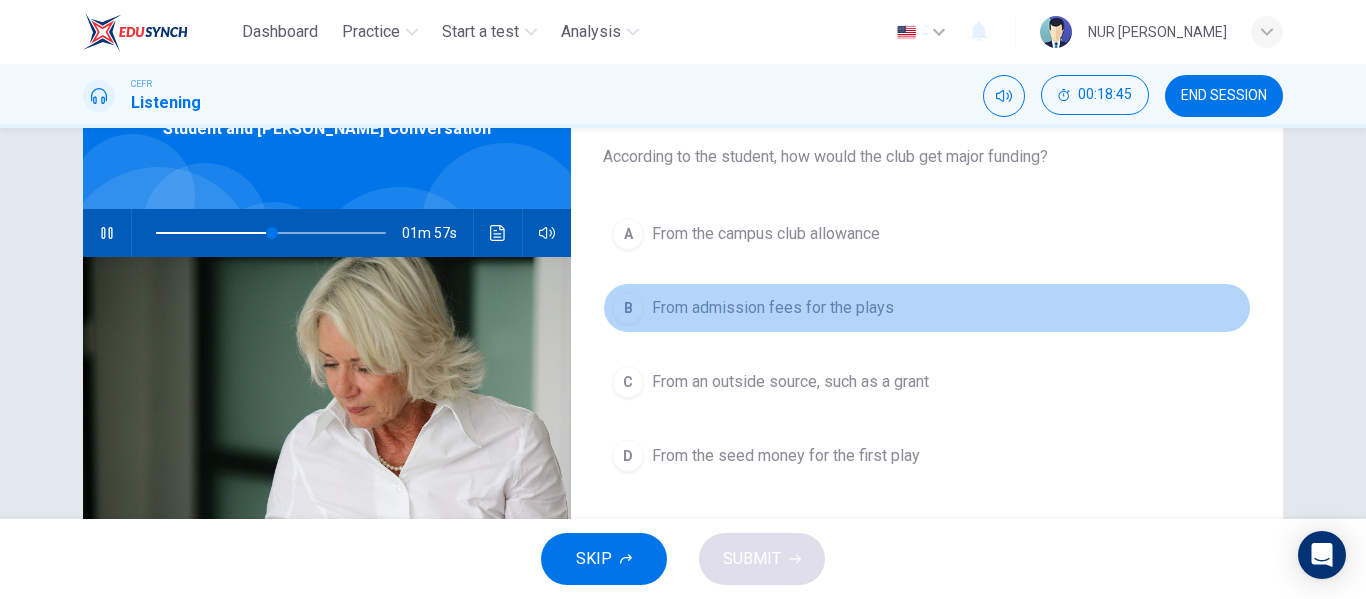 click on "From admission fees for the plays" at bounding box center [773, 308] 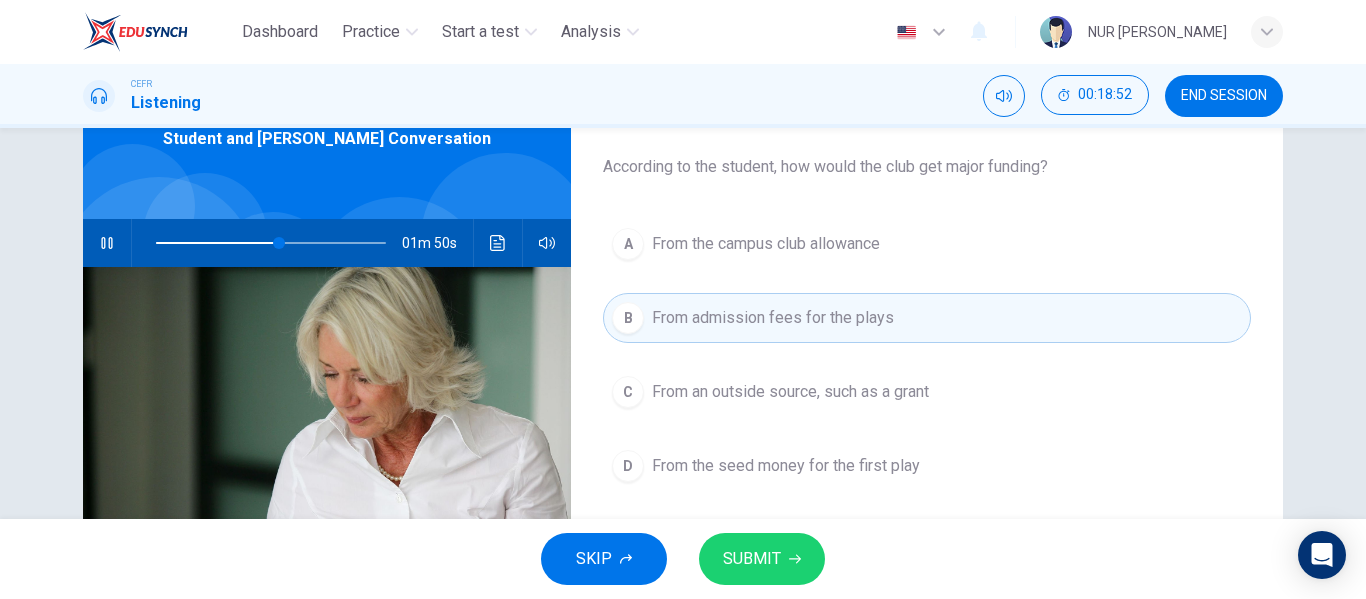 scroll, scrollTop: 108, scrollLeft: 0, axis: vertical 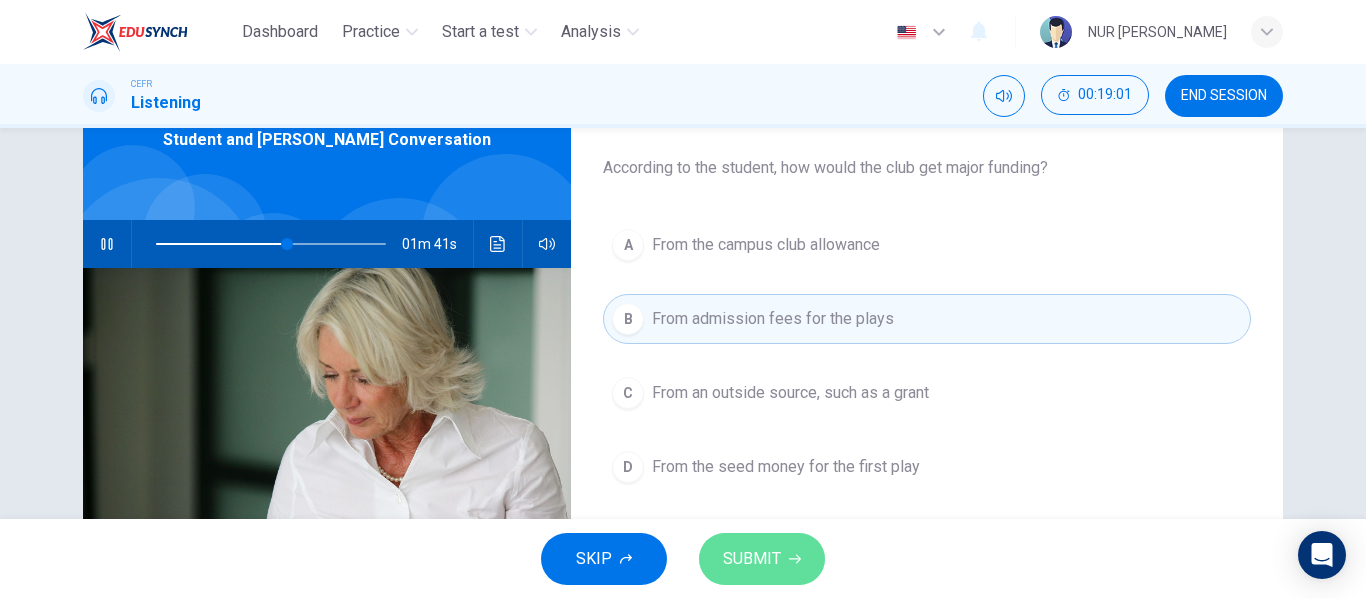 click on "SUBMIT" at bounding box center (762, 559) 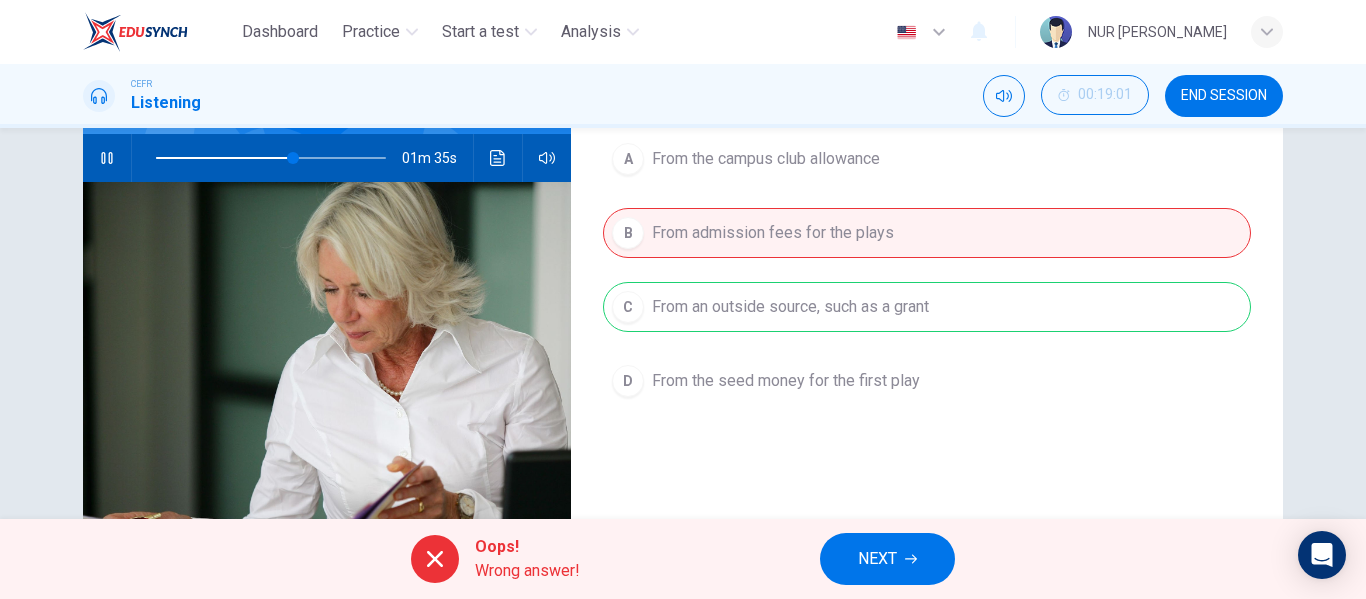 scroll, scrollTop: 192, scrollLeft: 0, axis: vertical 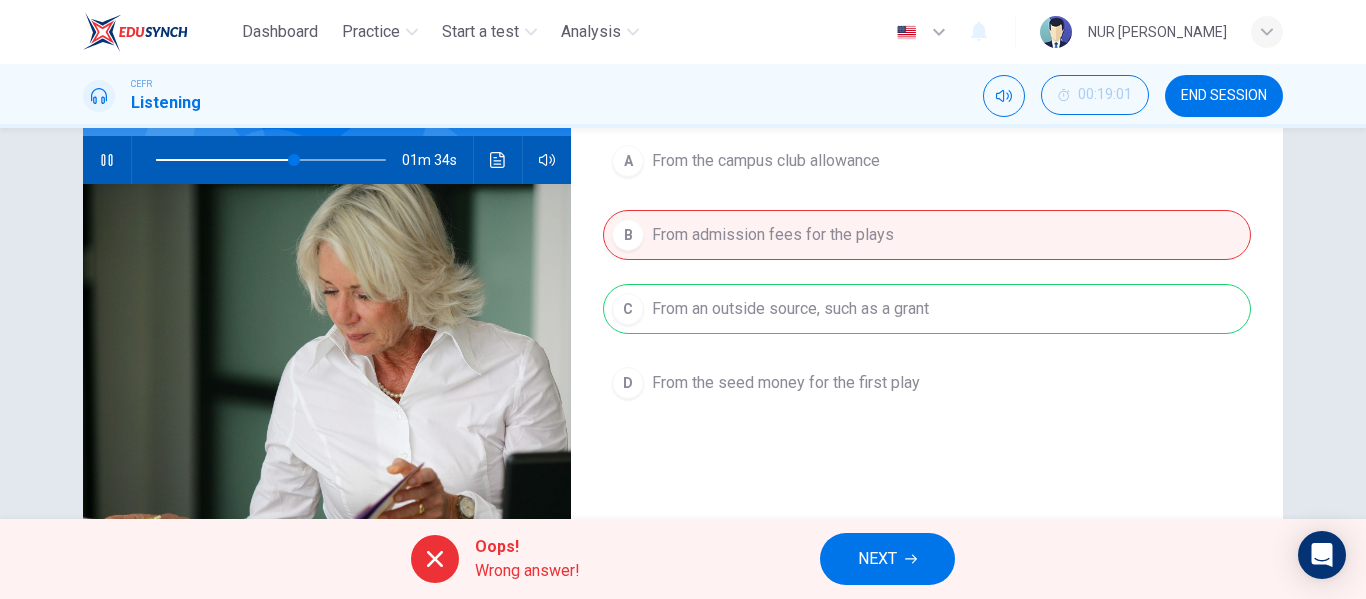 click on "A From the campus club allowance B From admission fees for the plays C From an outside source, such as a grant D From the seed money for the first play" at bounding box center (927, 292) 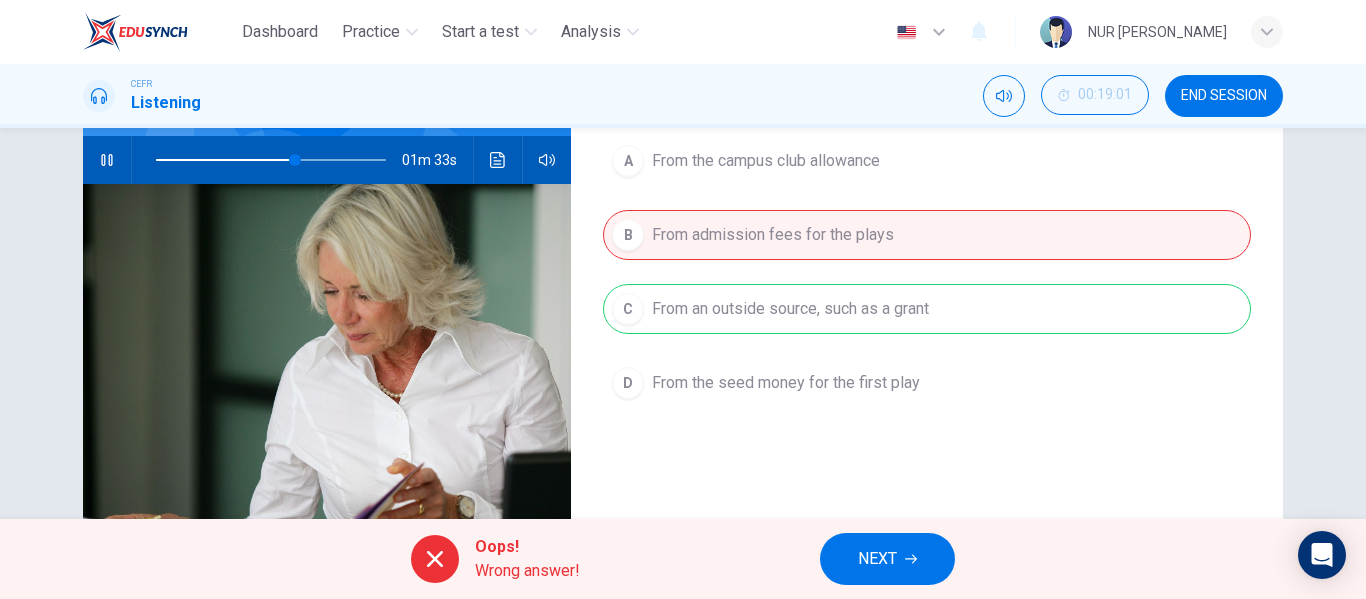 click on "A From the campus club allowance B From admission fees for the plays C From an outside source, such as a grant D From the seed money for the first play" at bounding box center [927, 292] 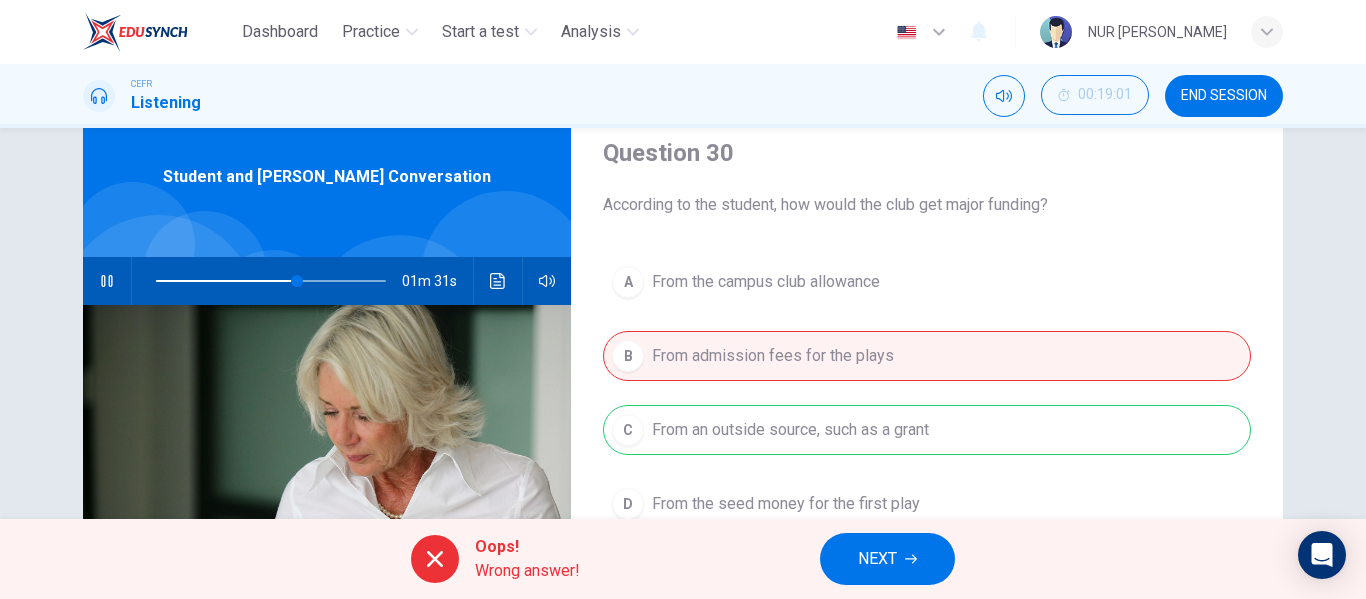 scroll, scrollTop: 0, scrollLeft: 0, axis: both 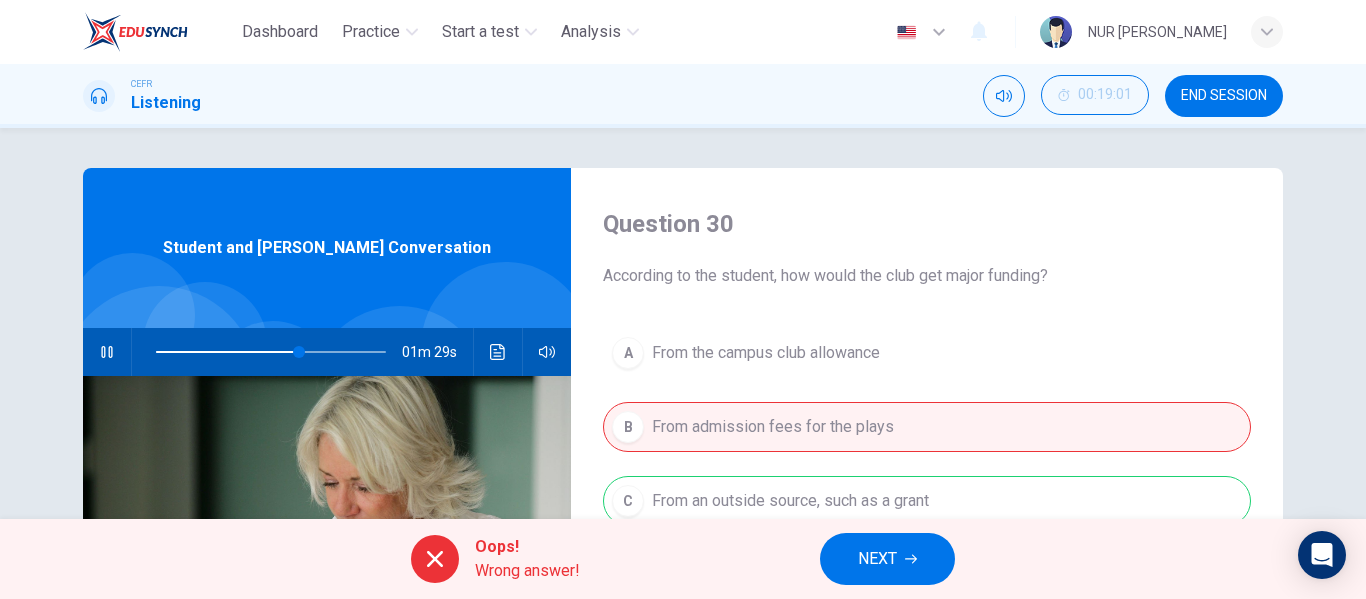 click 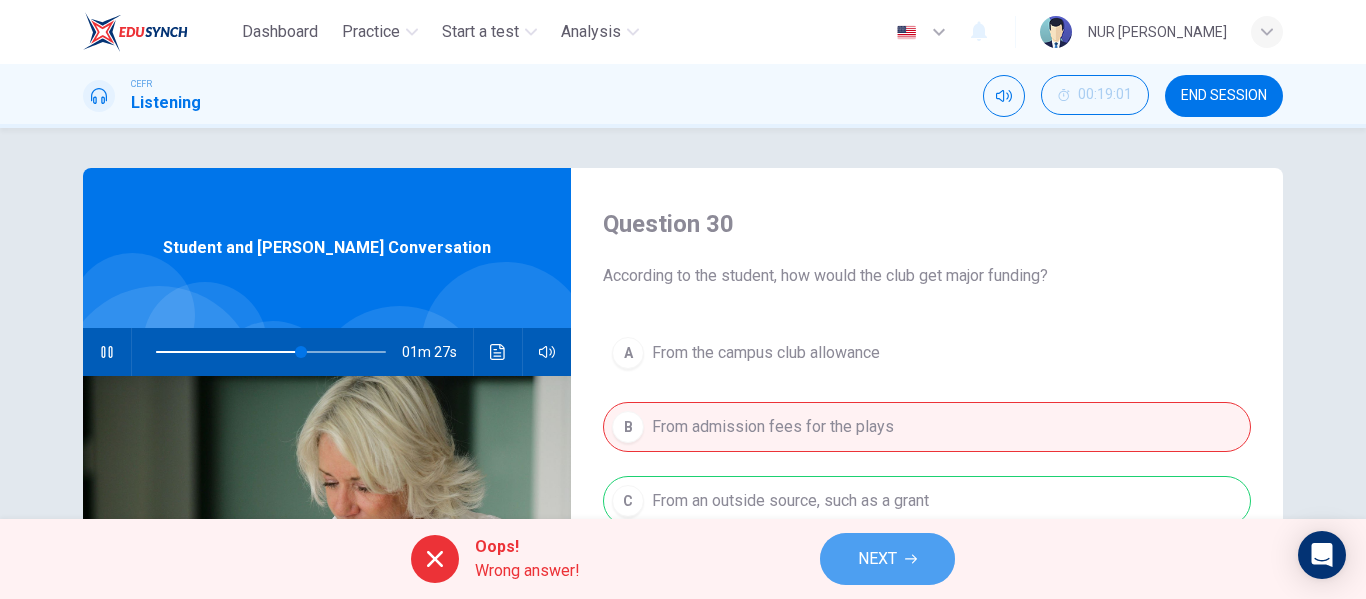 click on "NEXT" at bounding box center (877, 559) 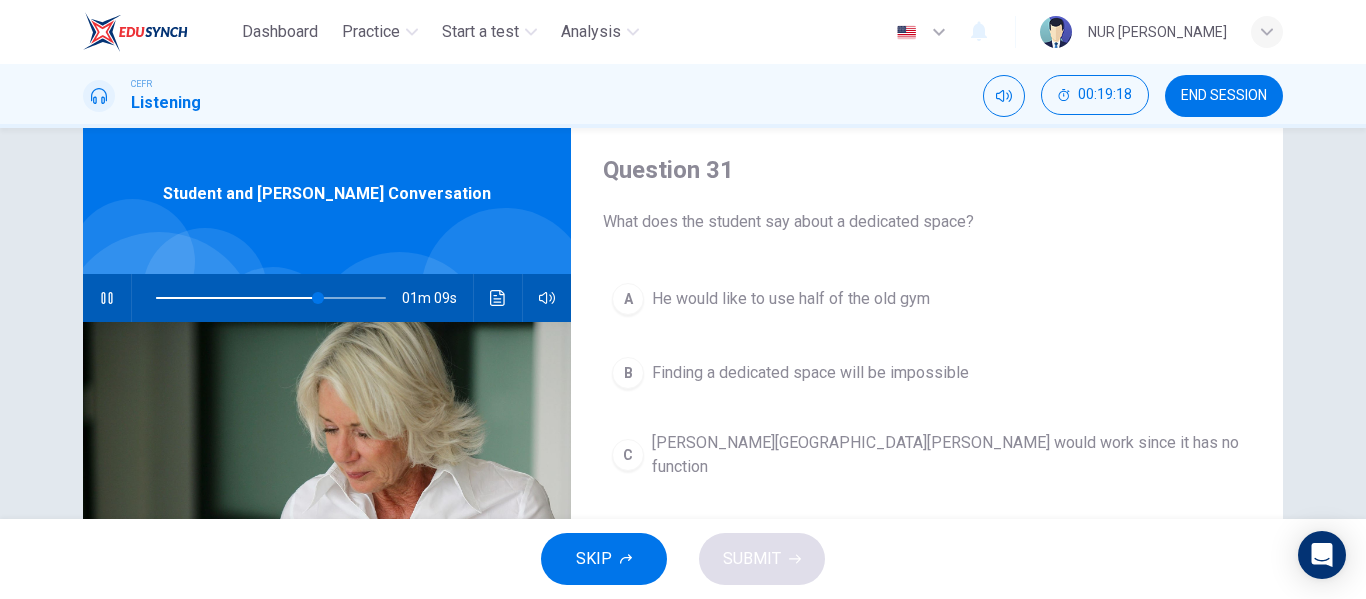 scroll, scrollTop: 53, scrollLeft: 0, axis: vertical 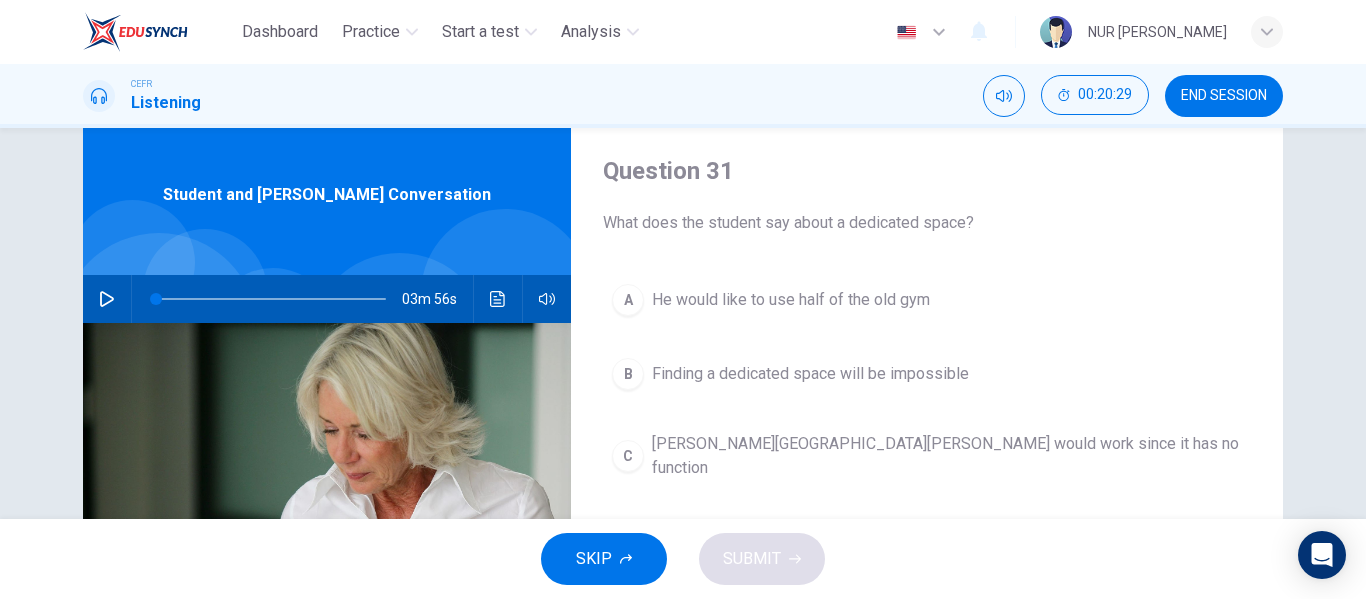 click at bounding box center (107, 299) 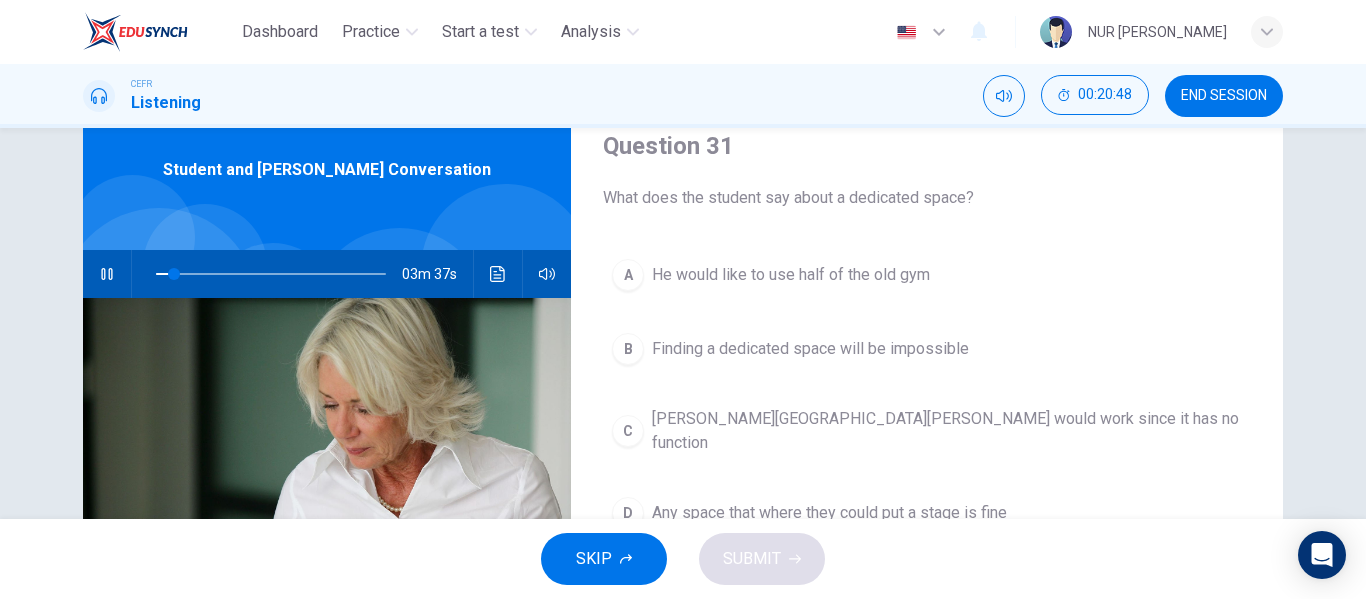 scroll, scrollTop: 79, scrollLeft: 0, axis: vertical 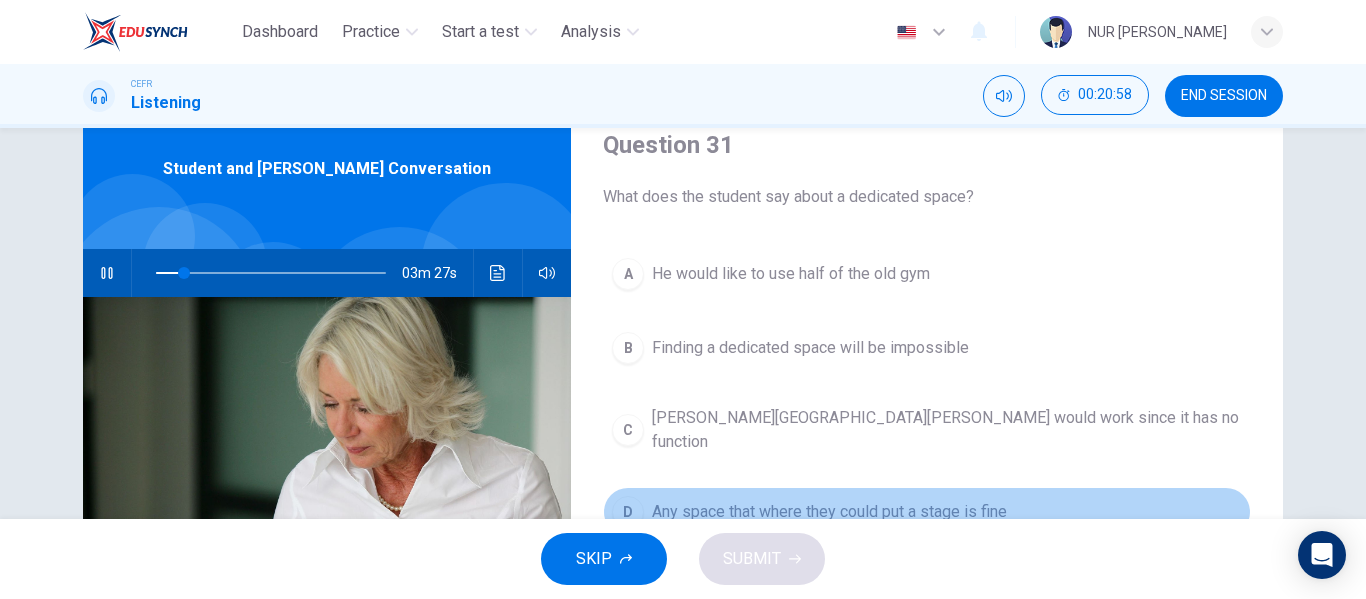 click on "Any space that where they could put a stage is fine" at bounding box center (829, 512) 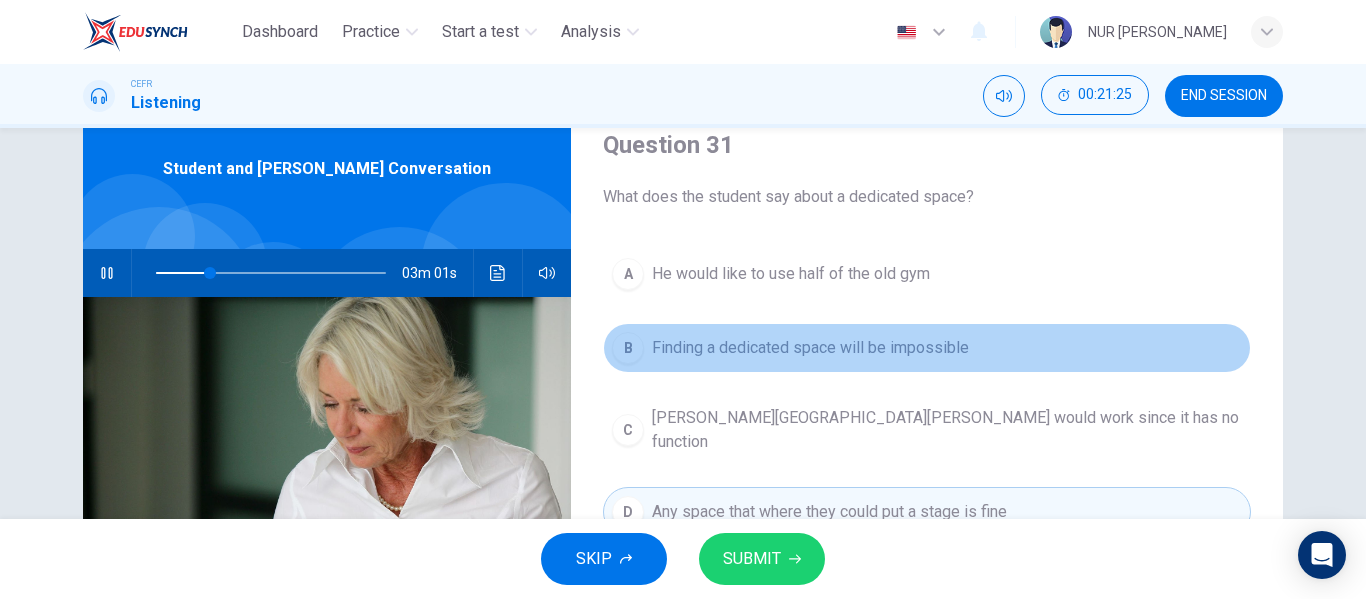 click on "Finding a dedicated space will be impossible" at bounding box center (810, 348) 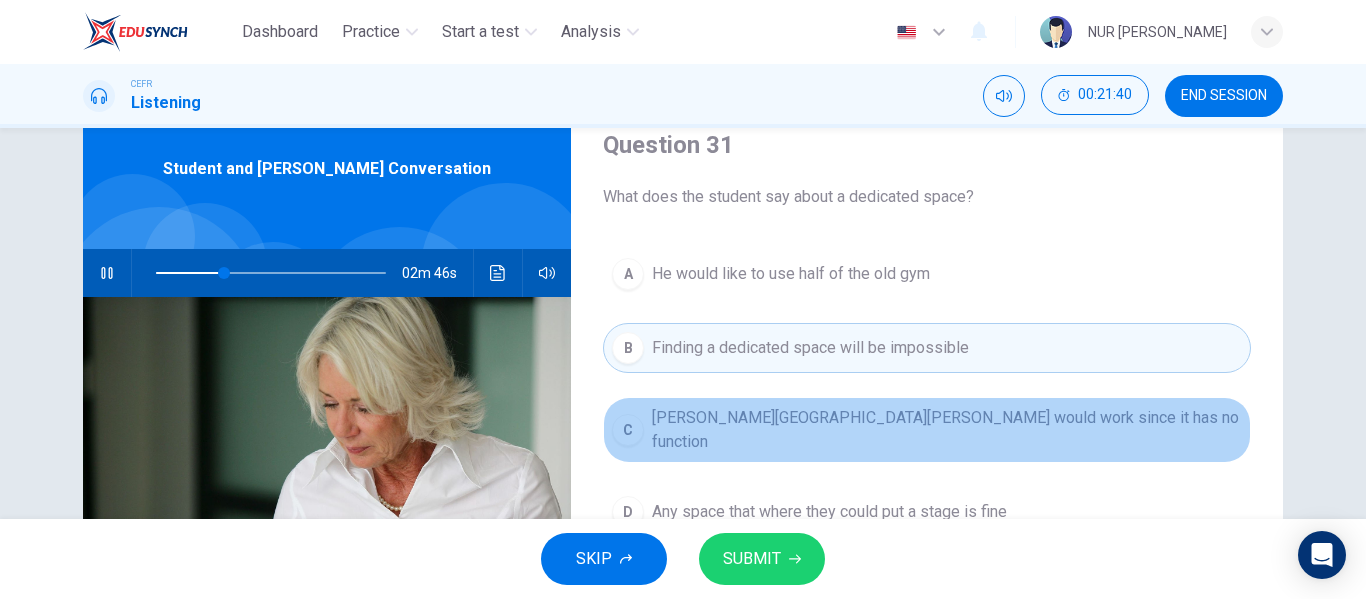 click on "Holbrook Hall would work since it has no function" at bounding box center (947, 430) 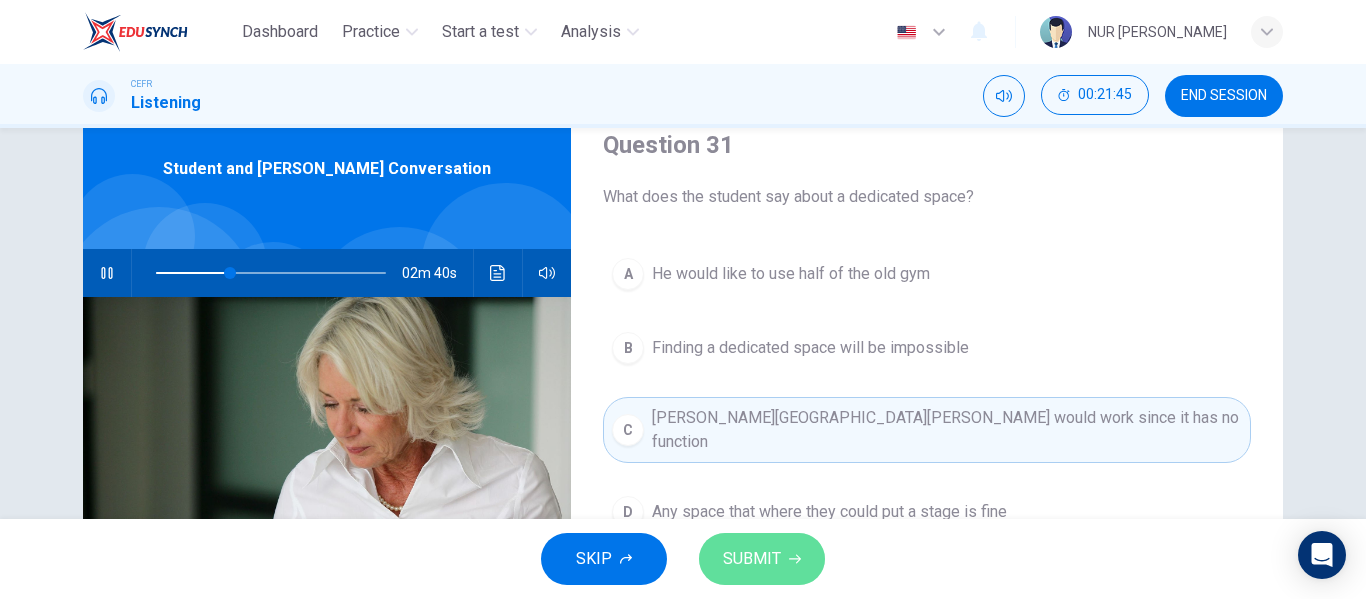 click on "SUBMIT" at bounding box center (752, 559) 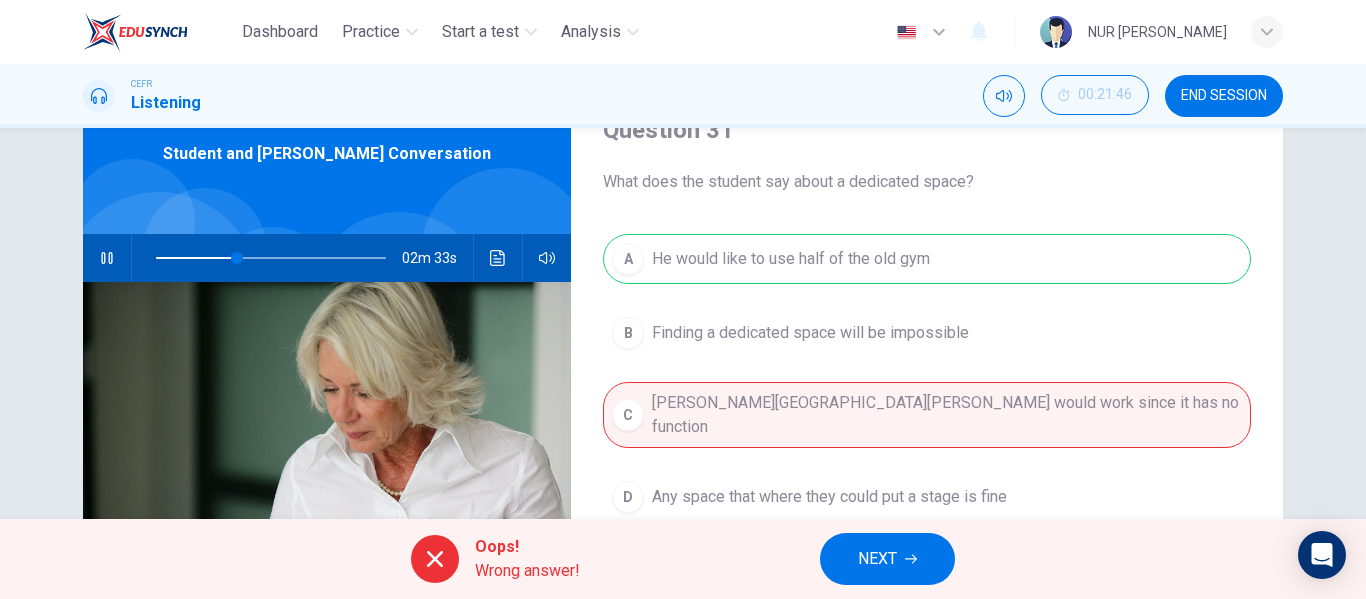 scroll, scrollTop: 66, scrollLeft: 0, axis: vertical 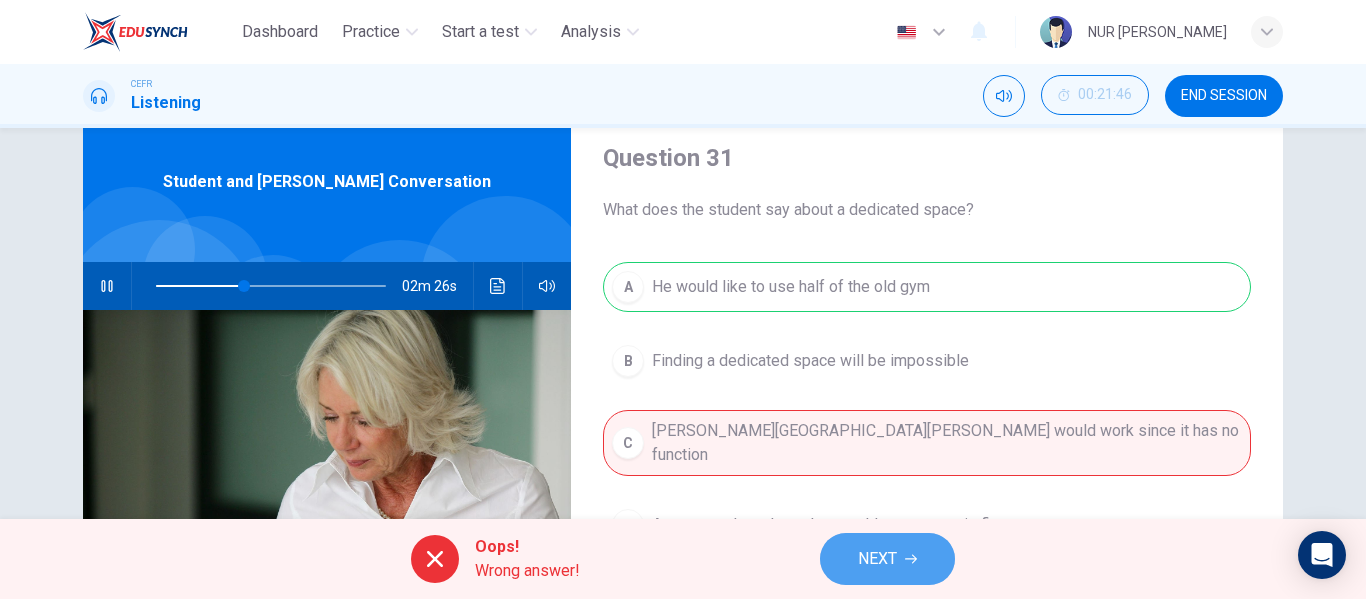 click on "NEXT" at bounding box center (877, 559) 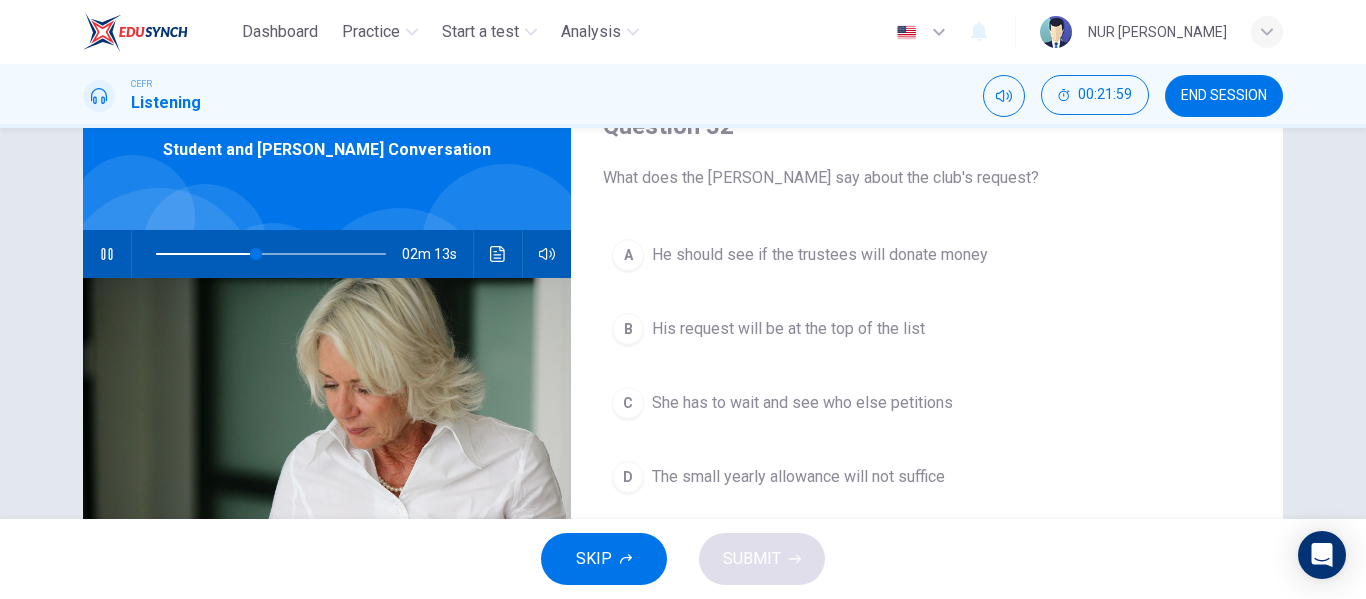 scroll, scrollTop: 96, scrollLeft: 0, axis: vertical 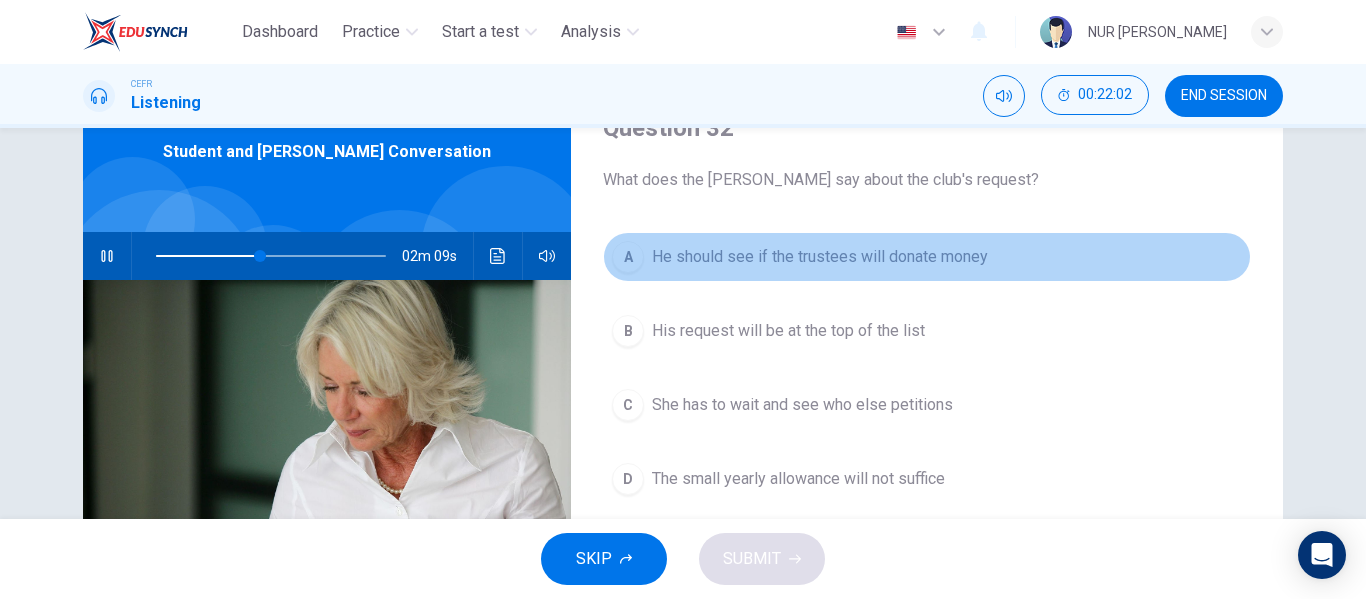 click on "A He should see if the trustees will donate money" at bounding box center (927, 257) 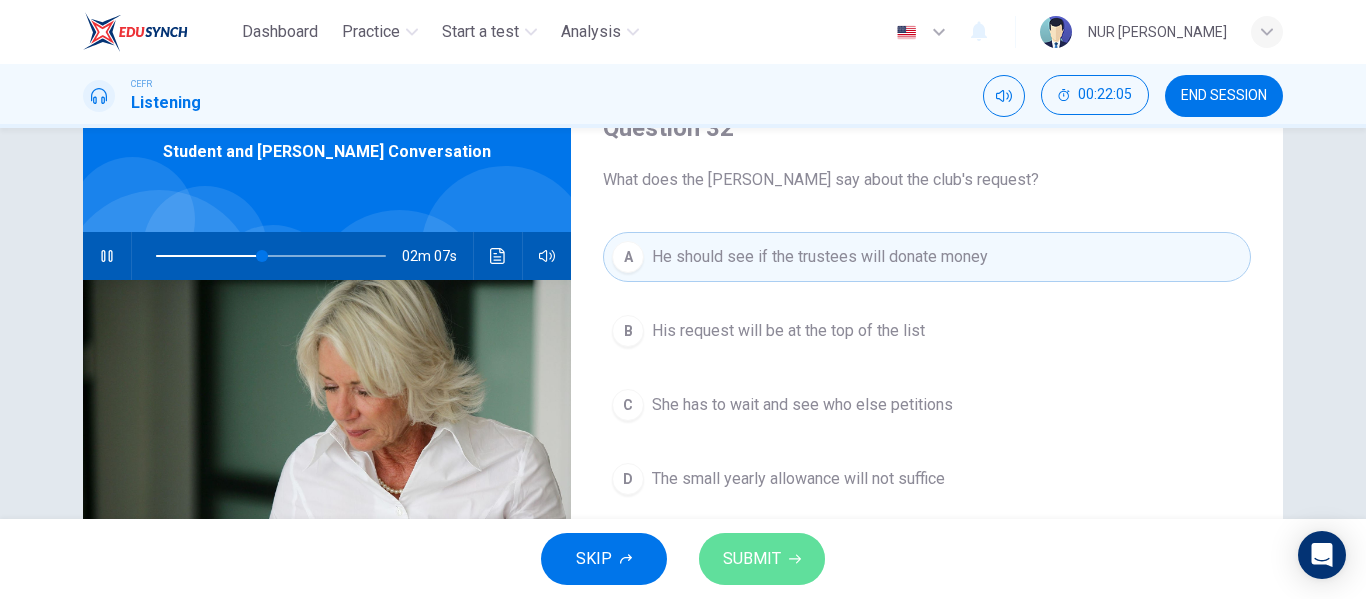 click on "SUBMIT" at bounding box center [752, 559] 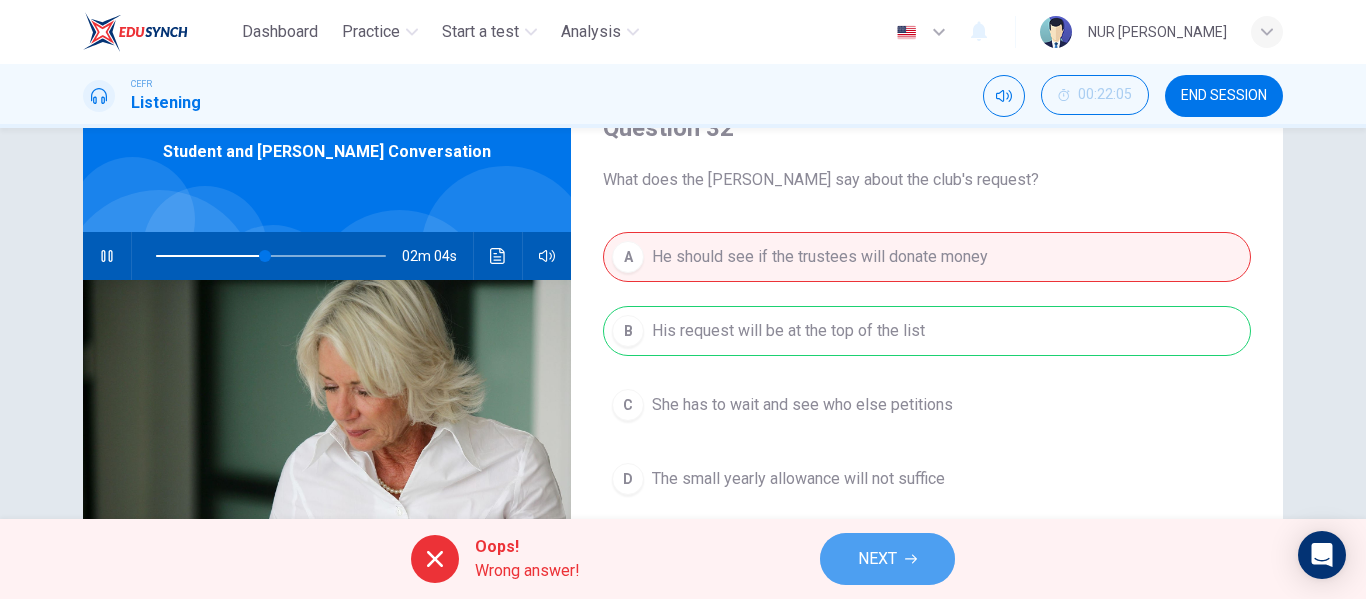 click on "NEXT" at bounding box center (877, 559) 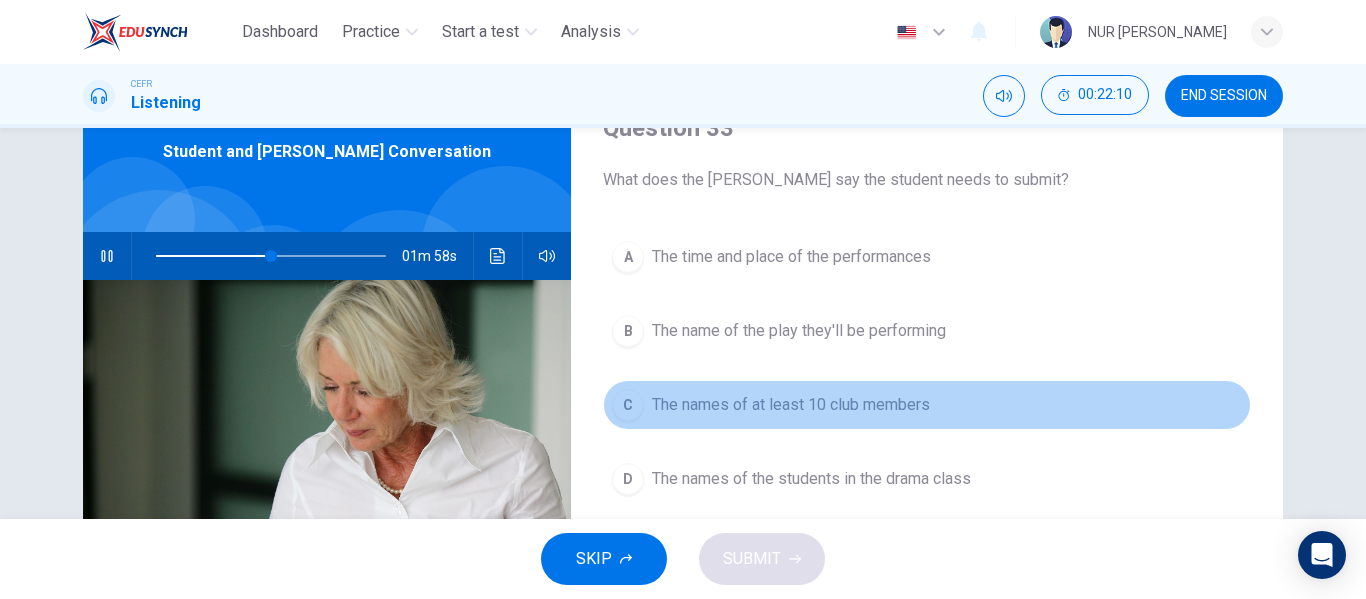 click on "The names of at least 10 club members" at bounding box center [791, 405] 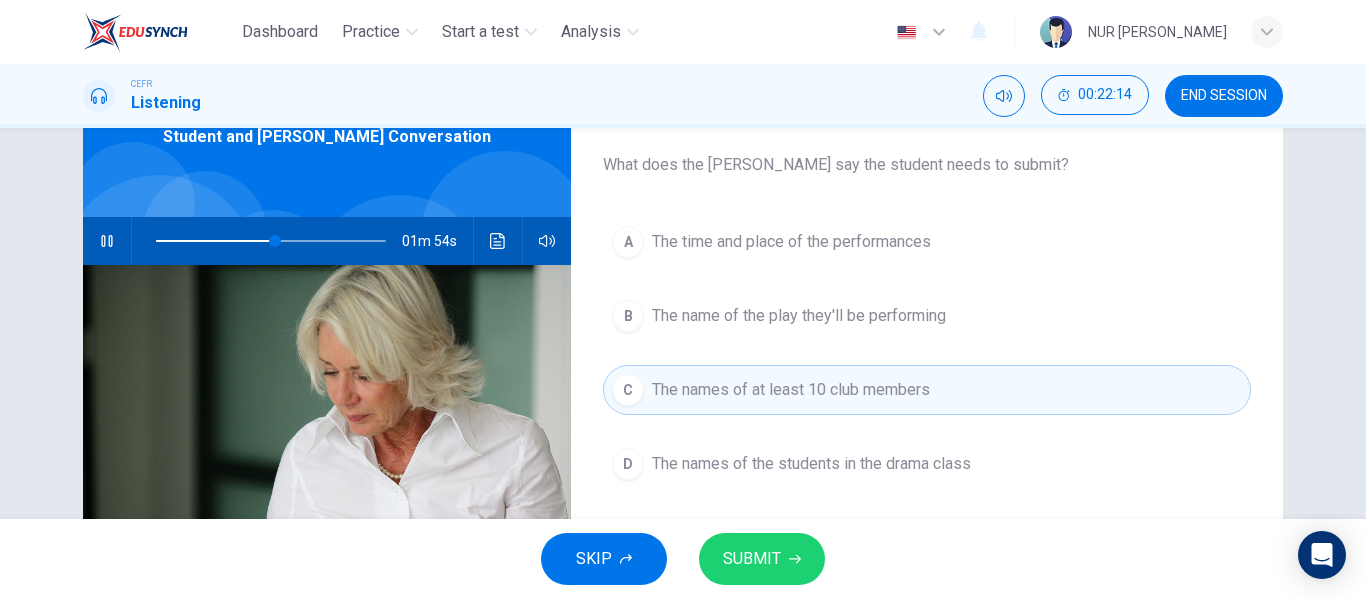 scroll, scrollTop: 112, scrollLeft: 0, axis: vertical 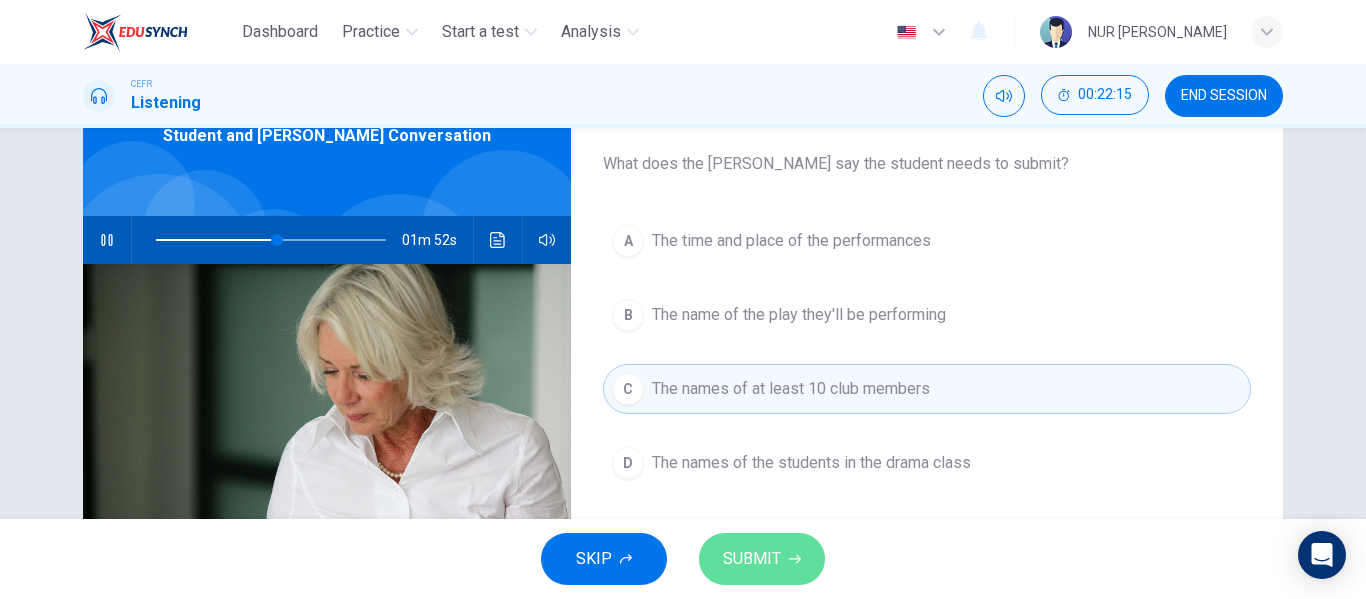 click 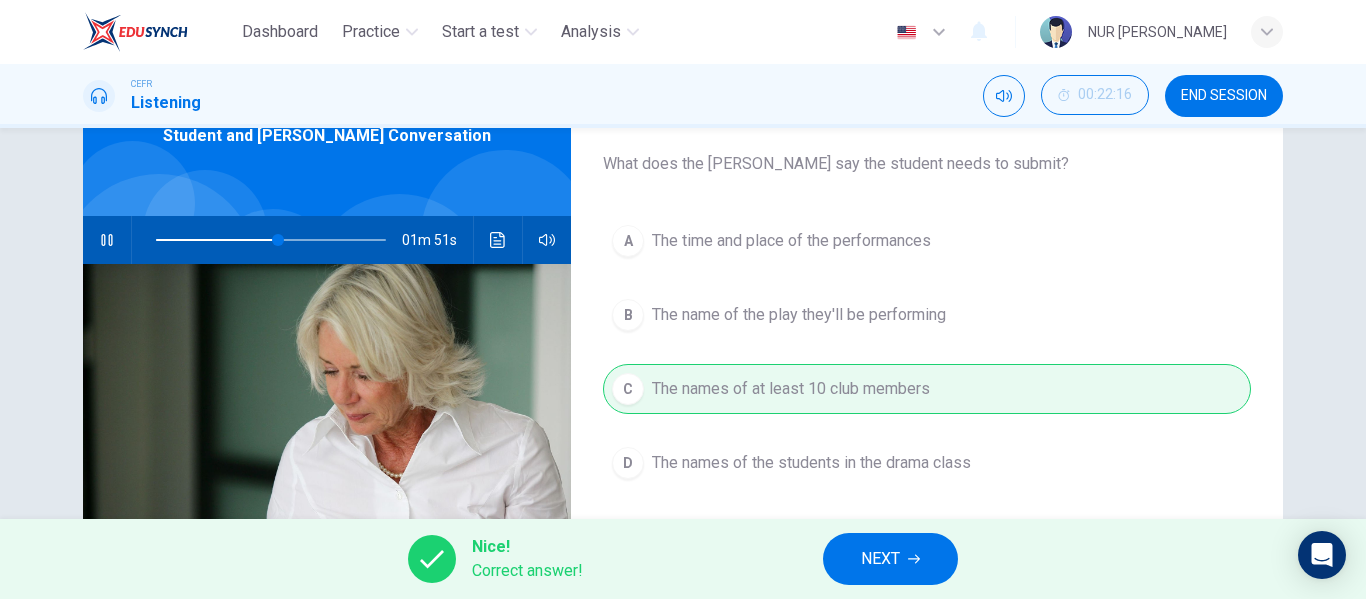 type on "53" 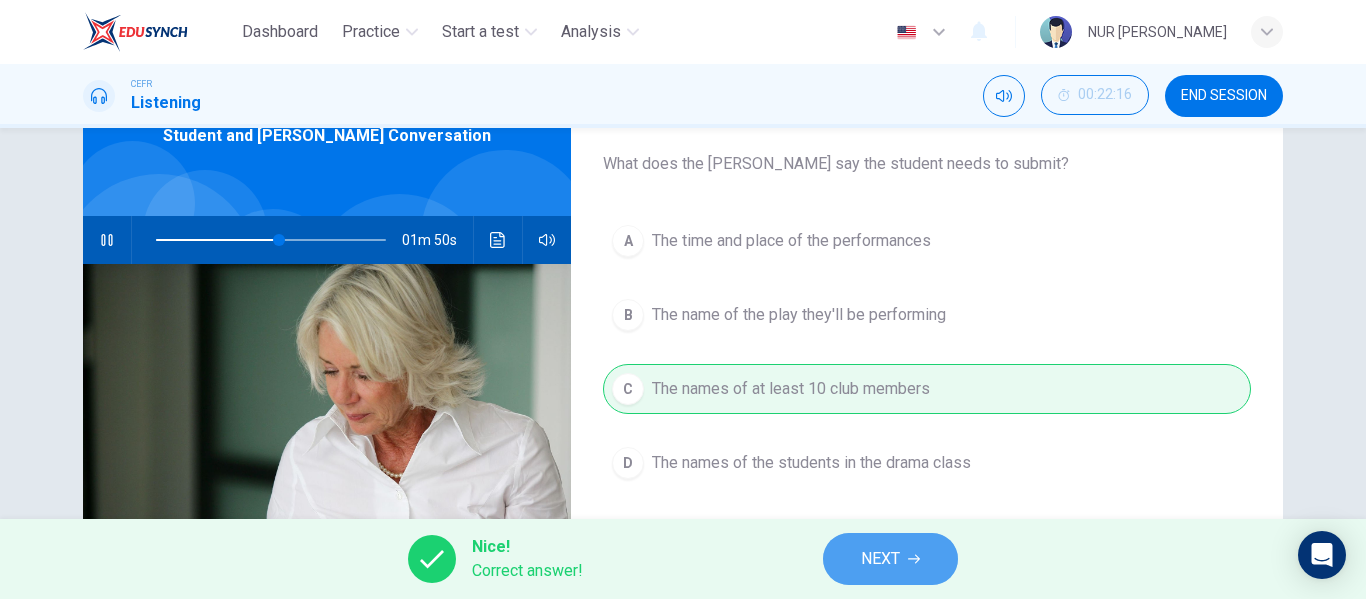 click on "NEXT" at bounding box center (880, 559) 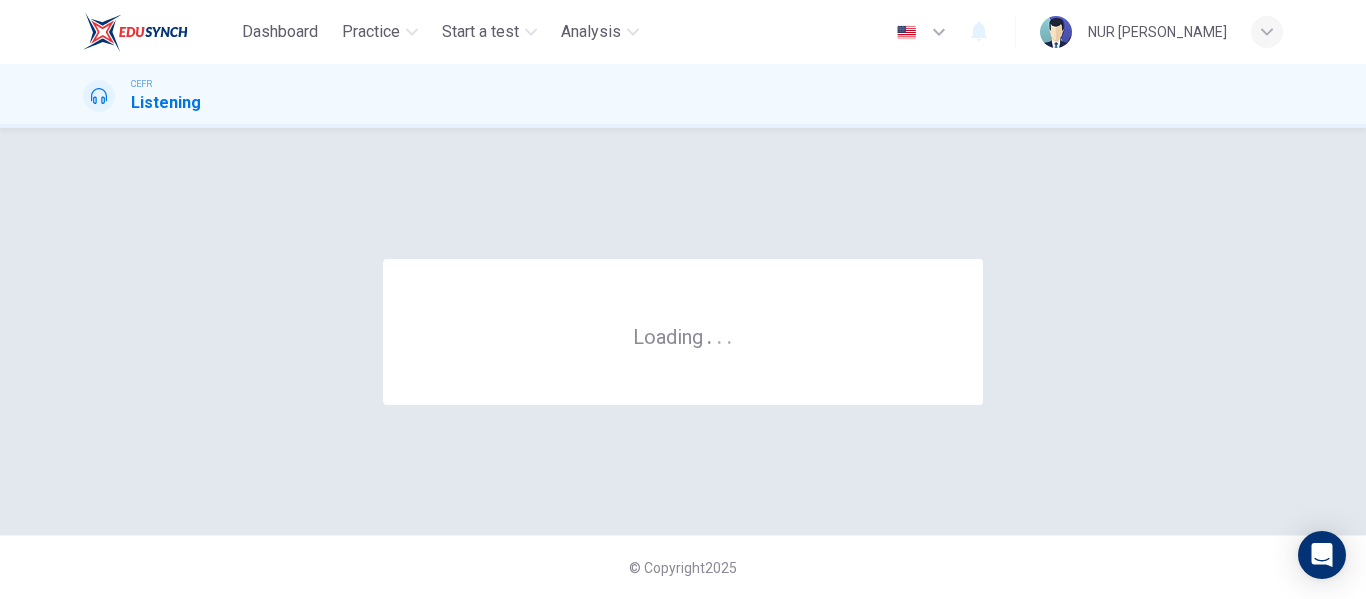scroll, scrollTop: 0, scrollLeft: 0, axis: both 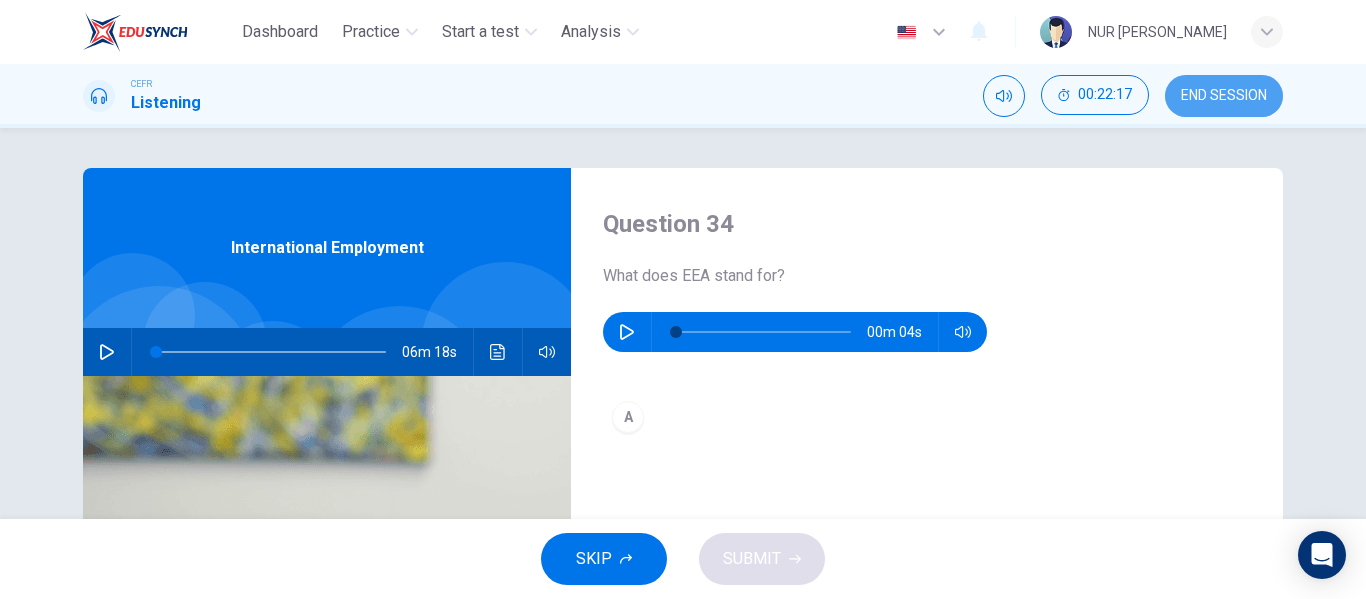 click on "END SESSION" at bounding box center [1224, 96] 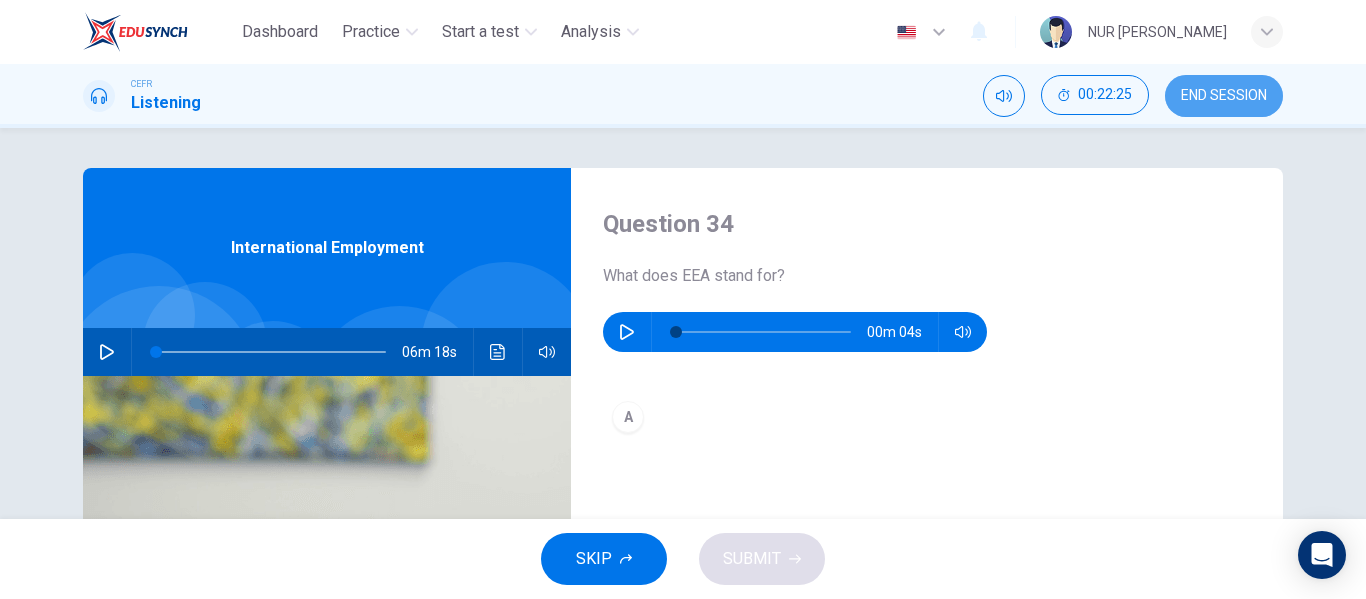 click on "END SESSION" at bounding box center [1224, 96] 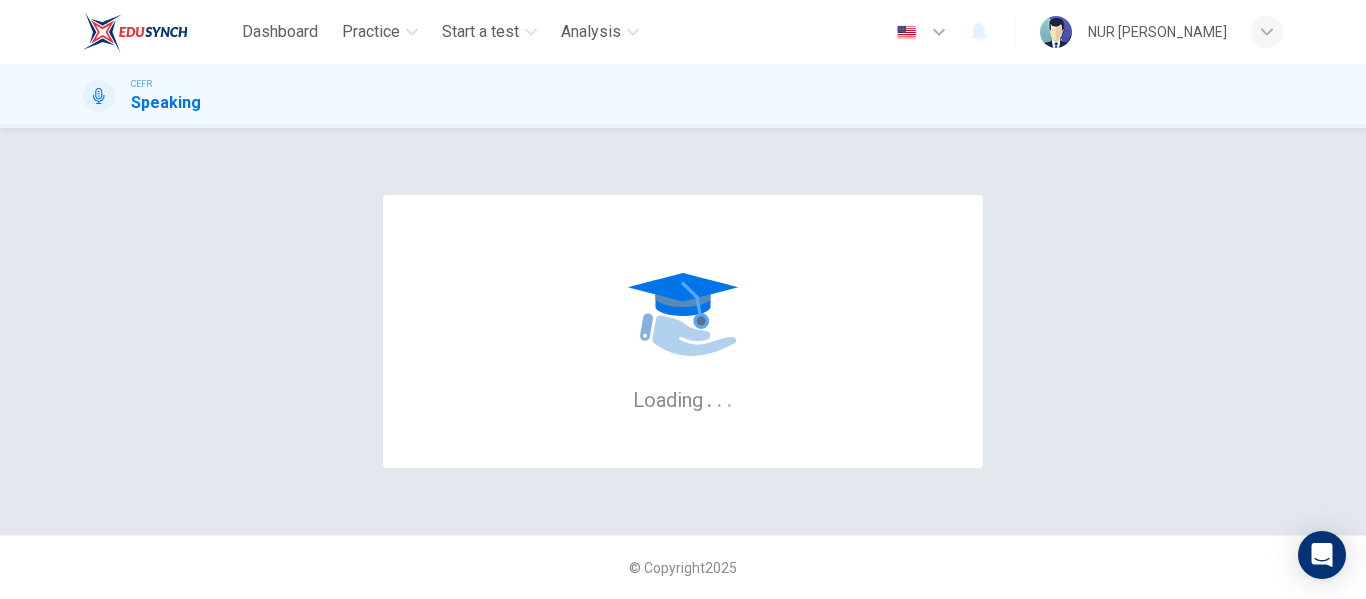 scroll, scrollTop: 0, scrollLeft: 0, axis: both 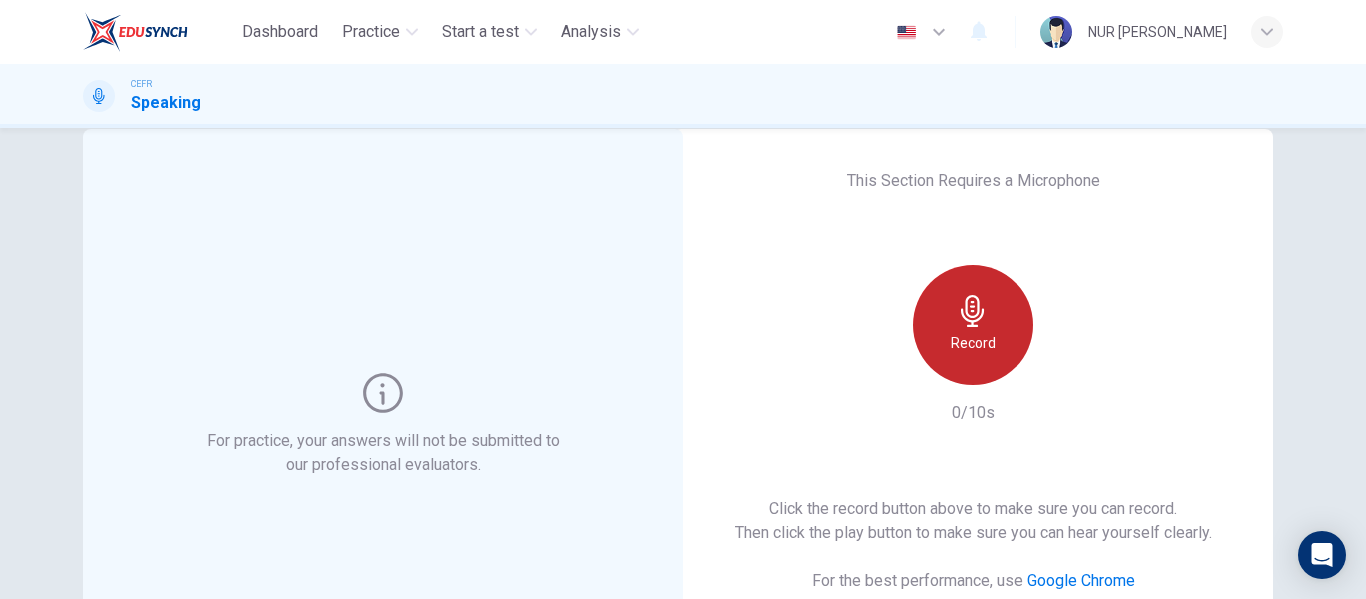 click 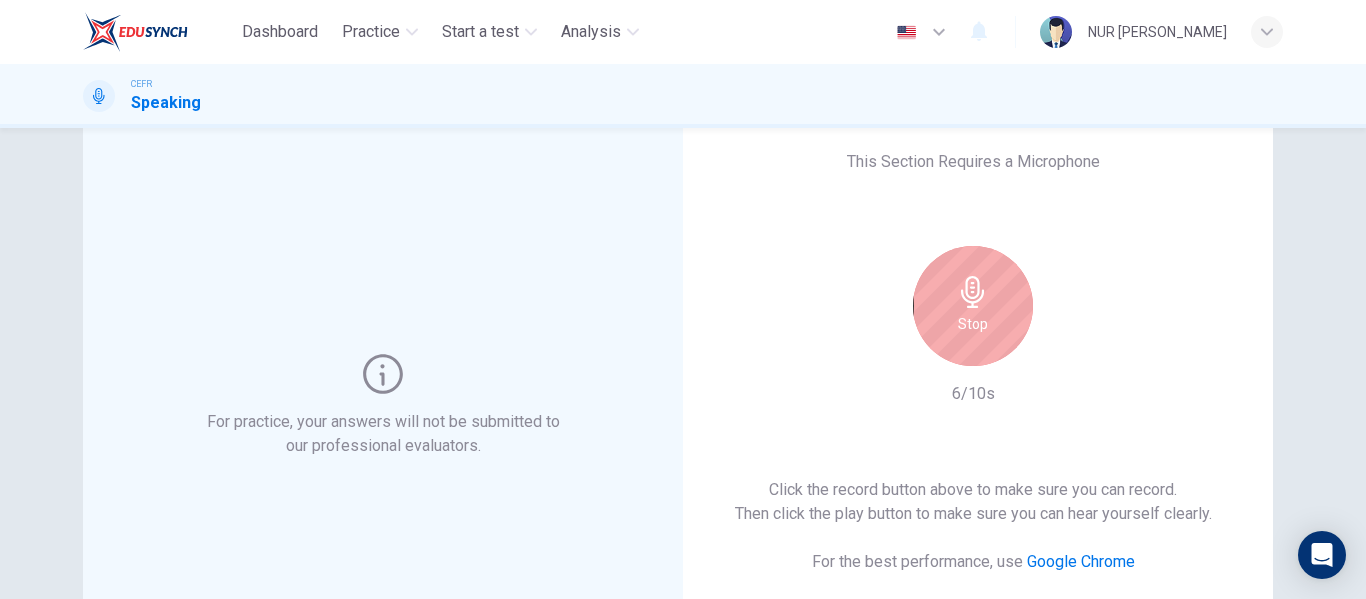 scroll, scrollTop: 59, scrollLeft: 0, axis: vertical 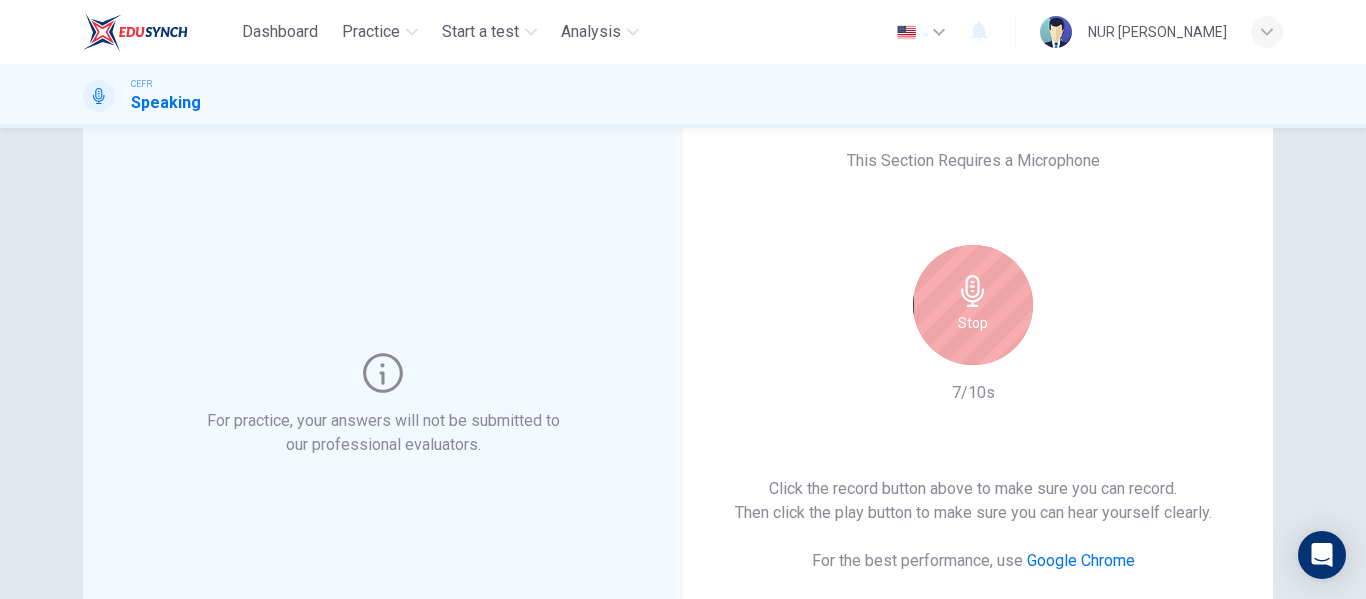 type 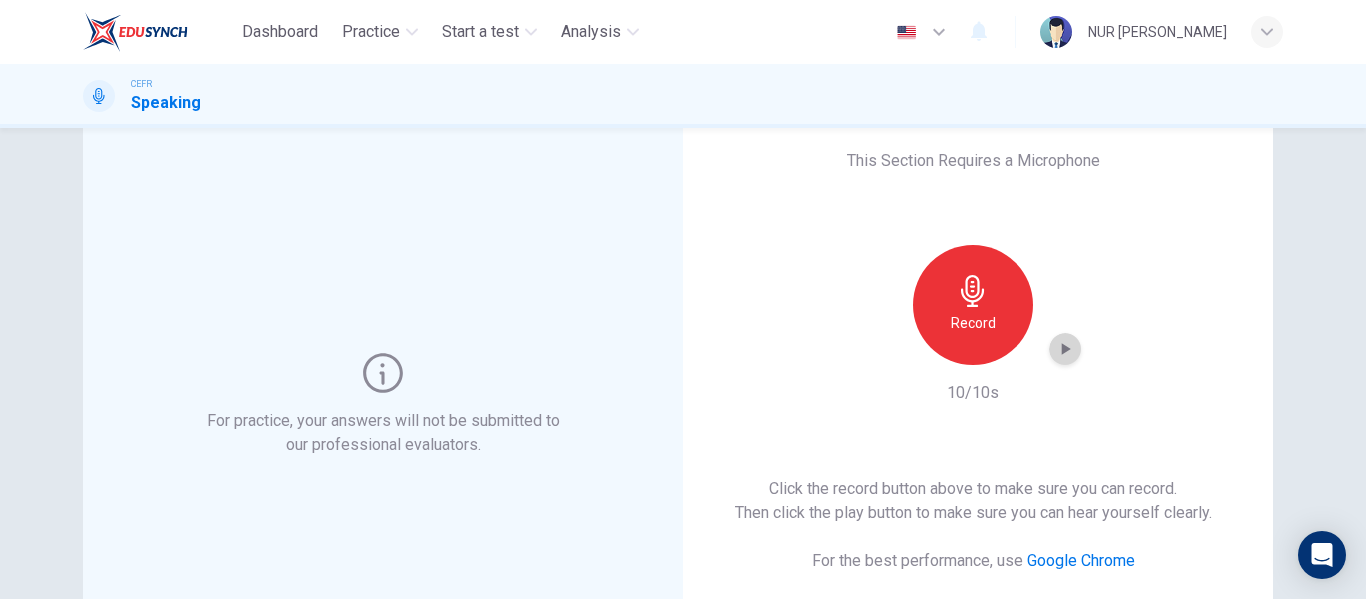 click 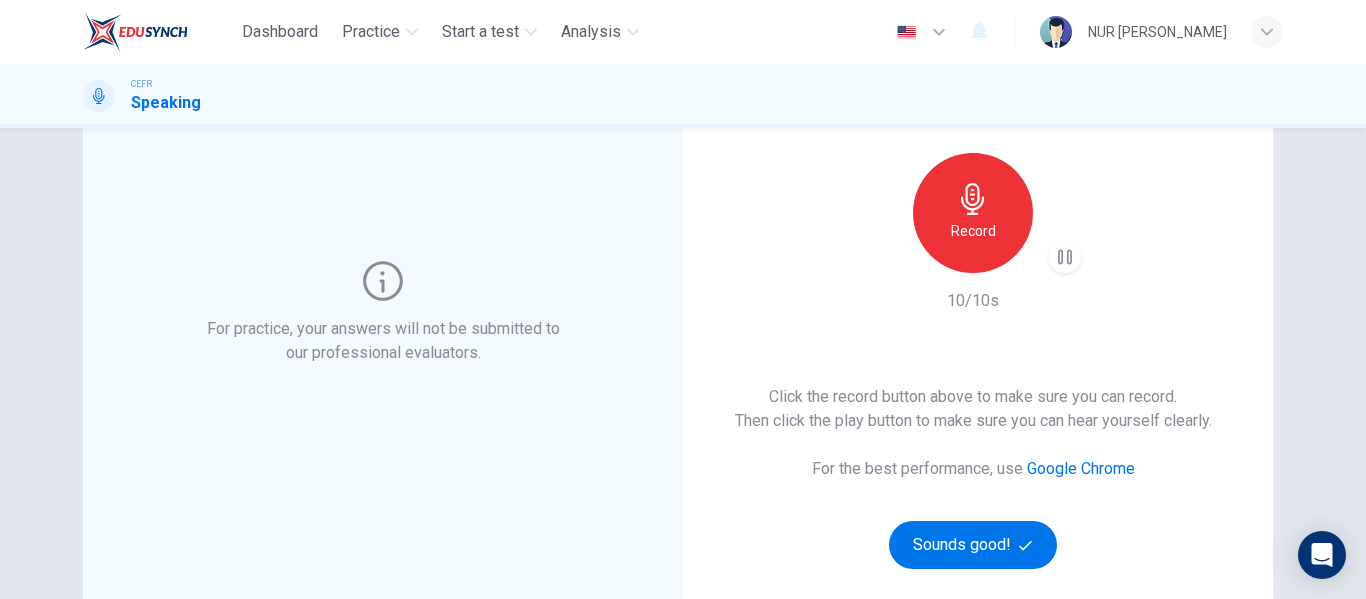 scroll, scrollTop: 201, scrollLeft: 0, axis: vertical 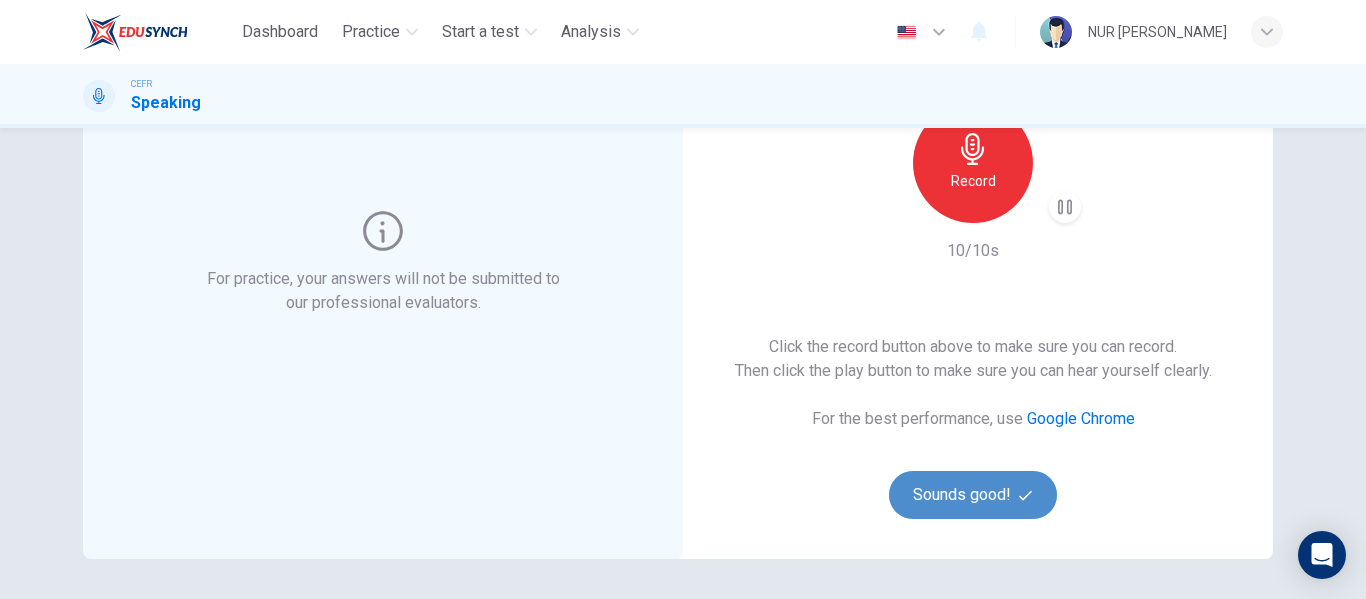 click on "Sounds good!" at bounding box center (973, 495) 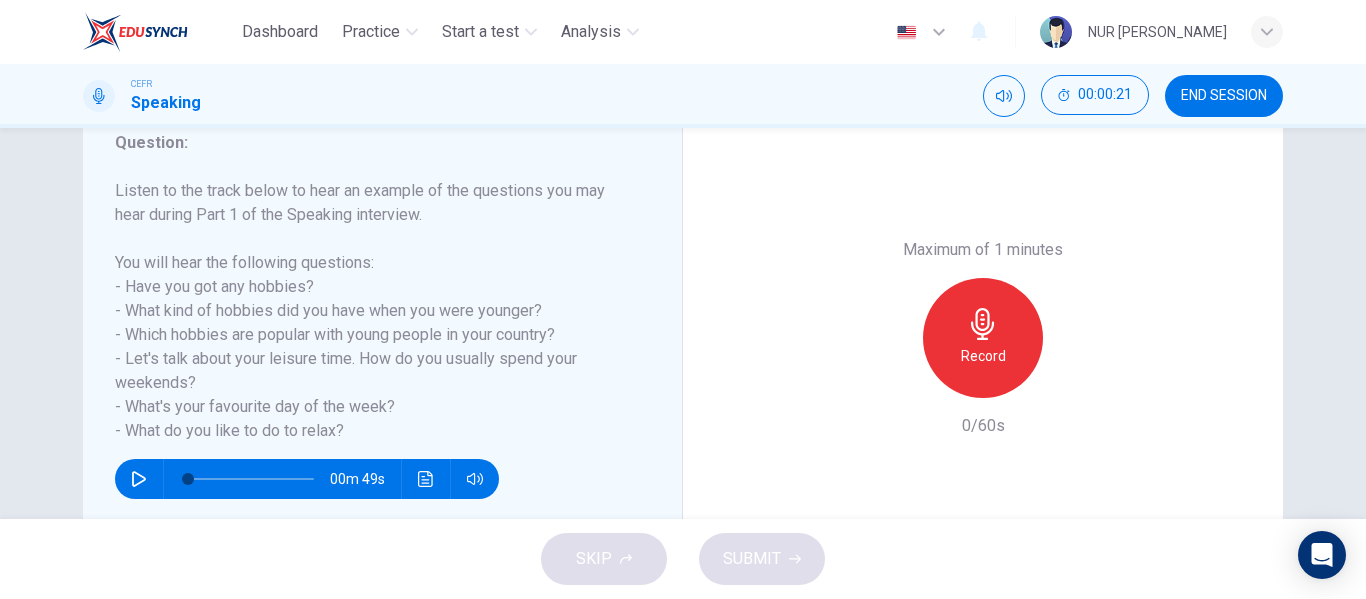 scroll, scrollTop: 279, scrollLeft: 0, axis: vertical 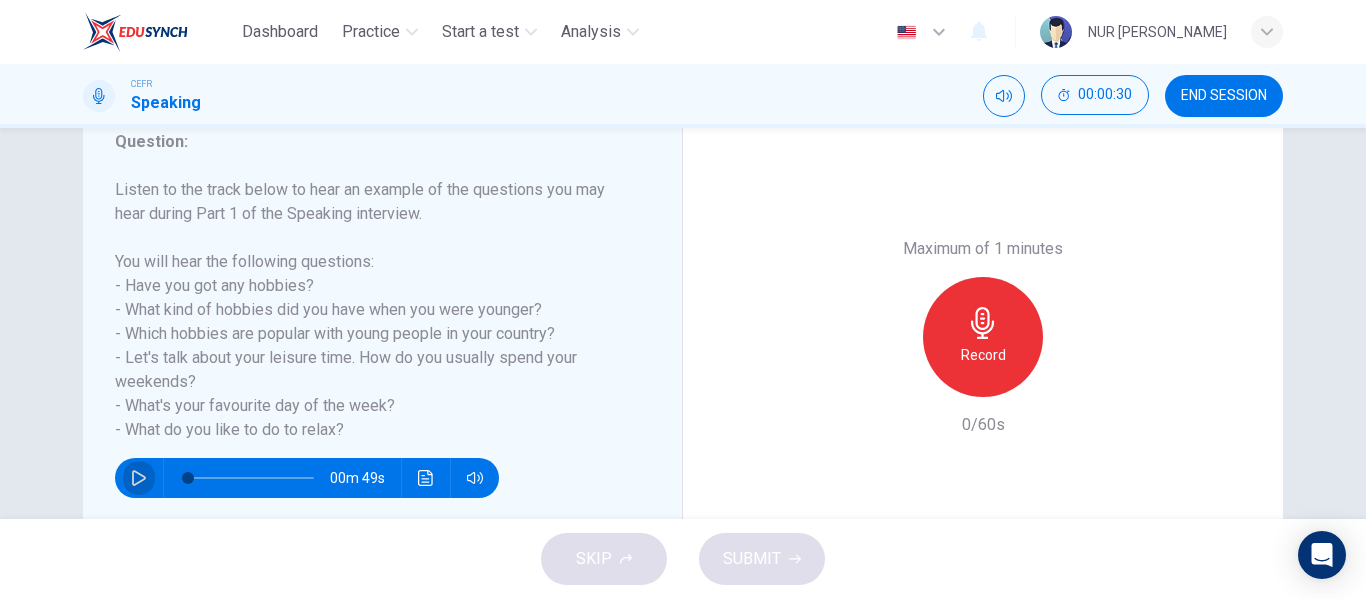 click at bounding box center [139, 478] 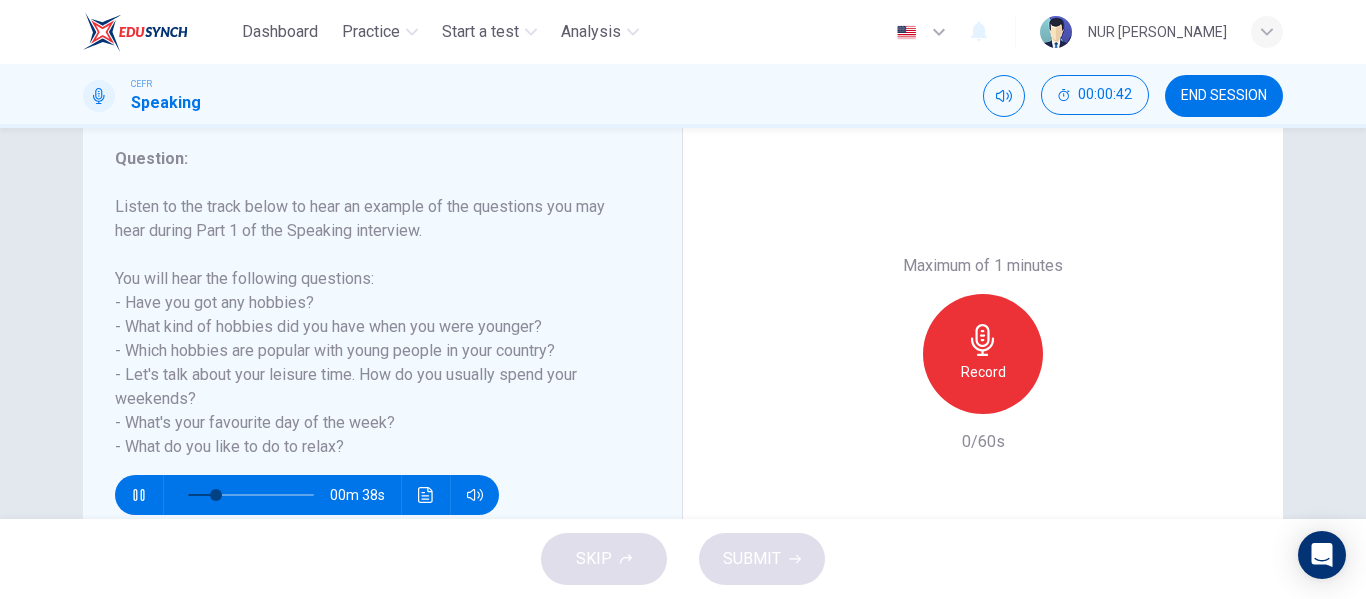 scroll, scrollTop: 261, scrollLeft: 0, axis: vertical 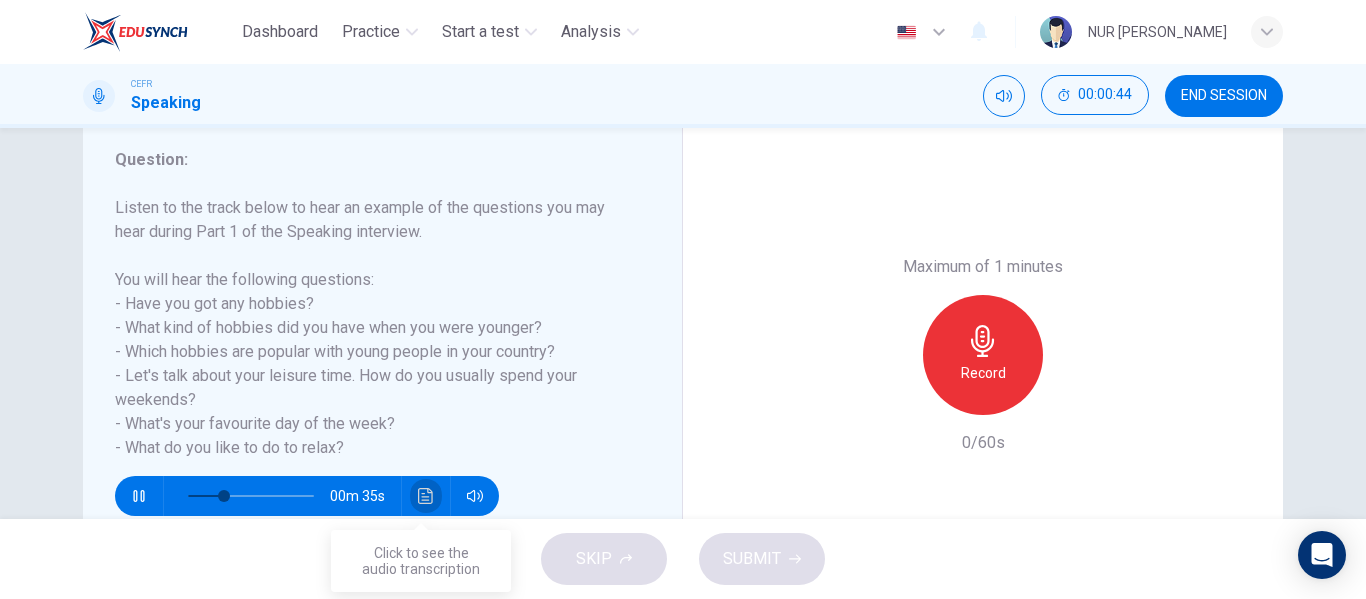 click at bounding box center [426, 496] 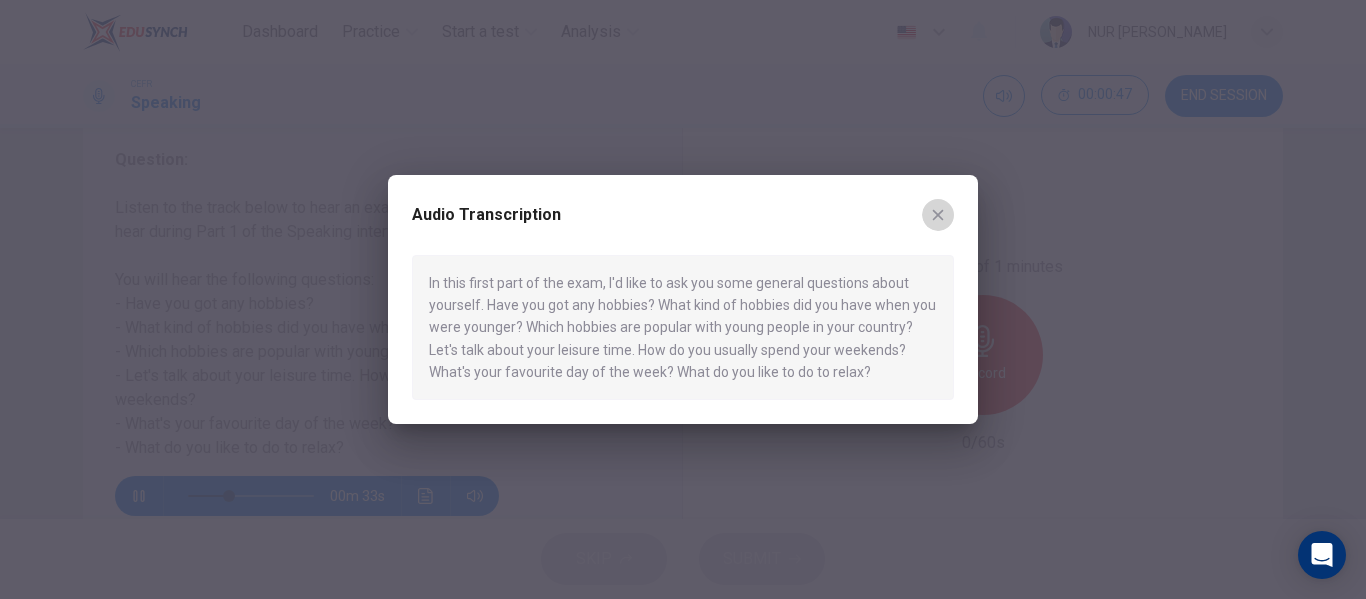 click 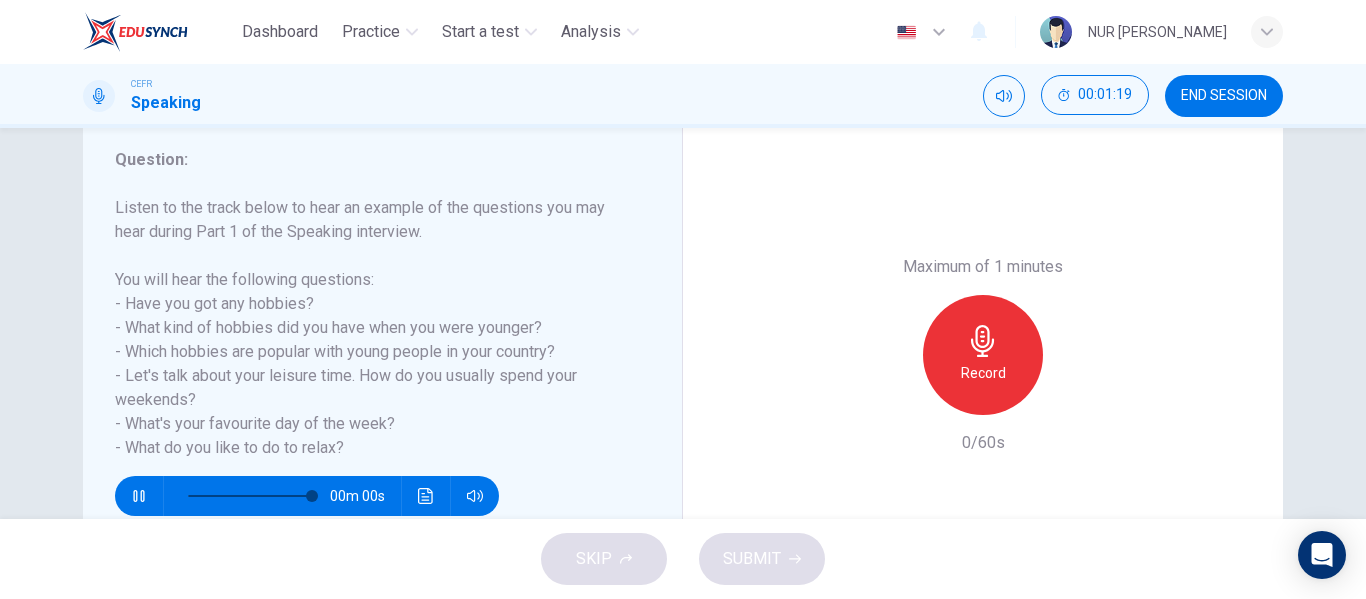 type on "0" 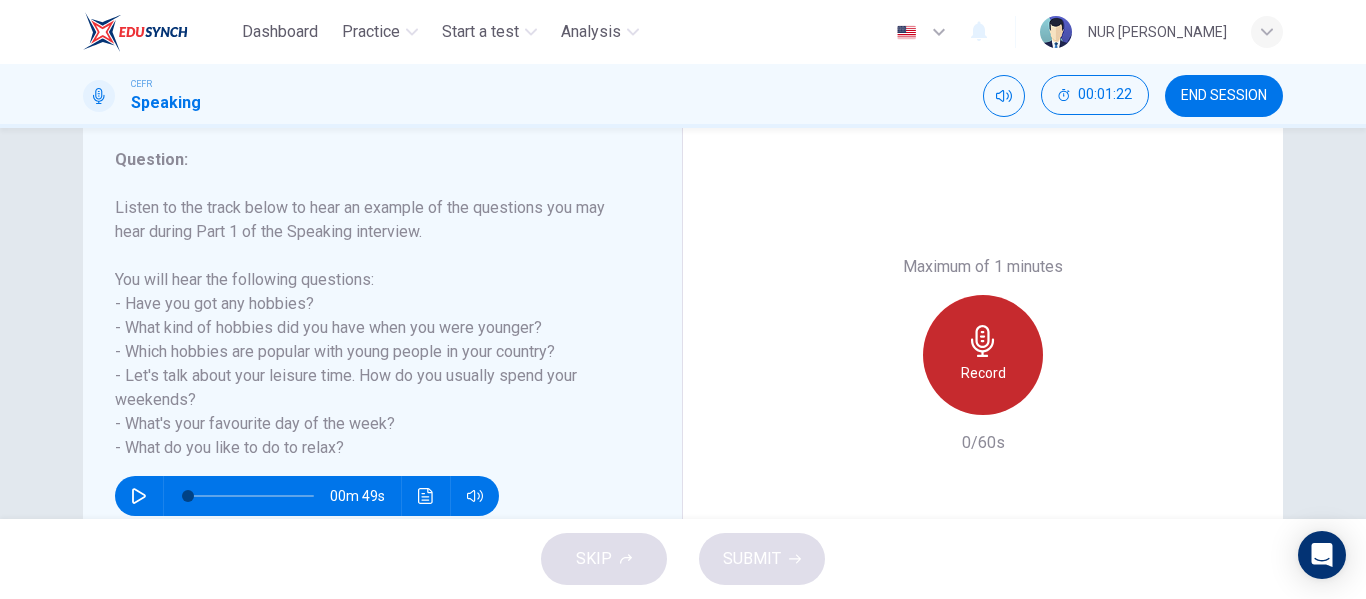 click 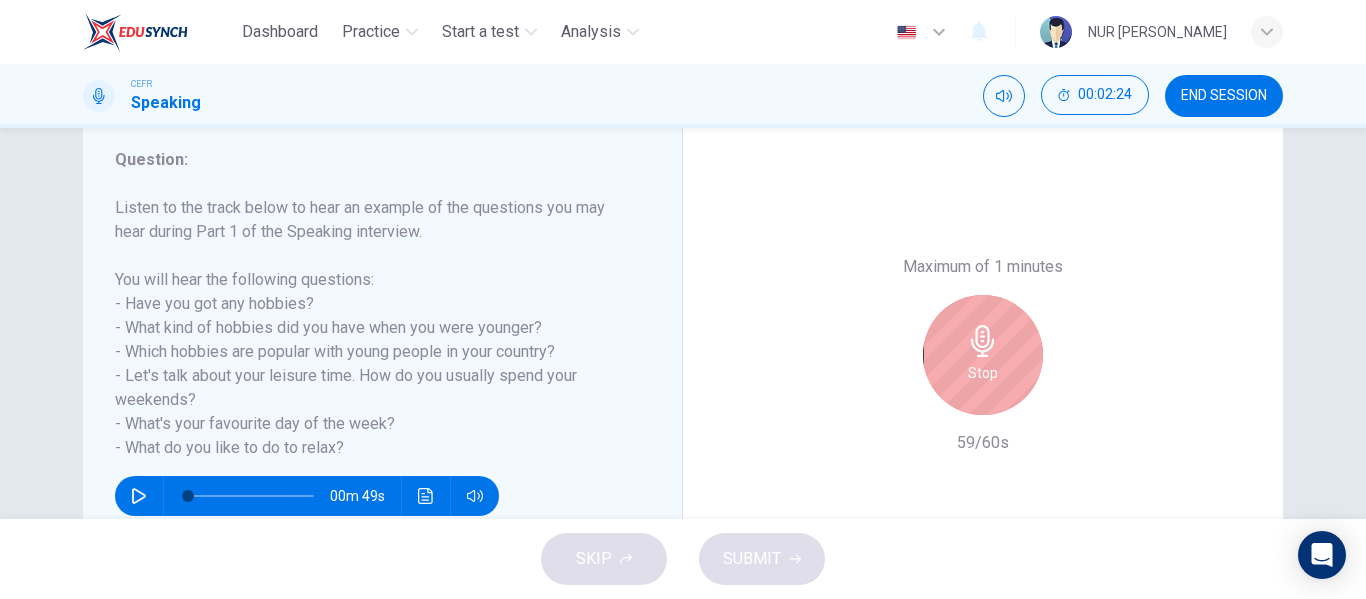 click on "Stop" at bounding box center [983, 373] 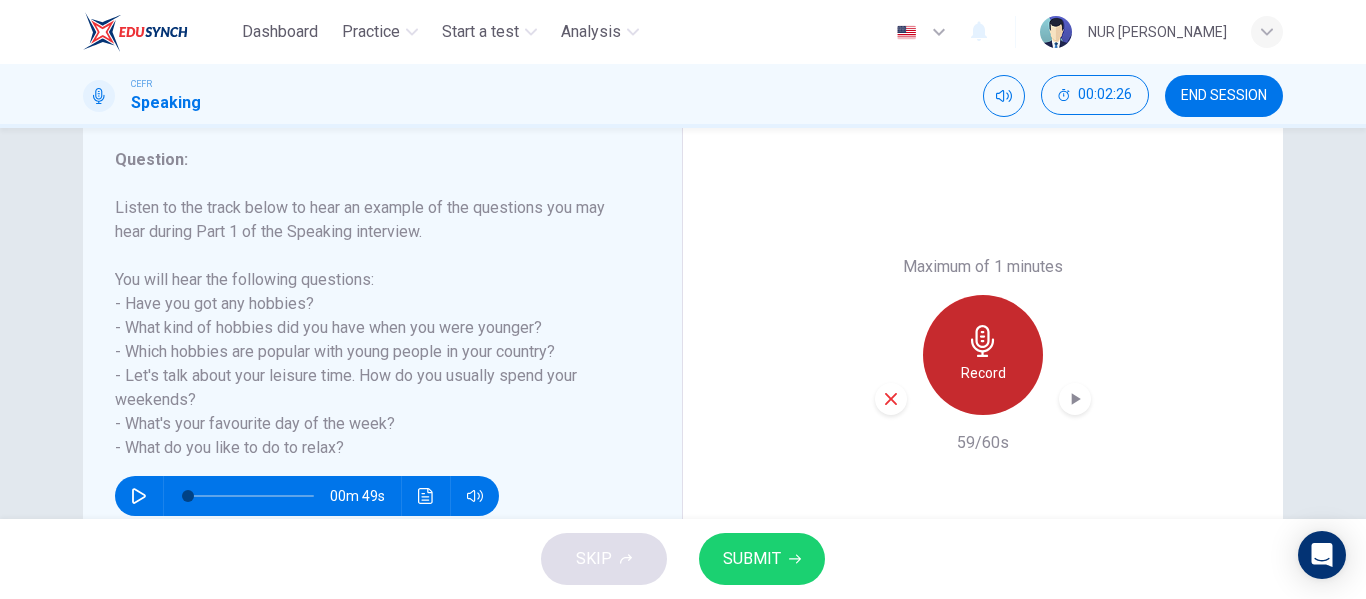 click on "Record" at bounding box center [983, 373] 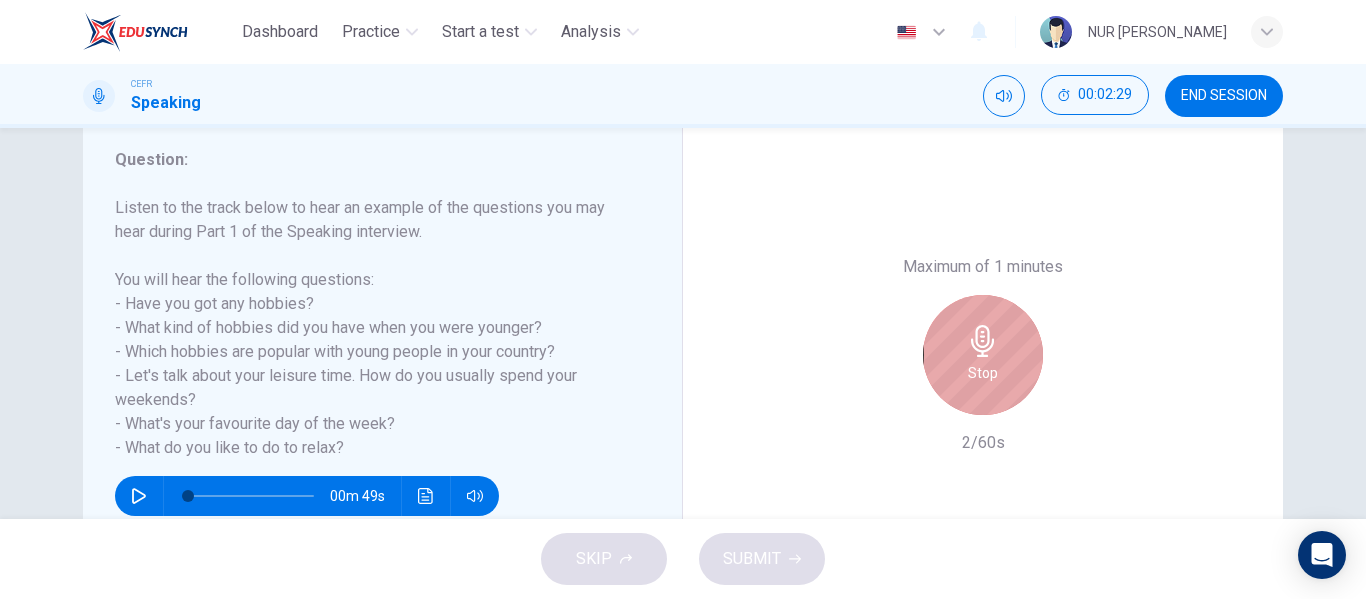 click on "Stop" at bounding box center [983, 373] 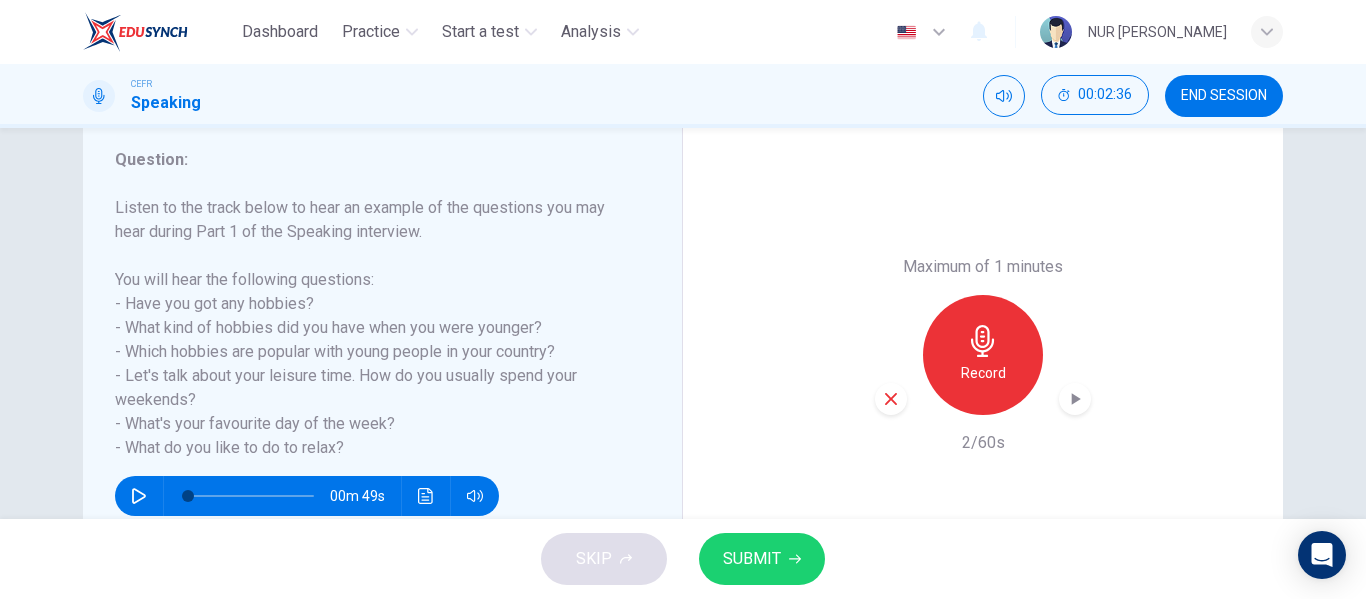 drag, startPoint x: 233, startPoint y: 321, endPoint x: 291, endPoint y: 361, distance: 70.45566 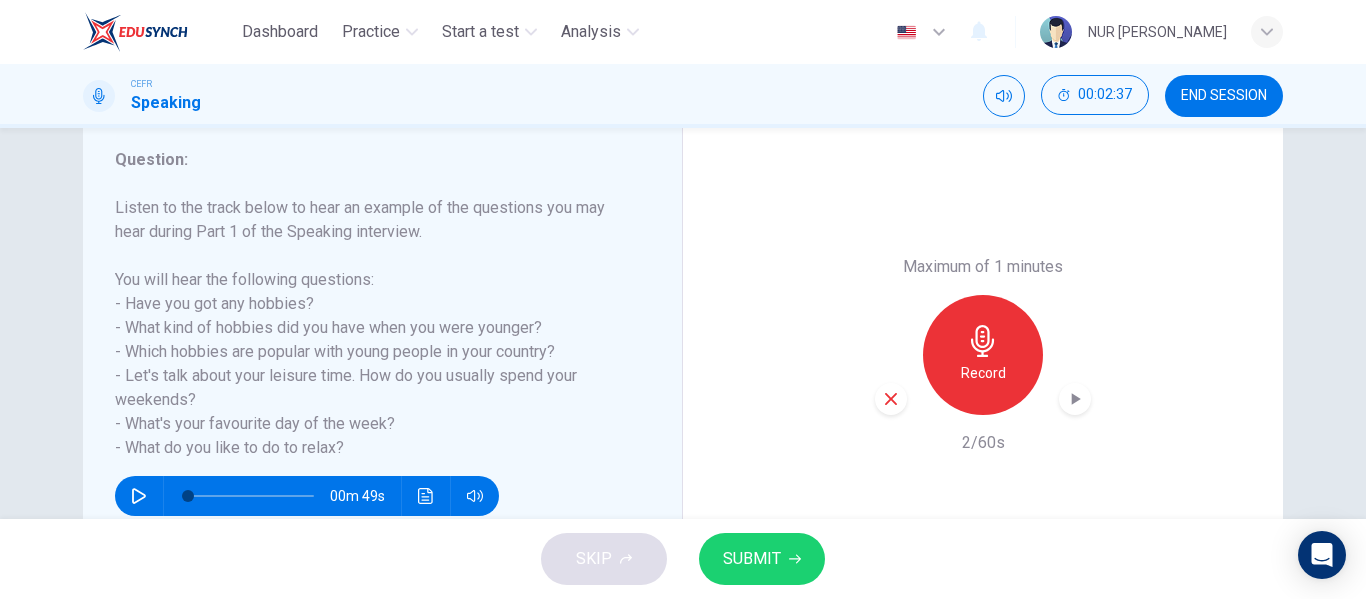 drag, startPoint x: 336, startPoint y: 441, endPoint x: 193, endPoint y: 346, distance: 171.67993 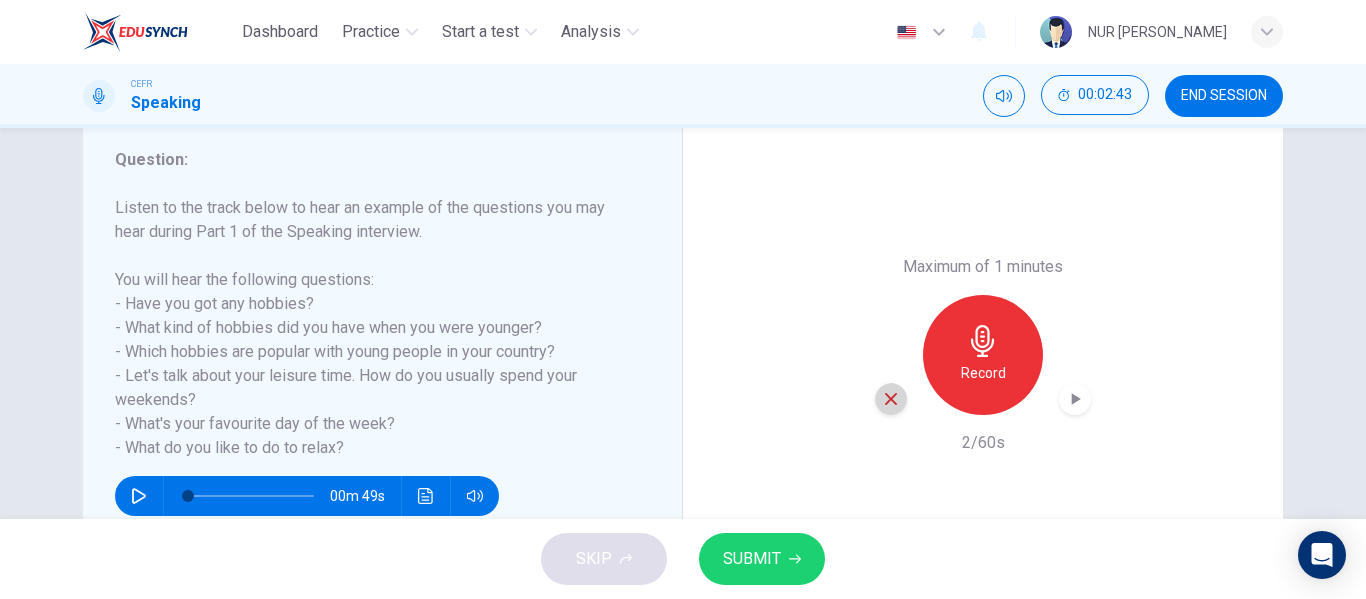 click 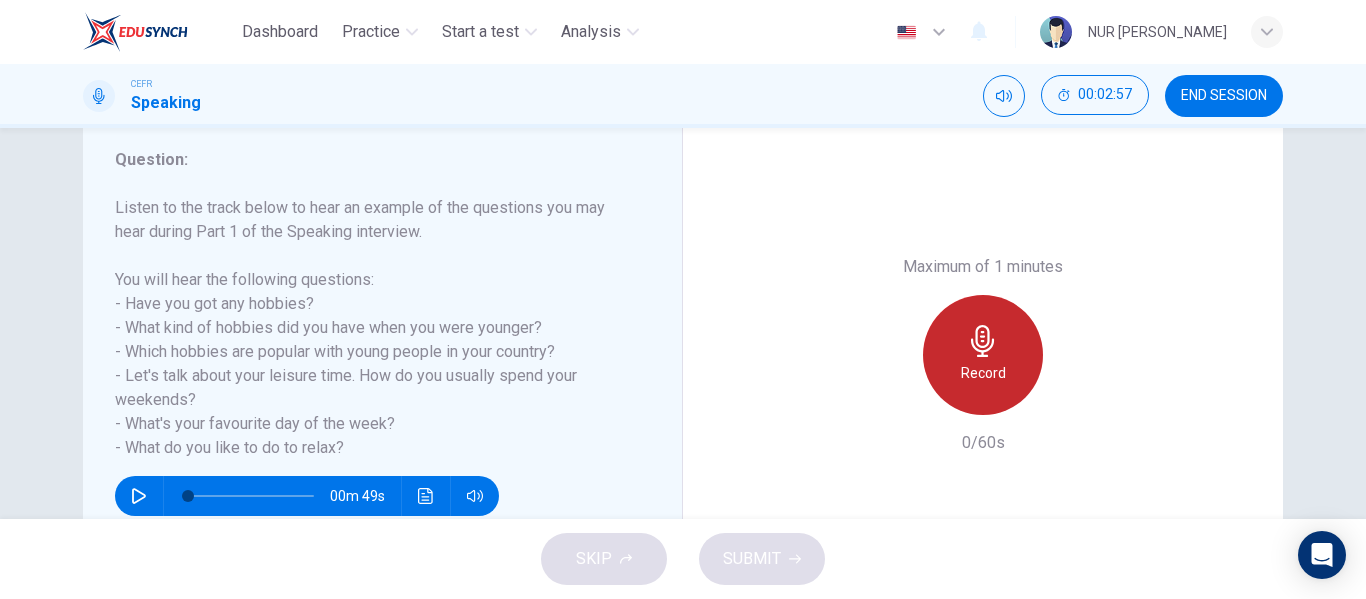 click on "Record" at bounding box center (983, 373) 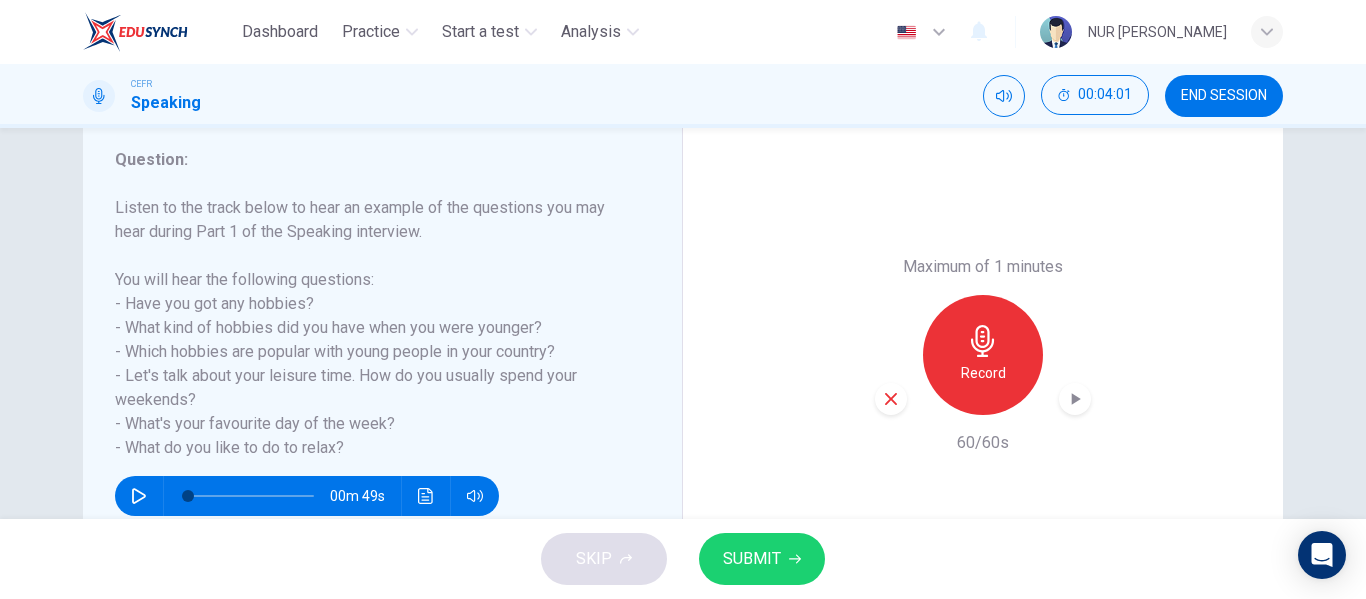 click on "SUBMIT" at bounding box center (752, 559) 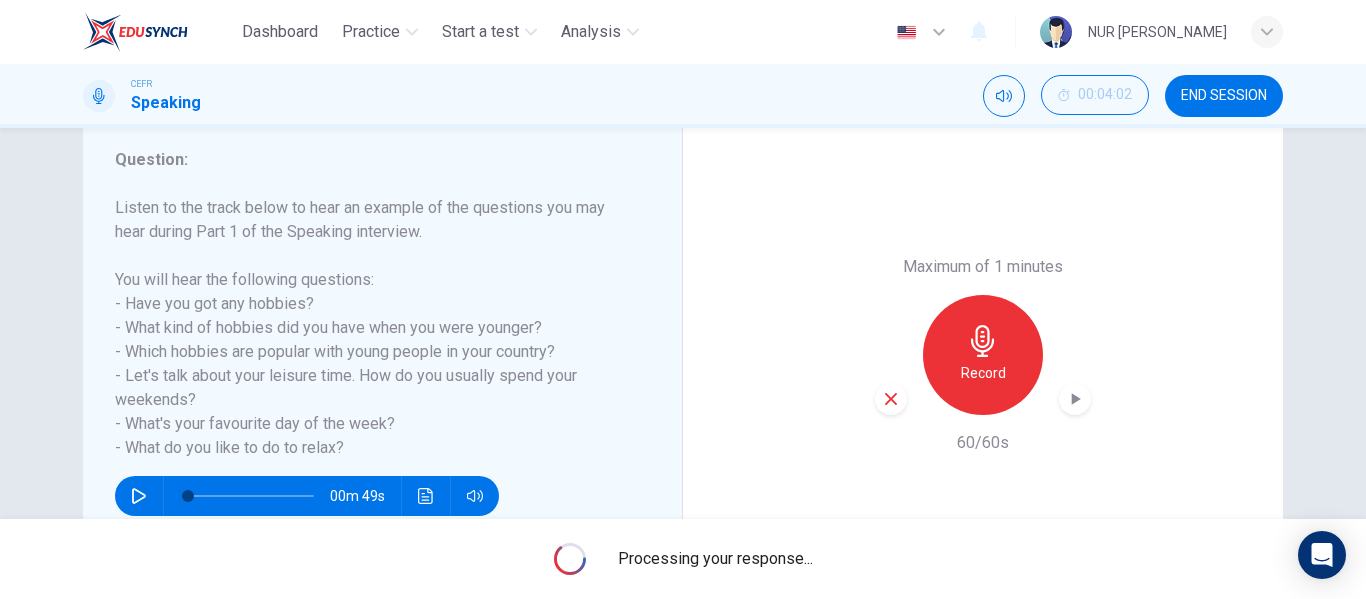 click 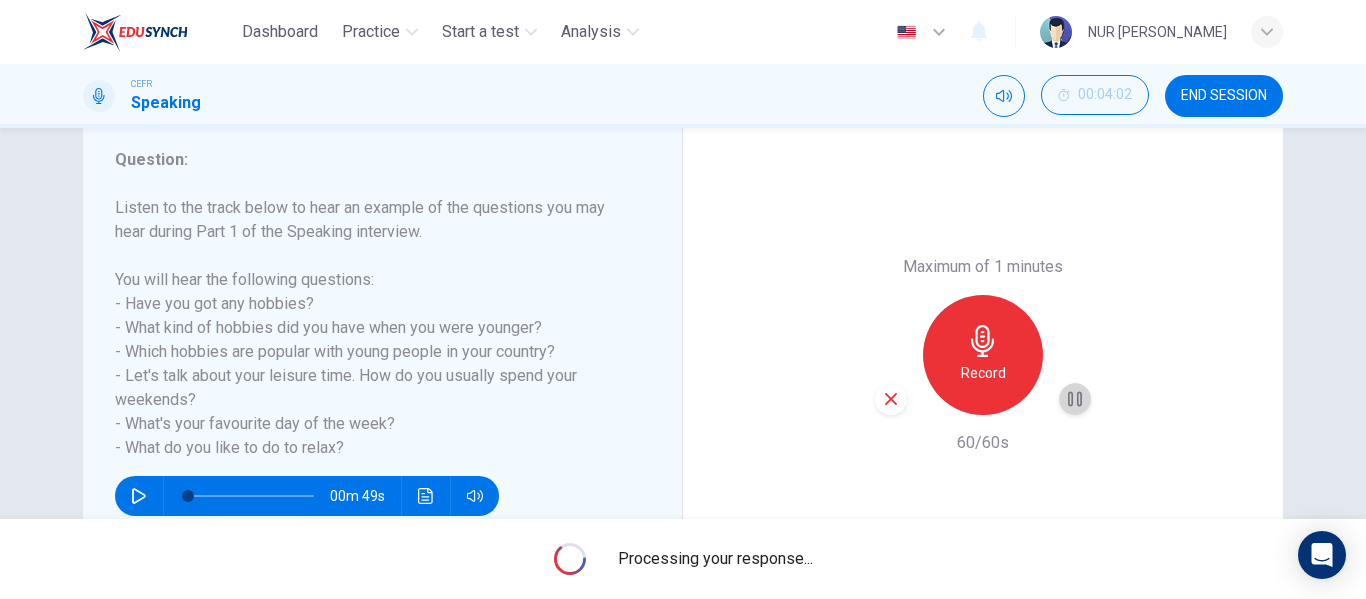 click 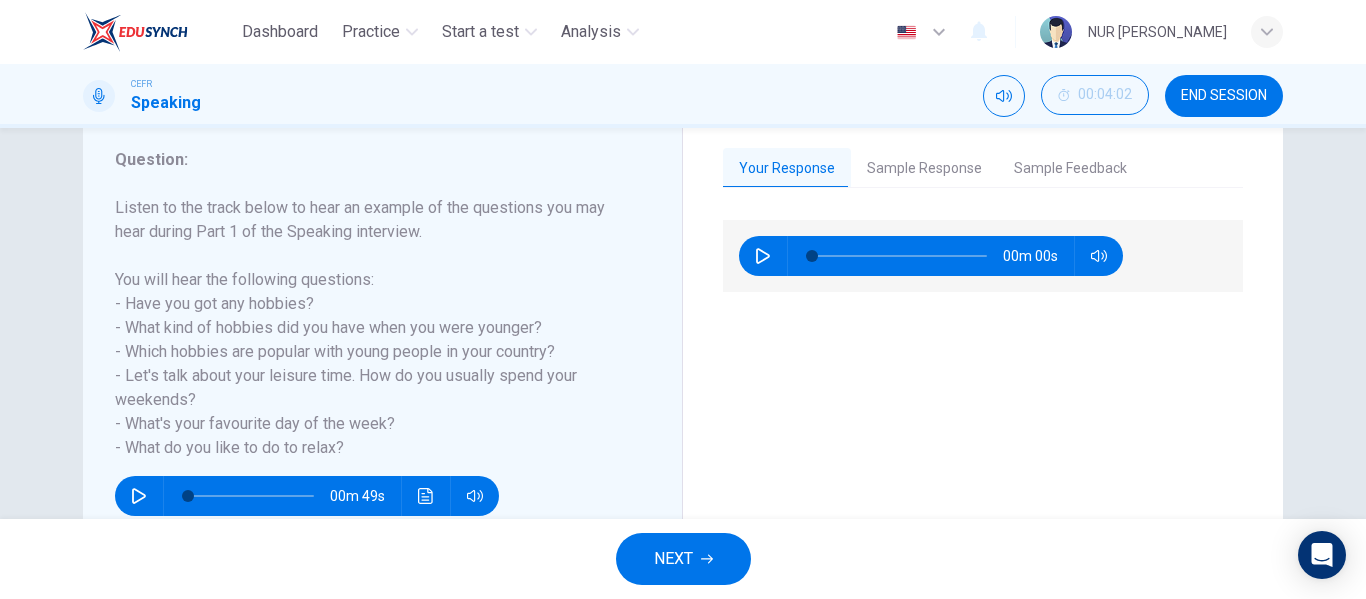 click on "Sample Response" at bounding box center [924, 169] 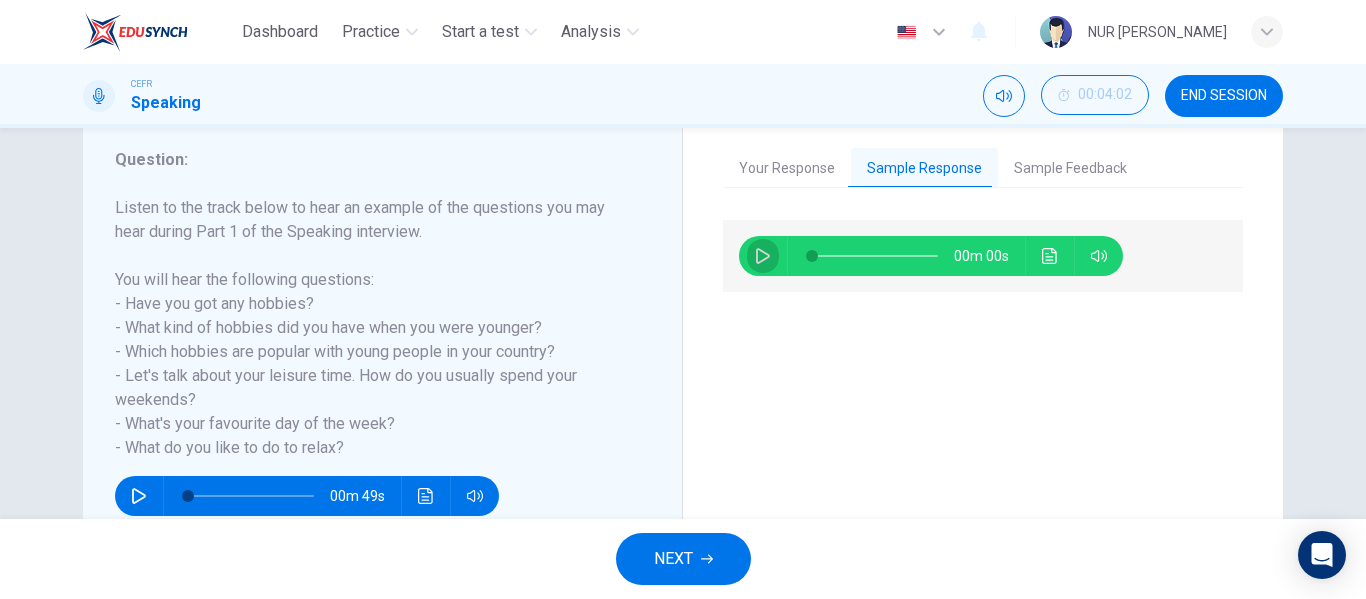 click 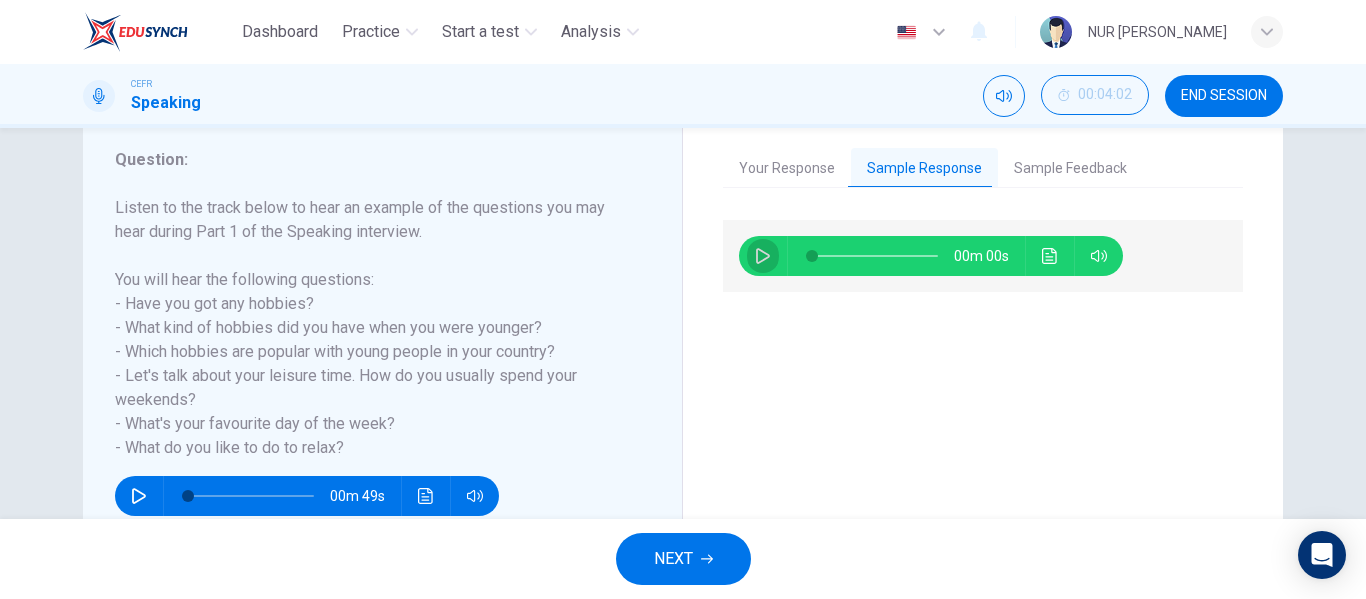 click at bounding box center [763, 256] 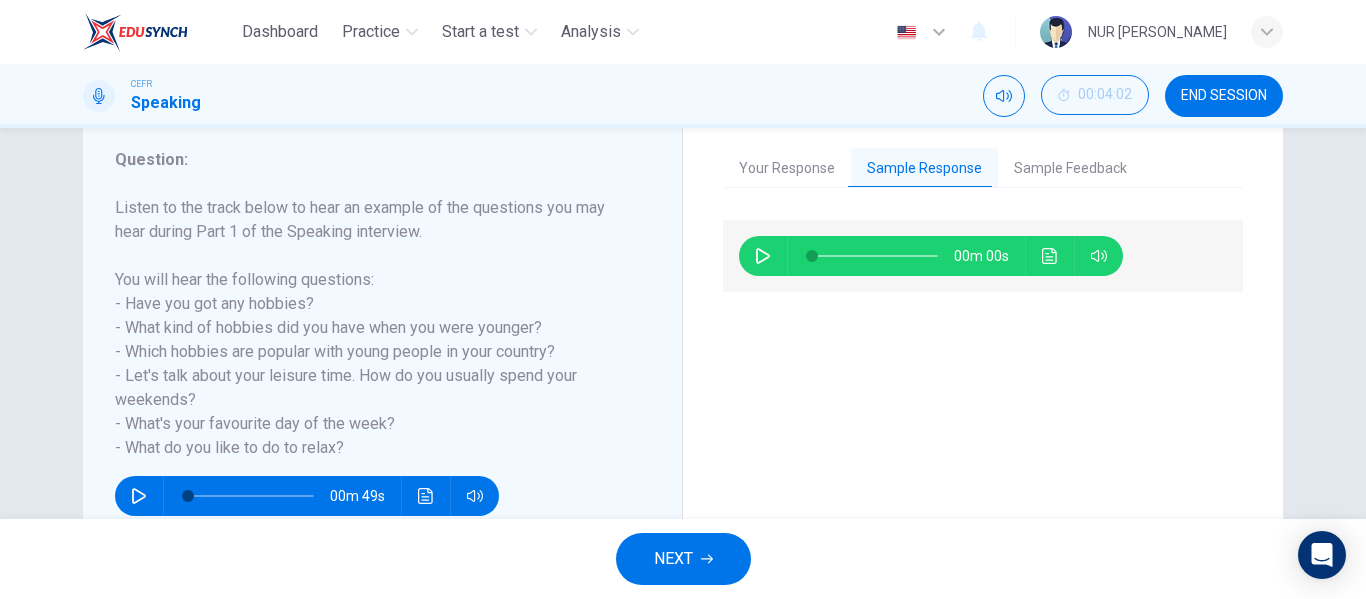click at bounding box center (1050, 256) 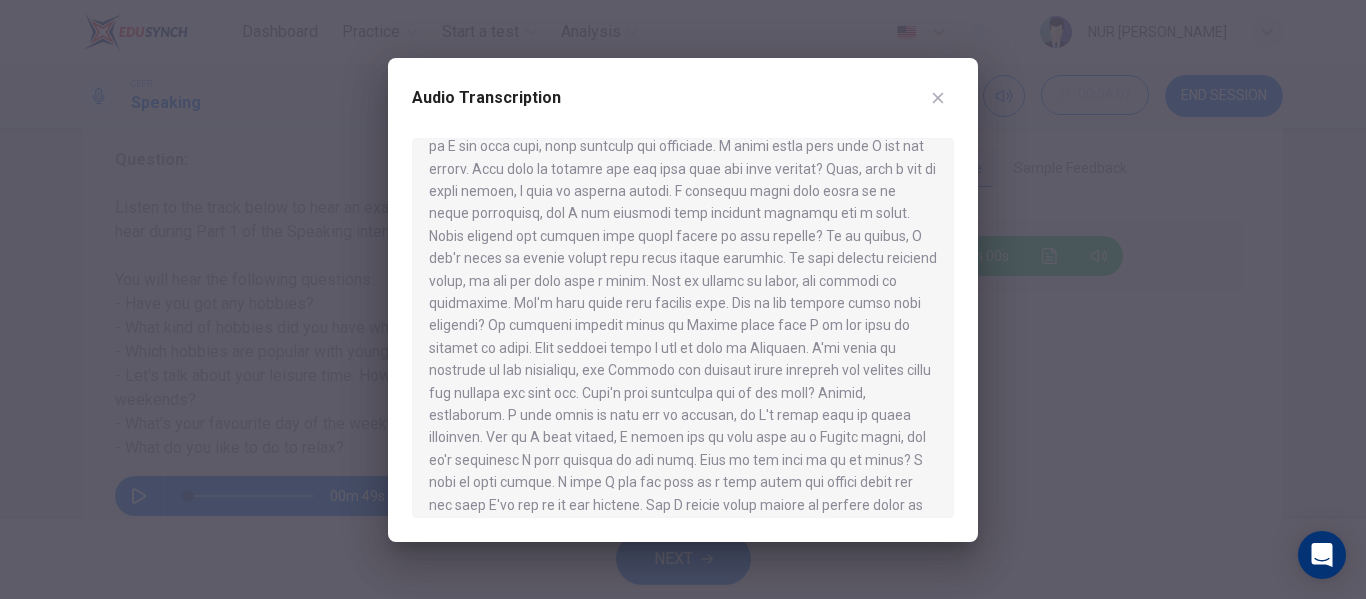scroll, scrollTop: 0, scrollLeft: 0, axis: both 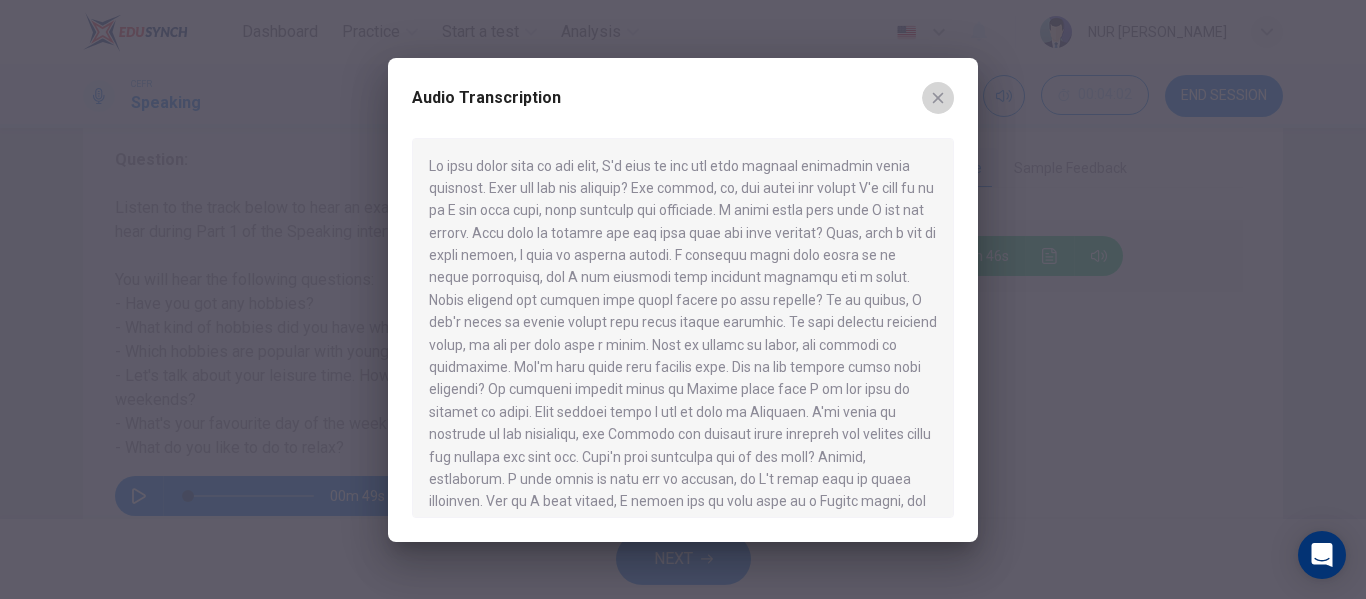 click 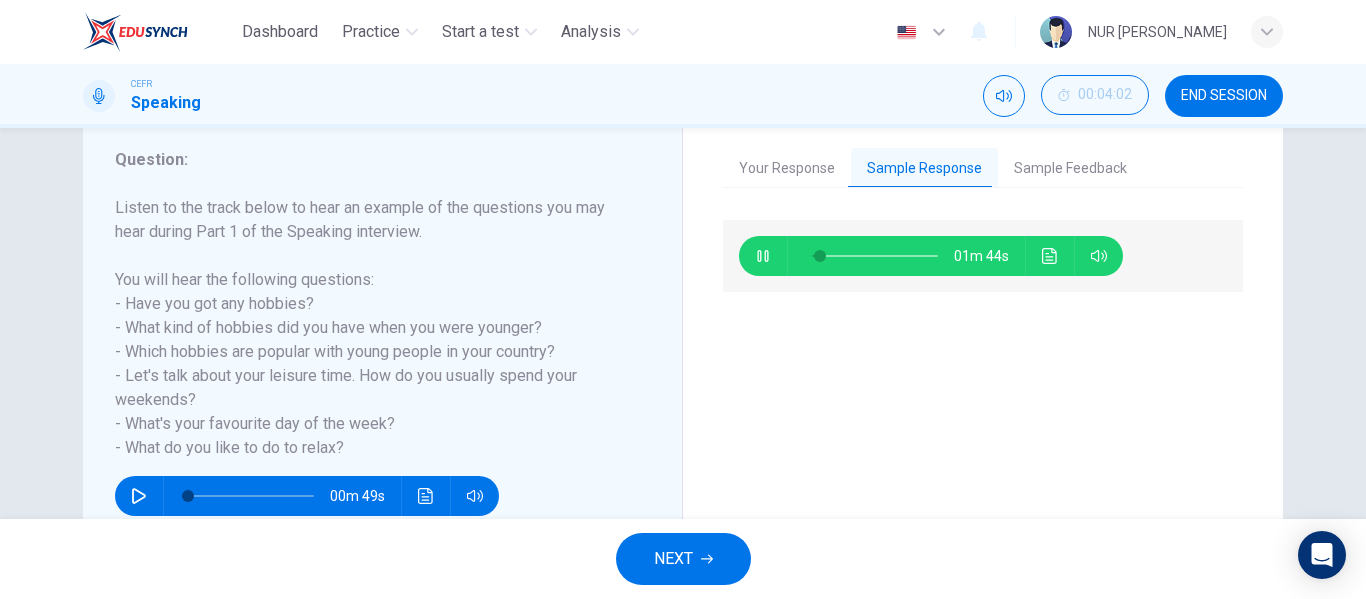 click 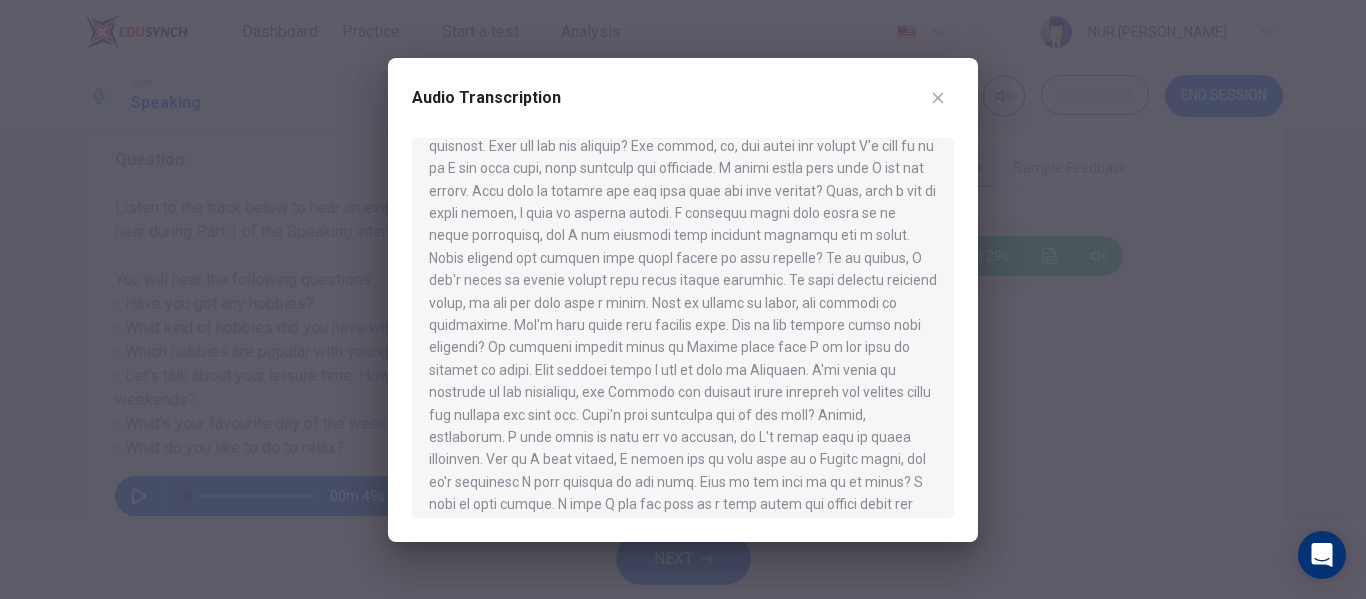 scroll, scrollTop: 101, scrollLeft: 0, axis: vertical 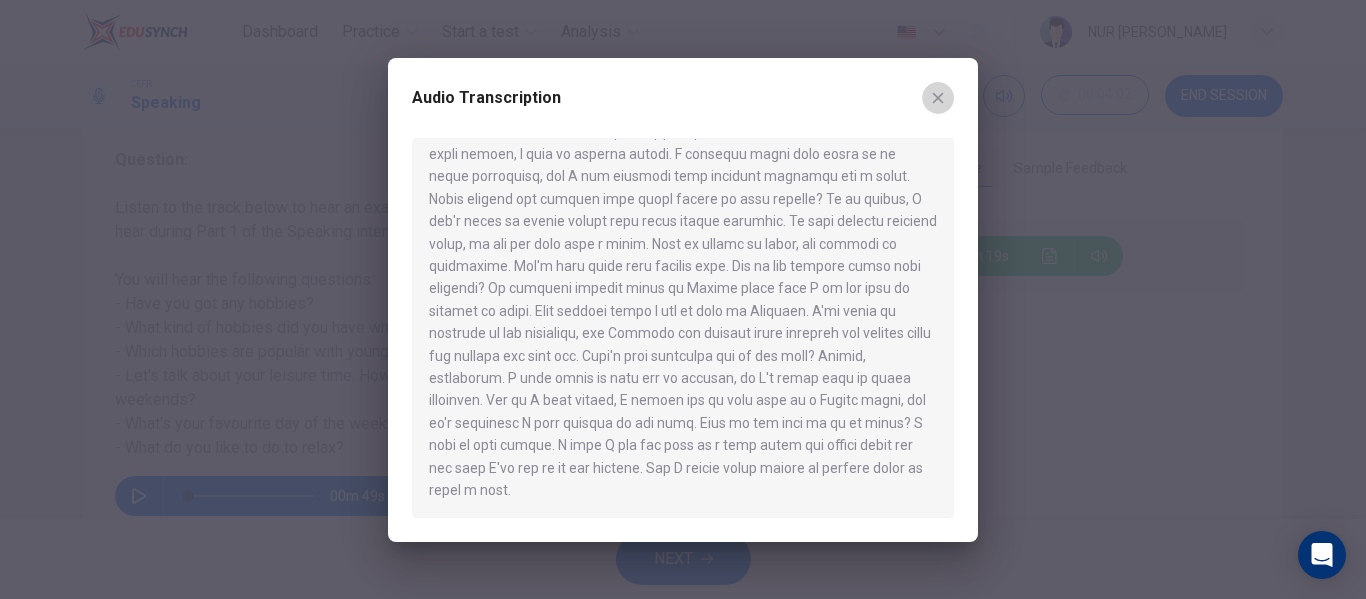 click 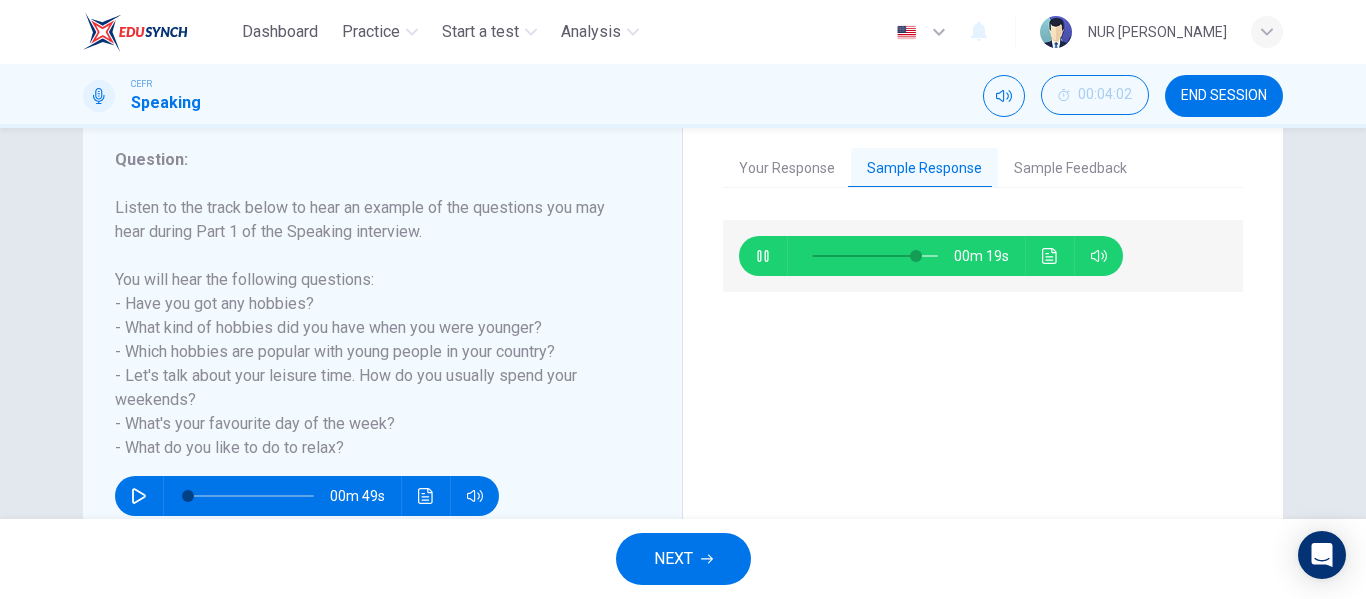 type on "83" 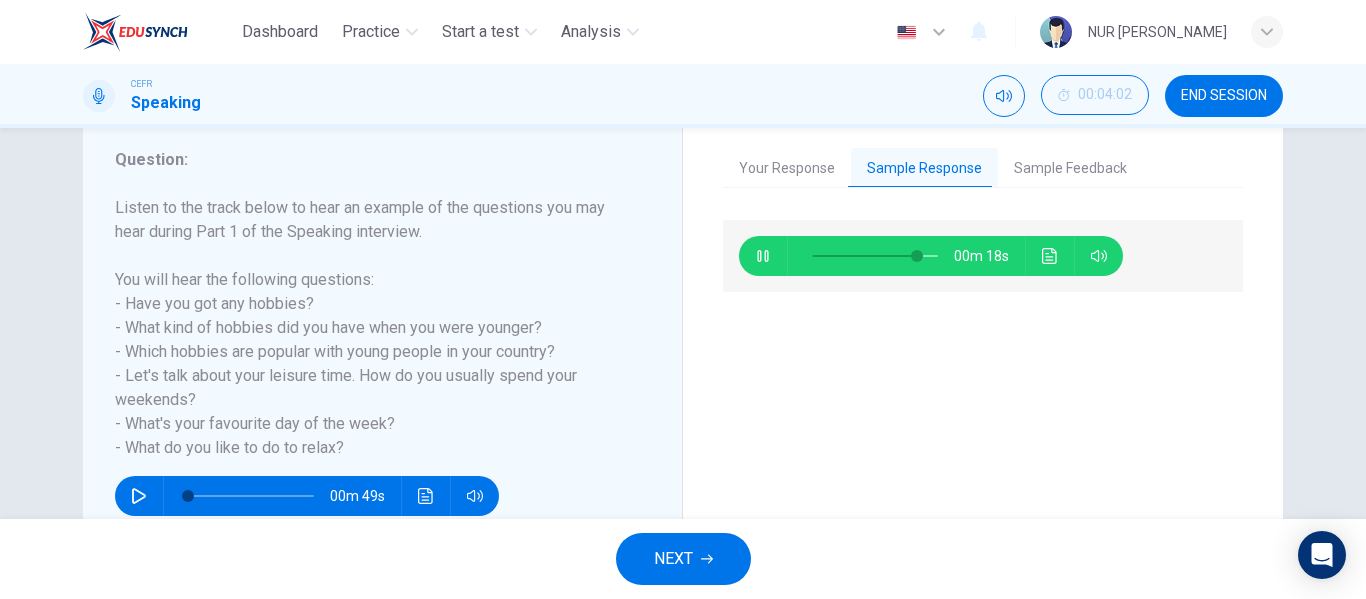 click on "Sample Feedback" at bounding box center (1070, 169) 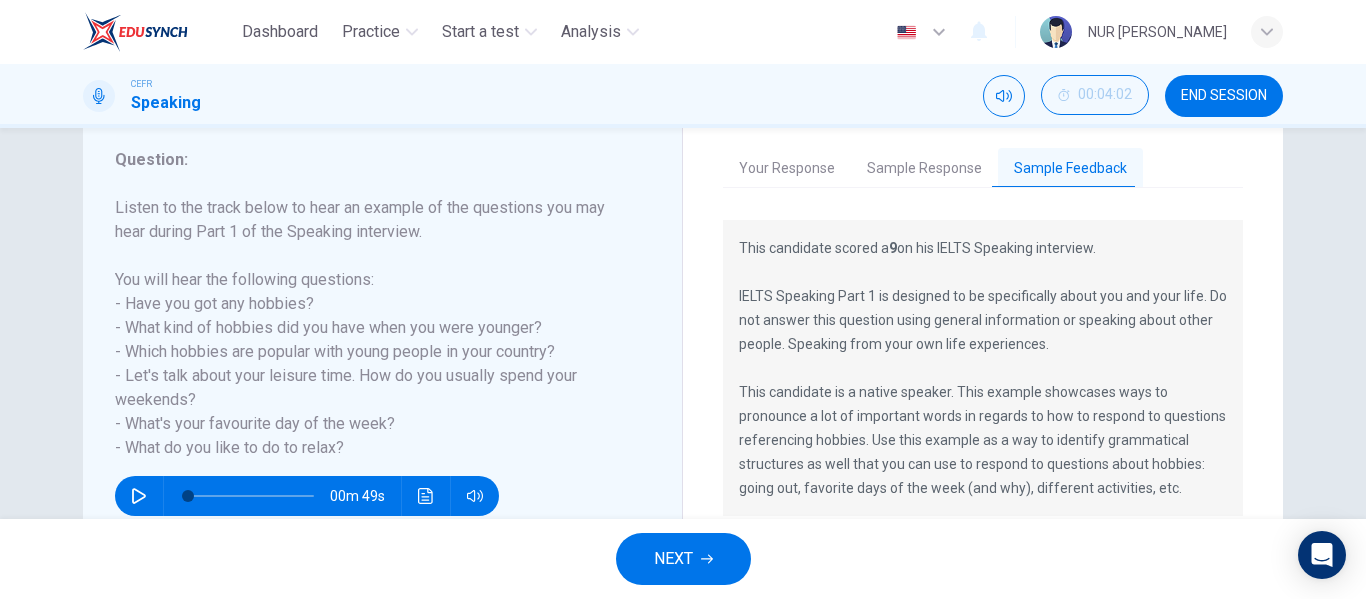 scroll, scrollTop: 361, scrollLeft: 0, axis: vertical 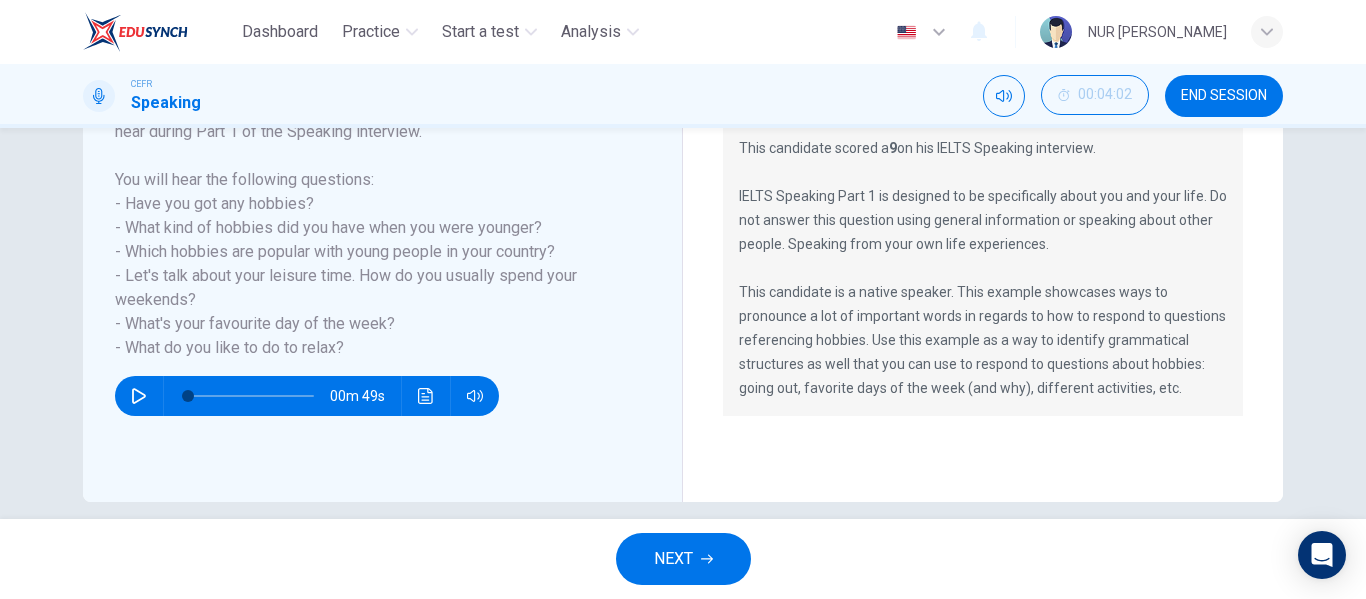click on "NEXT" at bounding box center (683, 559) 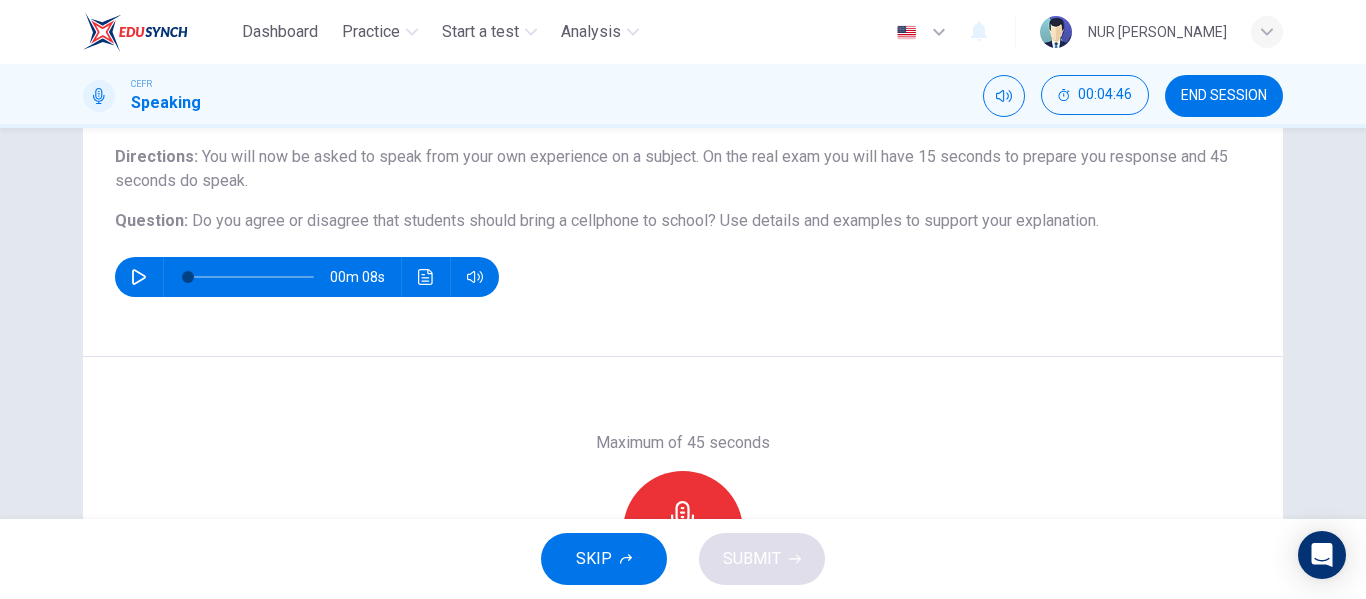 scroll, scrollTop: 259, scrollLeft: 0, axis: vertical 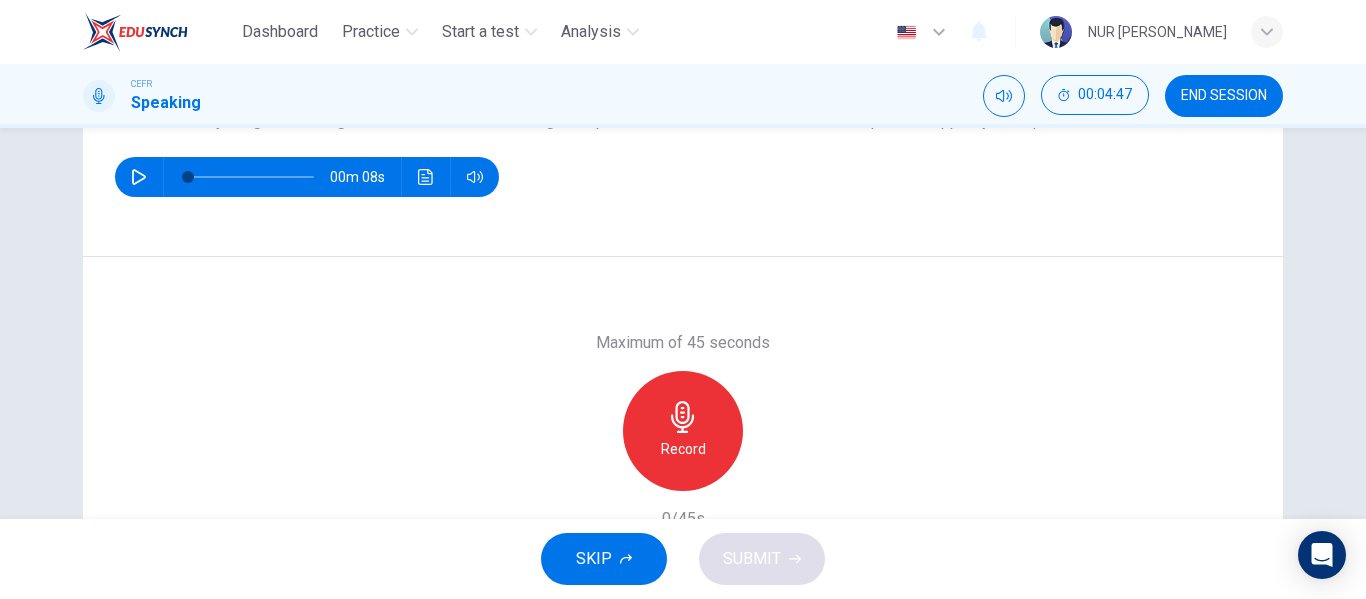 click on "Record" at bounding box center [683, 431] 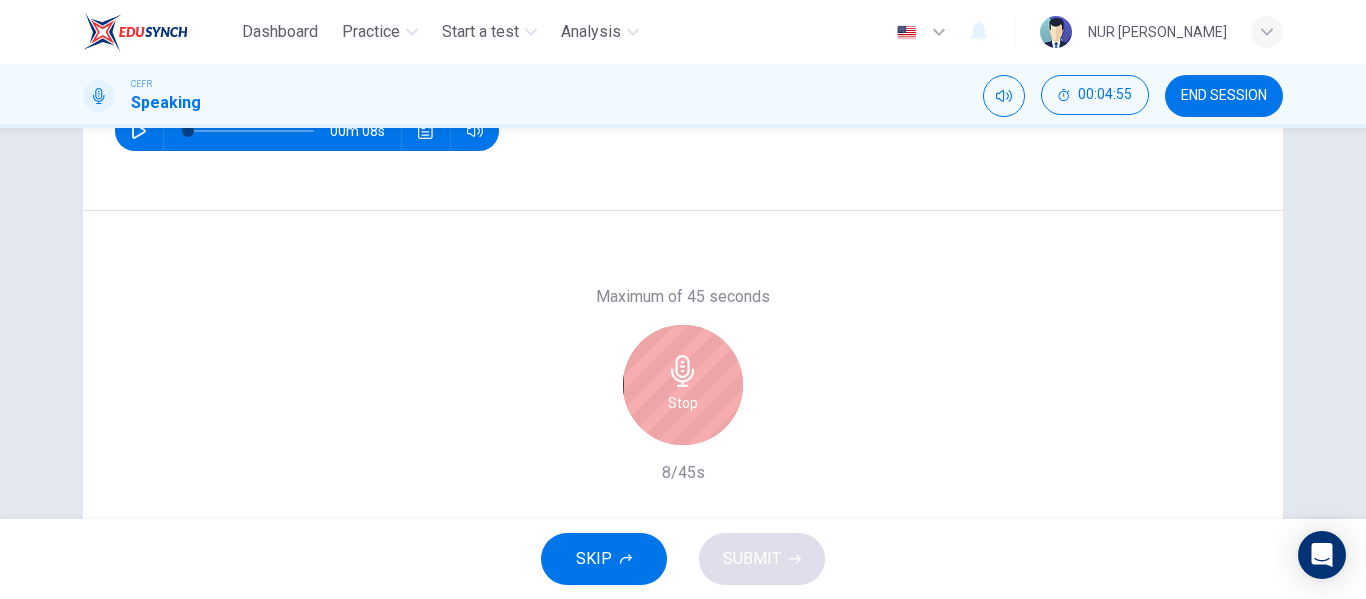scroll, scrollTop: 305, scrollLeft: 0, axis: vertical 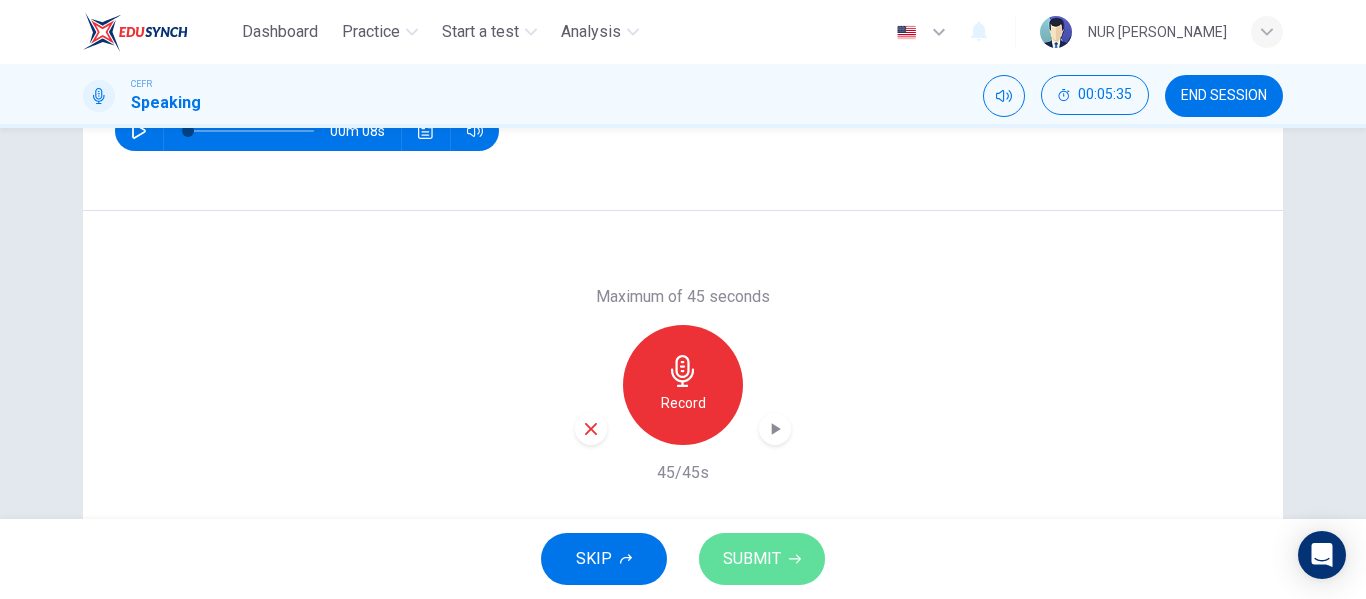 click on "SUBMIT" at bounding box center [752, 559] 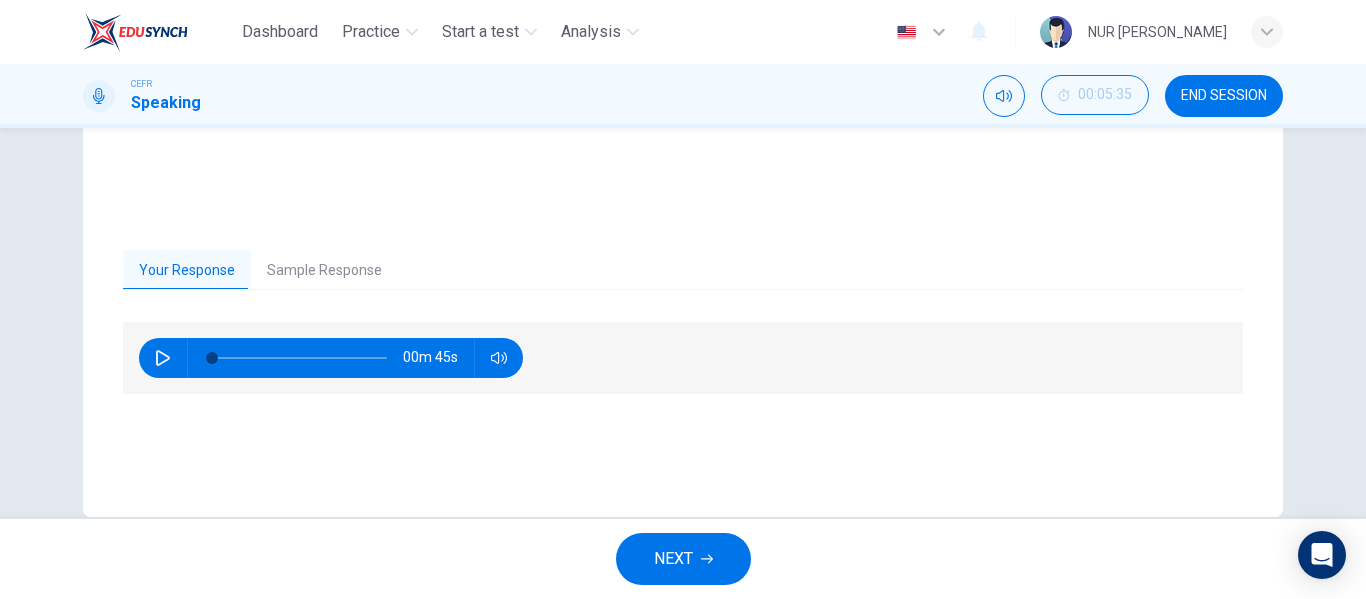 scroll, scrollTop: 384, scrollLeft: 0, axis: vertical 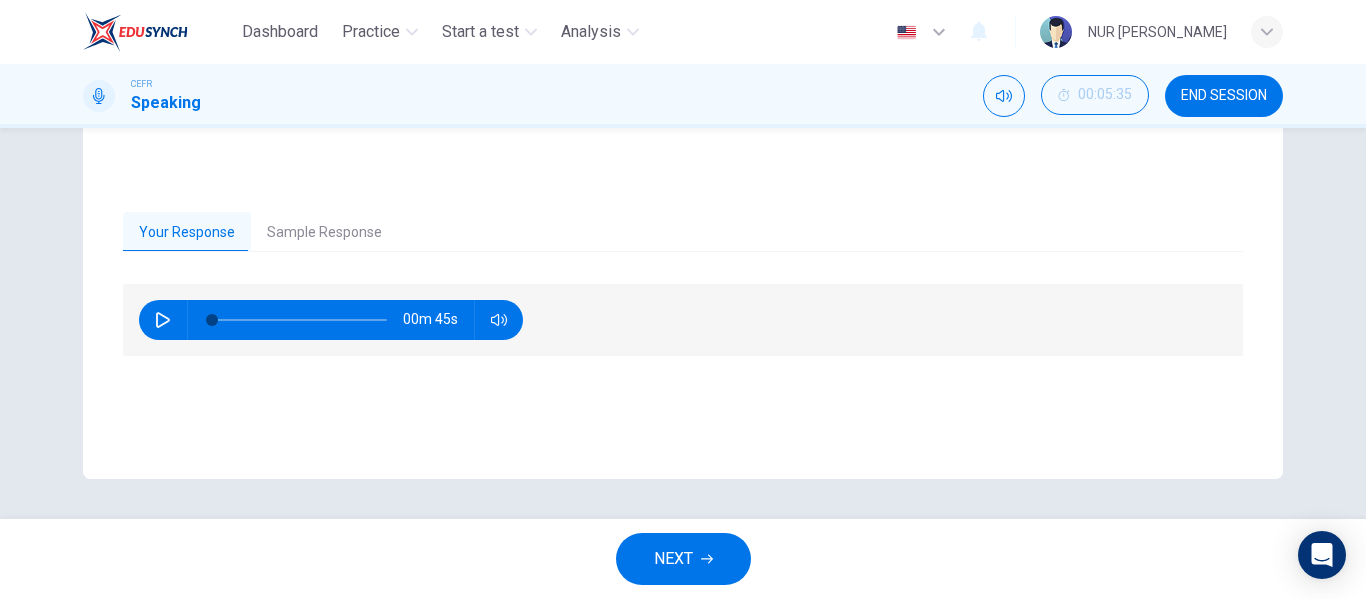 click on "Sample Response" at bounding box center (324, 233) 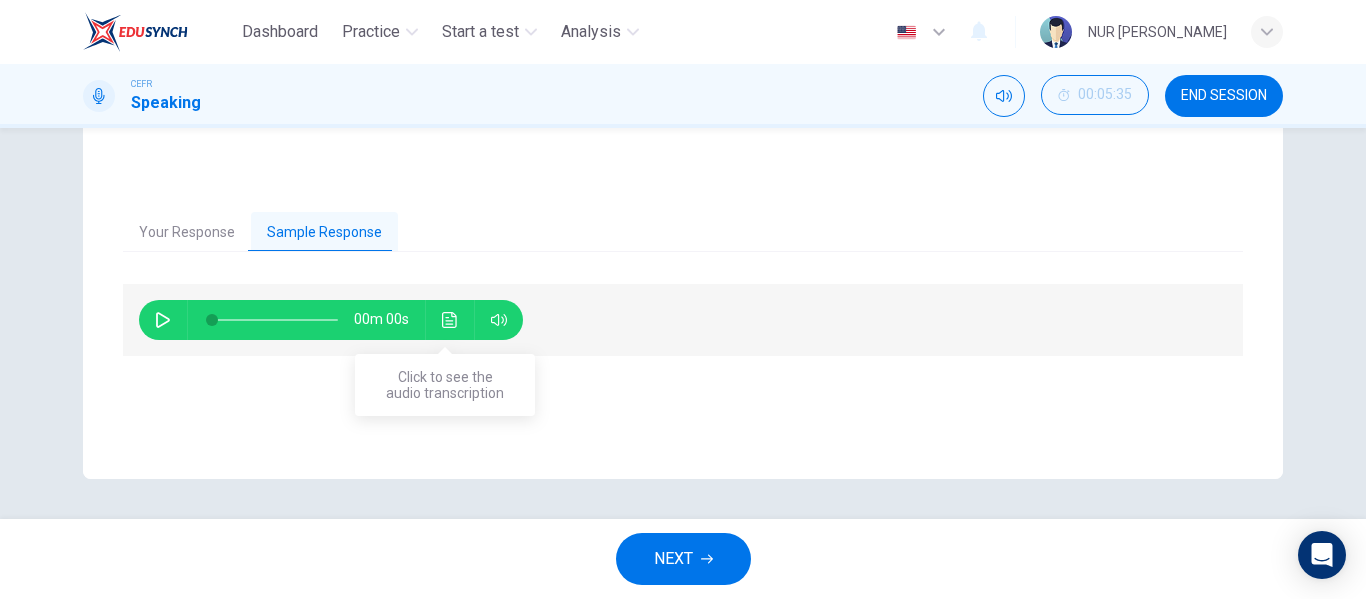 click 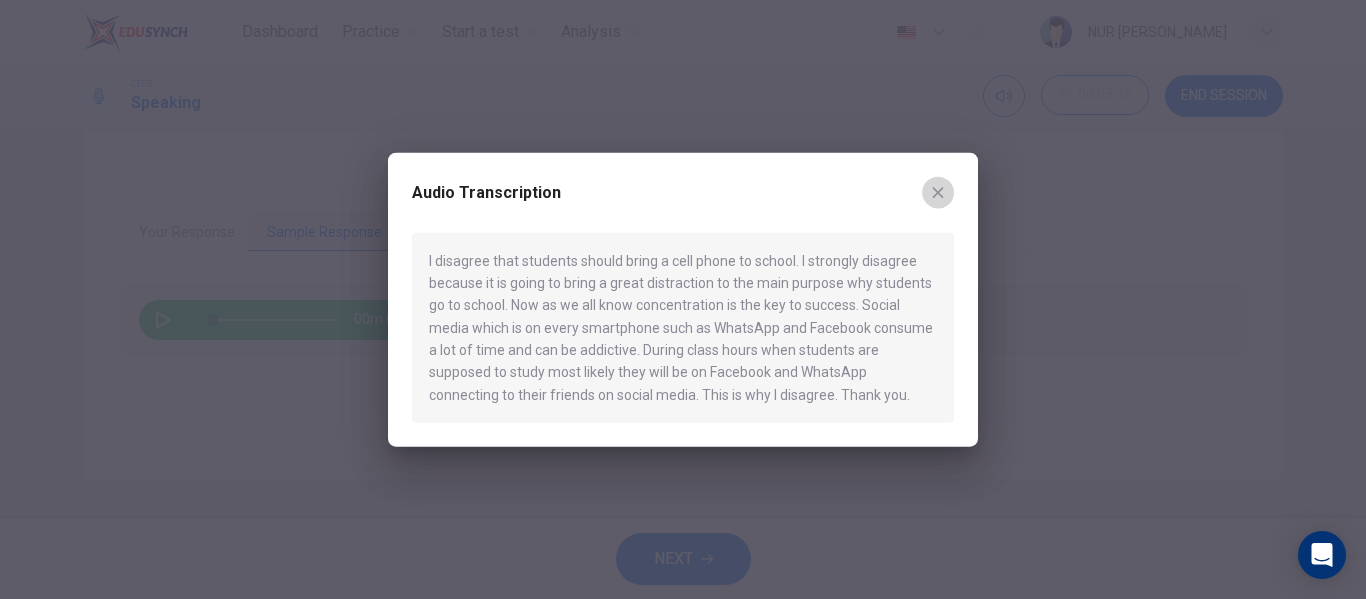 click 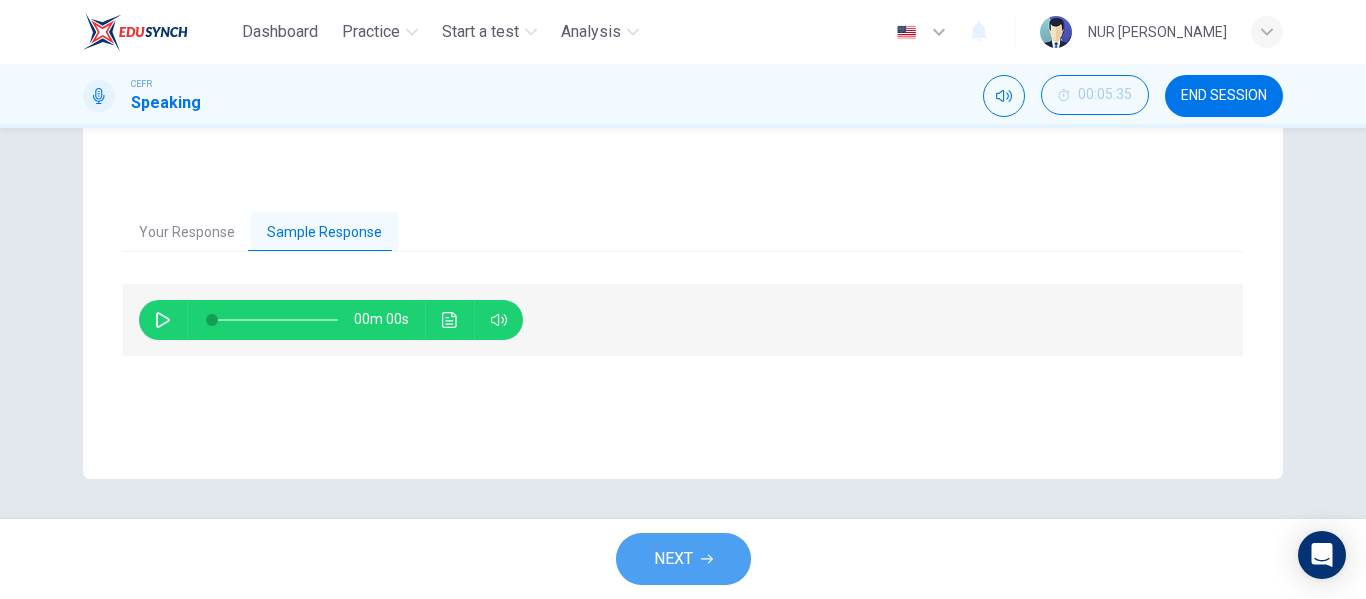 click on "NEXT" at bounding box center [683, 559] 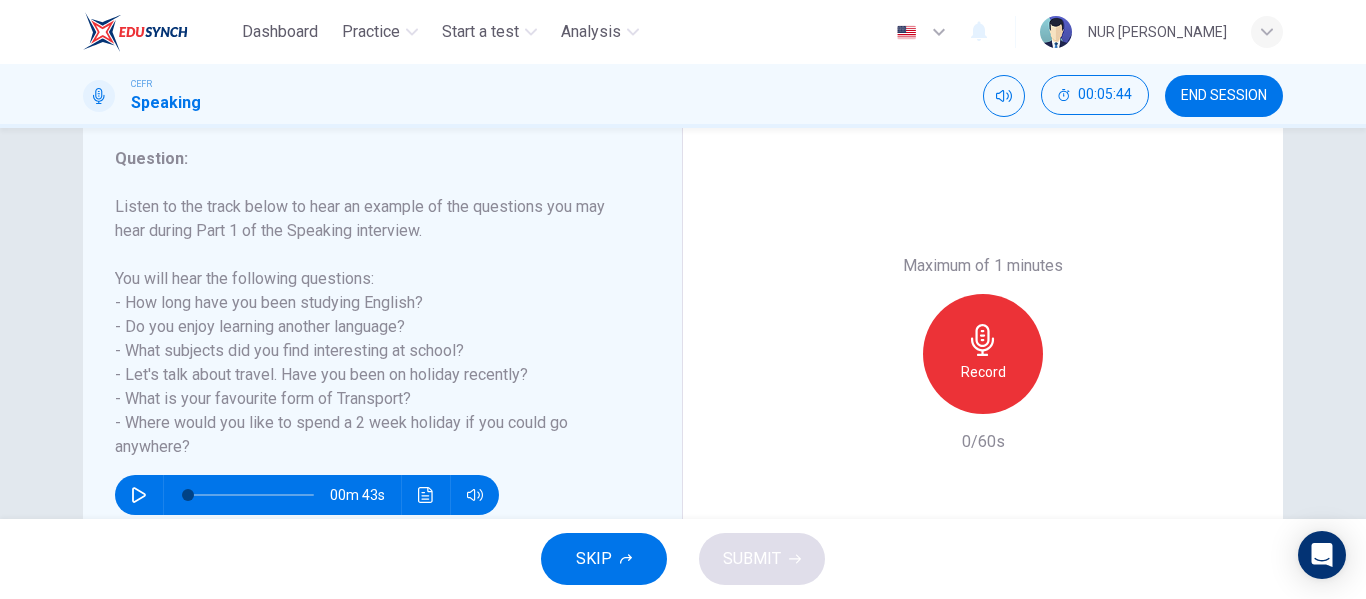 scroll, scrollTop: 263, scrollLeft: 0, axis: vertical 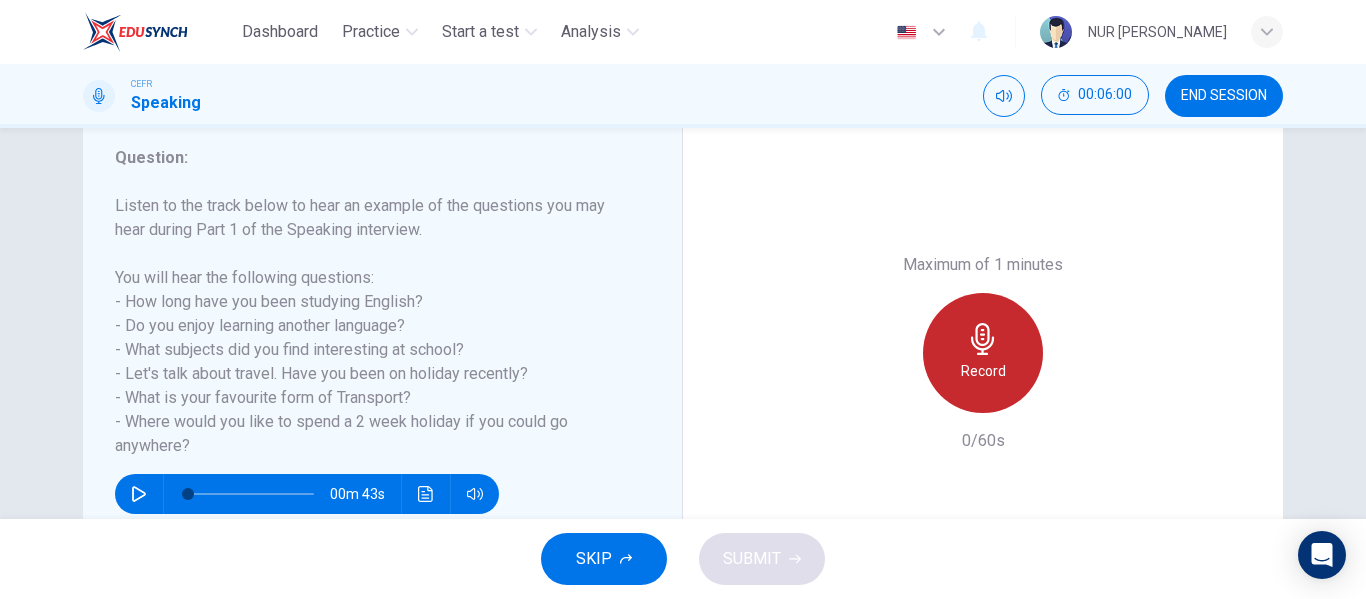 click on "Record" at bounding box center (983, 353) 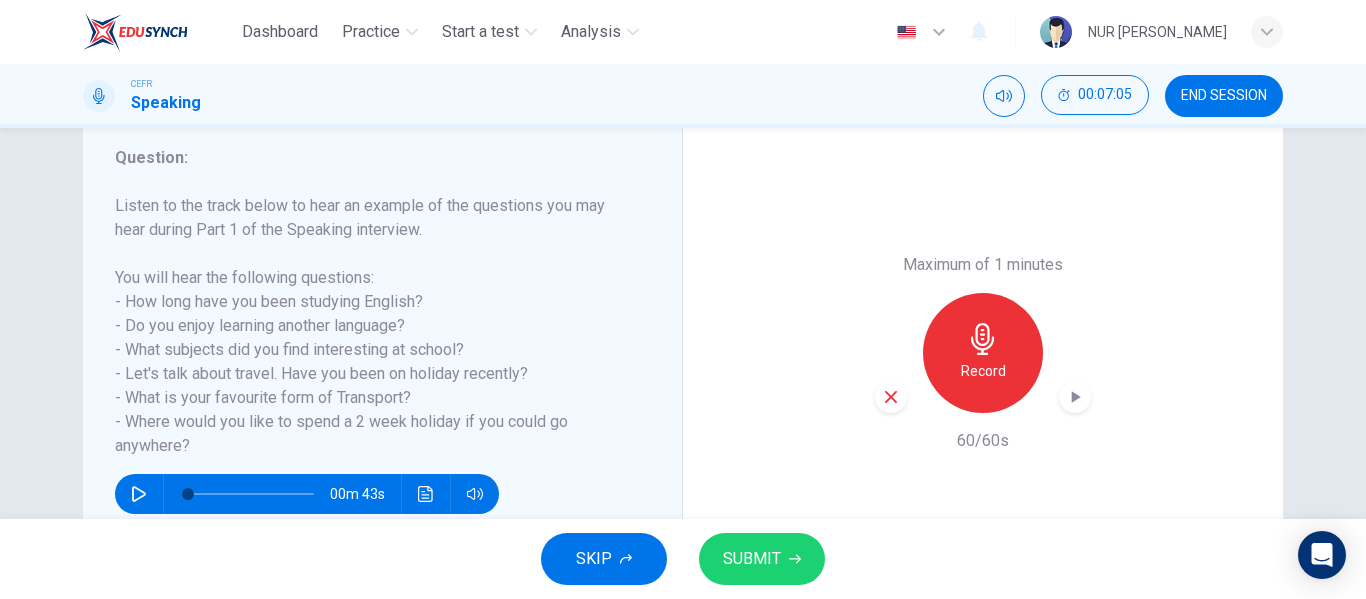 click on "SUBMIT" at bounding box center (752, 559) 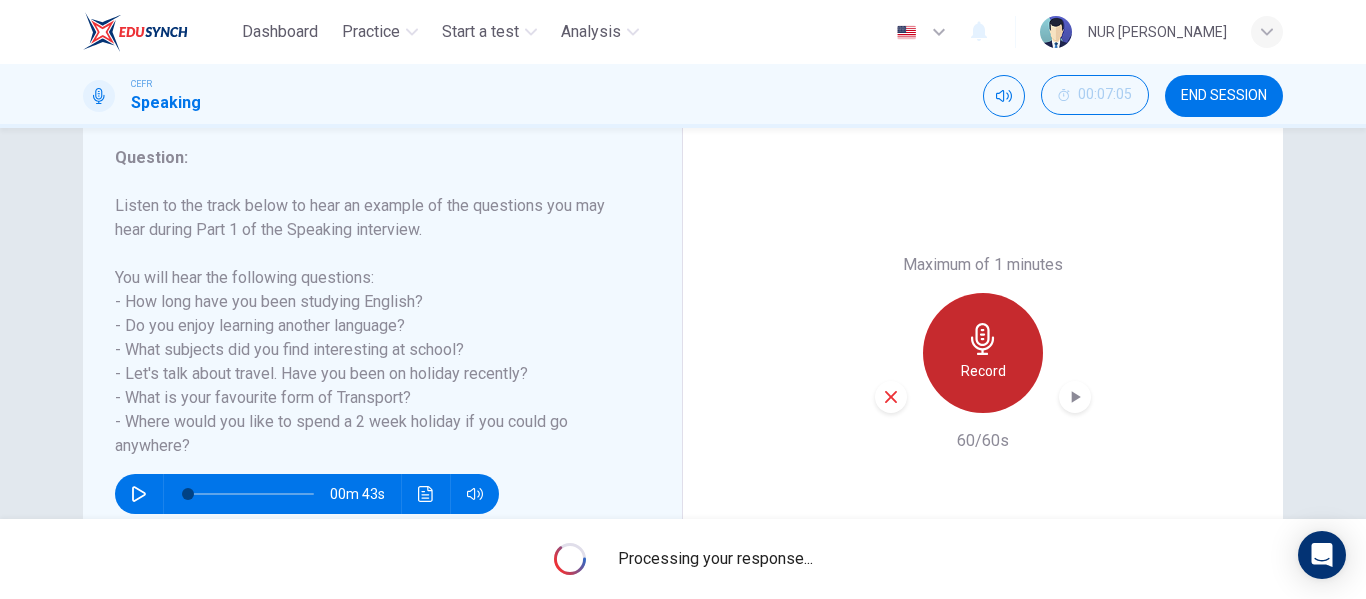 click on "Record" at bounding box center (983, 371) 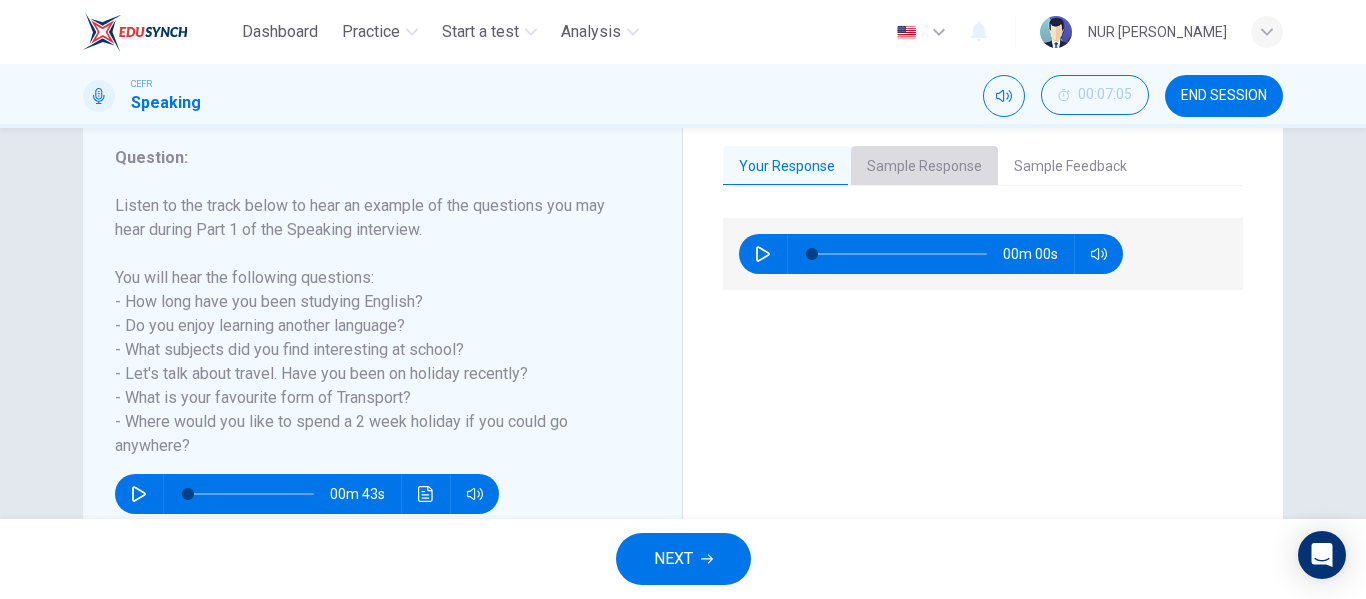 click on "Sample Response" at bounding box center (924, 167) 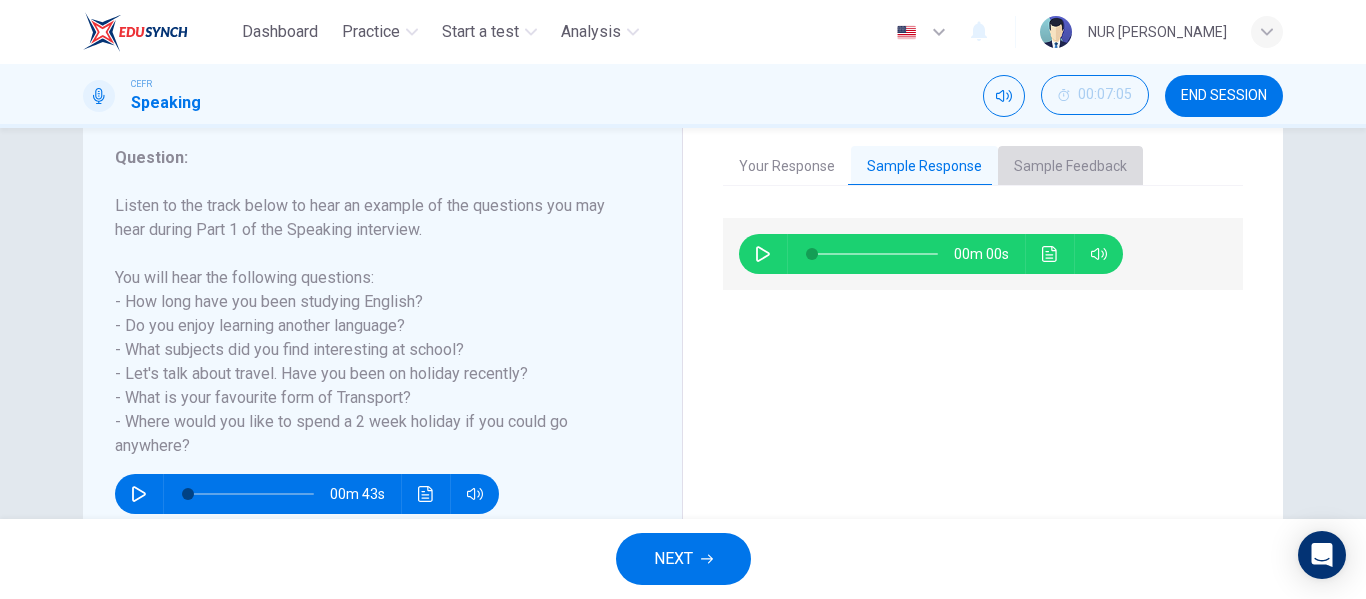 click on "Sample Feedback" at bounding box center [1070, 167] 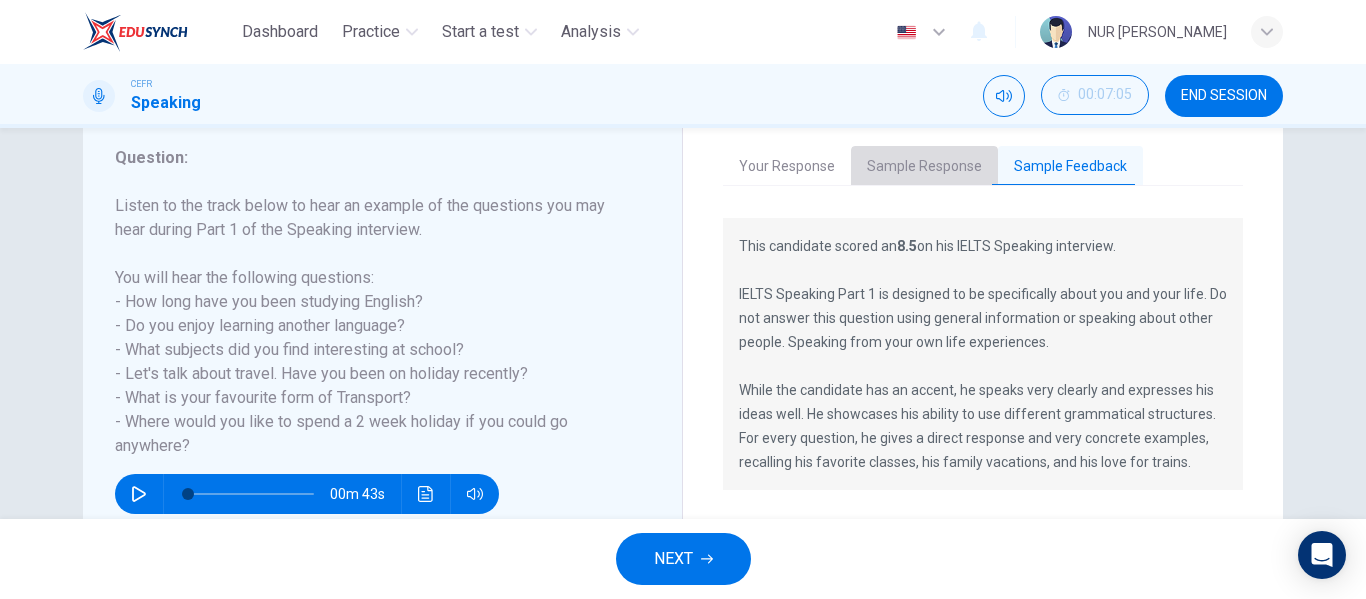 click on "Sample Response" at bounding box center [924, 167] 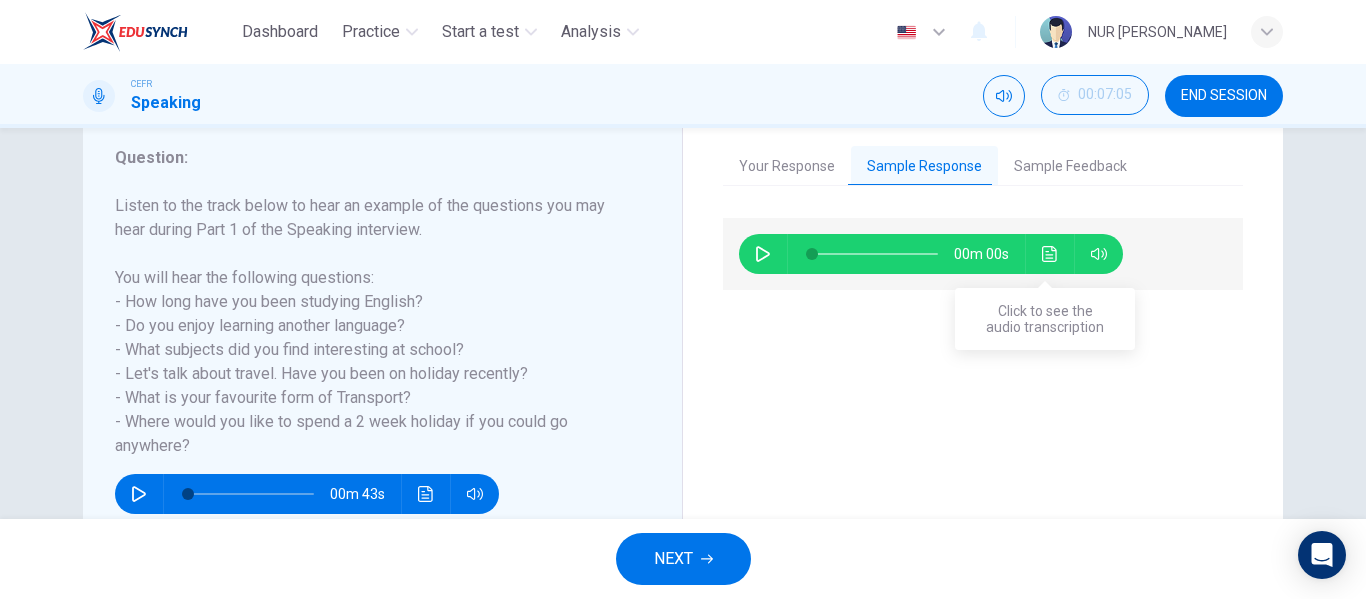 click at bounding box center (1050, 254) 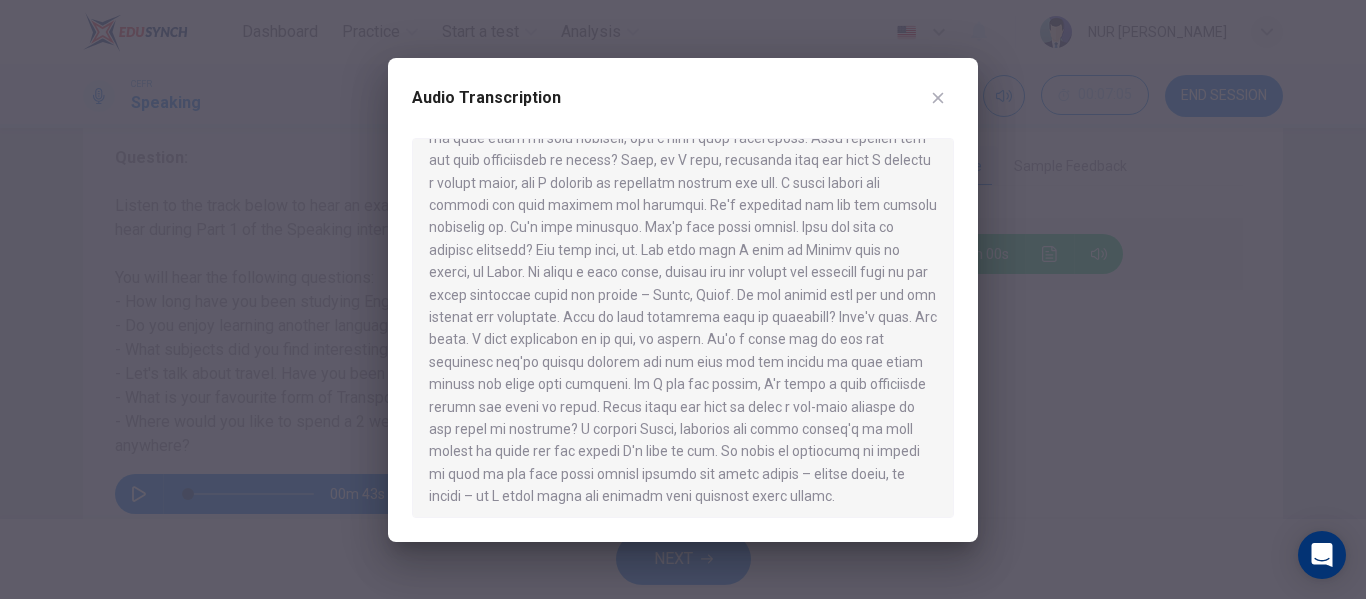 scroll, scrollTop: 168, scrollLeft: 0, axis: vertical 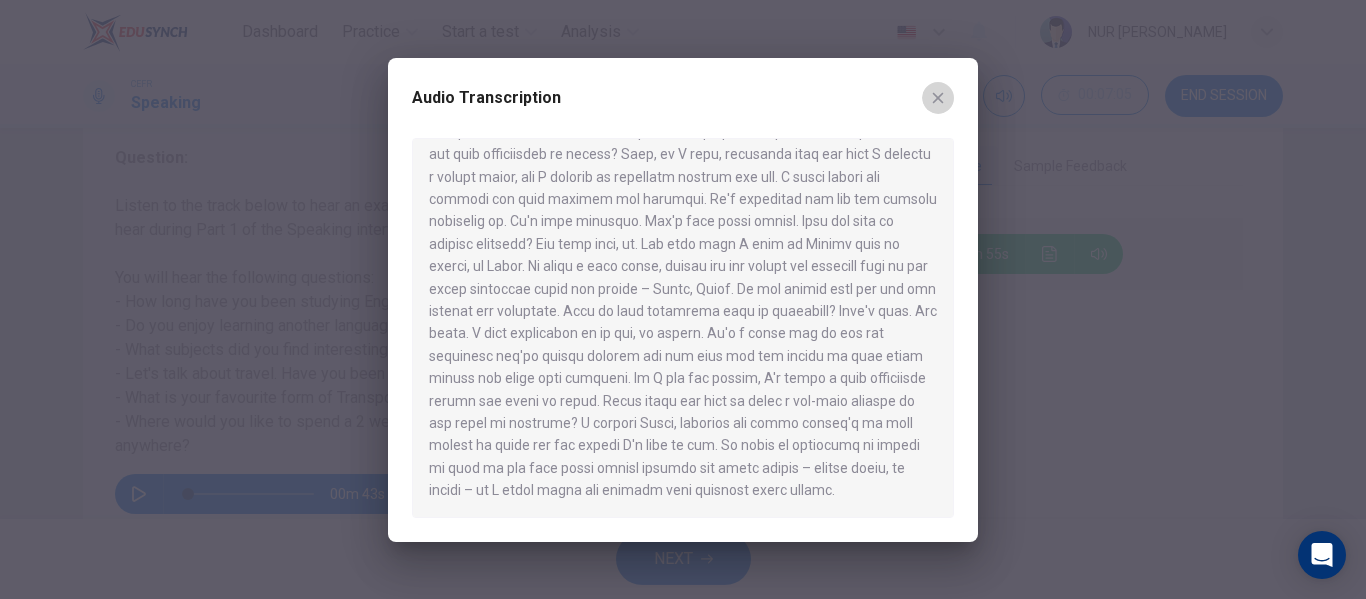 click at bounding box center [938, 98] 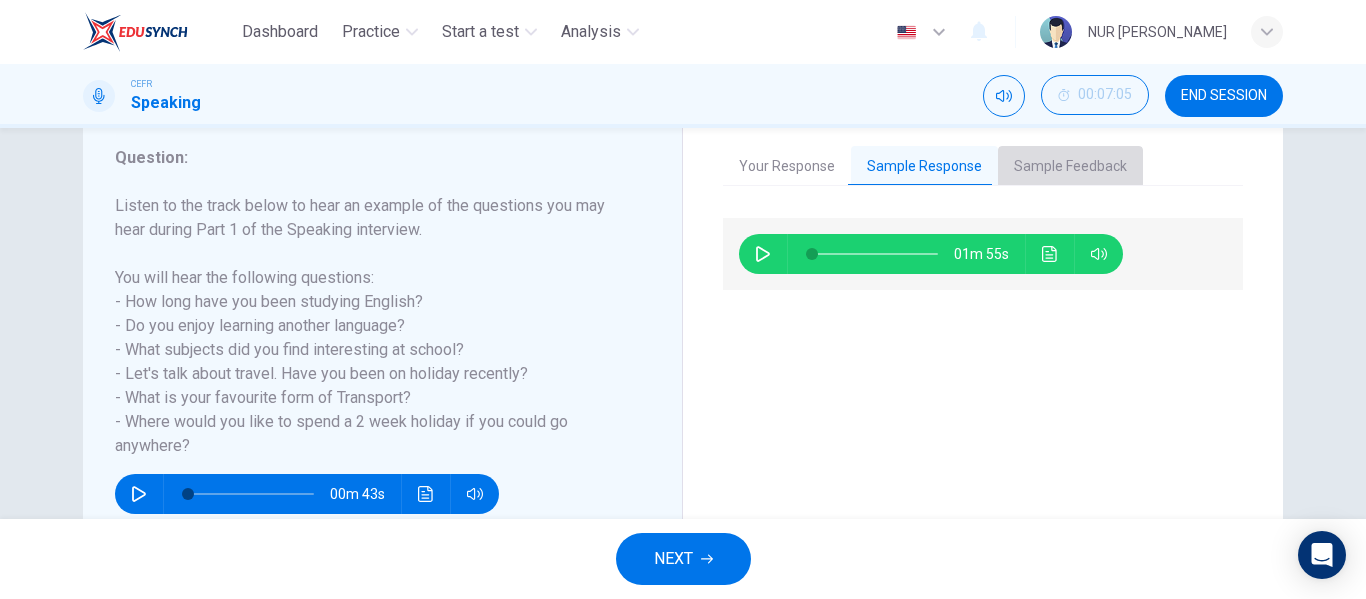 click on "Sample Feedback" at bounding box center (1070, 167) 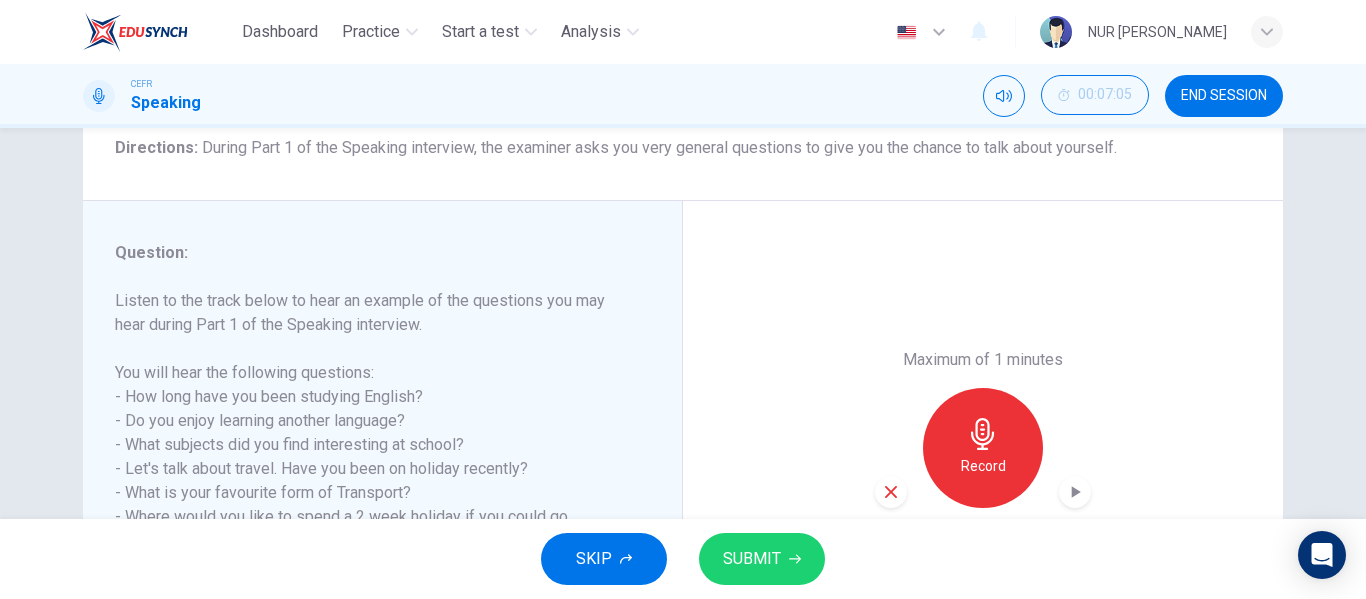 scroll, scrollTop: 104, scrollLeft: 0, axis: vertical 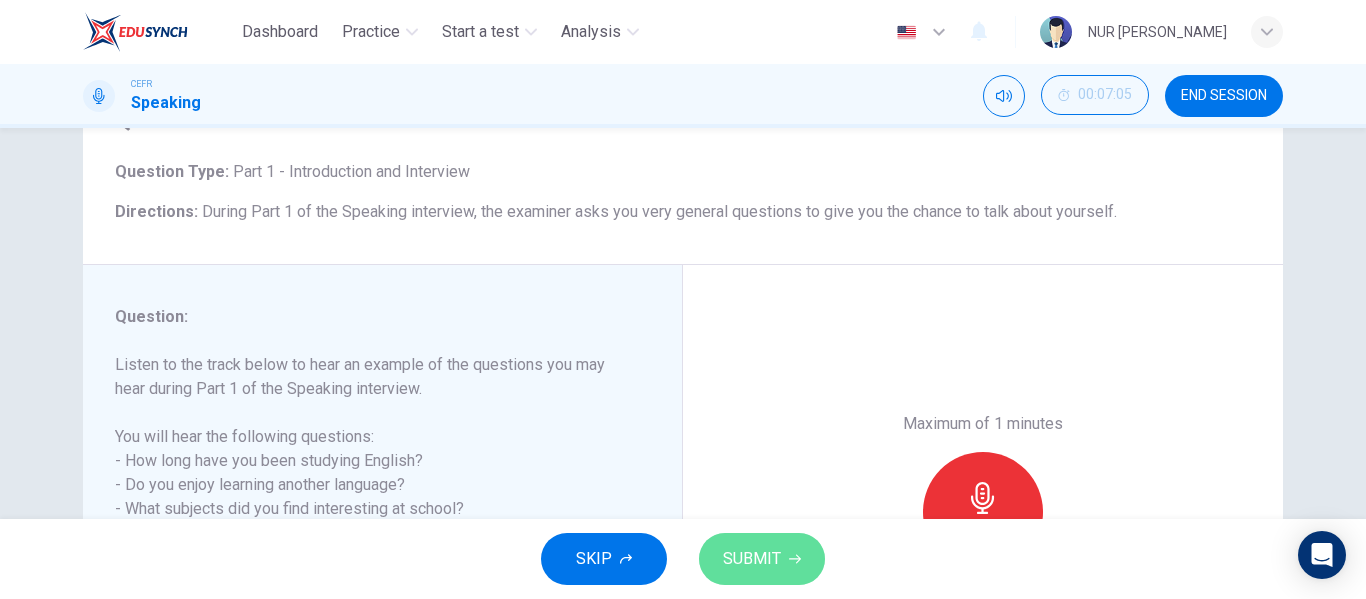 click on "SUBMIT" at bounding box center [752, 559] 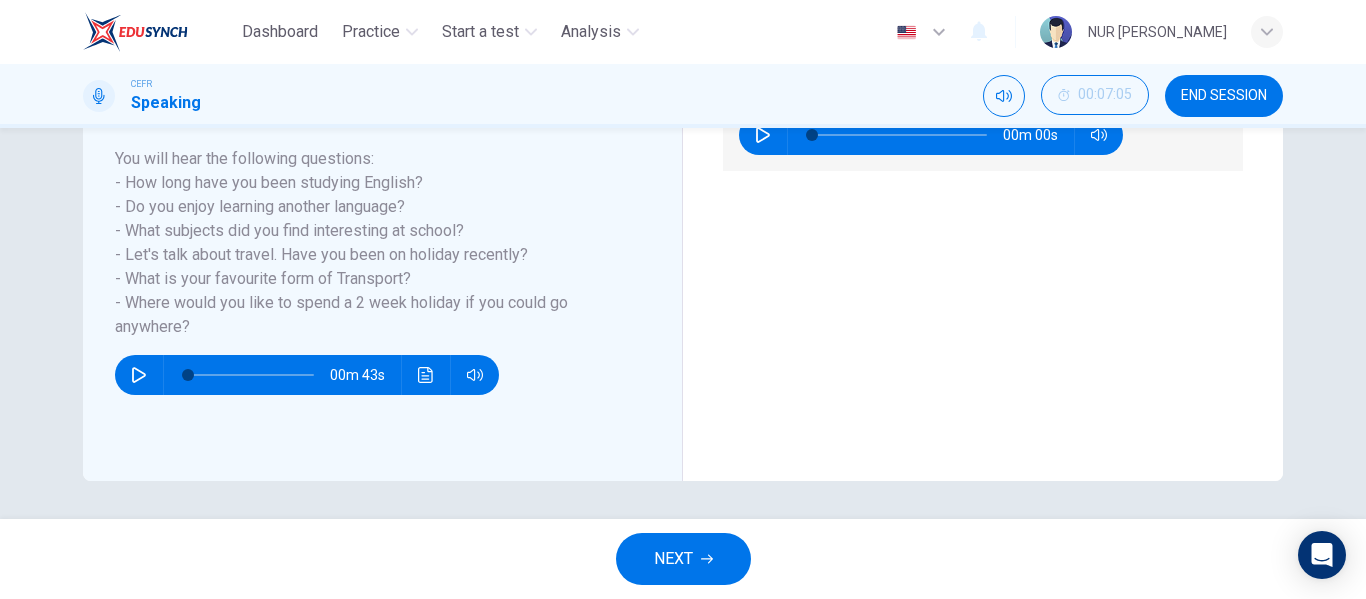 scroll, scrollTop: 384, scrollLeft: 0, axis: vertical 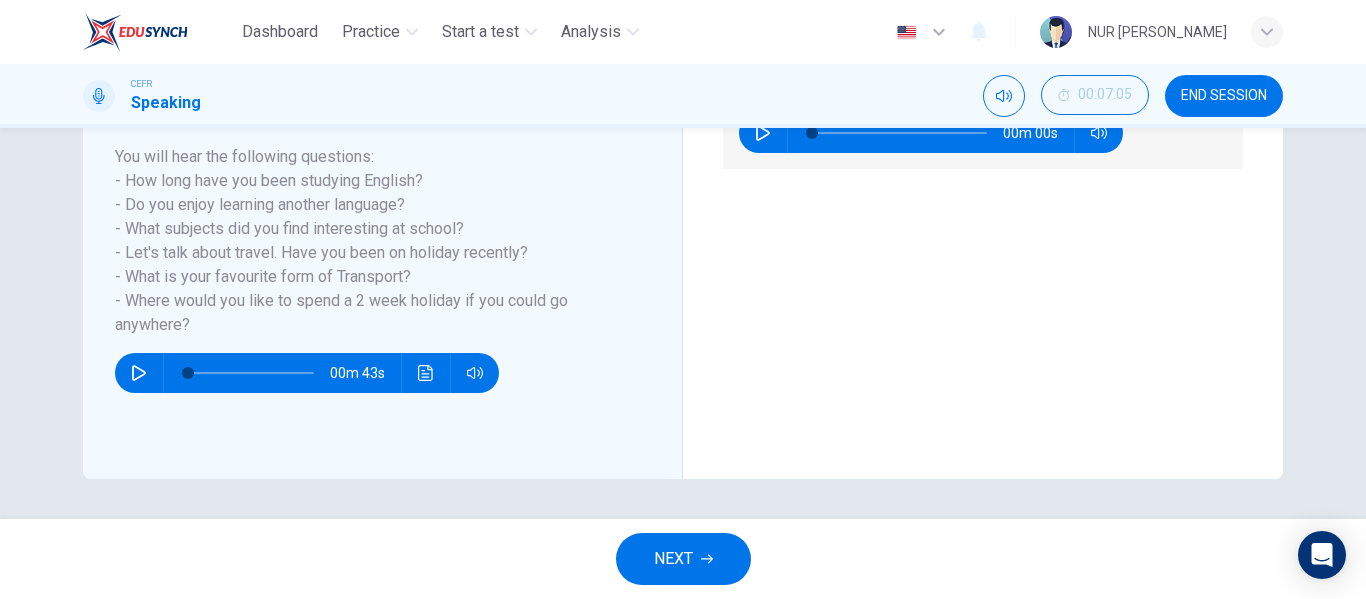 click on "NEXT" at bounding box center (683, 559) 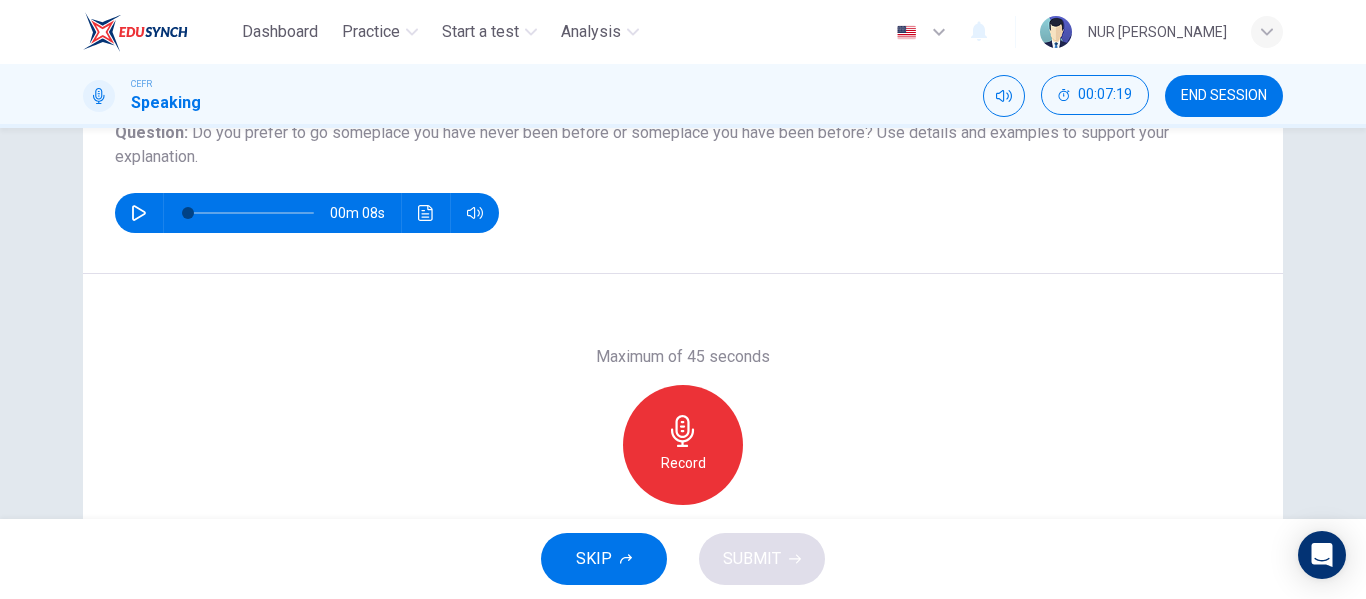 scroll, scrollTop: 200, scrollLeft: 0, axis: vertical 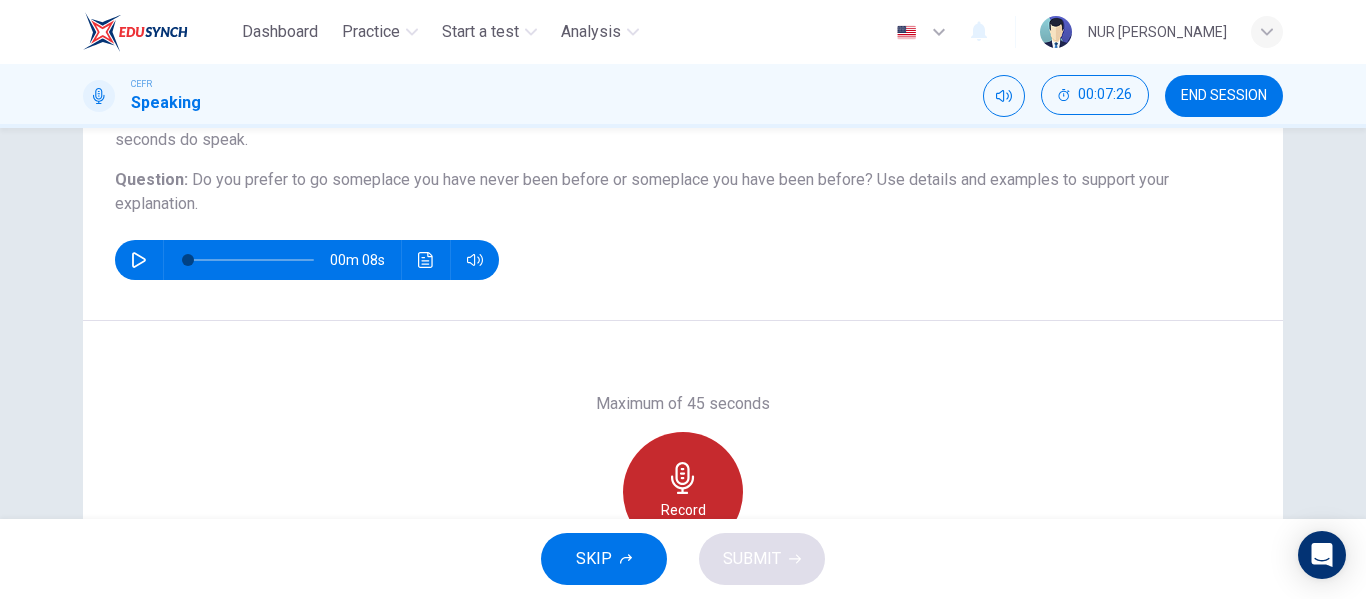 click on "Record" at bounding box center (683, 492) 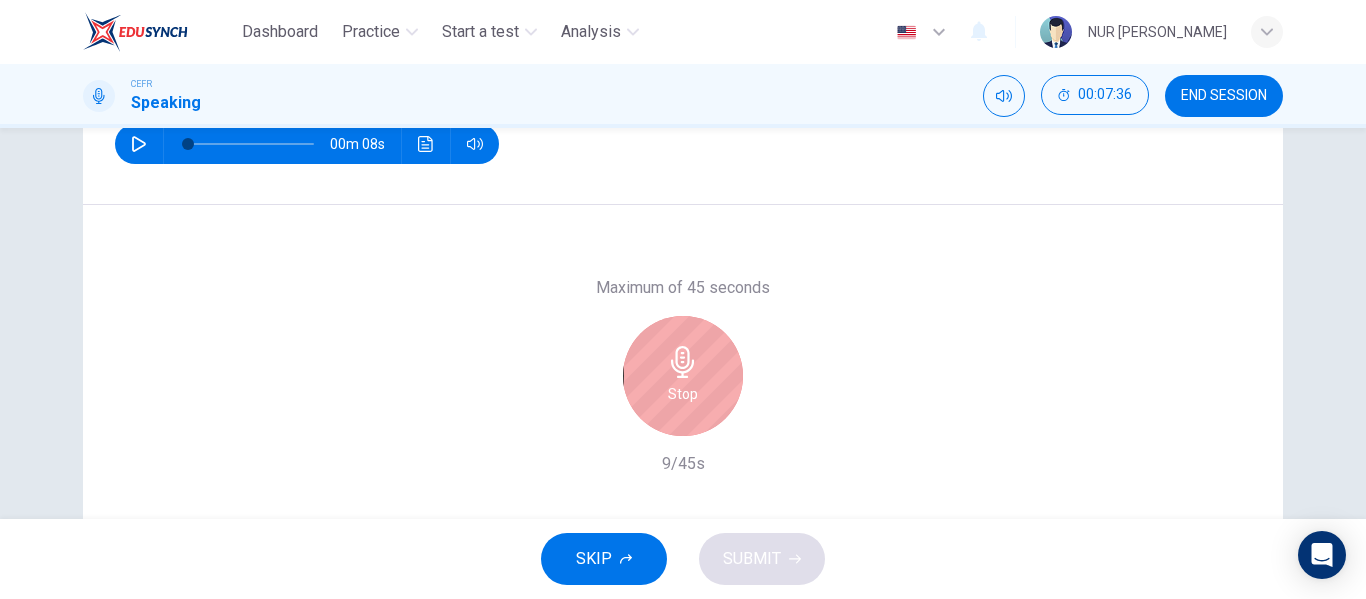 scroll, scrollTop: 317, scrollLeft: 0, axis: vertical 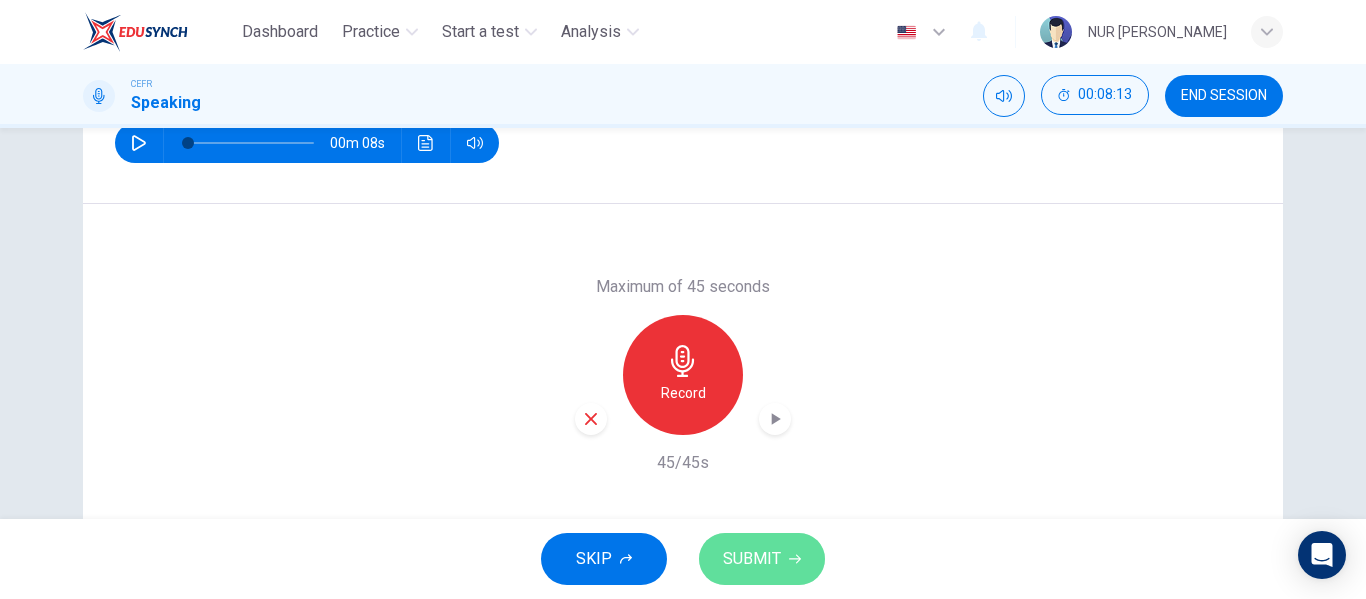 click on "SUBMIT" at bounding box center [752, 559] 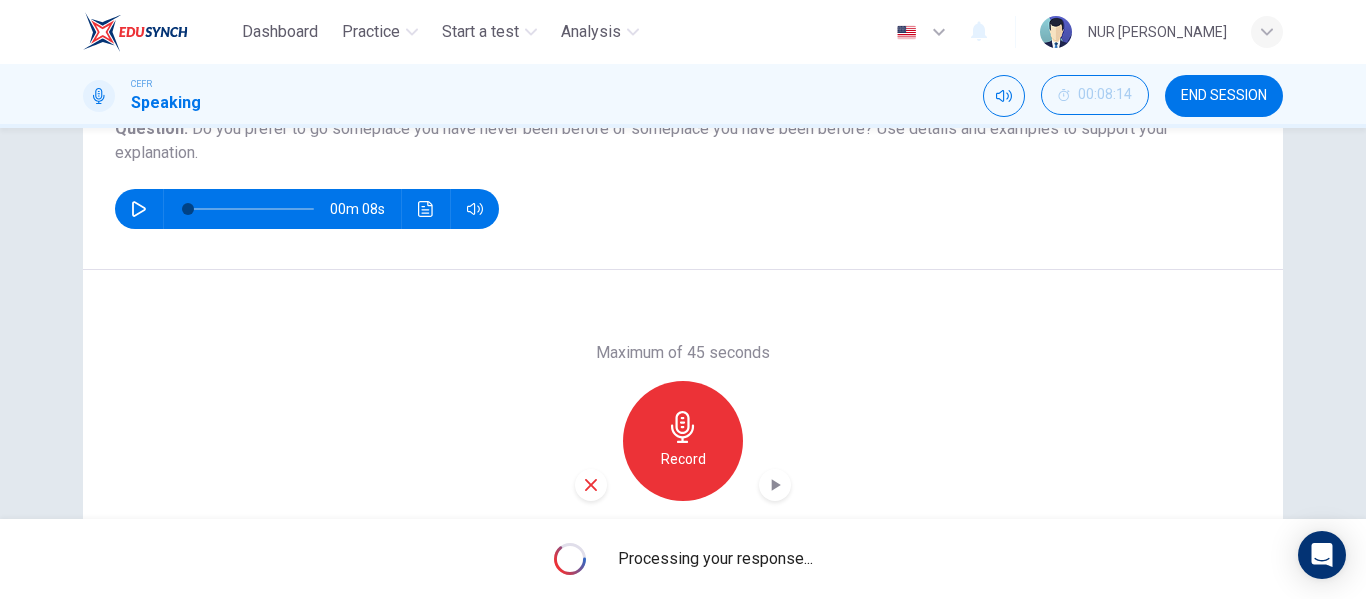 scroll, scrollTop: 256, scrollLeft: 0, axis: vertical 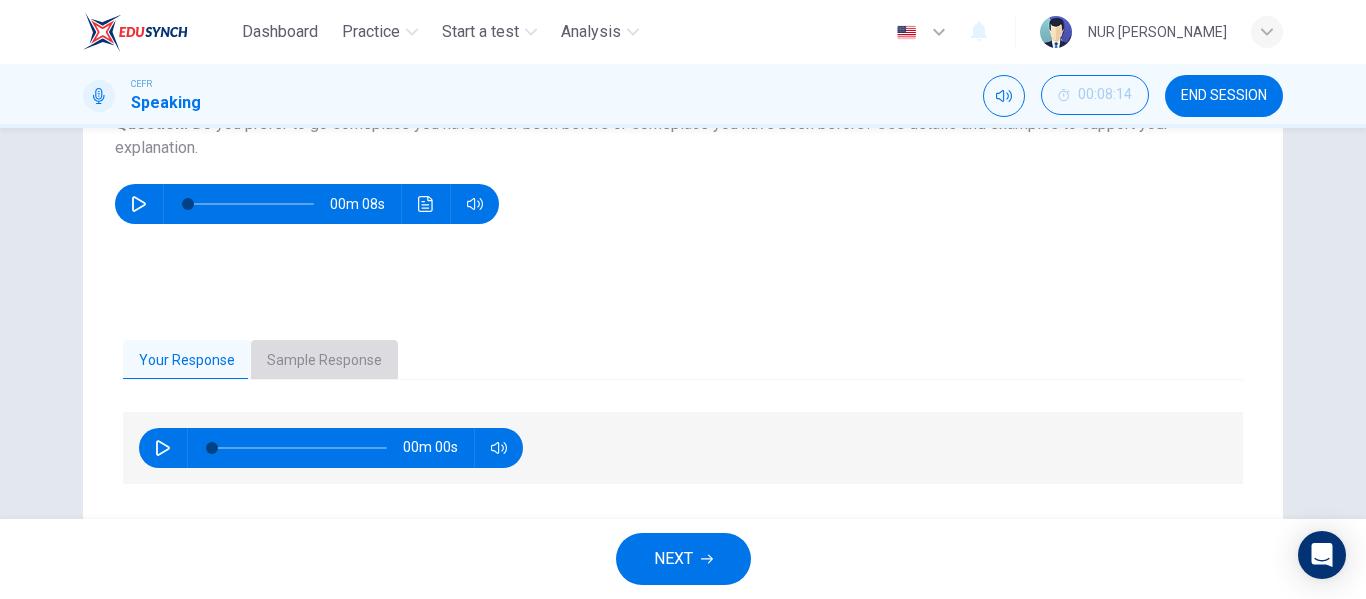 click on "Sample Response" at bounding box center (324, 361) 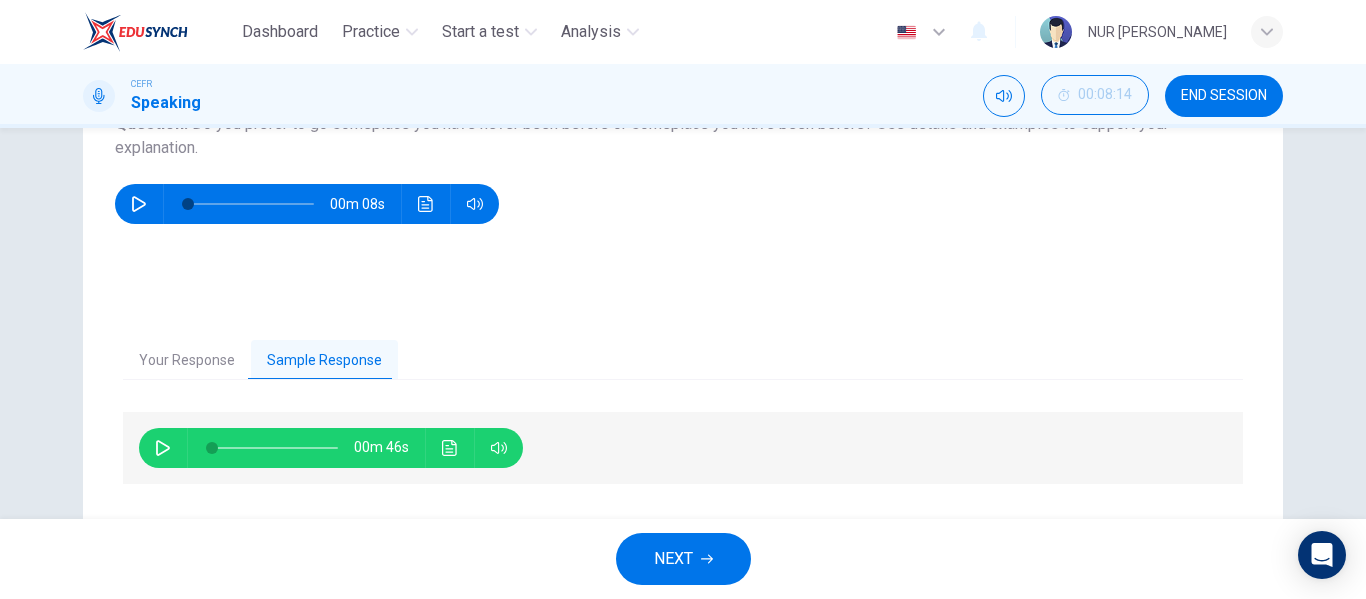 scroll, scrollTop: 384, scrollLeft: 0, axis: vertical 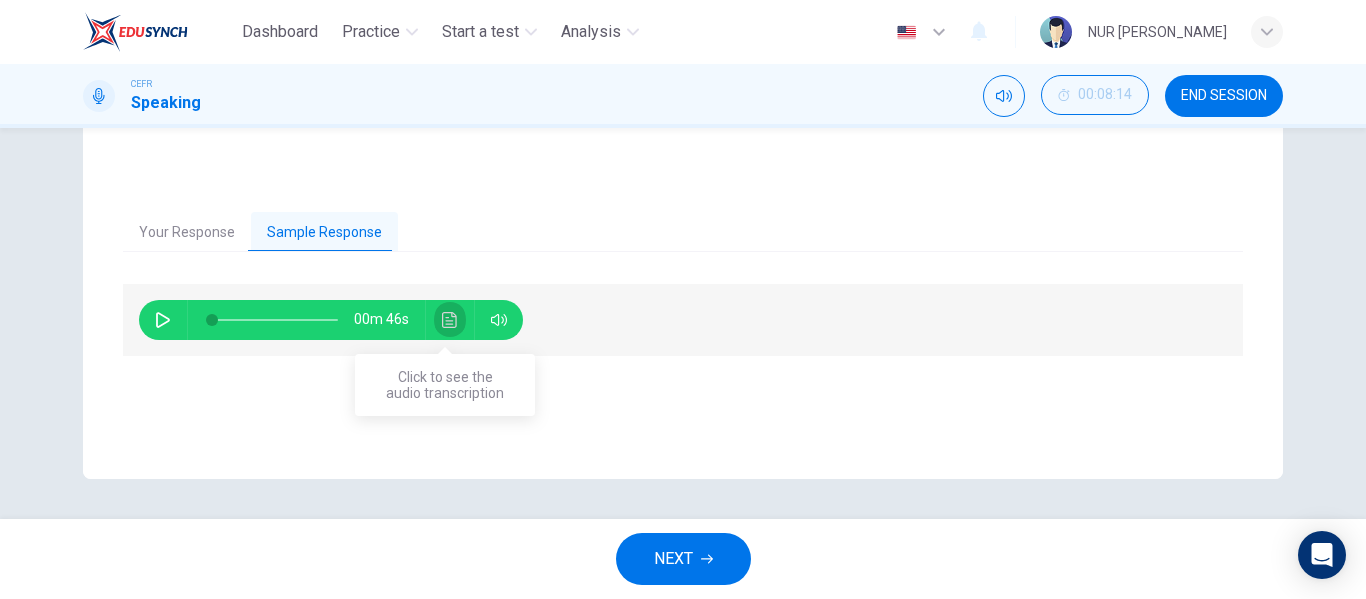 click 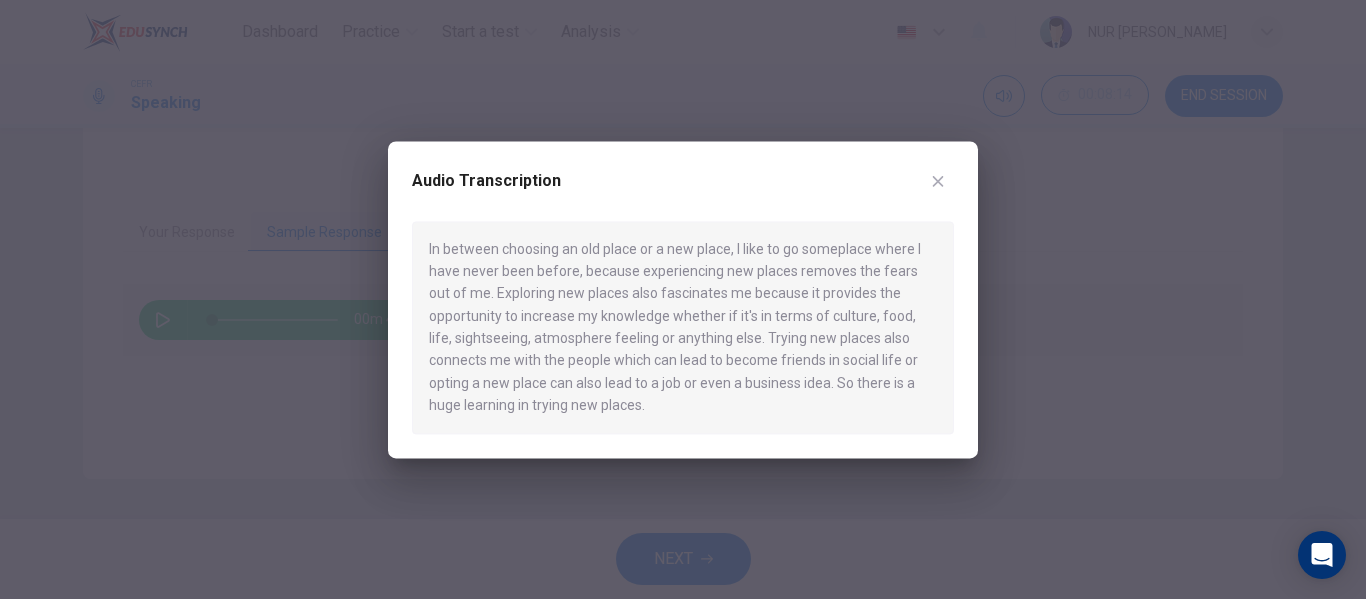 type 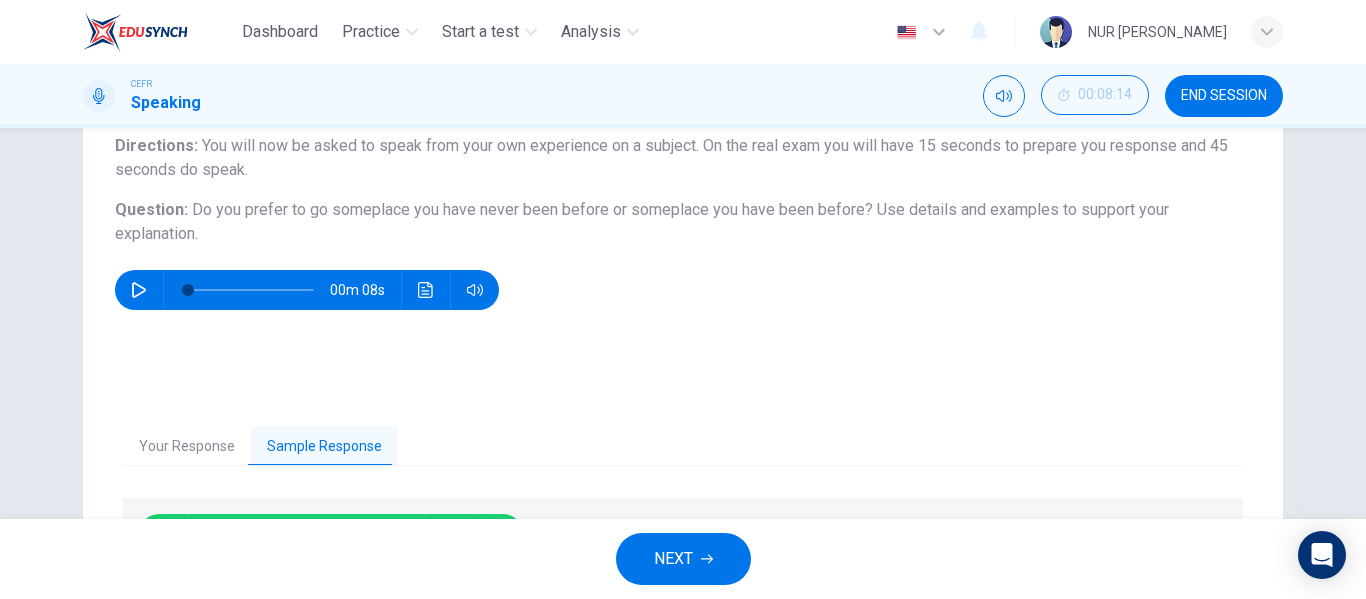 scroll, scrollTop: 178, scrollLeft: 0, axis: vertical 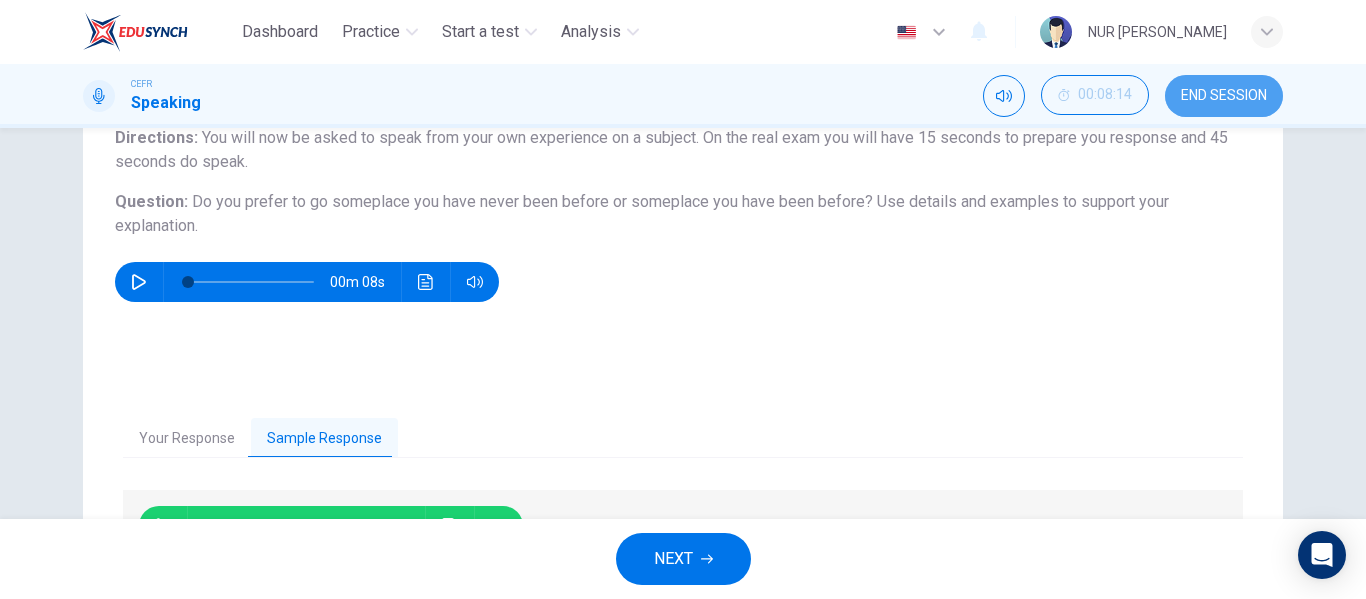 click on "END SESSION" at bounding box center [1224, 96] 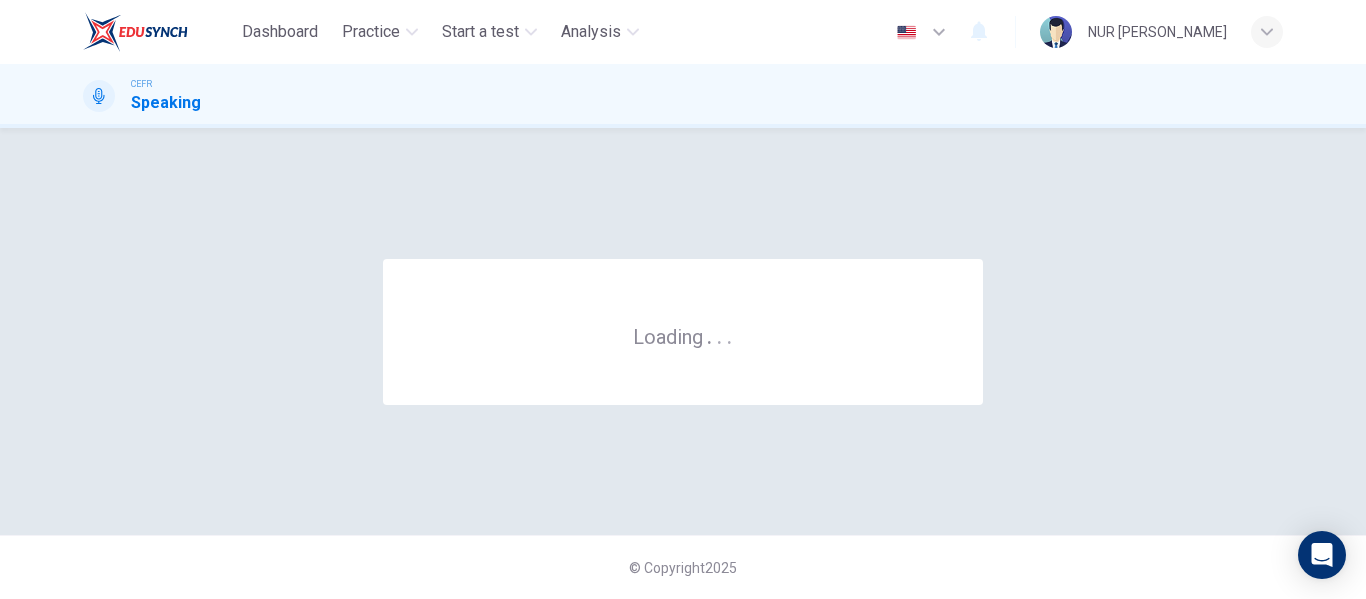 scroll, scrollTop: 0, scrollLeft: 0, axis: both 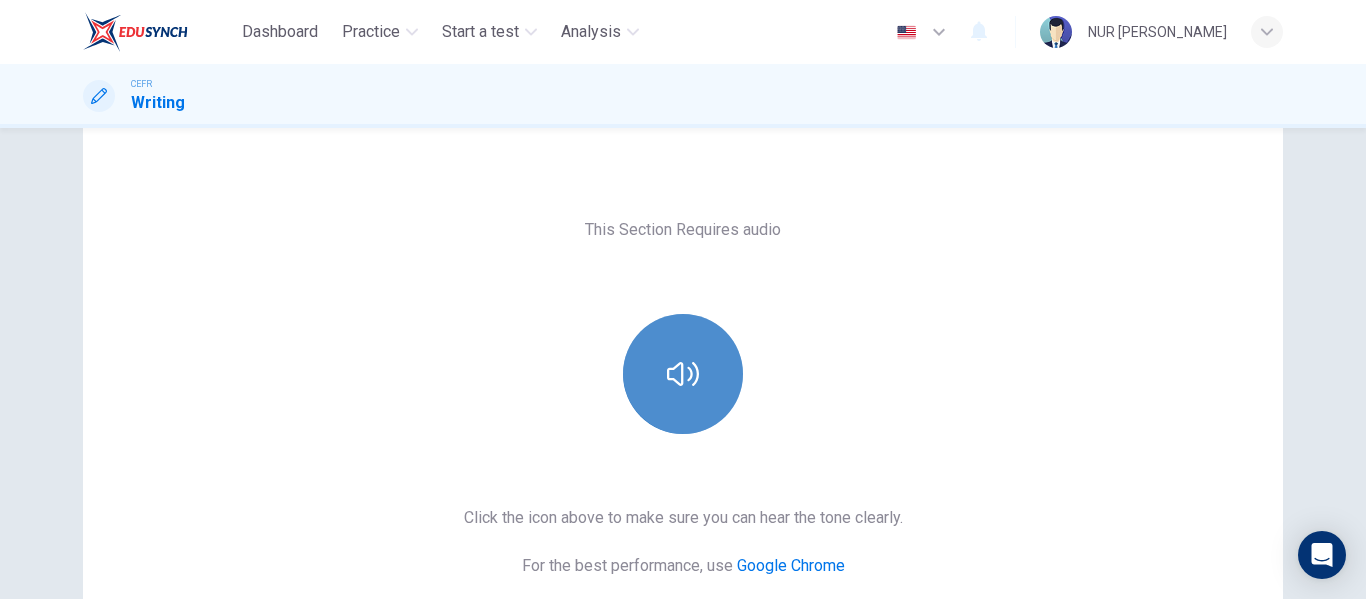 click 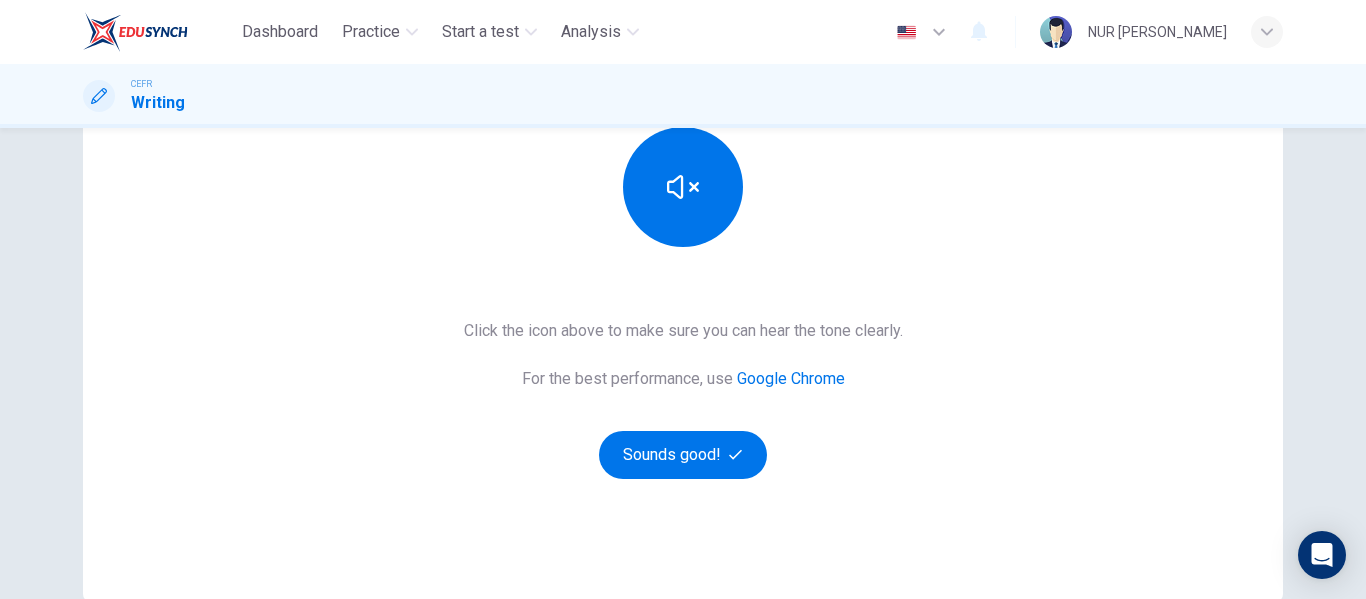 scroll, scrollTop: 266, scrollLeft: 0, axis: vertical 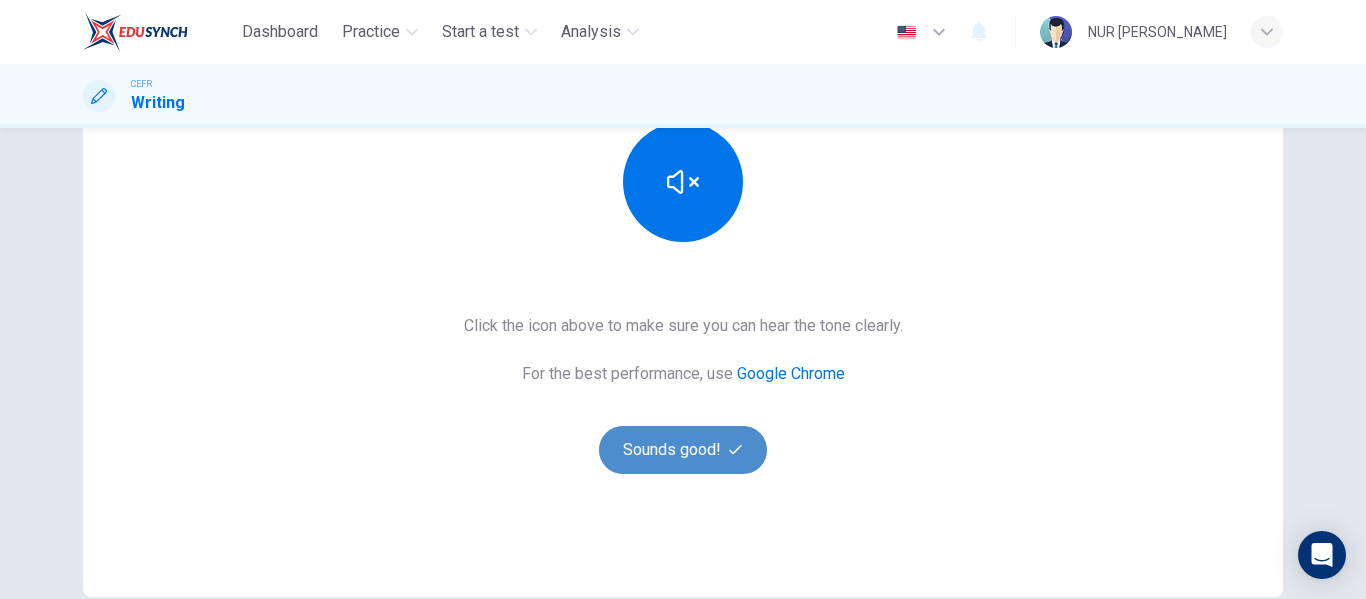 click on "Sounds good!" at bounding box center [683, 450] 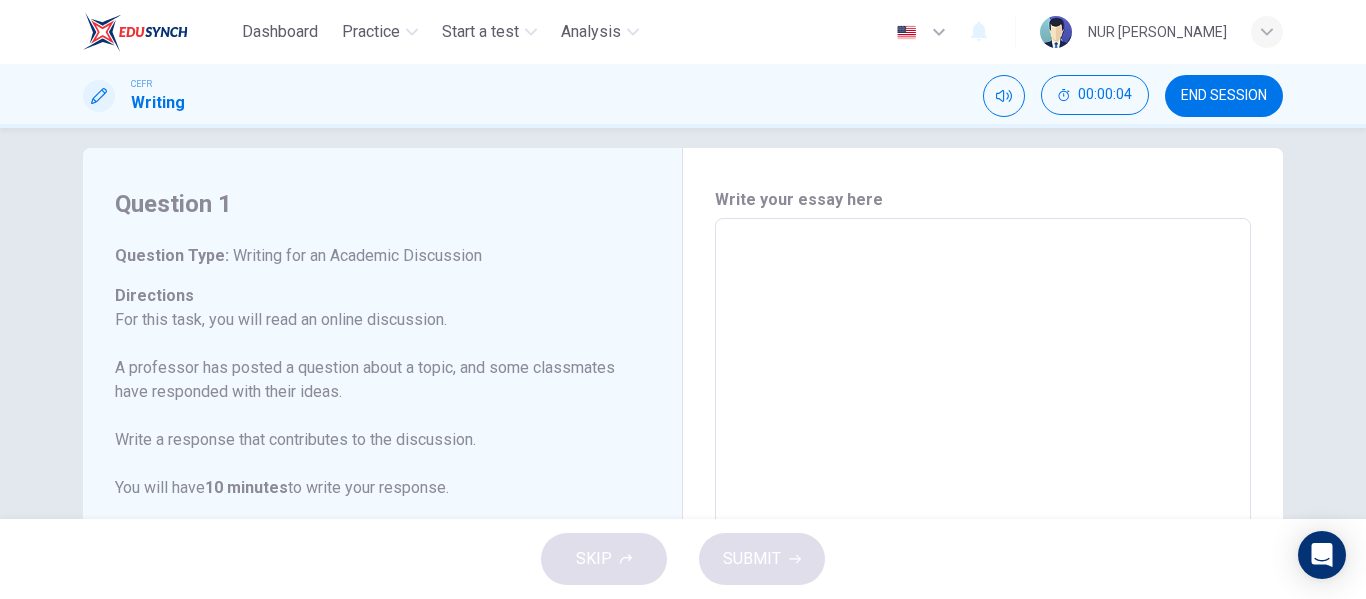 scroll, scrollTop: 19, scrollLeft: 0, axis: vertical 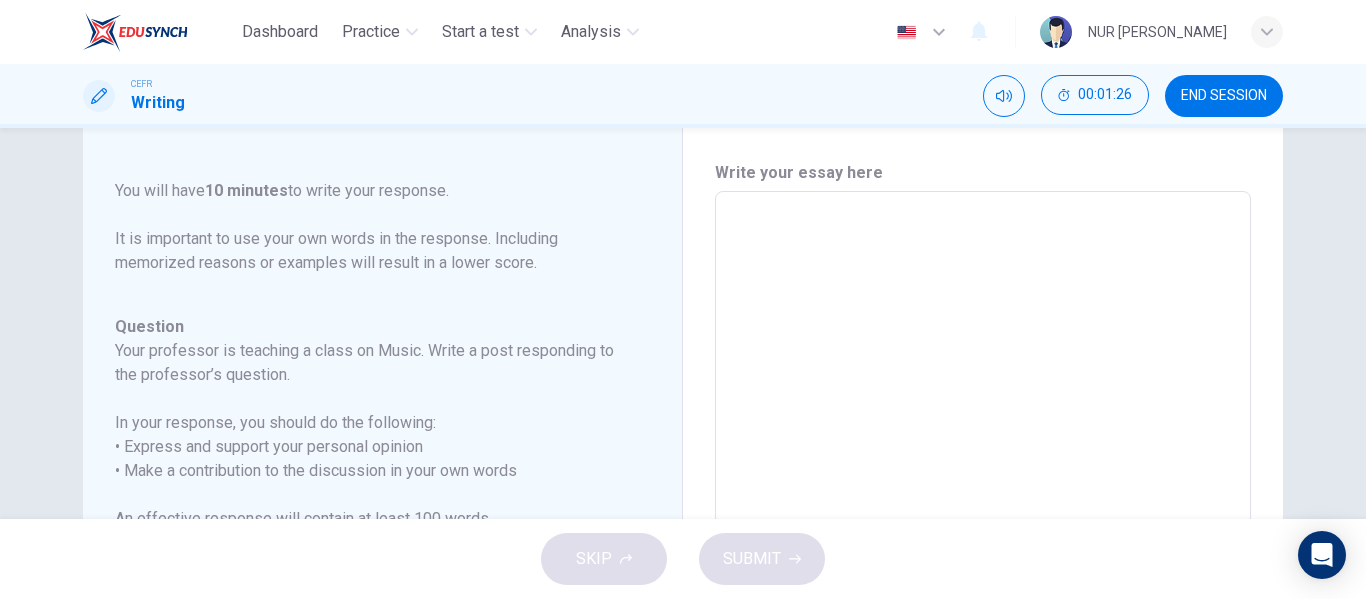 click at bounding box center (983, 525) 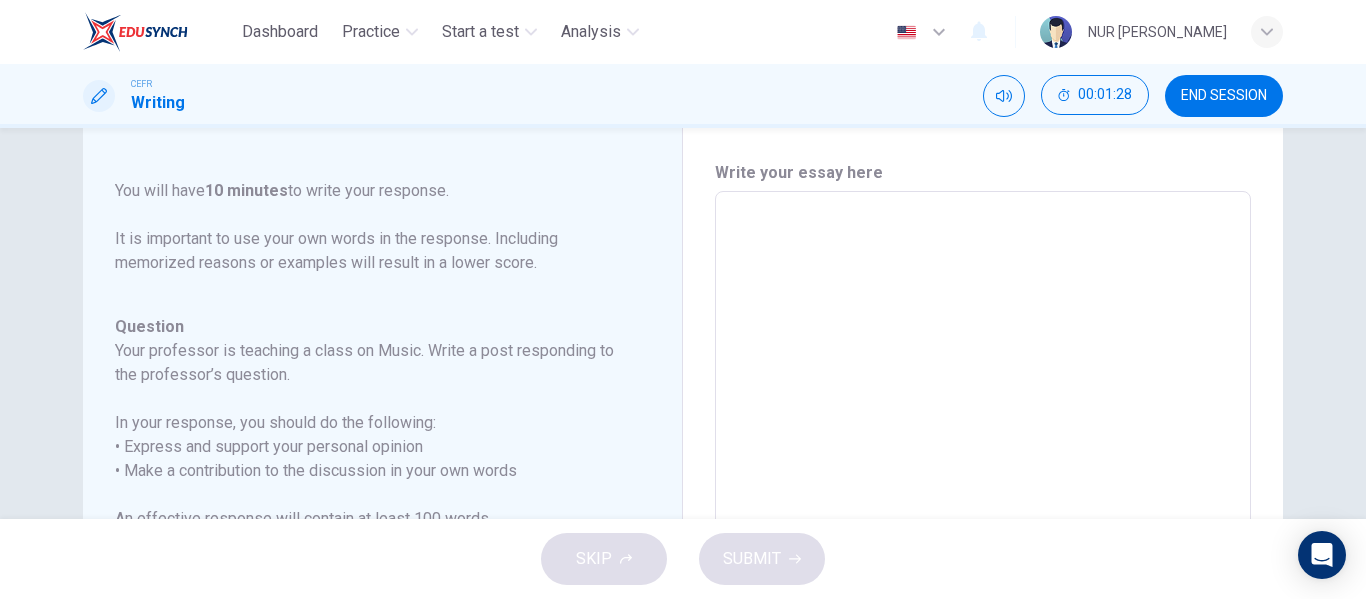 type on "I" 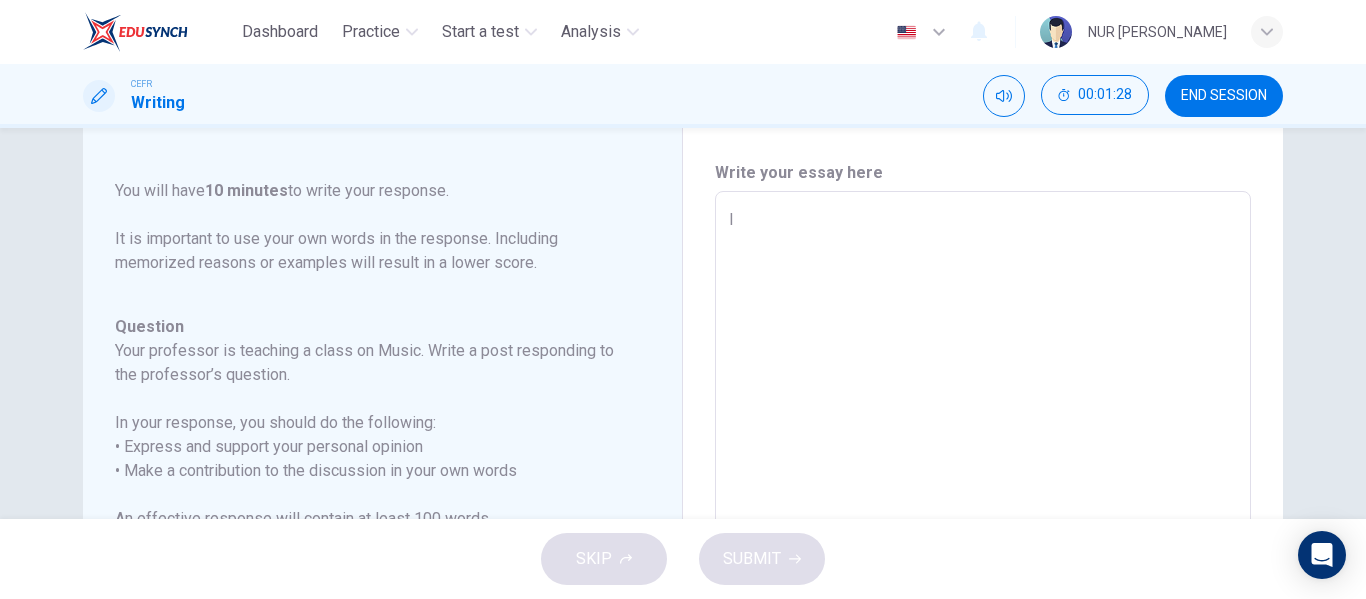 type on "x" 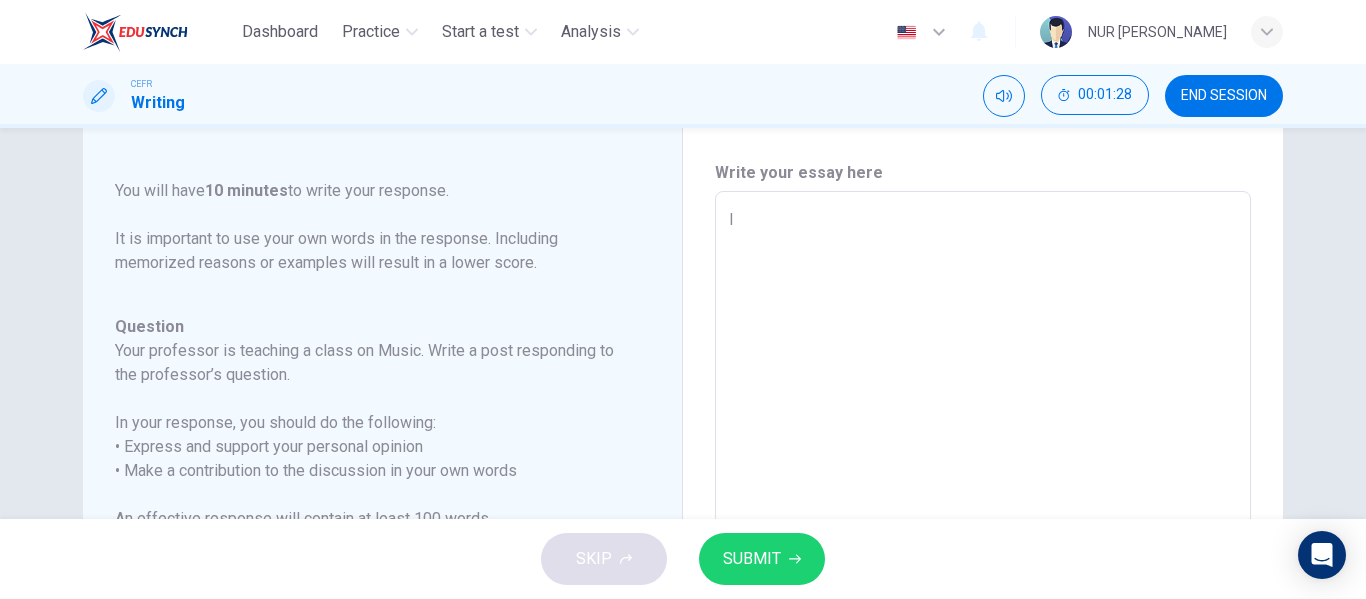 type on "I" 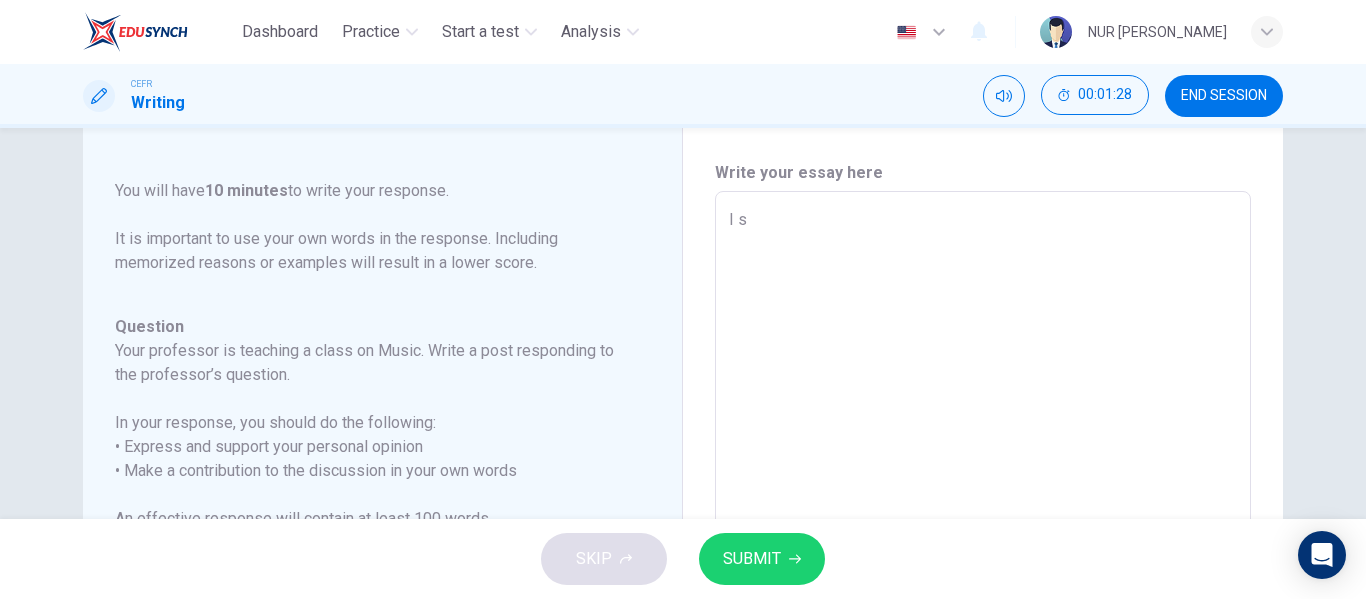 type on "x" 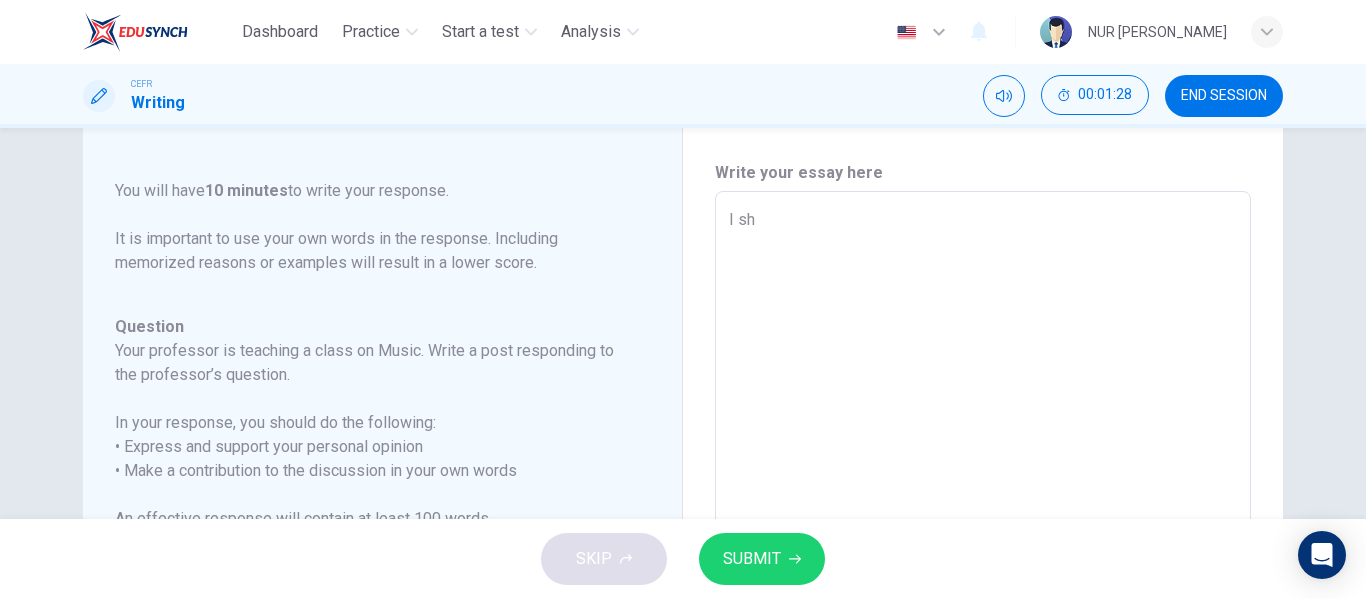 type on "x" 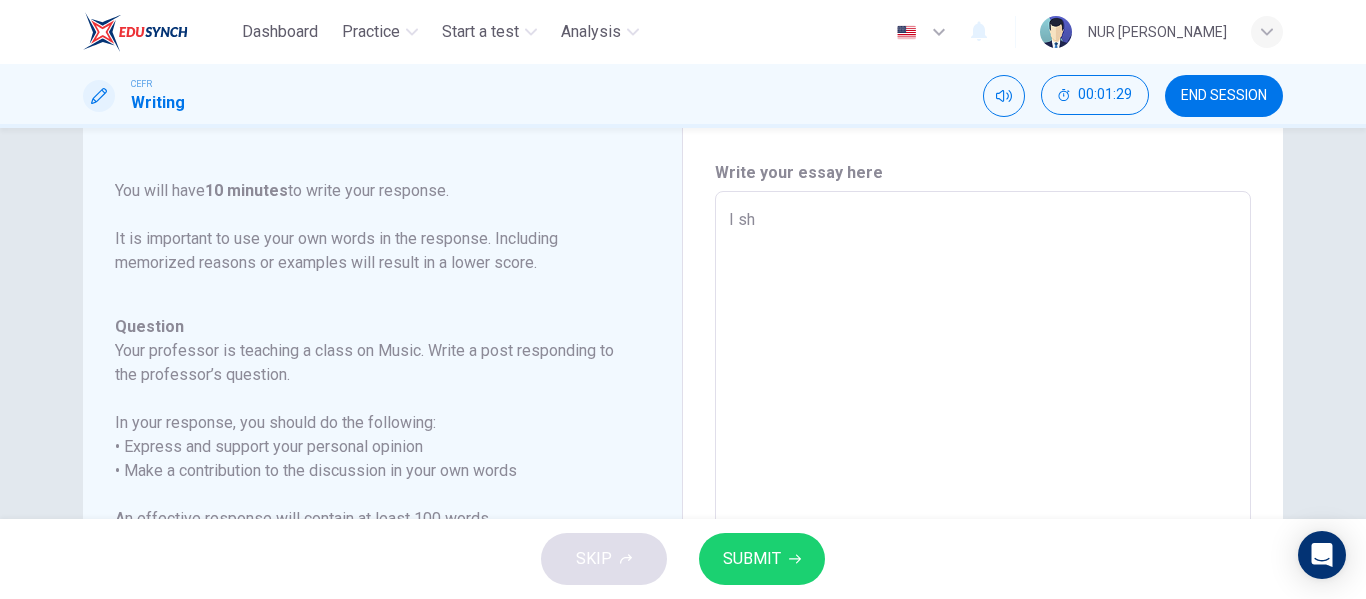 type on "I sha" 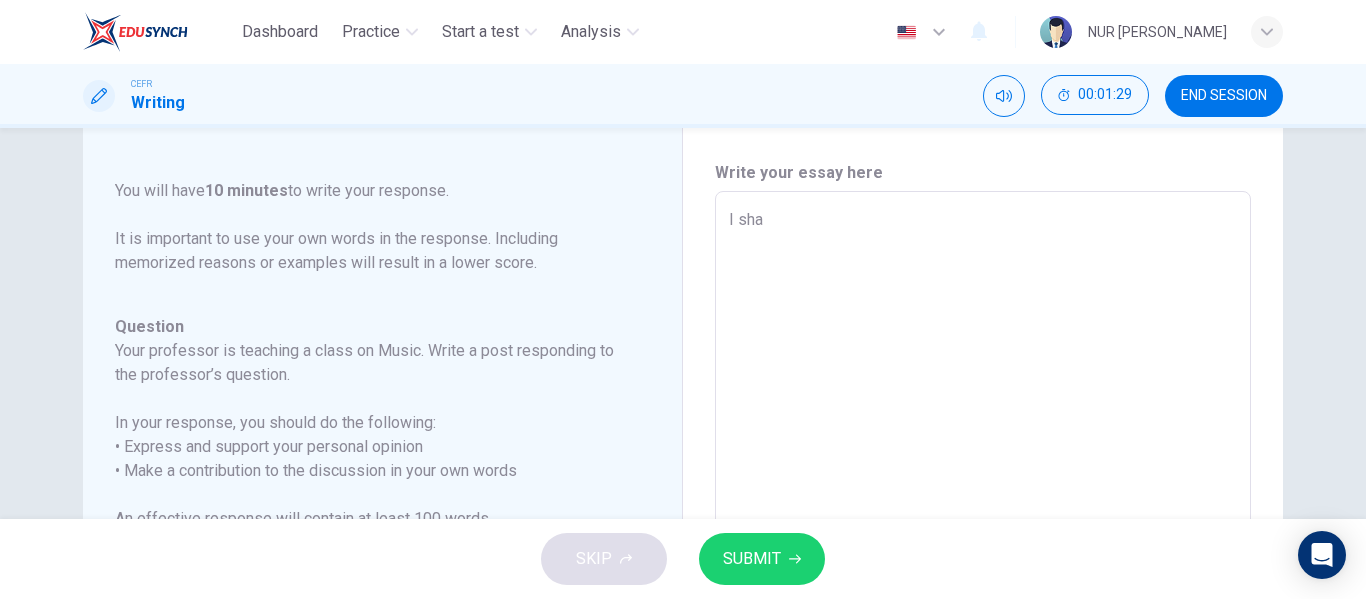 type on "x" 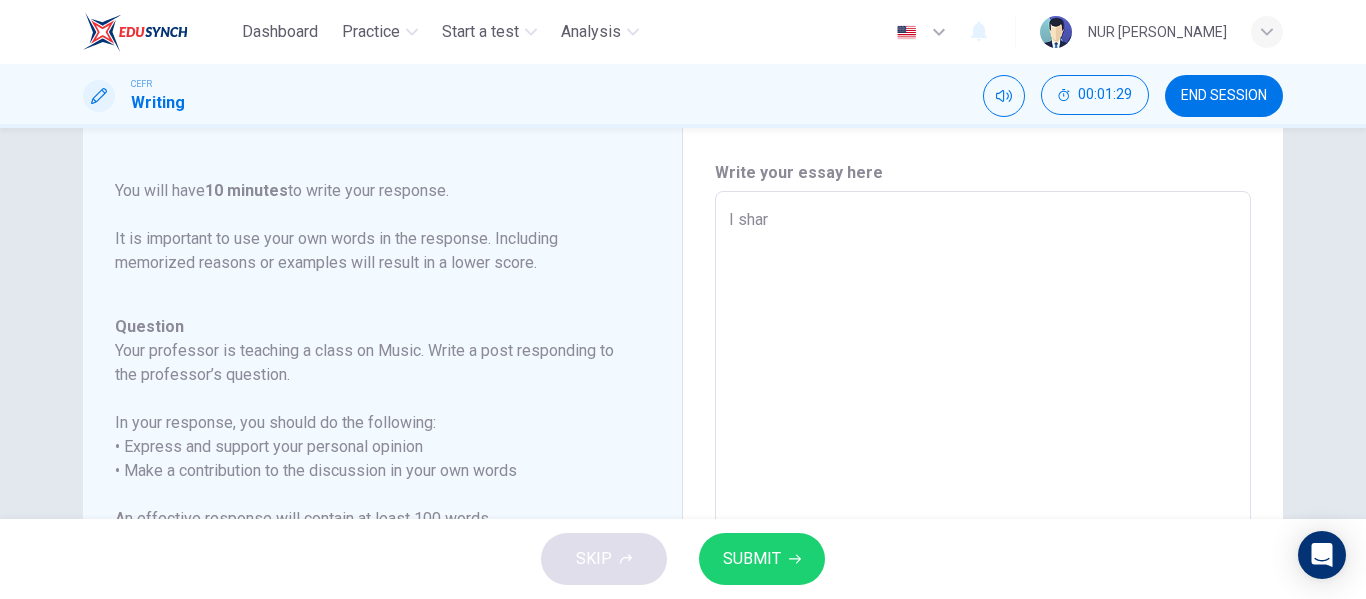 type on "I share" 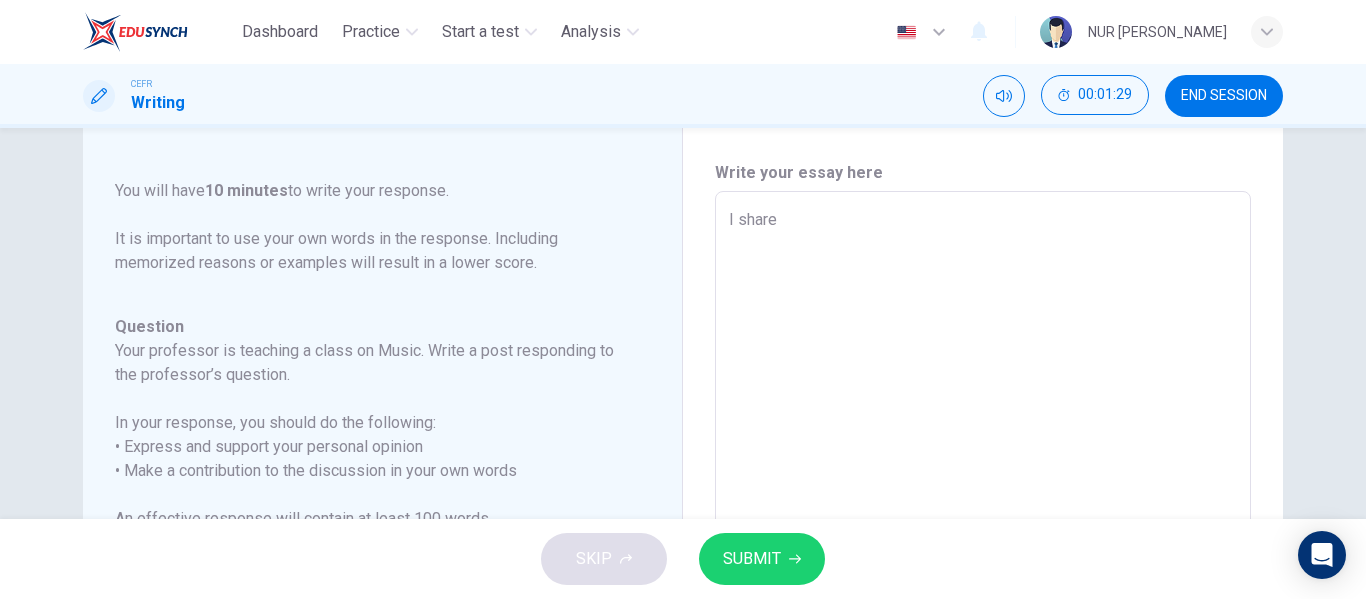 type on "x" 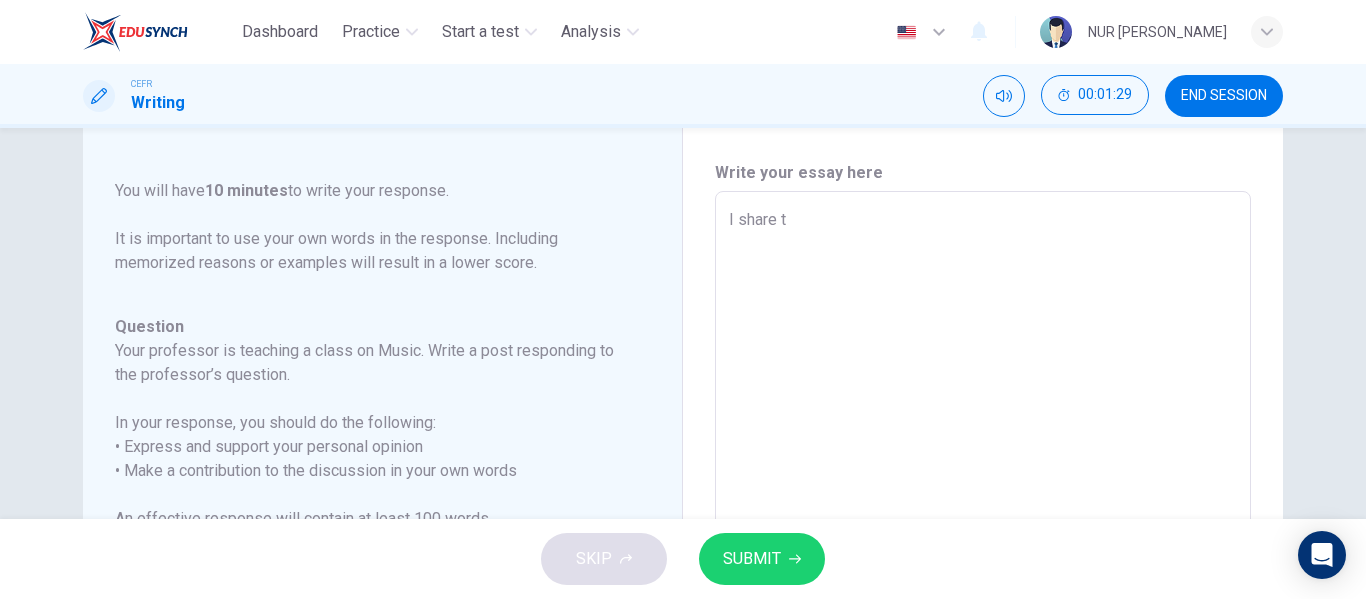 type on "x" 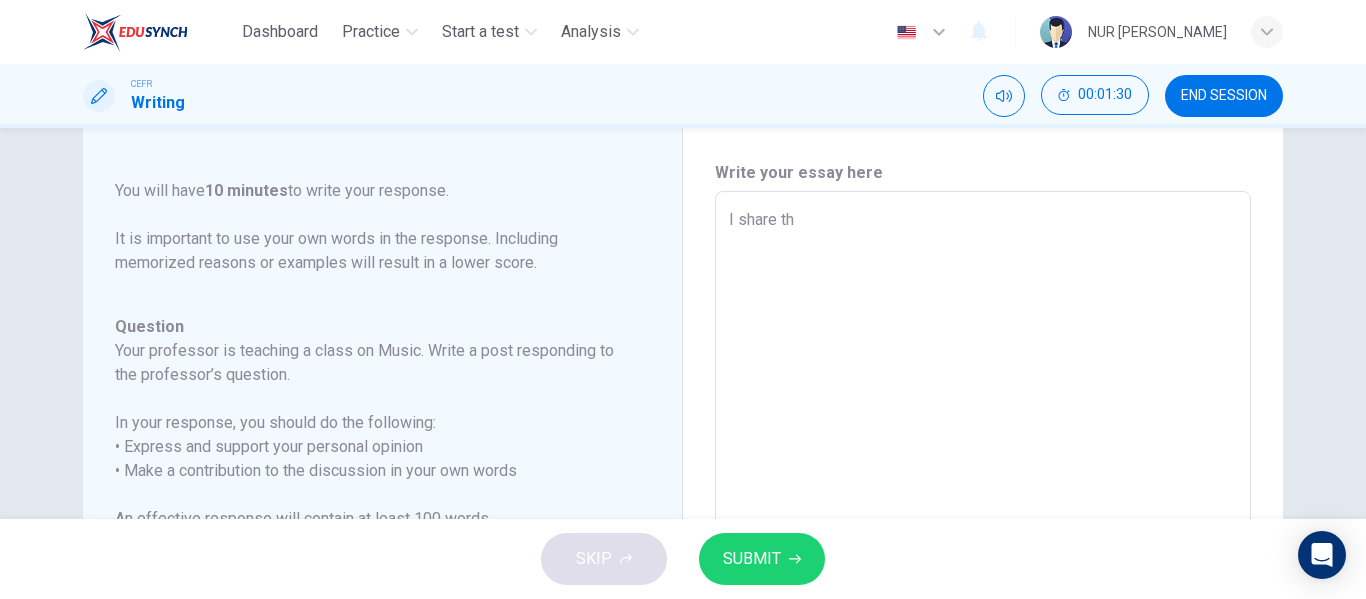 type on "x" 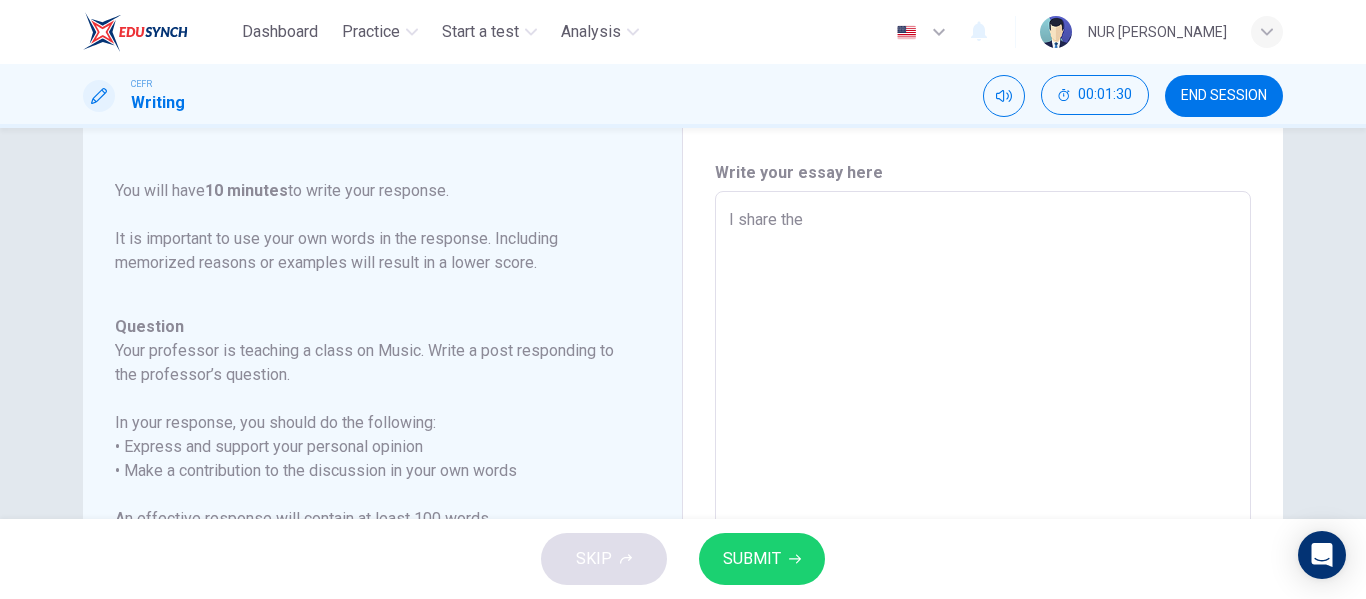 type on "x" 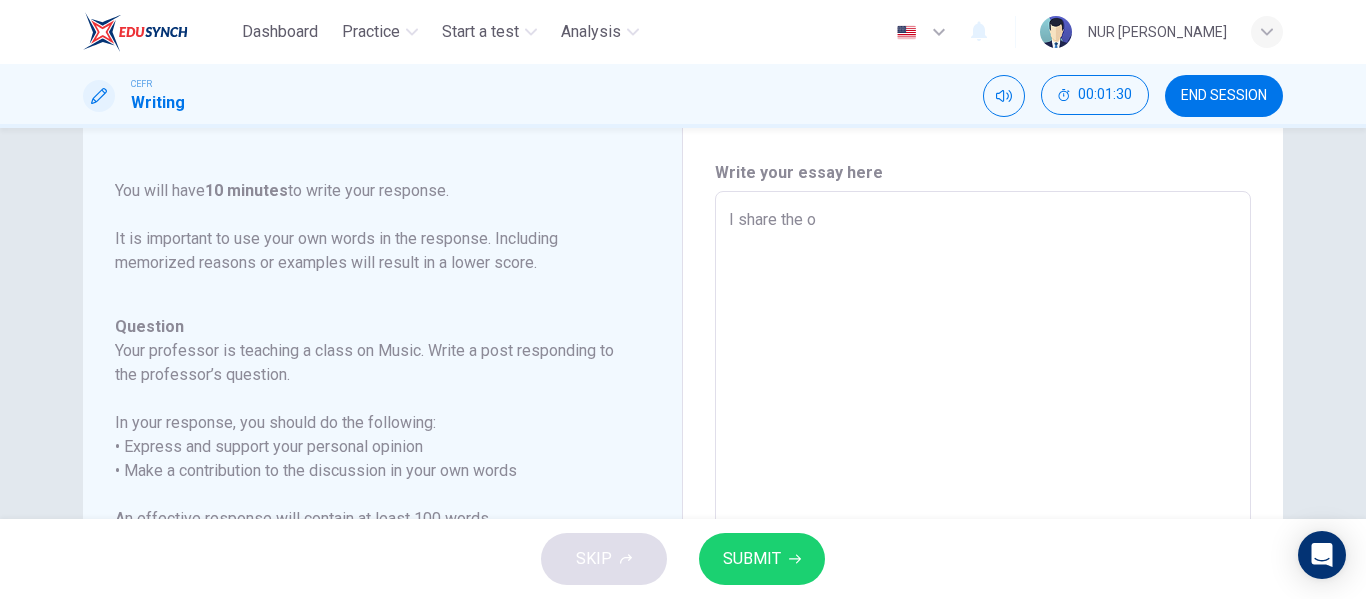 type on "x" 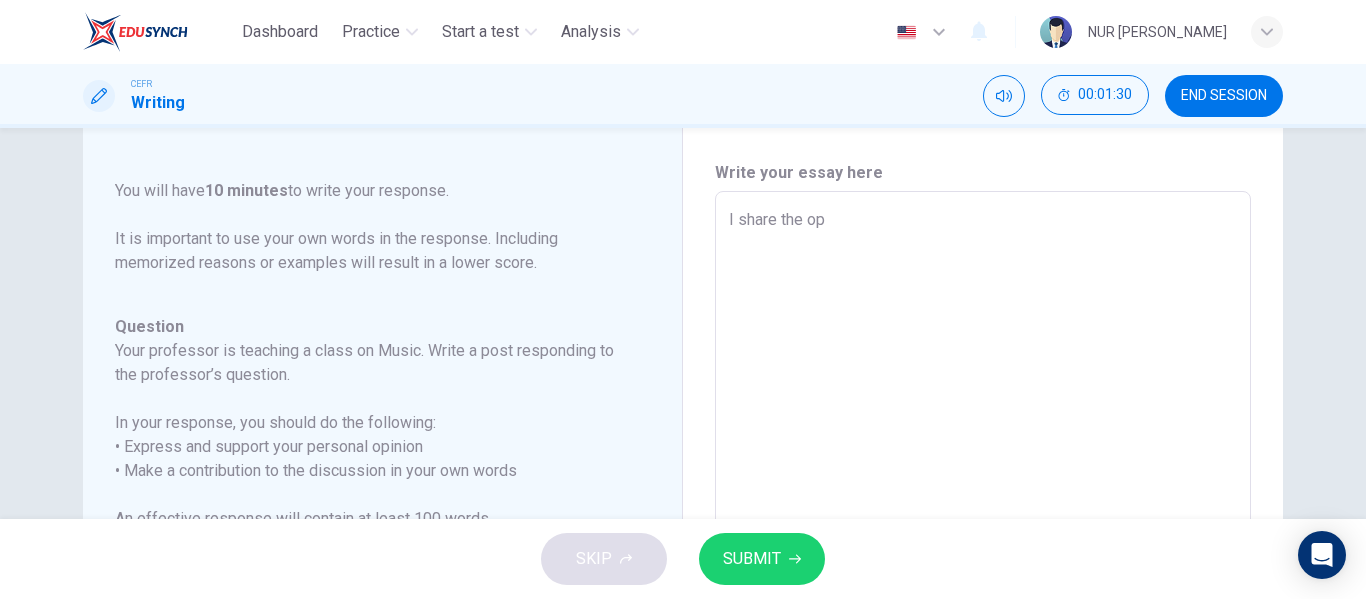 type on "x" 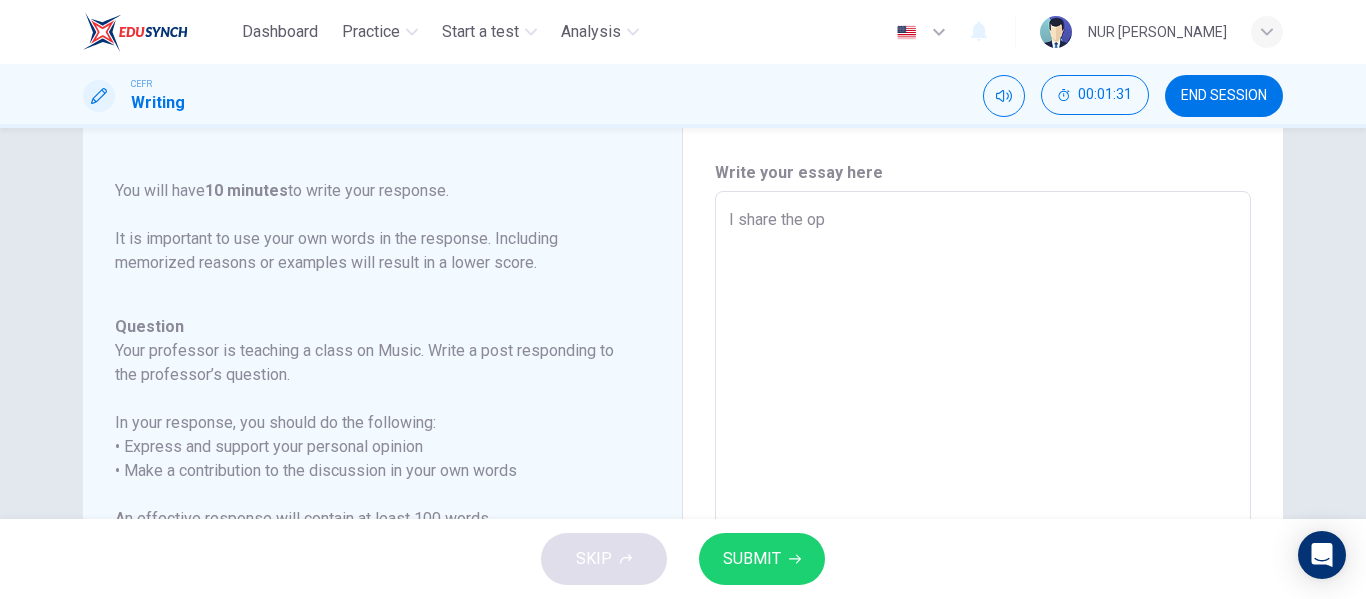 type on "I share the opt" 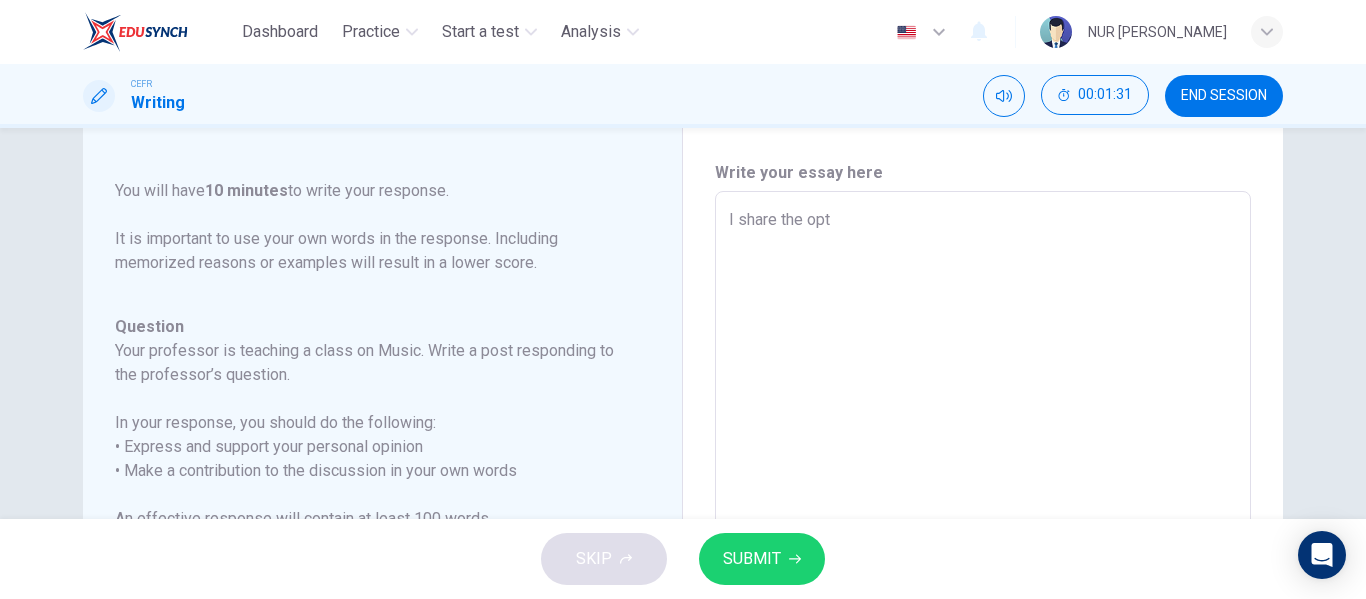 type on "x" 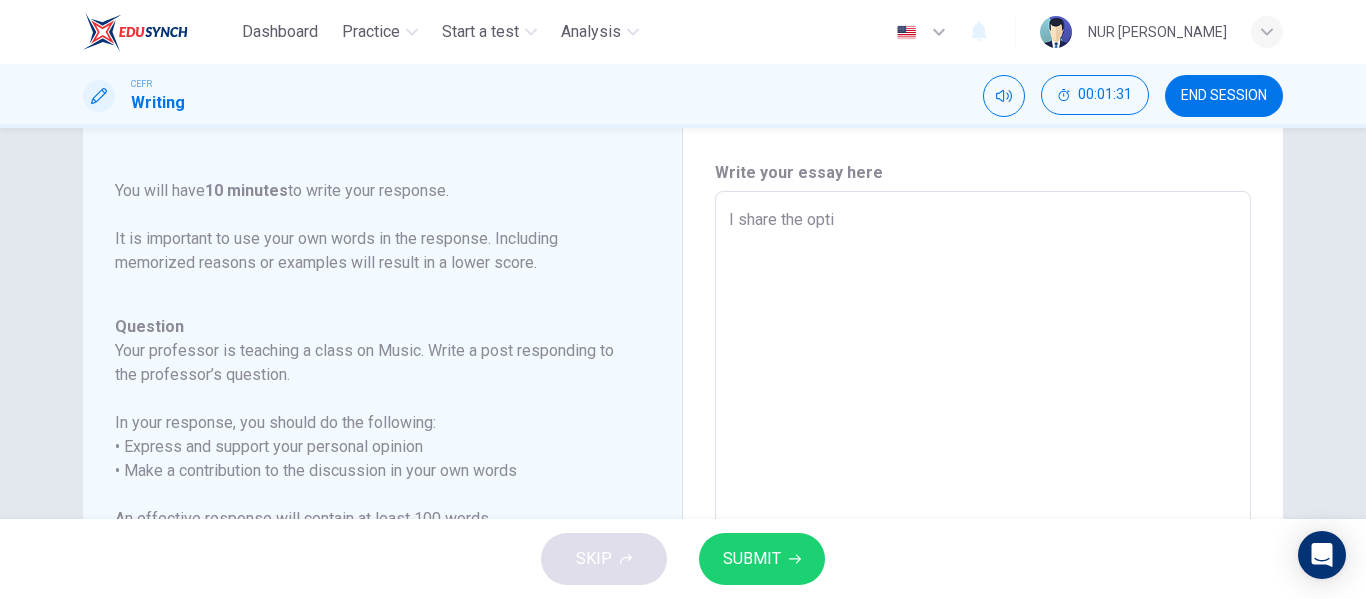 type on "I share the optim" 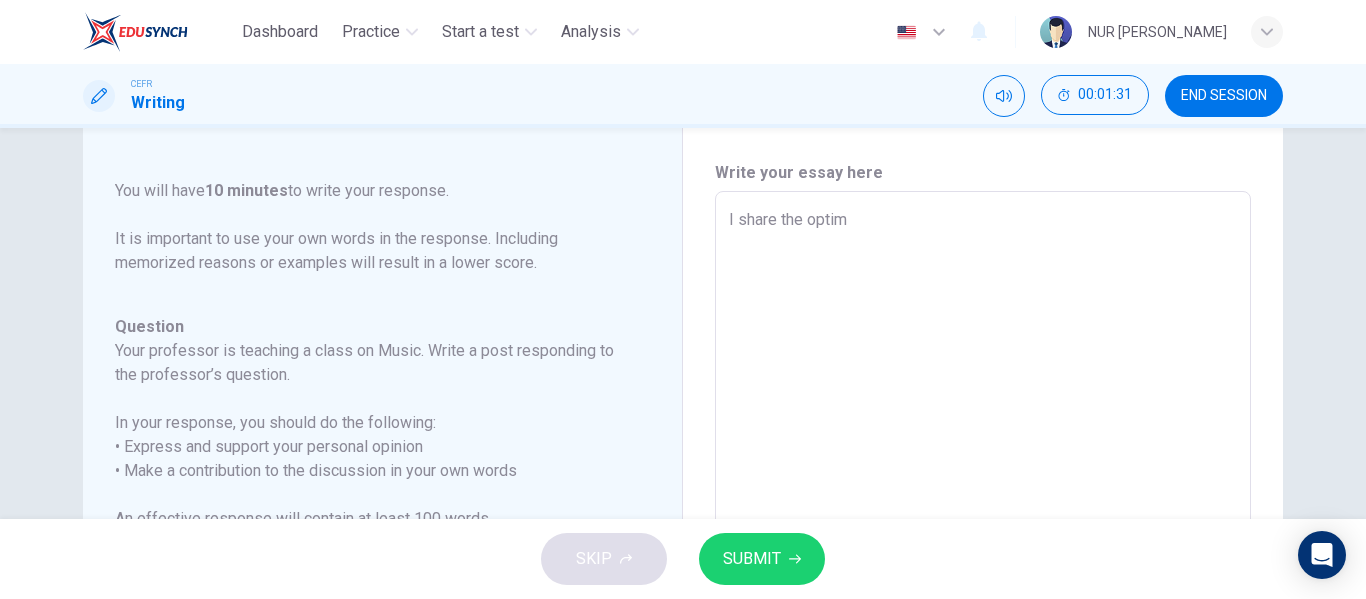 type on "x" 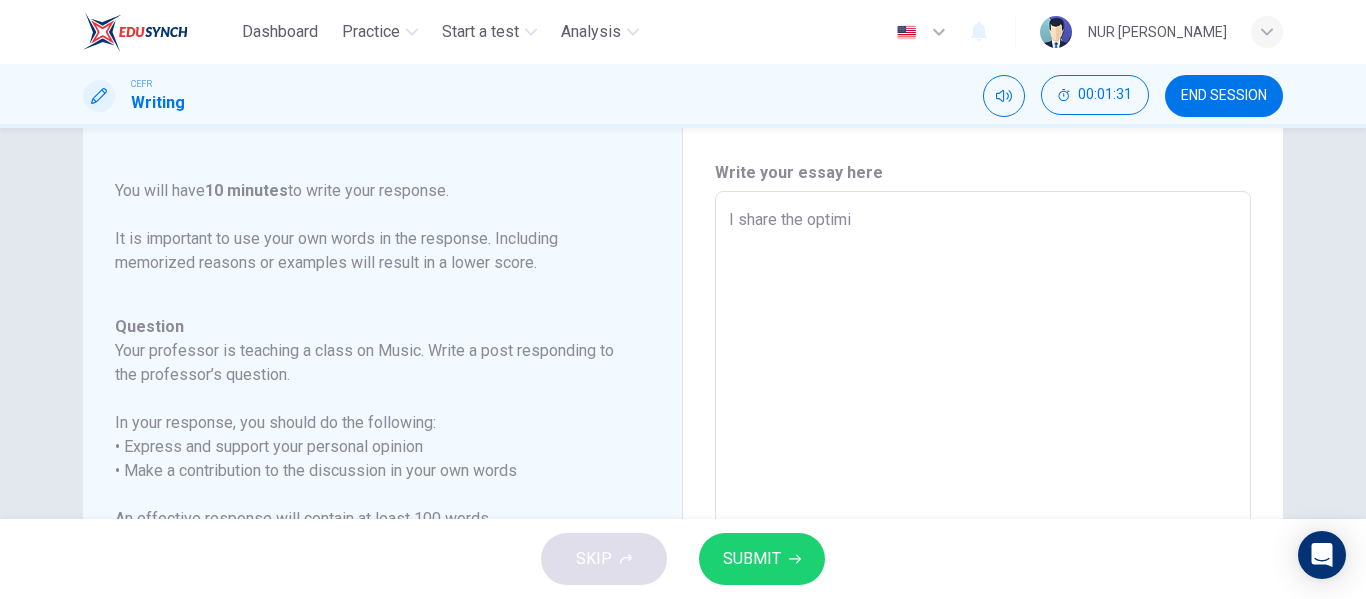 type on "x" 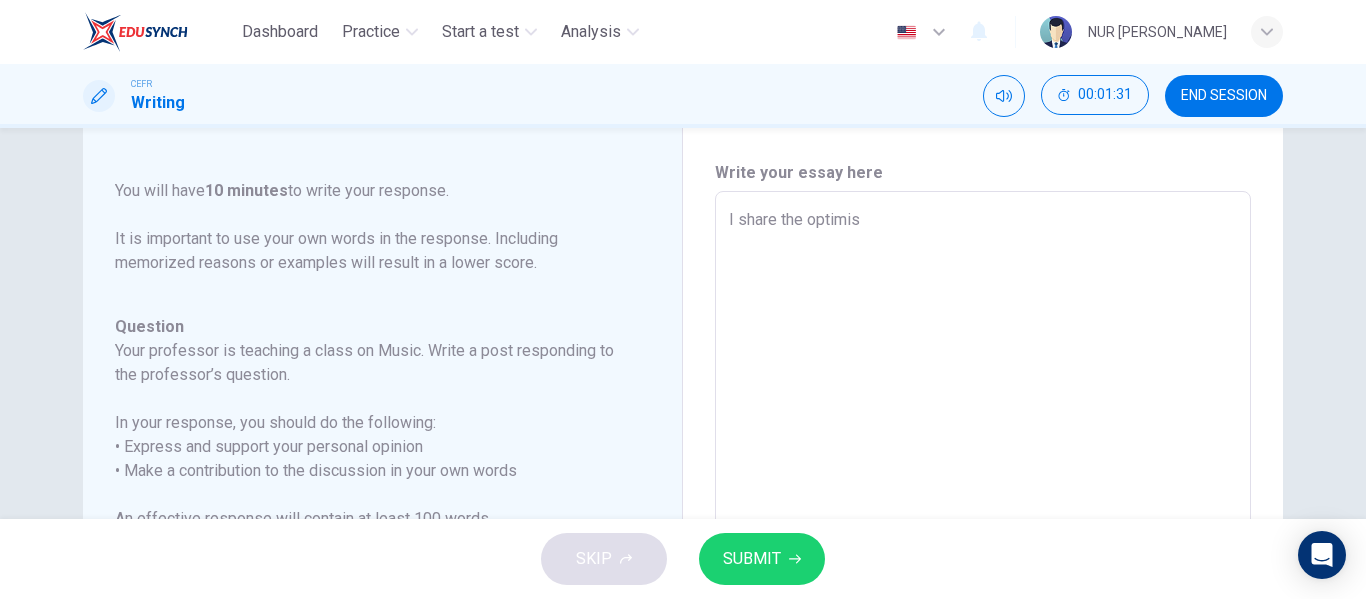 type on "x" 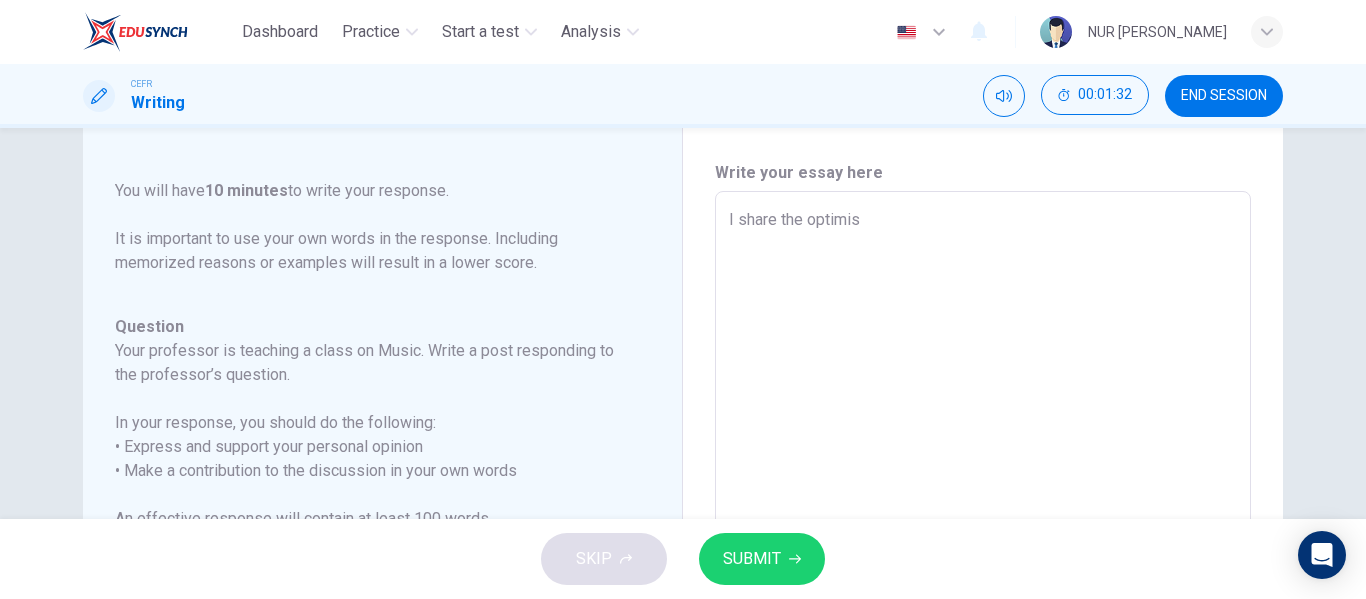 type on "I share the optimisi" 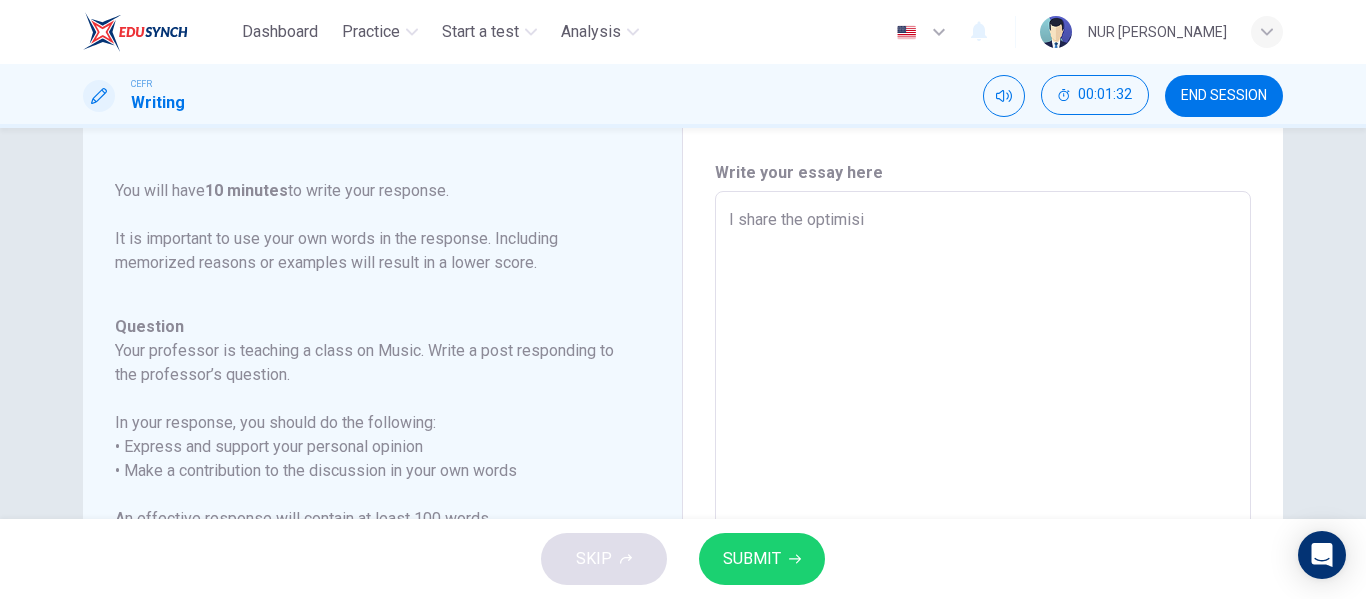 type on "x" 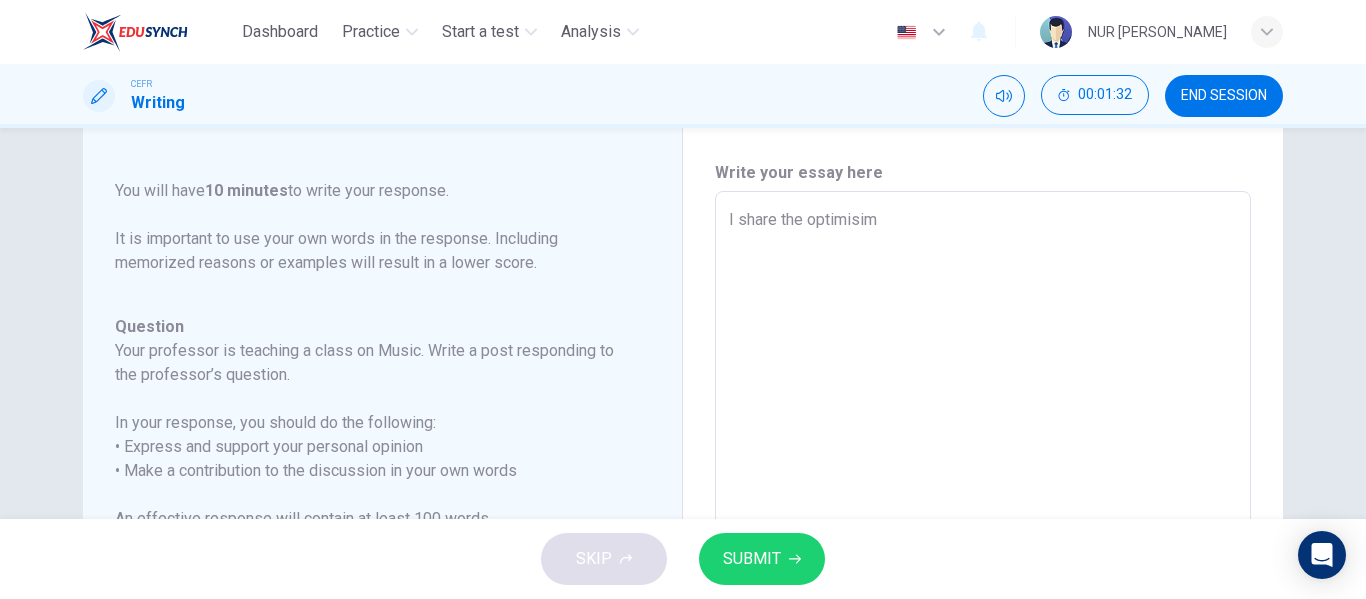 type on "x" 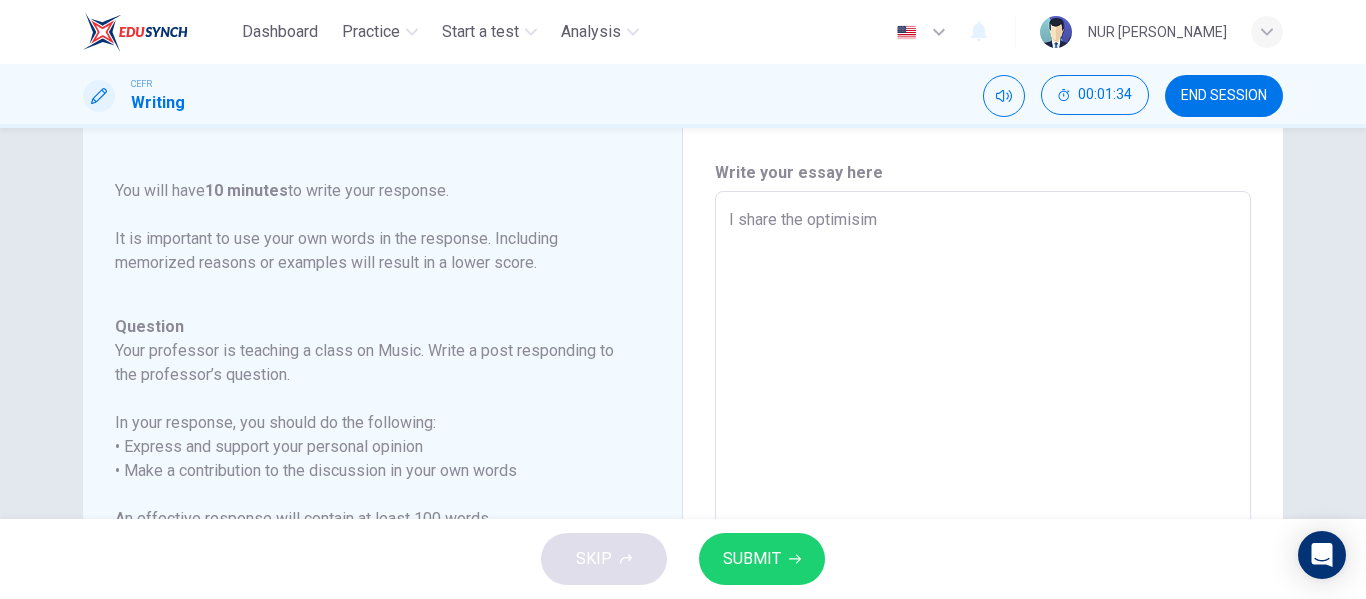 type on "I share the optimisim" 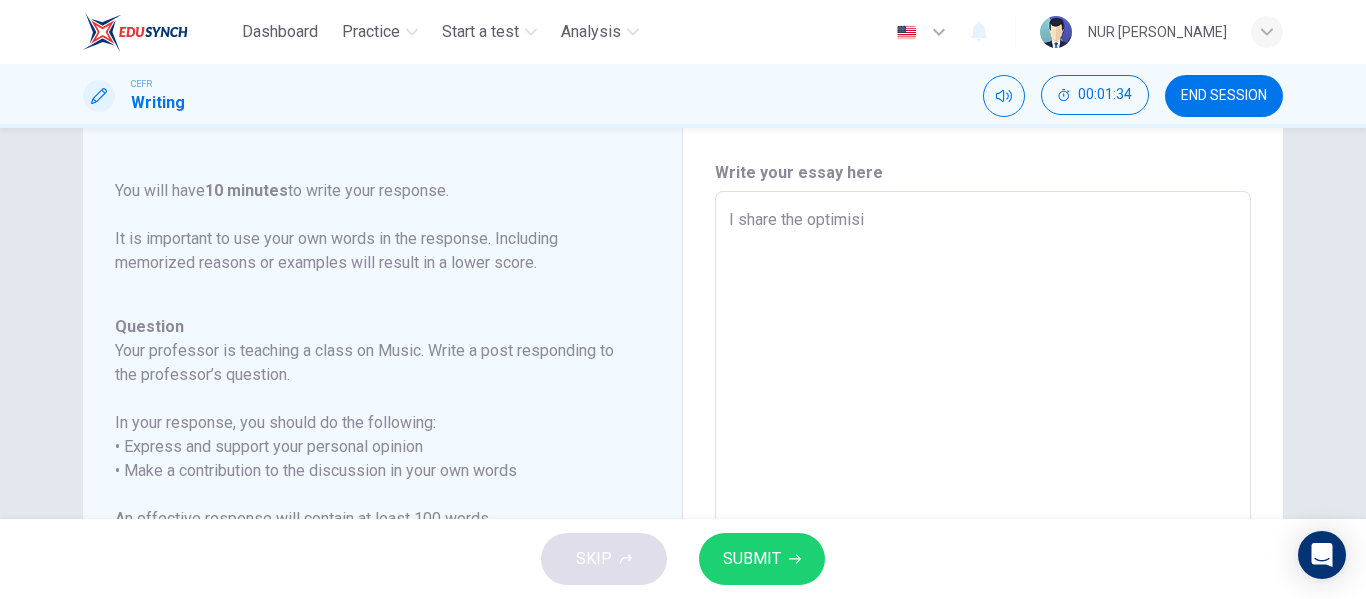 type on "x" 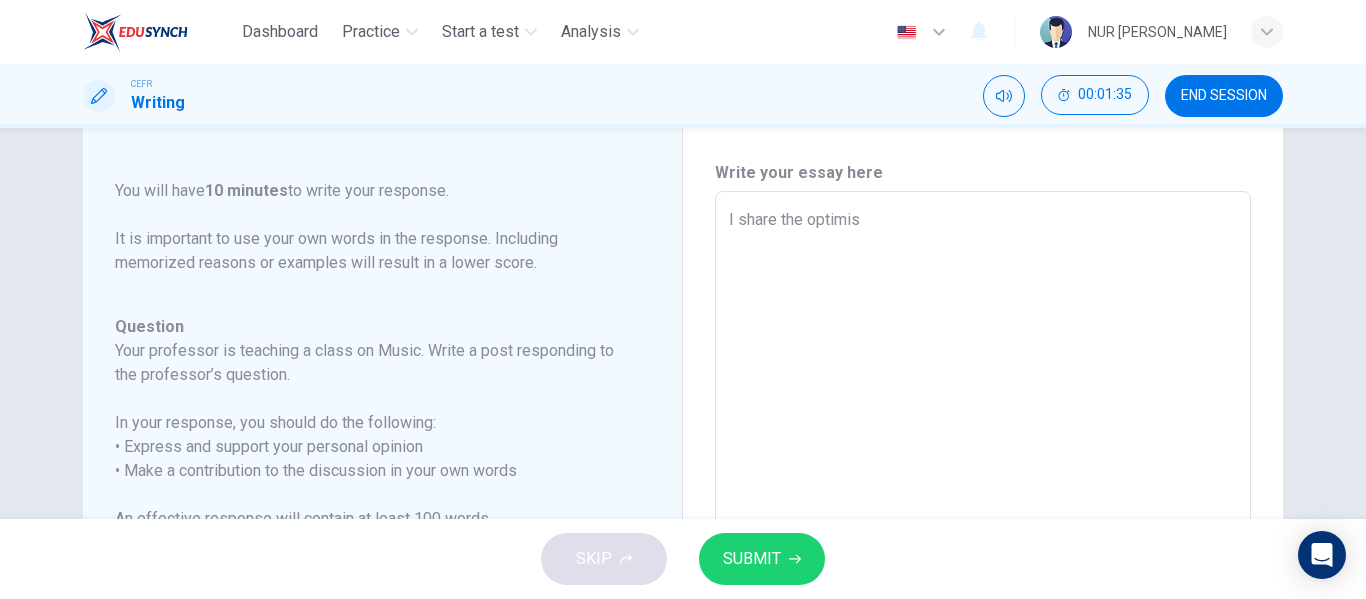 type on "x" 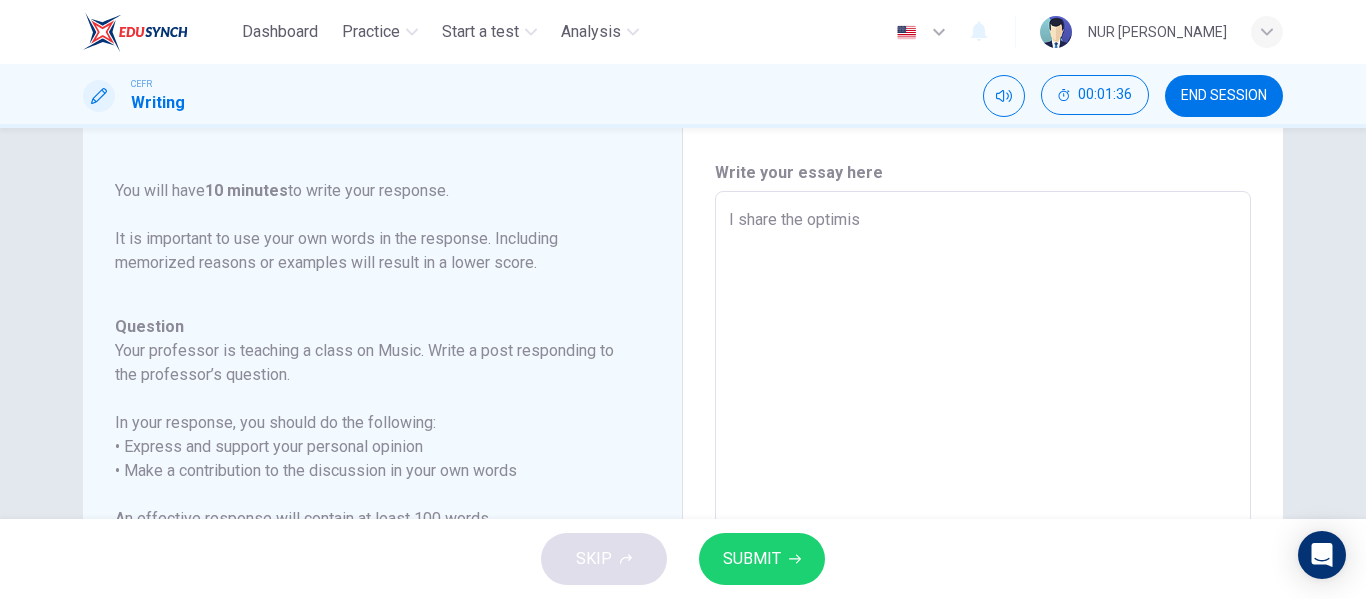 type on "I share the optimism" 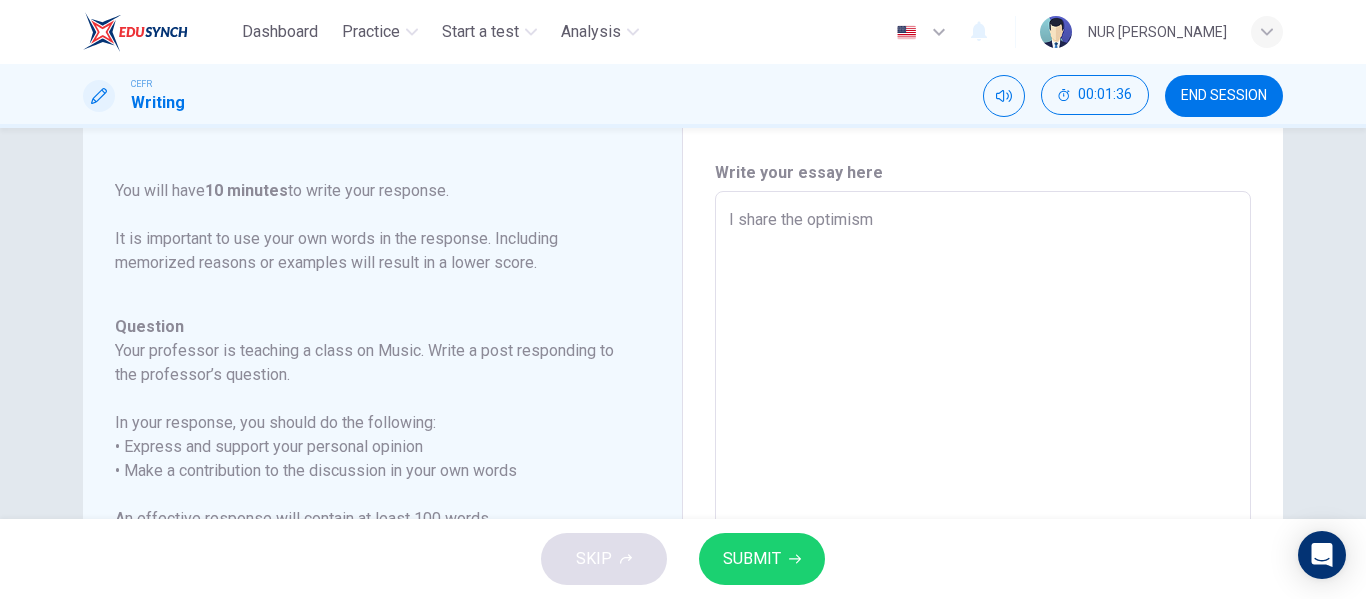 type on "x" 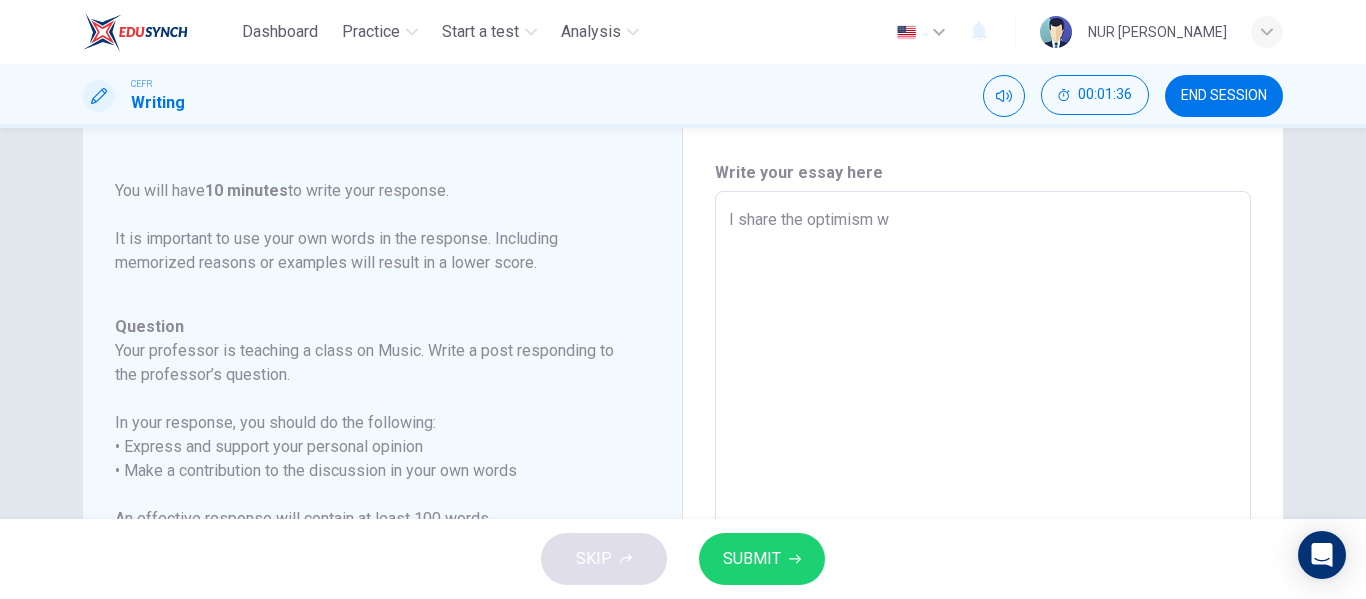 type on "I share the optimism wi" 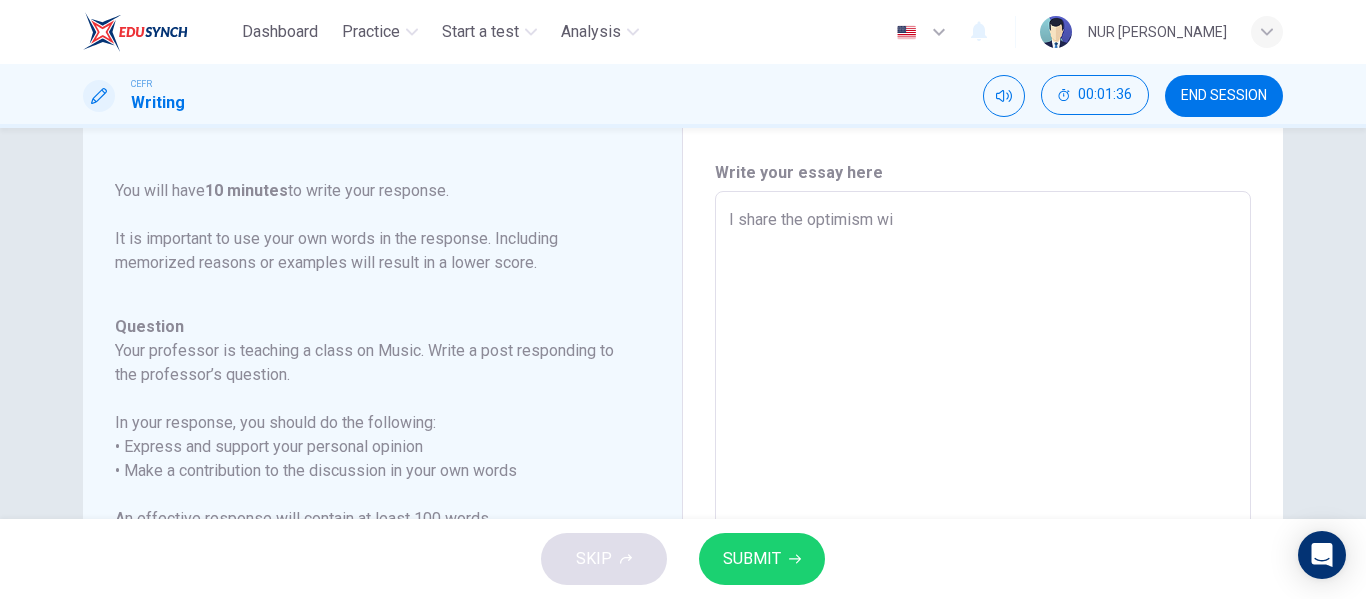 type on "x" 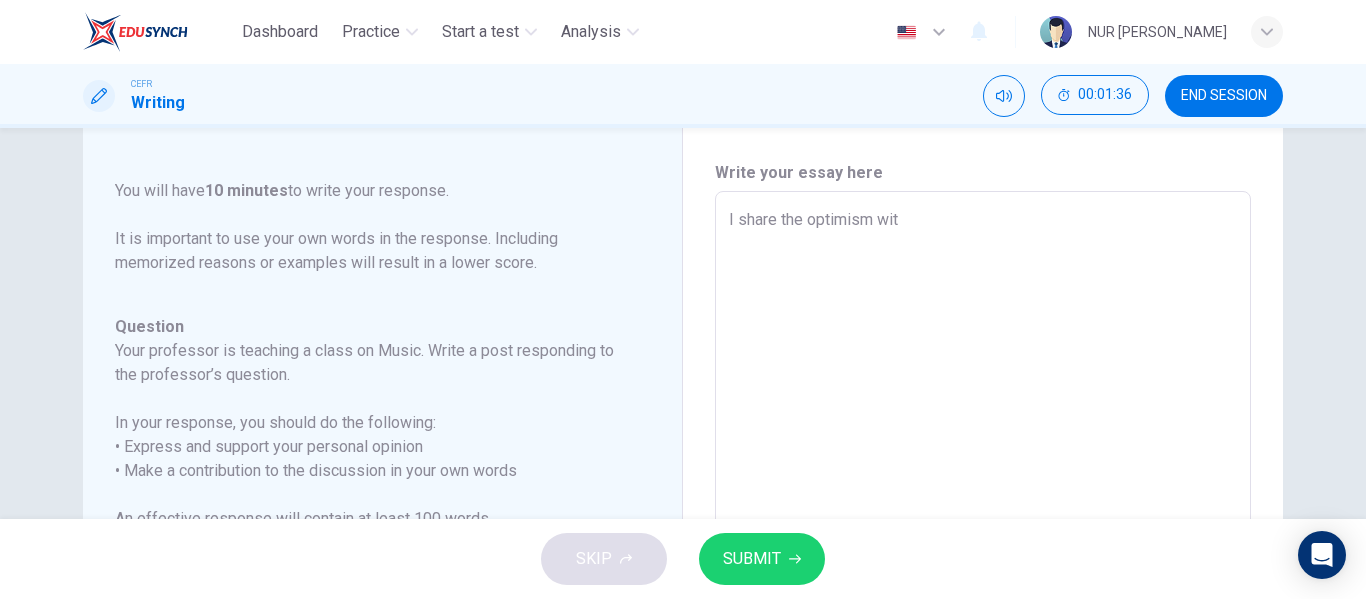 type on "x" 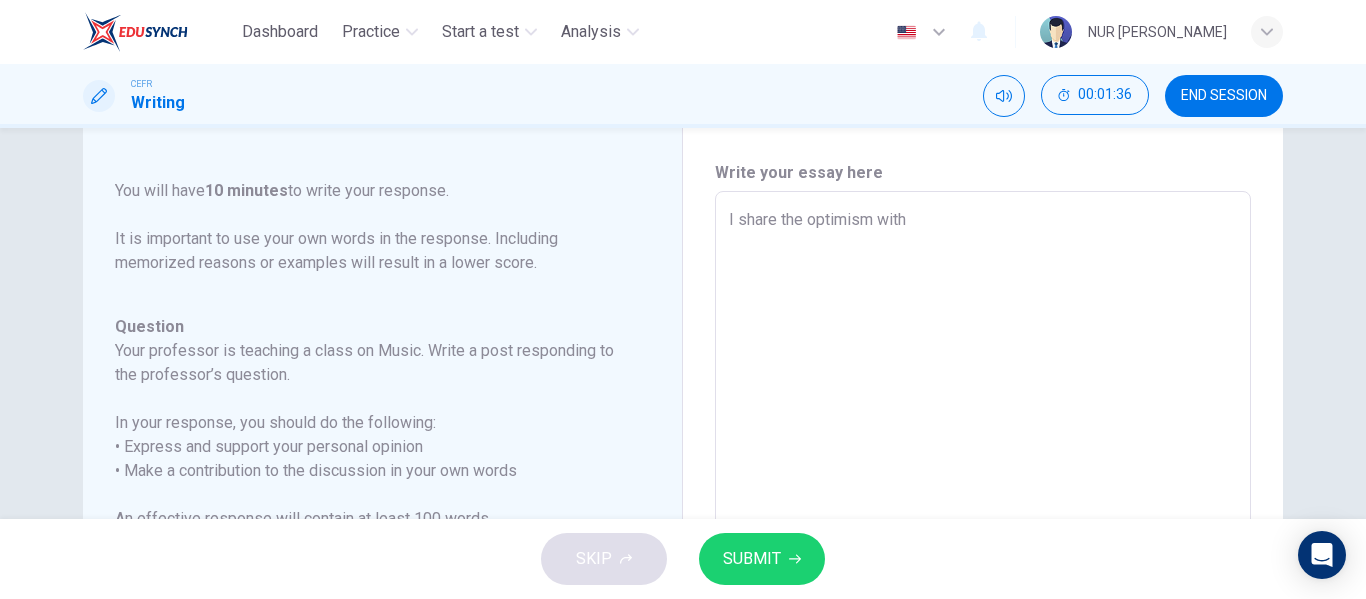 type on "x" 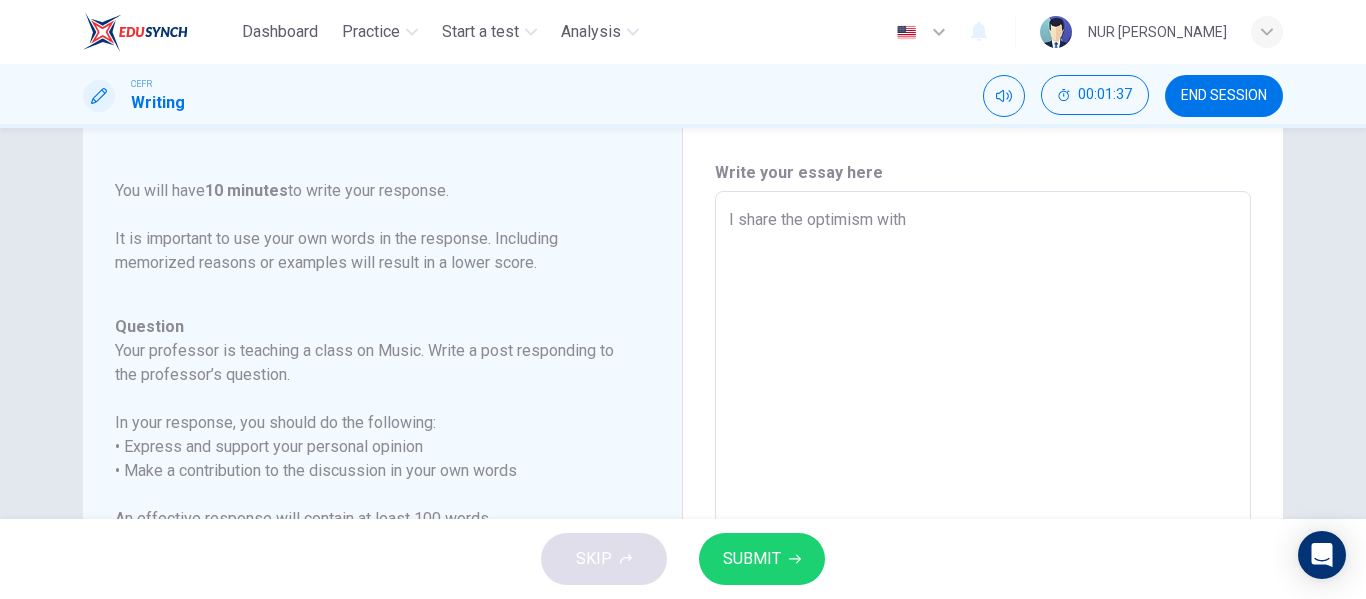 type on "I share the optimism with" 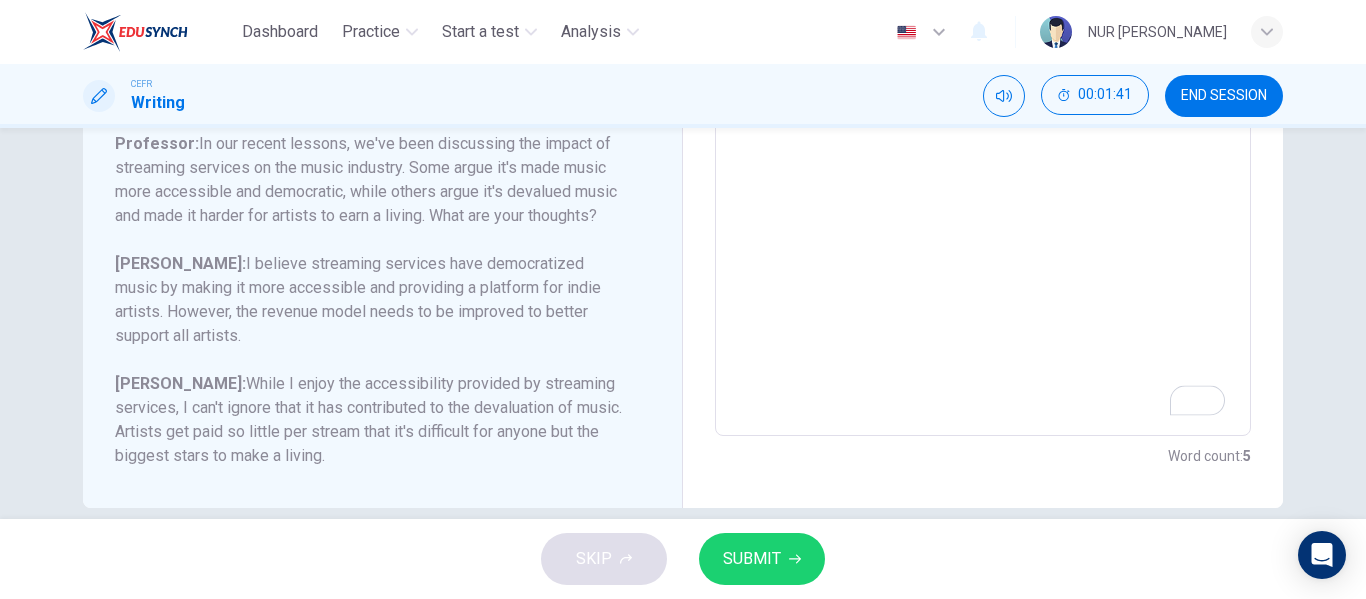 scroll, scrollTop: 471, scrollLeft: 0, axis: vertical 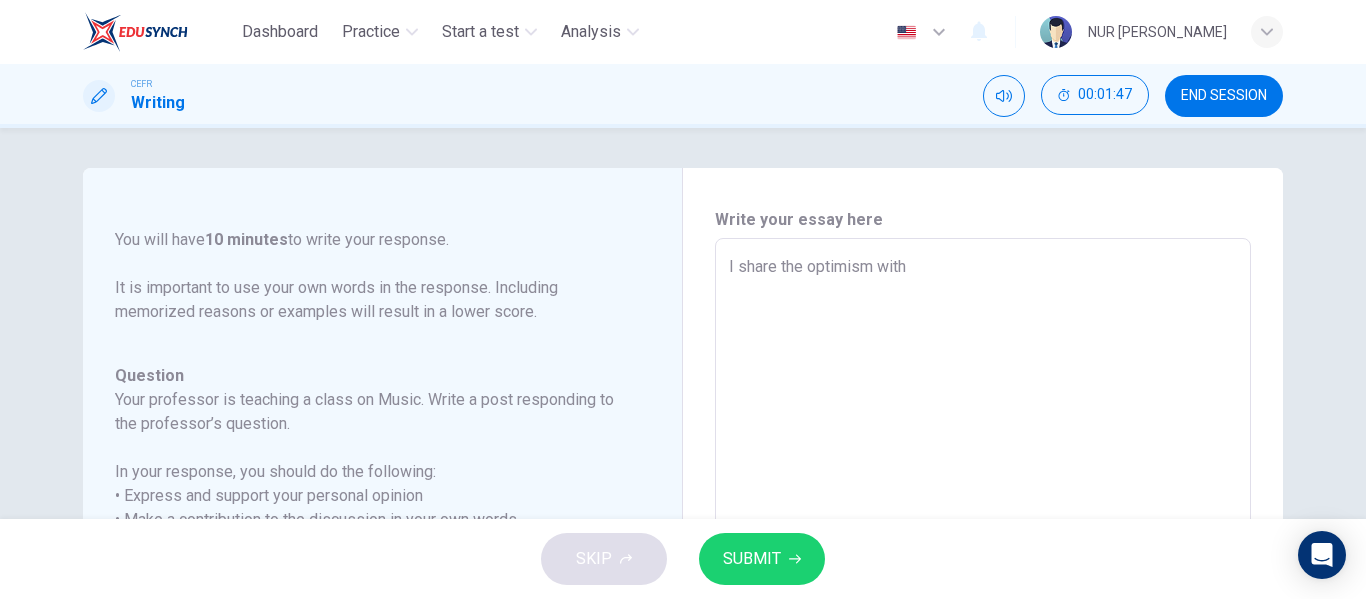 type on "I share the optimism with L" 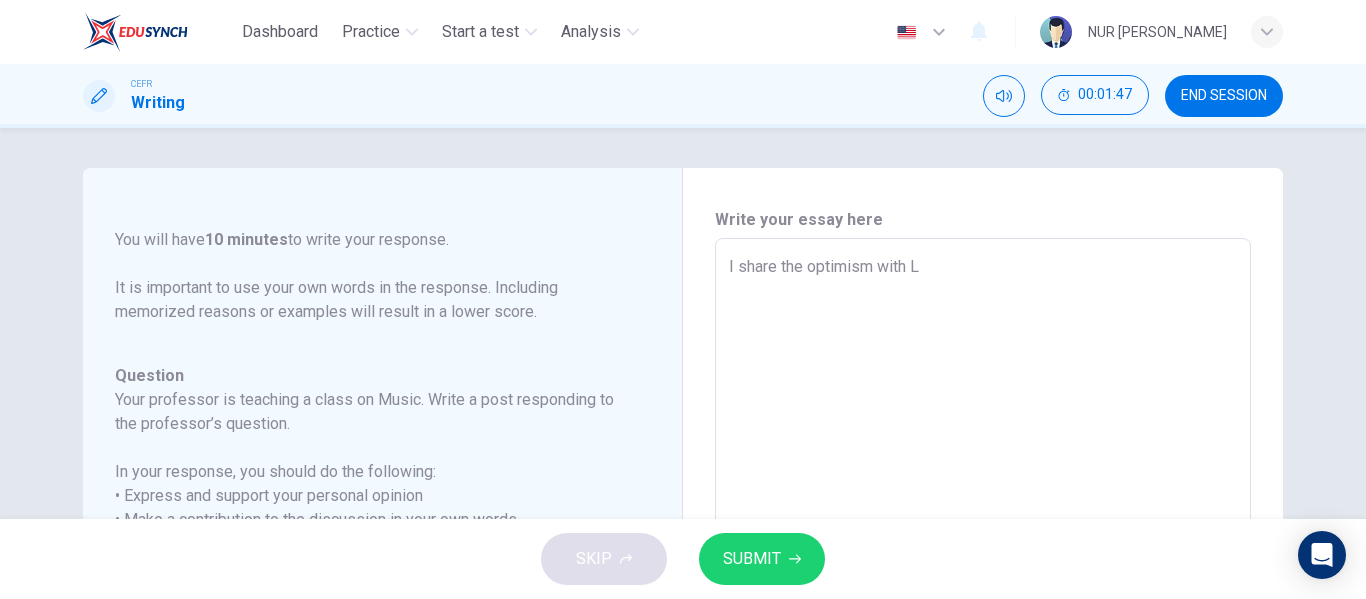 type on "x" 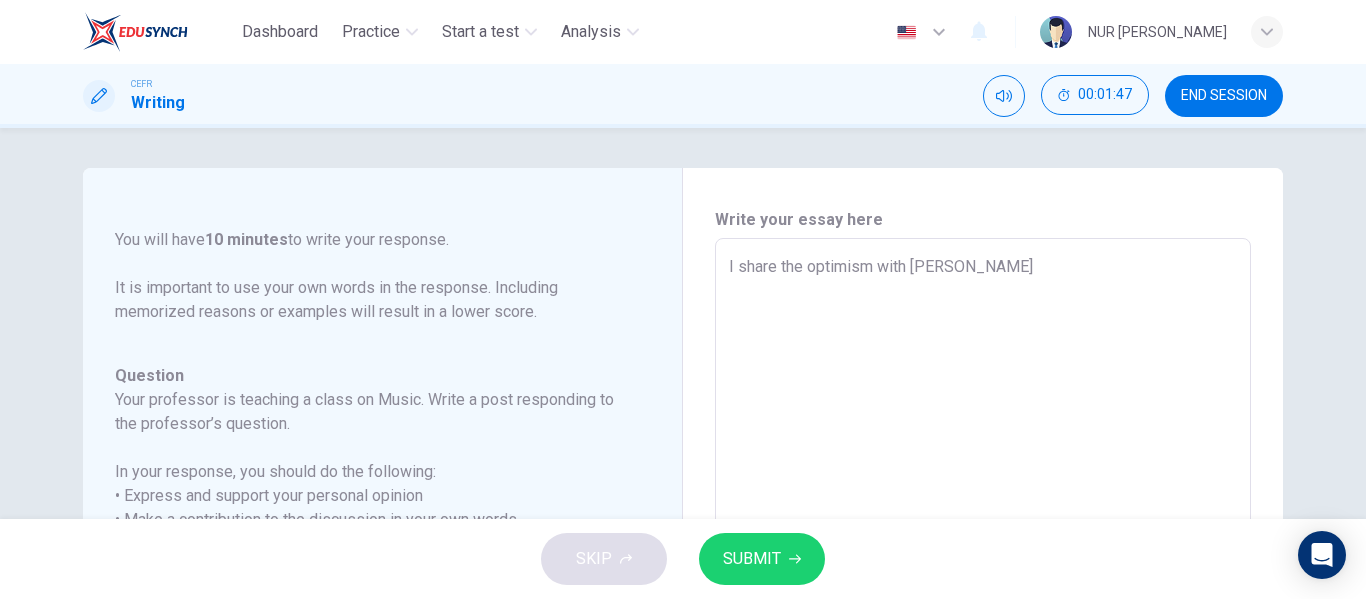type on "x" 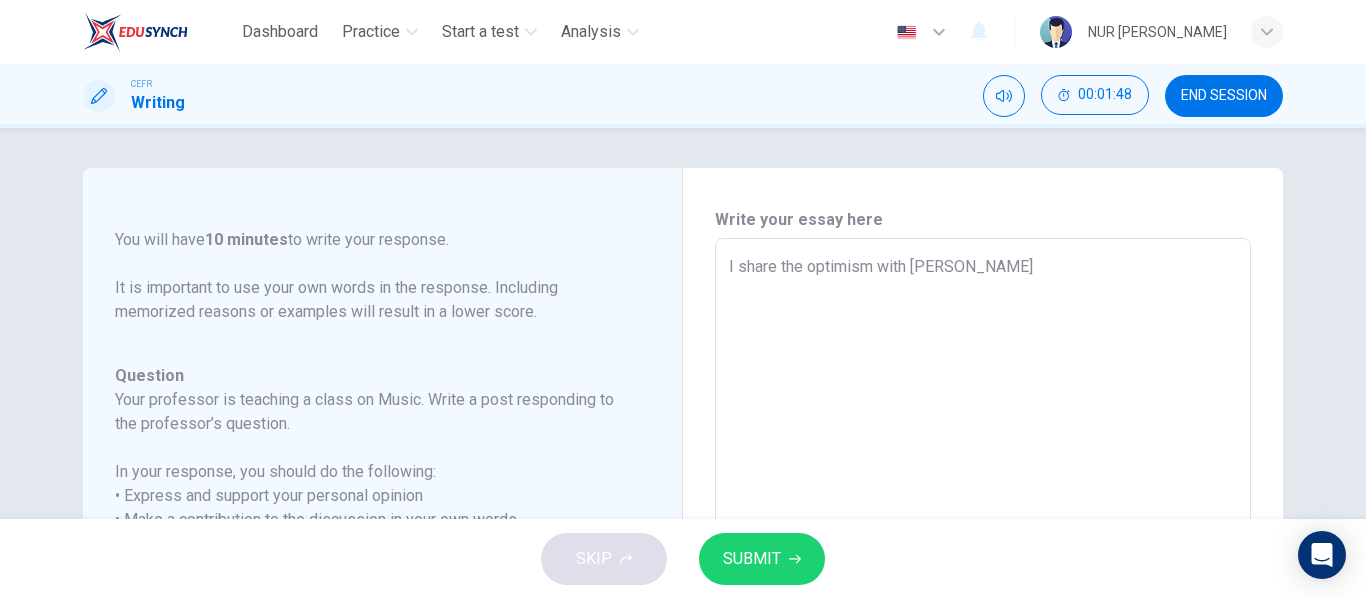 type on "x" 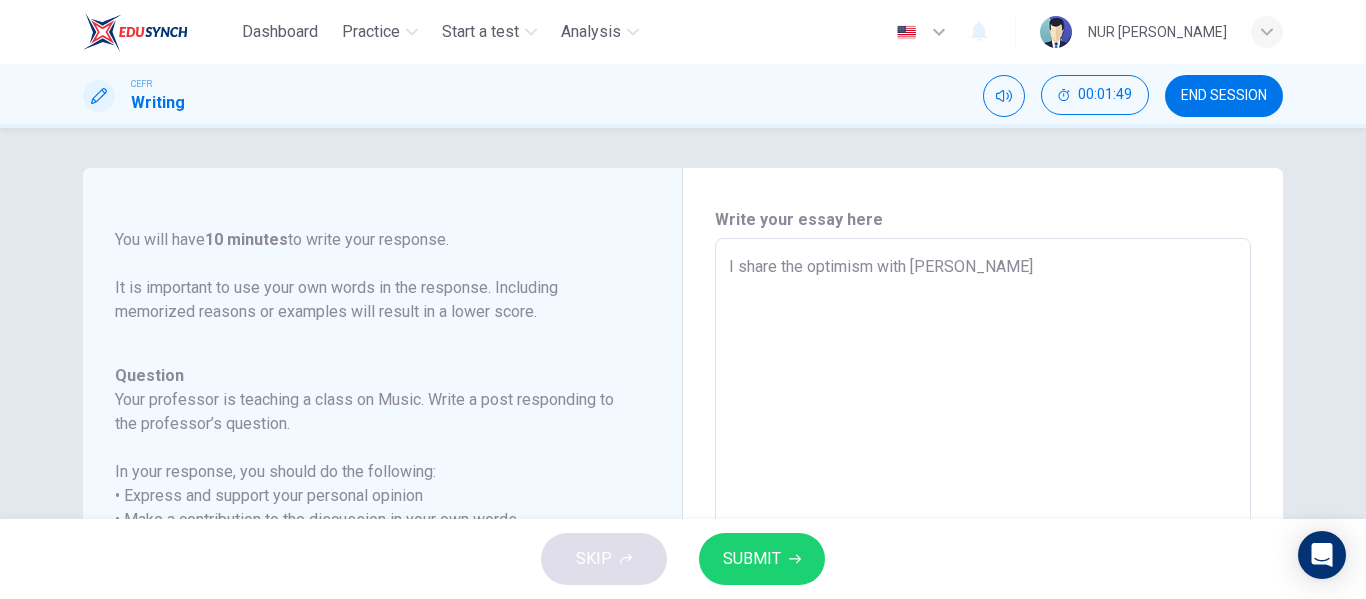 scroll, scrollTop: 294, scrollLeft: 0, axis: vertical 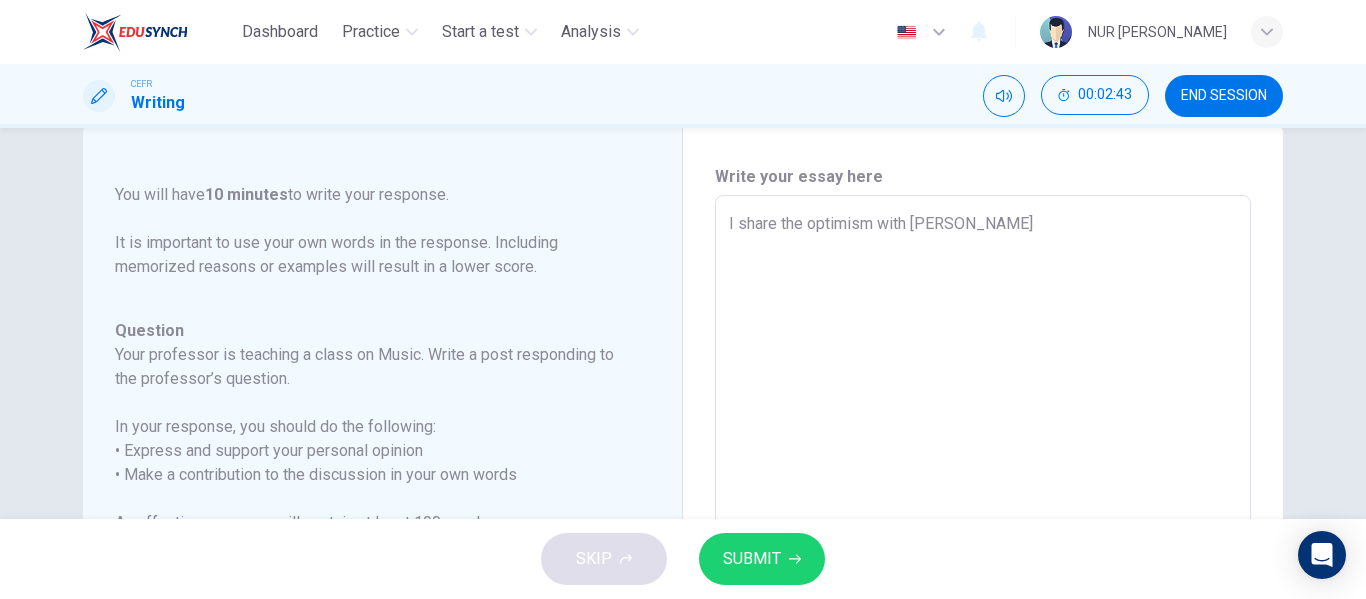 type on "I share the optimism with [PERSON_NAME]'" 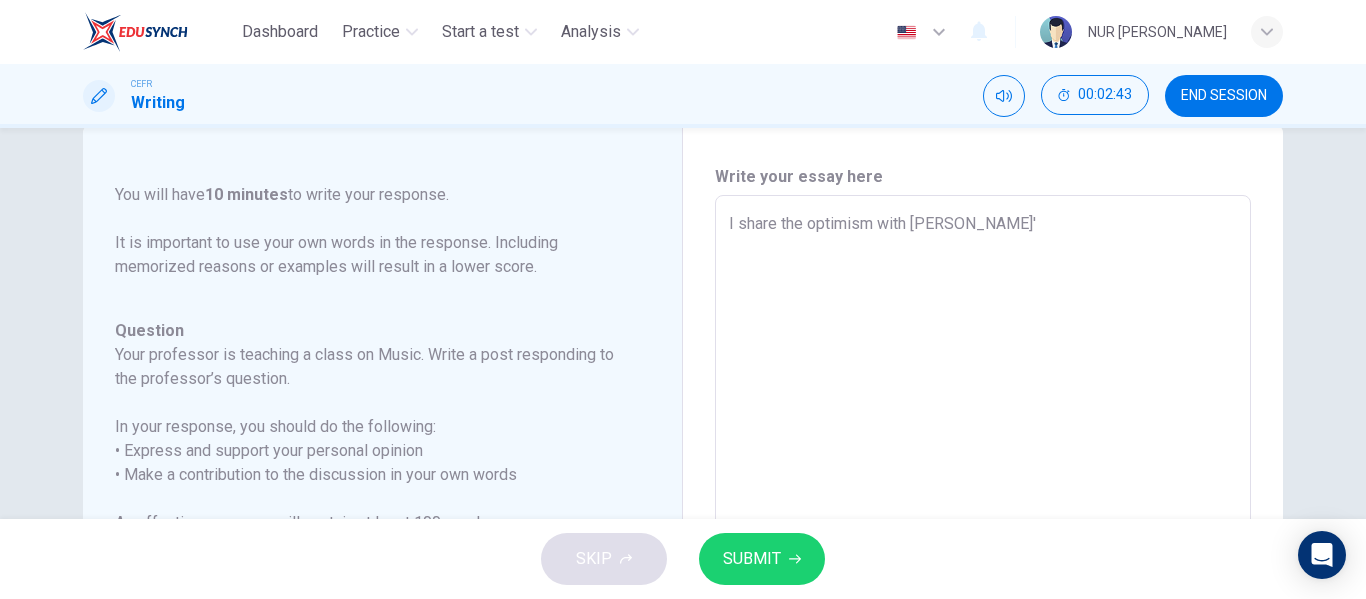 type on "I share the optimism with [PERSON_NAME]" 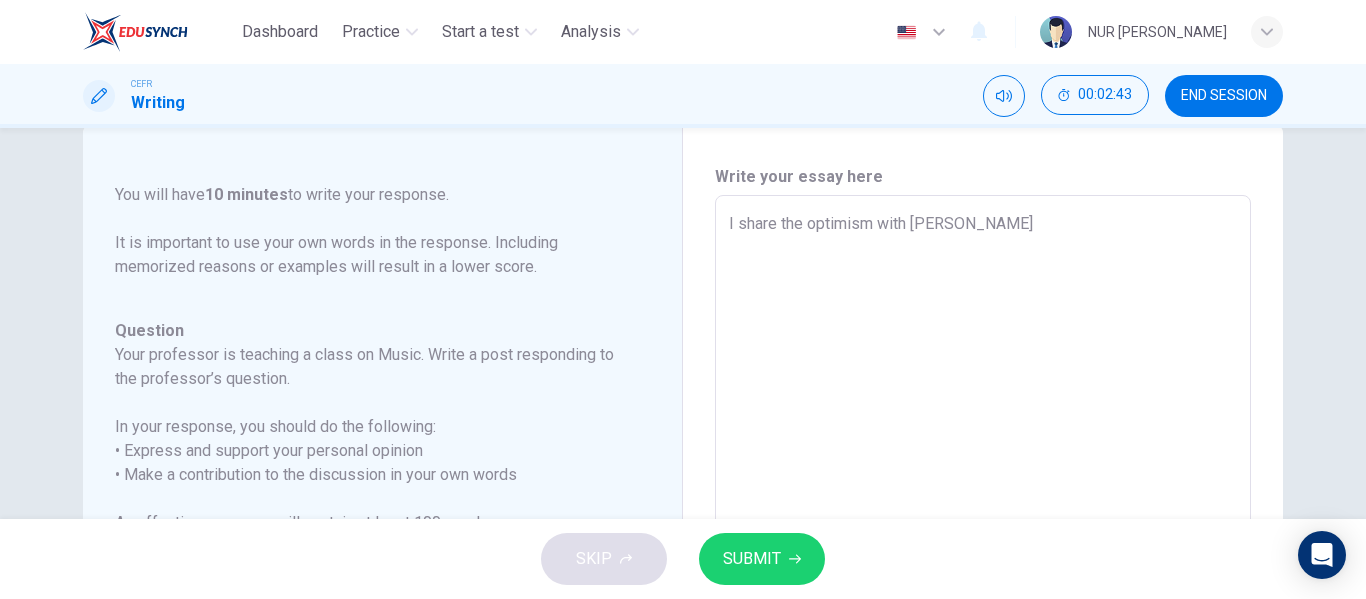 type on "x" 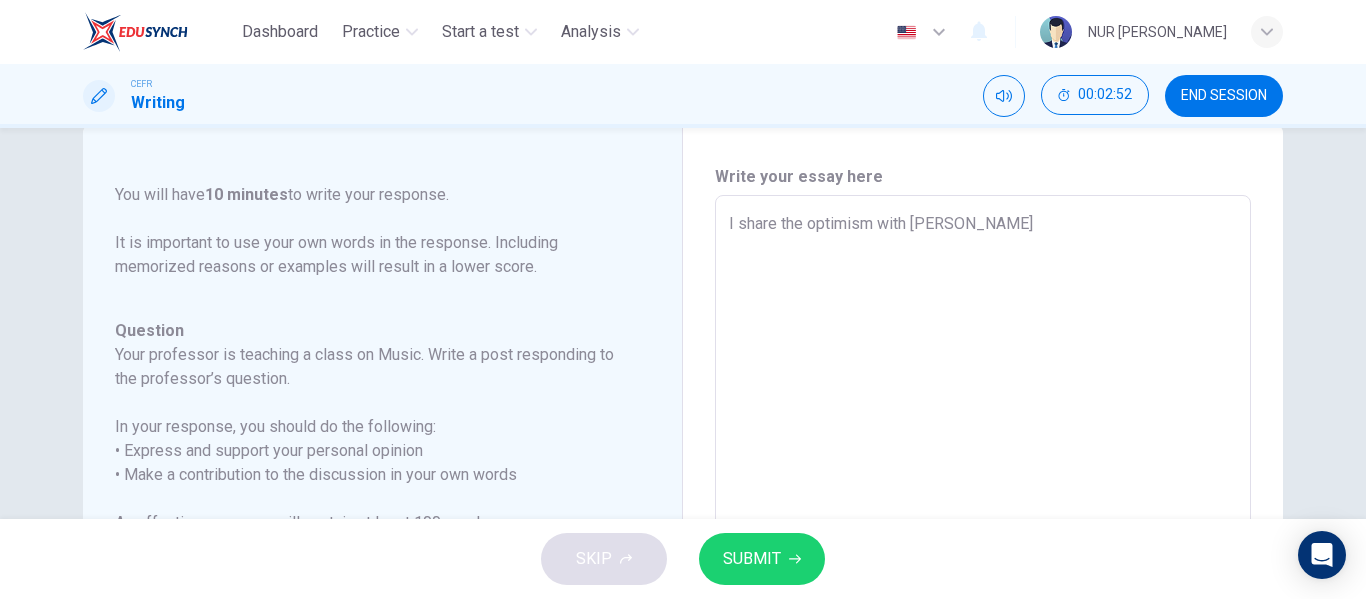 click on "I share the optimism with [PERSON_NAME]" at bounding box center (983, 529) 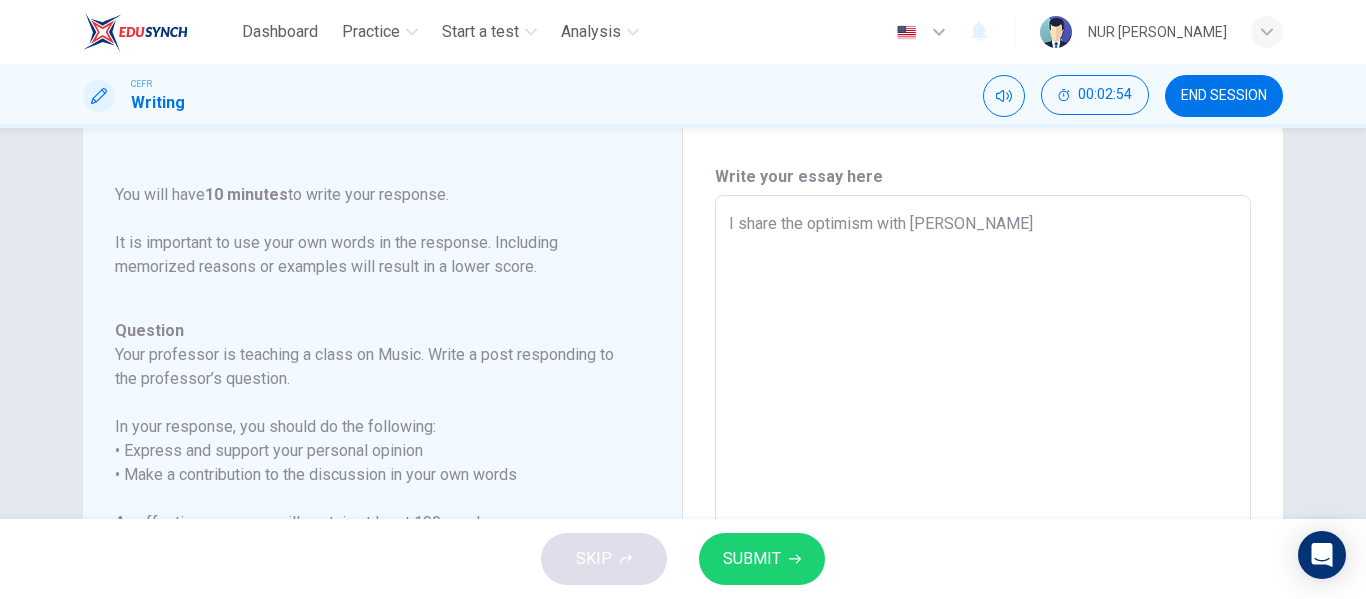 click on "I share the optimism with [PERSON_NAME]" at bounding box center (983, 529) 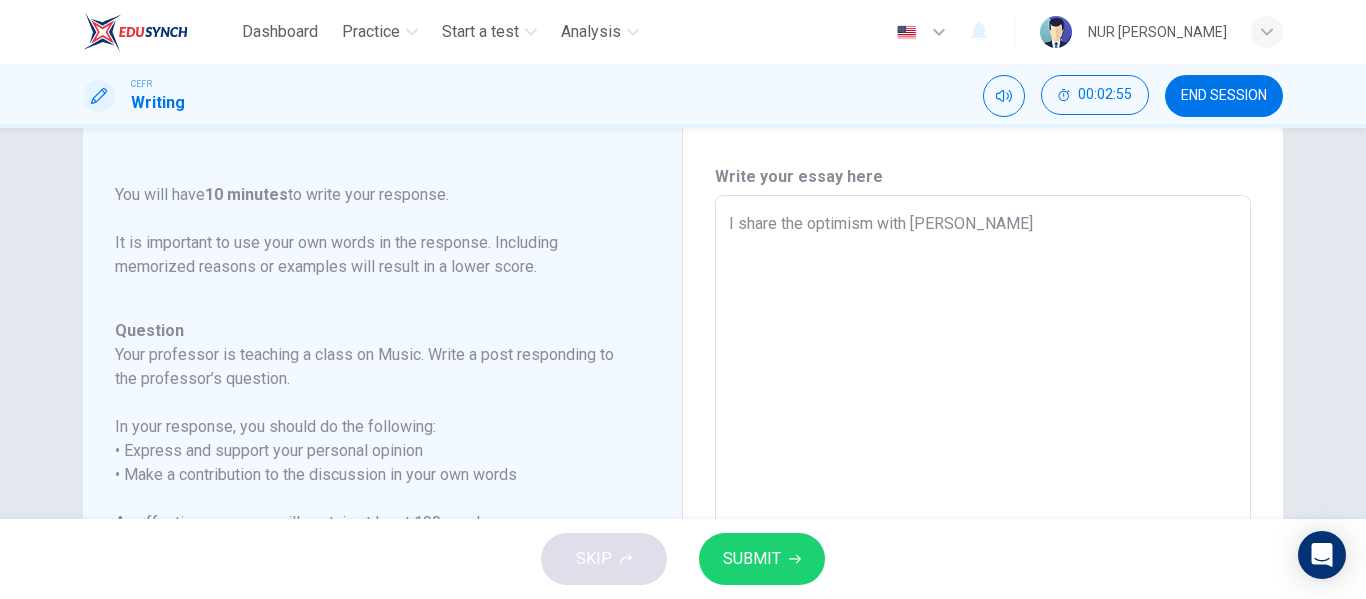 type on "I share the optimism with [PERSON_NAME]" 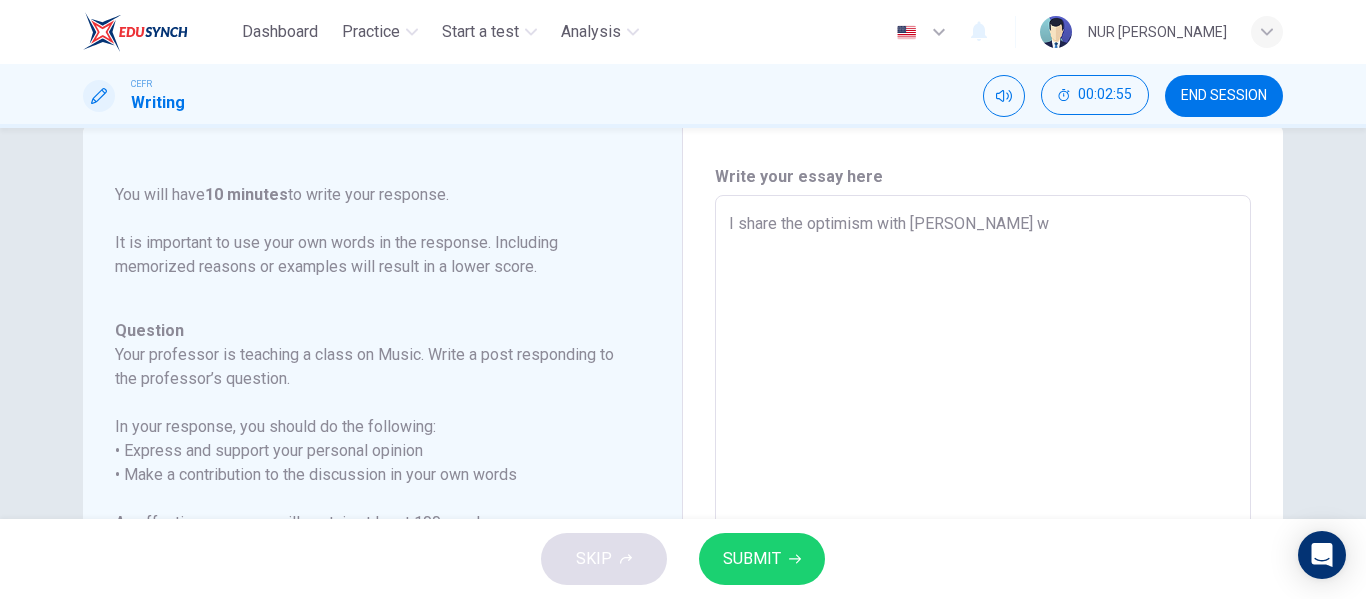 type on "x" 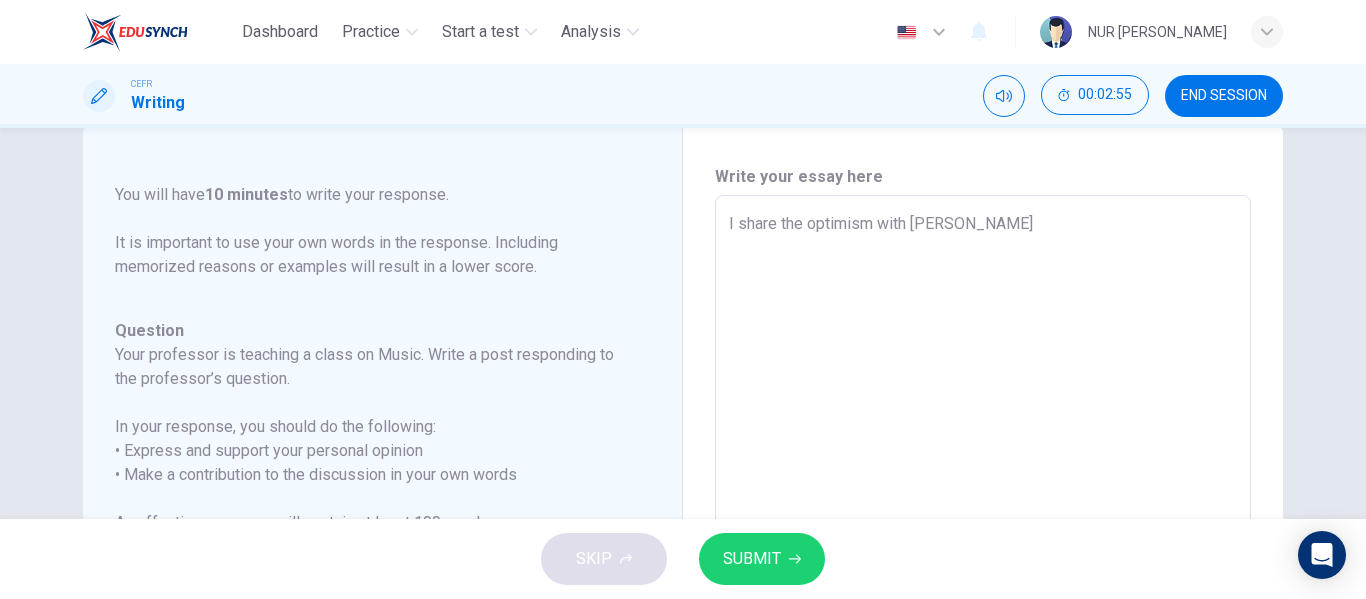 type on "x" 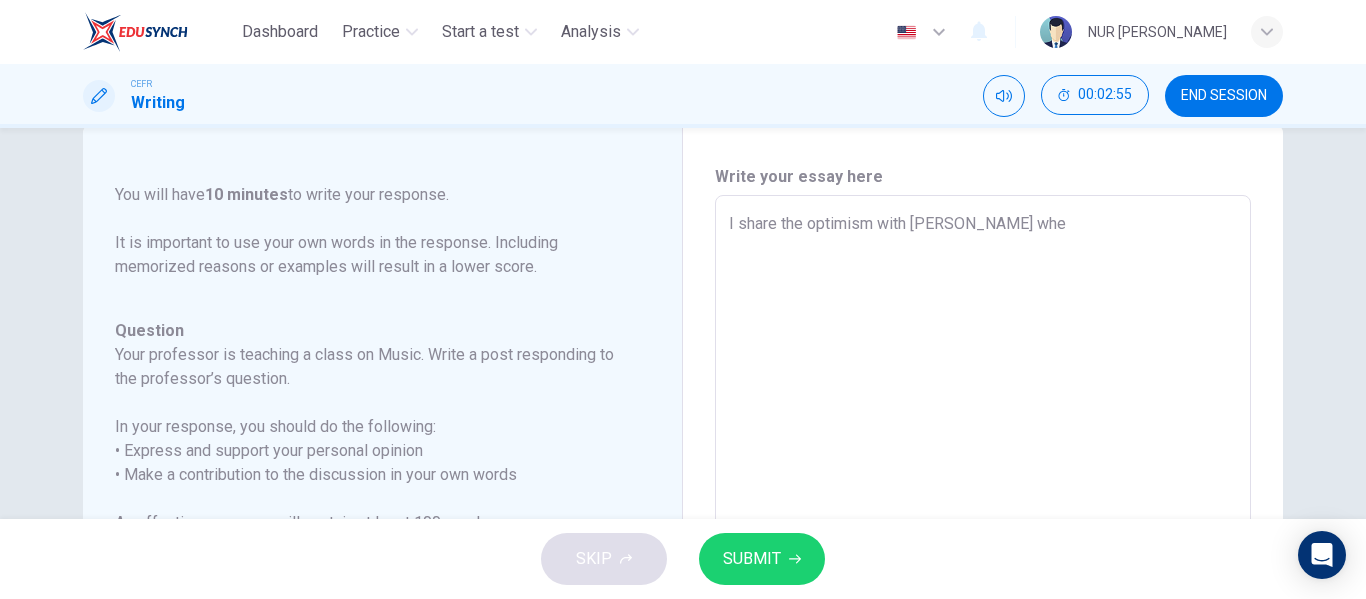 type on "x" 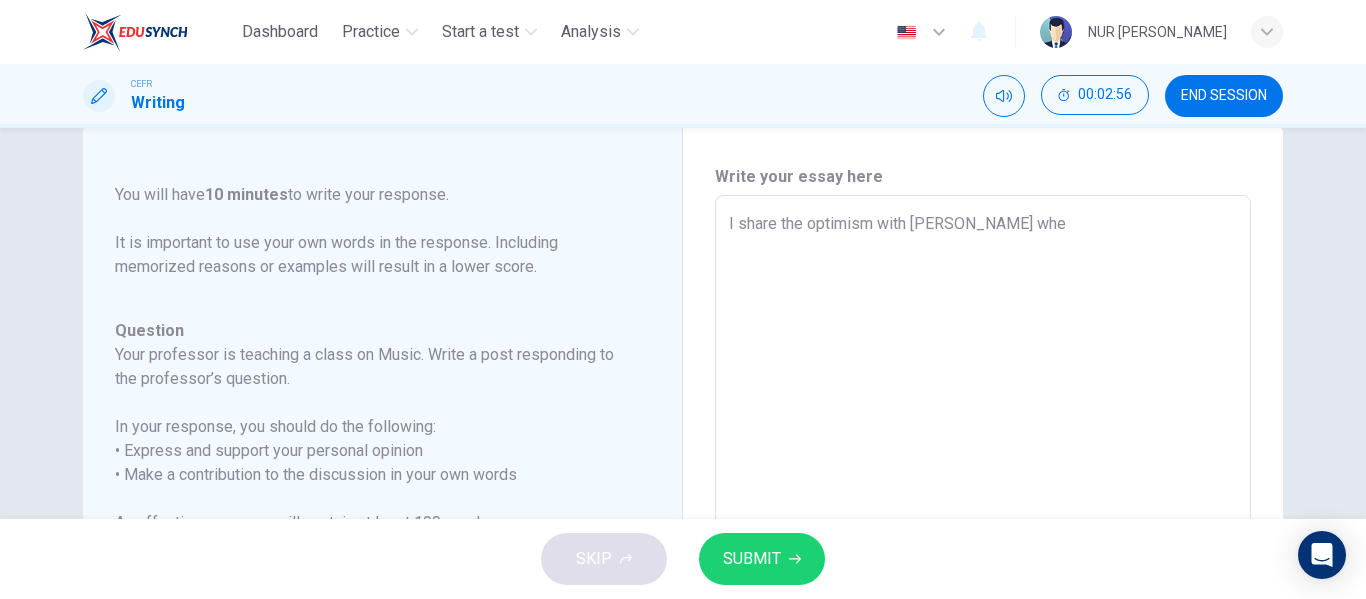 type on "I share the optimism with [PERSON_NAME]" 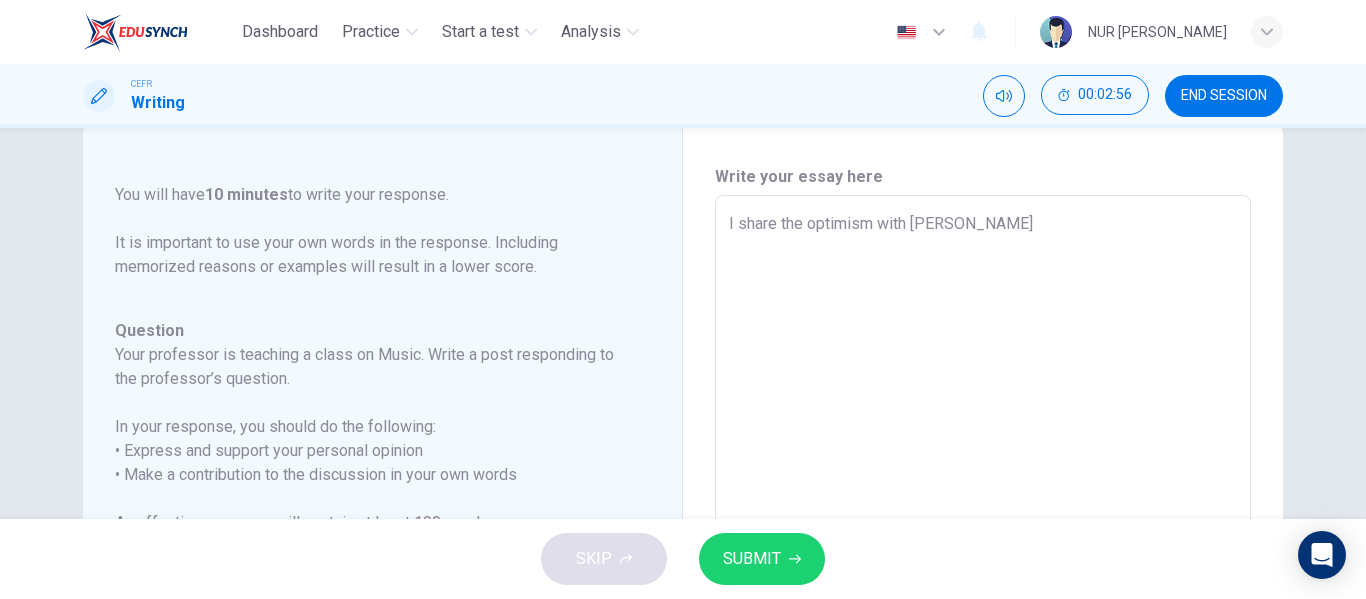 type on "x" 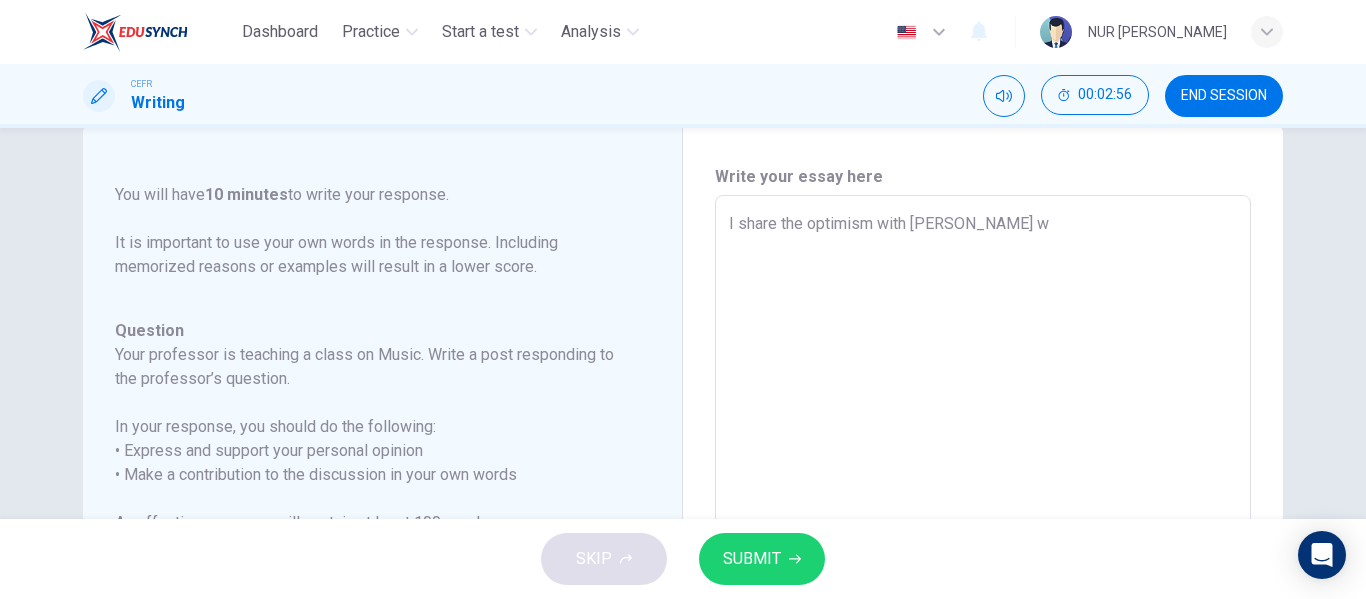 type on "x" 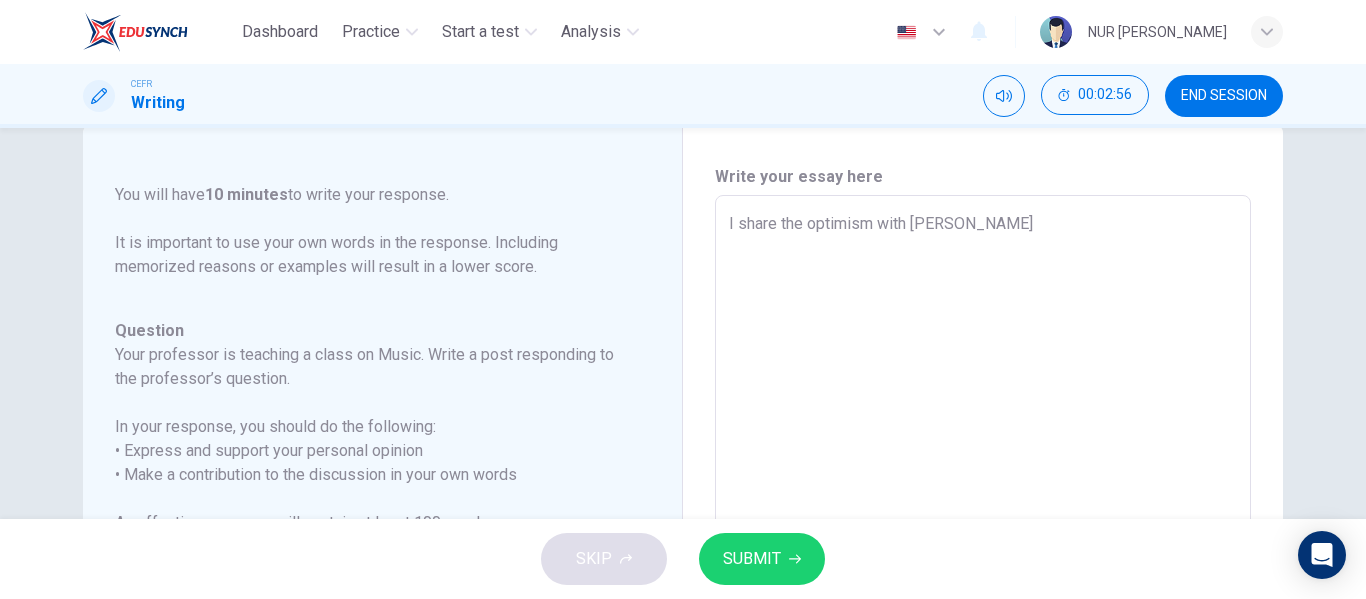 type on "x" 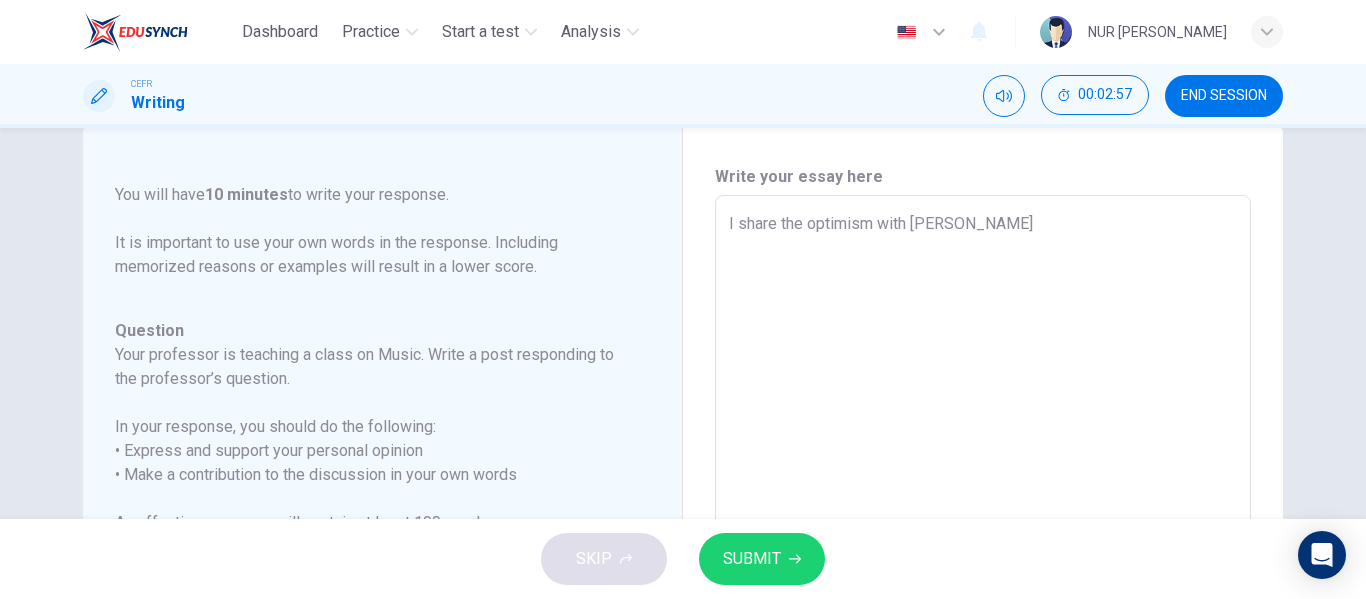 type on "I share the optimism with [PERSON_NAME] whi" 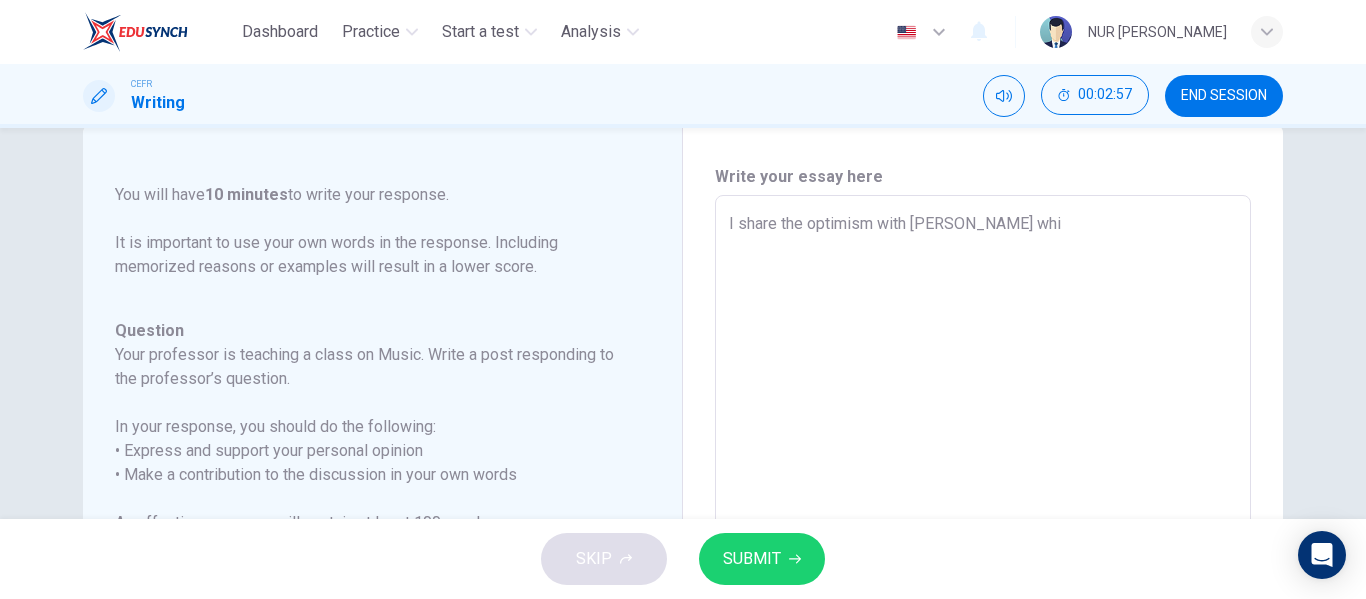 type on "x" 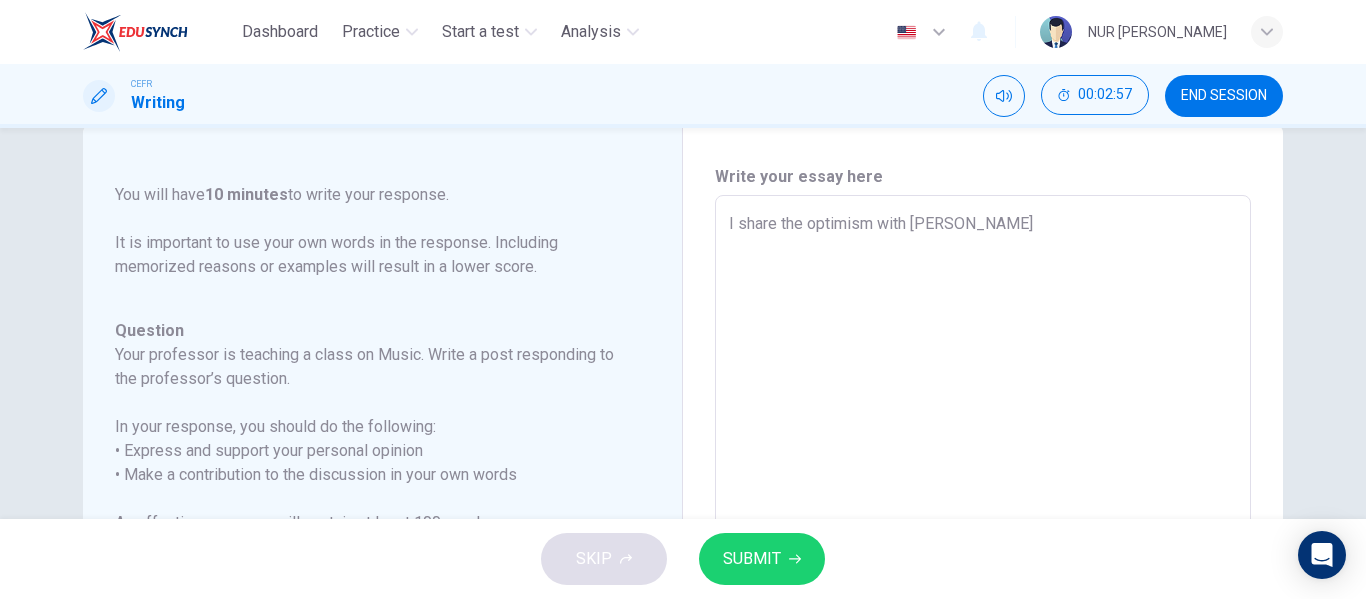 type on "x" 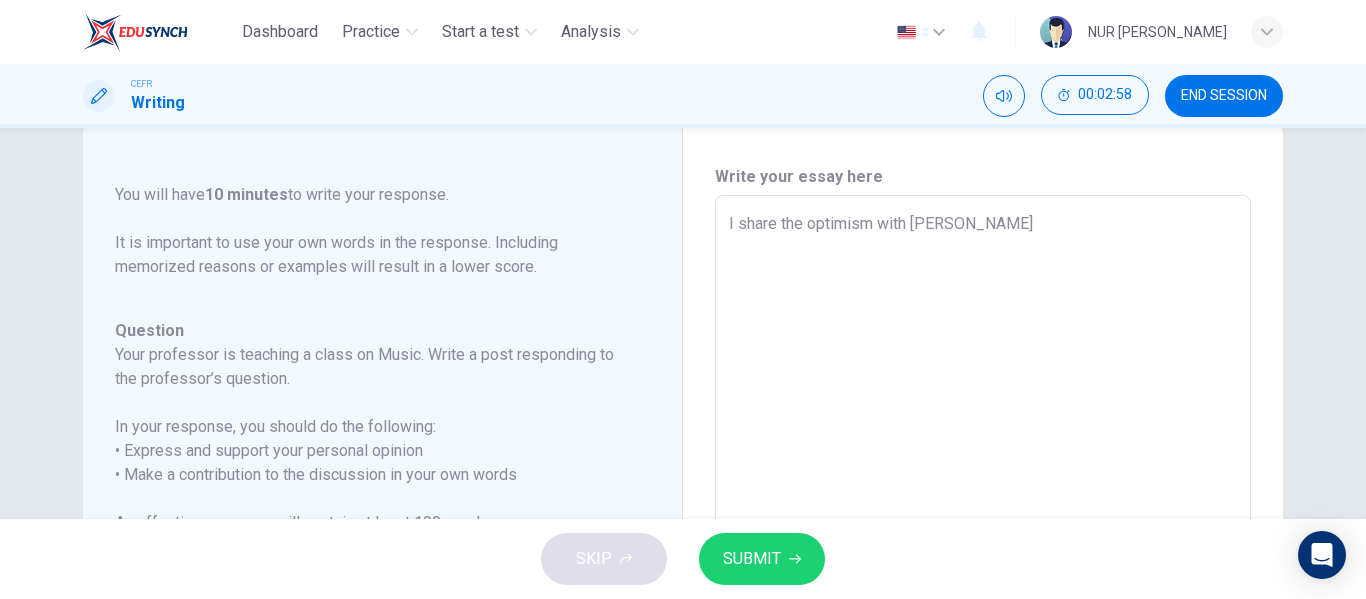 type on "I share the optimism with [PERSON_NAME] whe" 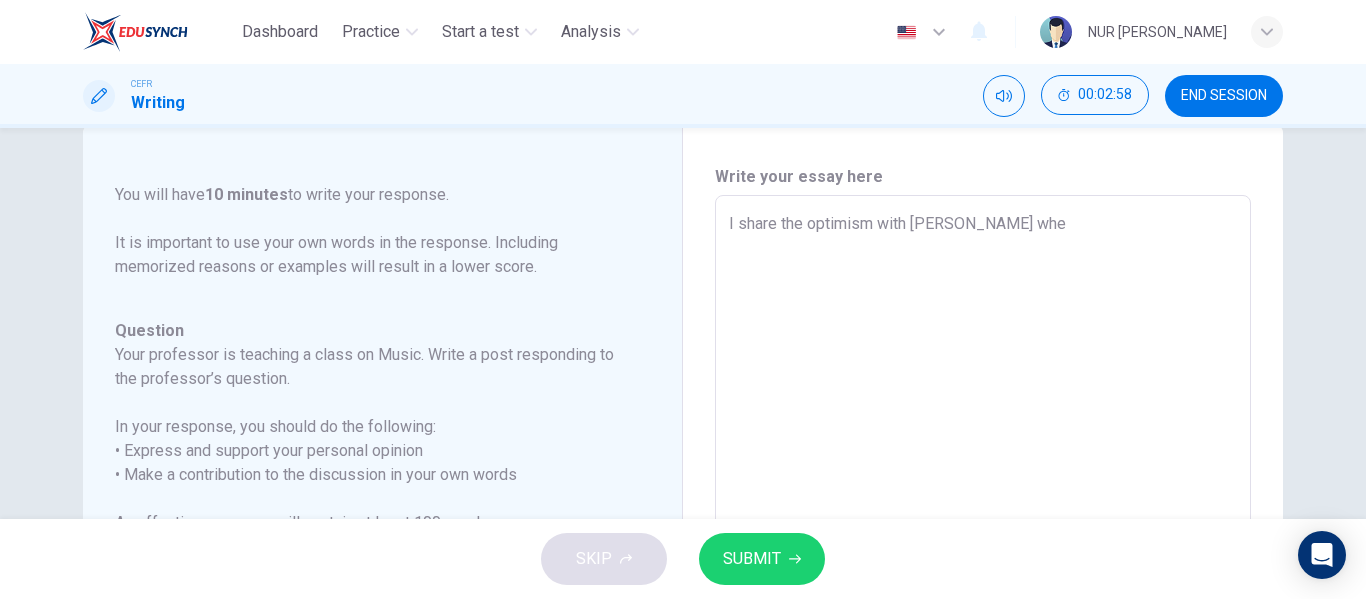type on "x" 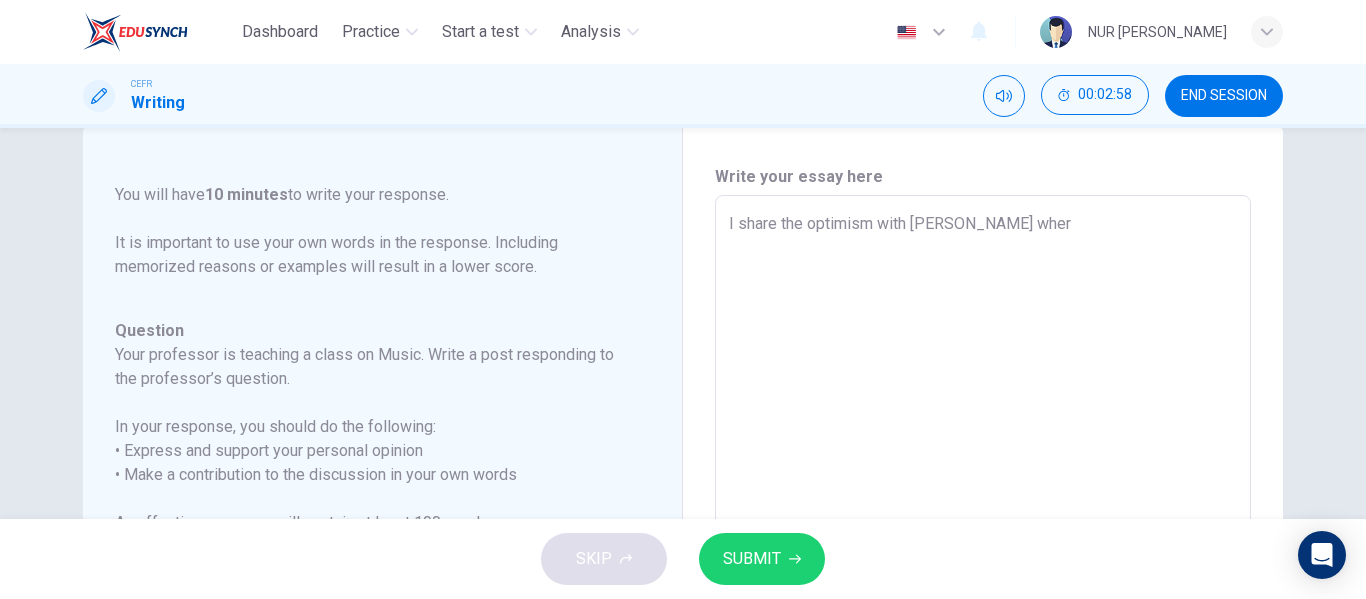 type on "I share the optimism with [PERSON_NAME] where" 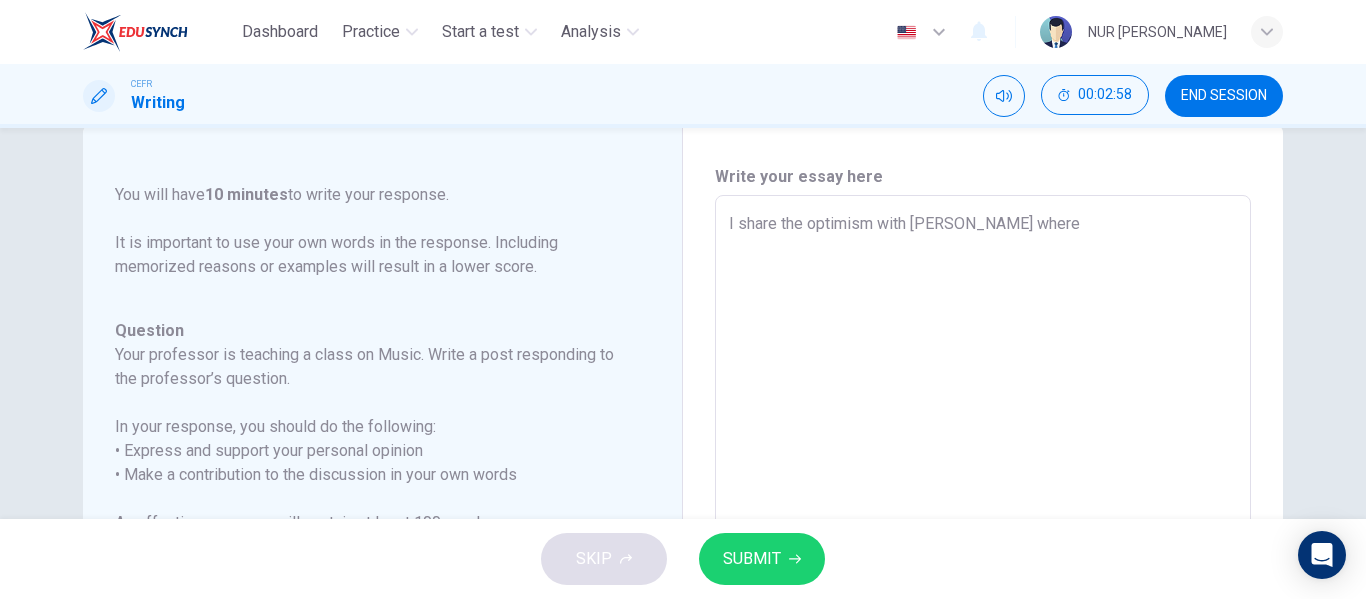 type on "x" 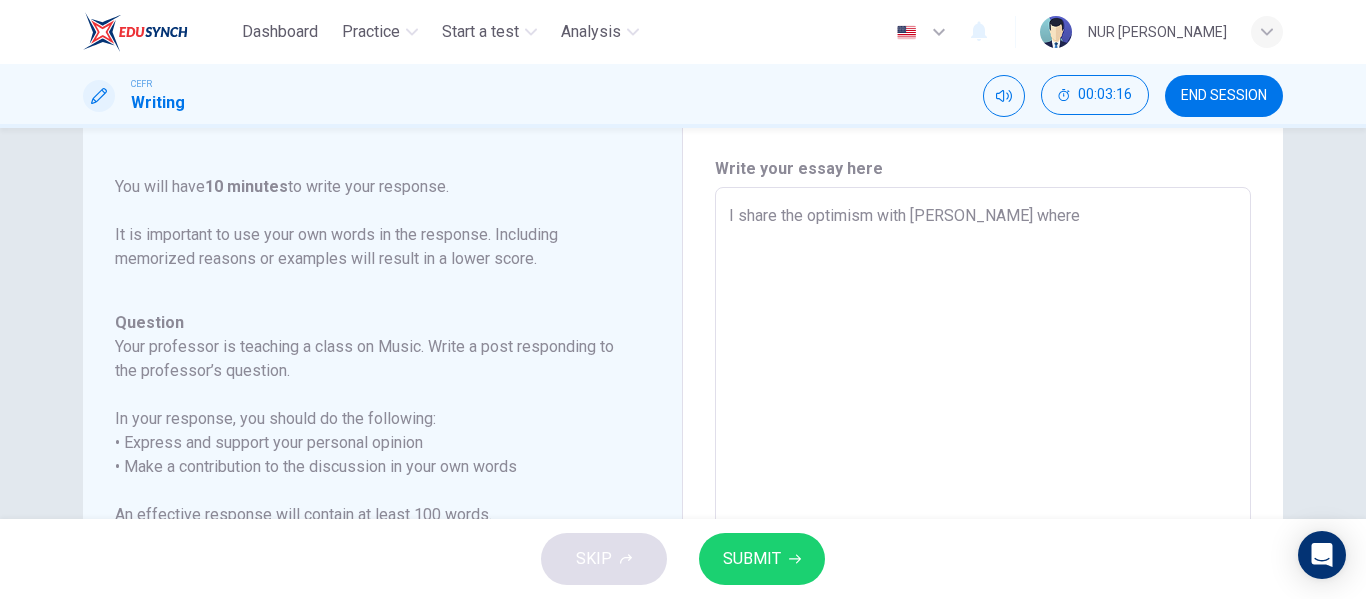 scroll, scrollTop: 0, scrollLeft: 0, axis: both 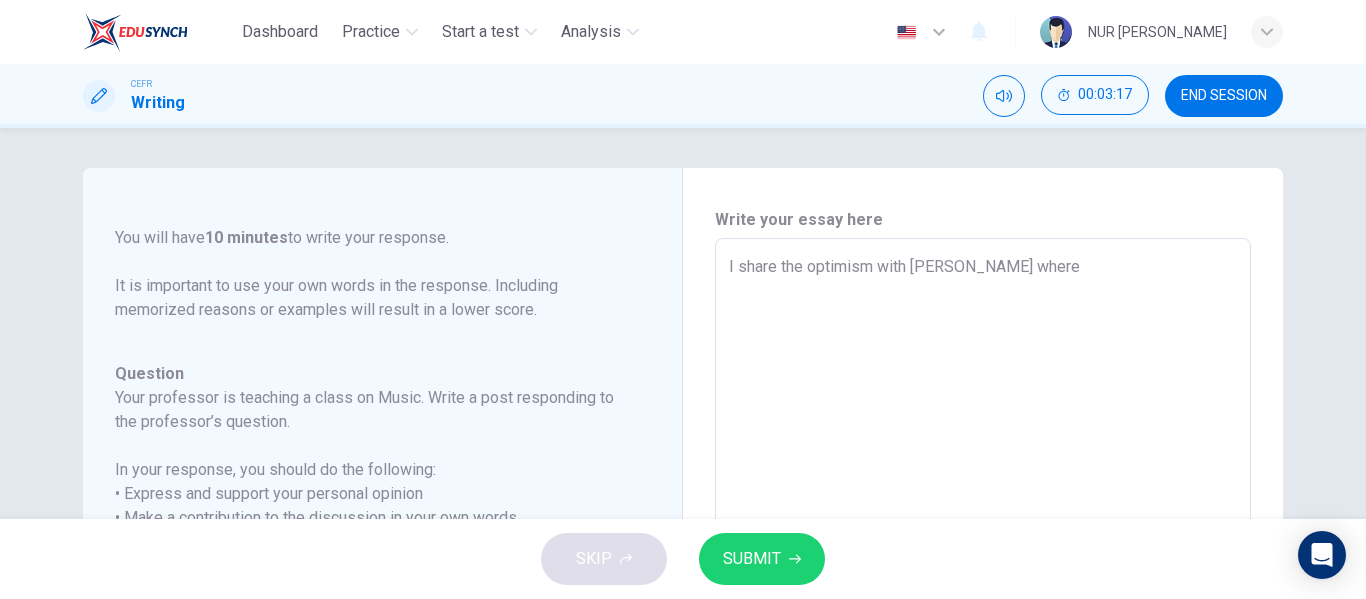 type on "I share the optimism with [PERSON_NAME] where s" 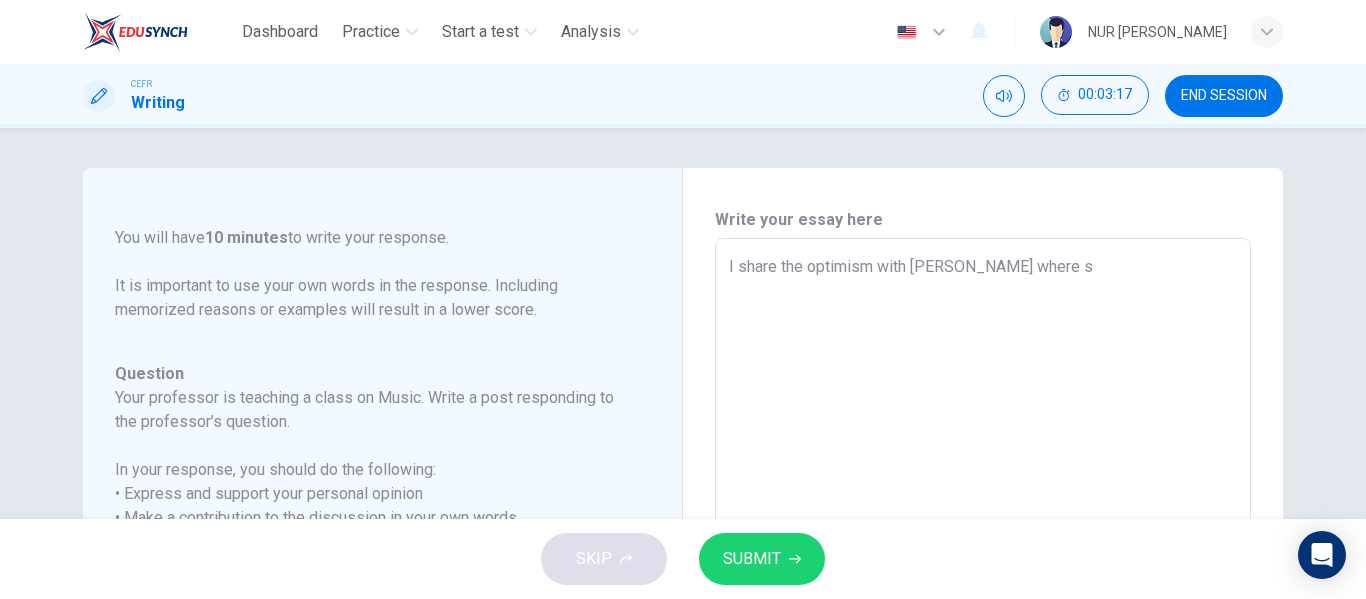 type on "I share the optimism with [PERSON_NAME] where st" 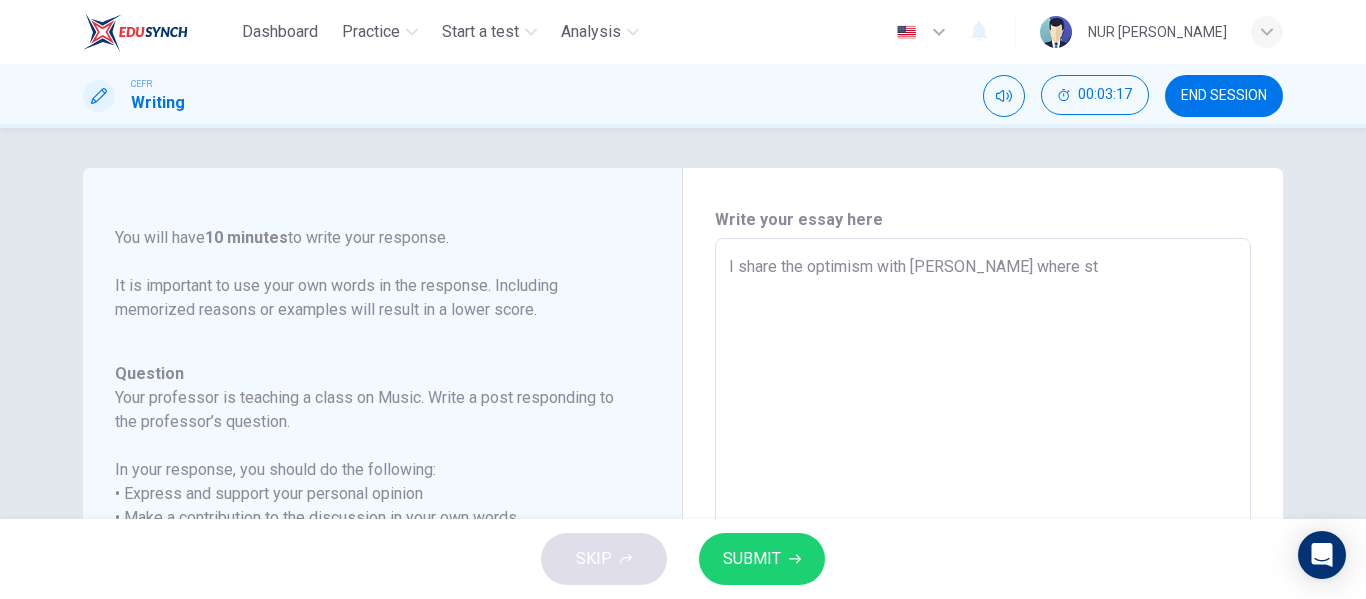 type on "x" 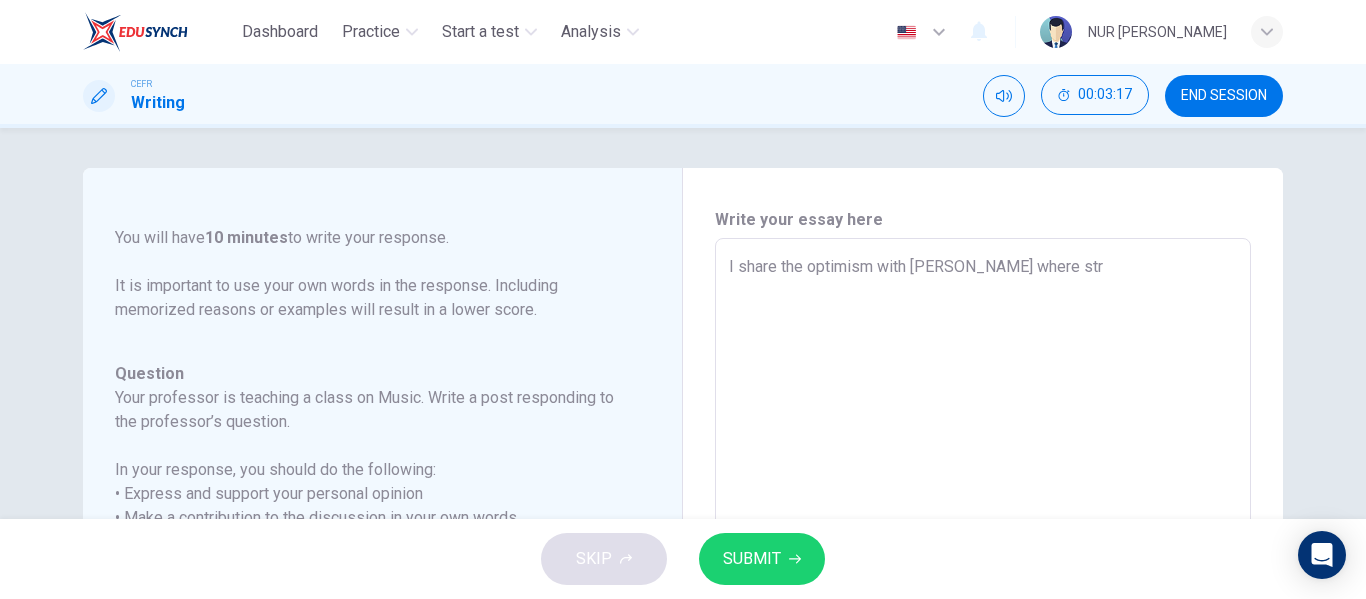 type on "x" 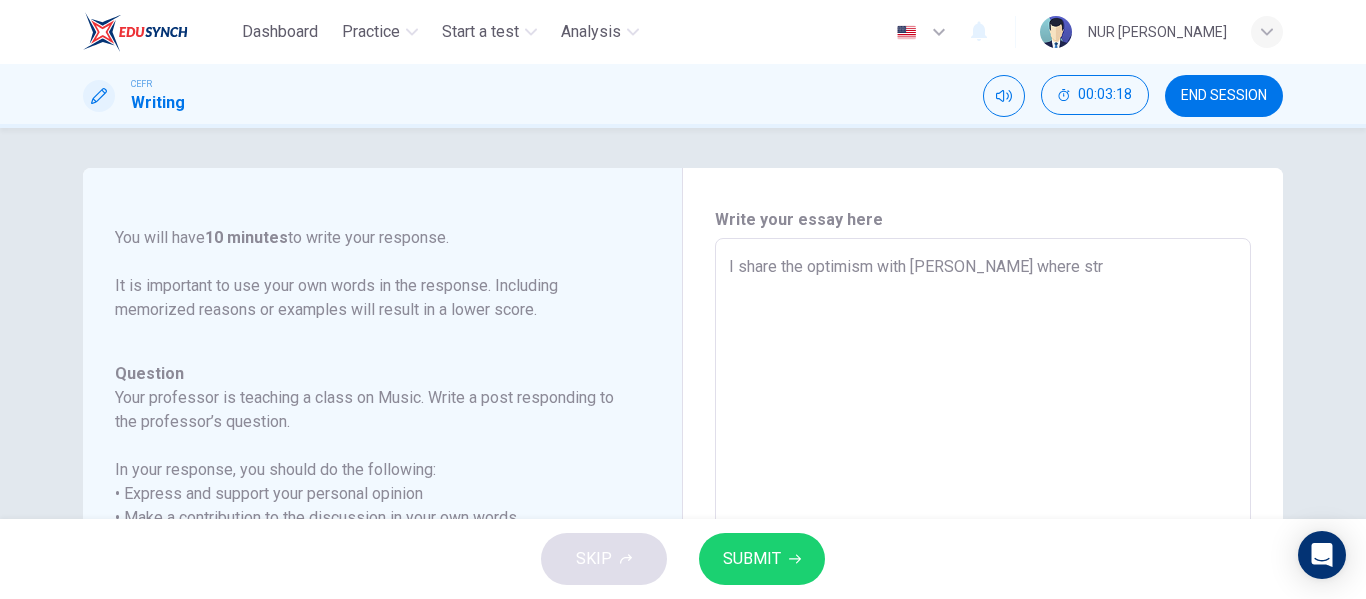 type on "I share the optimism with [PERSON_NAME] where stre" 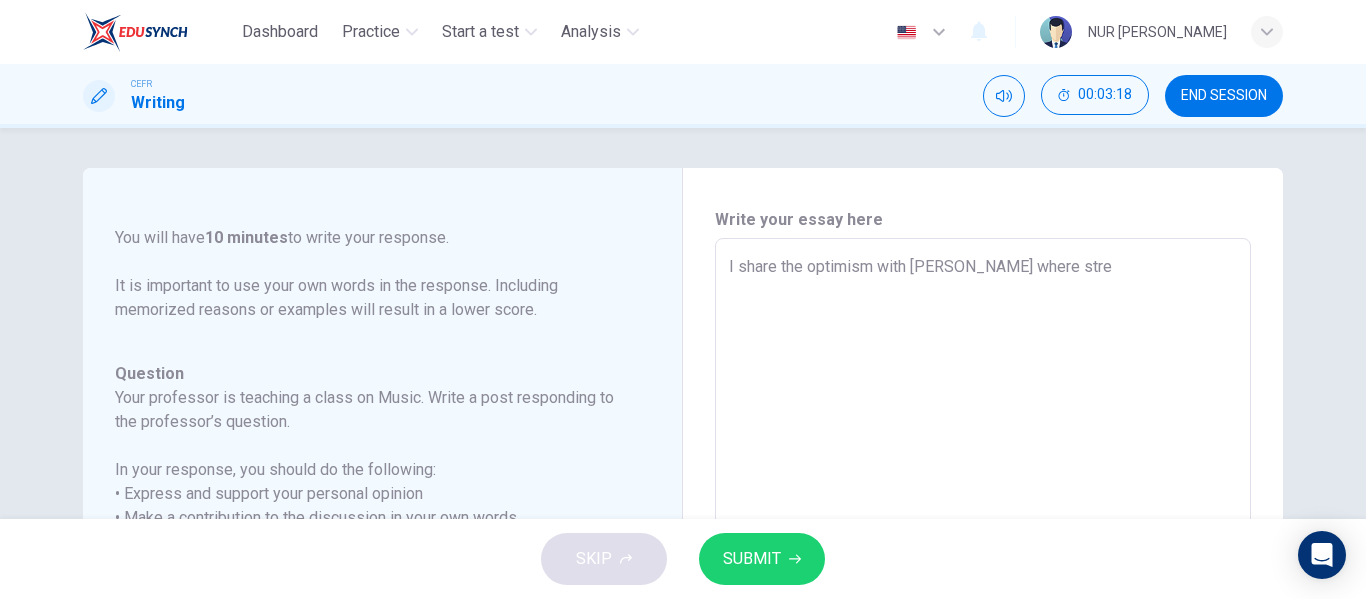 type on "x" 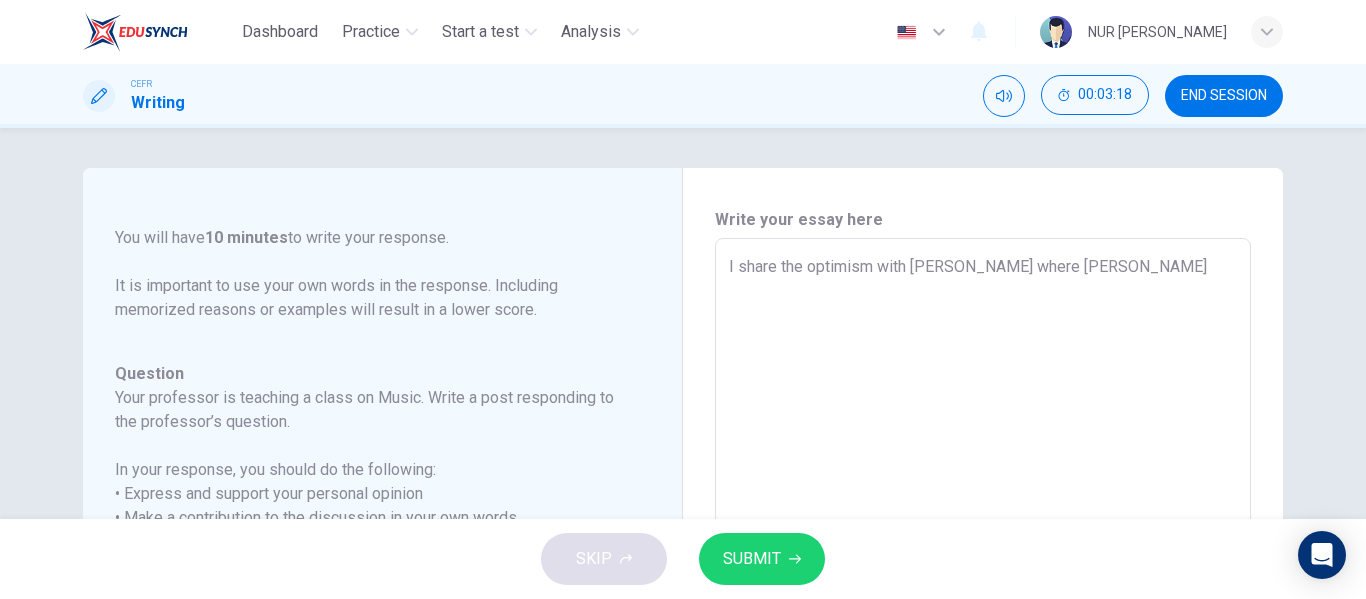 type on "I share the optimism with [PERSON_NAME] where stream" 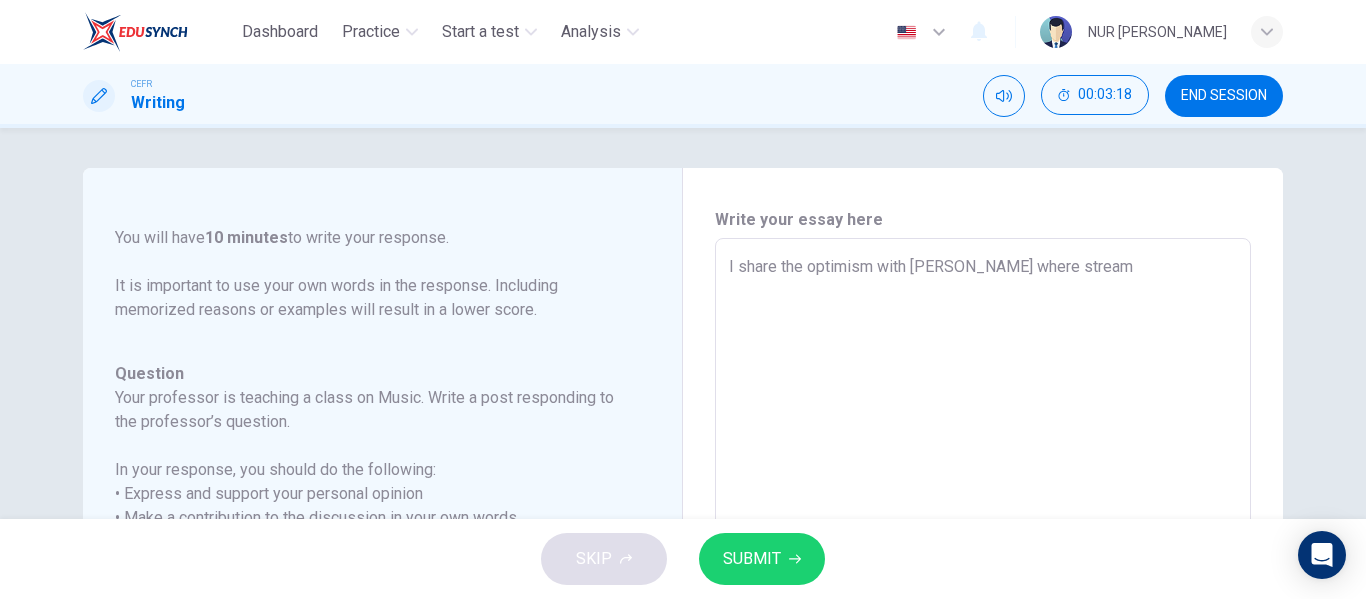 type on "x" 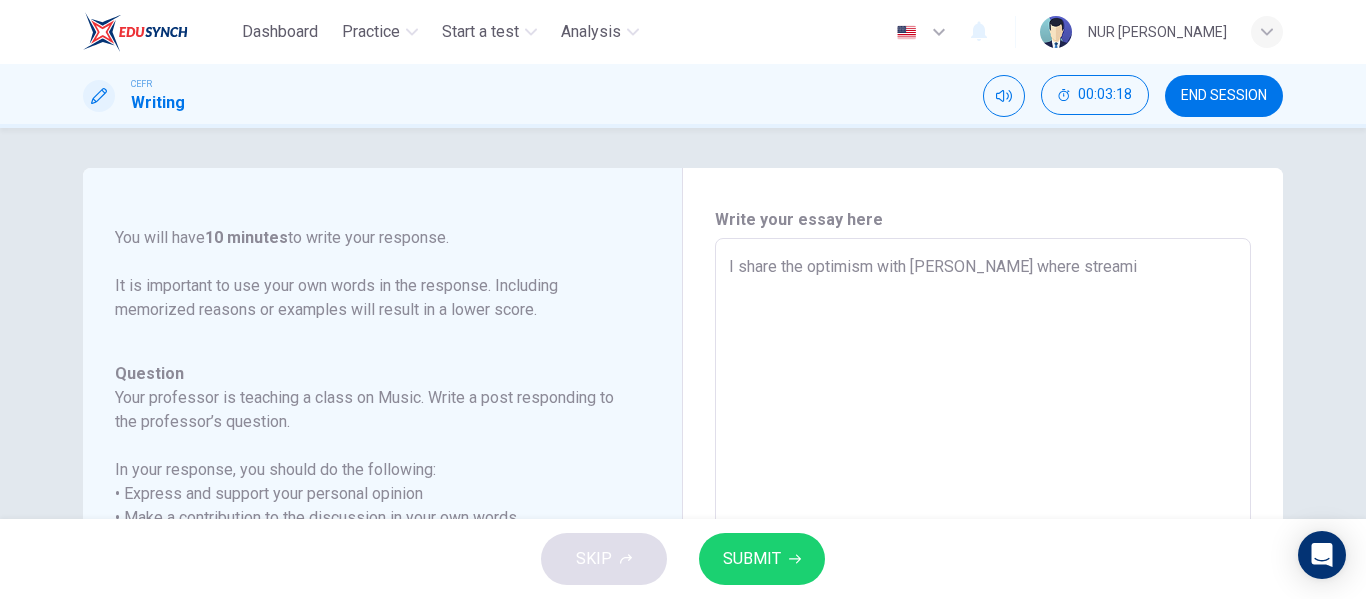 type on "x" 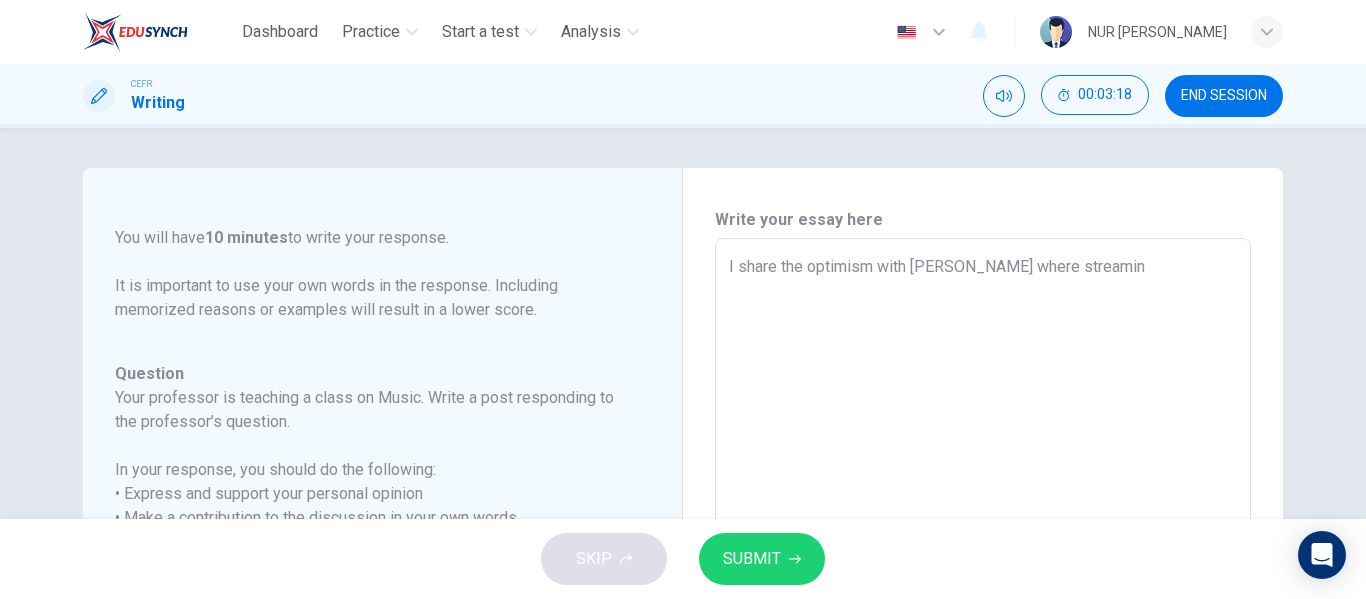 type on "x" 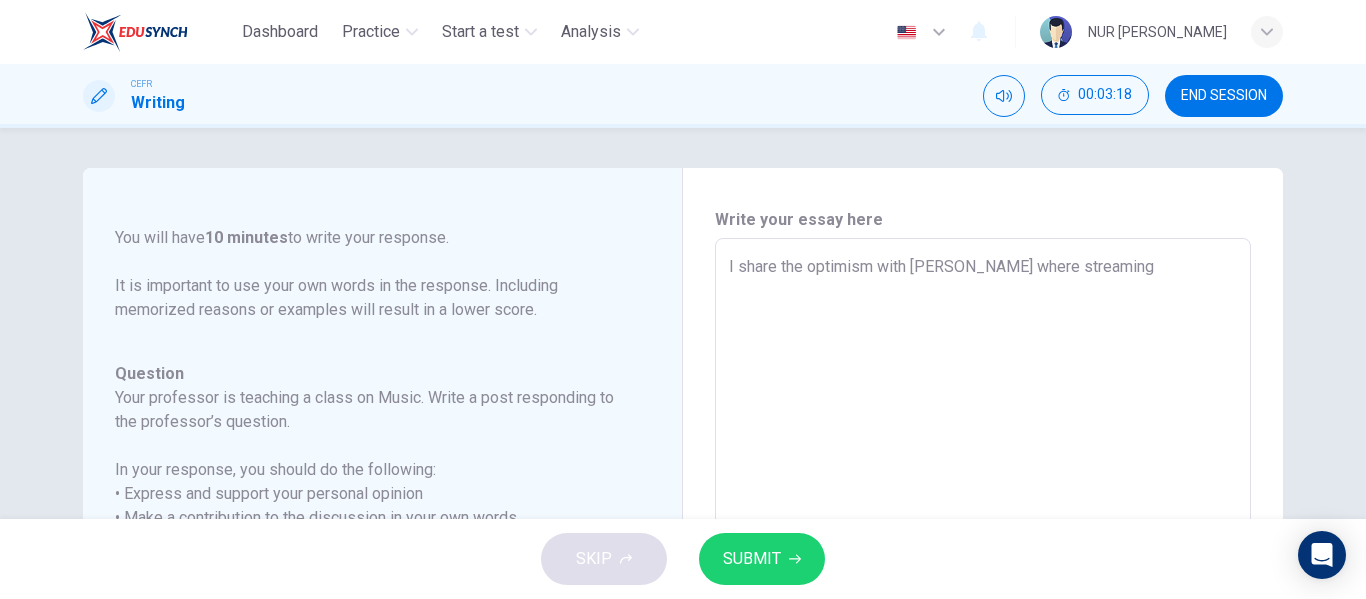 type on "x" 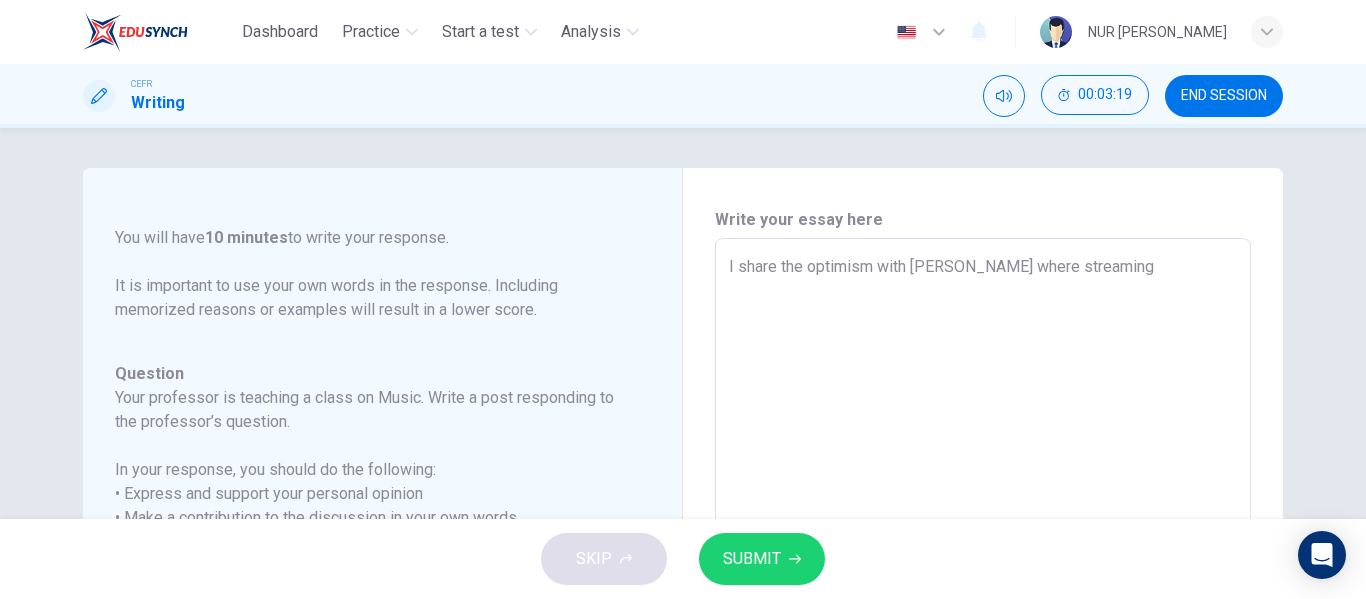 type on "I share the optimism with [PERSON_NAME] where streaming s" 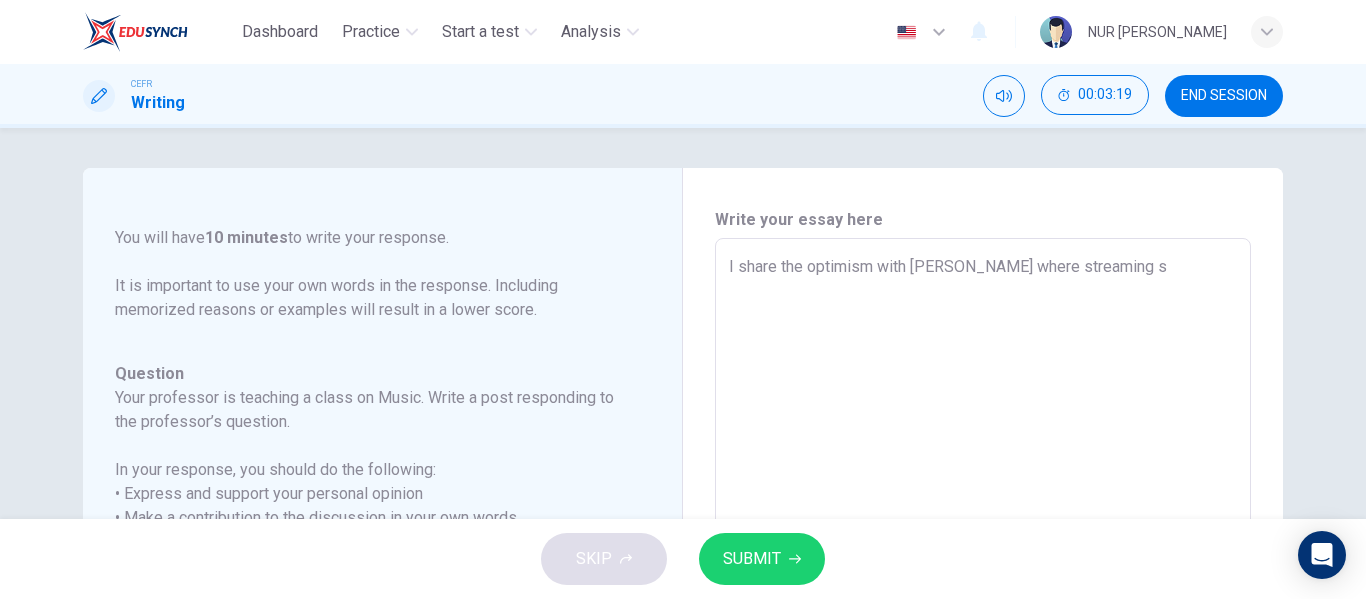 type on "x" 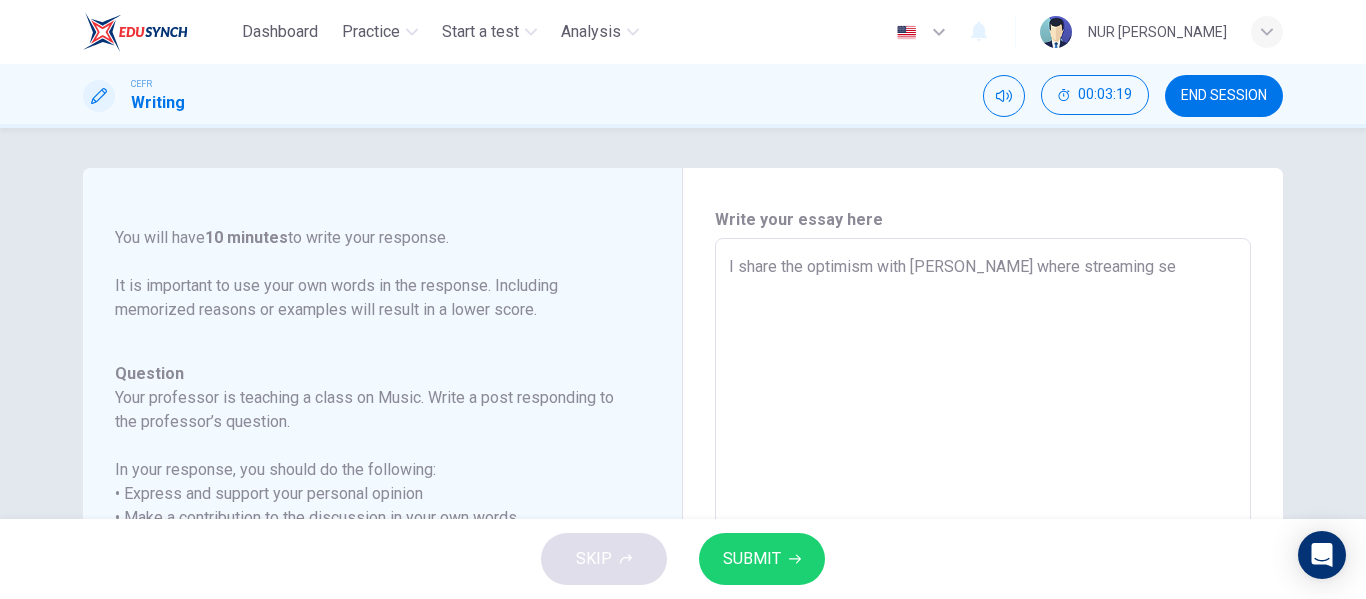 type on "I share the optimism with [PERSON_NAME] where streaming ser" 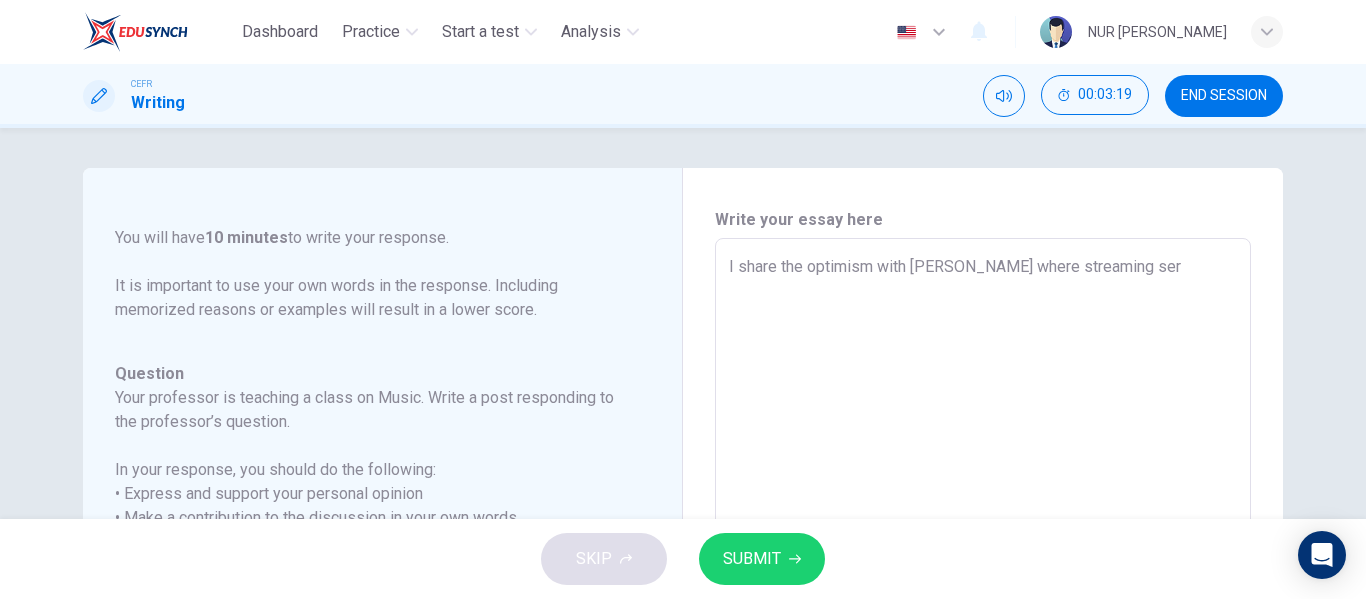 type on "x" 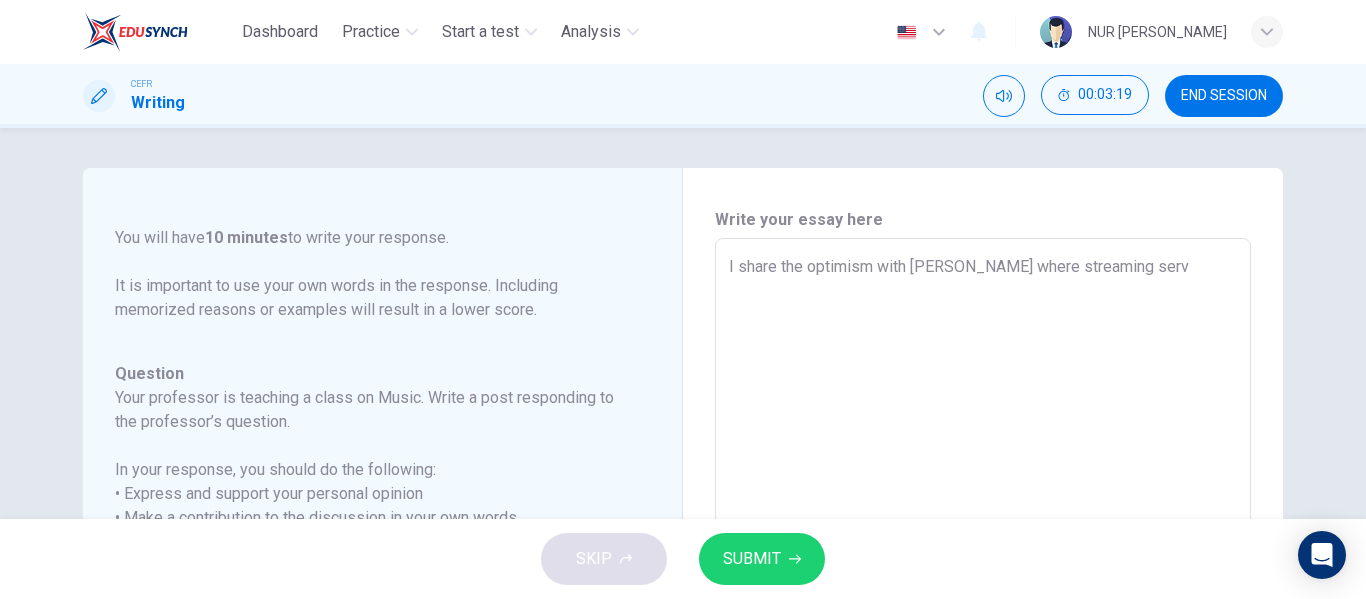 type on "x" 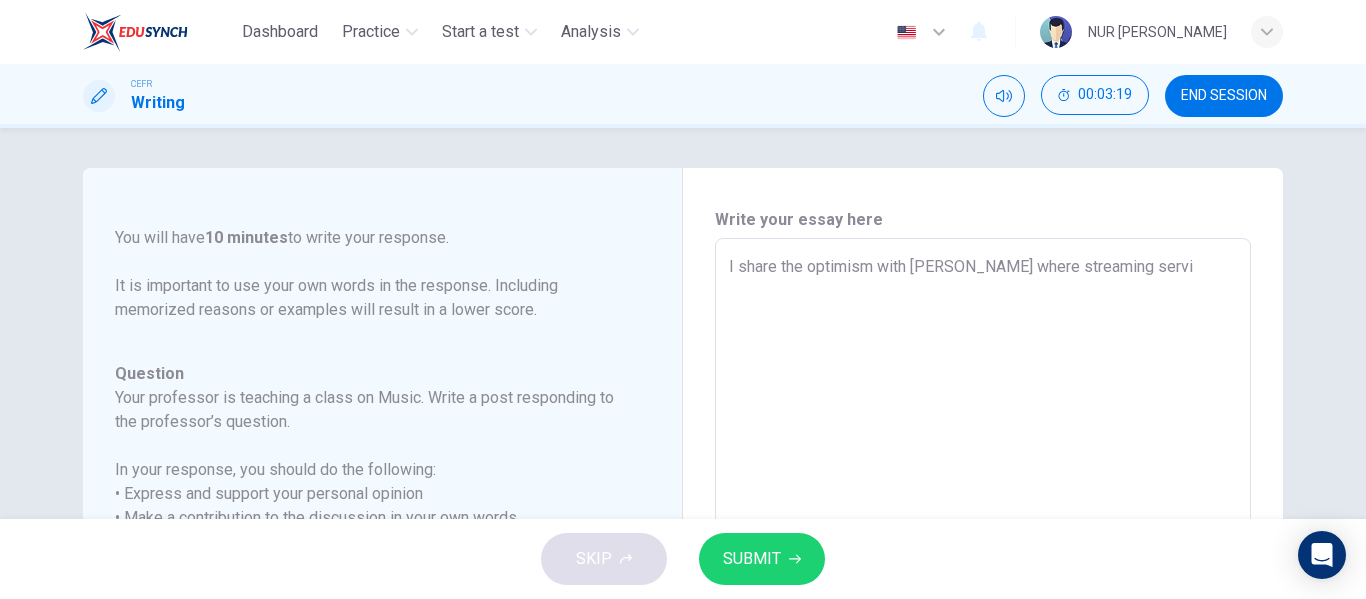 type on "x" 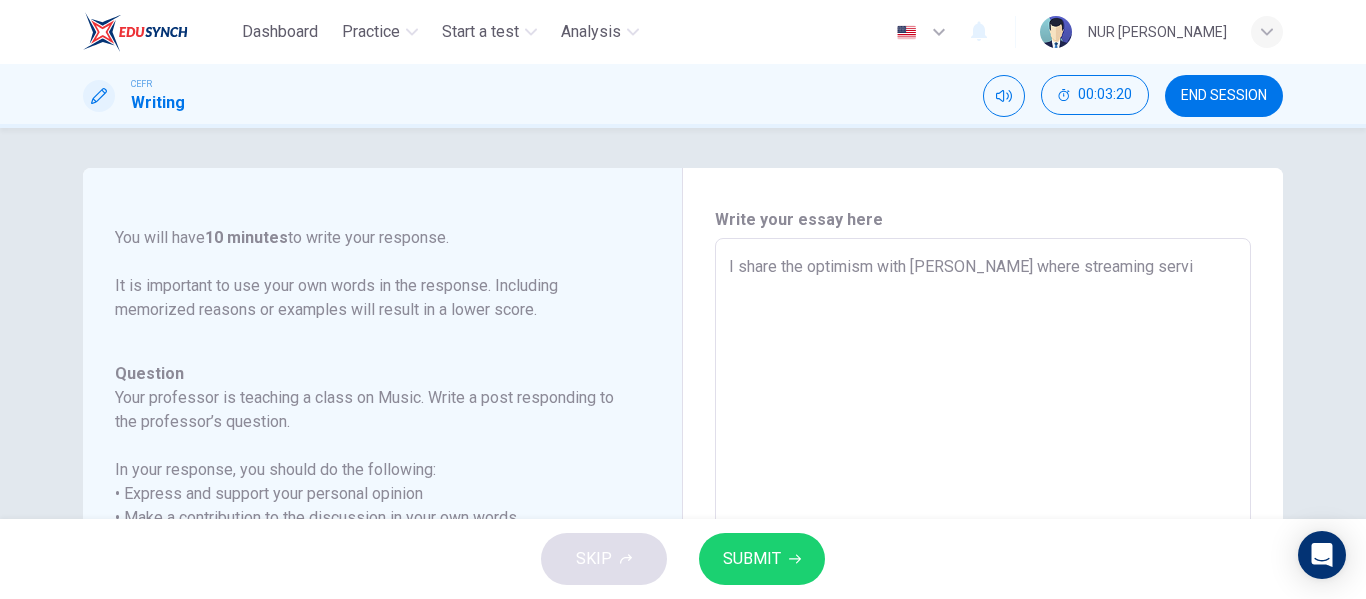 type on "I share the optimism with [PERSON_NAME] where streaming servic" 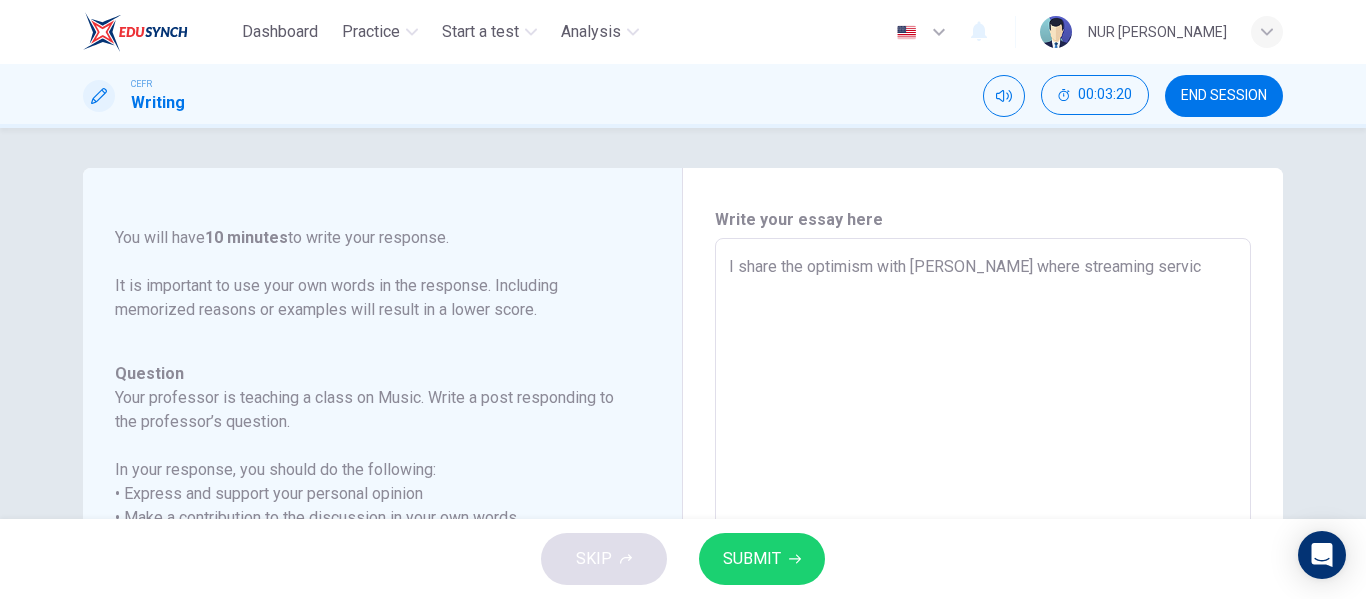 type on "I share the optimism with [PERSON_NAME] where streaming service" 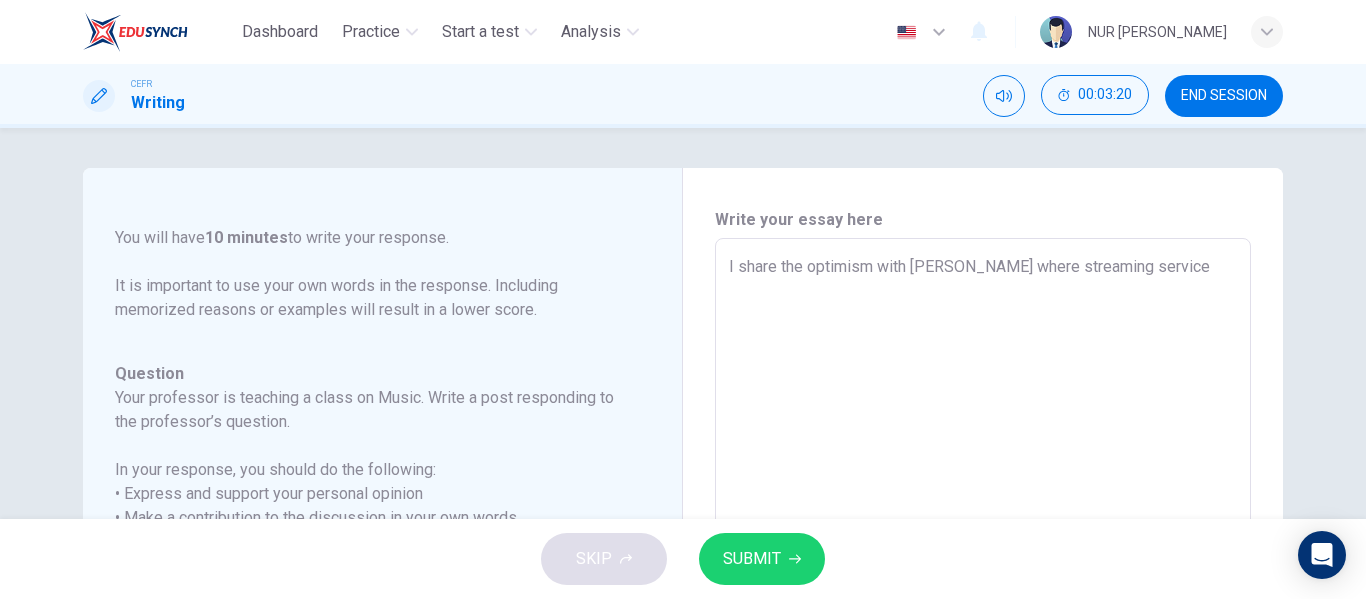 type on "x" 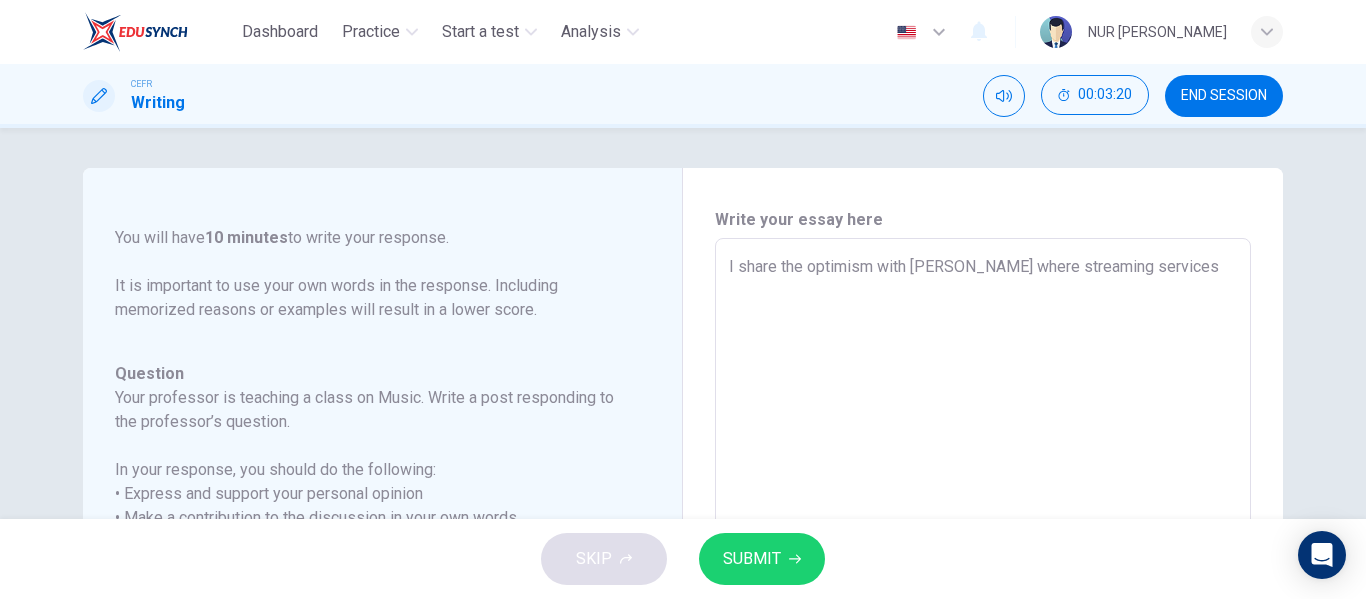 type on "I share the optimism with [PERSON_NAME] where streaming services" 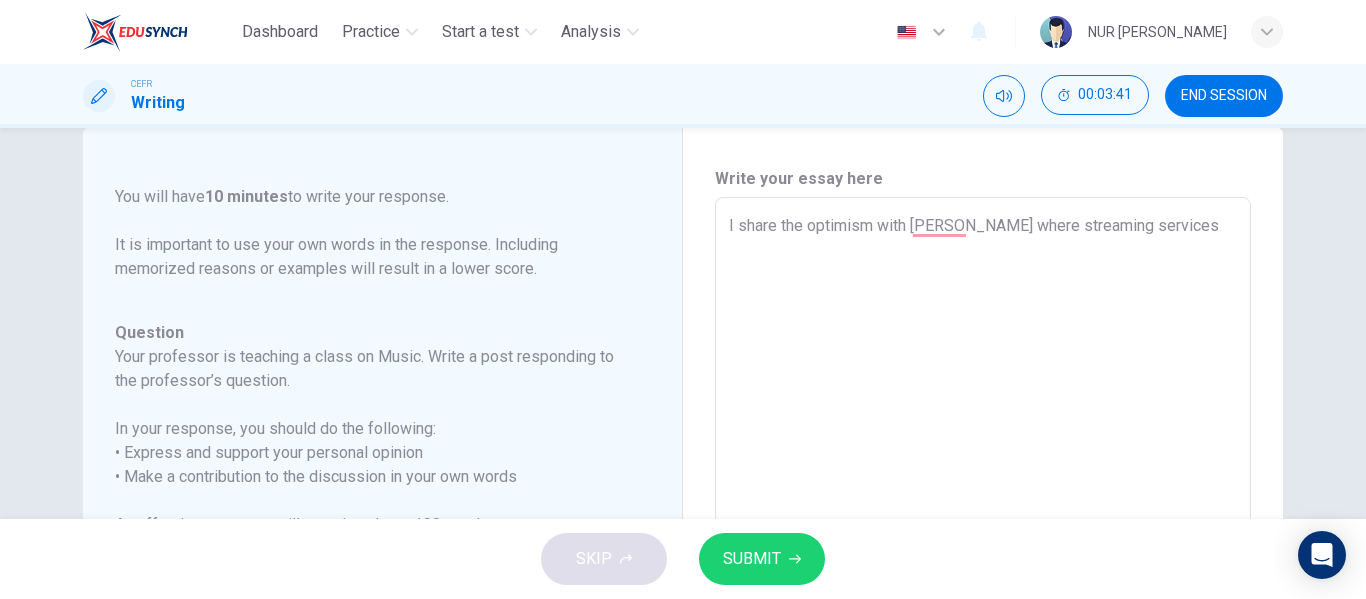scroll, scrollTop: 0, scrollLeft: 0, axis: both 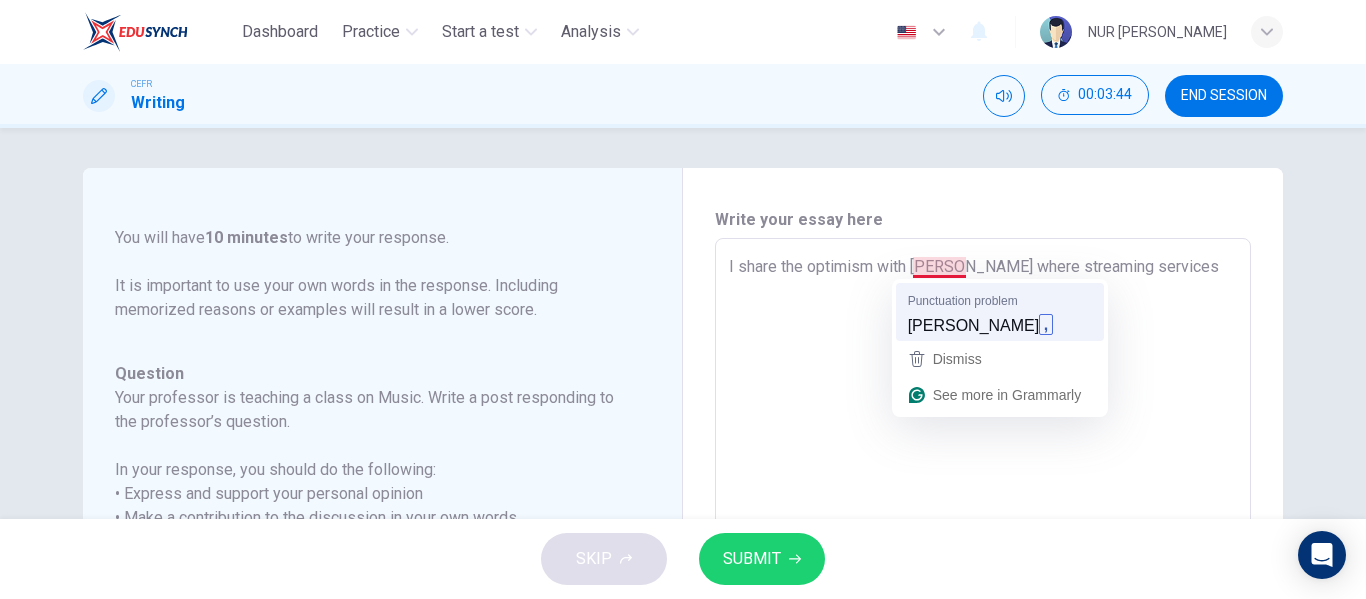 type on "I share the optimism with [PERSON_NAME], where streaming services" 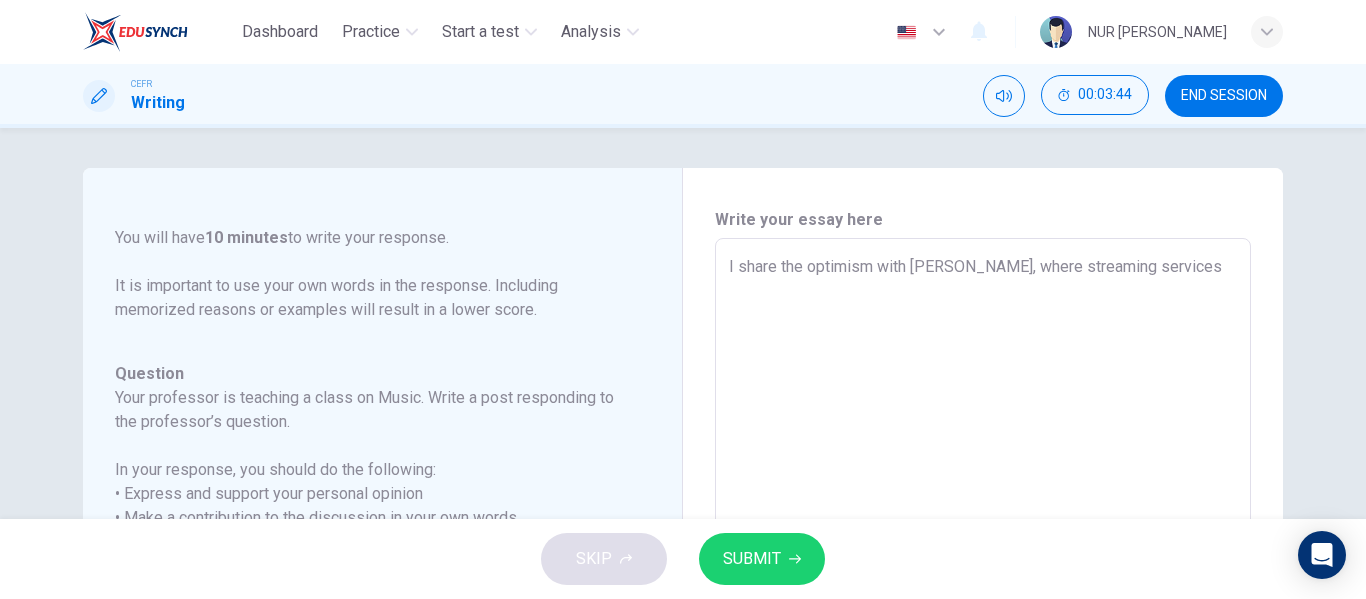type on "x" 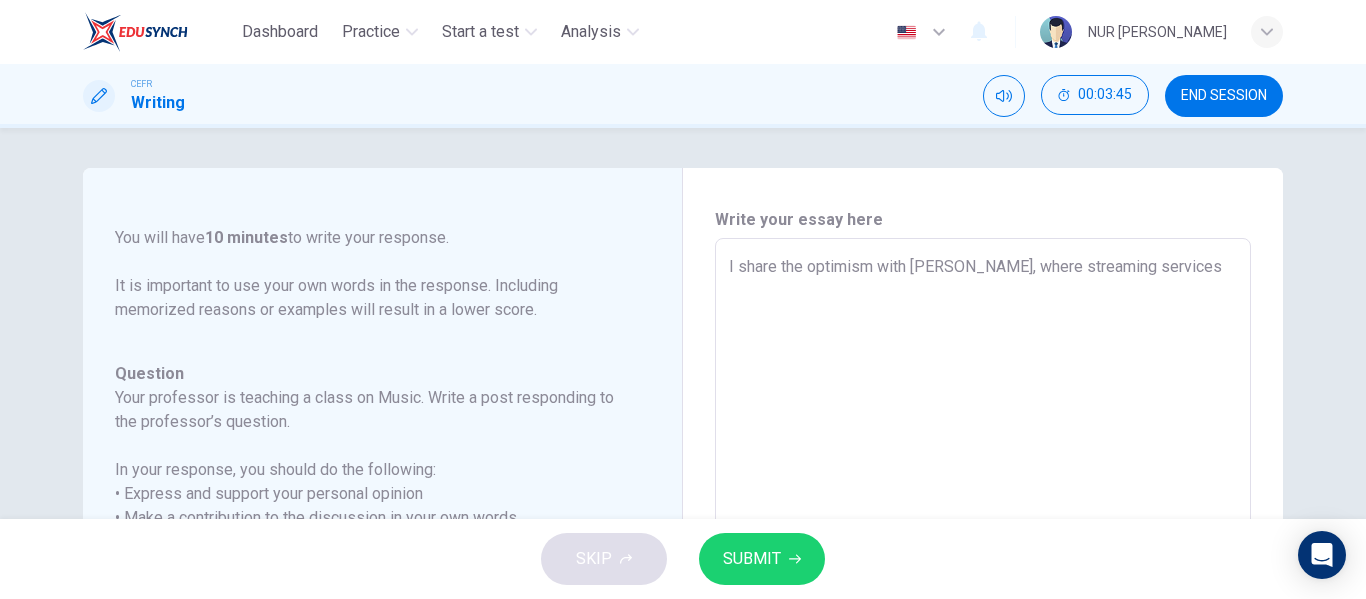 click on "I share the optimism with [PERSON_NAME], where streaming services" at bounding box center [983, 572] 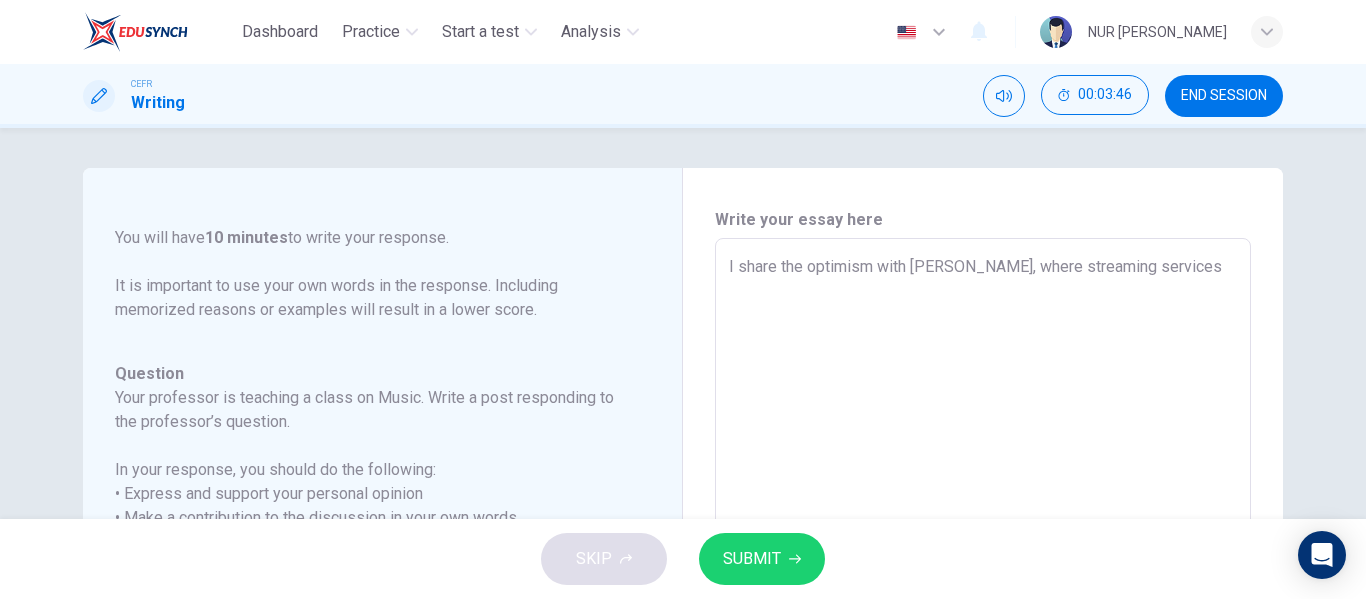 type on "I share the optimism with [PERSON_NAME], where streaming services d" 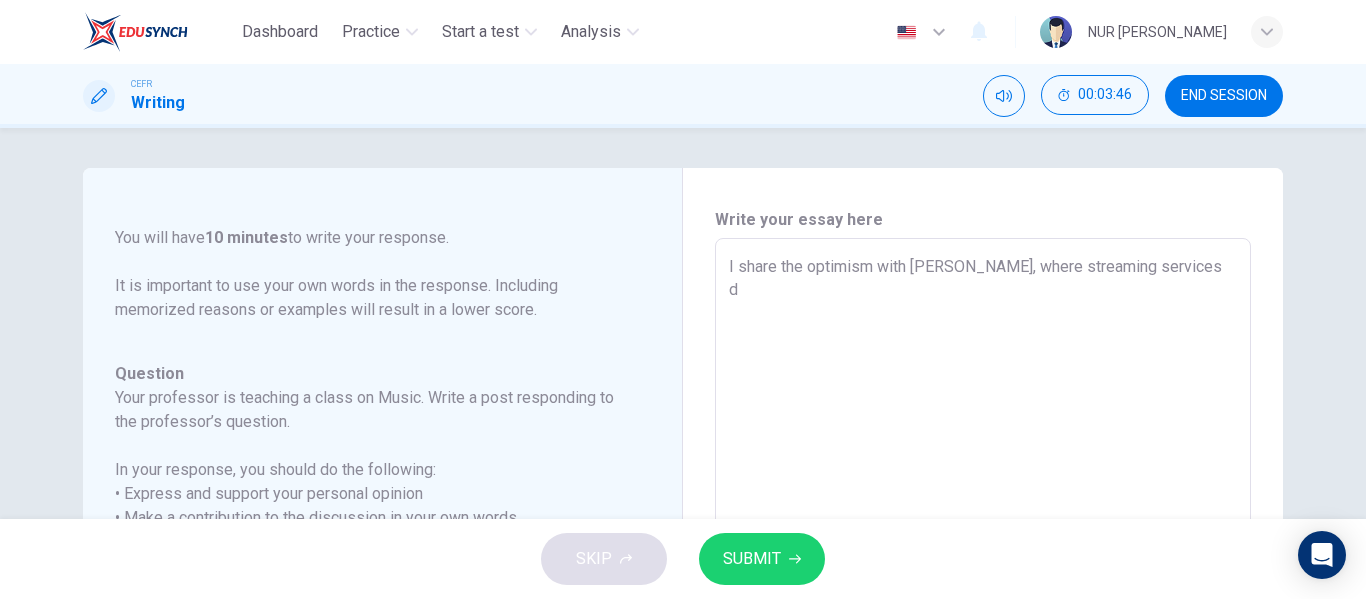 type on "I share the optimism with [PERSON_NAME], where streaming services de" 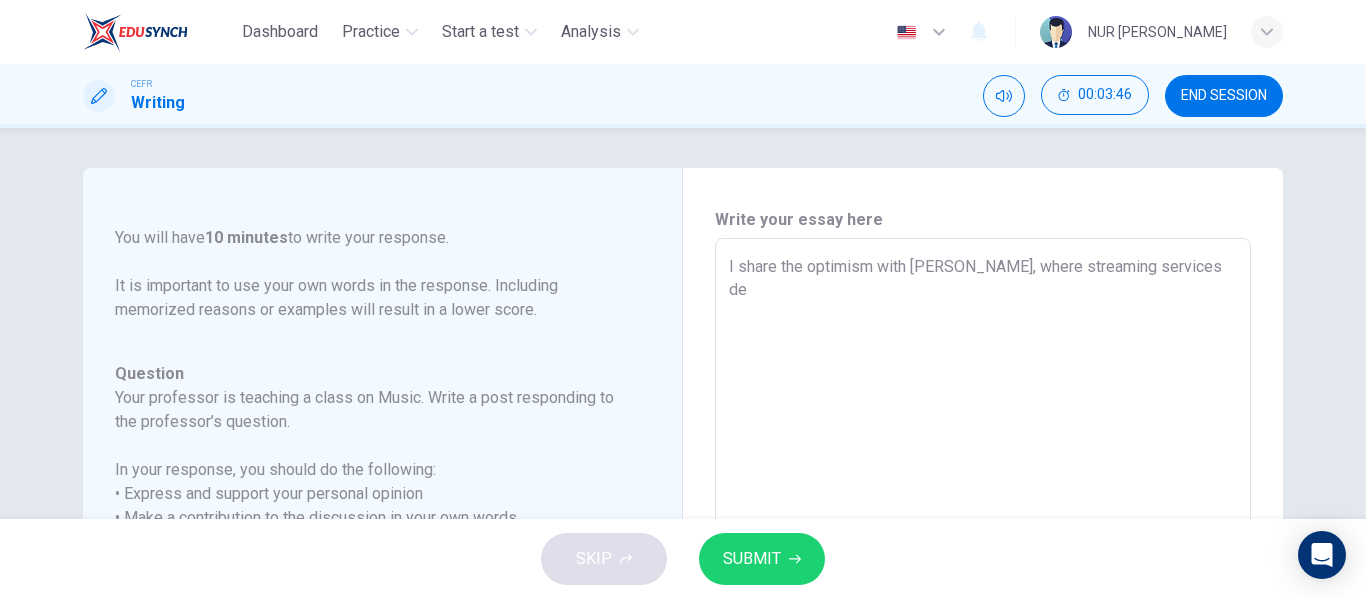 type on "x" 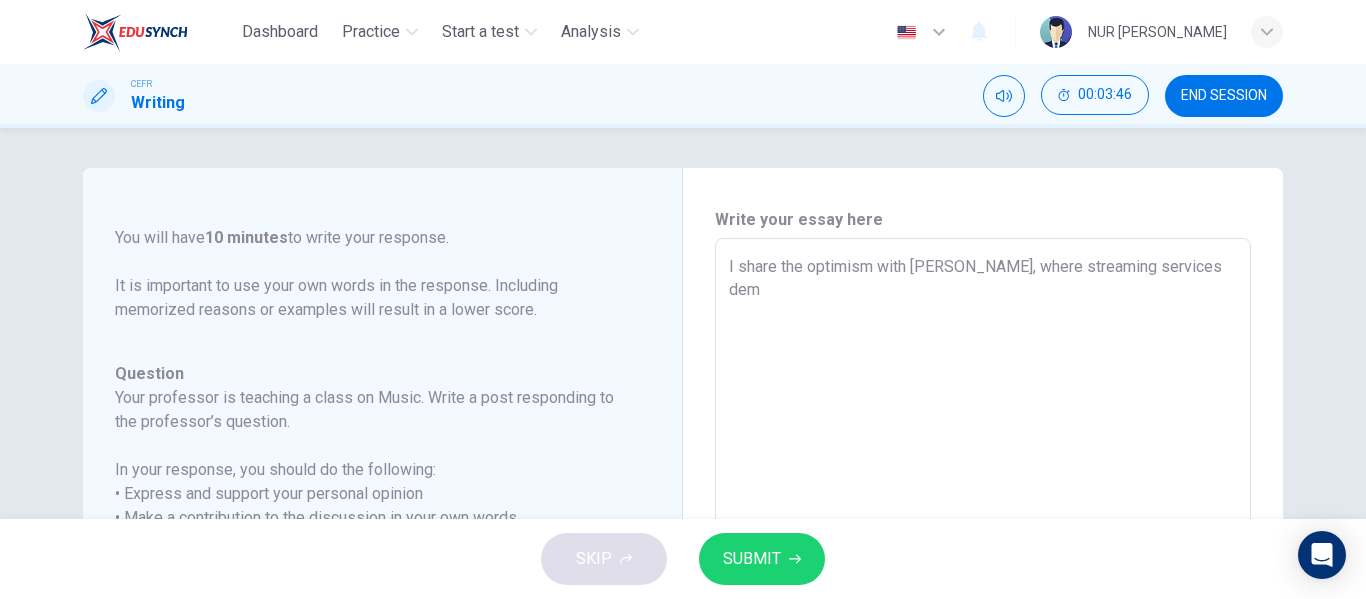 type on "x" 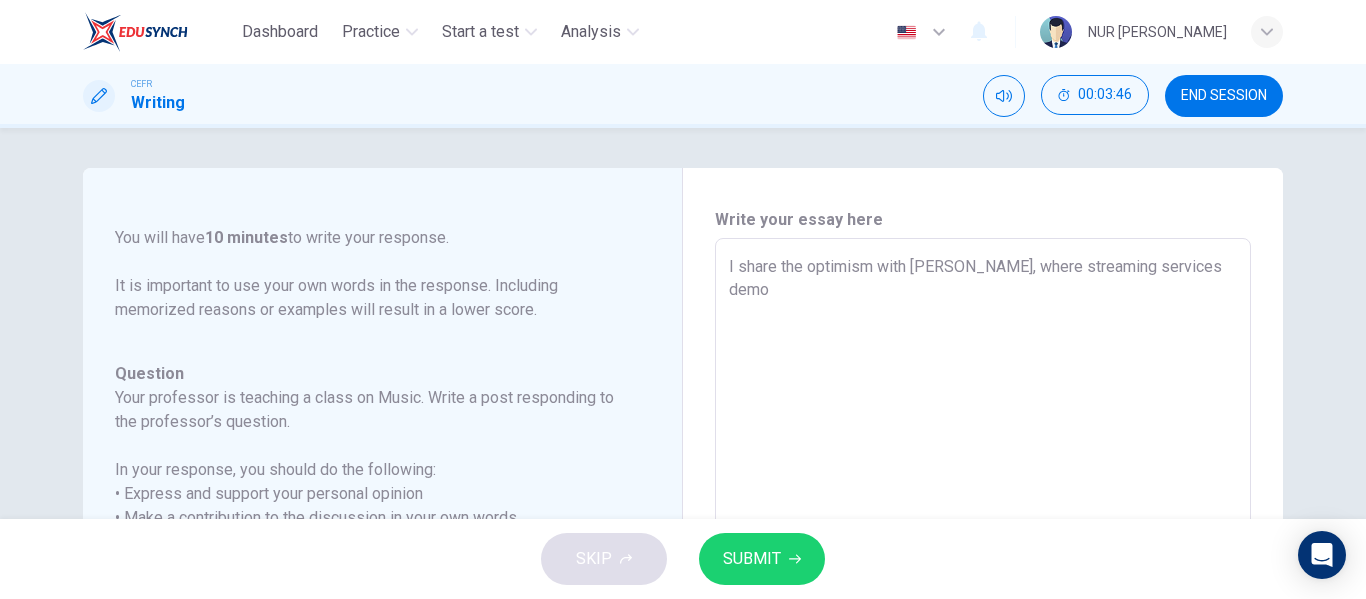 type on "x" 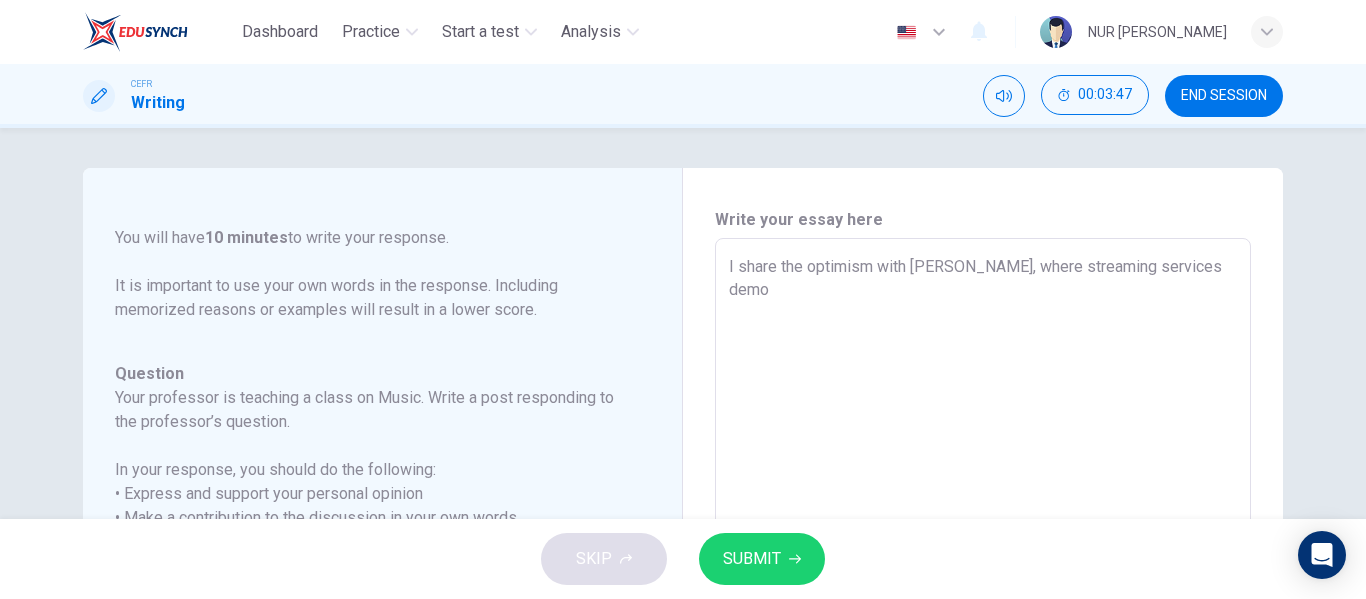 type on "I share the optimism with [PERSON_NAME], where streaming services democ" 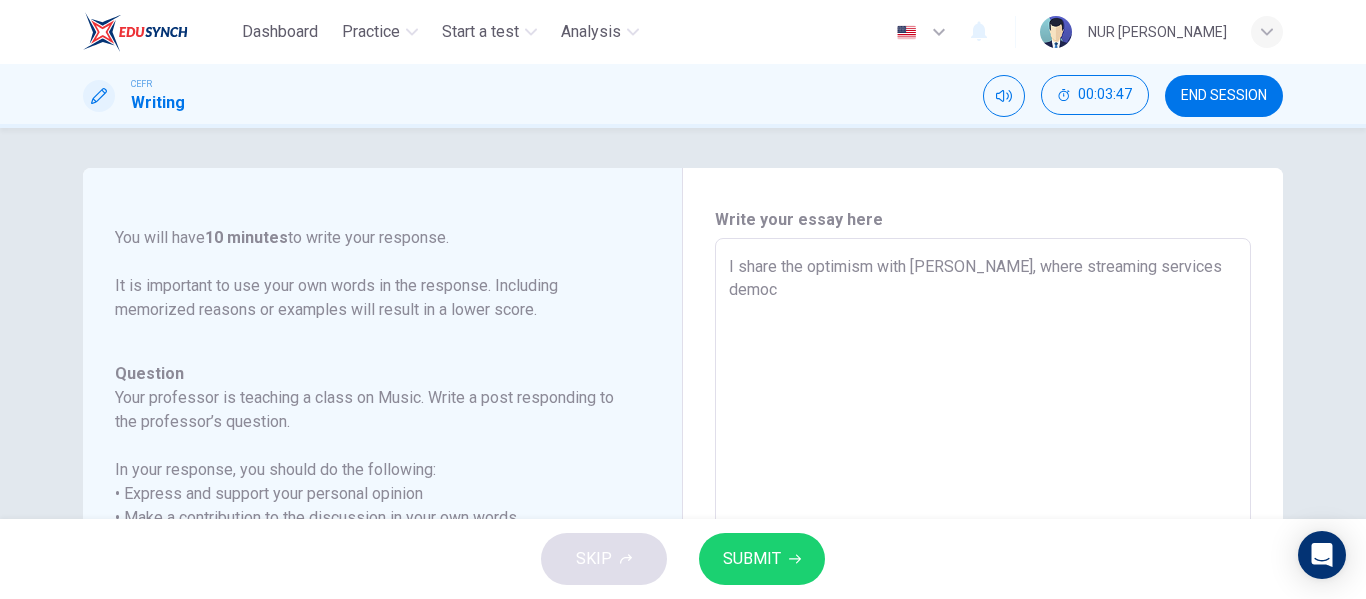 type on "x" 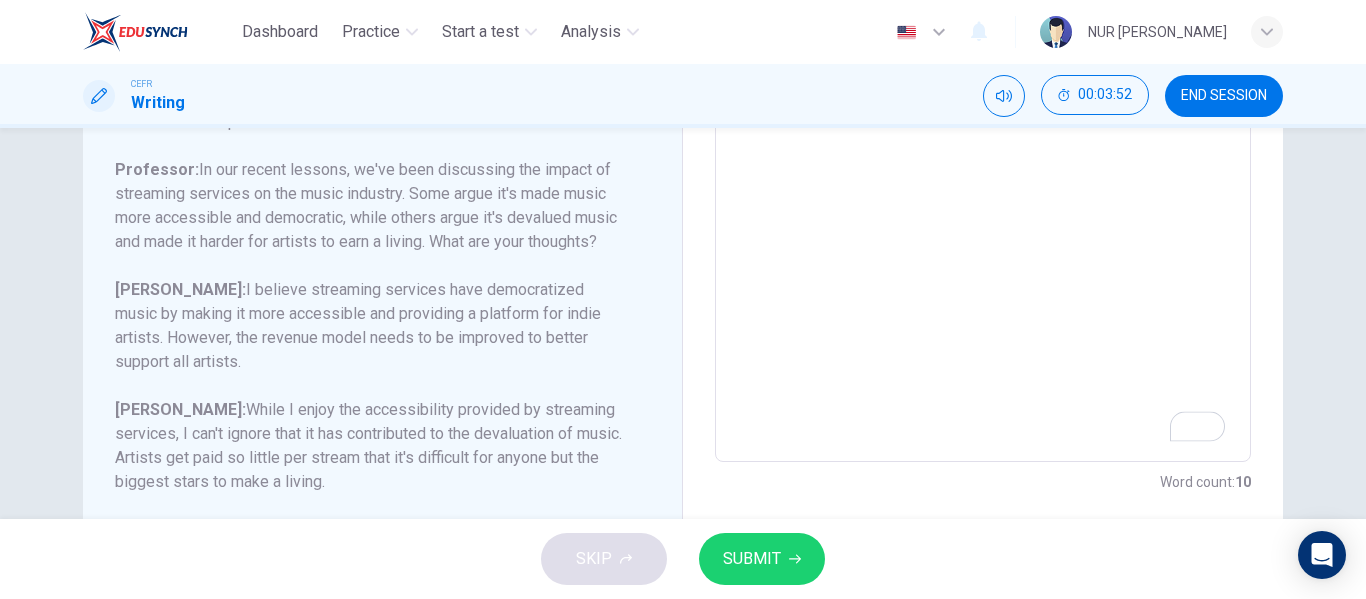 scroll, scrollTop: 445, scrollLeft: 0, axis: vertical 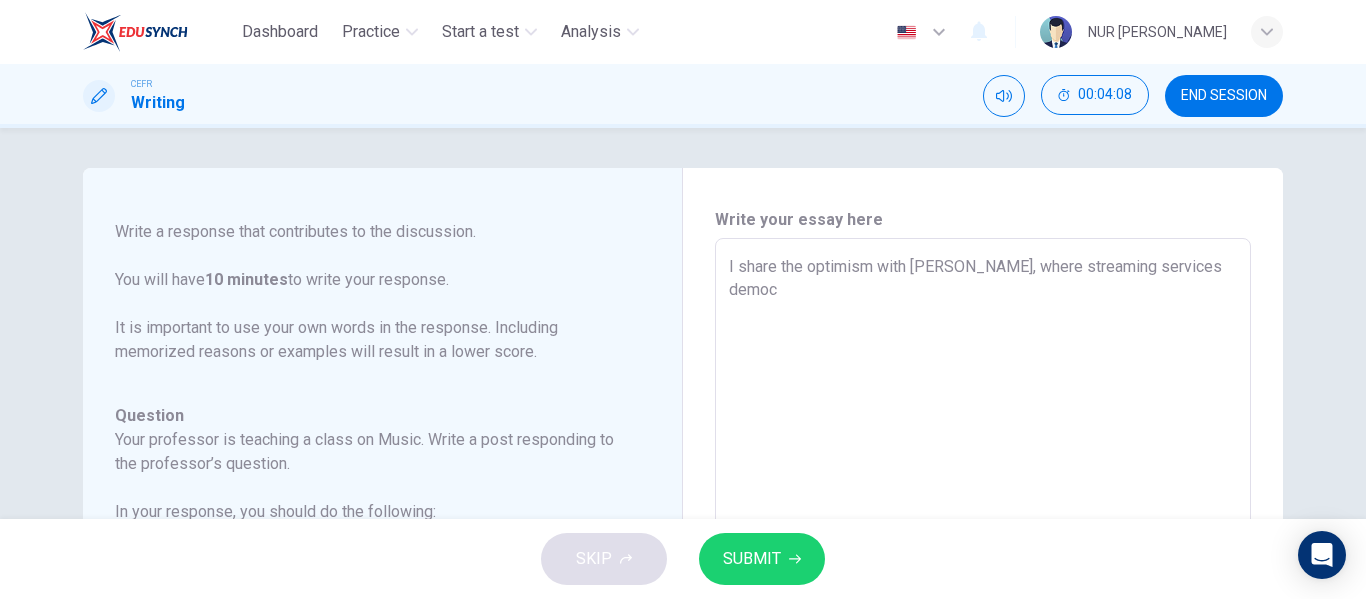 type on "I share the optimism with [PERSON_NAME], where streaming services democr" 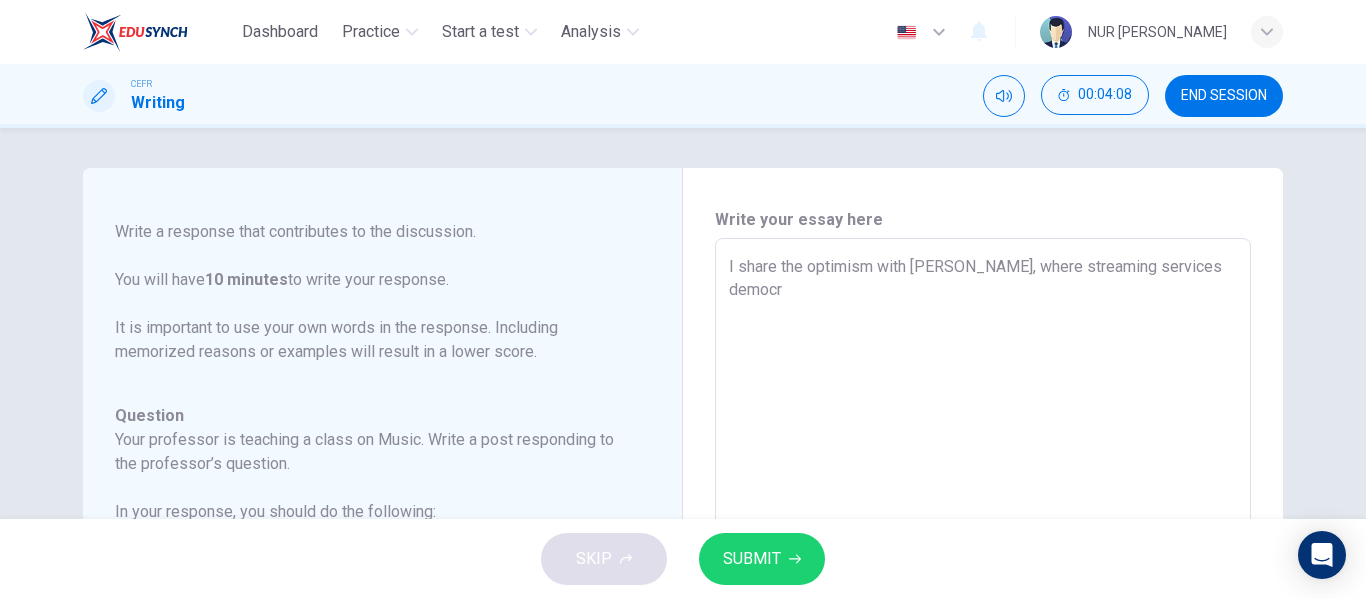 type on "x" 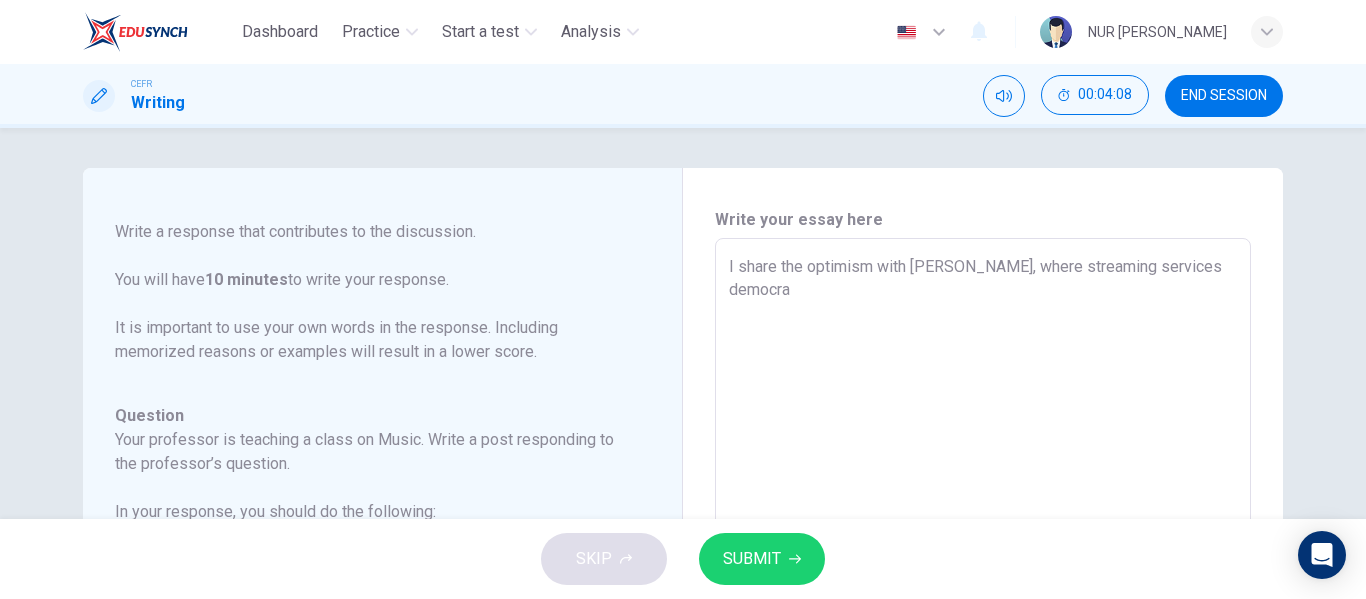 type on "x" 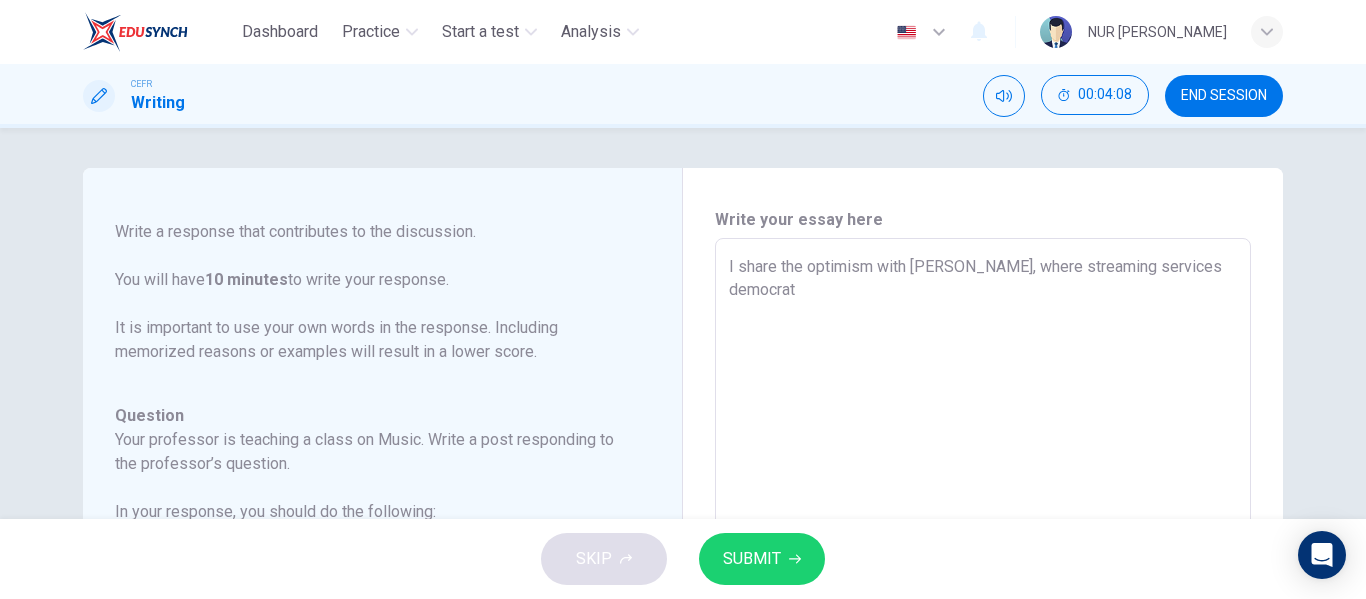 type on "x" 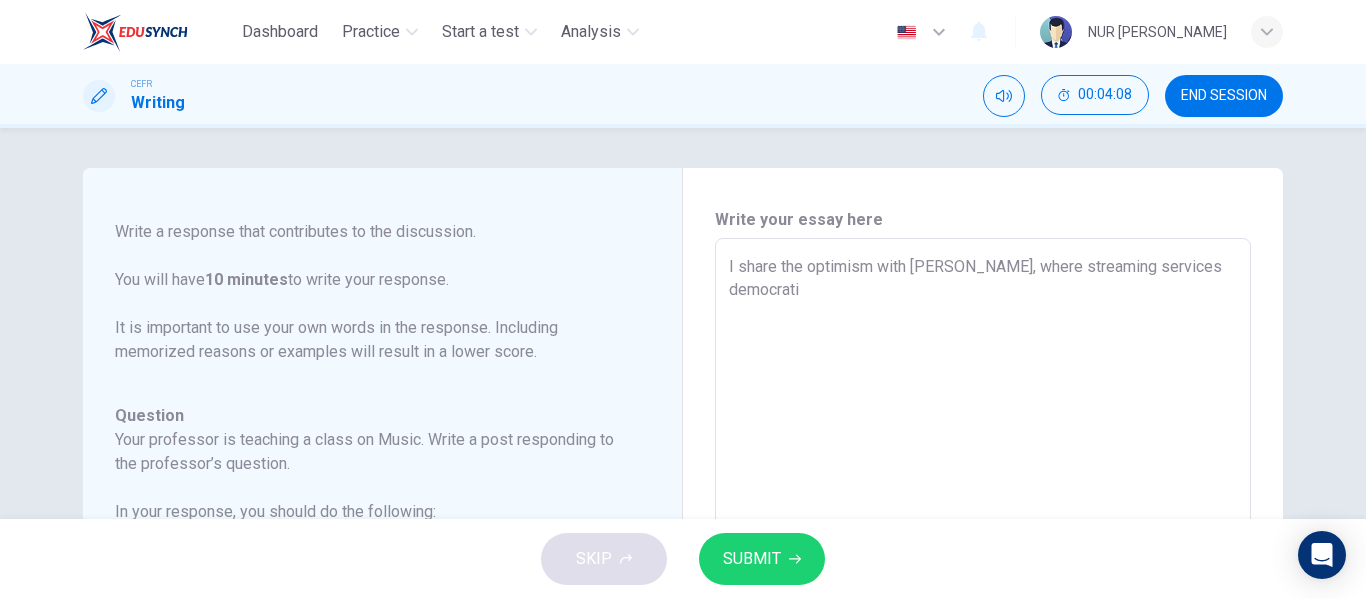 type on "x" 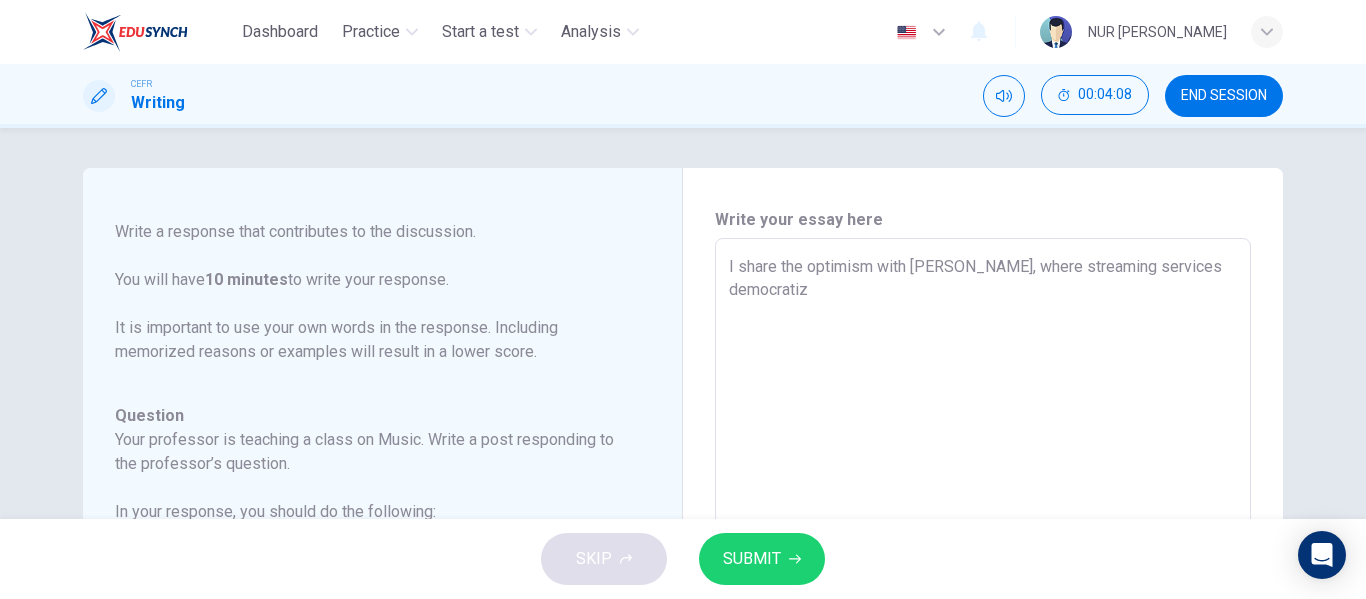 type on "x" 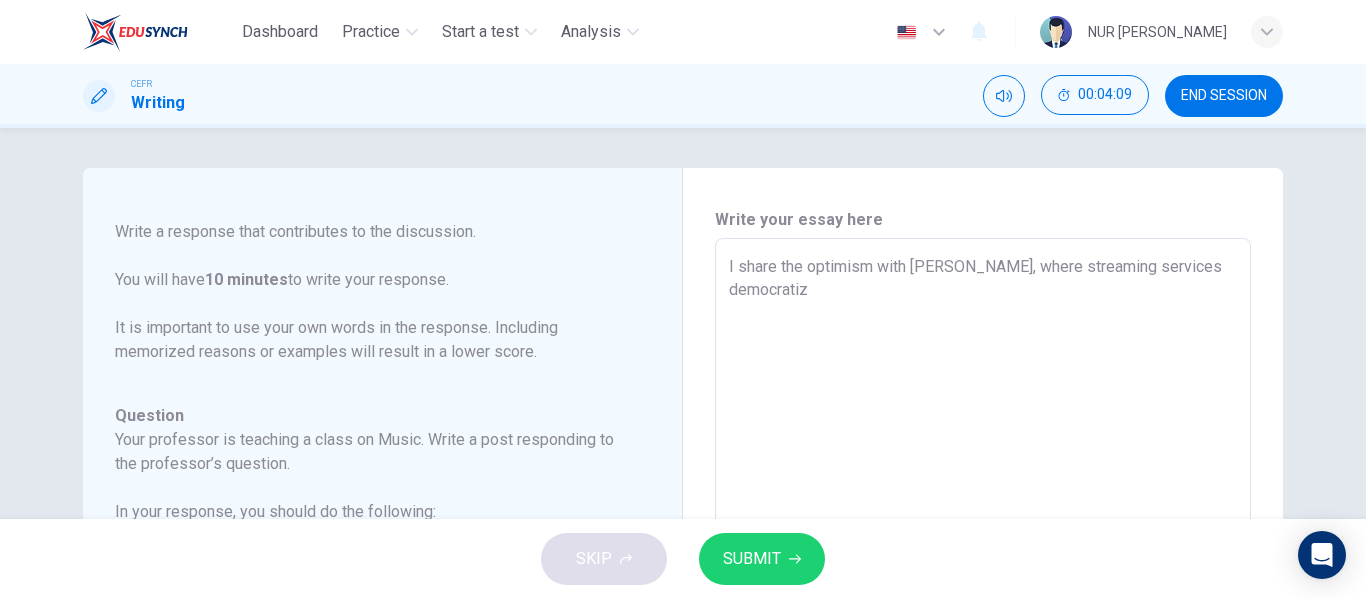 type on "I share the optimism with [PERSON_NAME], where streaming services democratize" 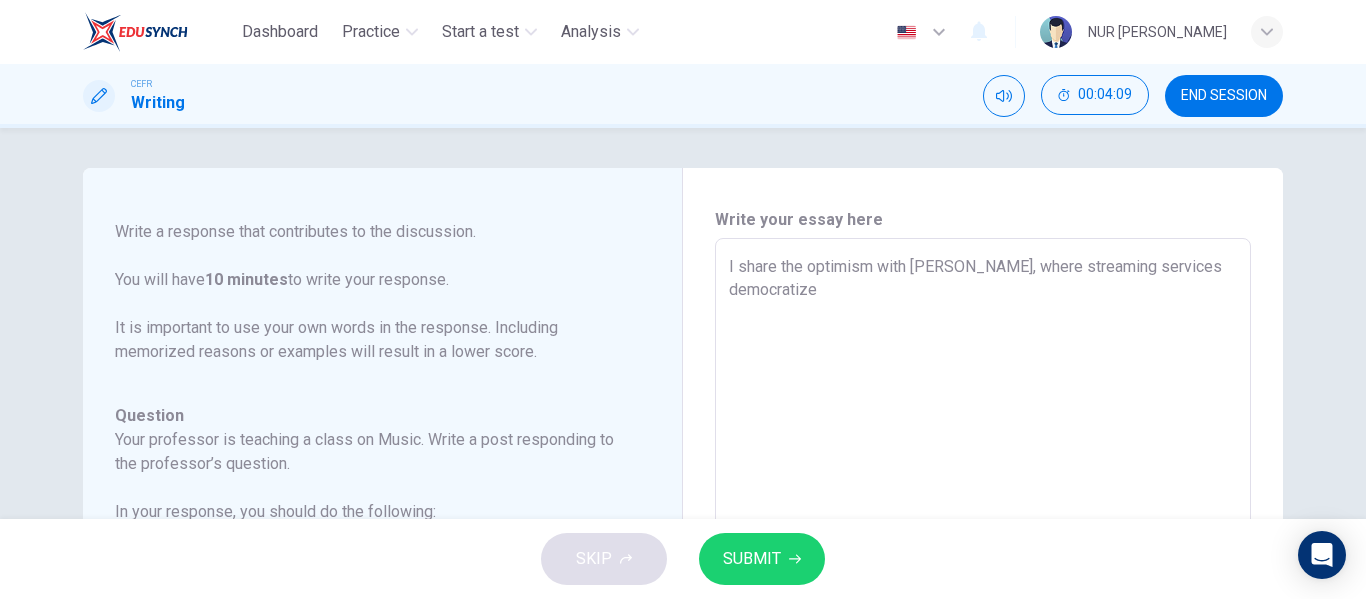 type on "x" 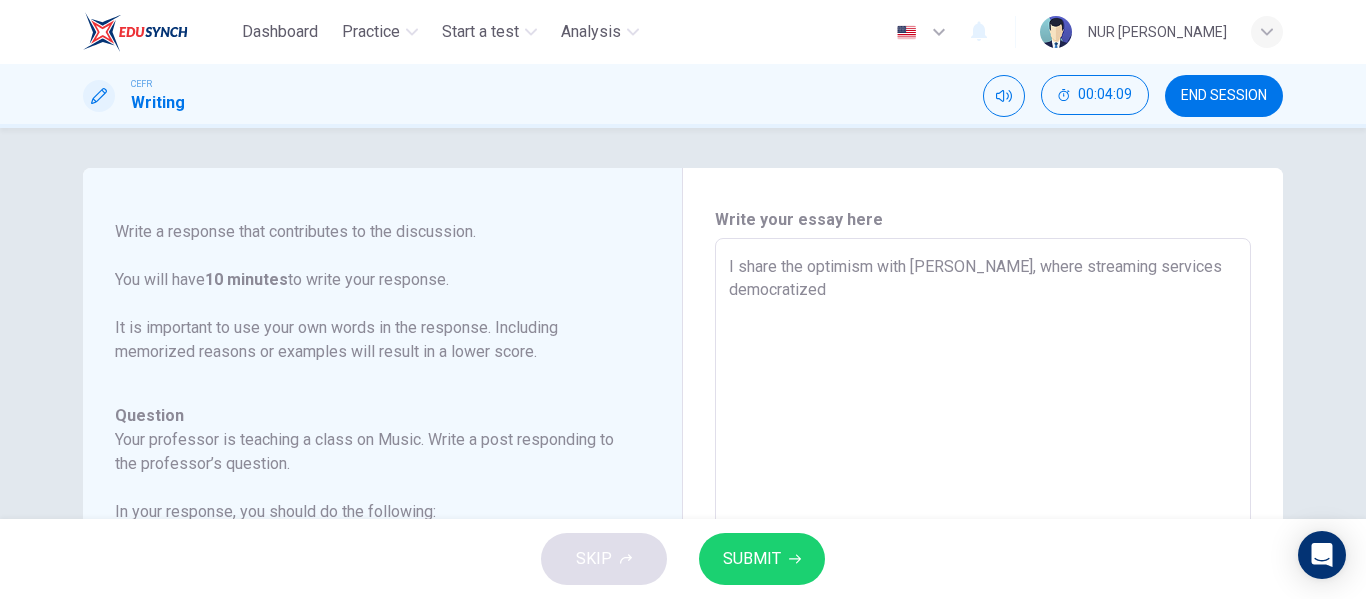 type on "x" 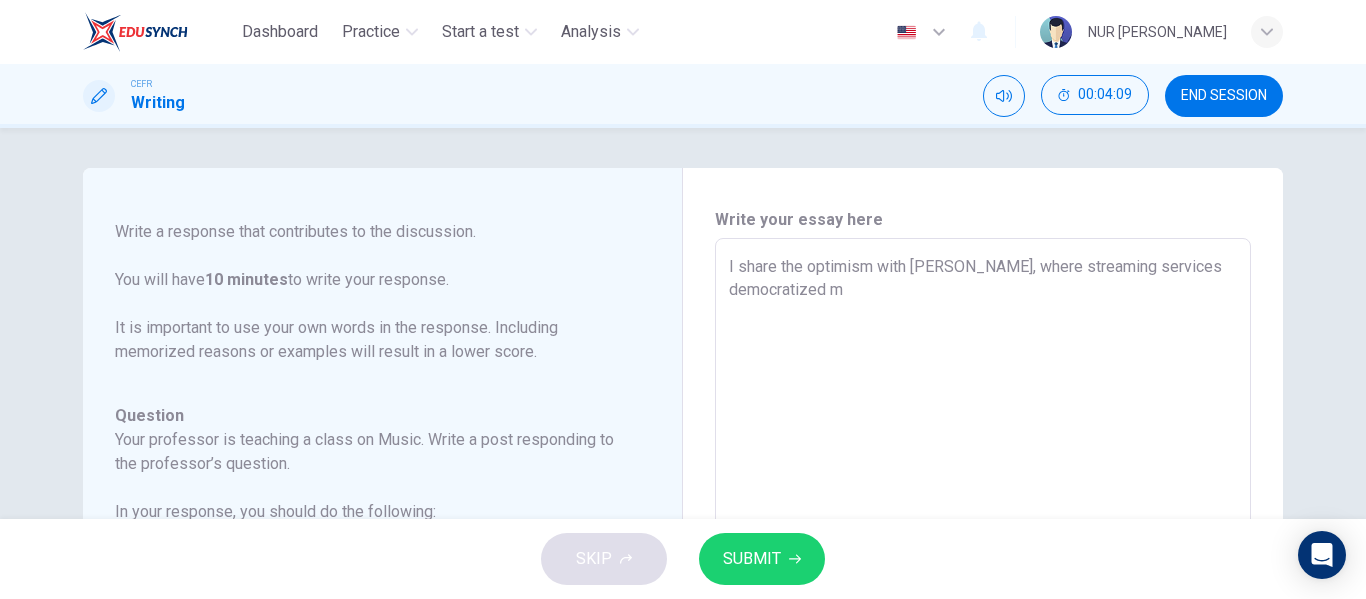 type on "x" 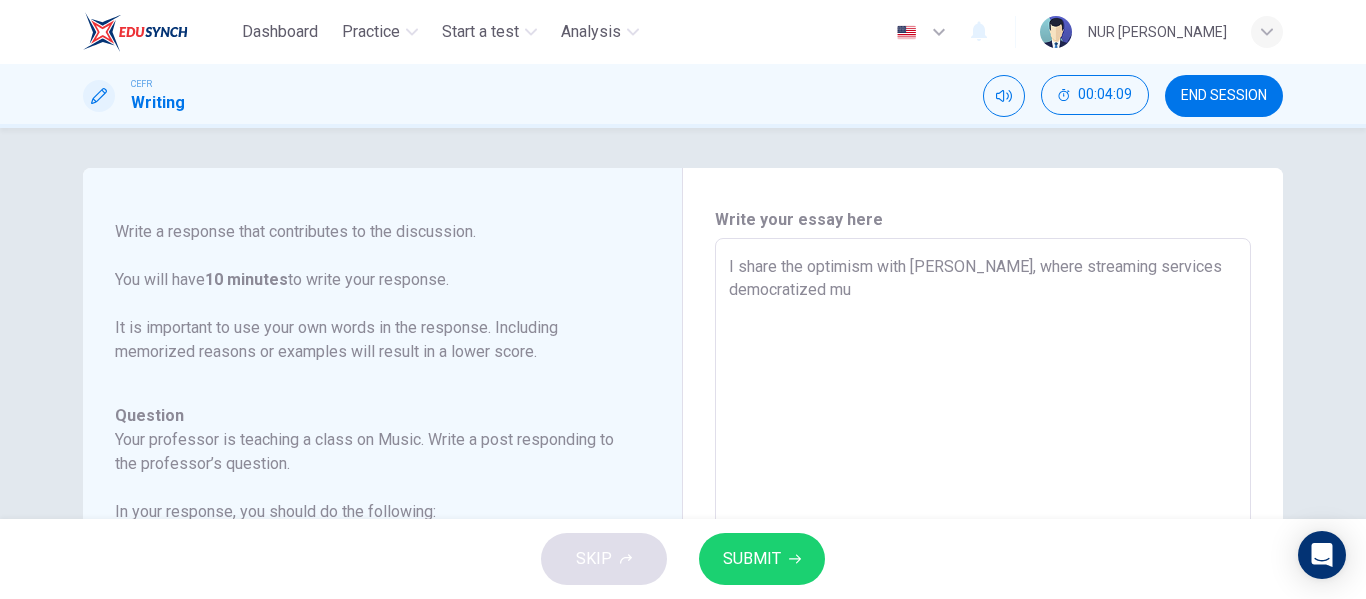 type on "x" 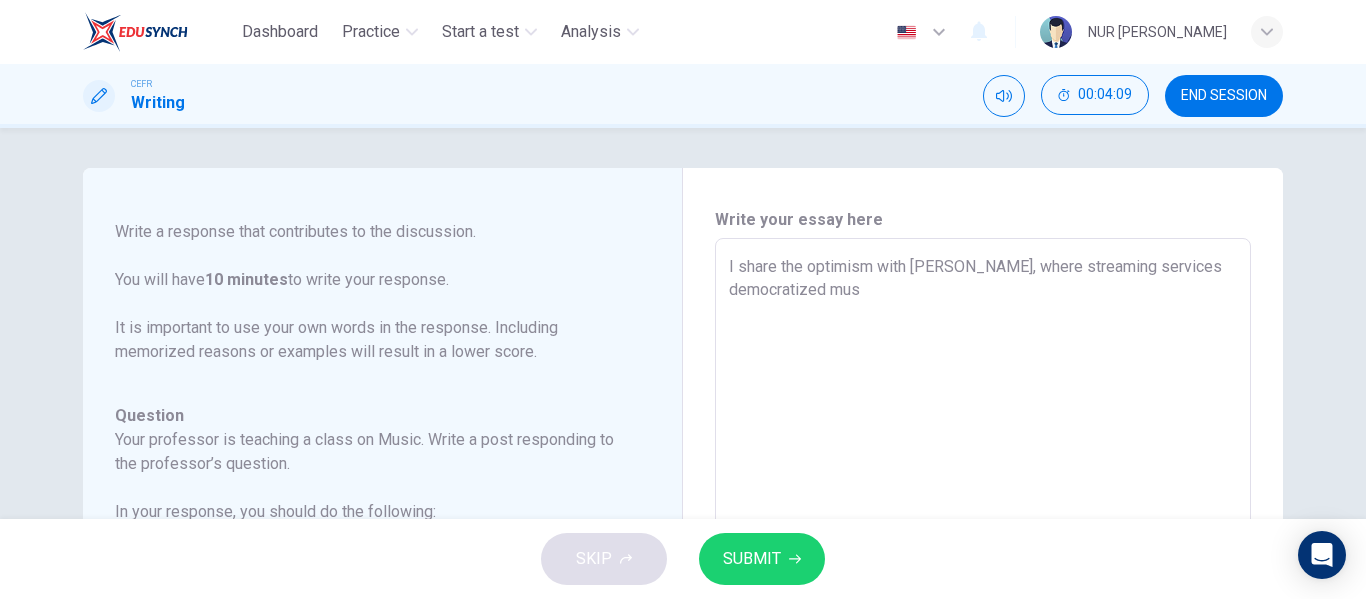 type on "x" 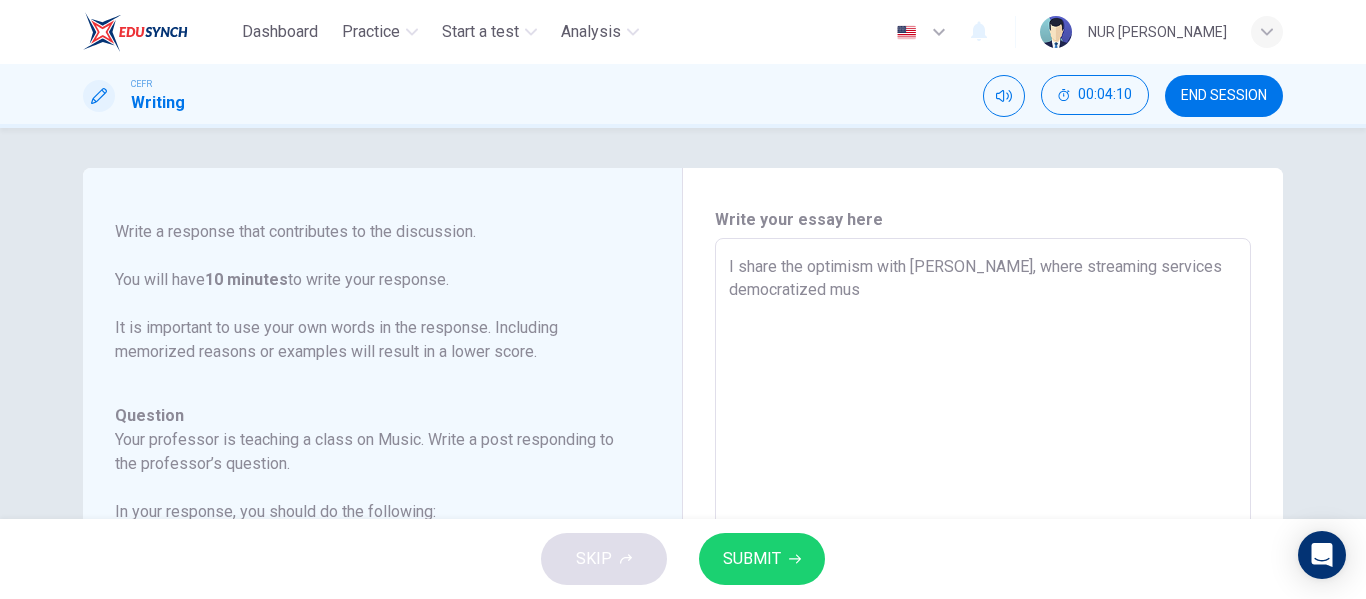 type on "I share the optimism with [PERSON_NAME], where streaming services democratized musi" 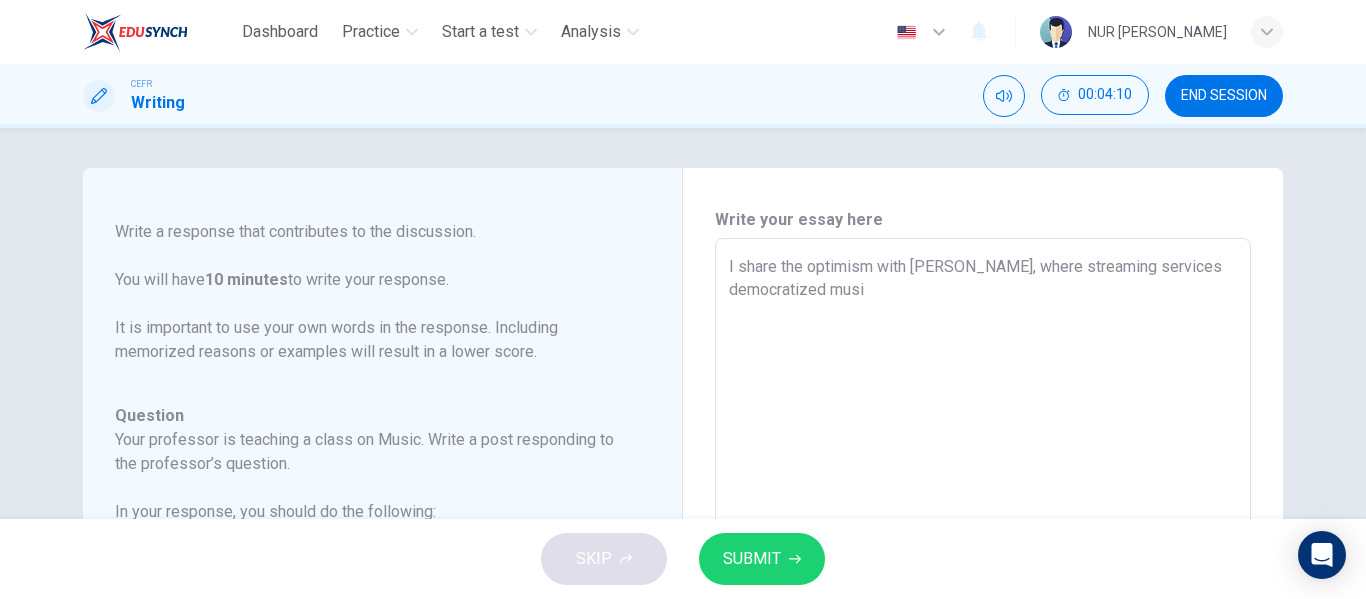 type on "x" 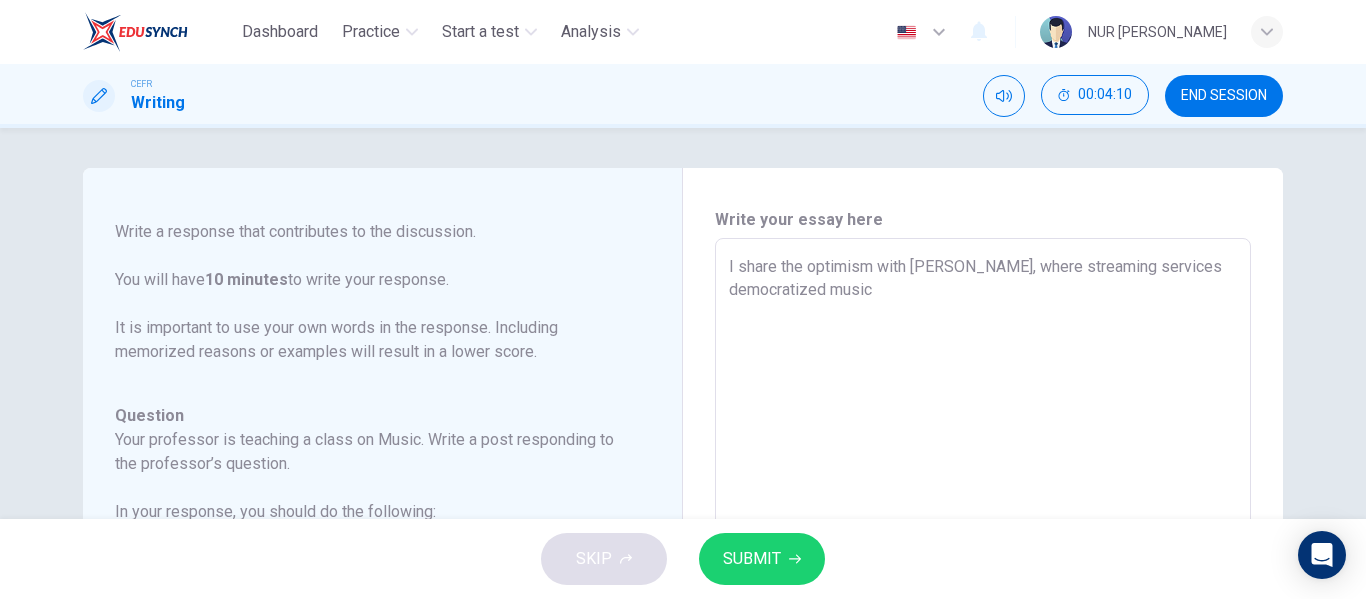 type on "x" 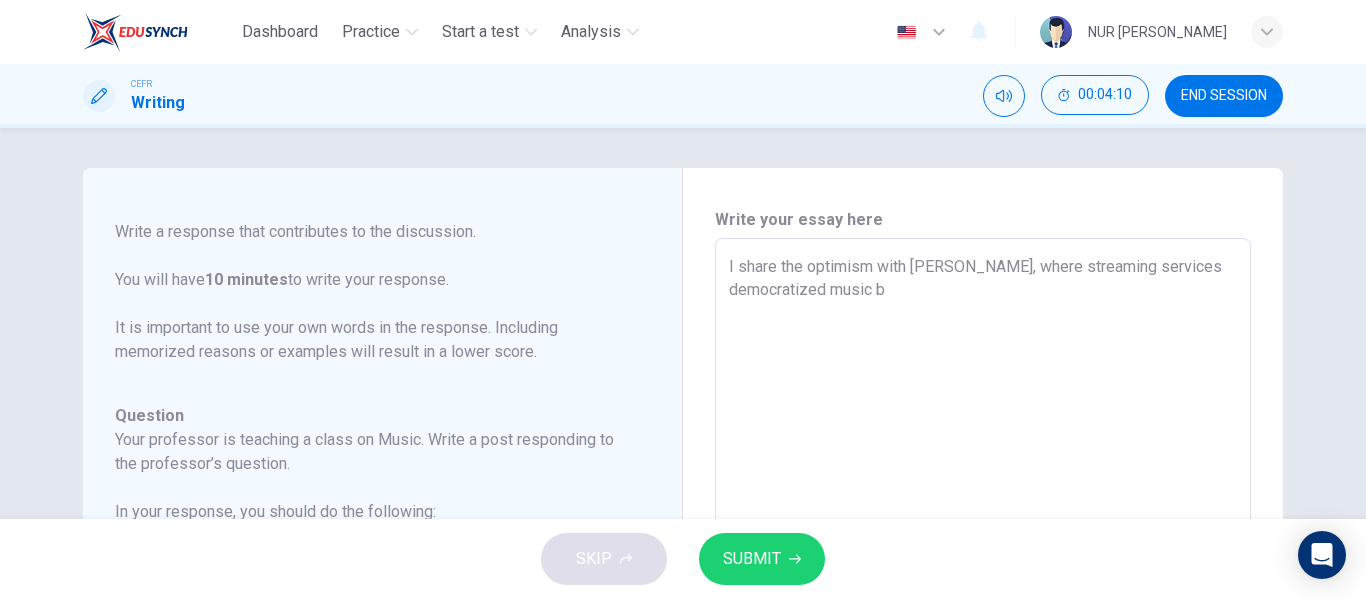type on "x" 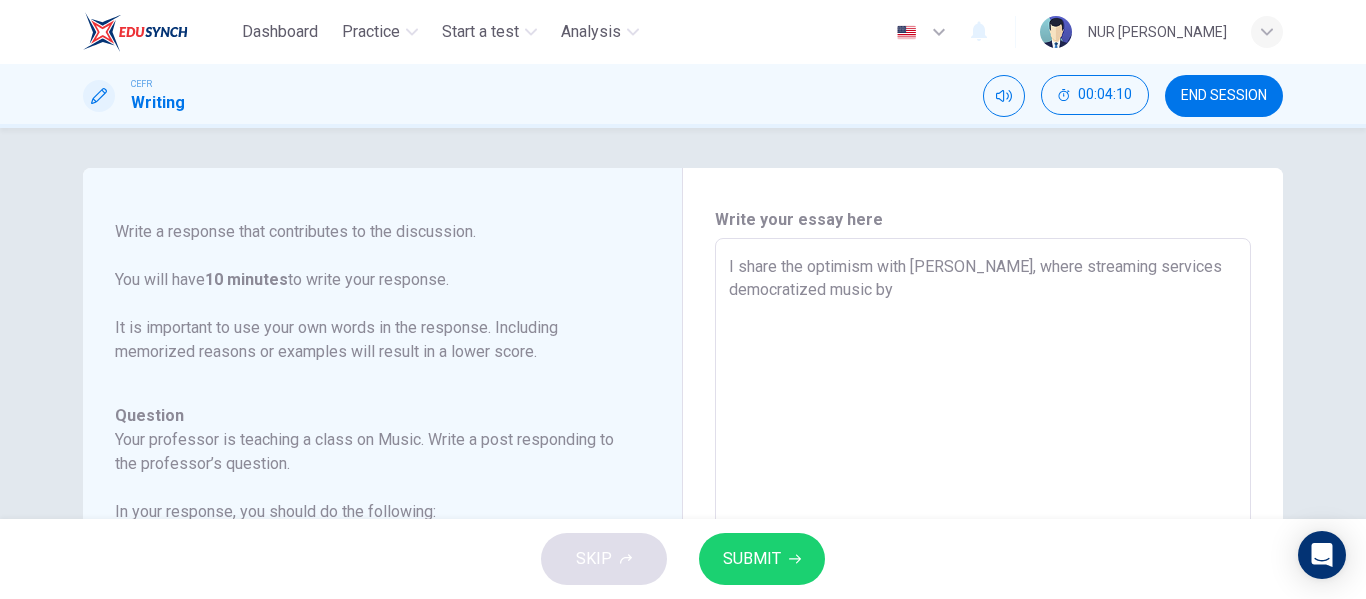 type on "x" 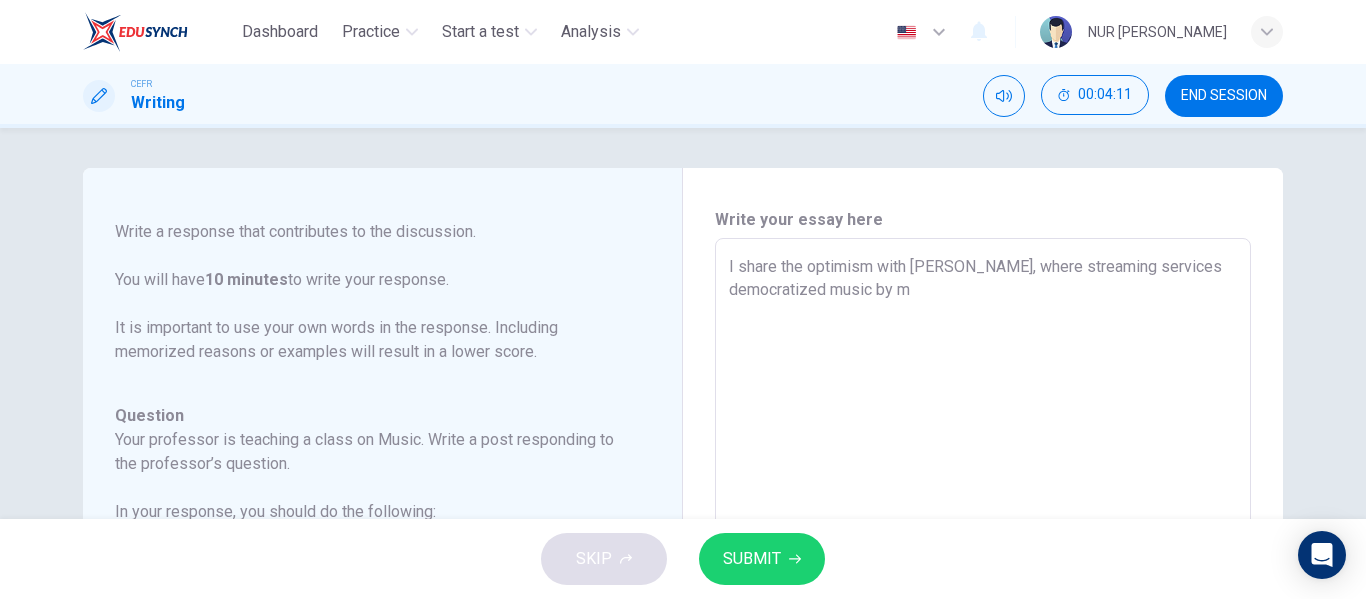 type on "I share the optimism with [PERSON_NAME], where streaming services democratized music by [PERSON_NAME]" 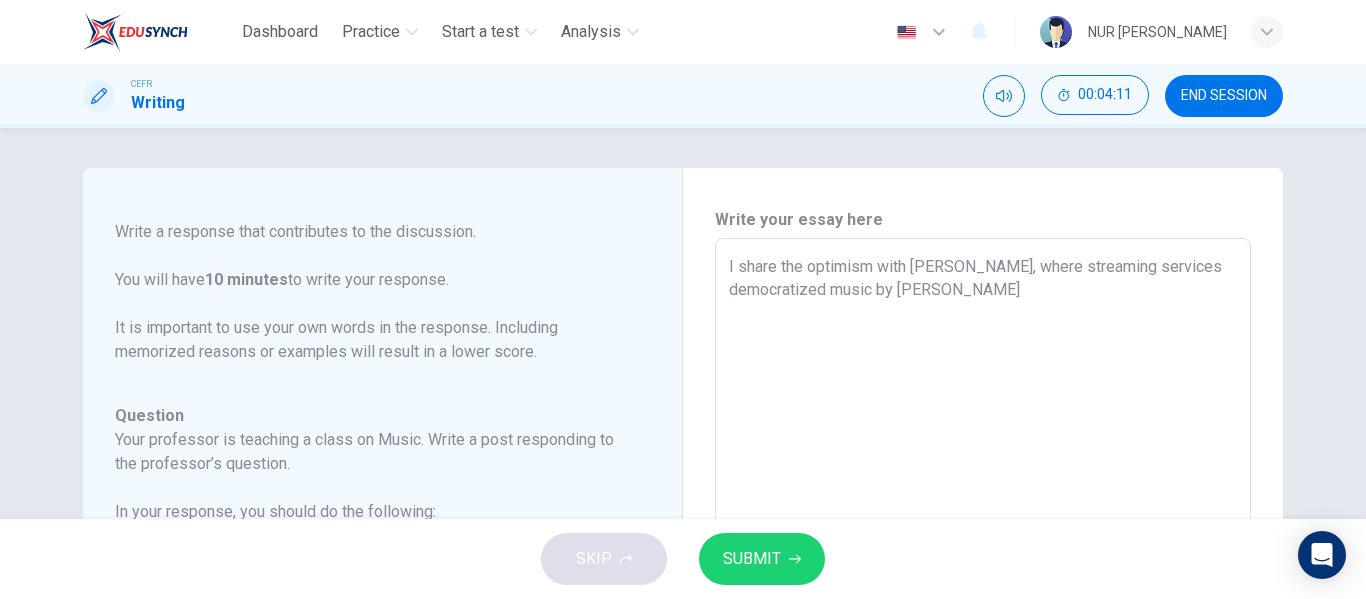 type on "x" 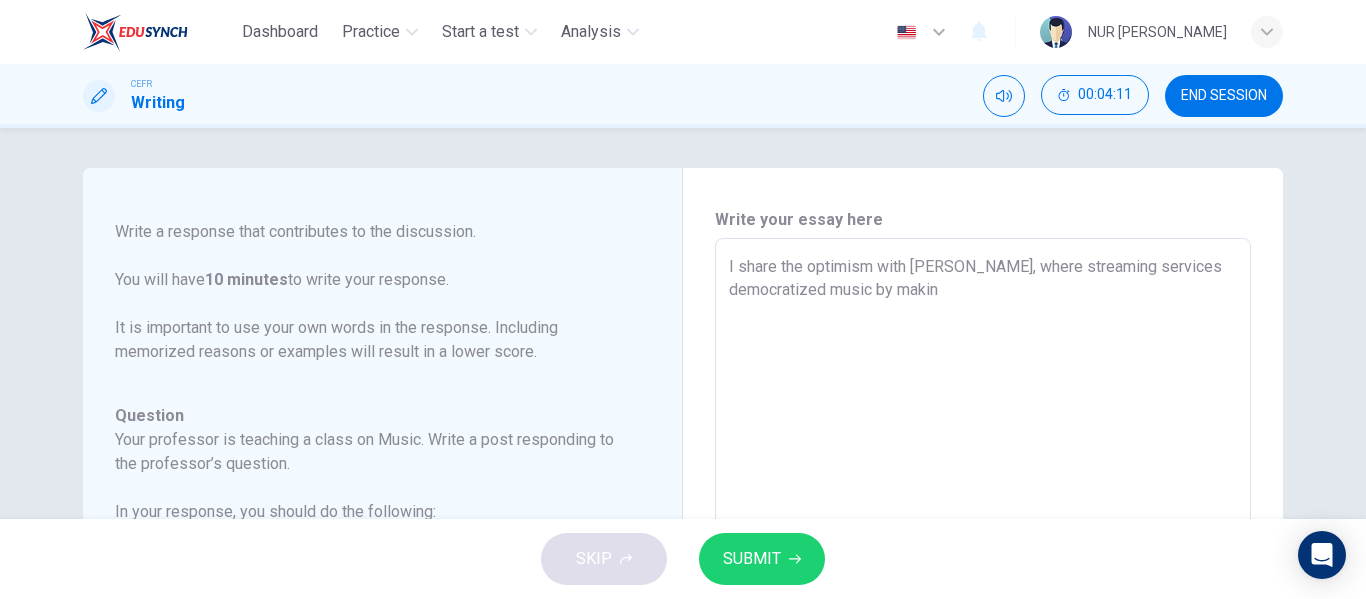 type on "x" 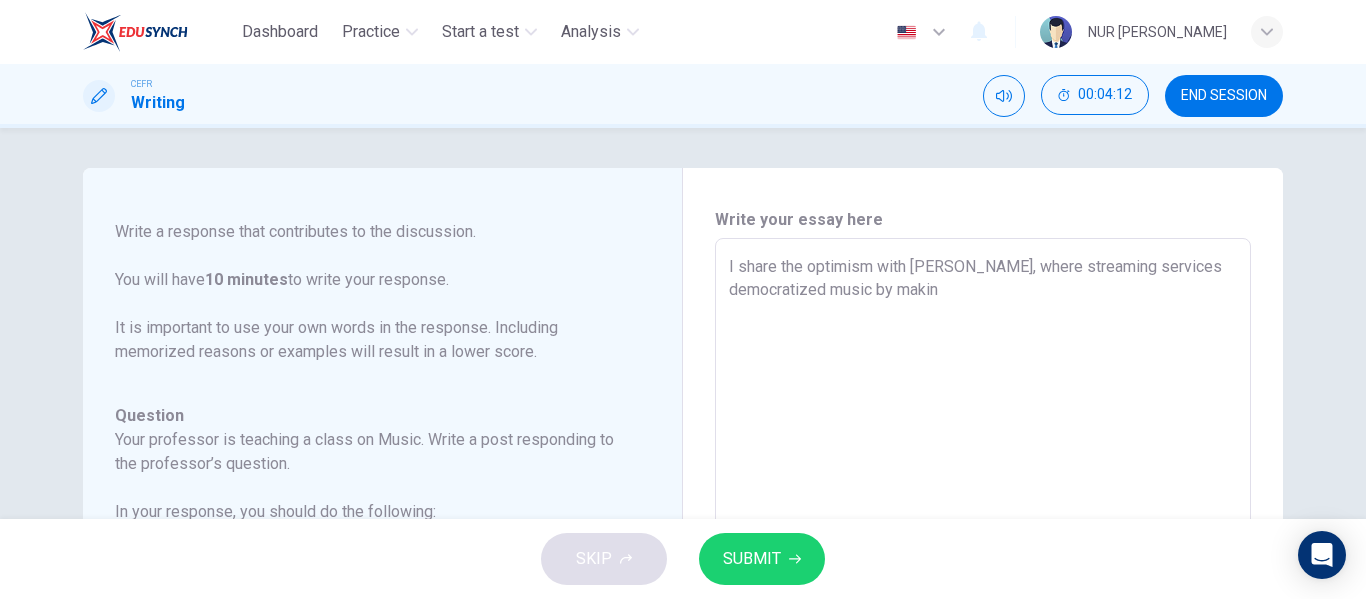 type on "I share the optimism with [PERSON_NAME], where streaming services democratized music by making" 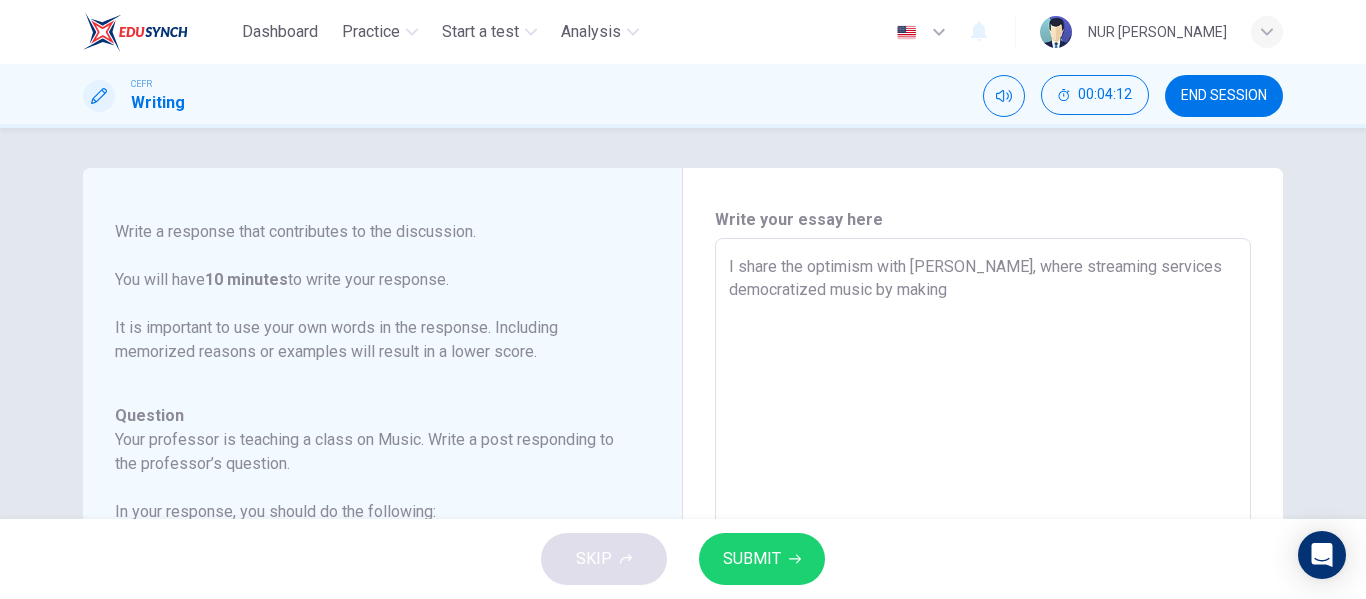 type on "x" 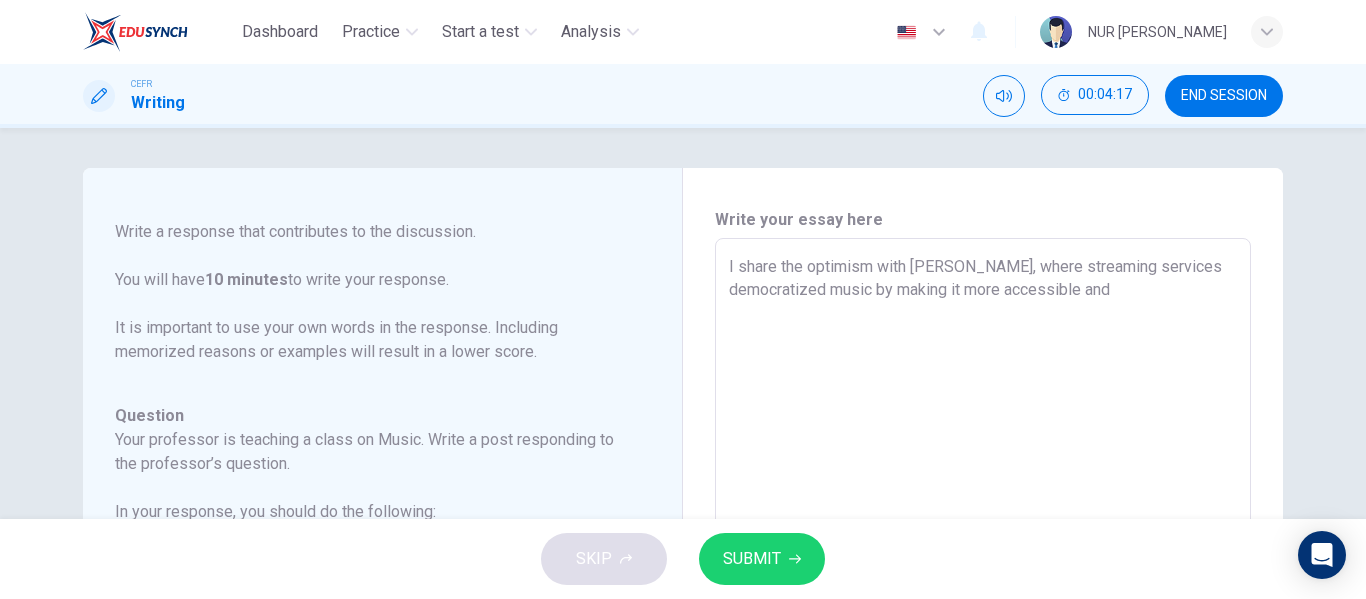 scroll, scrollTop: 294, scrollLeft: 0, axis: vertical 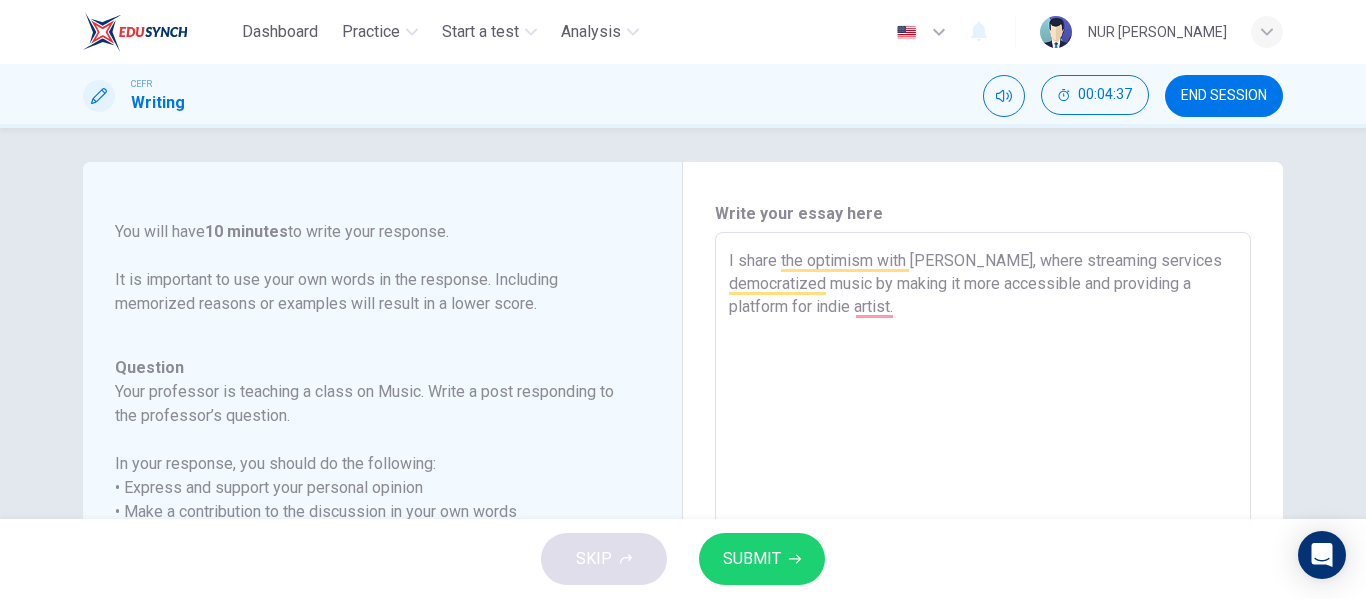 click on "I share the optimism with [PERSON_NAME], where streaming services democratized music by making it more accessible and providing a platform for indie artist." at bounding box center [983, 566] 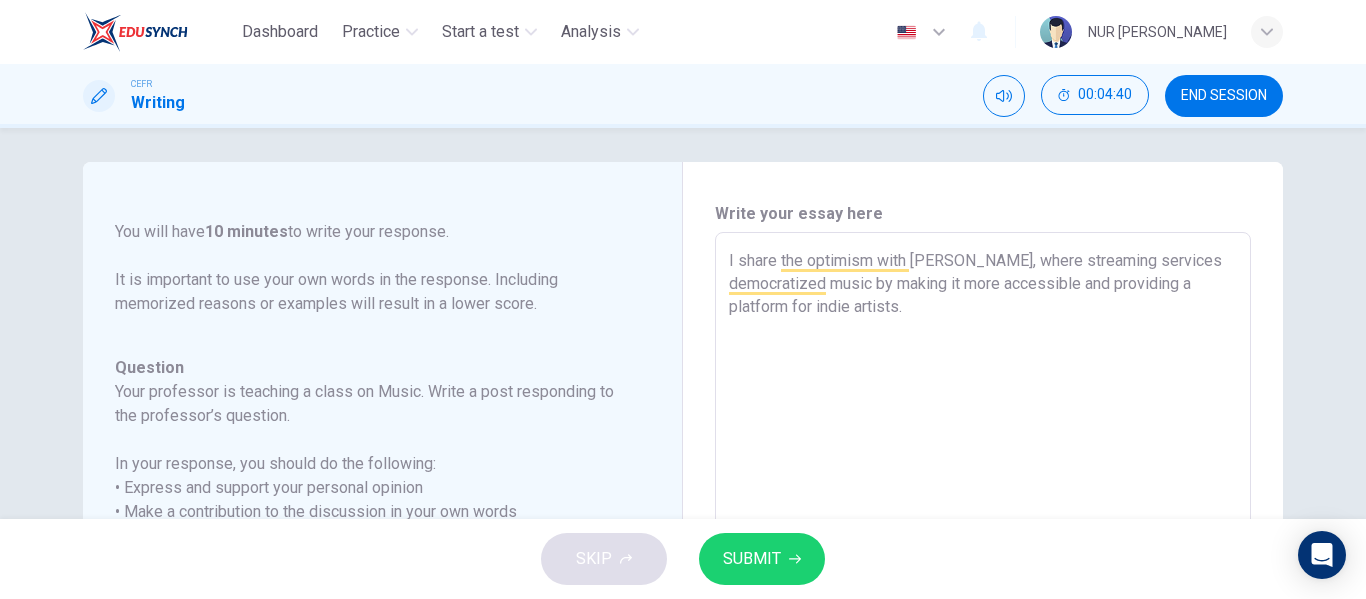 click on "I share the optimism with [PERSON_NAME], where streaming services democratized music by making it more accessible and providing a platform for indie artists." at bounding box center (983, 566) 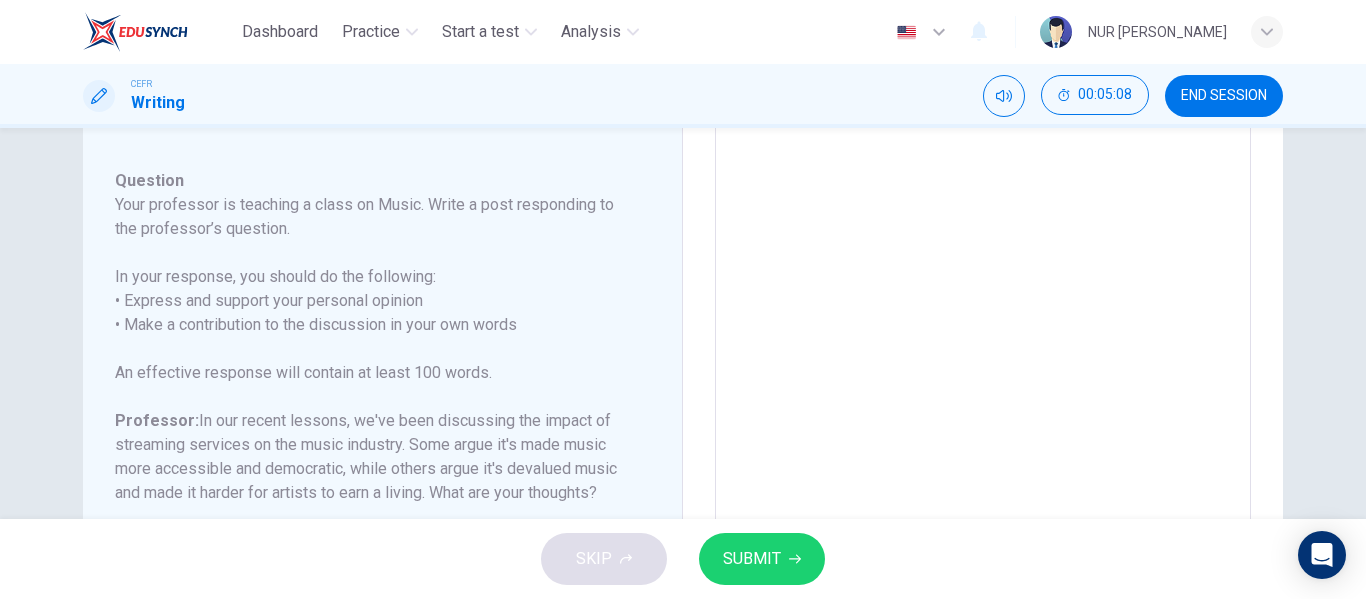 scroll, scrollTop: 68, scrollLeft: 0, axis: vertical 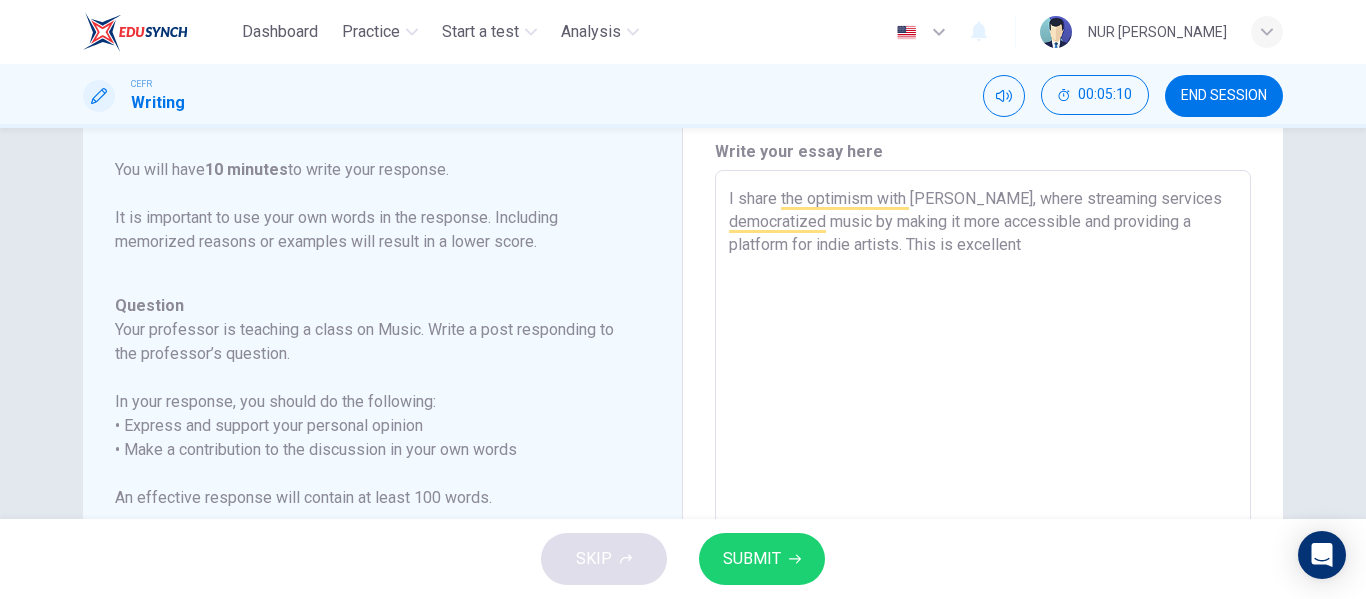 click on "I share the optimism with [PERSON_NAME], where streaming services democratized music by making it more accessible and providing a platform for indie artists. This is excellent" at bounding box center (983, 504) 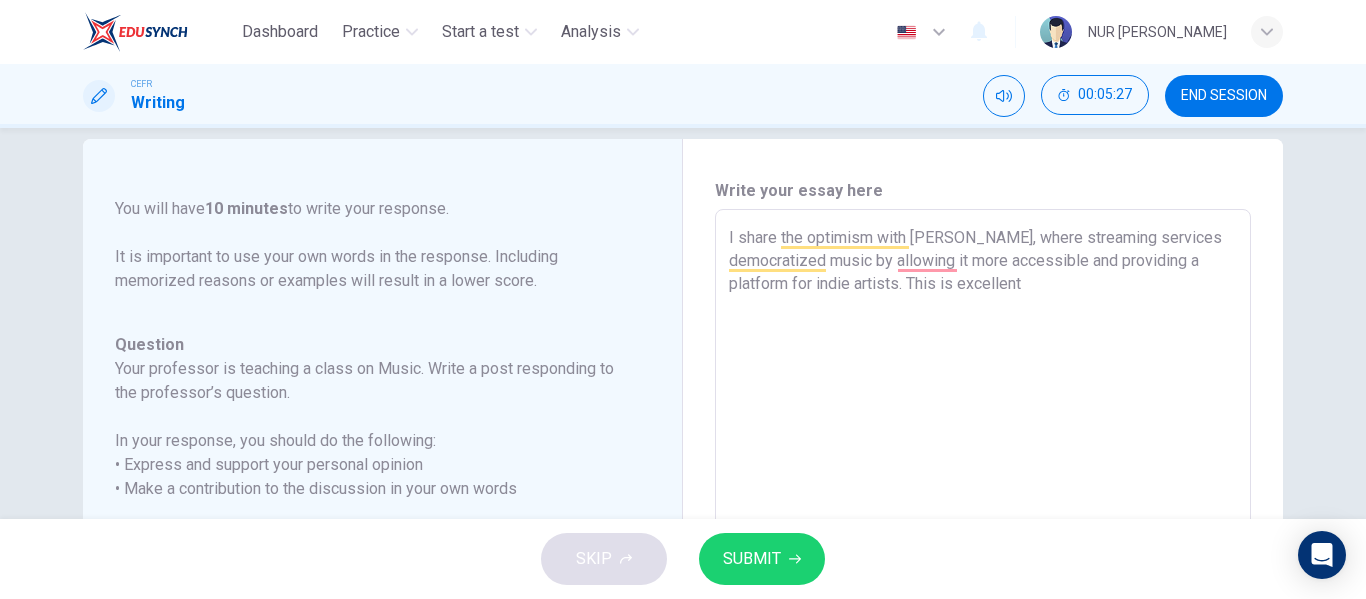 scroll, scrollTop: 28, scrollLeft: 0, axis: vertical 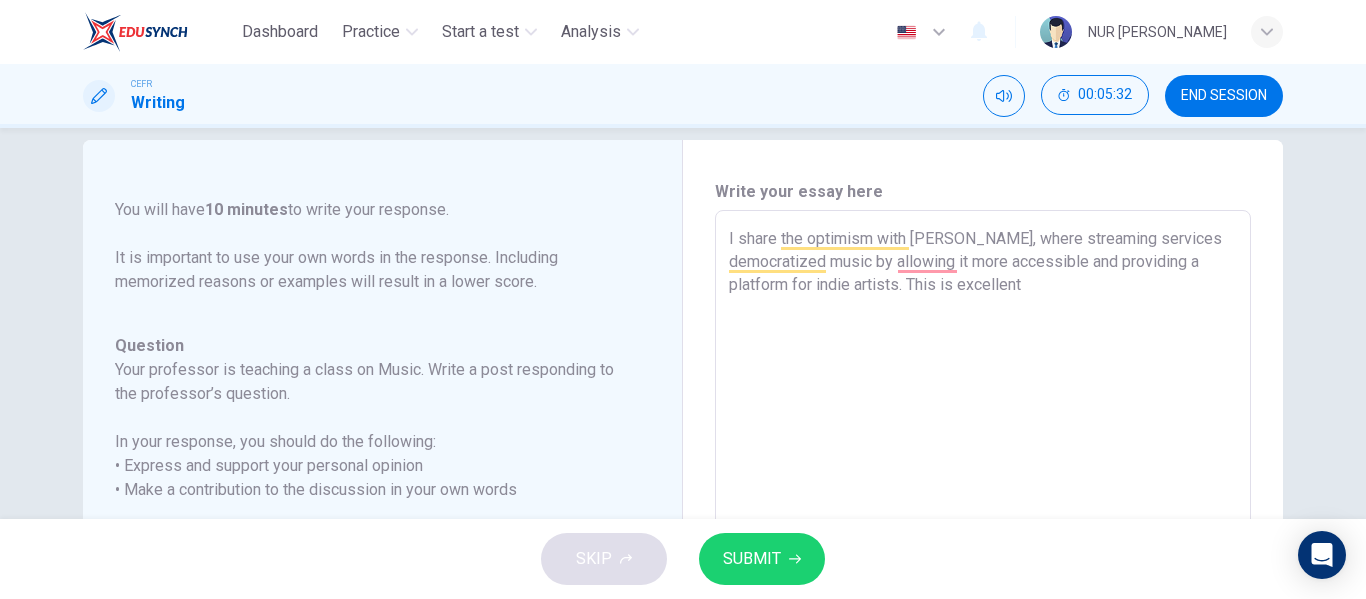 click on "I share the optimism with [PERSON_NAME], where streaming services democratized music by allowing it more accessible and providing a platform for indie artists. This is excellent" at bounding box center (983, 544) 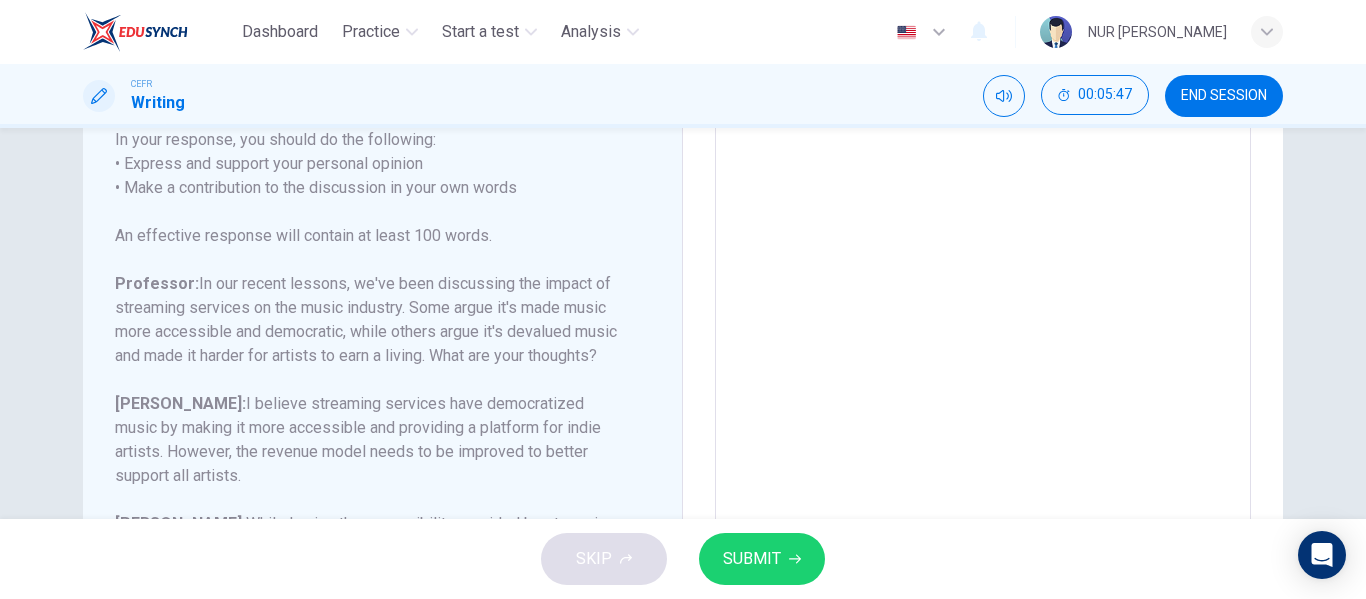 scroll, scrollTop: 0, scrollLeft: 0, axis: both 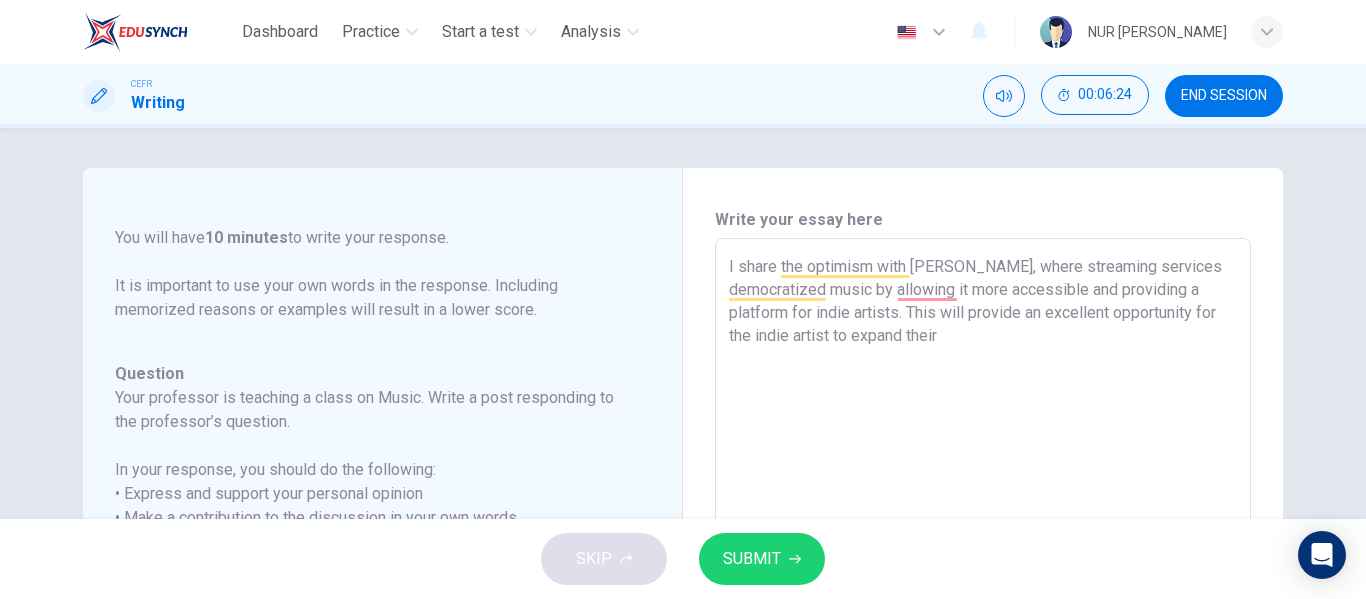 click on "I share the optimism with [PERSON_NAME], where streaming services democratized music by allowing it more accessible and providing a platform for indie artists. This will provide an excellent opportunity for the indie artist to expand their" at bounding box center (983, 572) 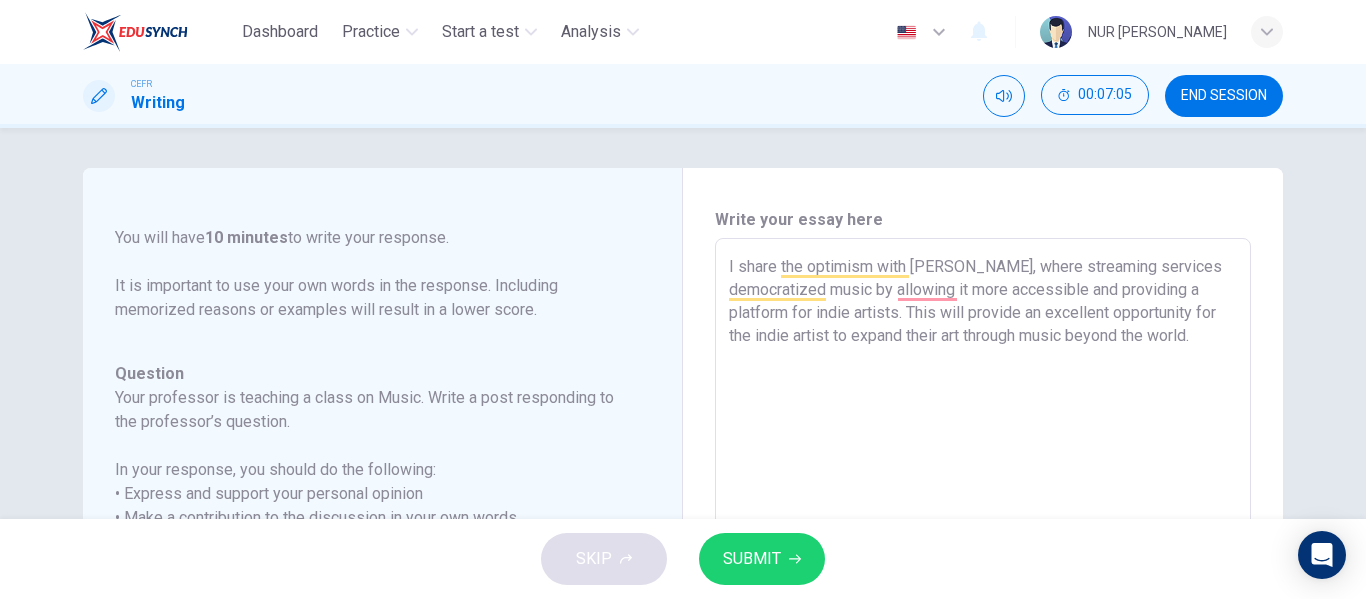click on "I share the optimism with [PERSON_NAME], where streaming services democratized music by allowing it more accessible and providing a platform for indie artists. This will provide an excellent opportunity for the indie artist to expand their art through music beyond the world." at bounding box center (983, 572) 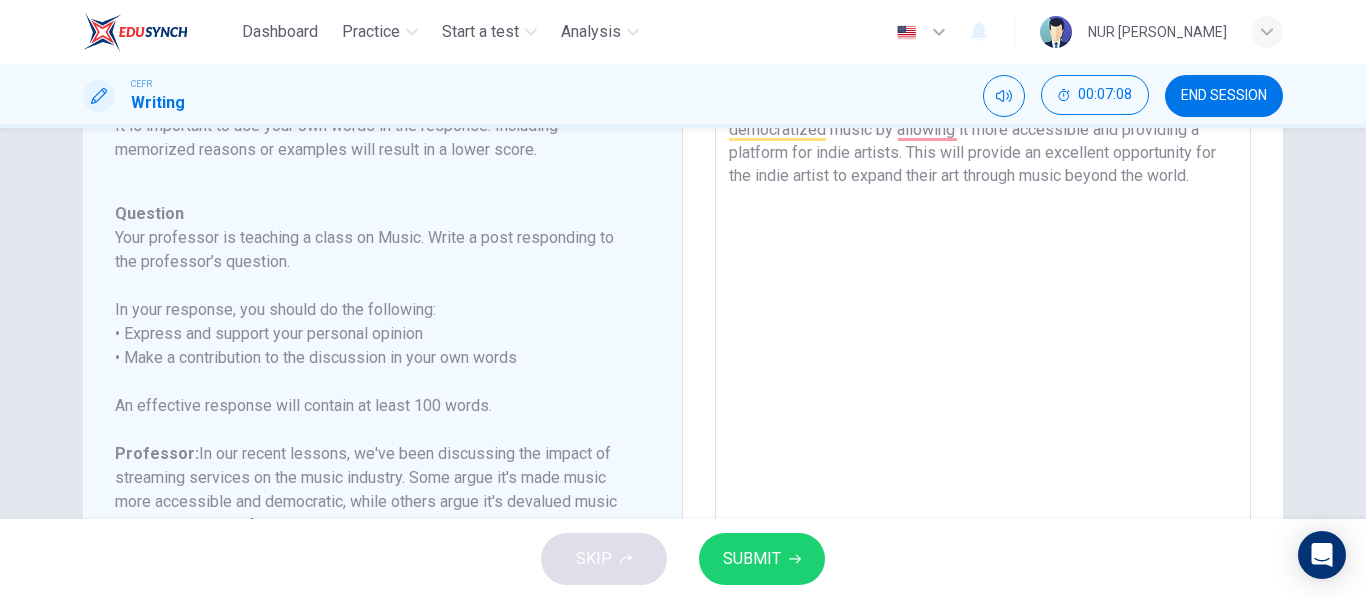 scroll, scrollTop: 80, scrollLeft: 0, axis: vertical 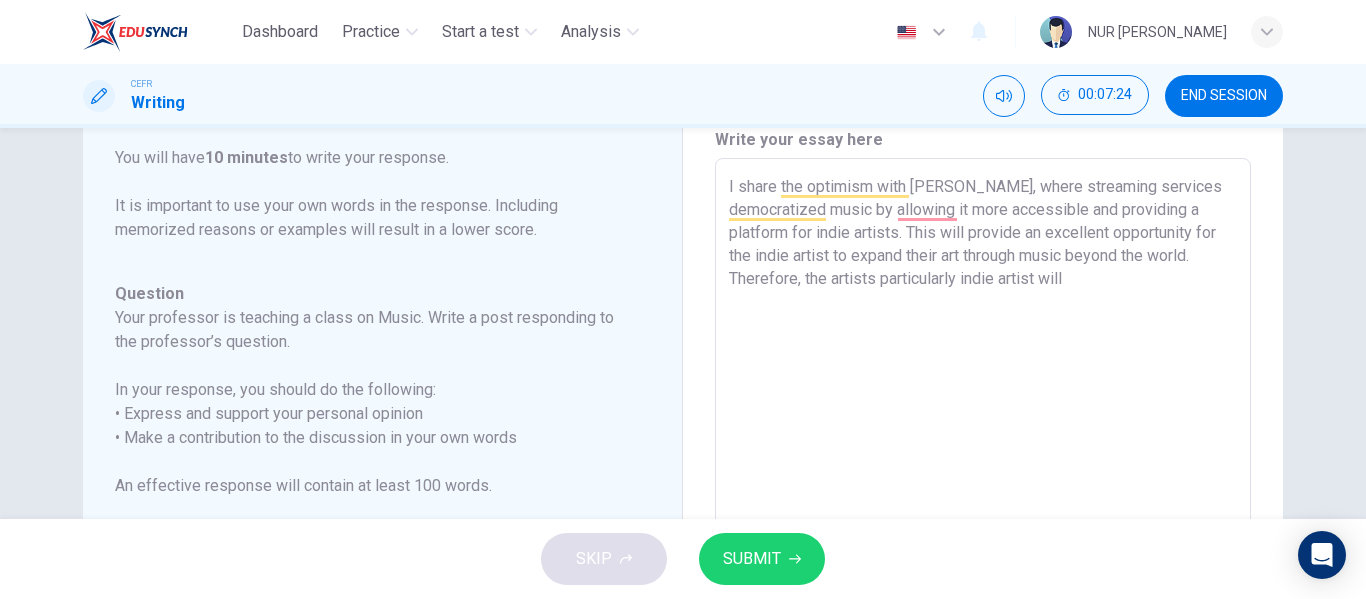 click on "I share the optimism with [PERSON_NAME], where streaming services democratized music by allowing it more accessible and providing a platform for indie artists. This will provide an excellent opportunity for the indie artist to expand their art through music beyond the world. Therefore, the artists particularly indie artist will" at bounding box center [983, 492] 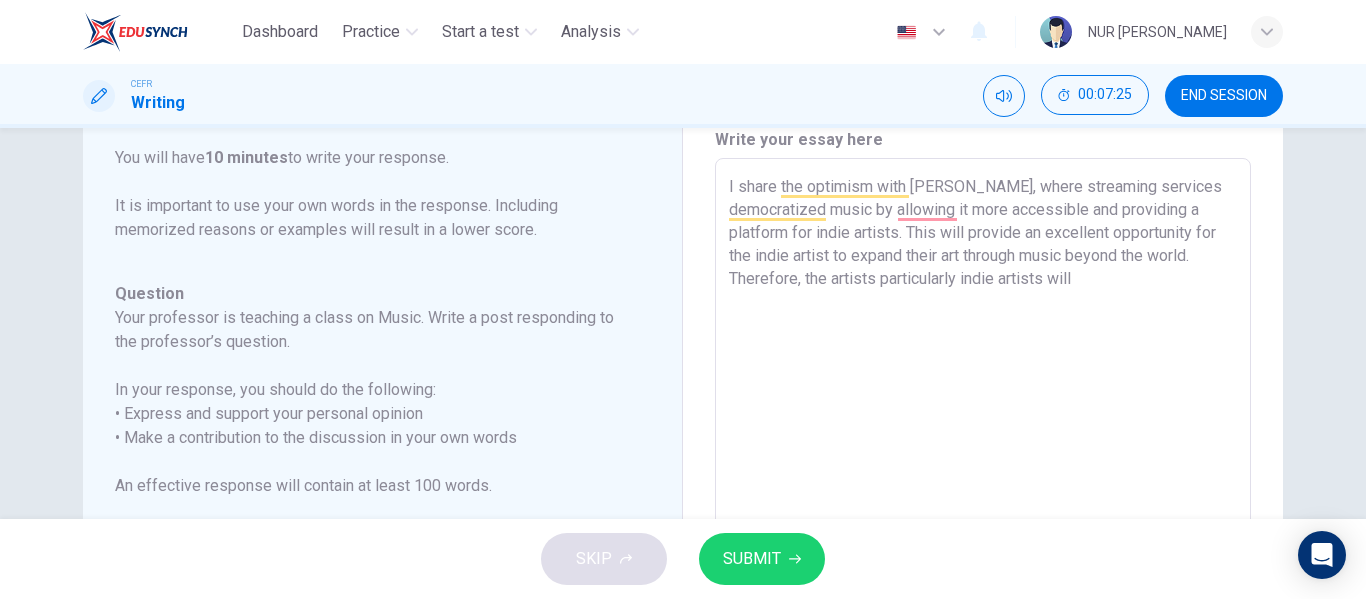 click on "I share the optimism with [PERSON_NAME], where streaming services democratized music by allowing it more accessible and providing a platform for indie artists. This will provide an excellent opportunity for the indie artist to expand their art through music beyond the world. Therefore, the artists particularly indie artists will" at bounding box center (983, 492) 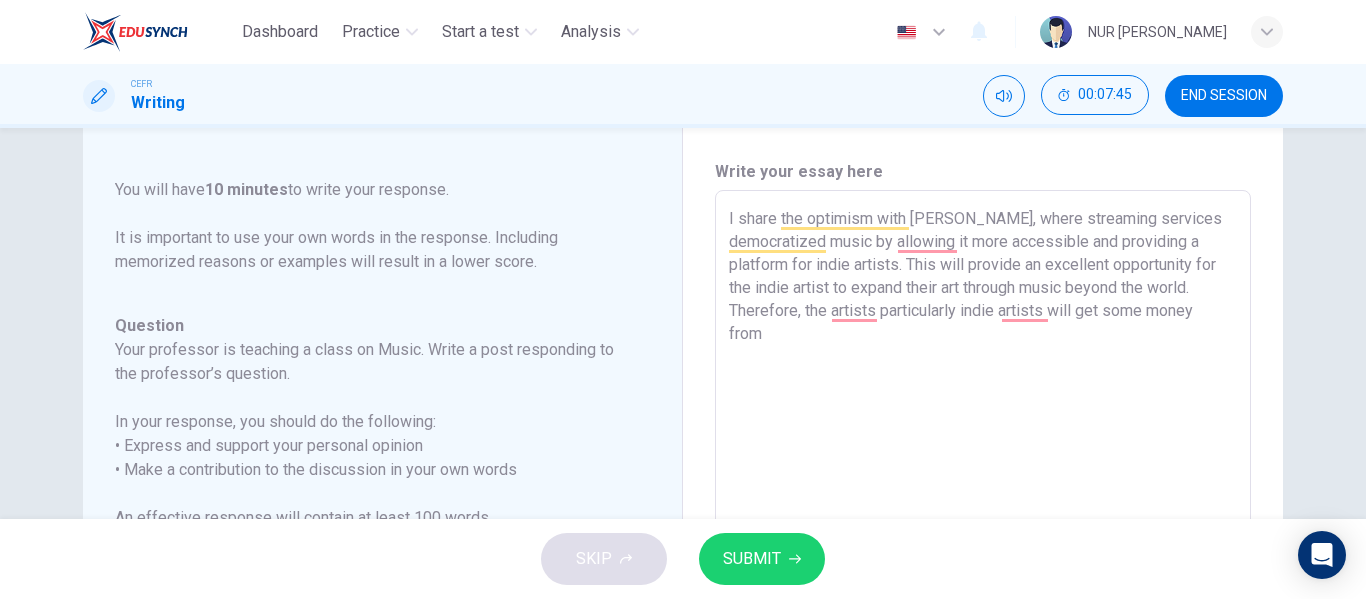 scroll, scrollTop: 41, scrollLeft: 0, axis: vertical 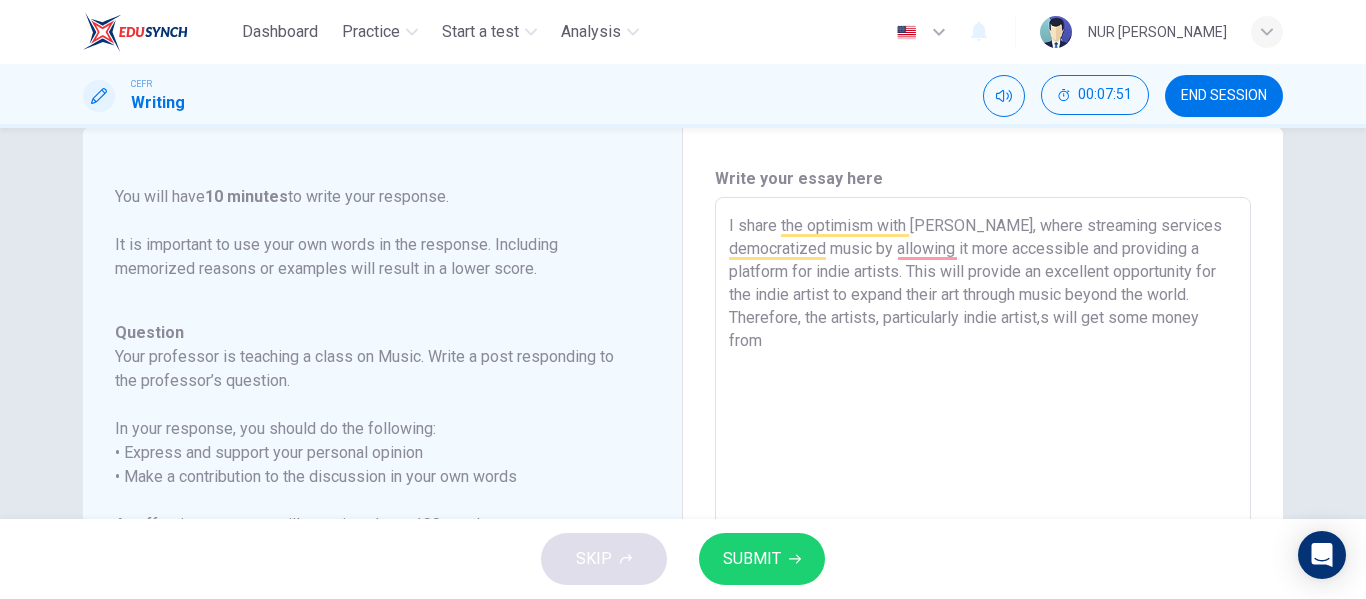 click on "I share the optimism with [PERSON_NAME], where streaming services democratized music by allowing it more accessible and providing a platform for indie artists. This will provide an excellent opportunity for the indie artist to expand their art through music beyond the world. Therefore, the artists, particularly indie artist,s will get some money from" at bounding box center (983, 531) 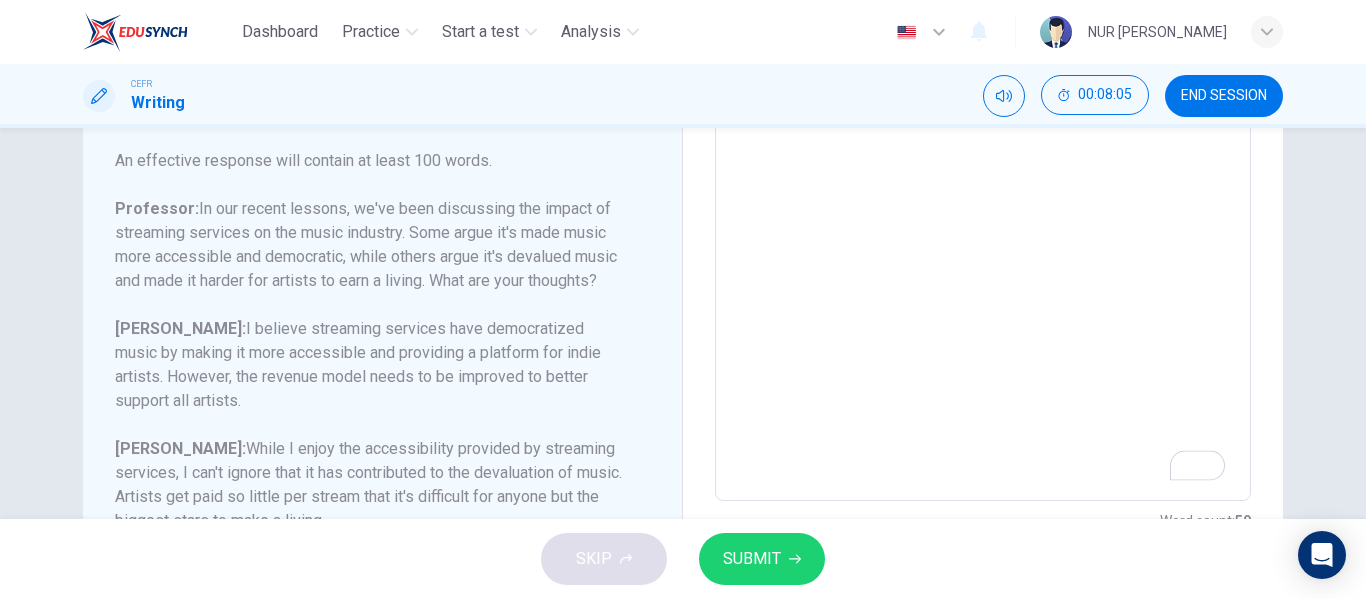 scroll, scrollTop: 499, scrollLeft: 0, axis: vertical 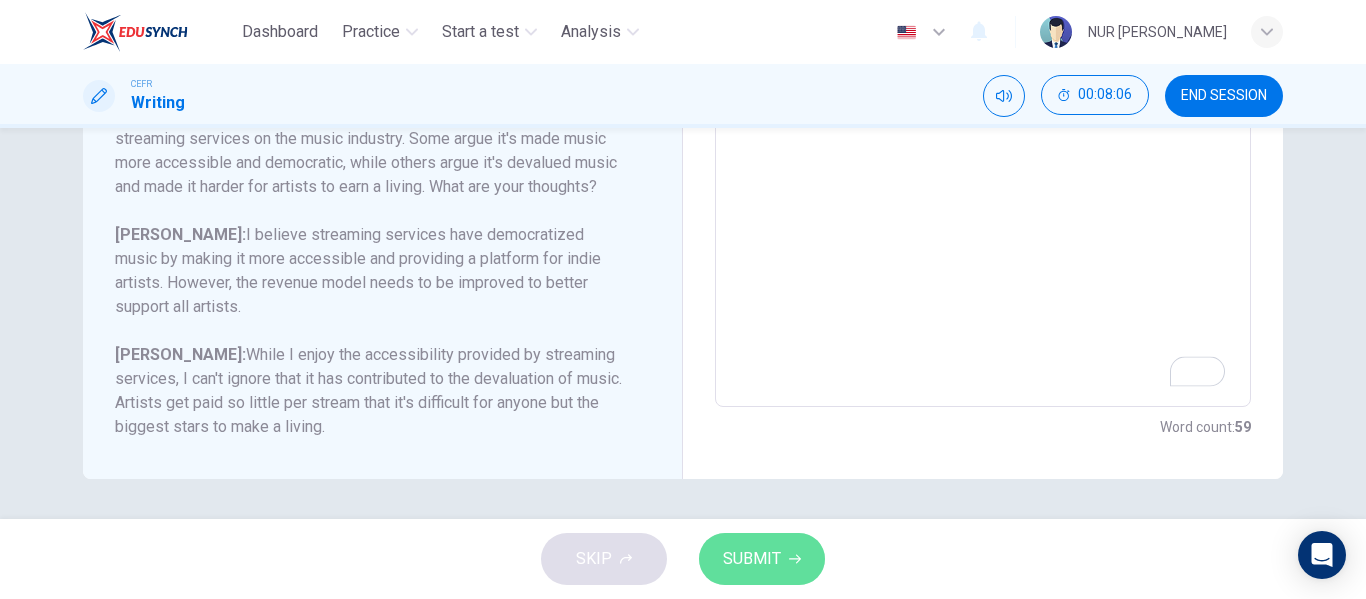 click on "SUBMIT" at bounding box center (752, 559) 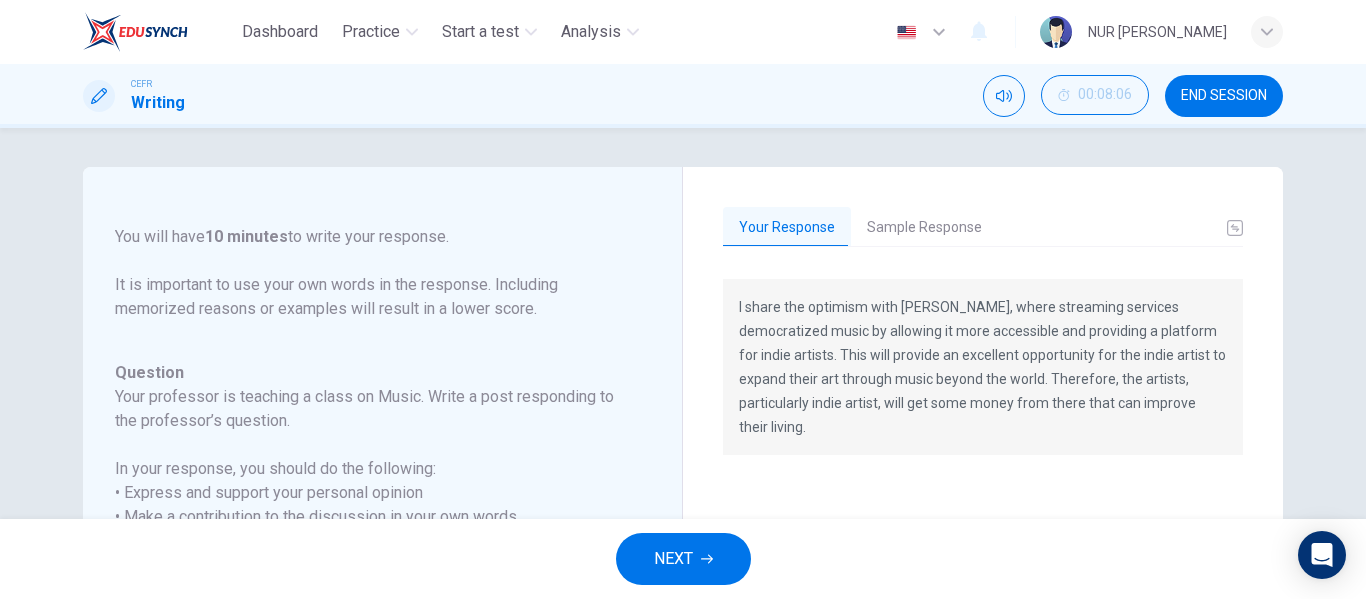 scroll, scrollTop: 0, scrollLeft: 0, axis: both 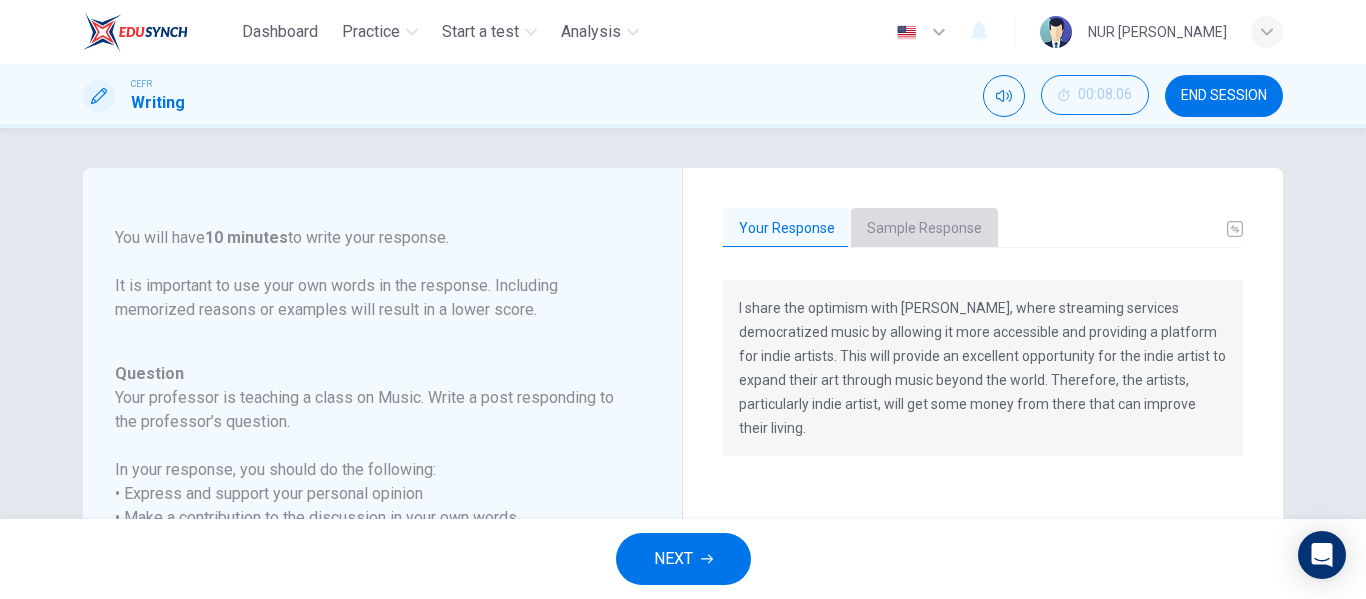 click on "Sample Response" at bounding box center [924, 229] 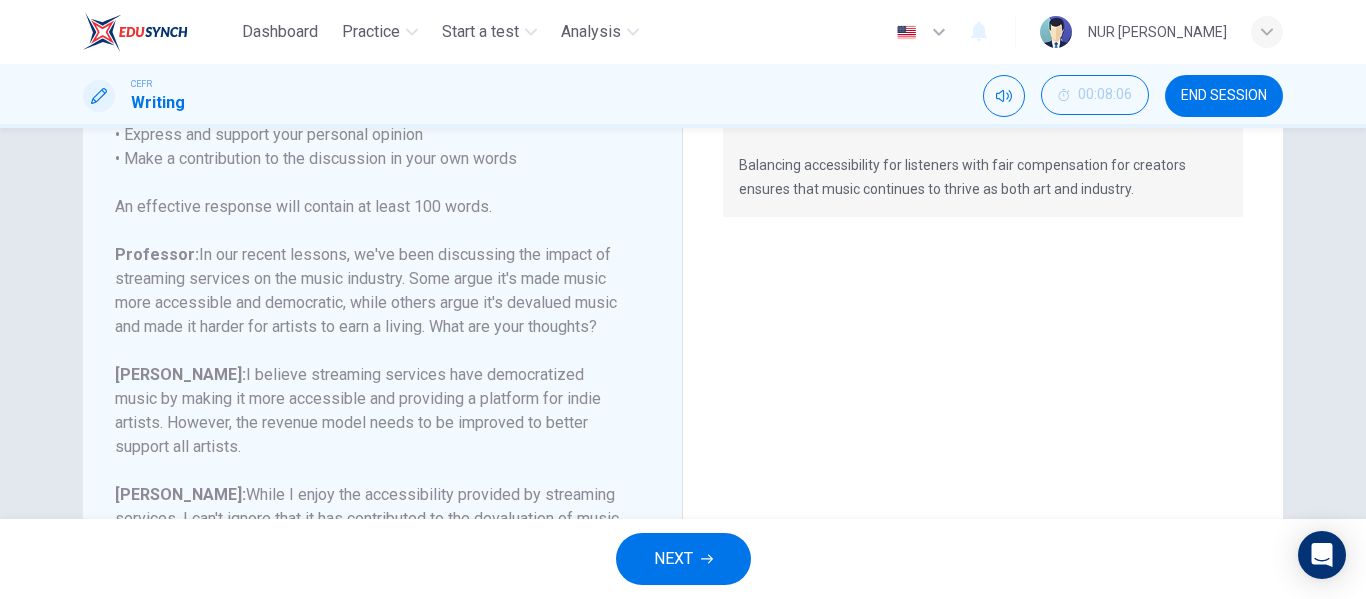 scroll, scrollTop: 499, scrollLeft: 0, axis: vertical 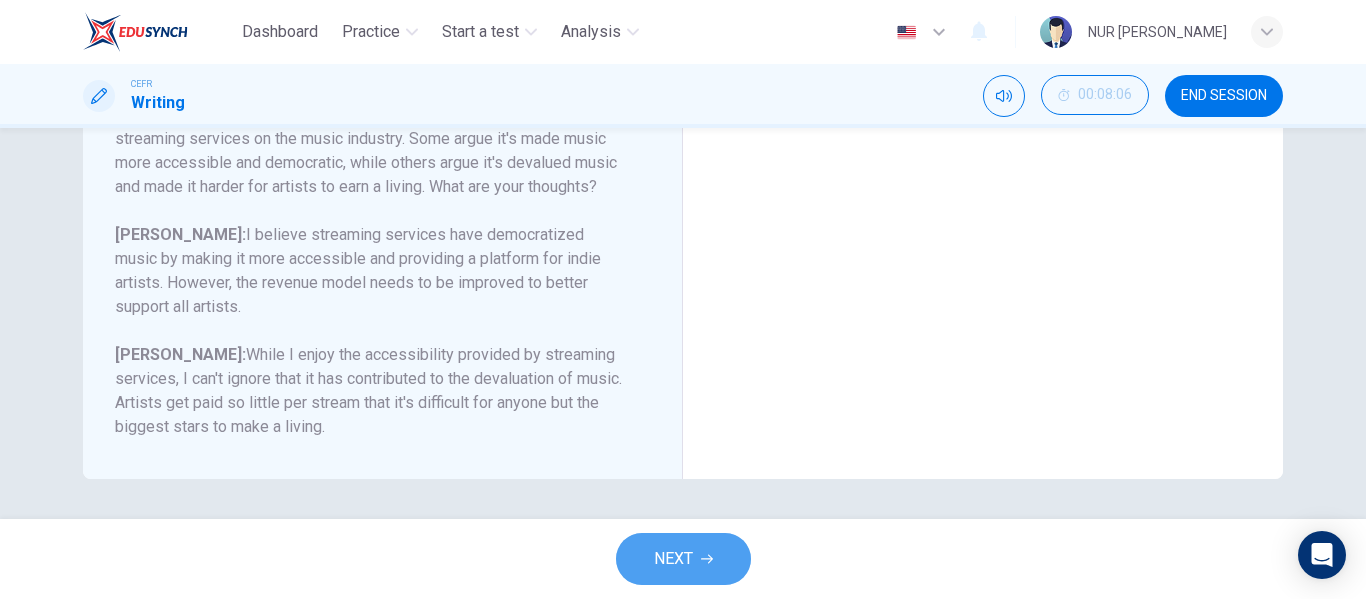 click on "NEXT" at bounding box center [683, 559] 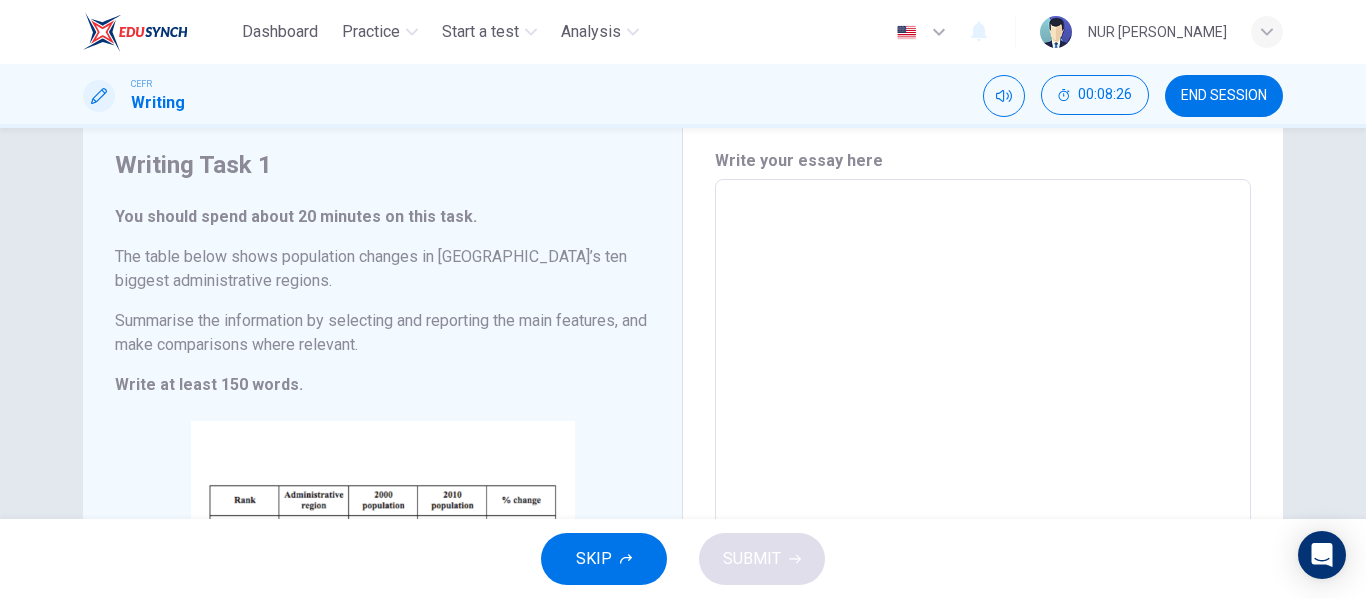 scroll, scrollTop: 48, scrollLeft: 0, axis: vertical 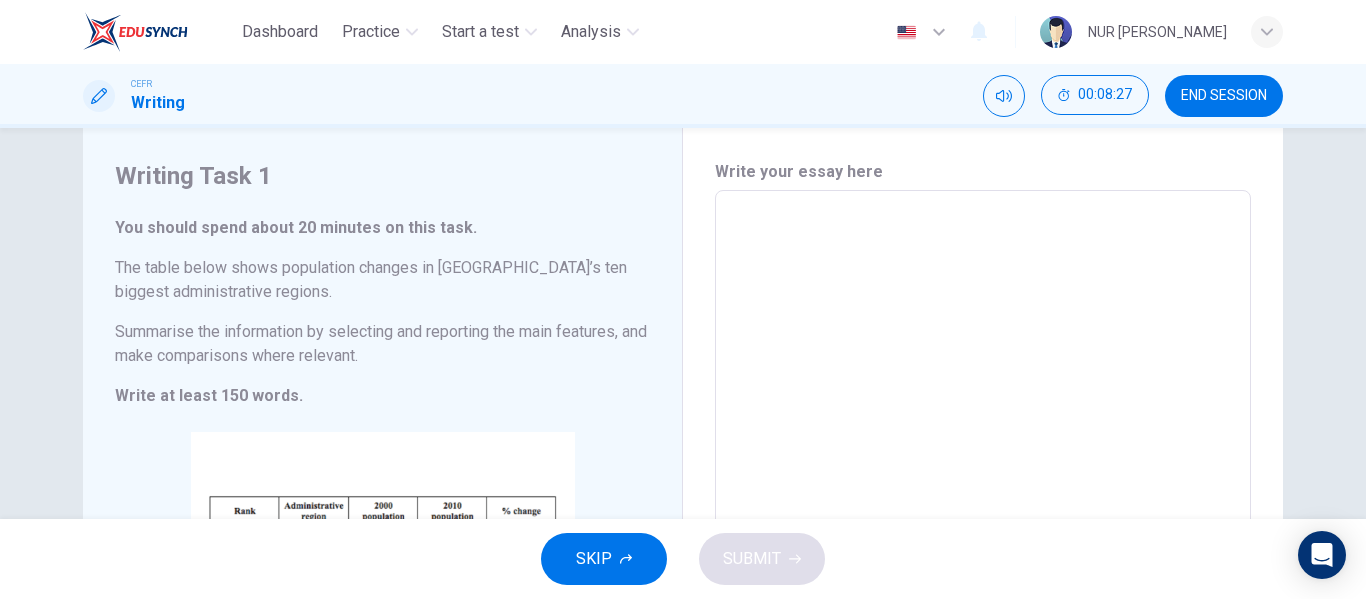 click at bounding box center (983, 486) 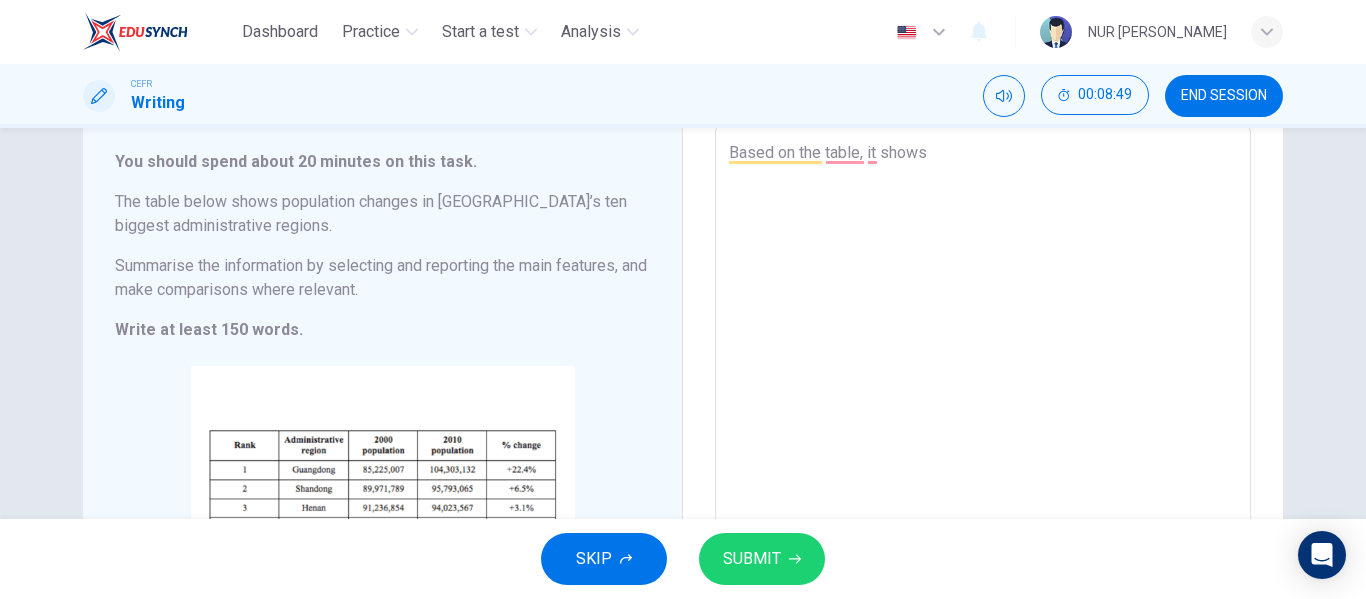 scroll, scrollTop: 113, scrollLeft: 0, axis: vertical 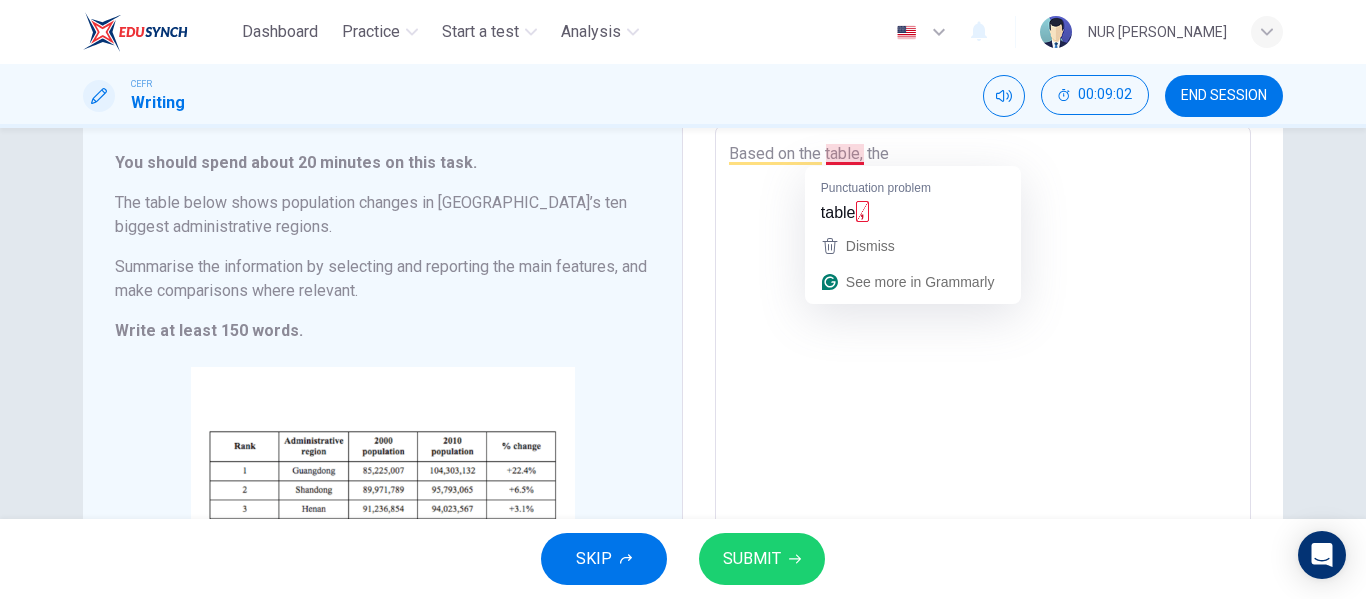 click on "Based on the table, the" at bounding box center (983, 421) 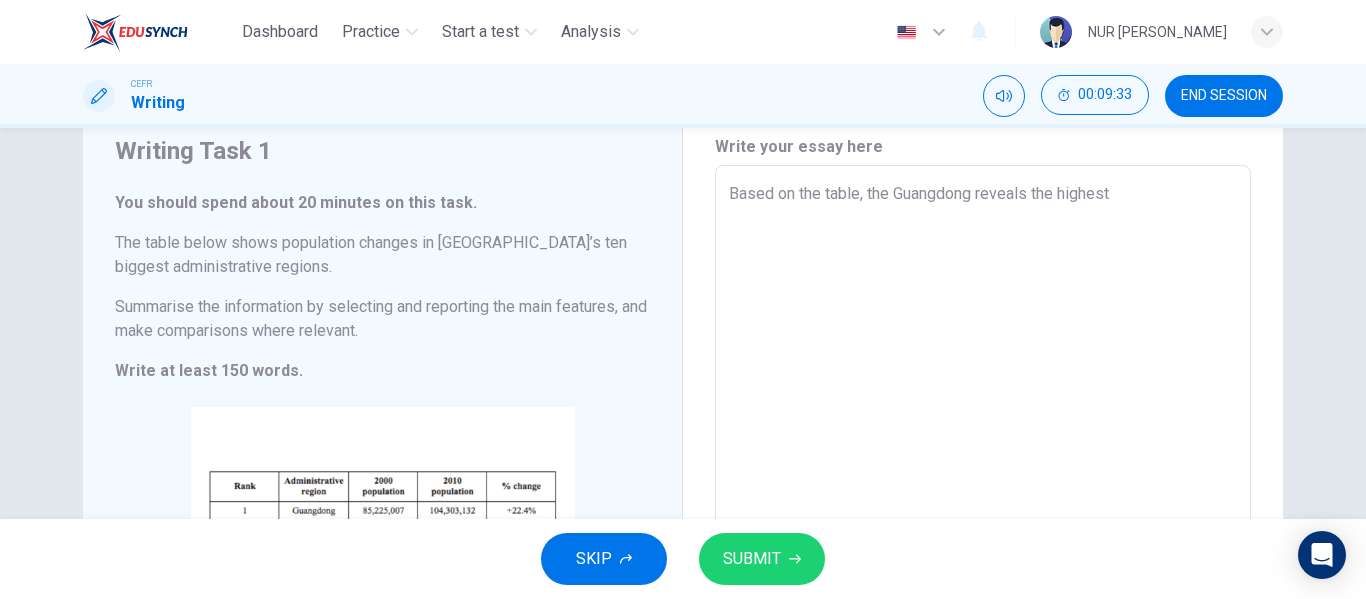 scroll, scrollTop: 59, scrollLeft: 0, axis: vertical 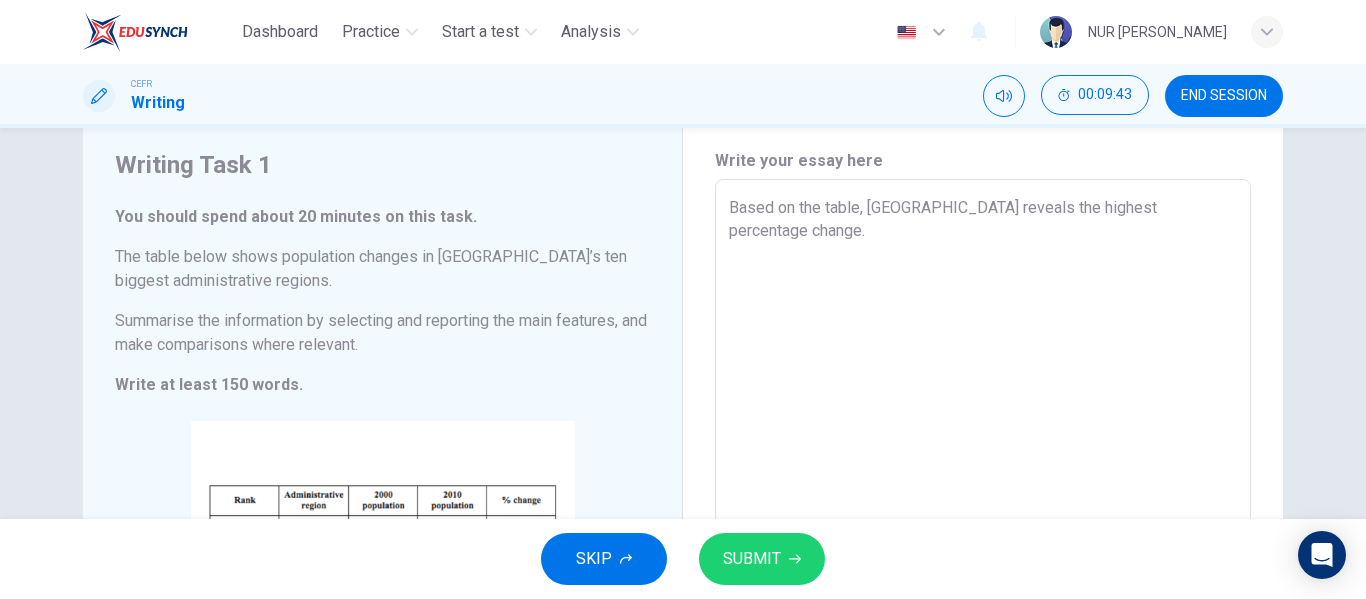 click on "Based on the table, [GEOGRAPHIC_DATA] reveals the highest percentage change." at bounding box center (983, 475) 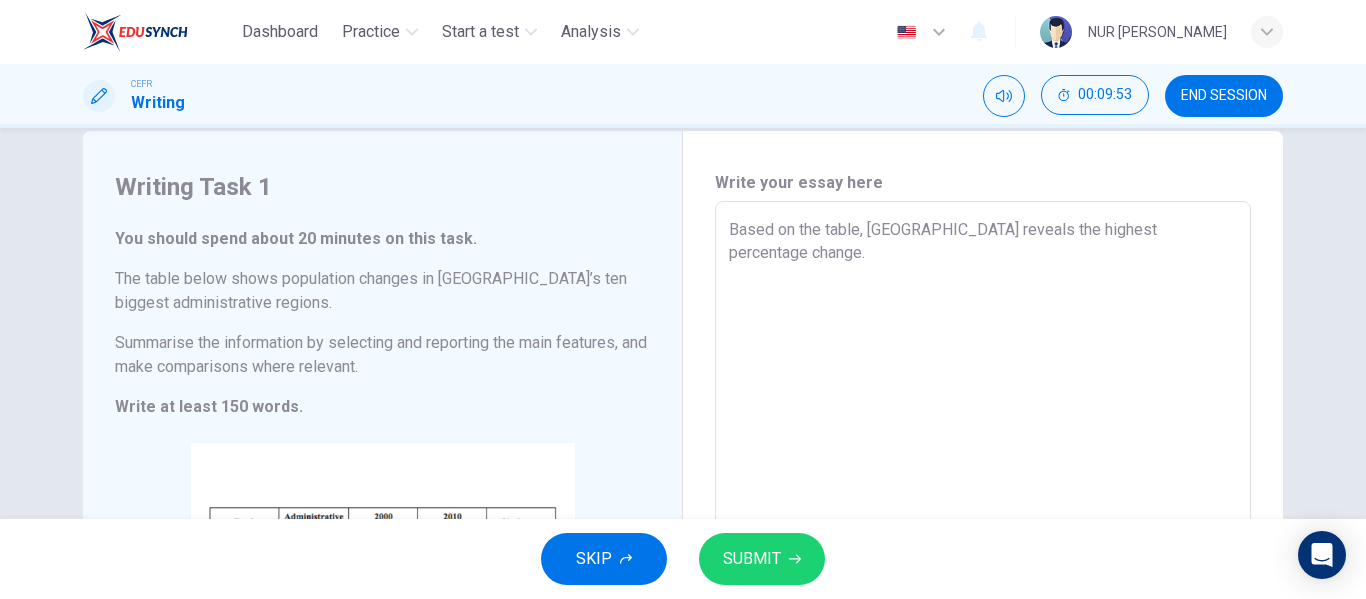 scroll, scrollTop: 14, scrollLeft: 0, axis: vertical 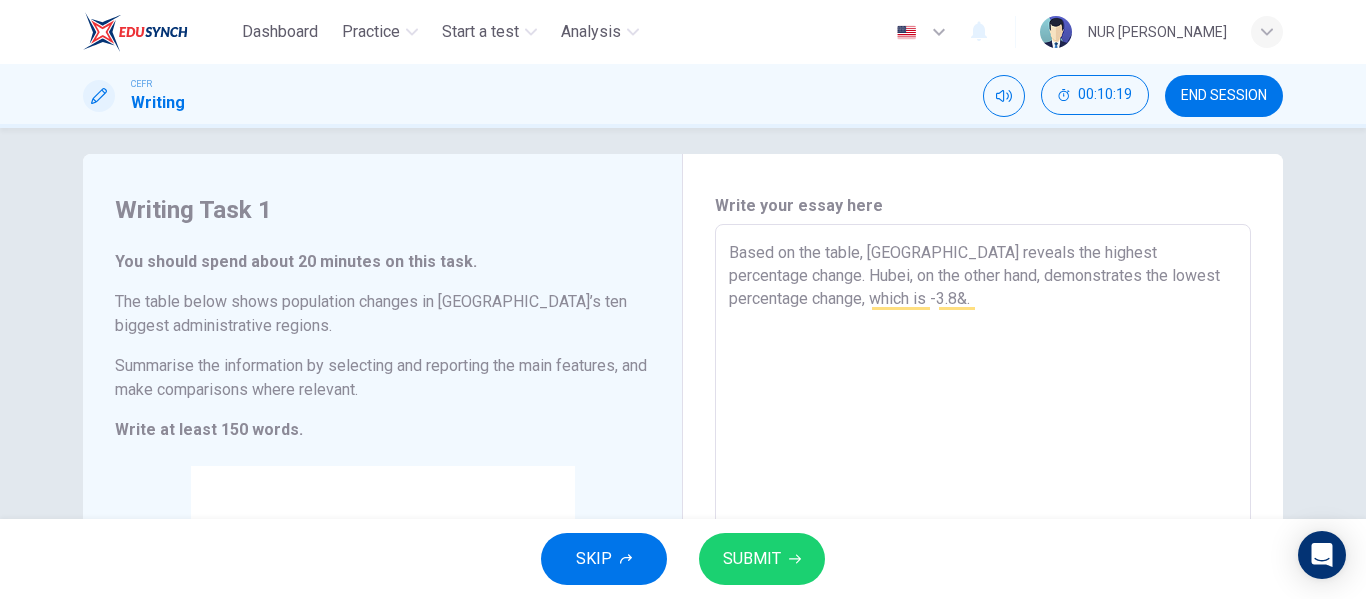 click on "Based on the table, [GEOGRAPHIC_DATA] reveals the highest percentage change. Hubei, on the other hand, demonstrates the lowest percentage change, which is -3.8&." at bounding box center (983, 520) 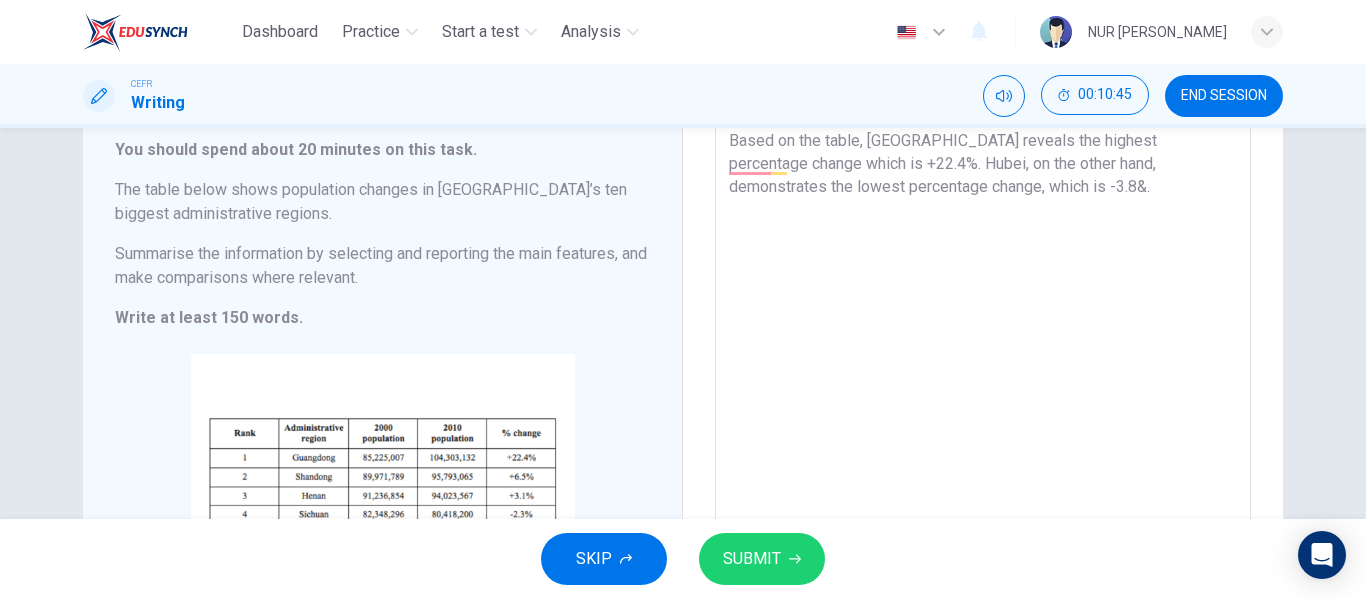 scroll, scrollTop: 72, scrollLeft: 0, axis: vertical 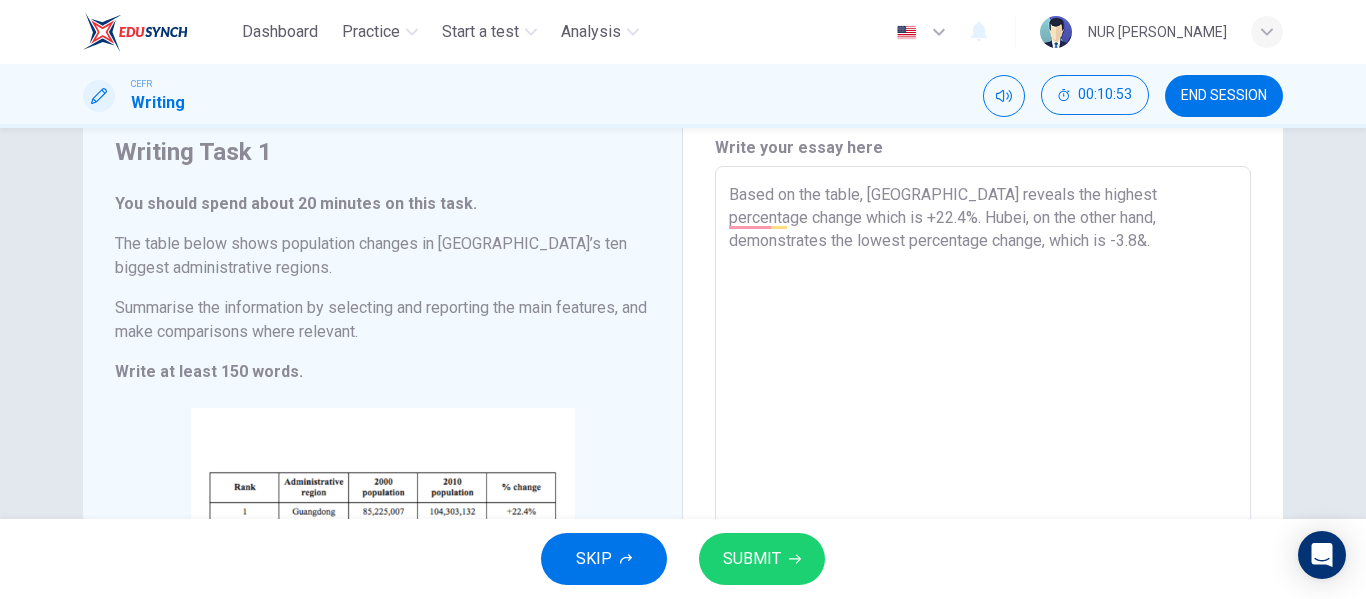 click on "Summarise the information by selecting and reporting the main features, and make comparisons where relevant." at bounding box center (382, 320) 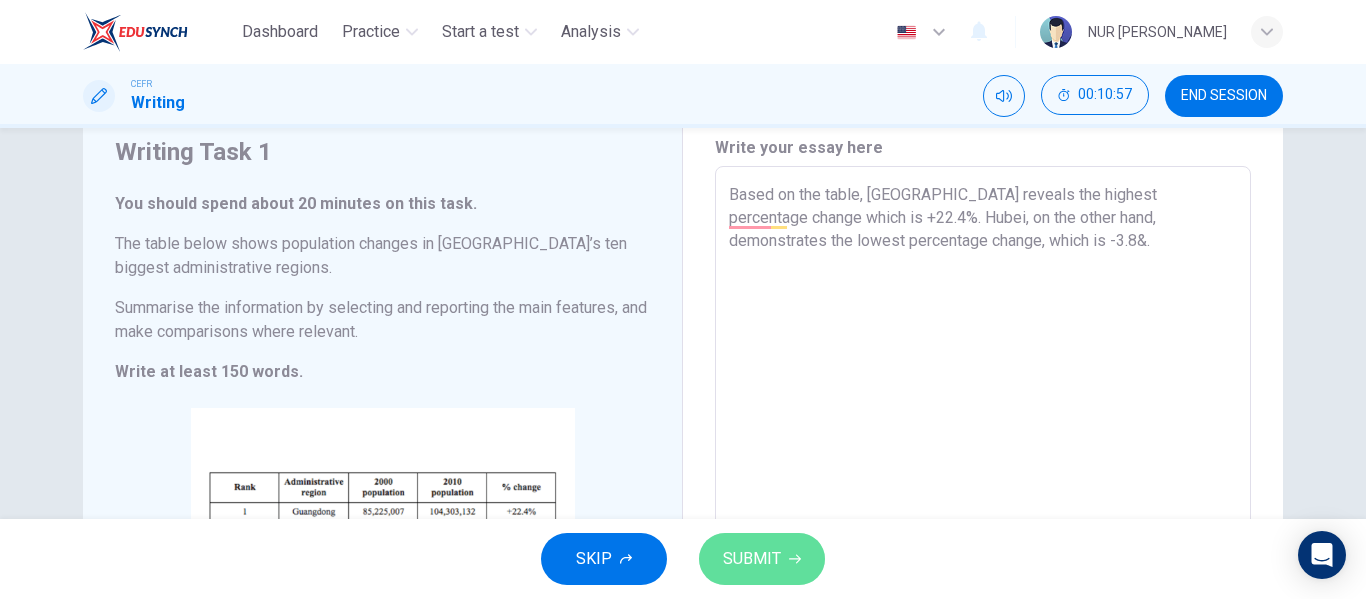 click on "SUBMIT" at bounding box center [762, 559] 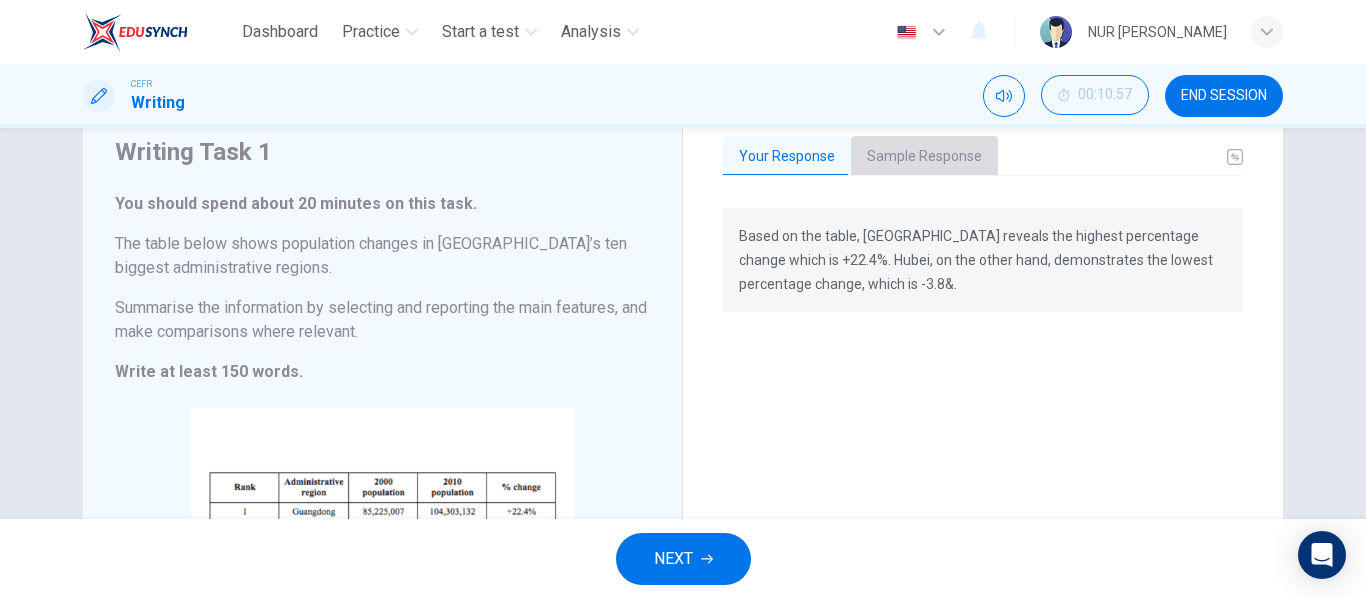 click on "Sample Response" at bounding box center [924, 157] 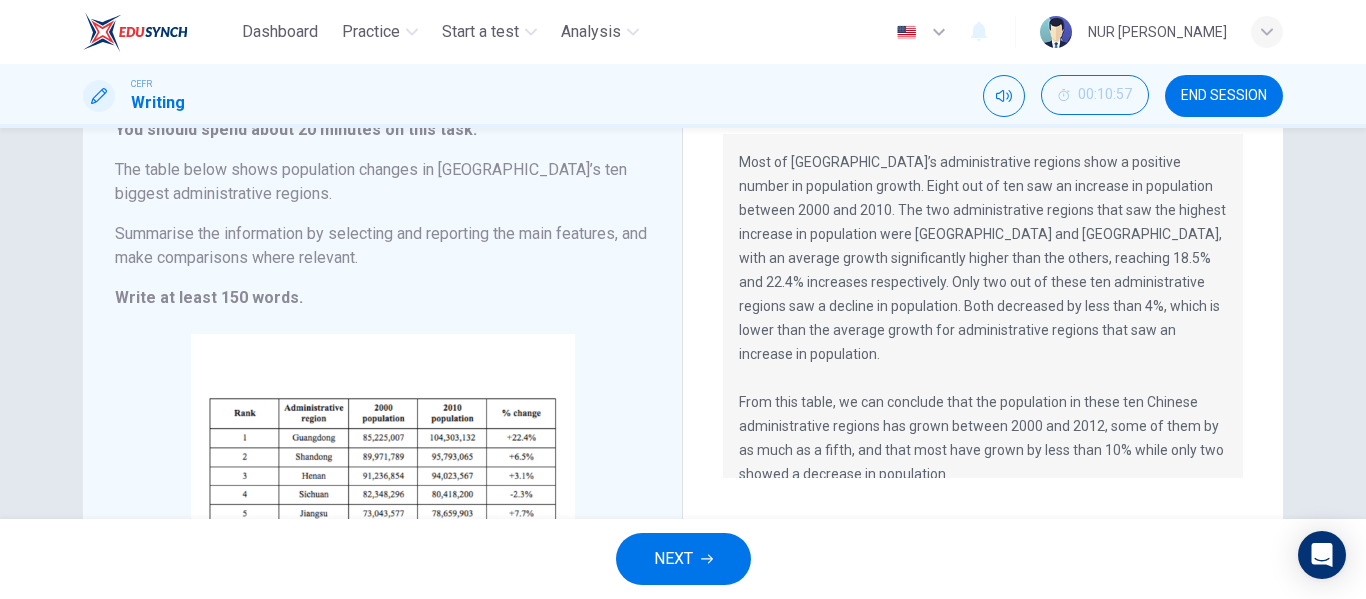scroll, scrollTop: 147, scrollLeft: 0, axis: vertical 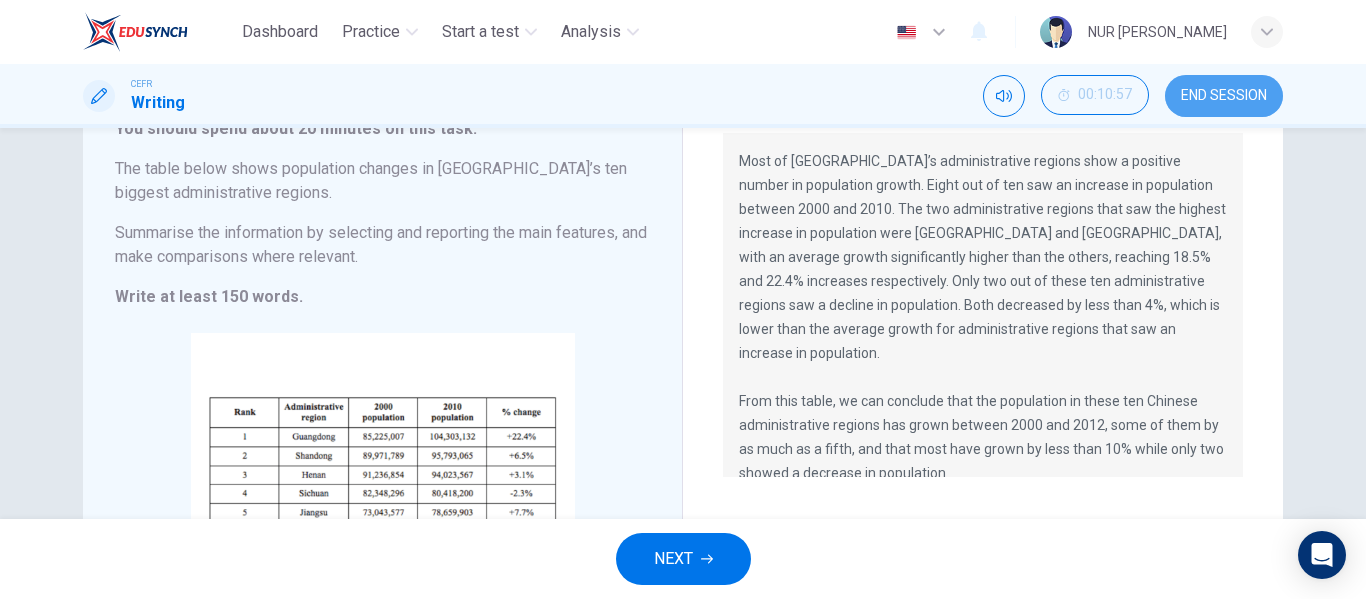 click on "END SESSION" at bounding box center (1224, 96) 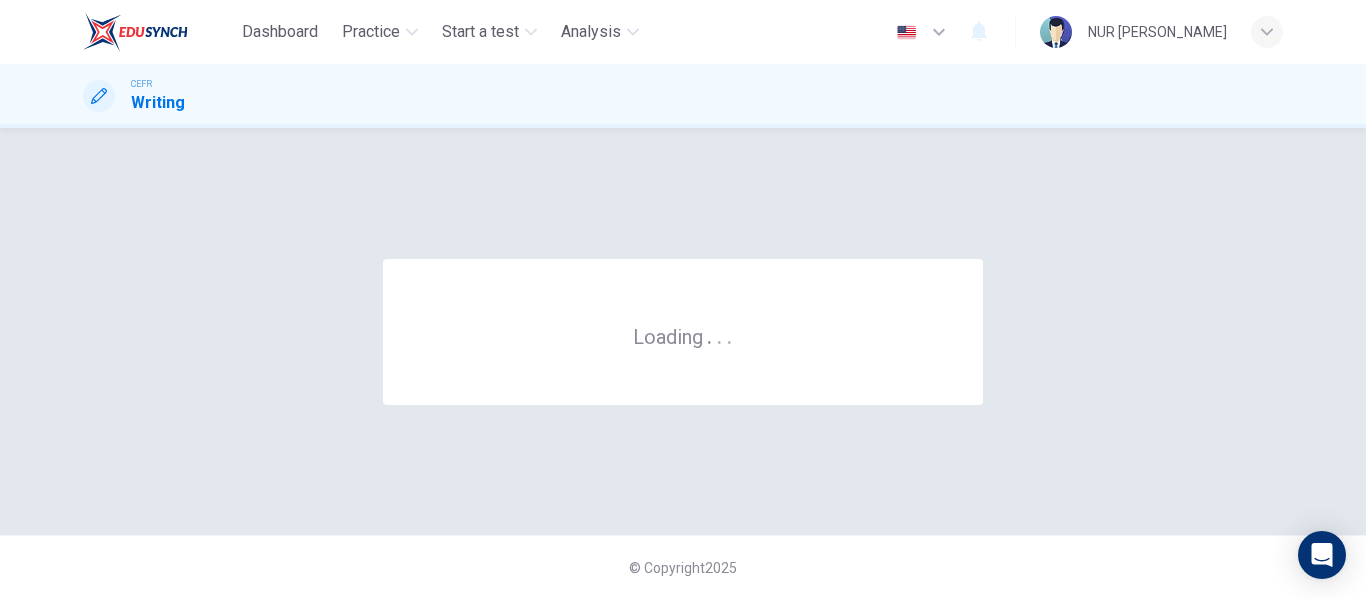 scroll, scrollTop: 0, scrollLeft: 0, axis: both 